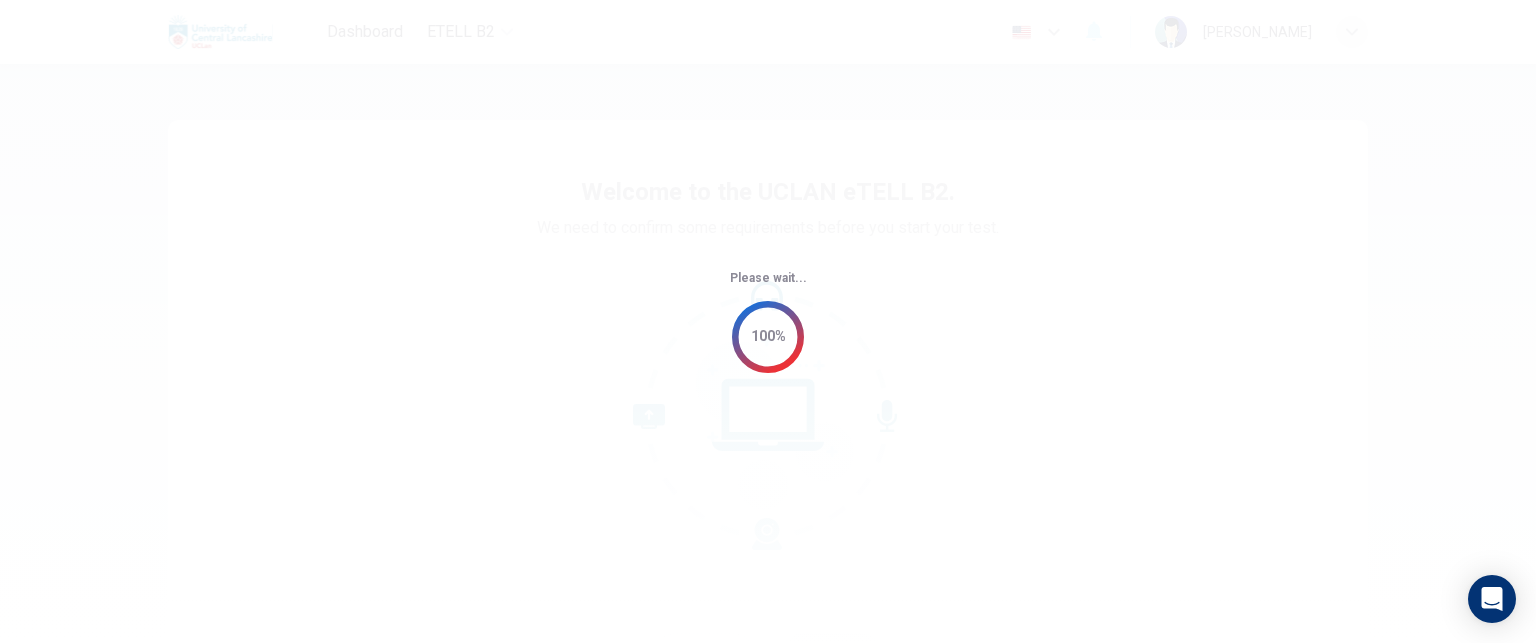 scroll, scrollTop: 0, scrollLeft: 0, axis: both 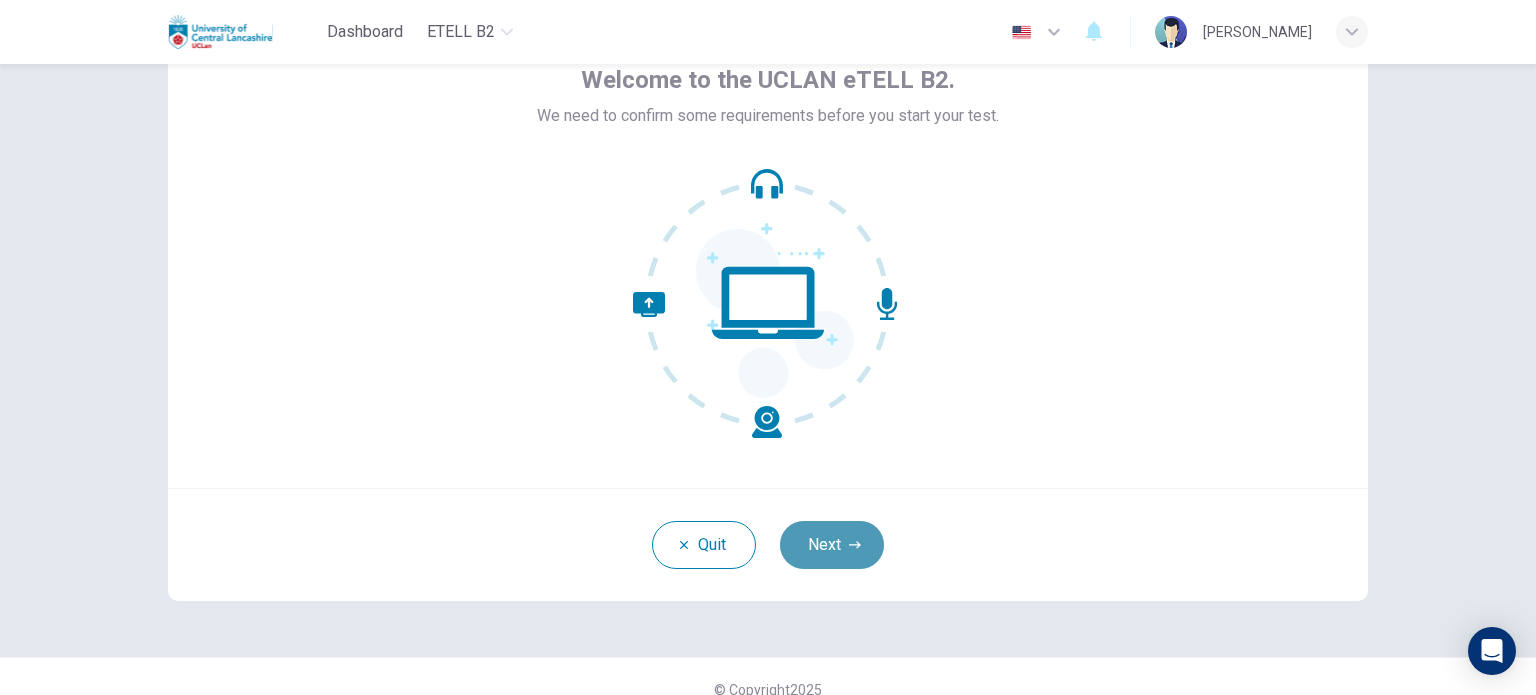 click on "Next" at bounding box center (832, 545) 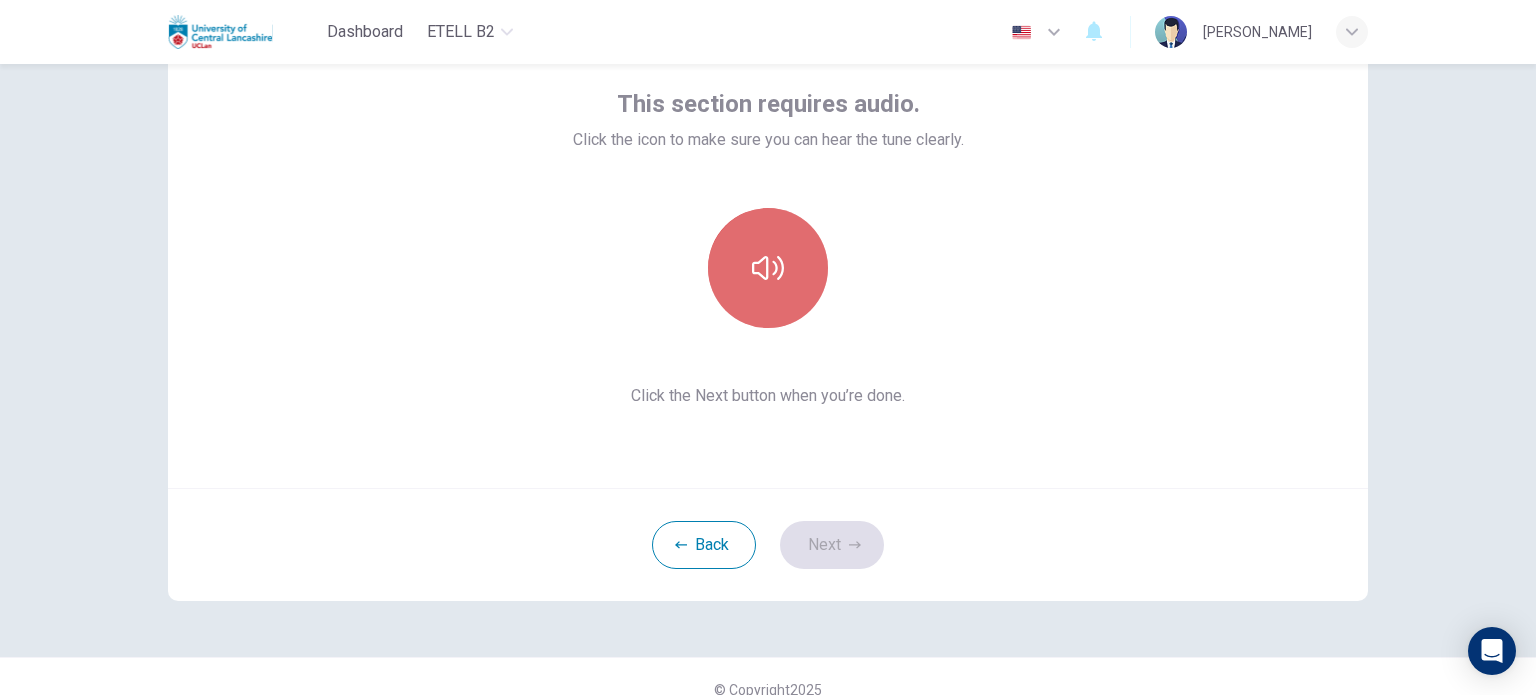click at bounding box center (768, 268) 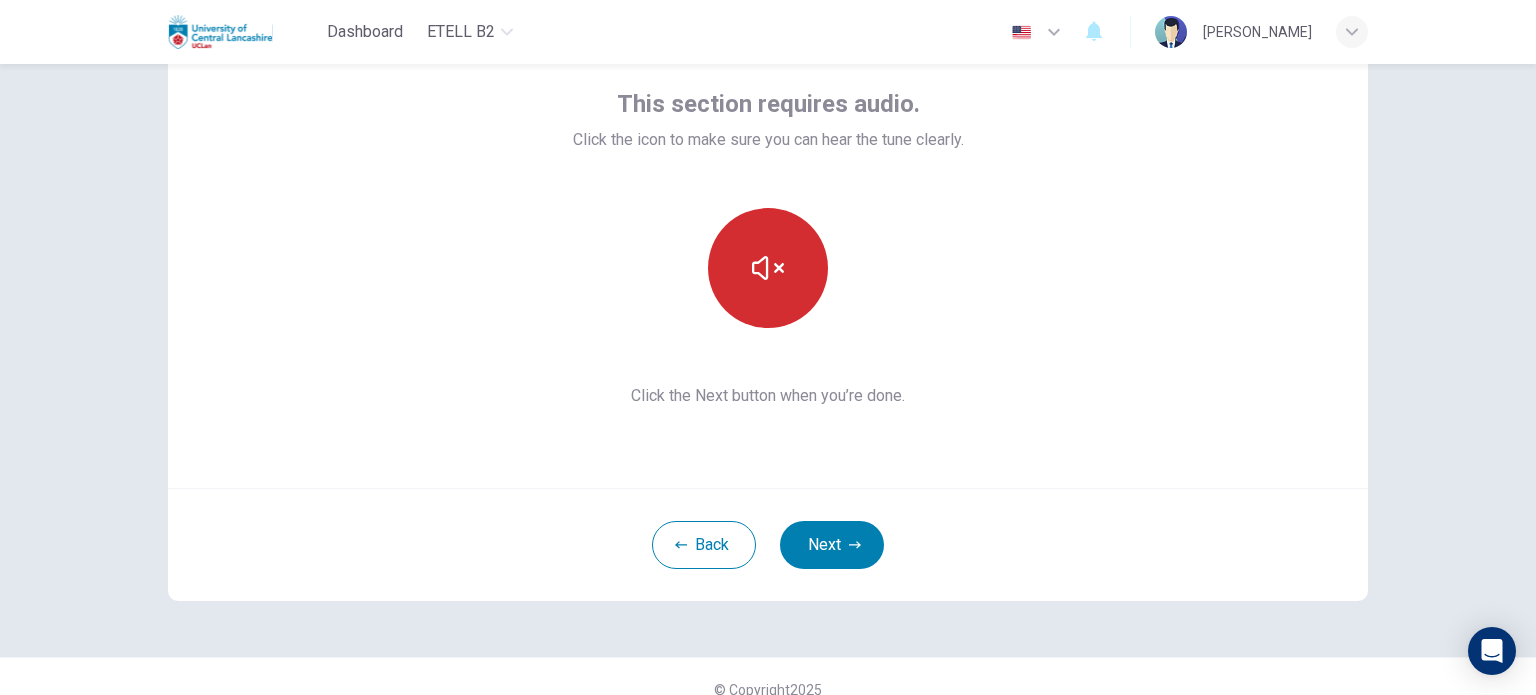 type 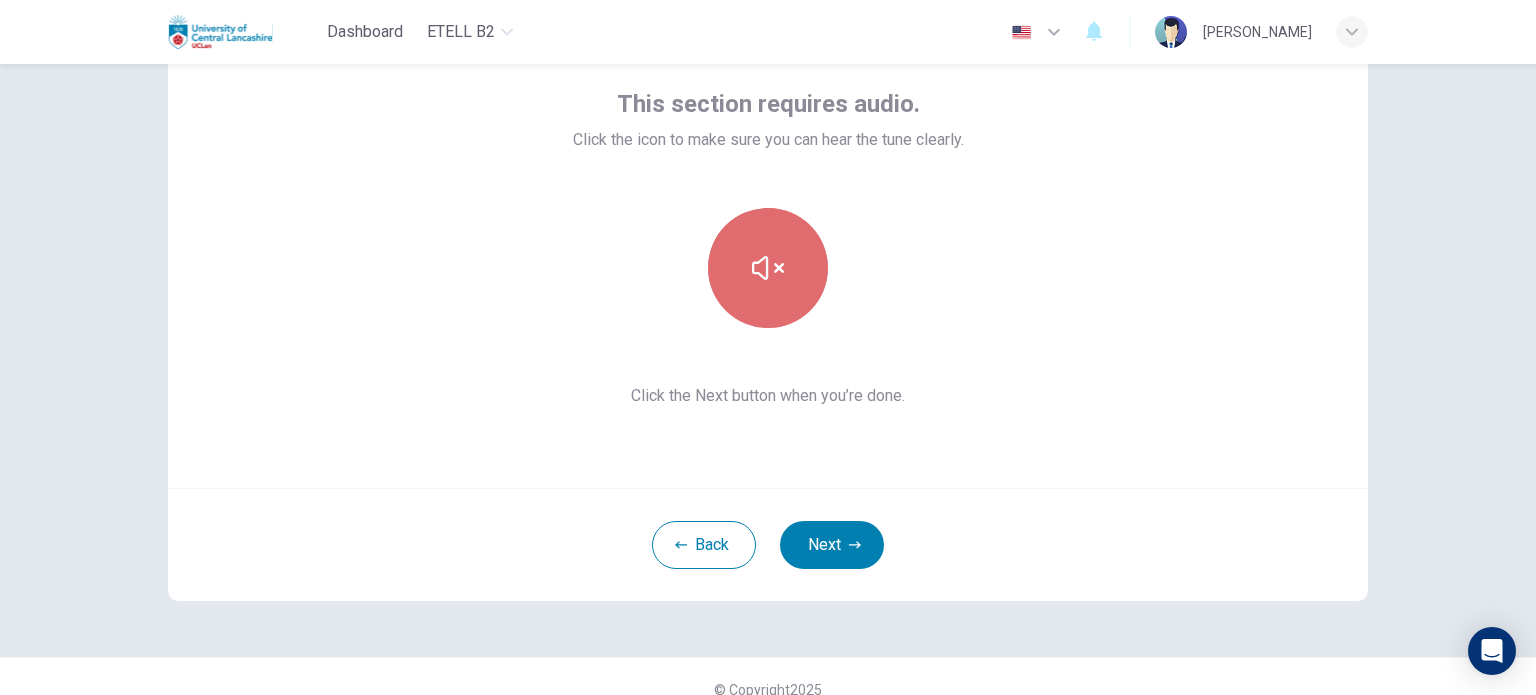click at bounding box center (768, 268) 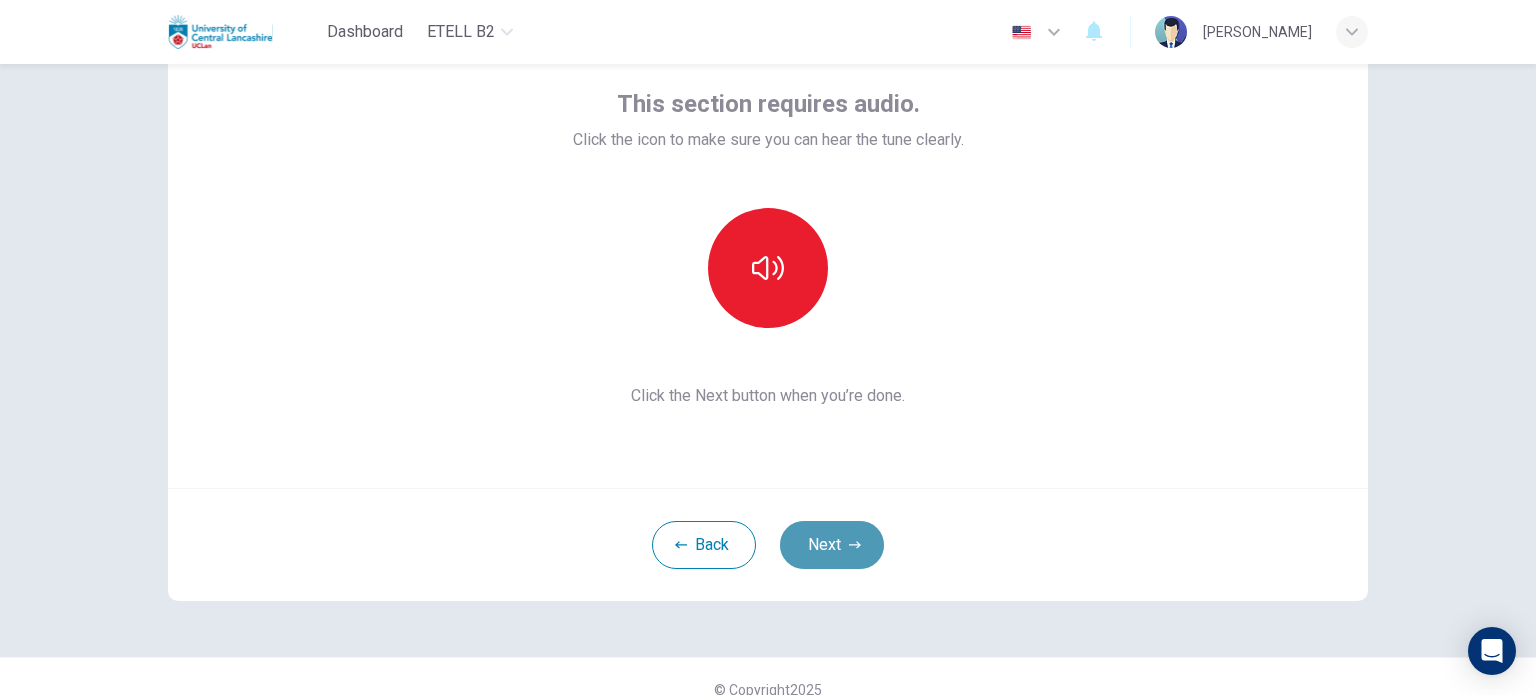 click on "Next" at bounding box center (832, 545) 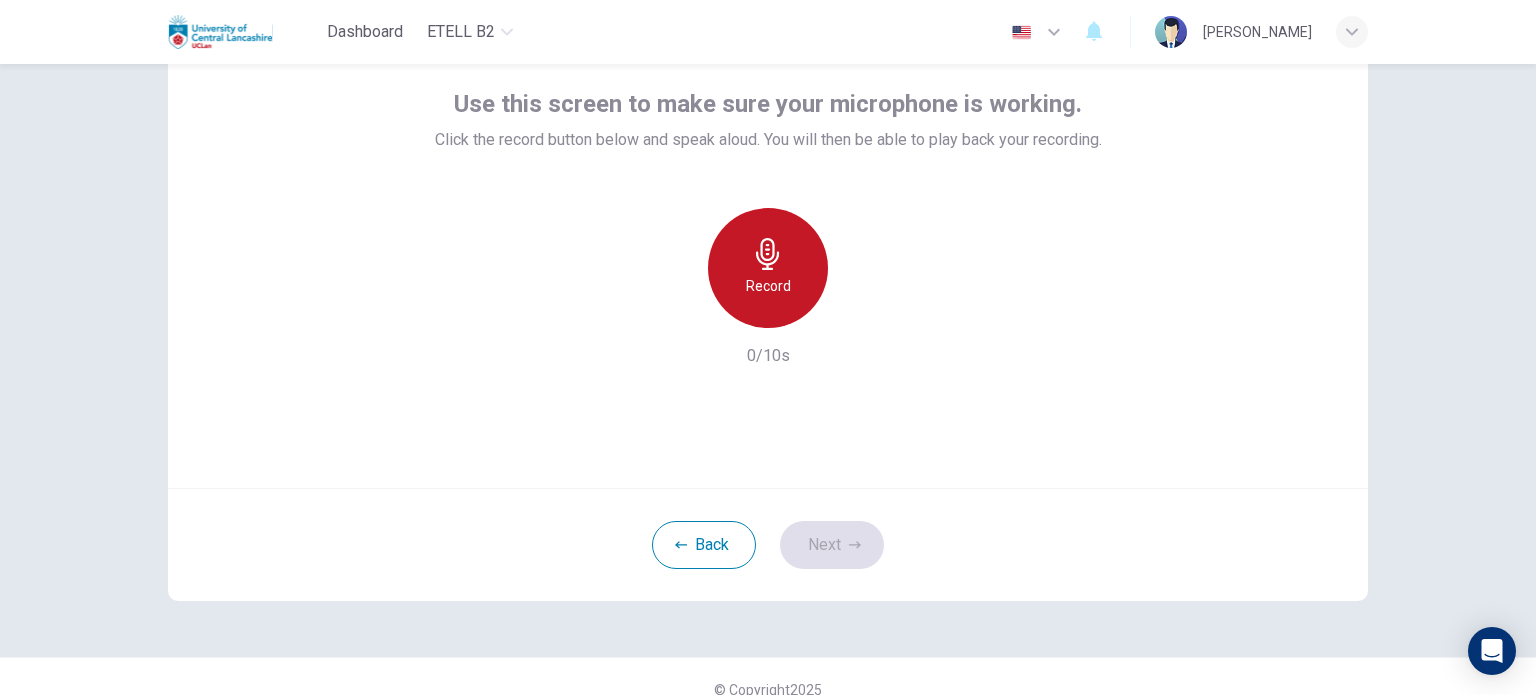 click on "Record" at bounding box center [768, 268] 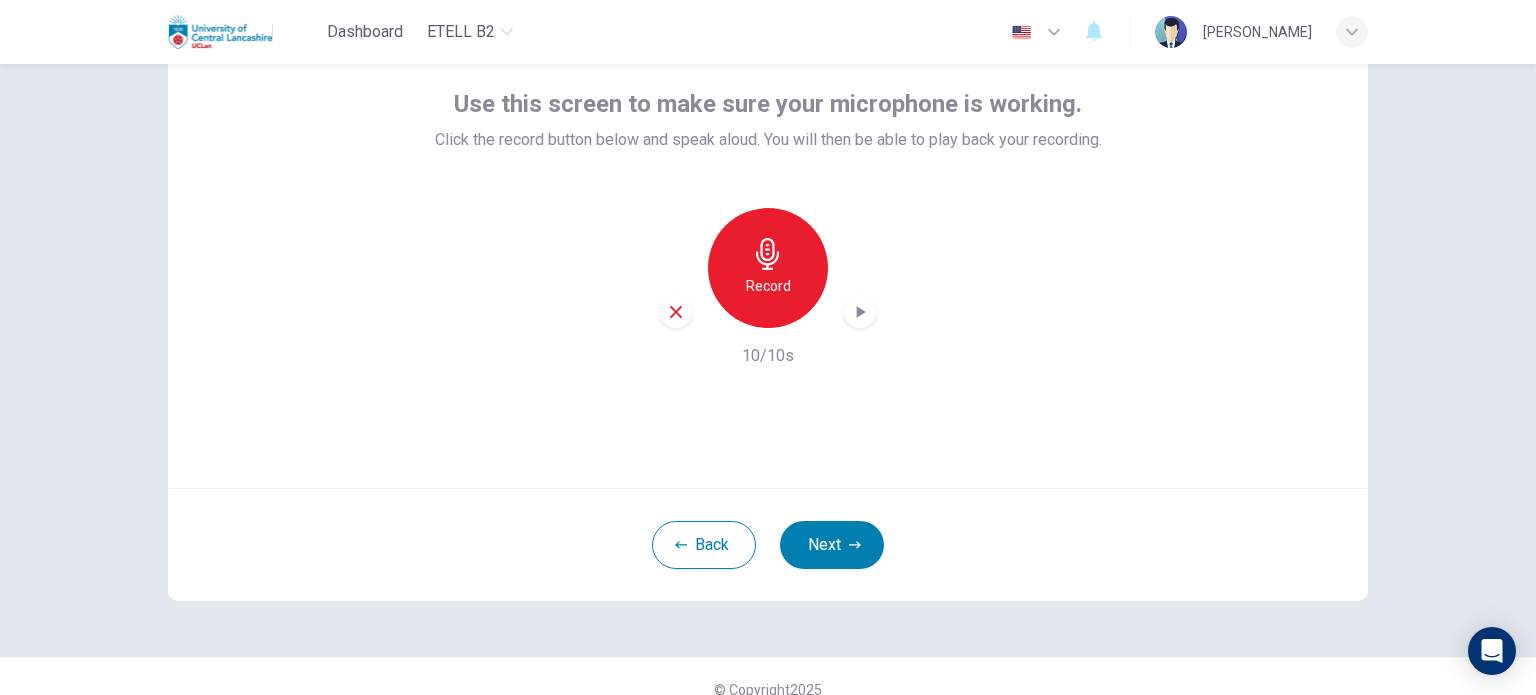 click 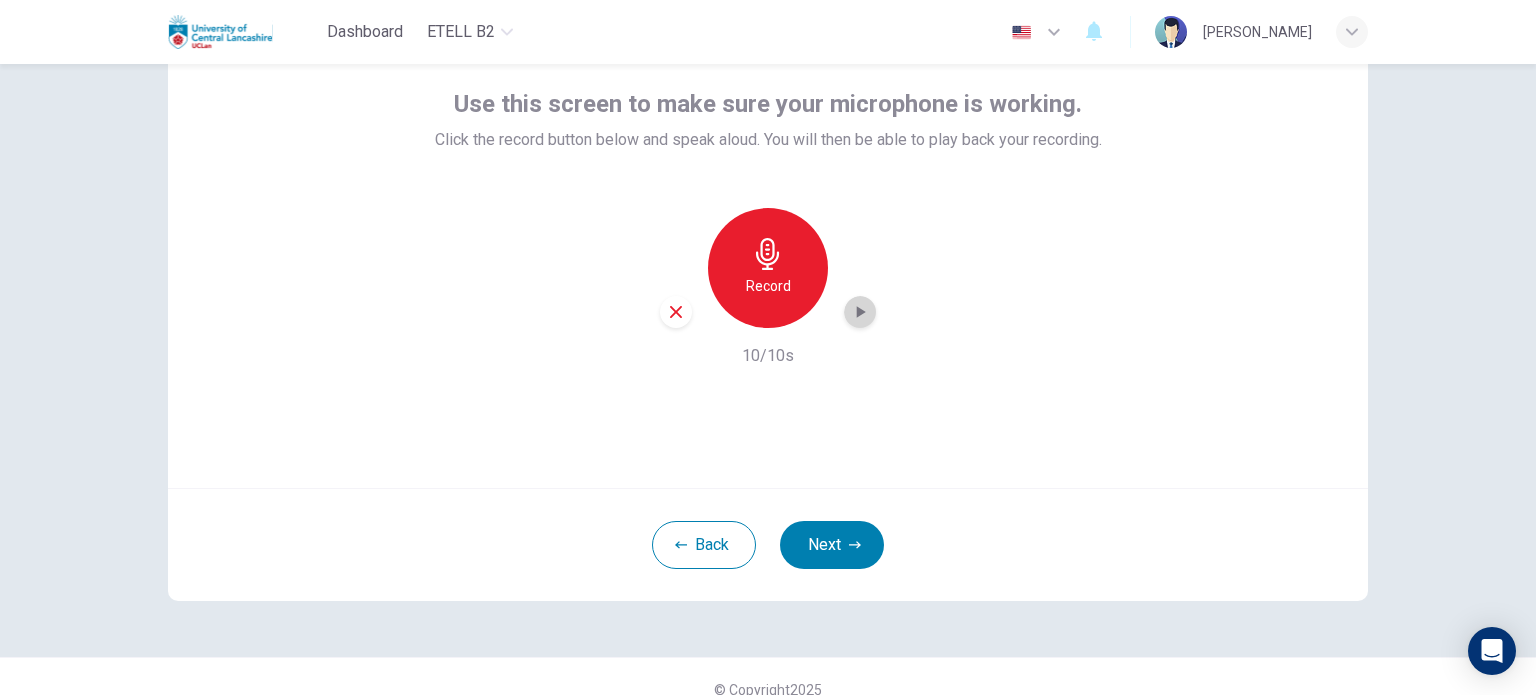 click 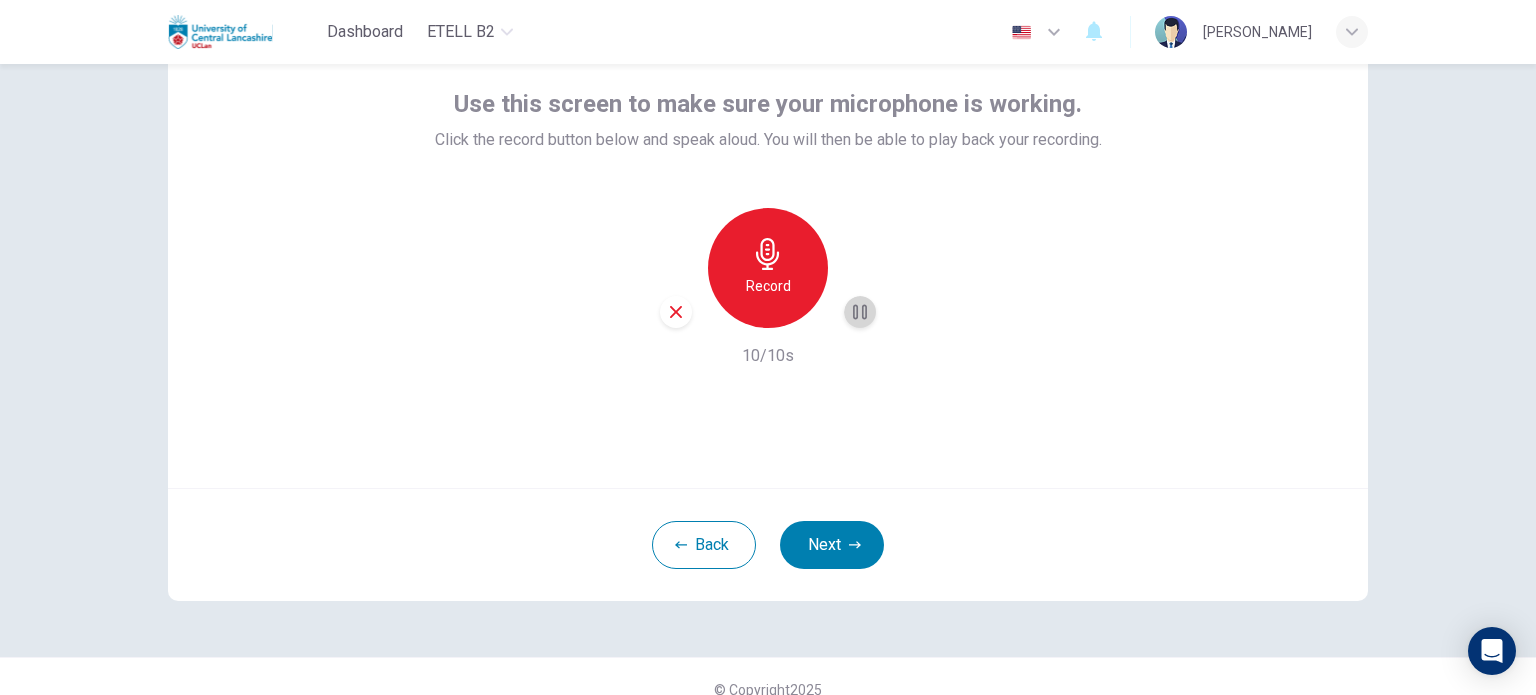click 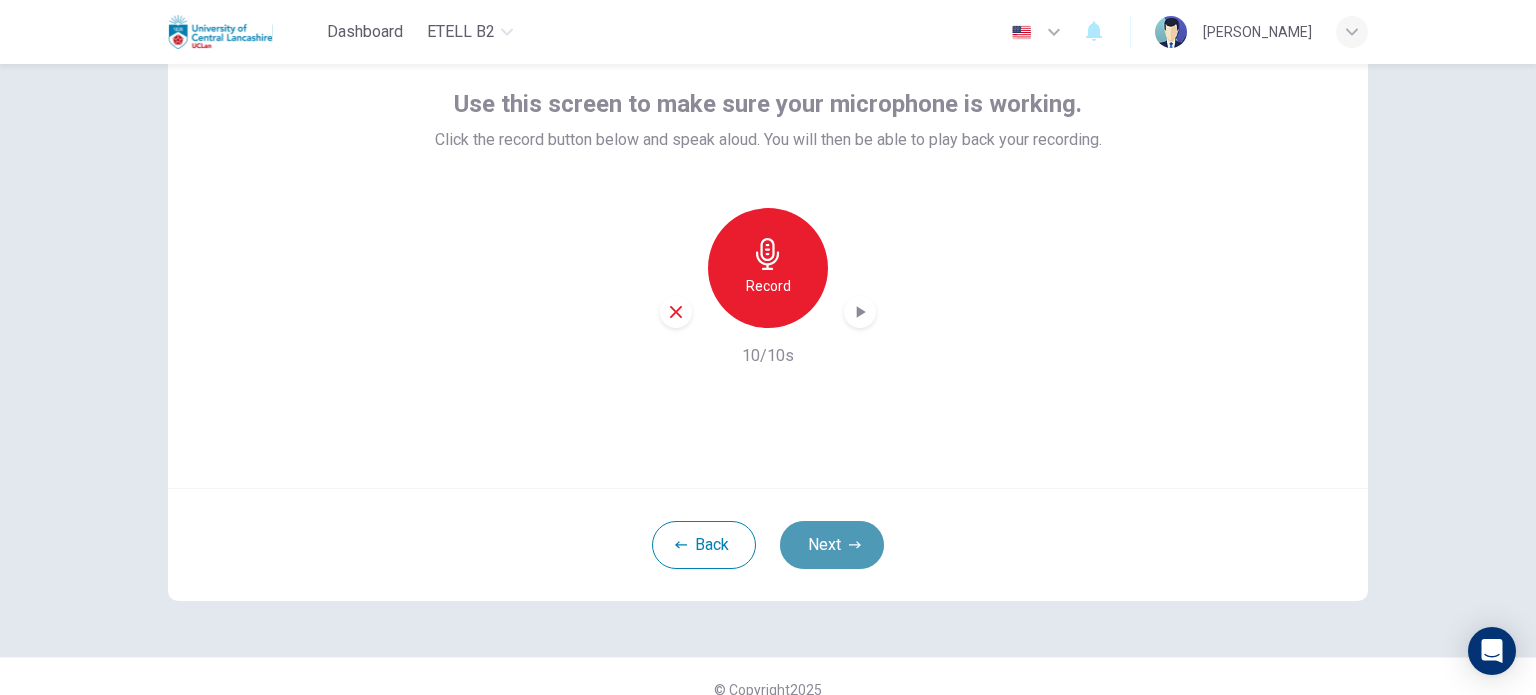 click on "Next" at bounding box center [832, 545] 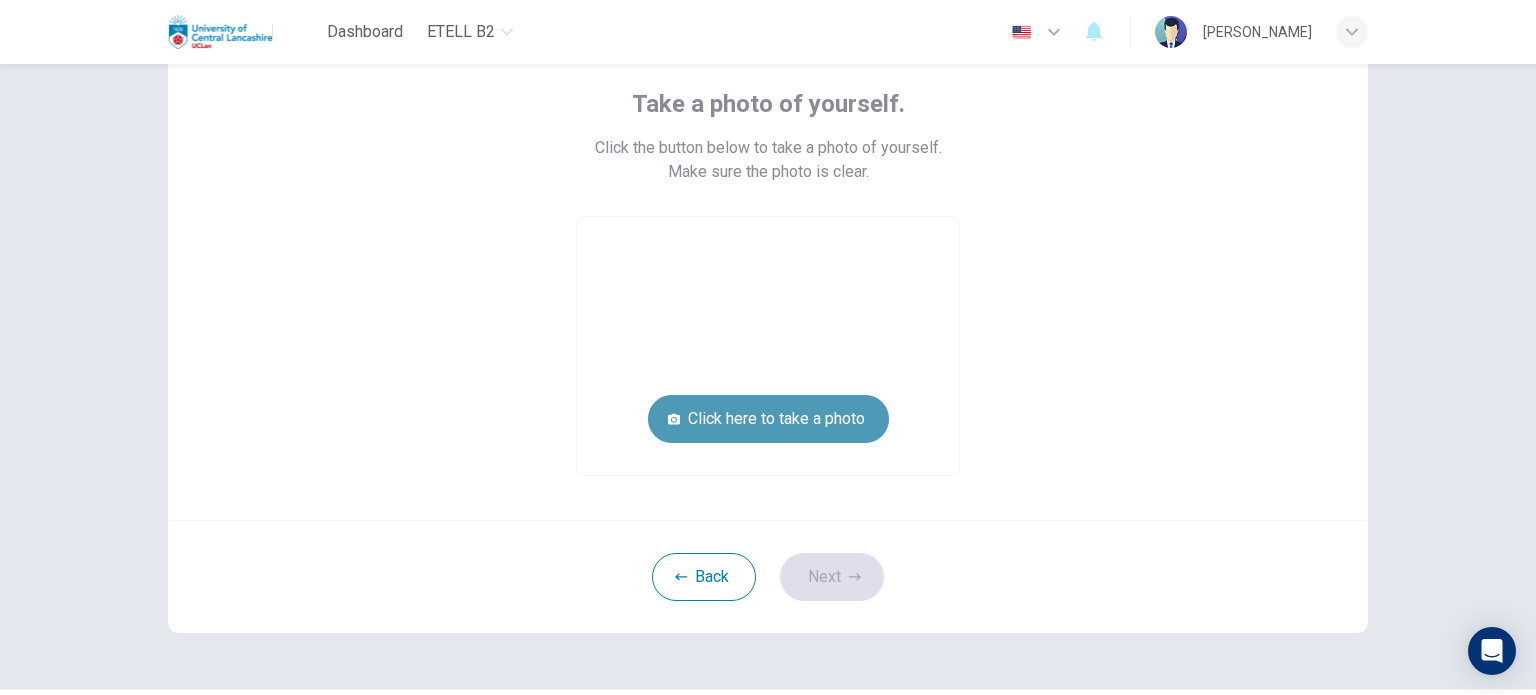 click on "Click here to take a photo" at bounding box center (768, 419) 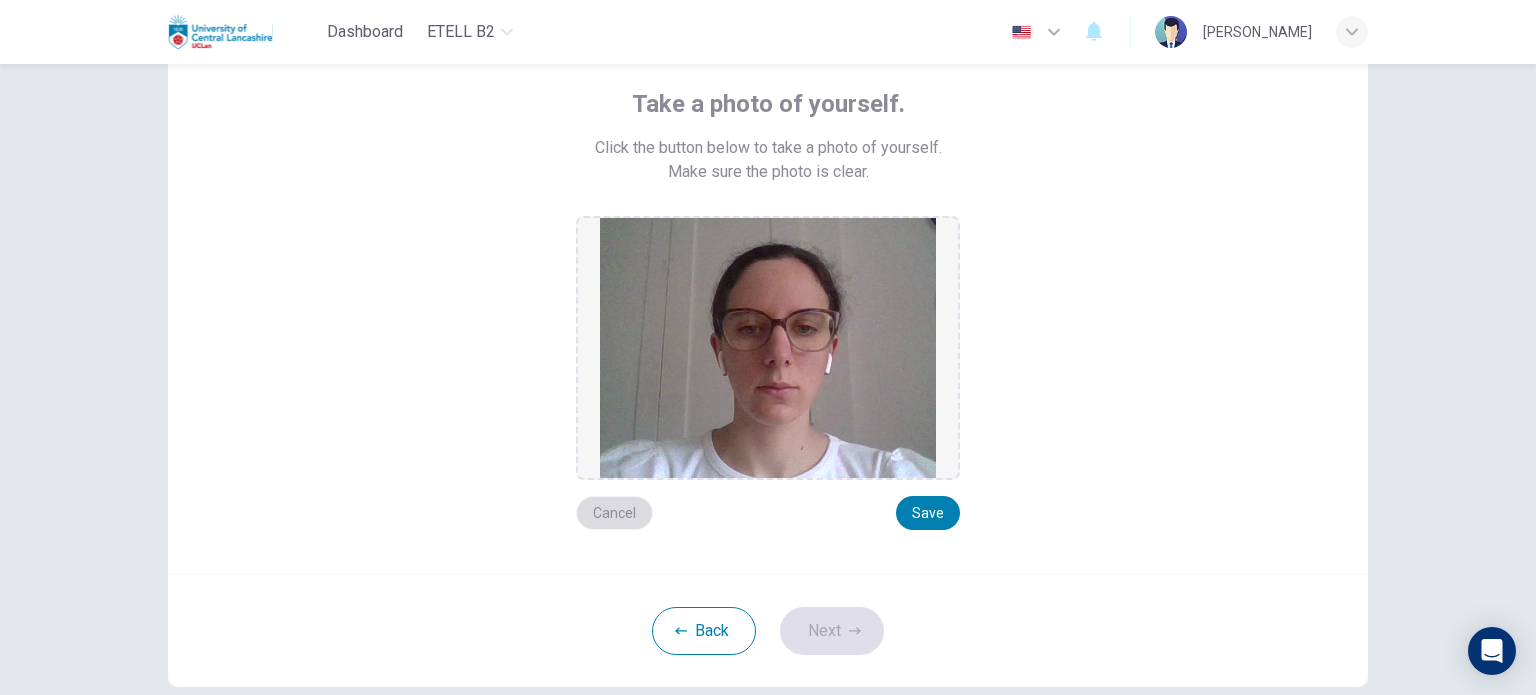 click on "Cancel" at bounding box center [614, 513] 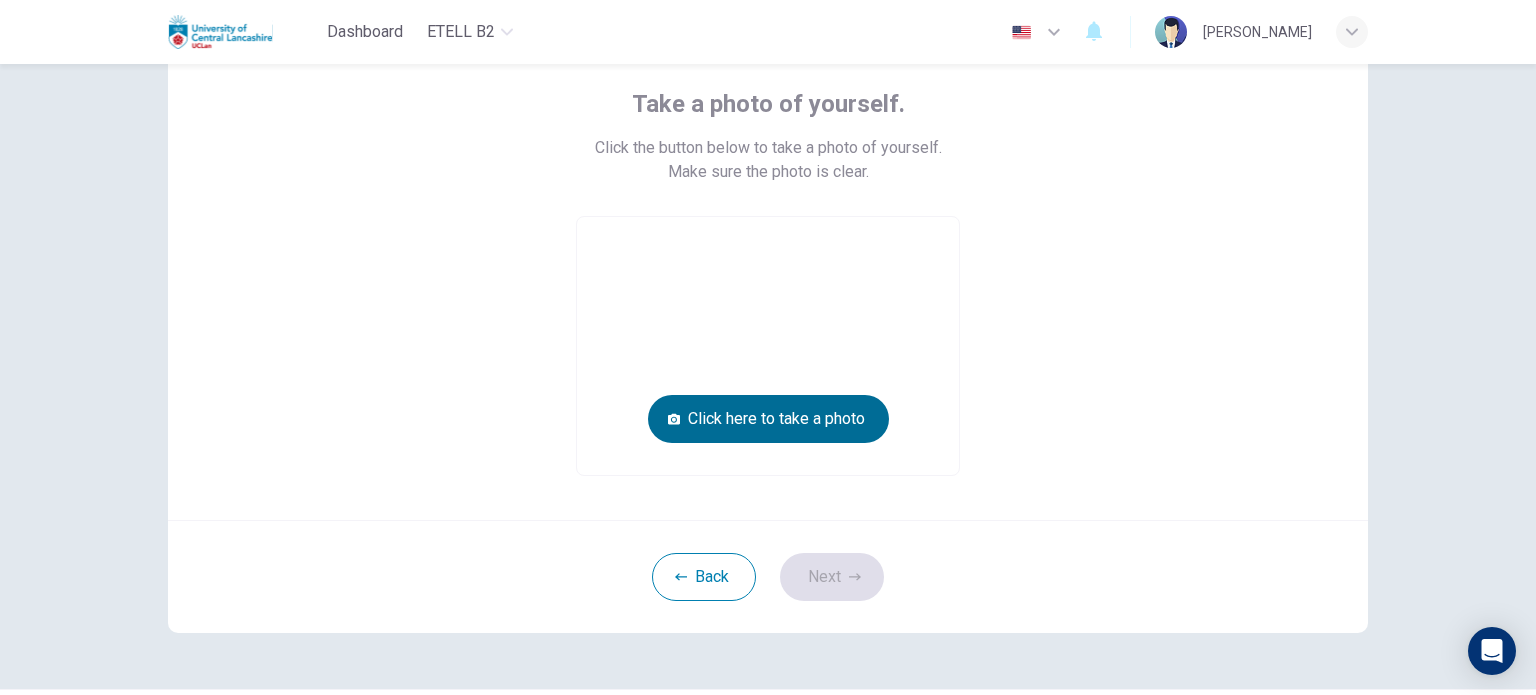 click on "Click here to take a photo" at bounding box center (768, 419) 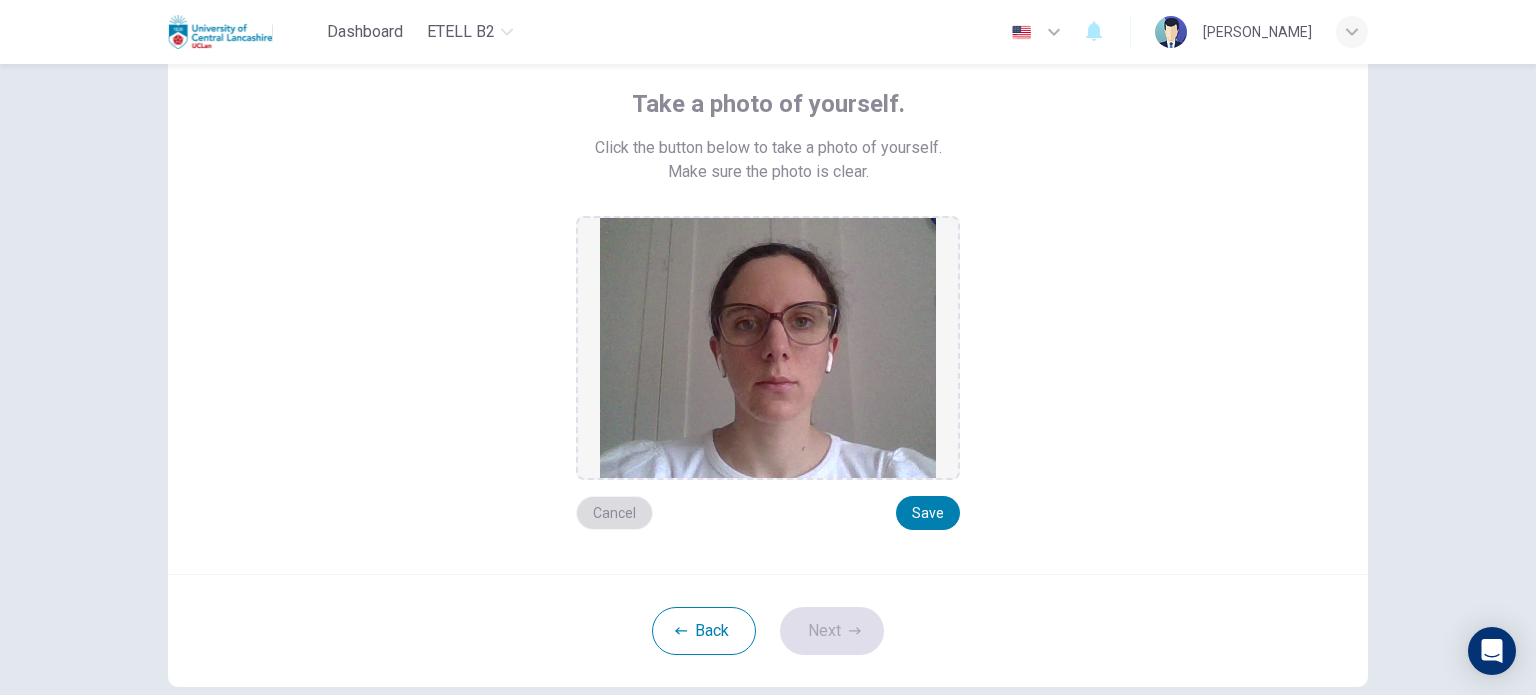 click on "Cancel" at bounding box center [614, 513] 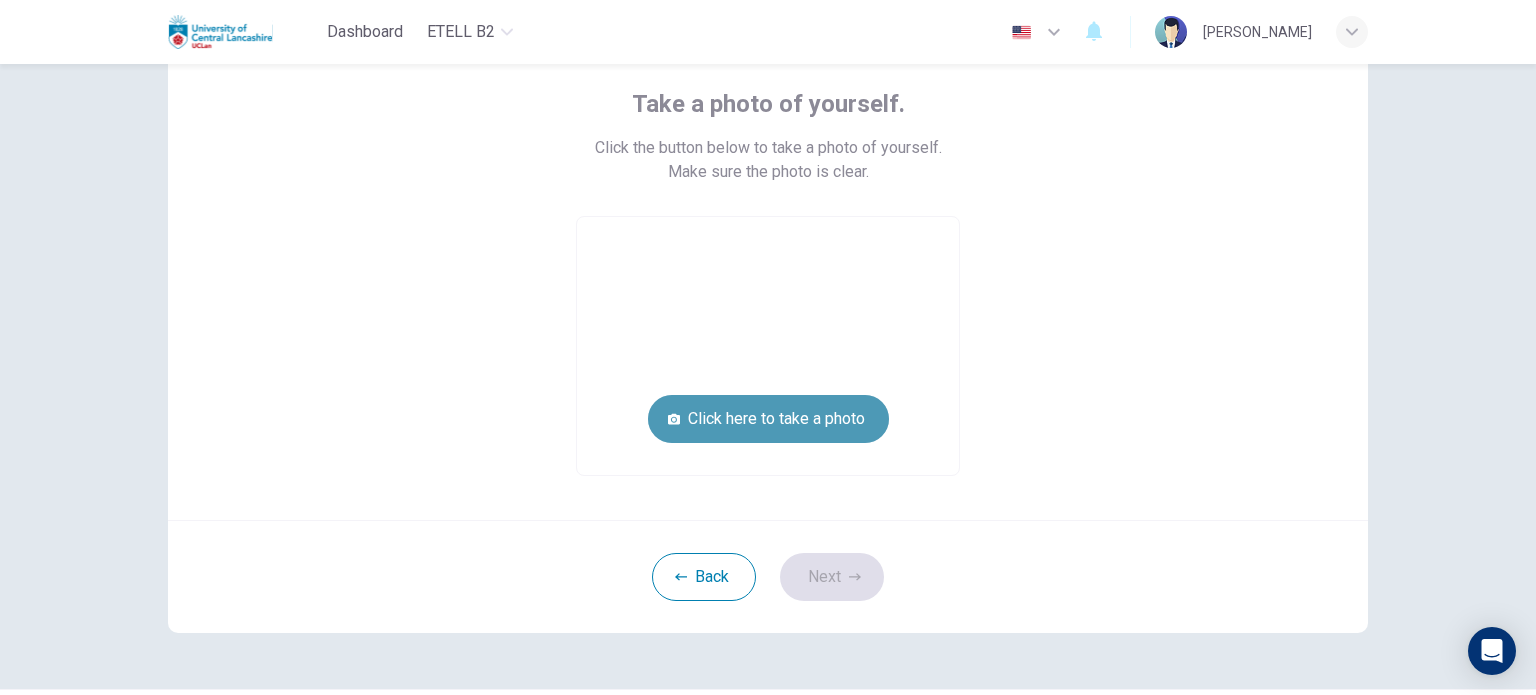 click on "Click here to take a photo" at bounding box center (768, 419) 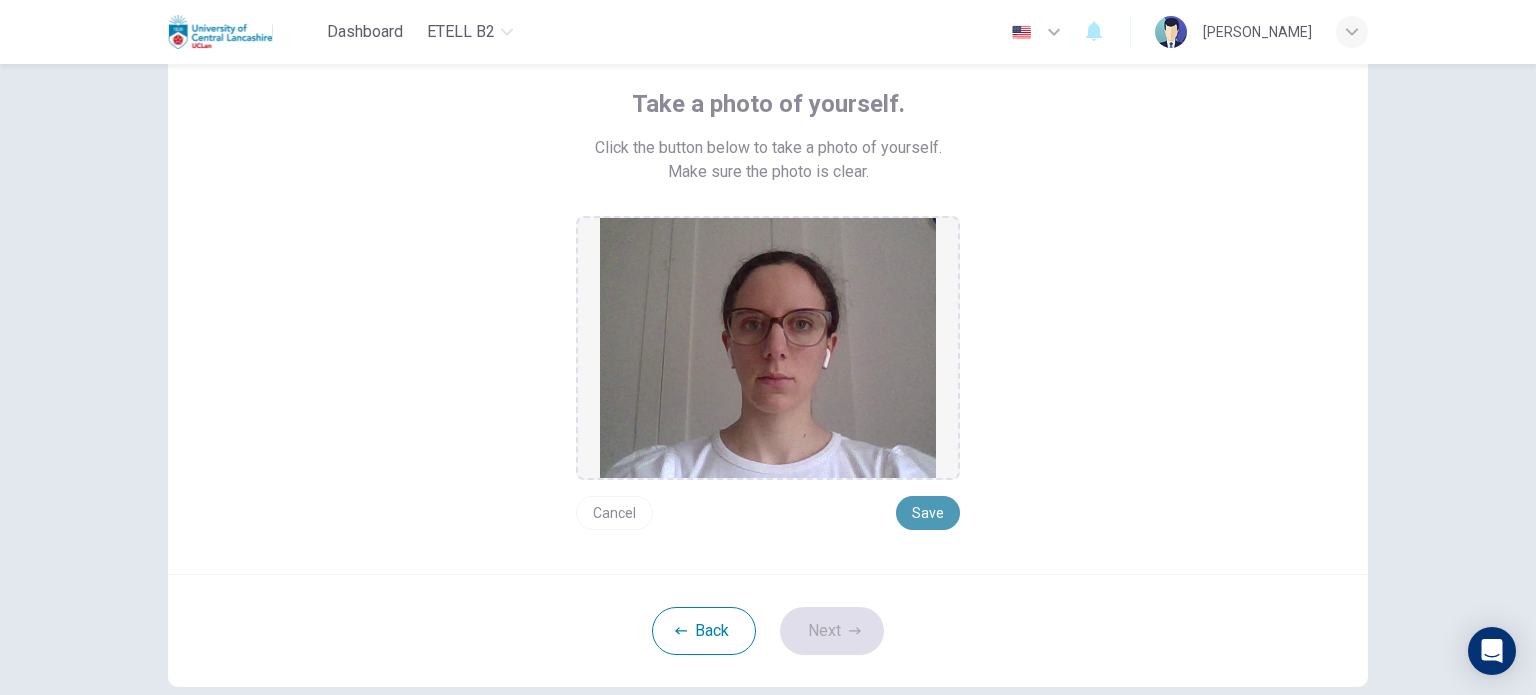 click on "Save" at bounding box center (928, 513) 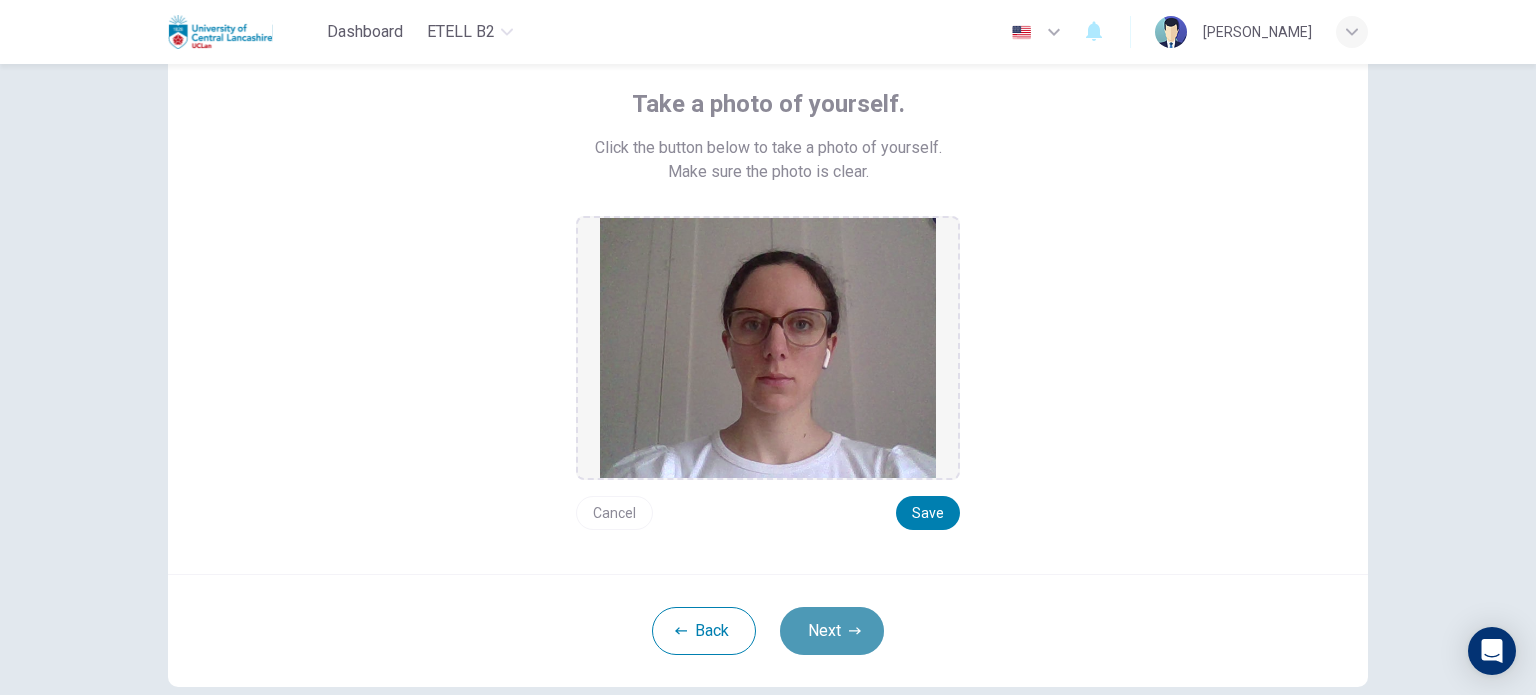 click on "Next" at bounding box center (832, 631) 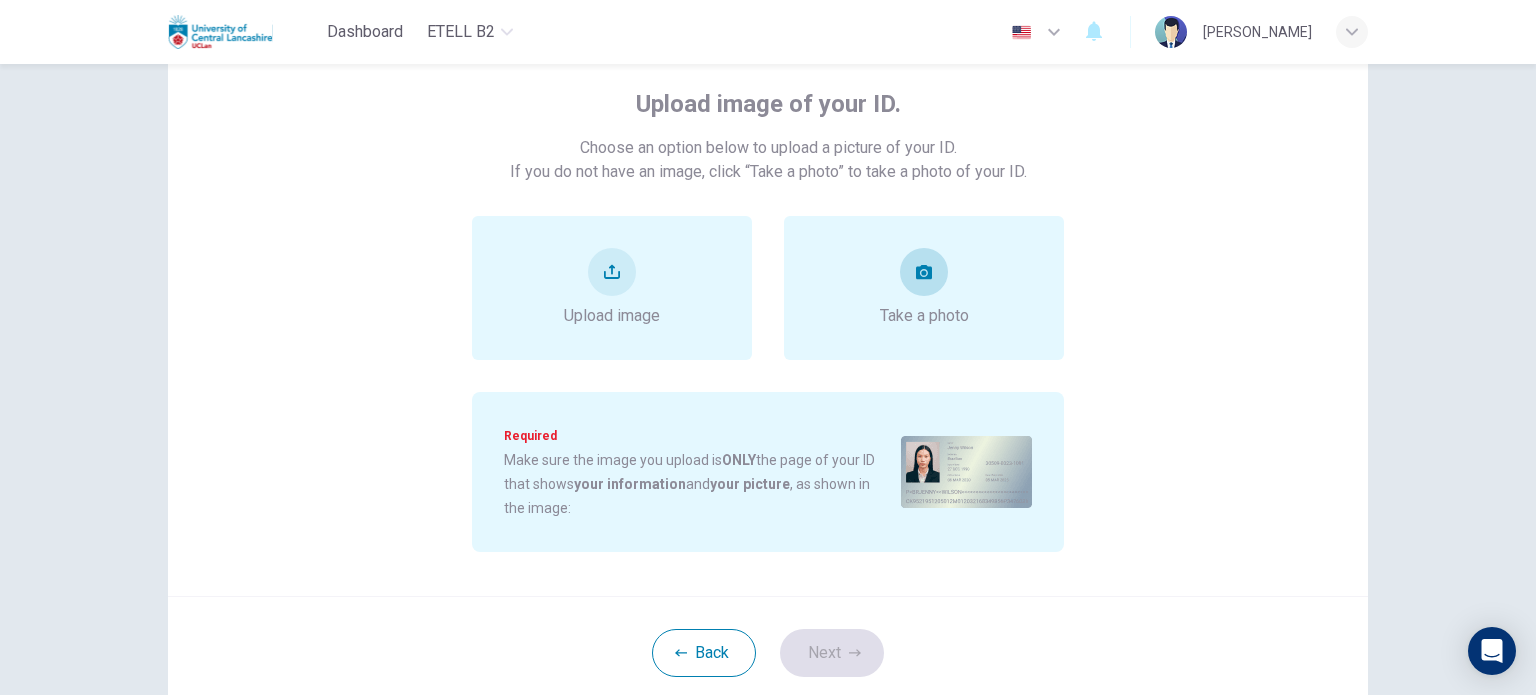 click on "Take a photo" at bounding box center [924, 316] 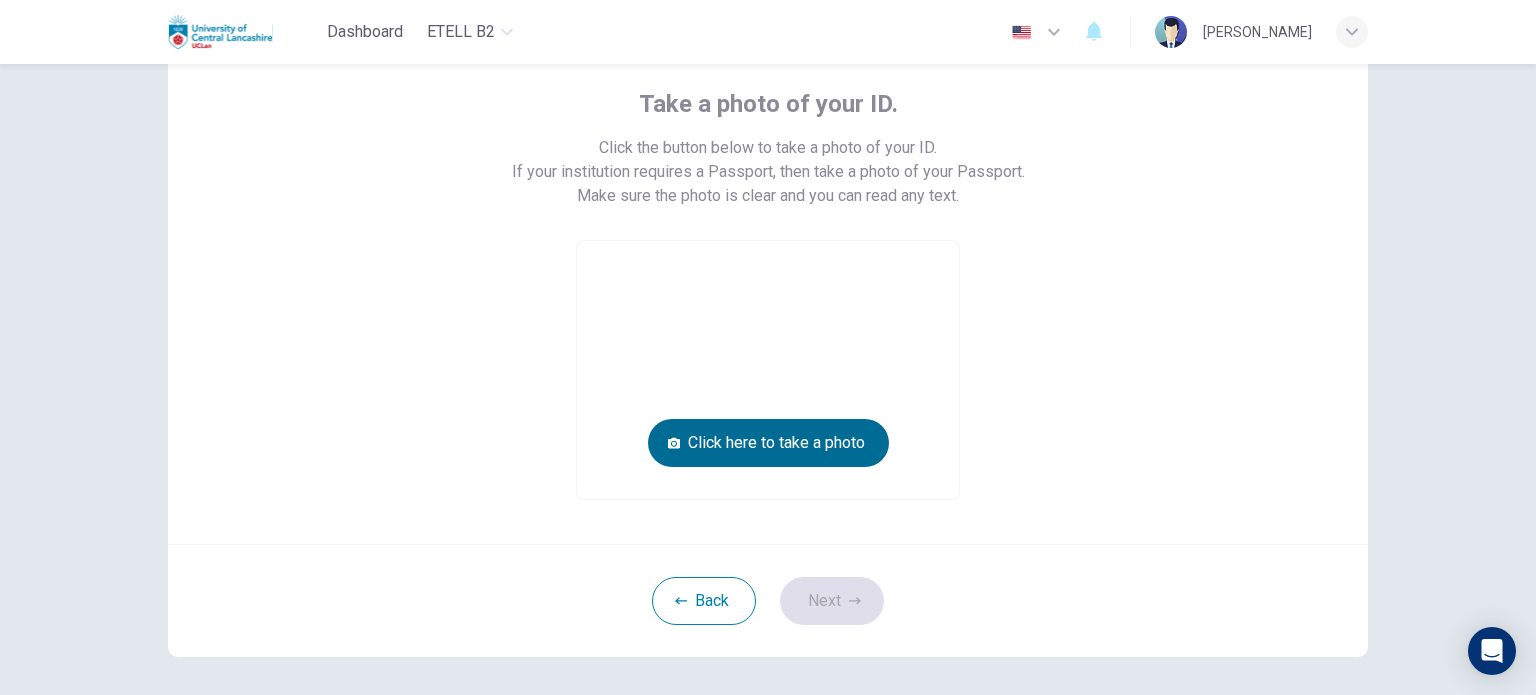 click on "Click here to take a photo" at bounding box center (768, 443) 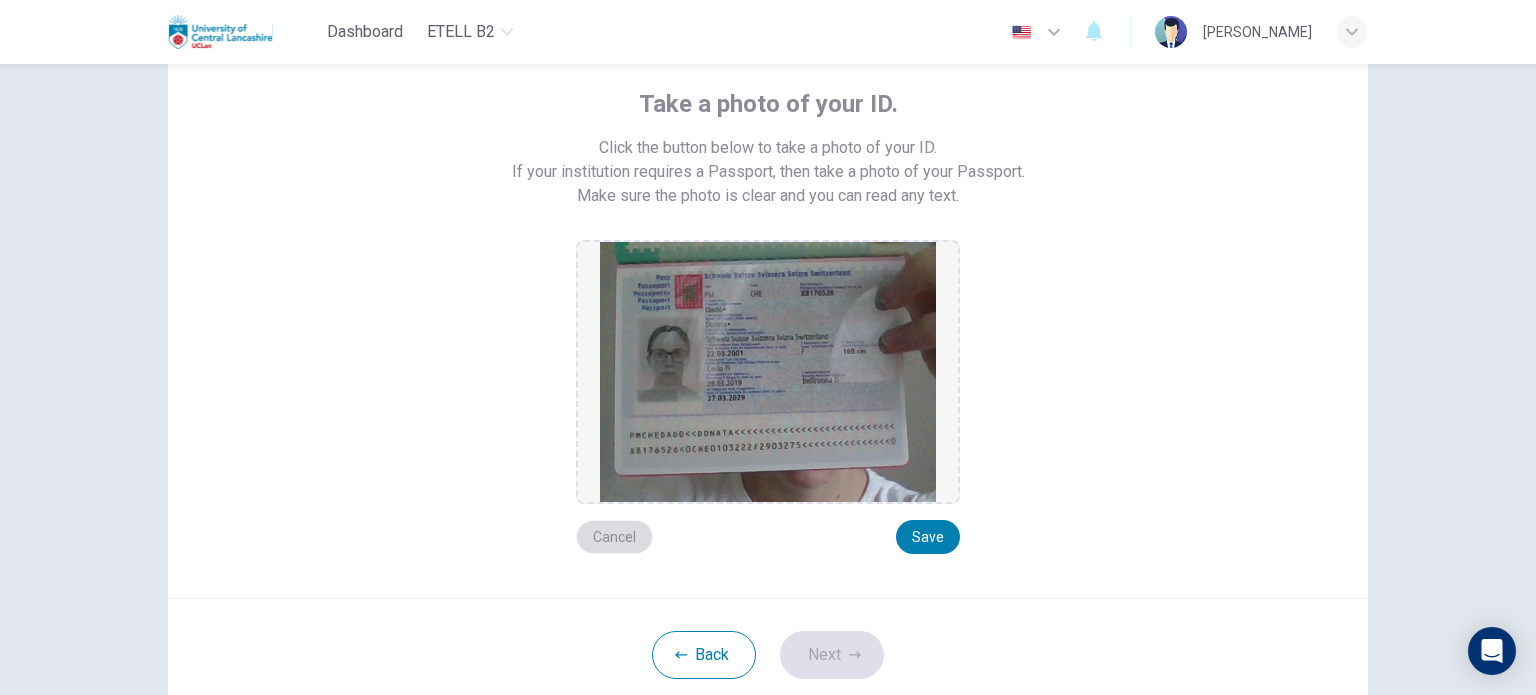 click on "Cancel" at bounding box center [614, 537] 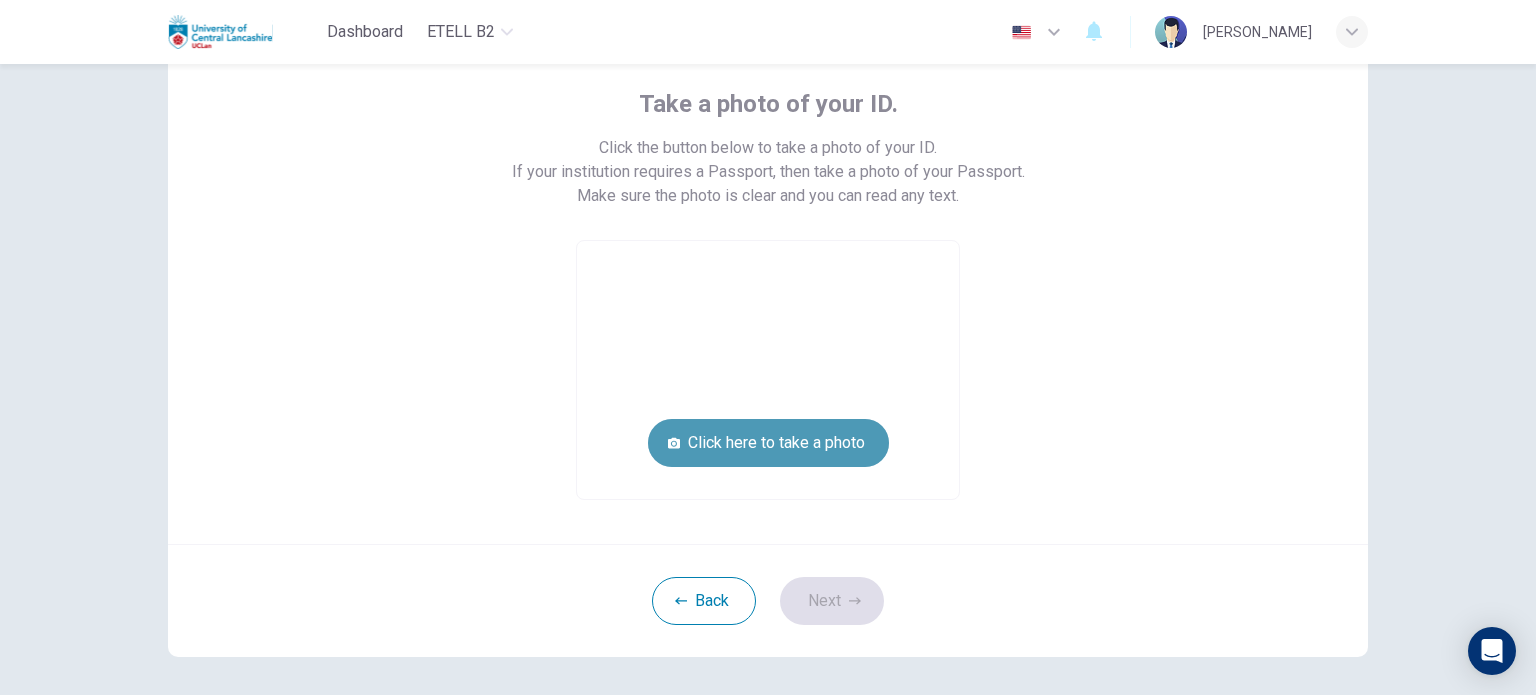 click on "Click here to take a photo" at bounding box center [768, 443] 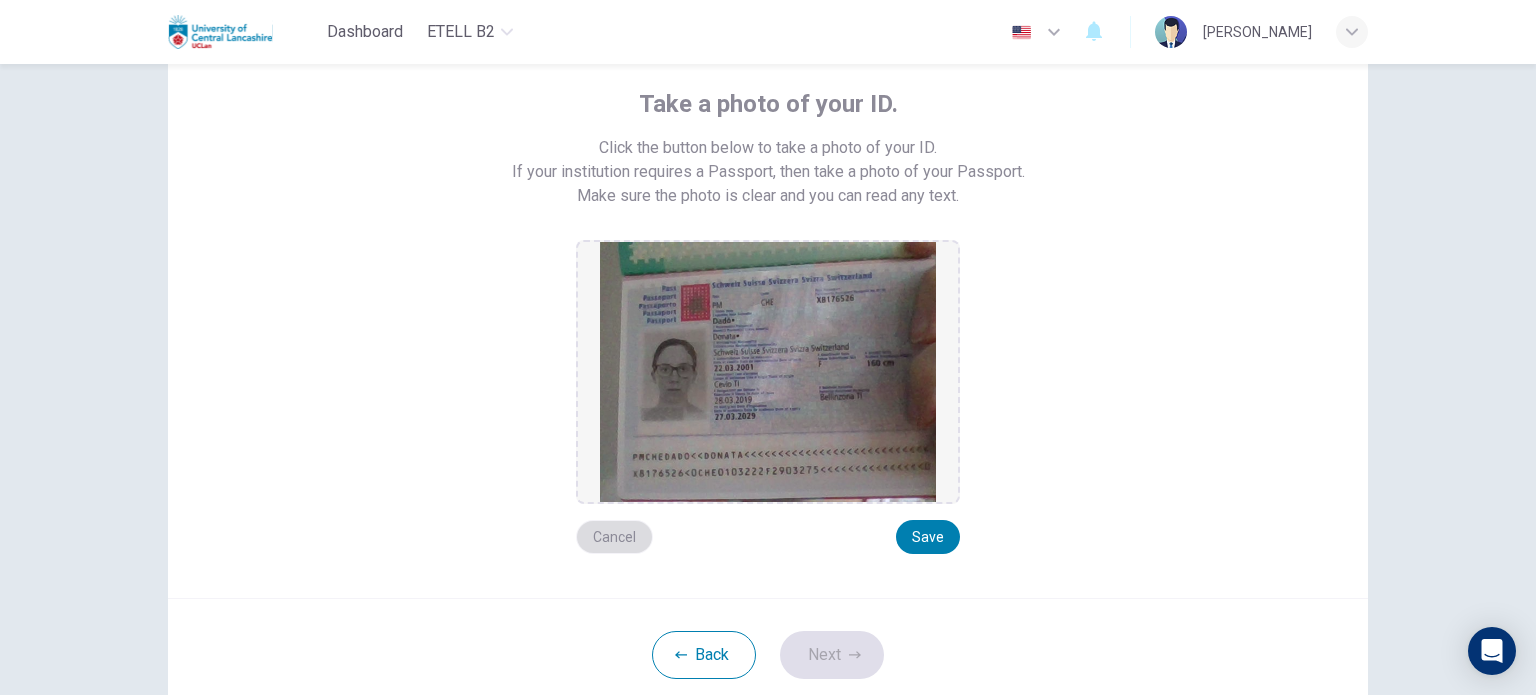 click on "Cancel" at bounding box center [614, 537] 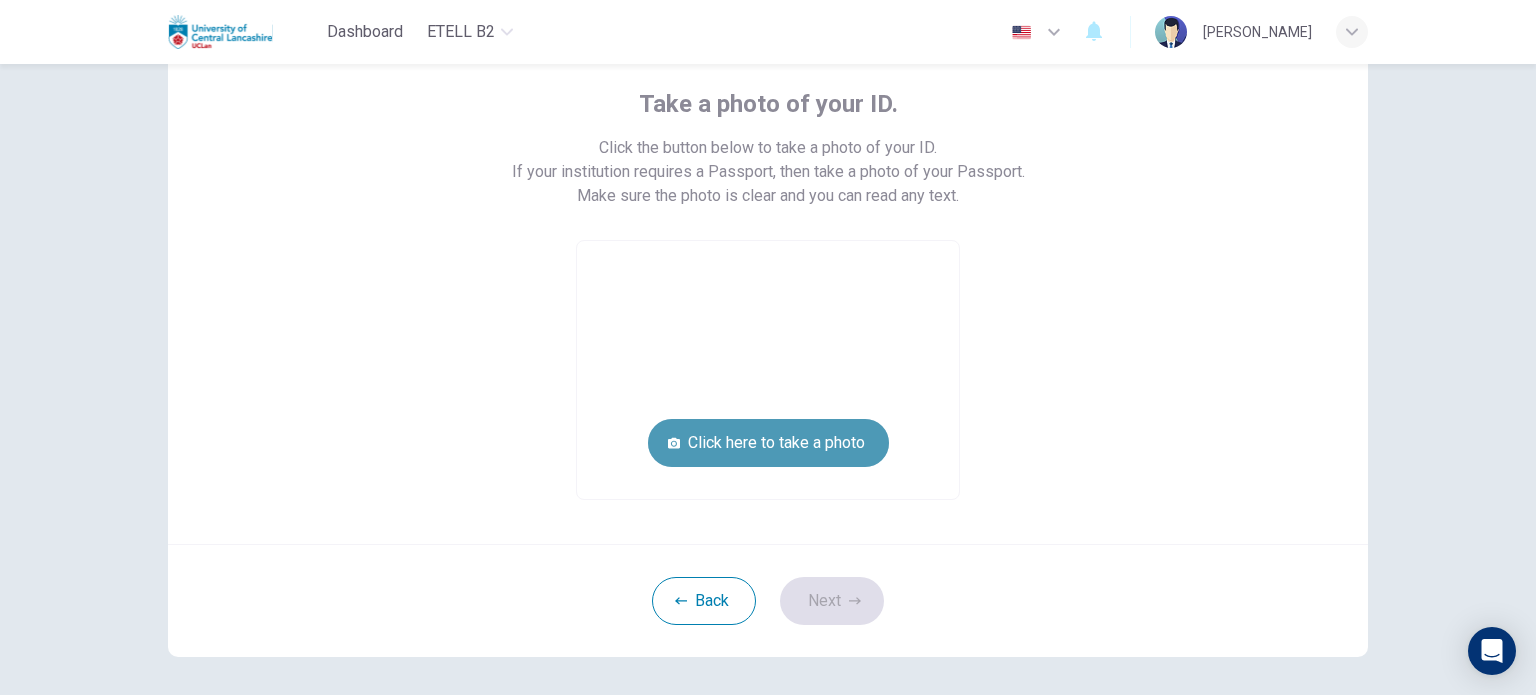click on "Click here to take a photo" at bounding box center (768, 443) 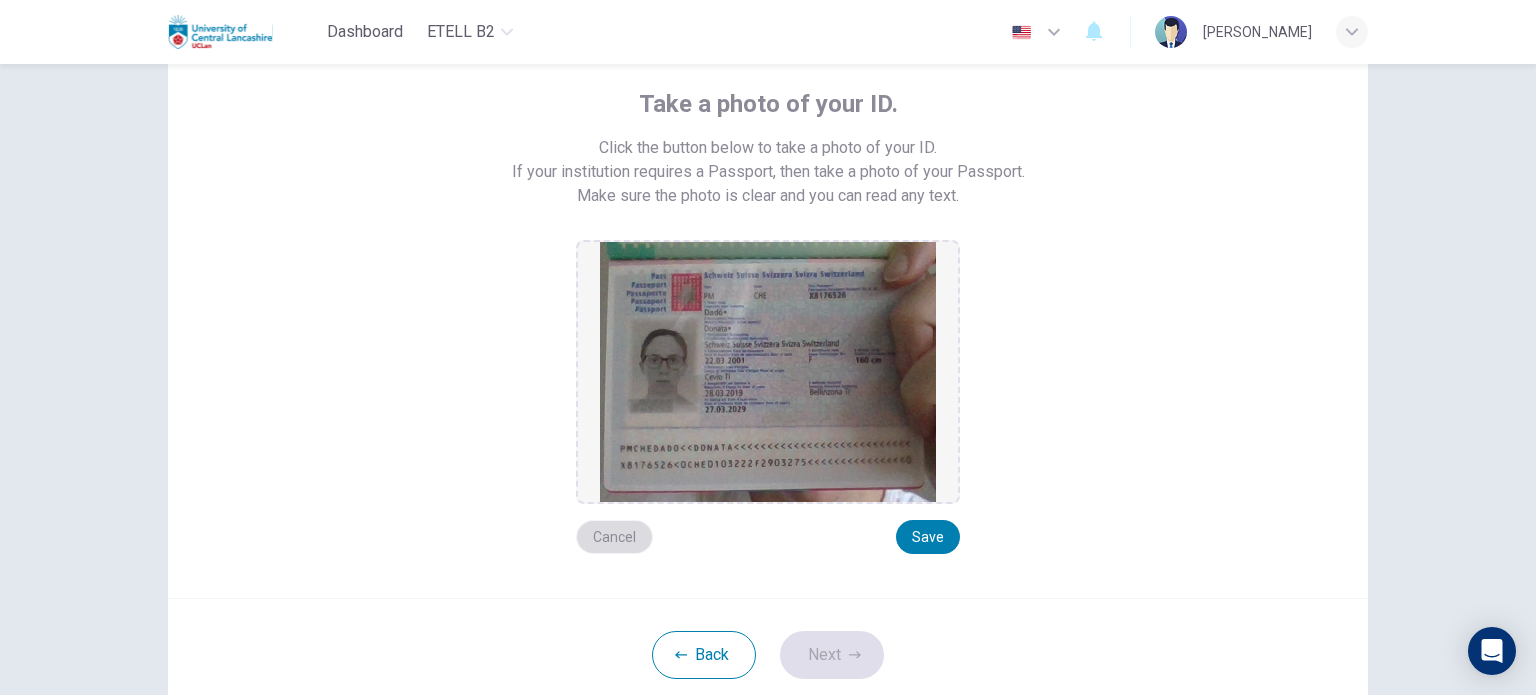 click on "Cancel" at bounding box center (614, 537) 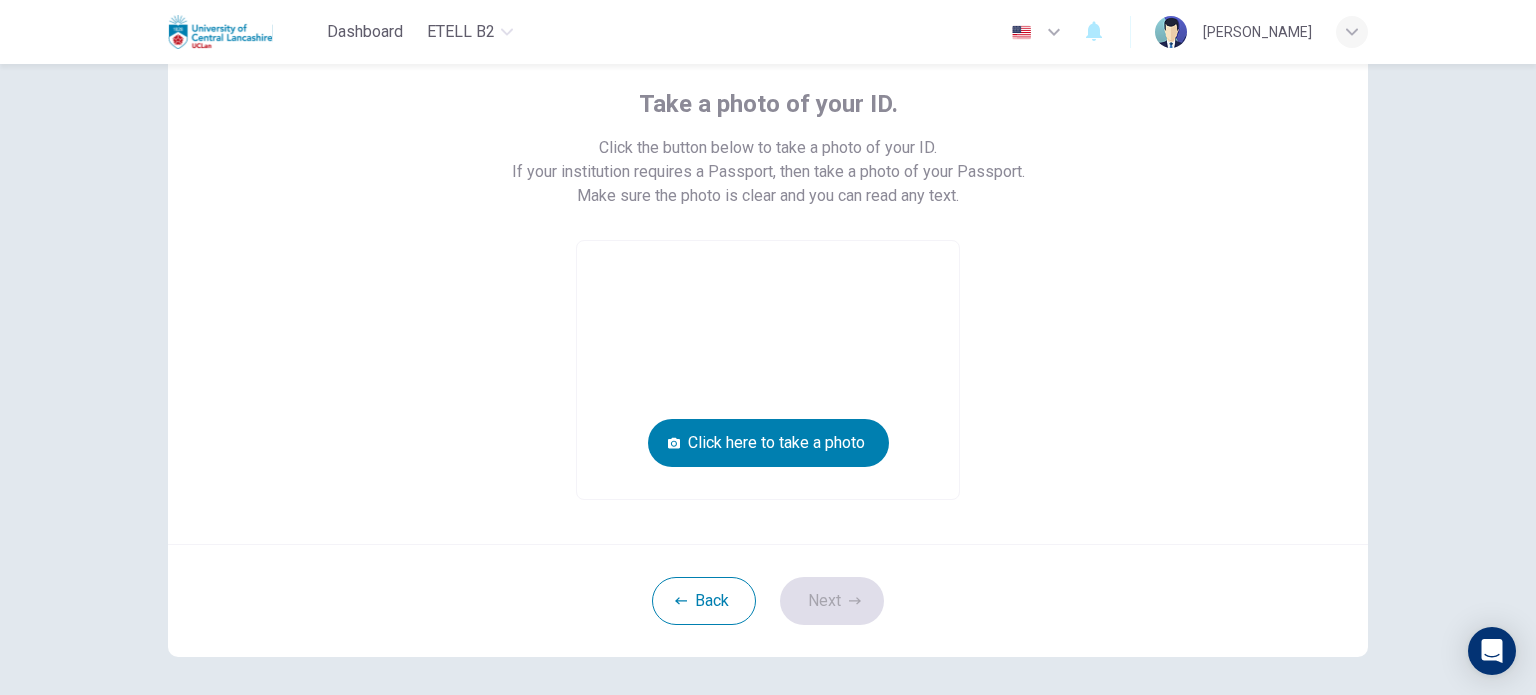 click on "Take a photo of your ID. Click the button below to take a photo of your ID.   If your institution requires a Passport, then take a photo of your Passport. Make sure the photo is clear and you can read any text. Click here to take a photo" at bounding box center (768, 276) 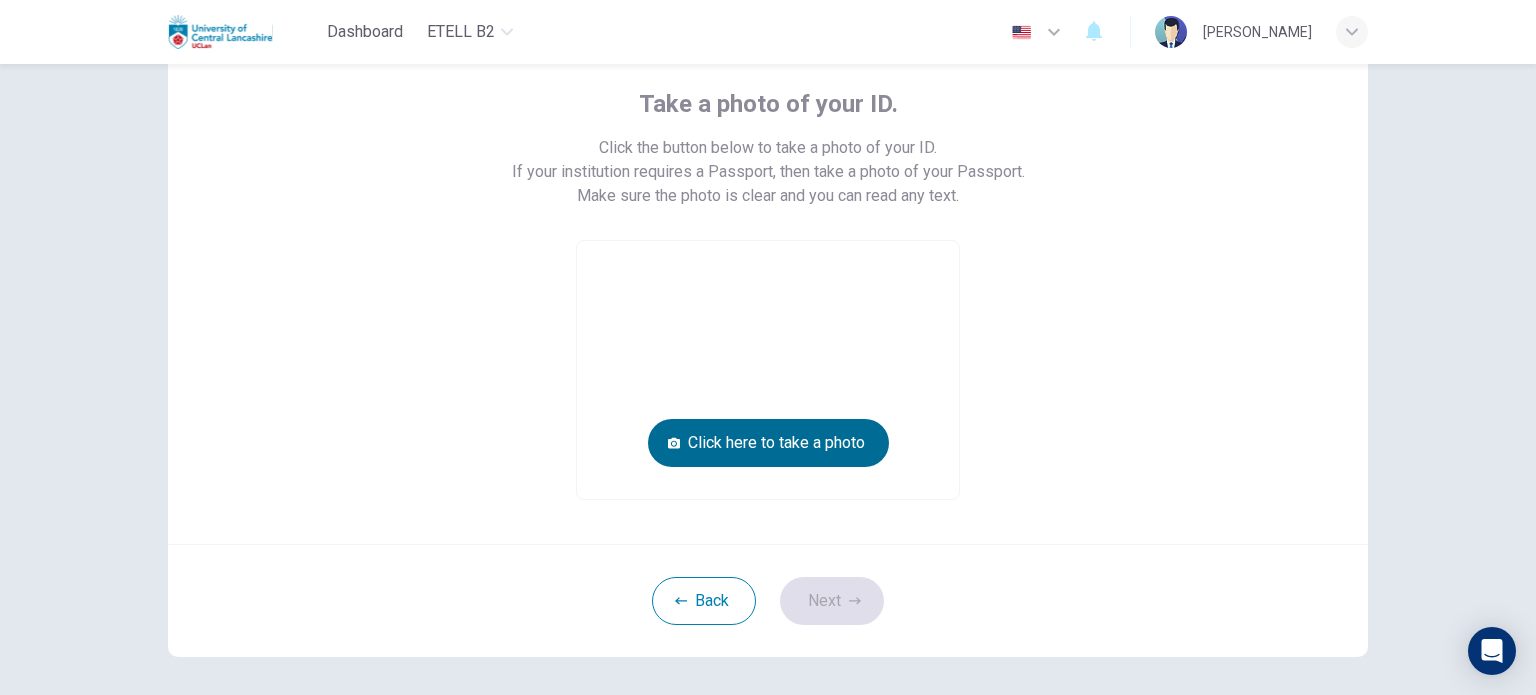 click on "Click here to take a photo" at bounding box center (768, 443) 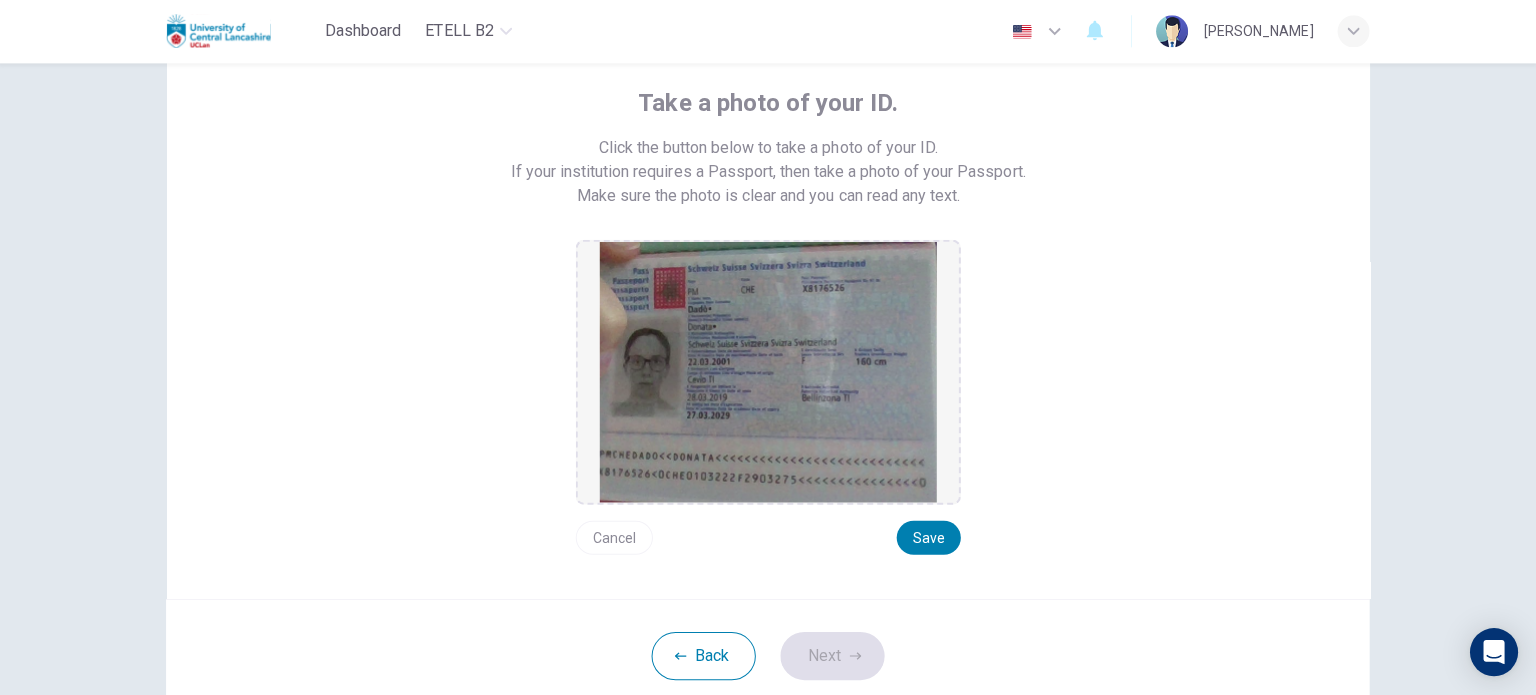 scroll, scrollTop: 0, scrollLeft: 0, axis: both 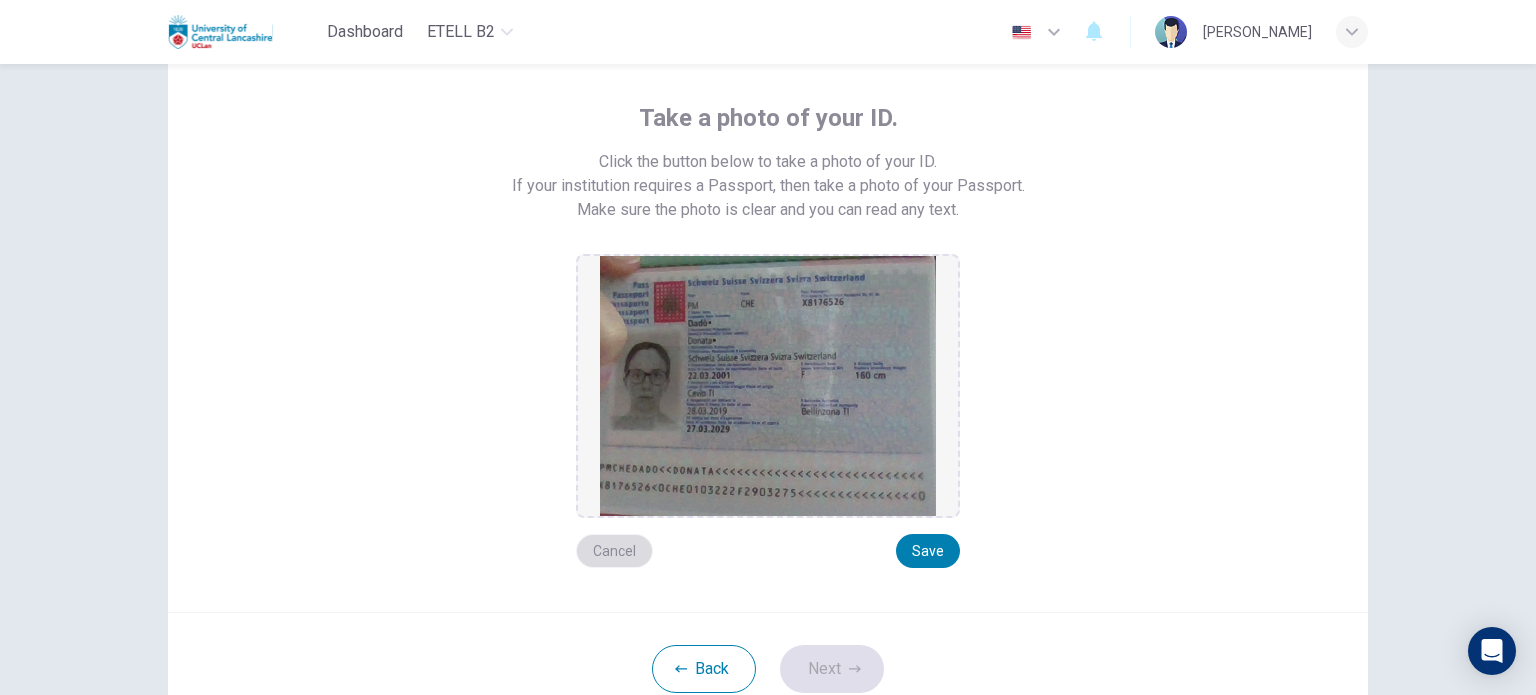 click on "Cancel" at bounding box center (614, 551) 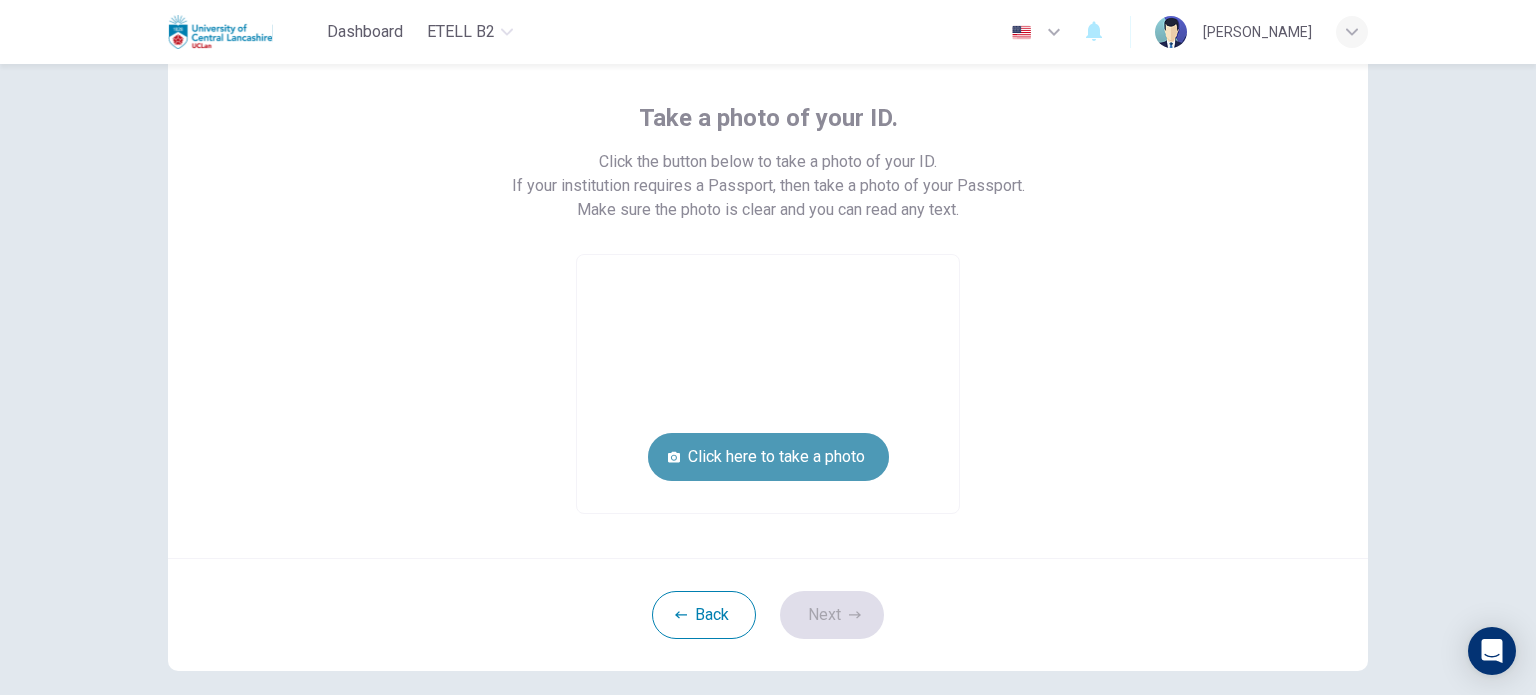 click on "Click here to take a photo" at bounding box center [768, 457] 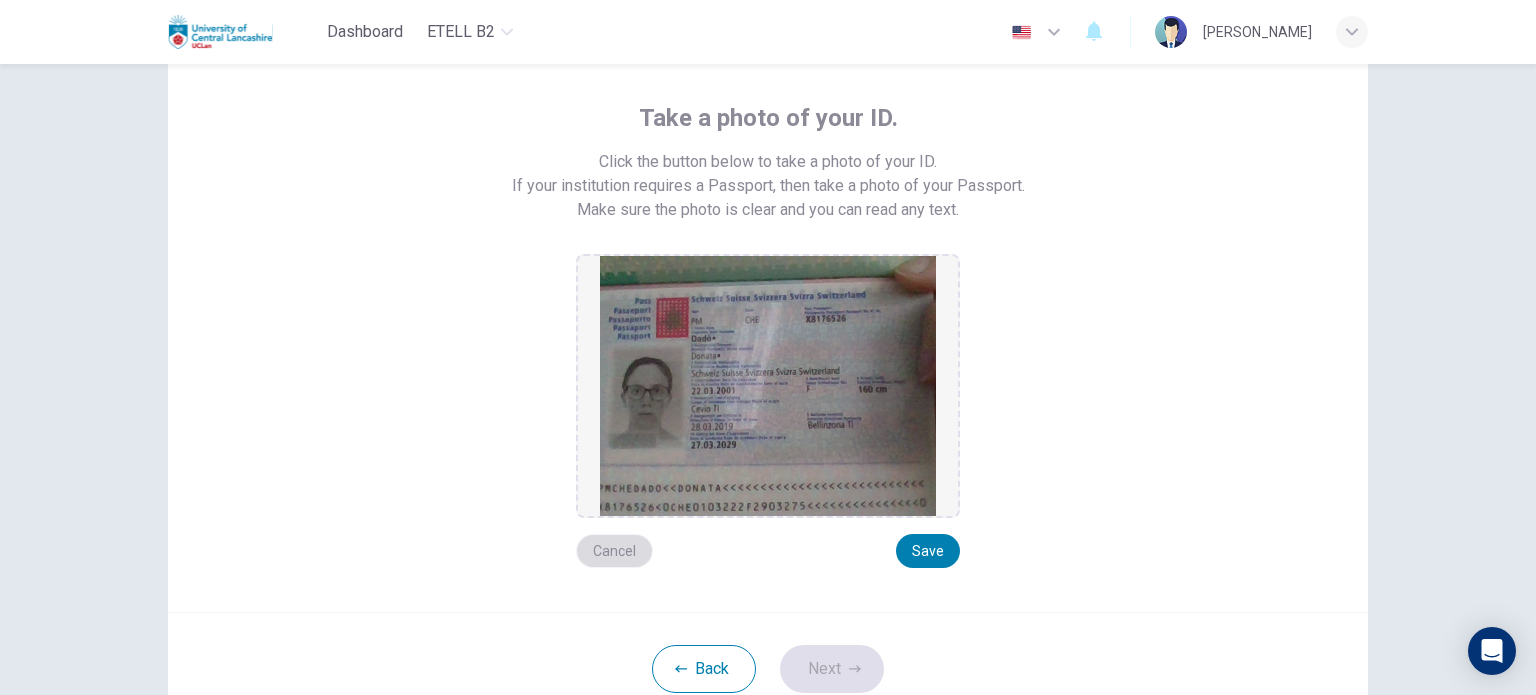 click on "Cancel" at bounding box center (614, 551) 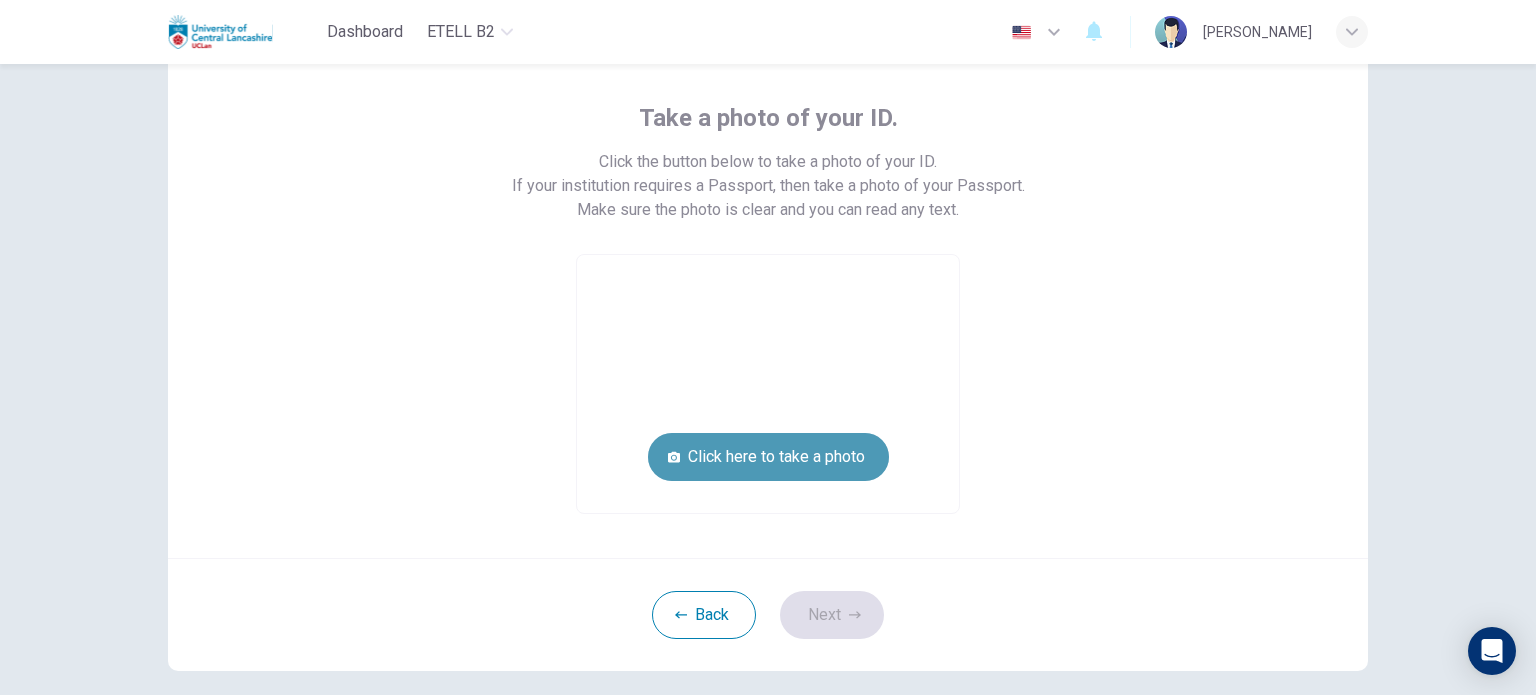 click on "Click here to take a photo" at bounding box center [768, 457] 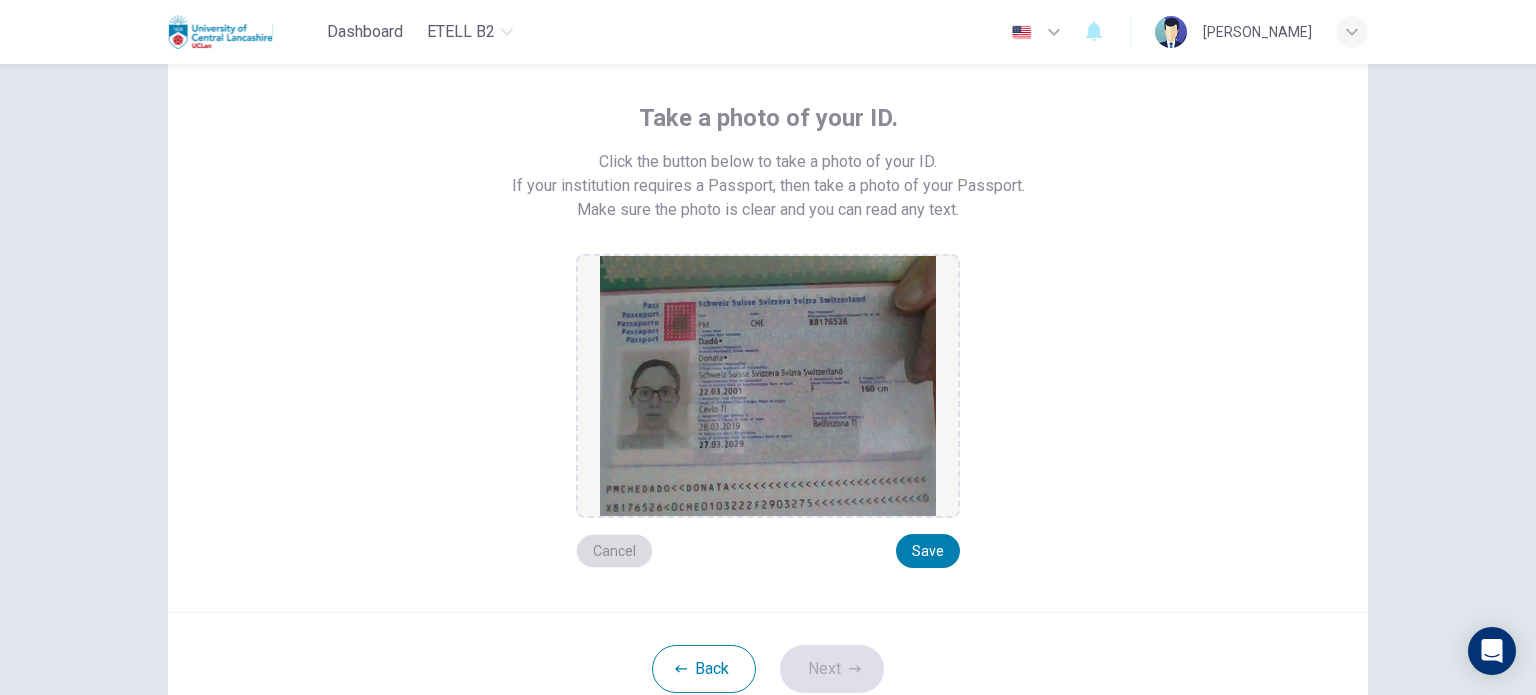 click on "Cancel" at bounding box center [614, 551] 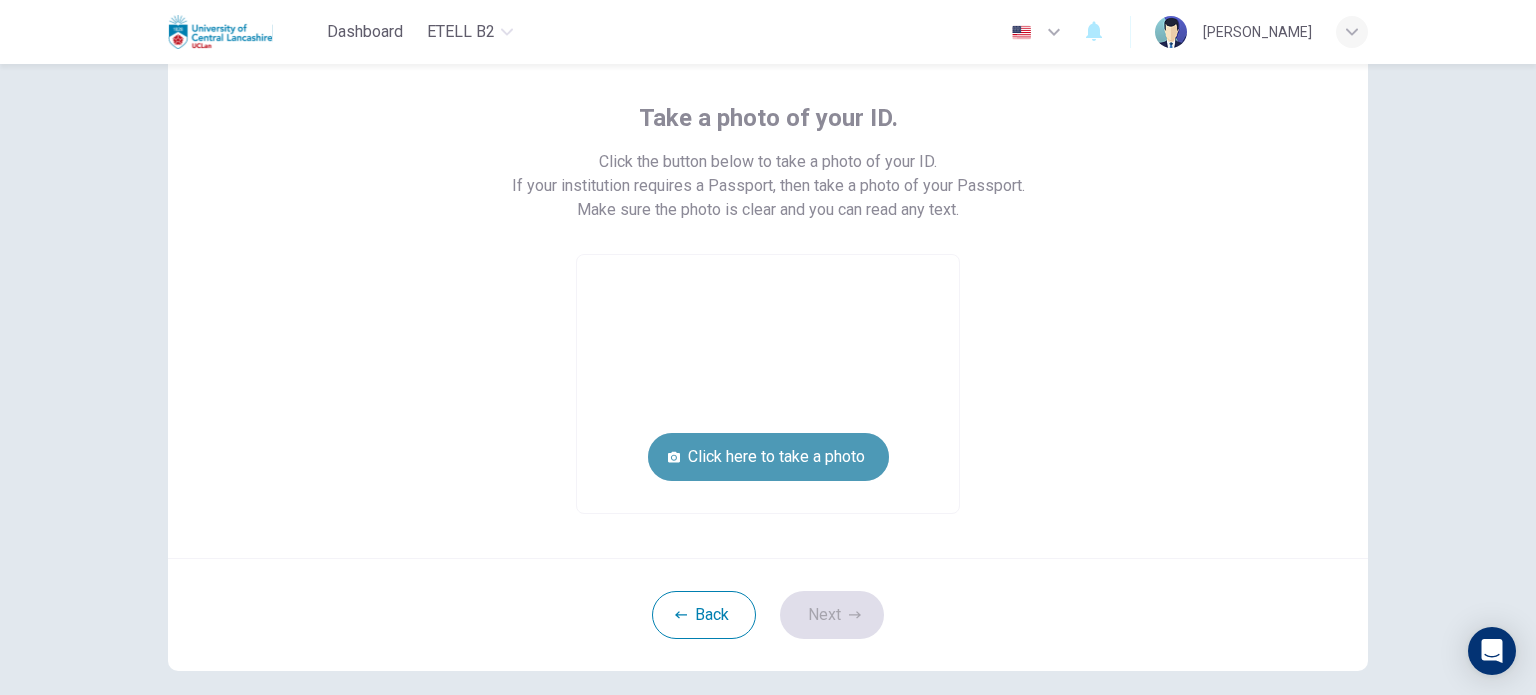 click on "Click here to take a photo" at bounding box center [768, 457] 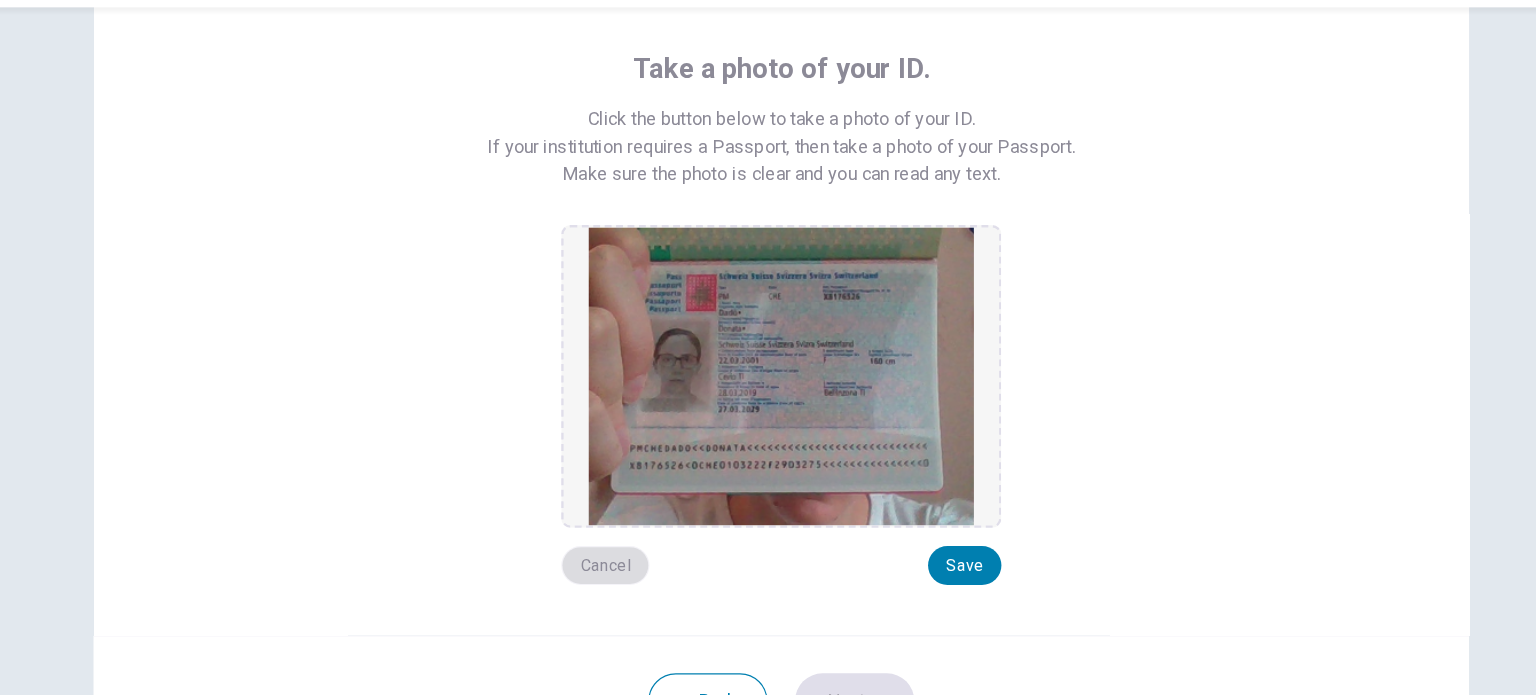 click on "Cancel" at bounding box center [614, 551] 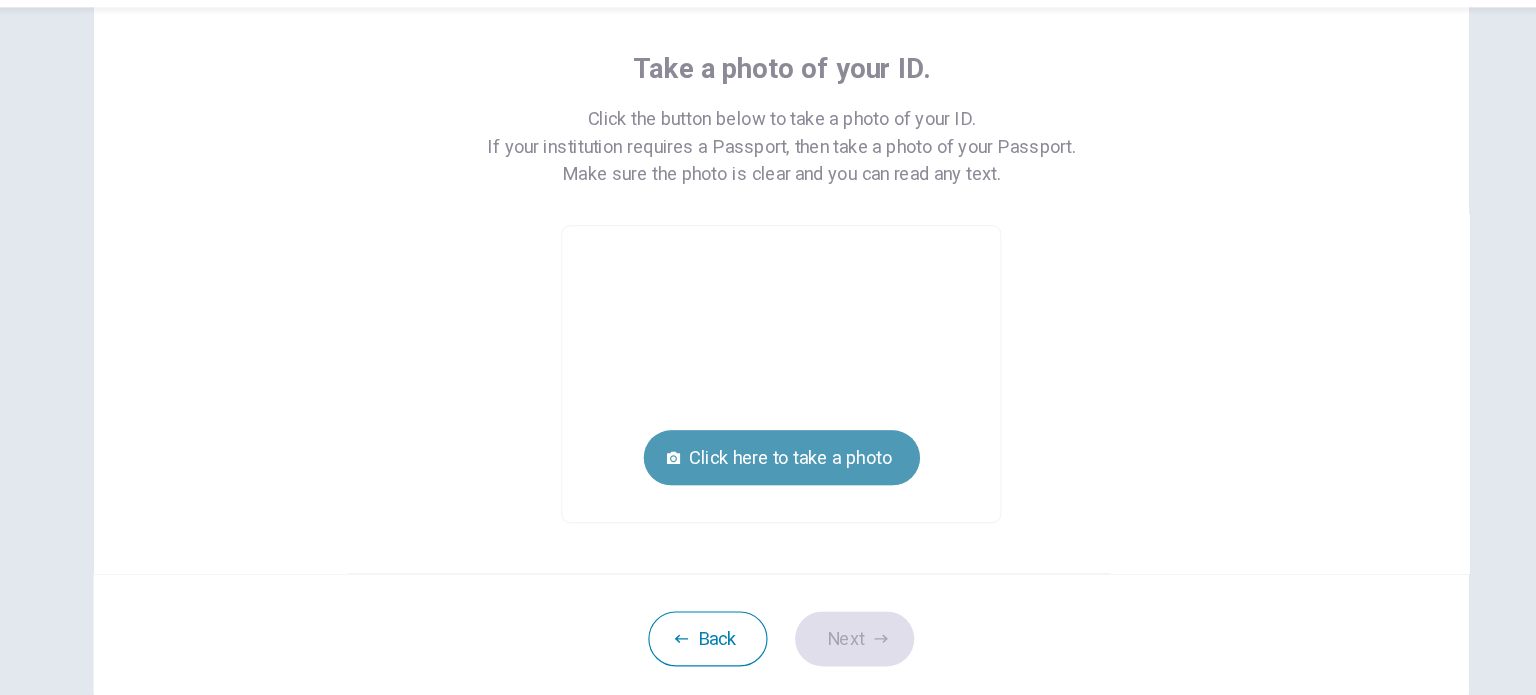 click on "Click here to take a photo" at bounding box center (768, 457) 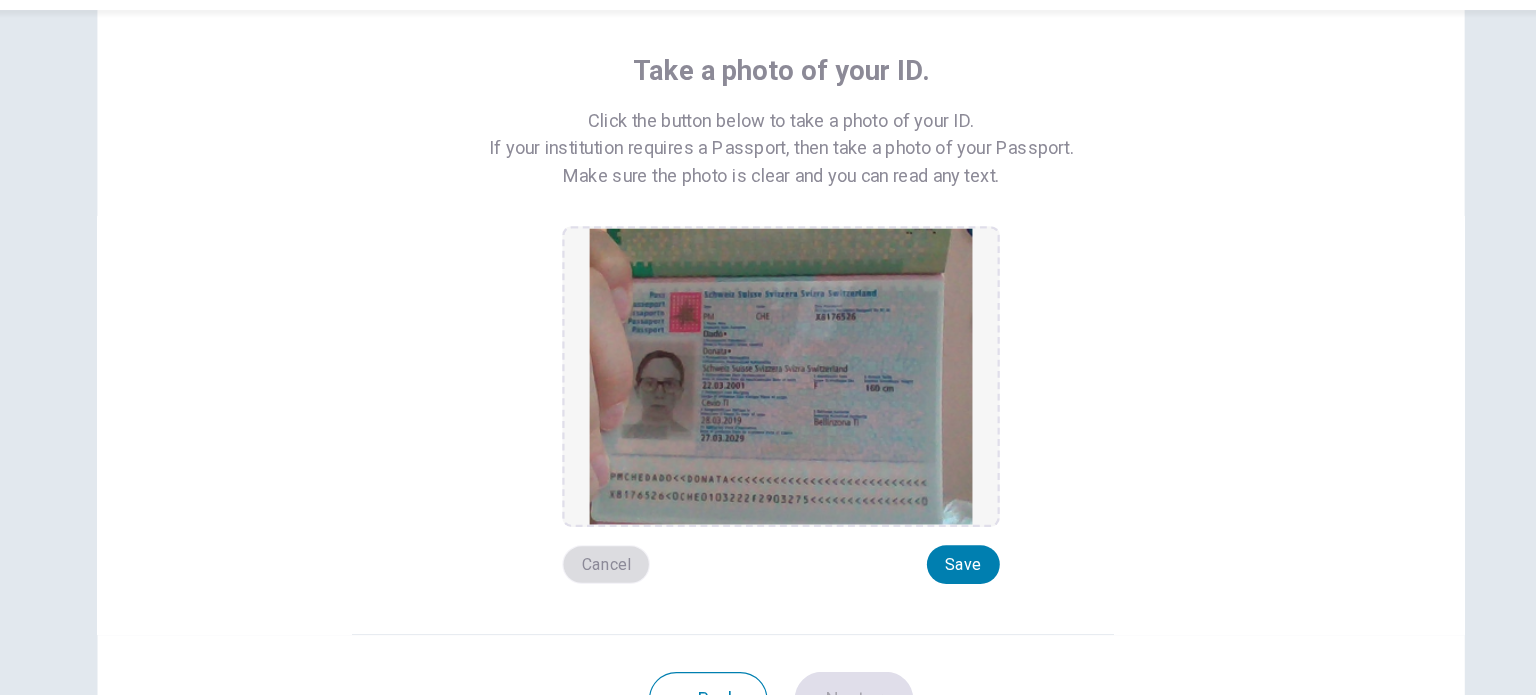 click on "Cancel" at bounding box center (614, 551) 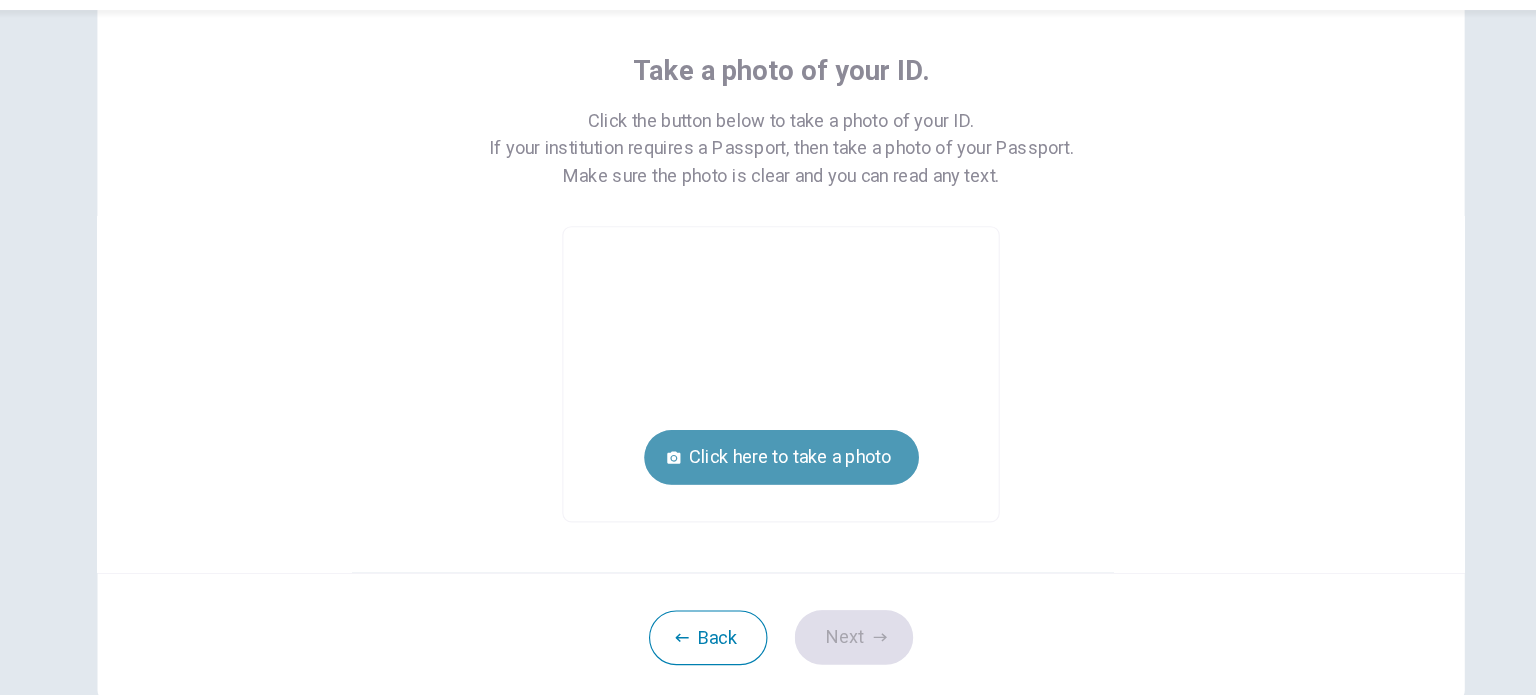 click on "Click here to take a photo" at bounding box center [768, 457] 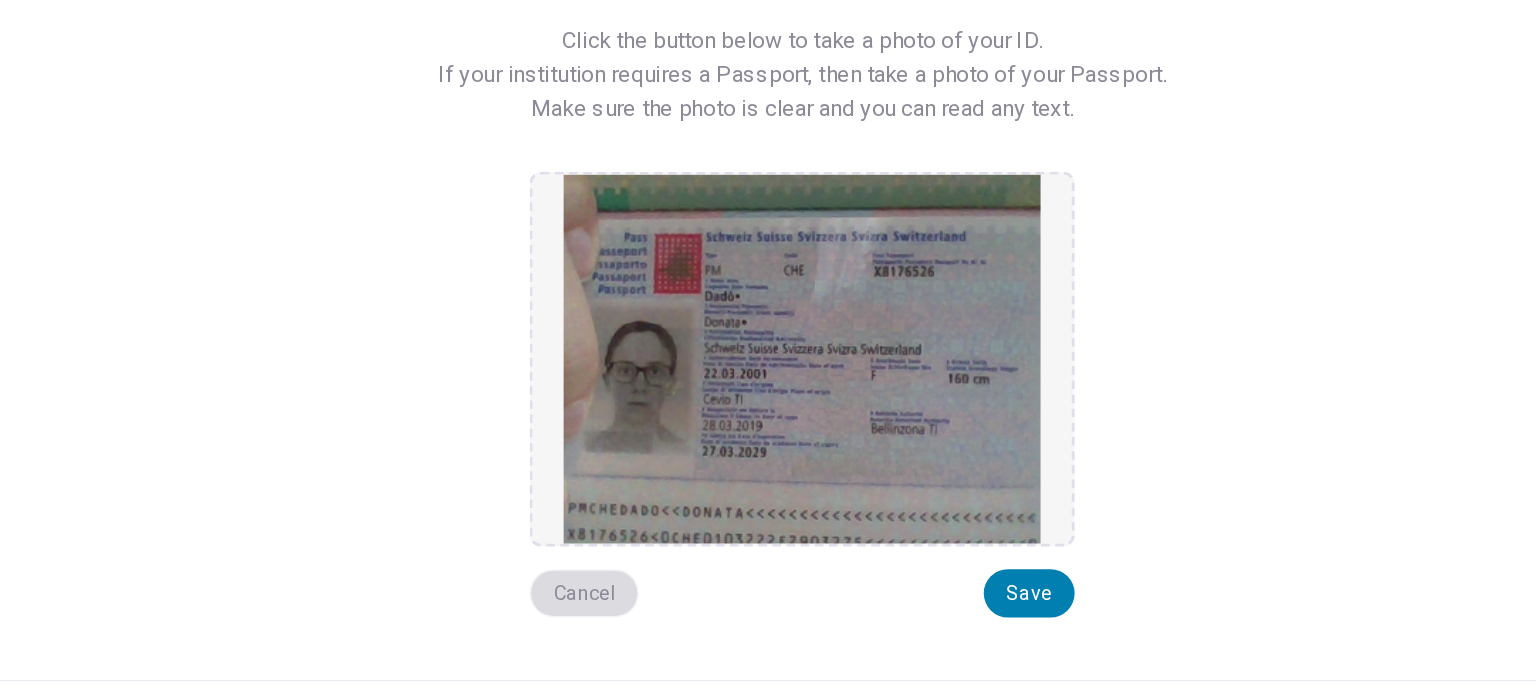 click on "Cancel" at bounding box center [614, 551] 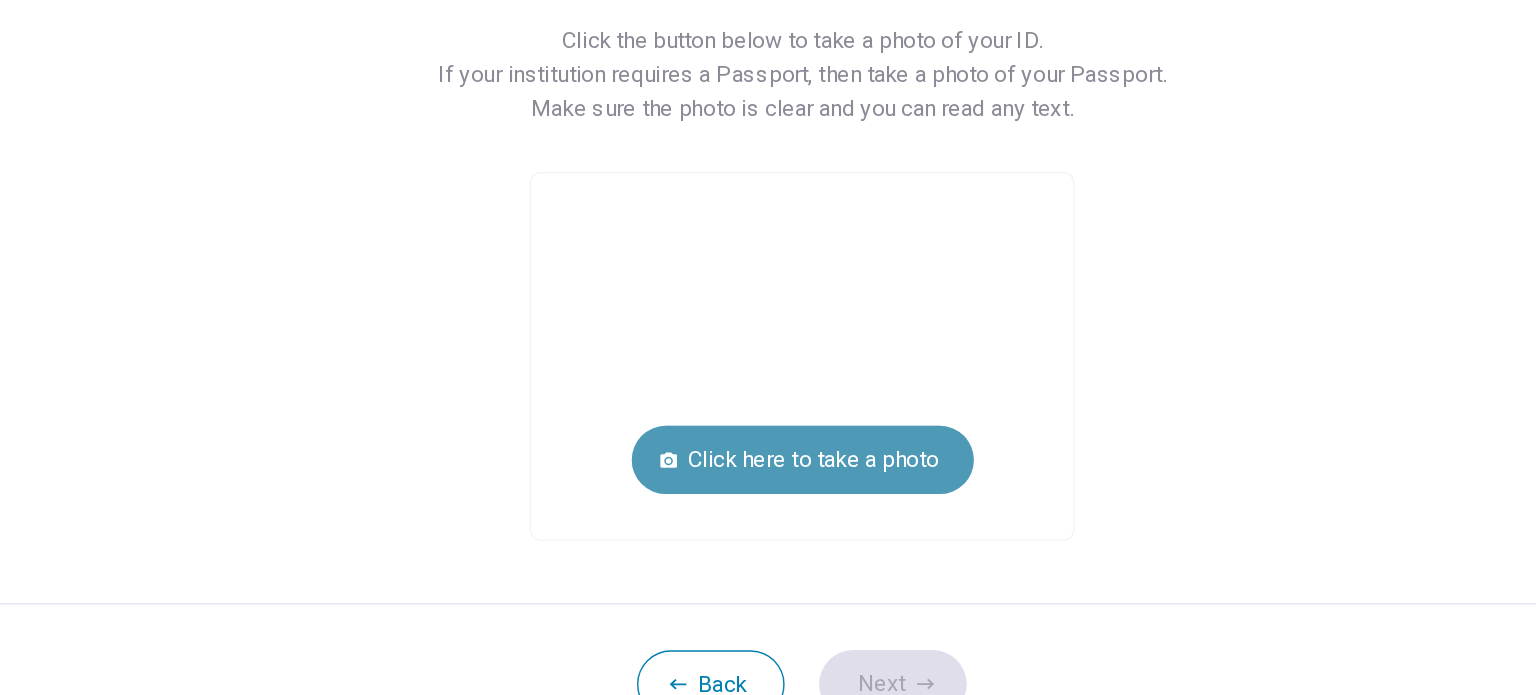 click on "Click here to take a photo" at bounding box center (768, 457) 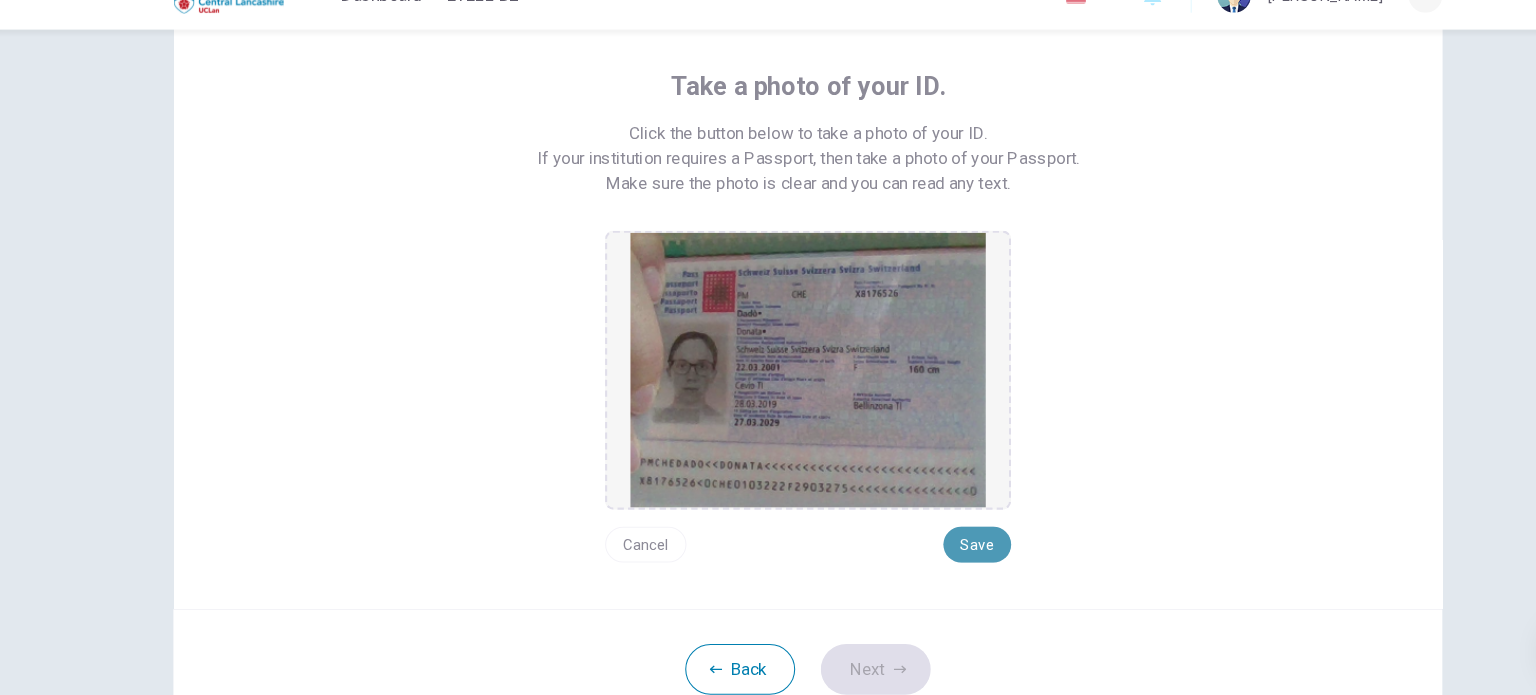 click on "Save" at bounding box center (928, 551) 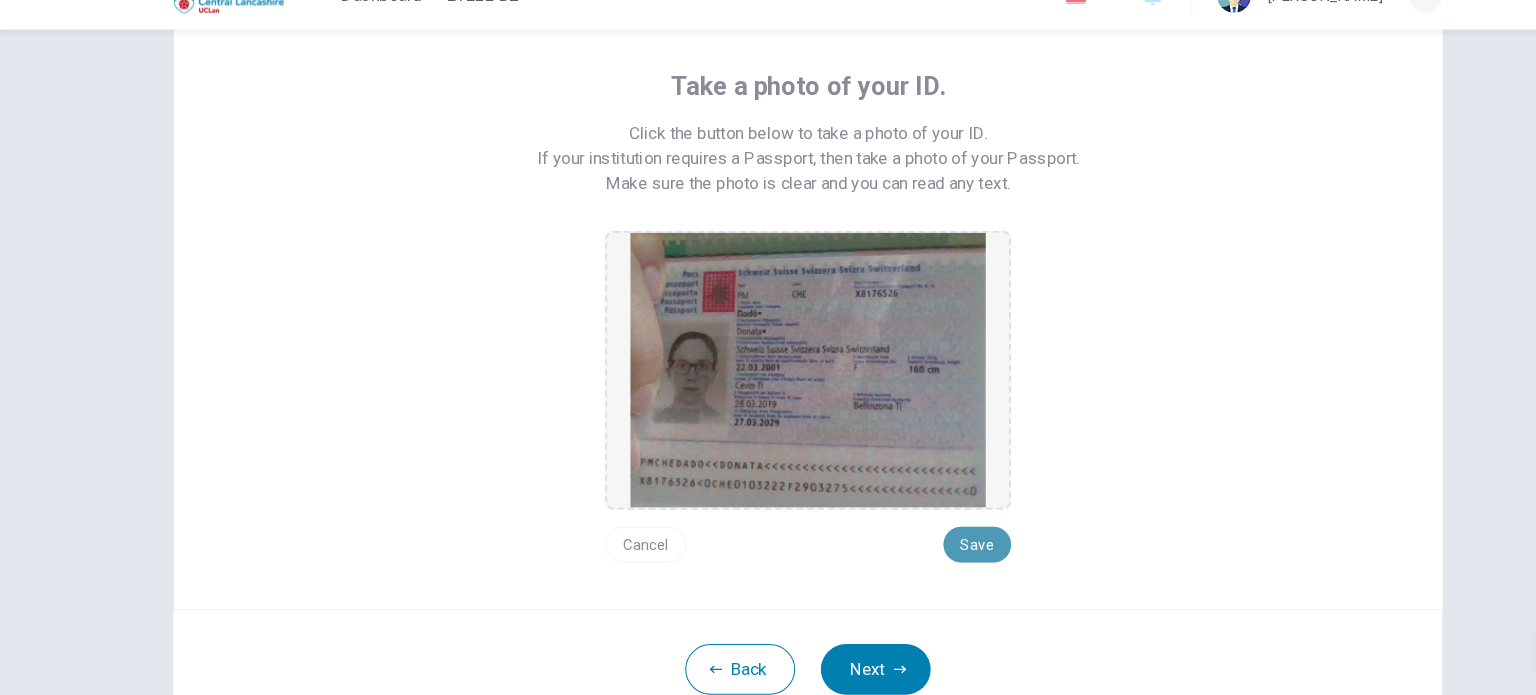 click on "Save" at bounding box center (928, 551) 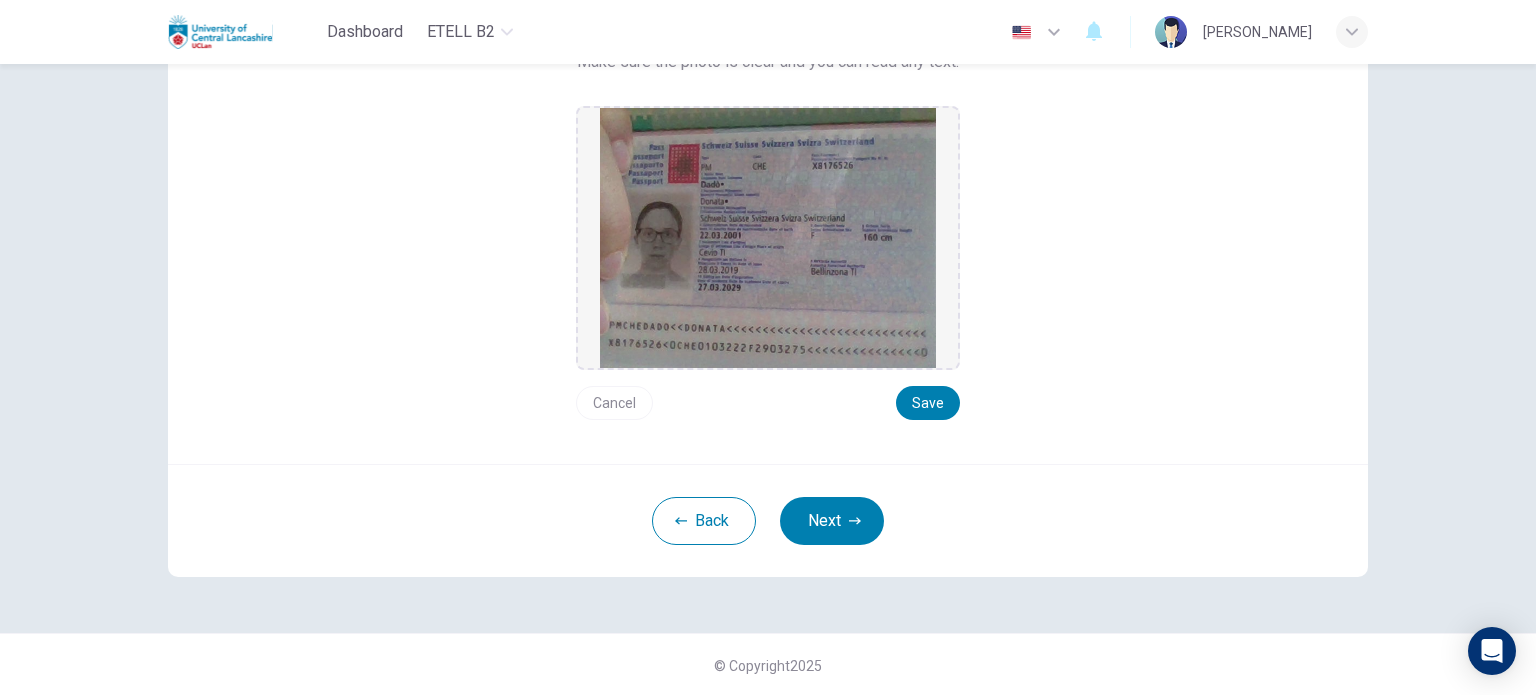 scroll, scrollTop: 169, scrollLeft: 0, axis: vertical 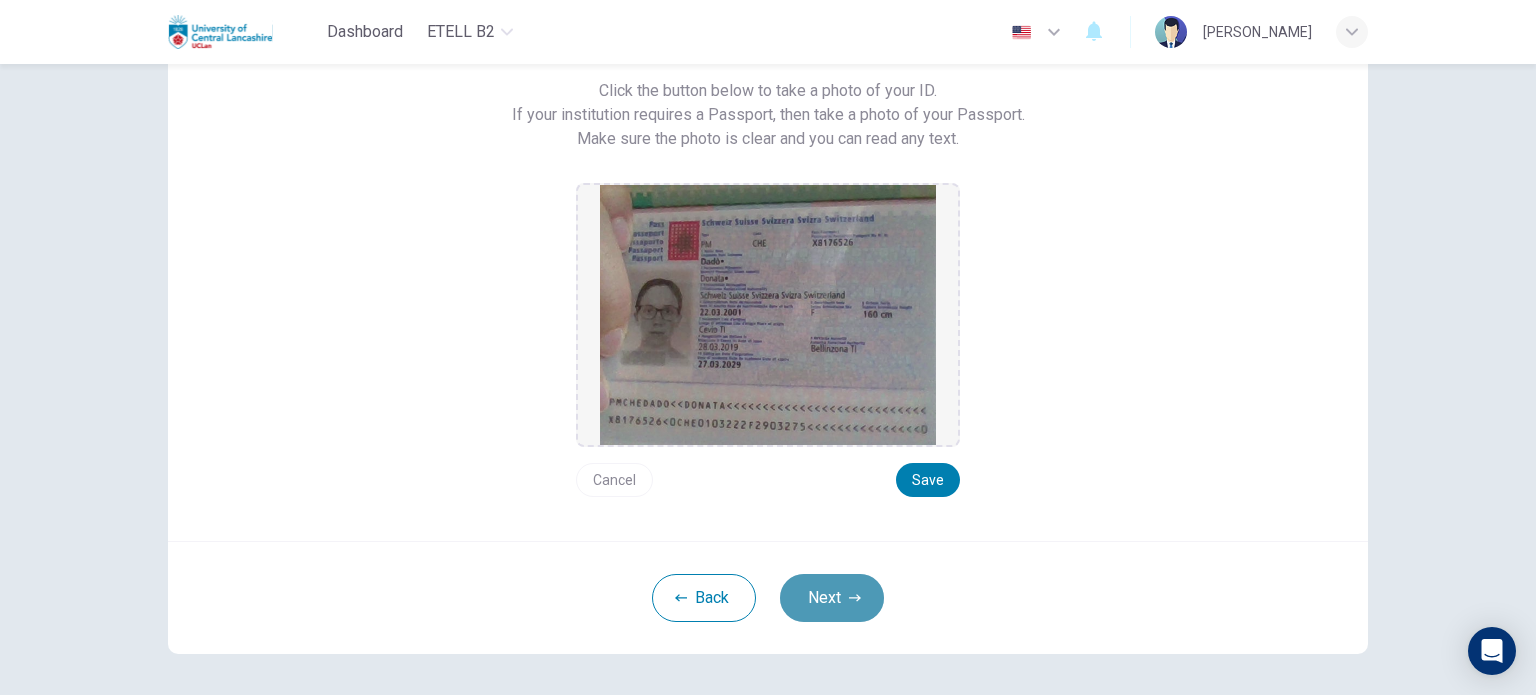 click on "Next" at bounding box center [832, 598] 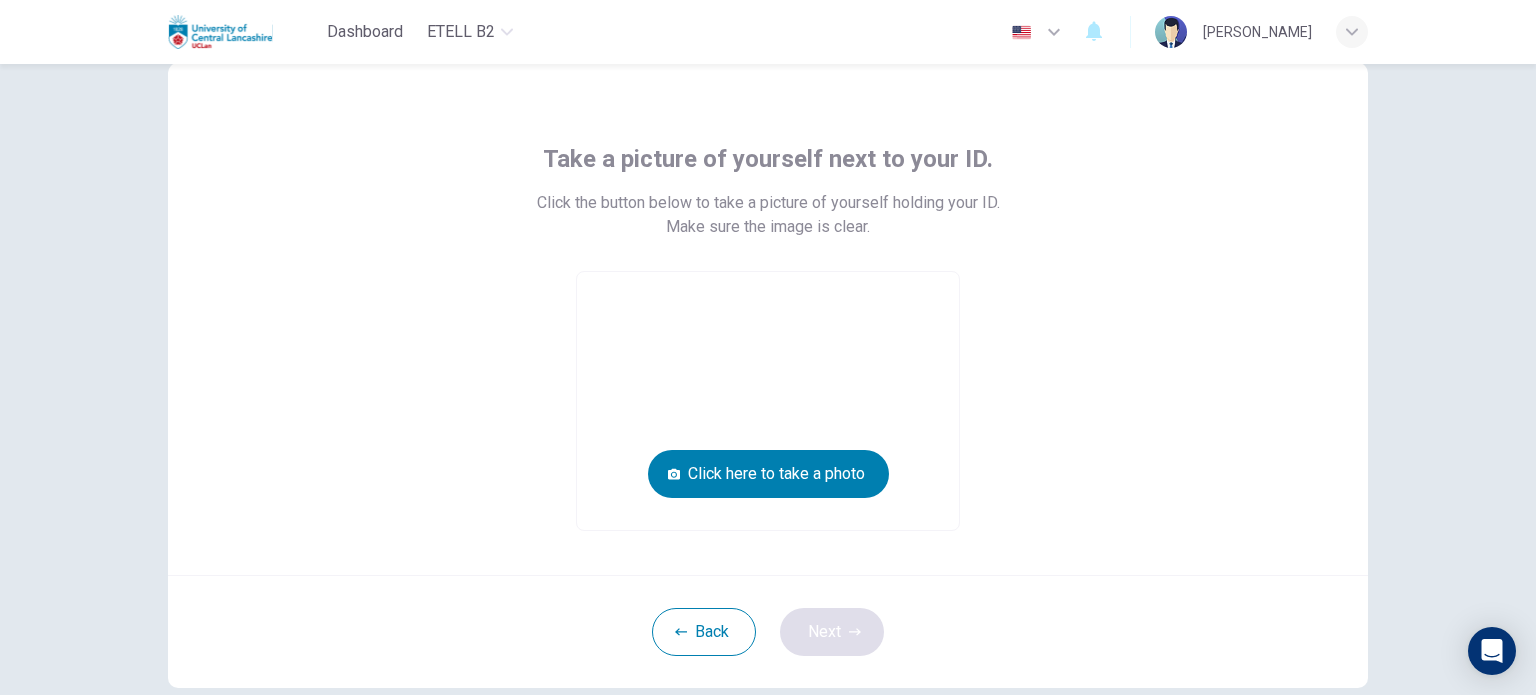 scroll, scrollTop: 56, scrollLeft: 0, axis: vertical 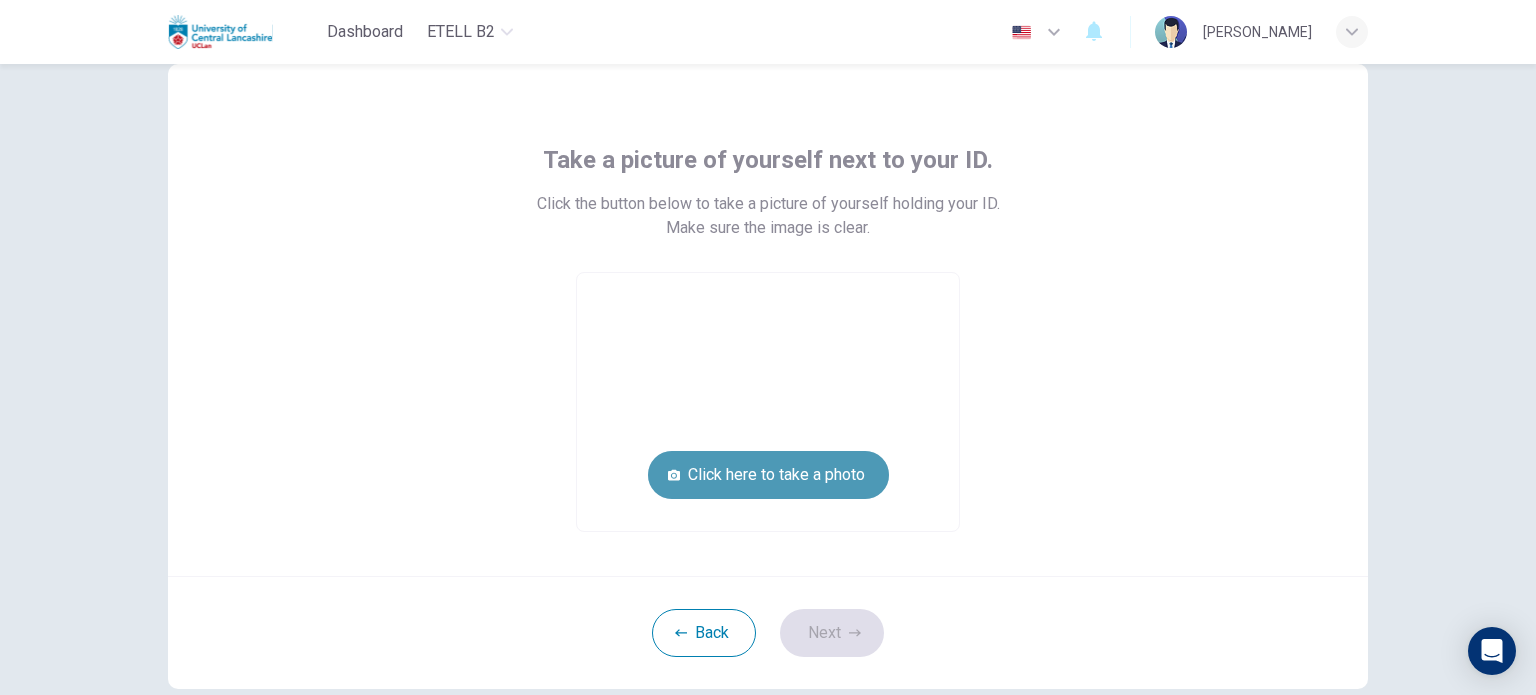 click on "Click here to take a photo" at bounding box center [768, 475] 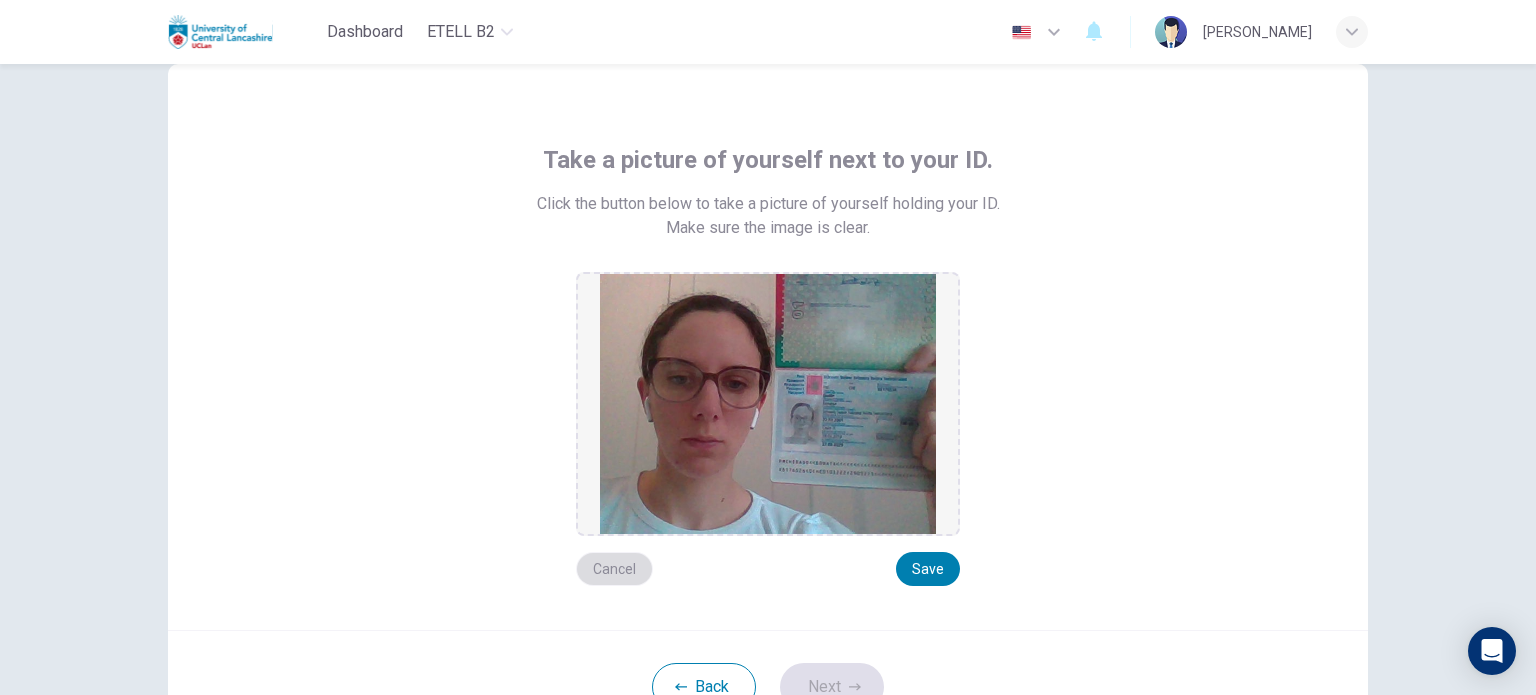 click on "Cancel" at bounding box center [614, 569] 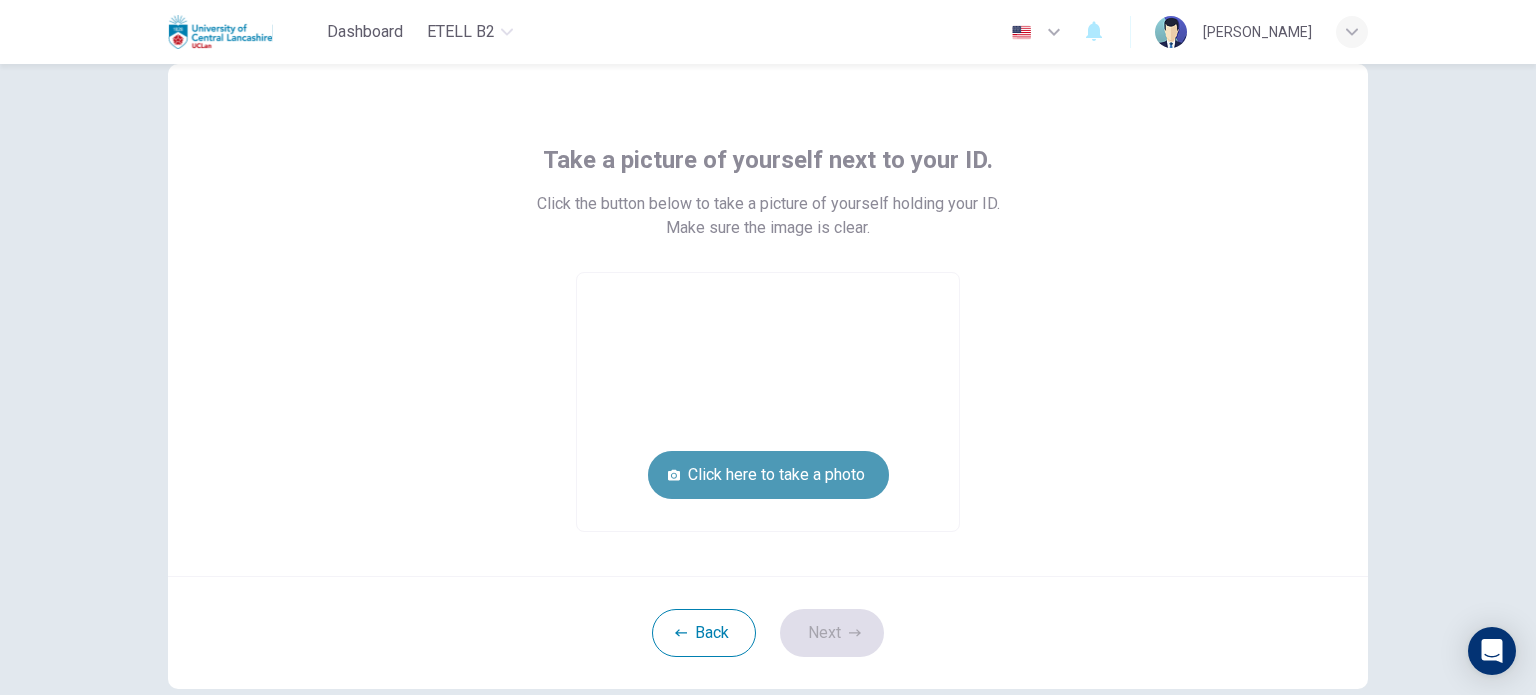 click on "Click here to take a photo" at bounding box center [768, 475] 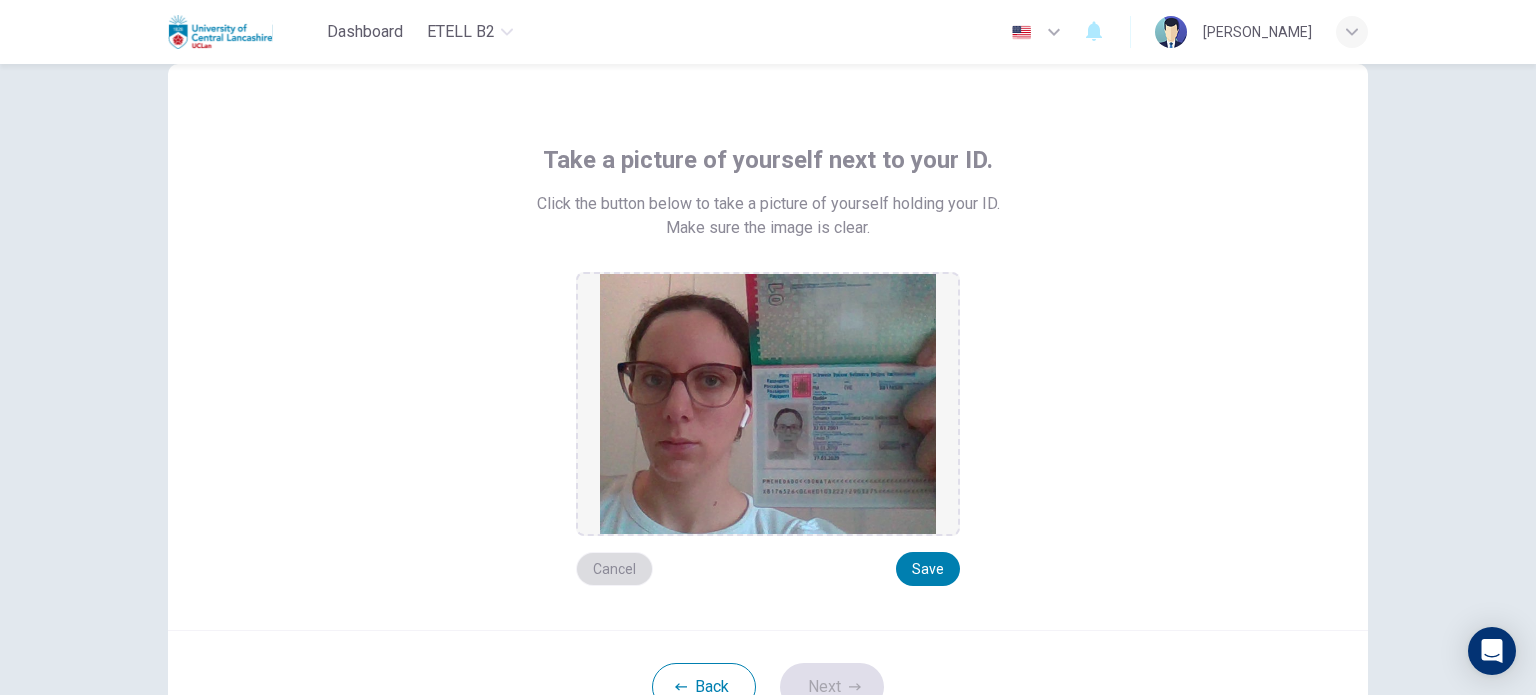 click on "Cancel" at bounding box center [614, 569] 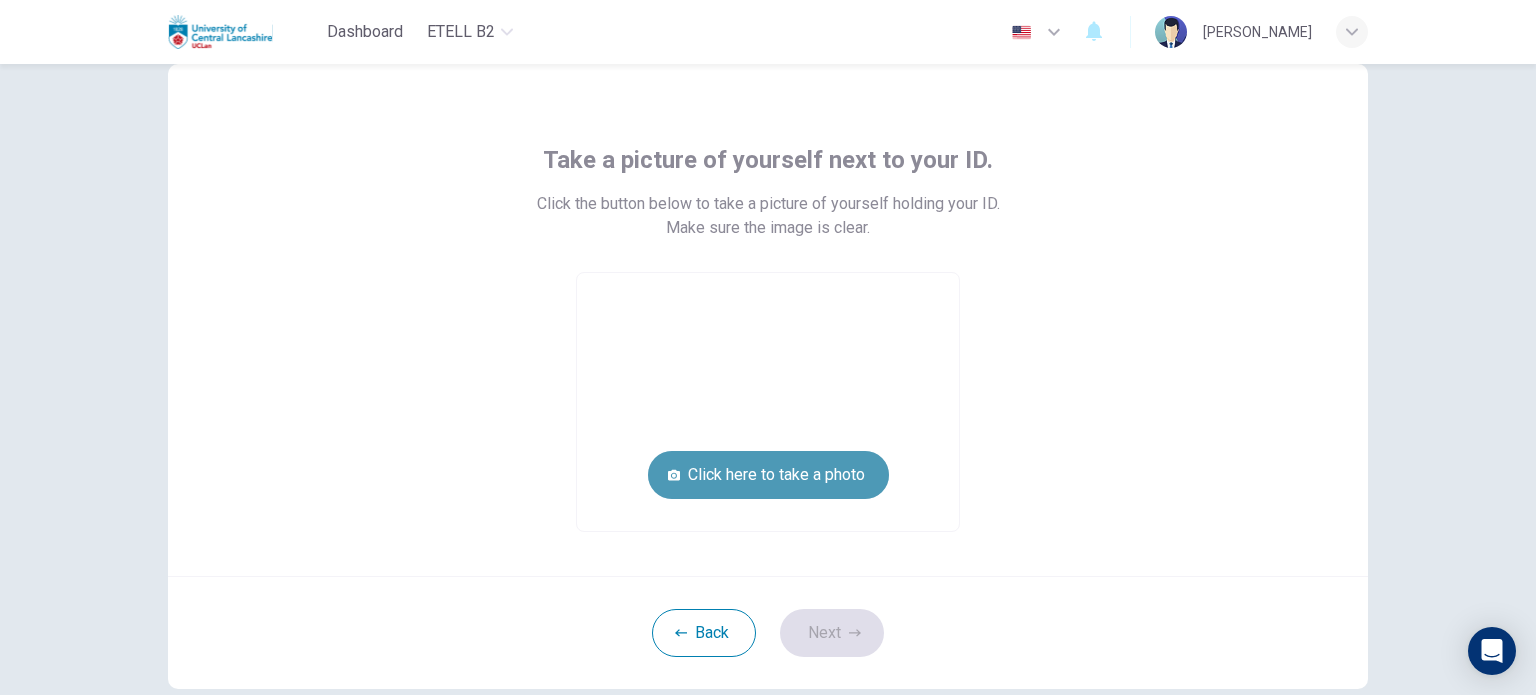 click on "Click here to take a photo" at bounding box center (768, 475) 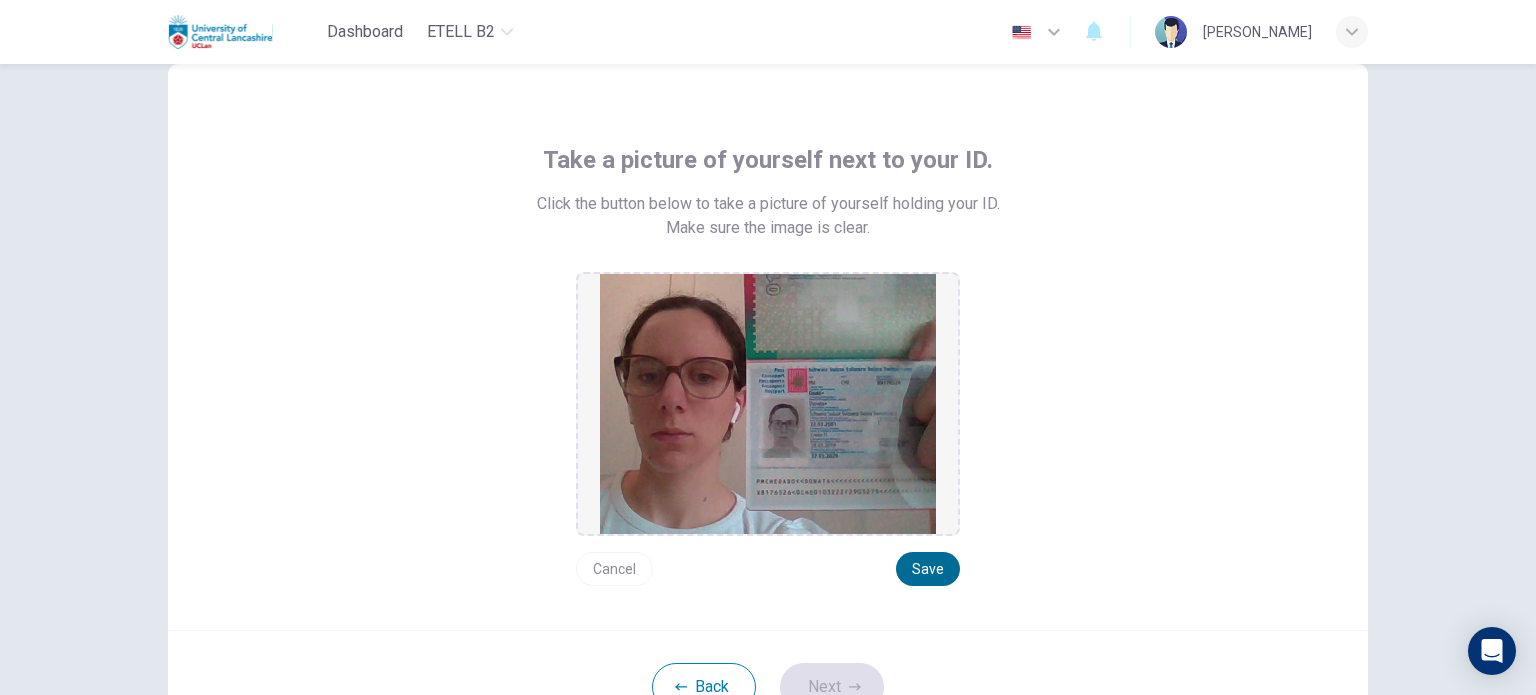 click on "Save" at bounding box center [928, 569] 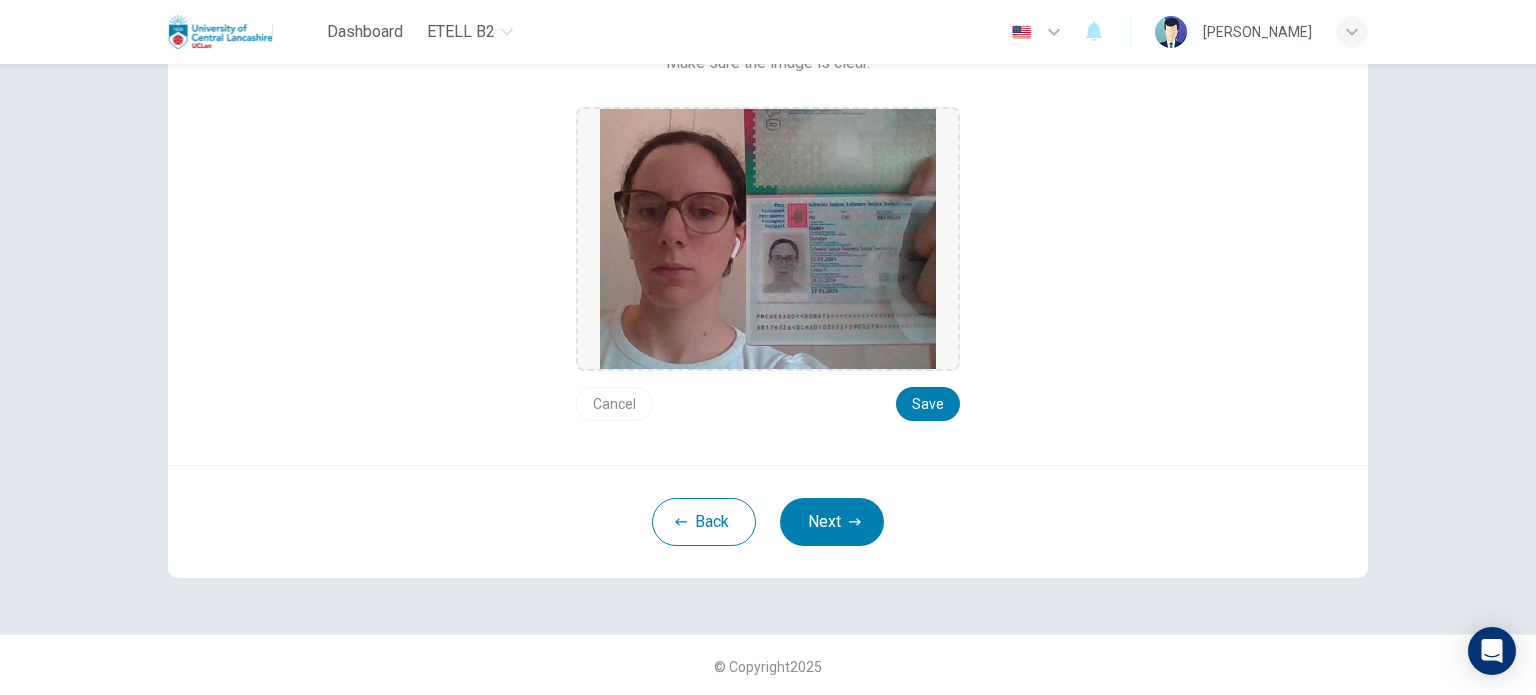 scroll, scrollTop: 222, scrollLeft: 0, axis: vertical 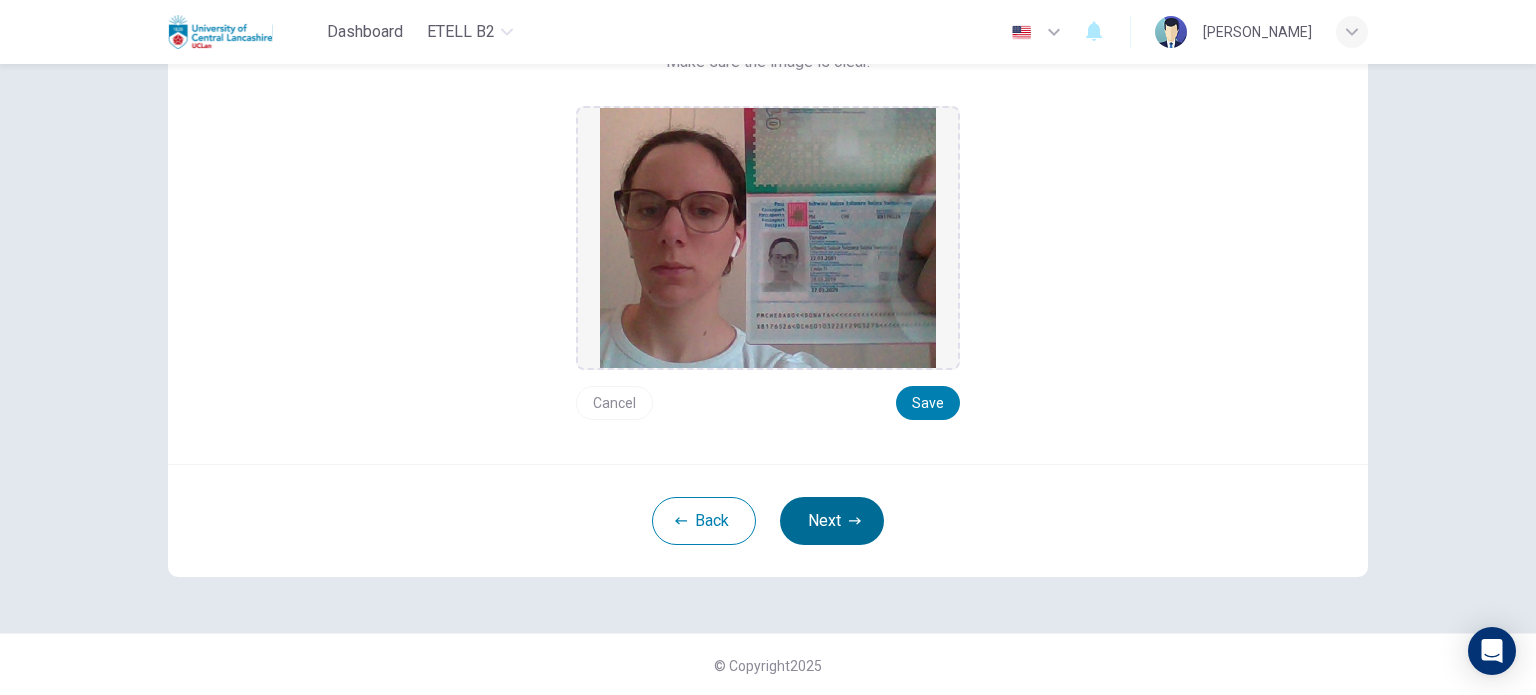 click on "Next" at bounding box center [832, 521] 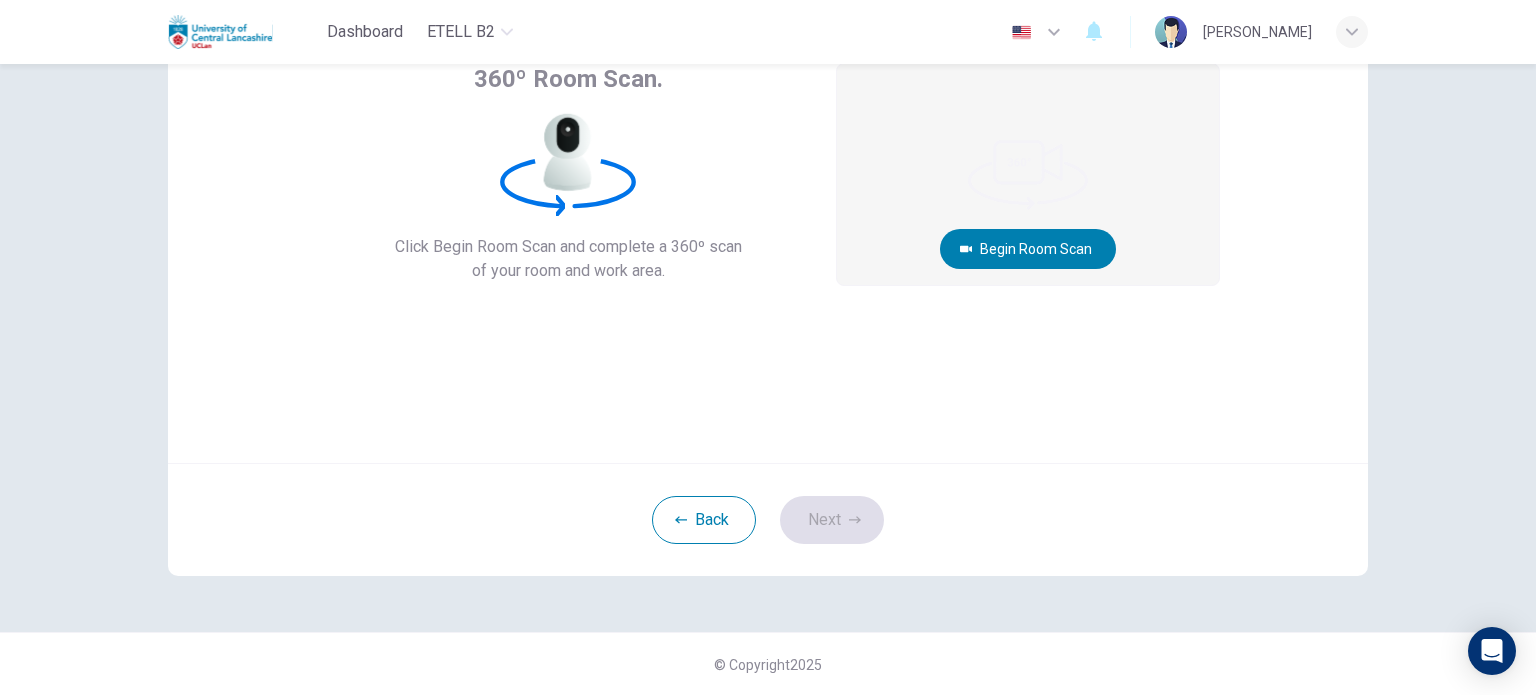 scroll, scrollTop: 0, scrollLeft: 0, axis: both 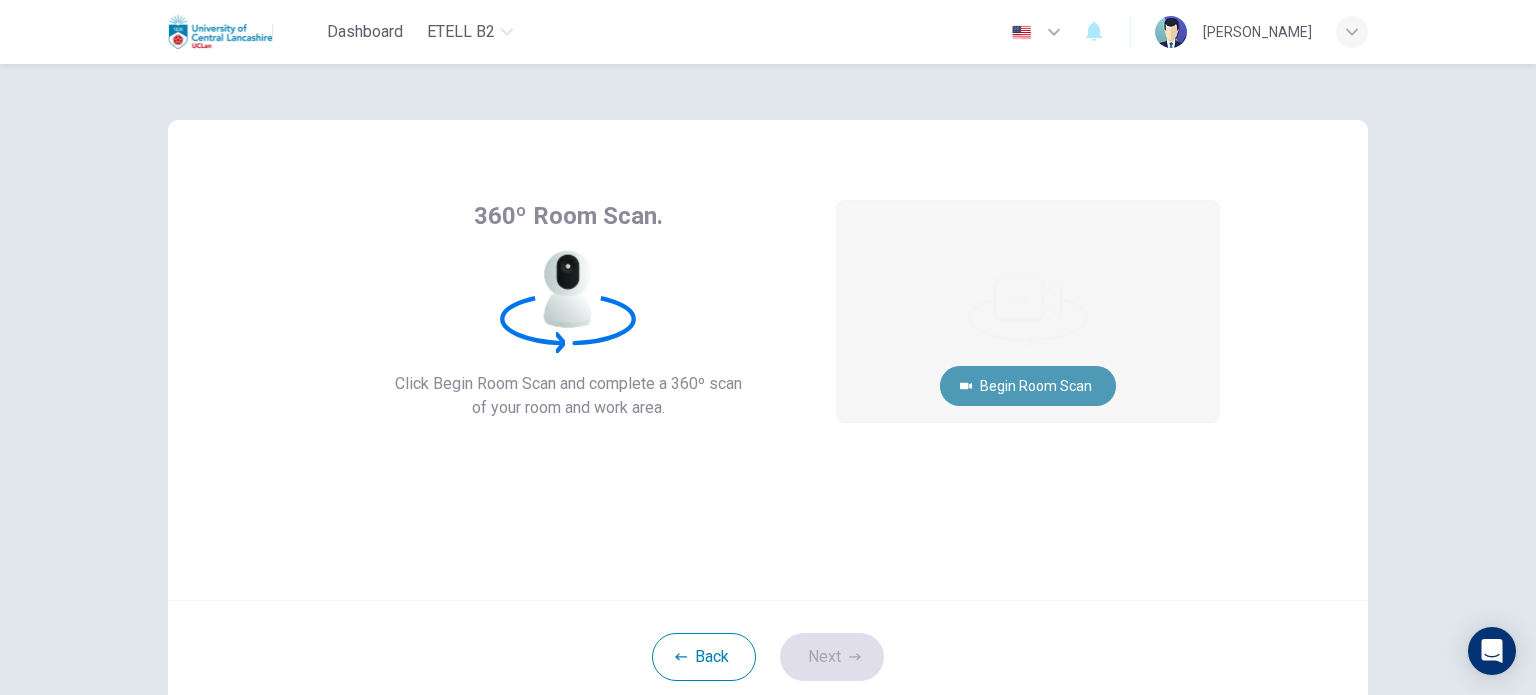 click on "Begin Room Scan" at bounding box center (1028, 386) 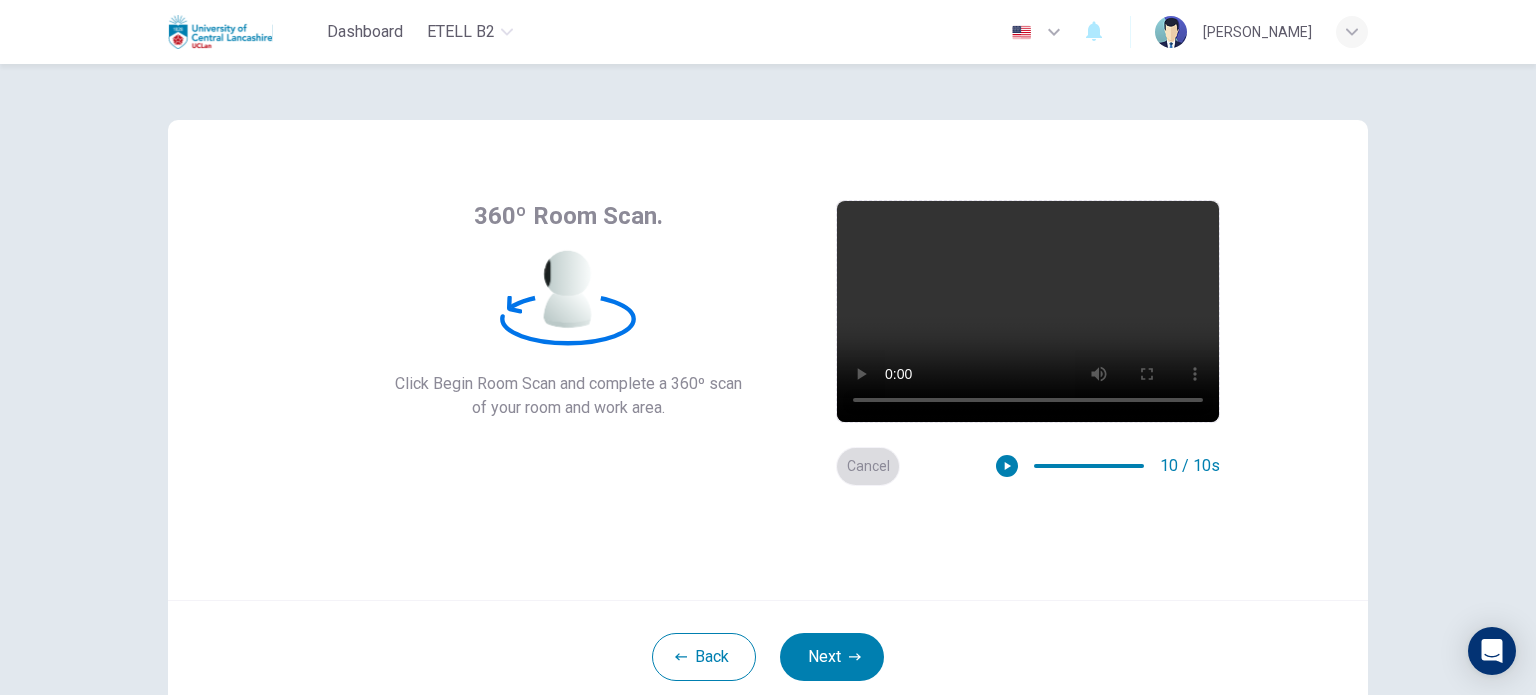 click on "Cancel" at bounding box center (868, 466) 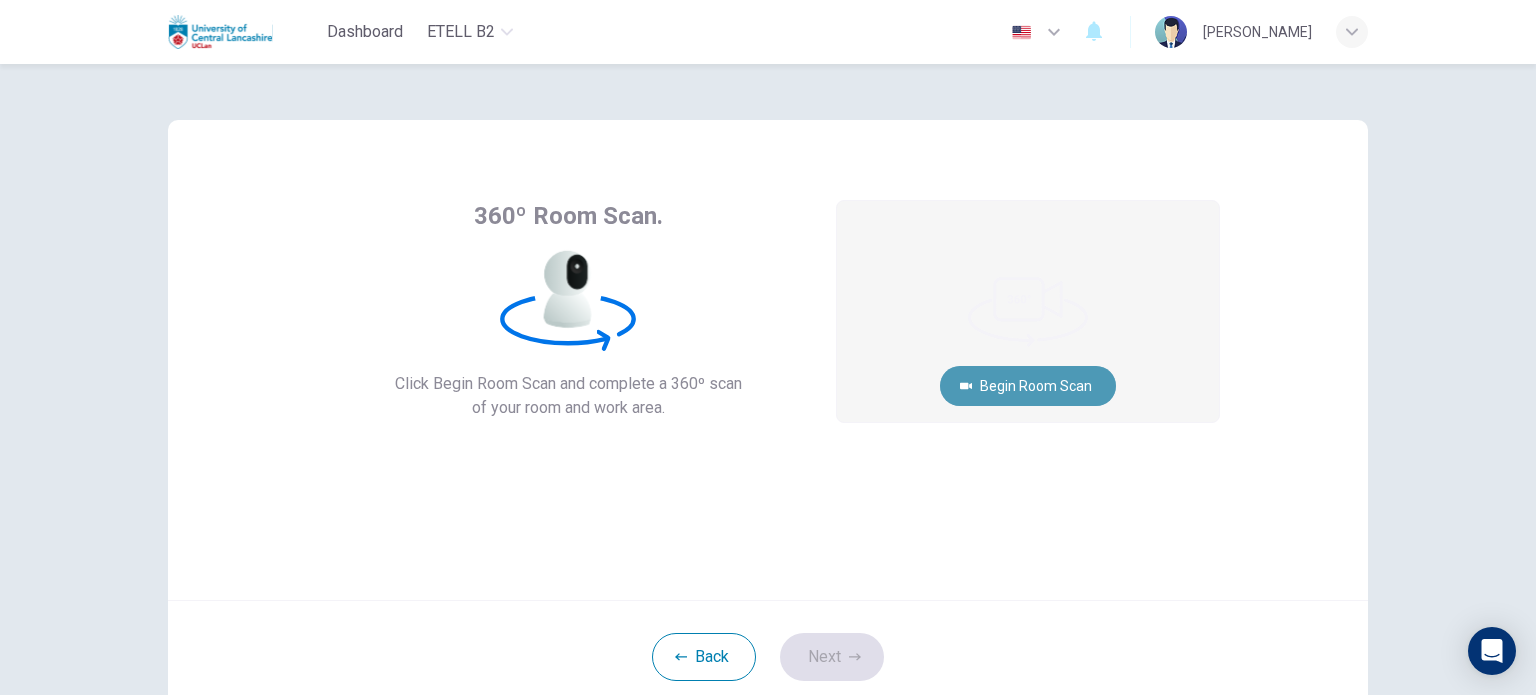 click on "Begin Room Scan" at bounding box center [1028, 386] 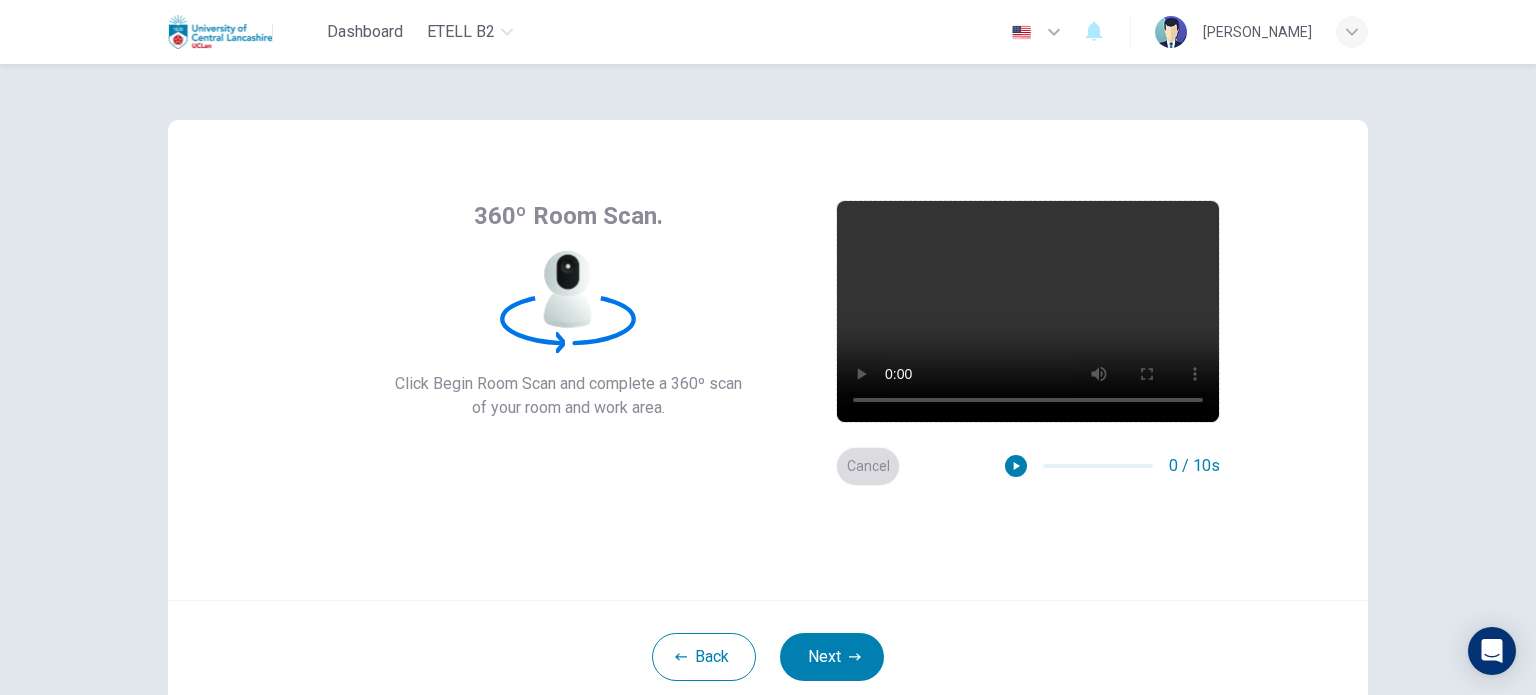 click on "Cancel" at bounding box center (868, 466) 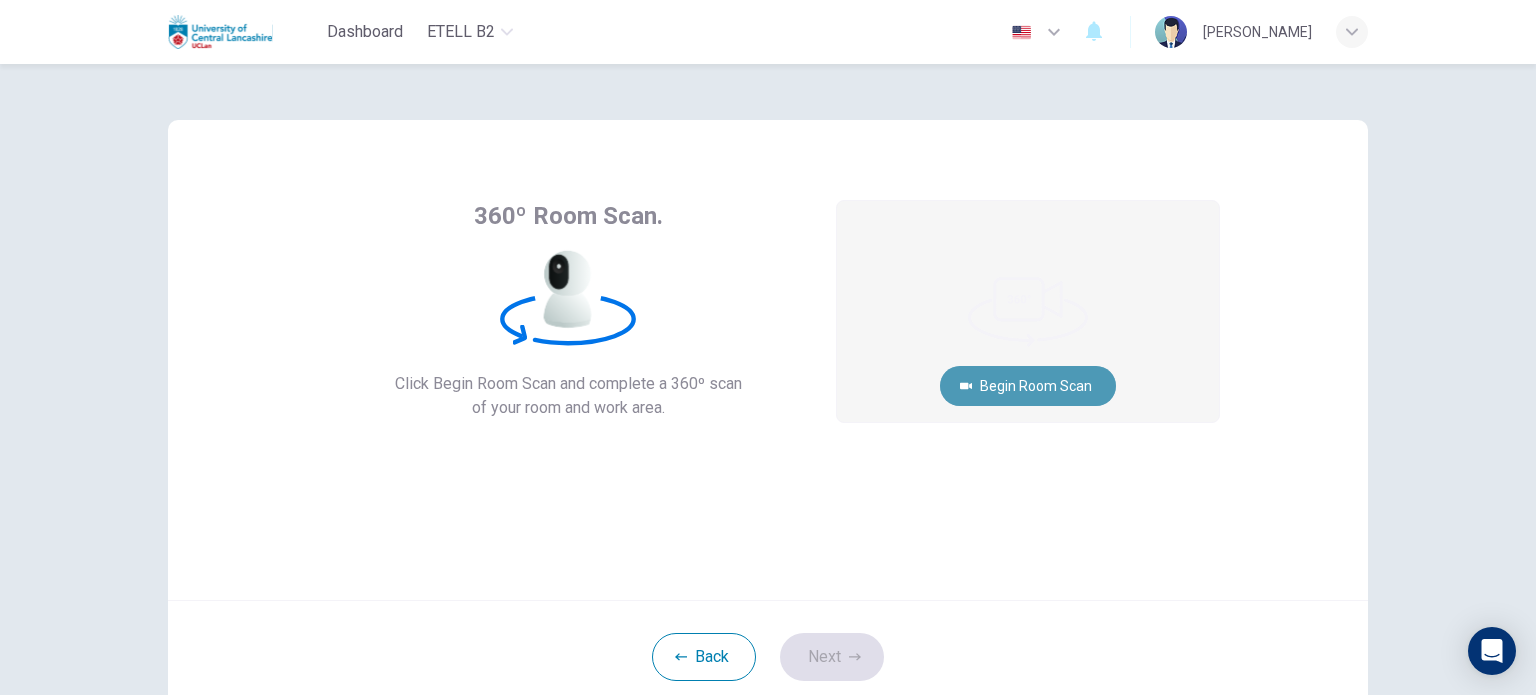 click on "Begin Room Scan" at bounding box center [1028, 386] 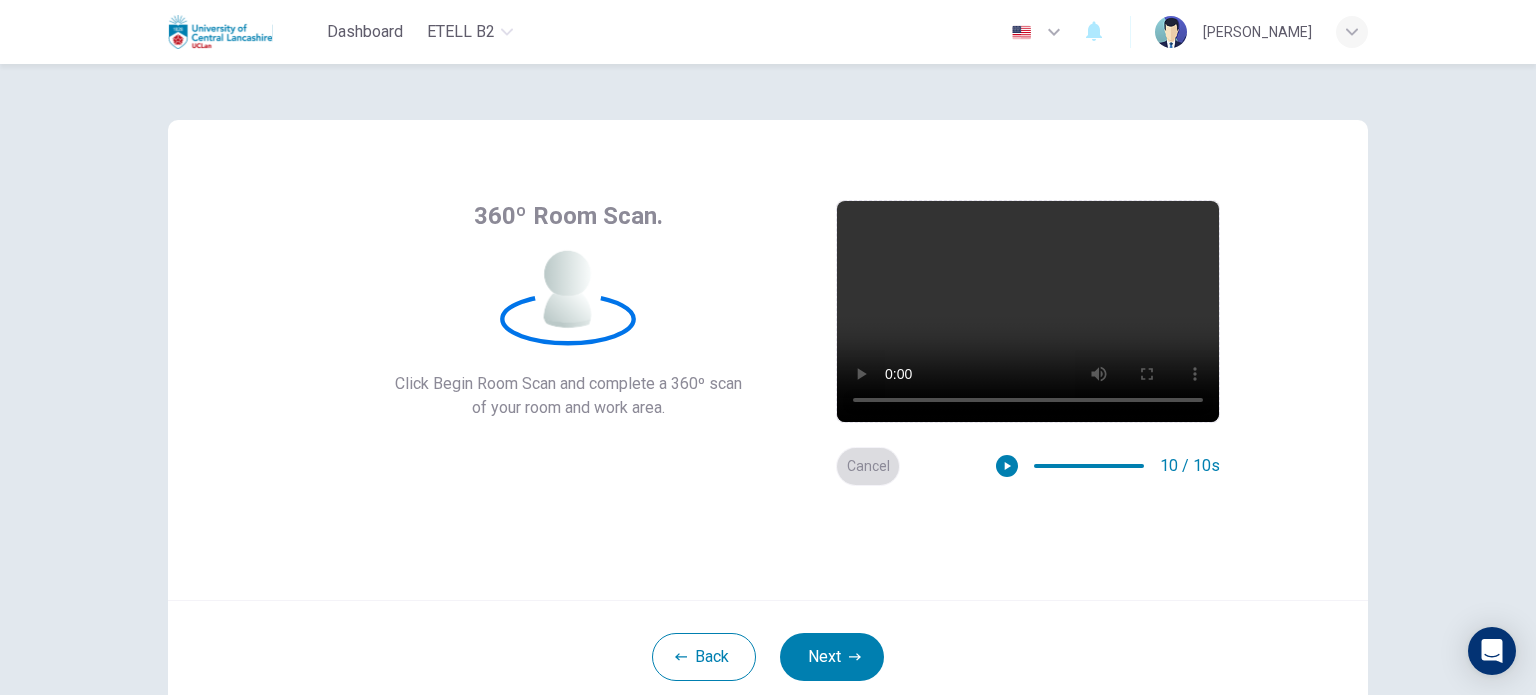 click on "Cancel" at bounding box center (868, 466) 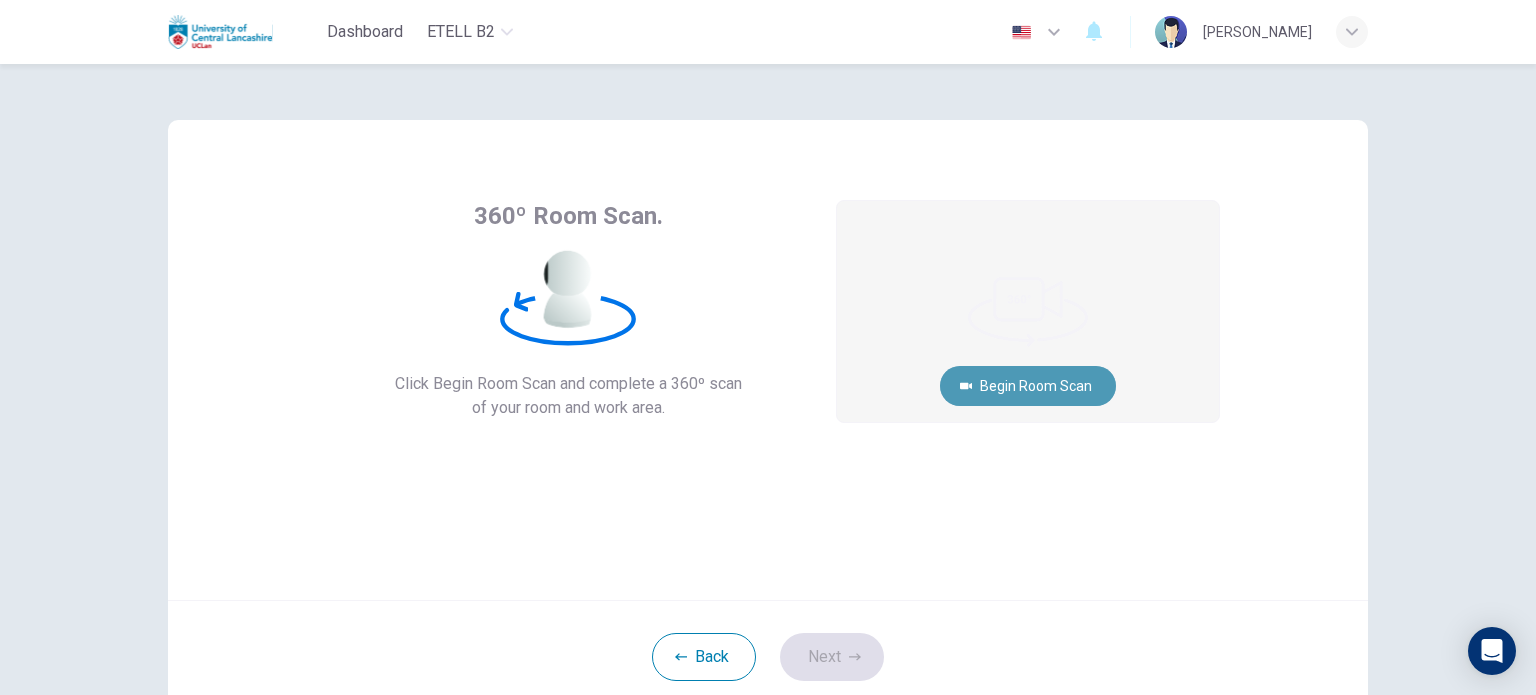 click on "Begin Room Scan" at bounding box center (1028, 386) 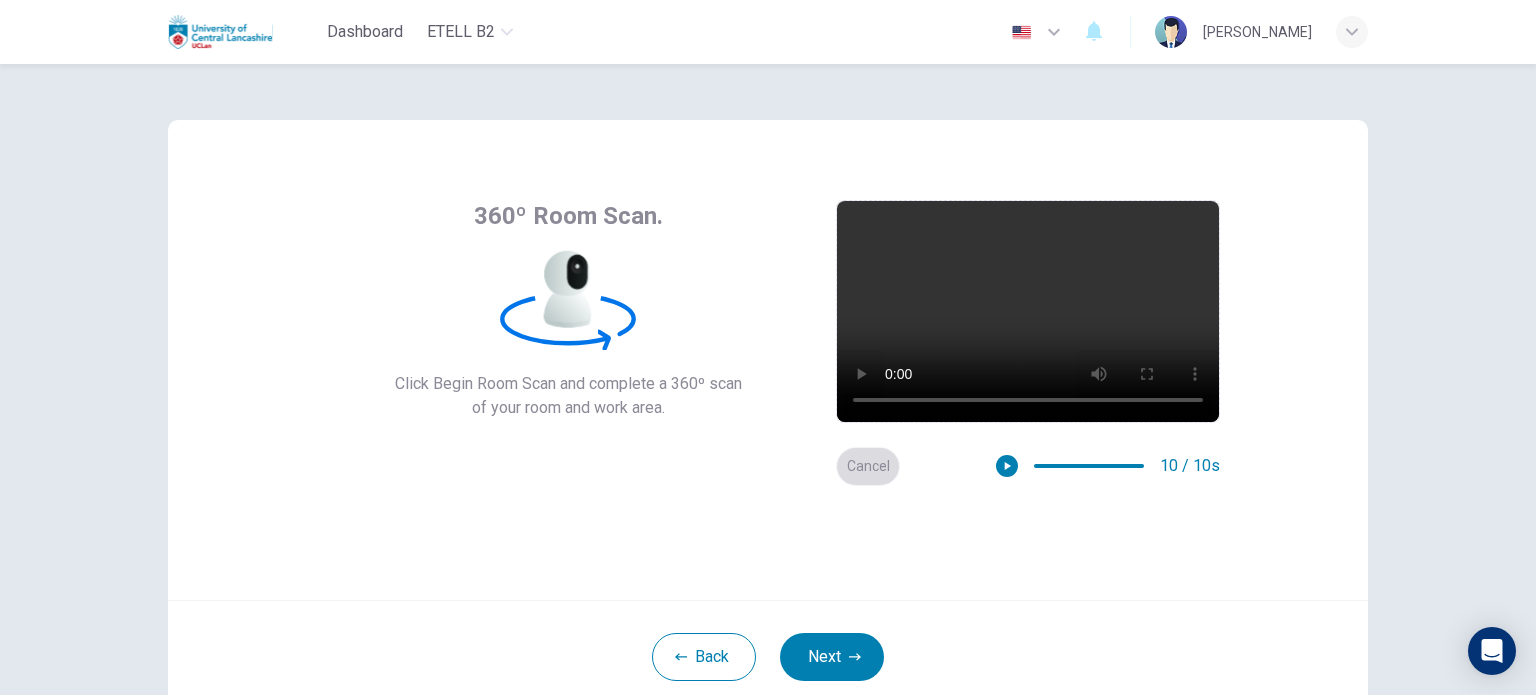 click on "Cancel" at bounding box center [868, 466] 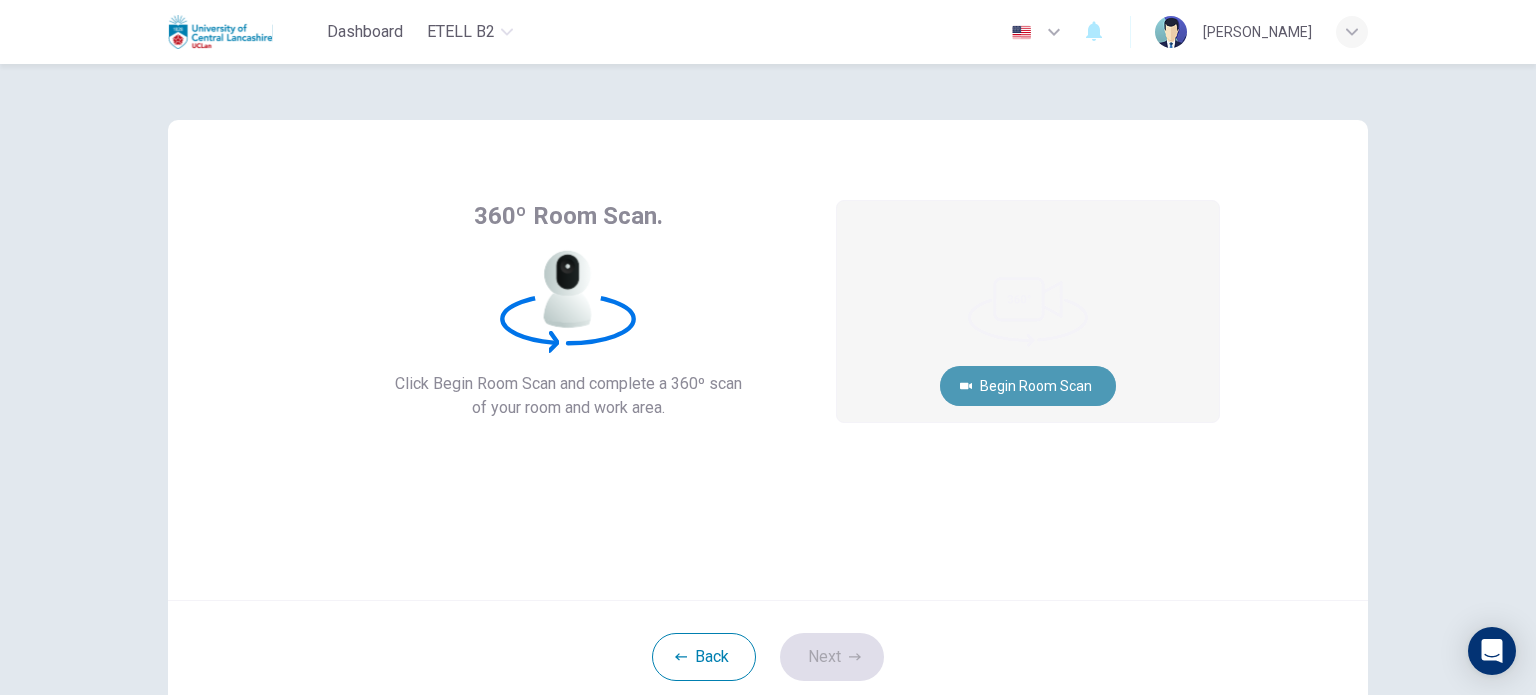 click 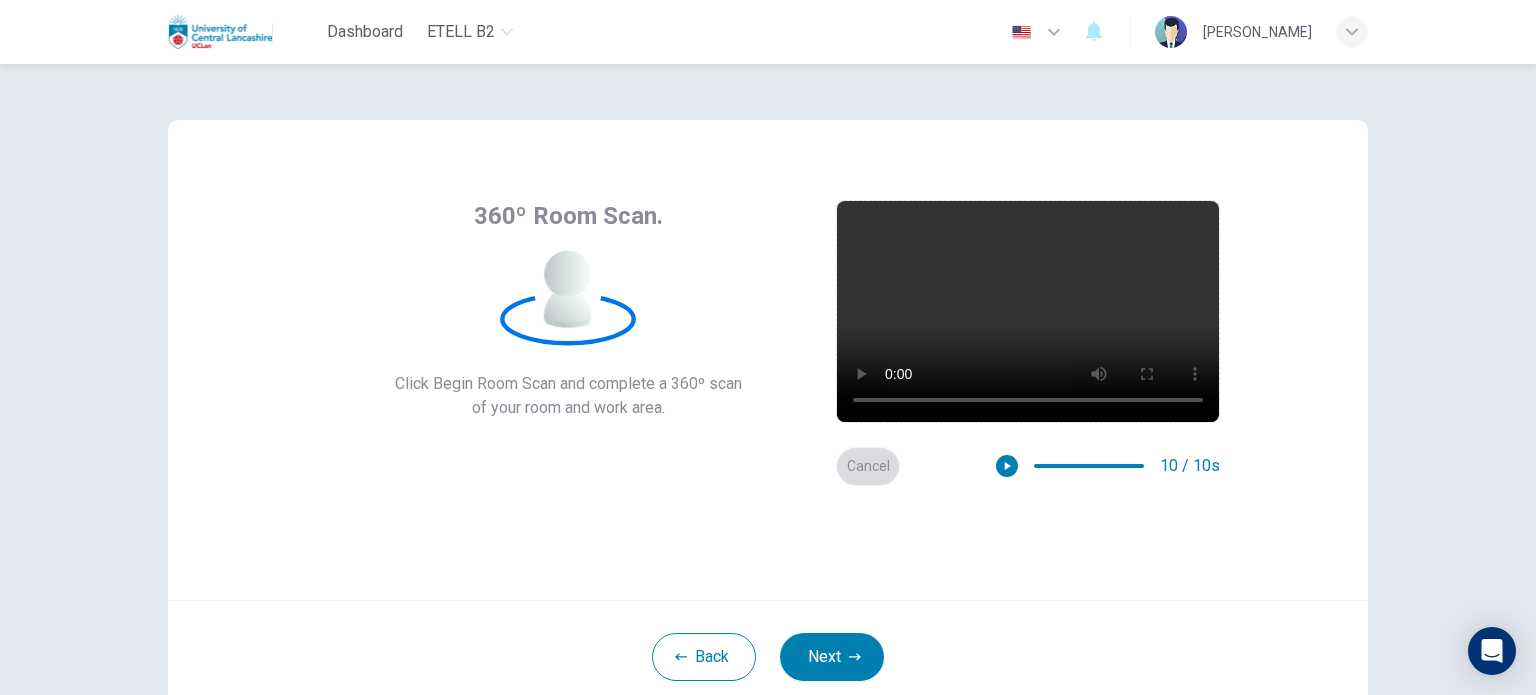 click on "Cancel" at bounding box center (868, 466) 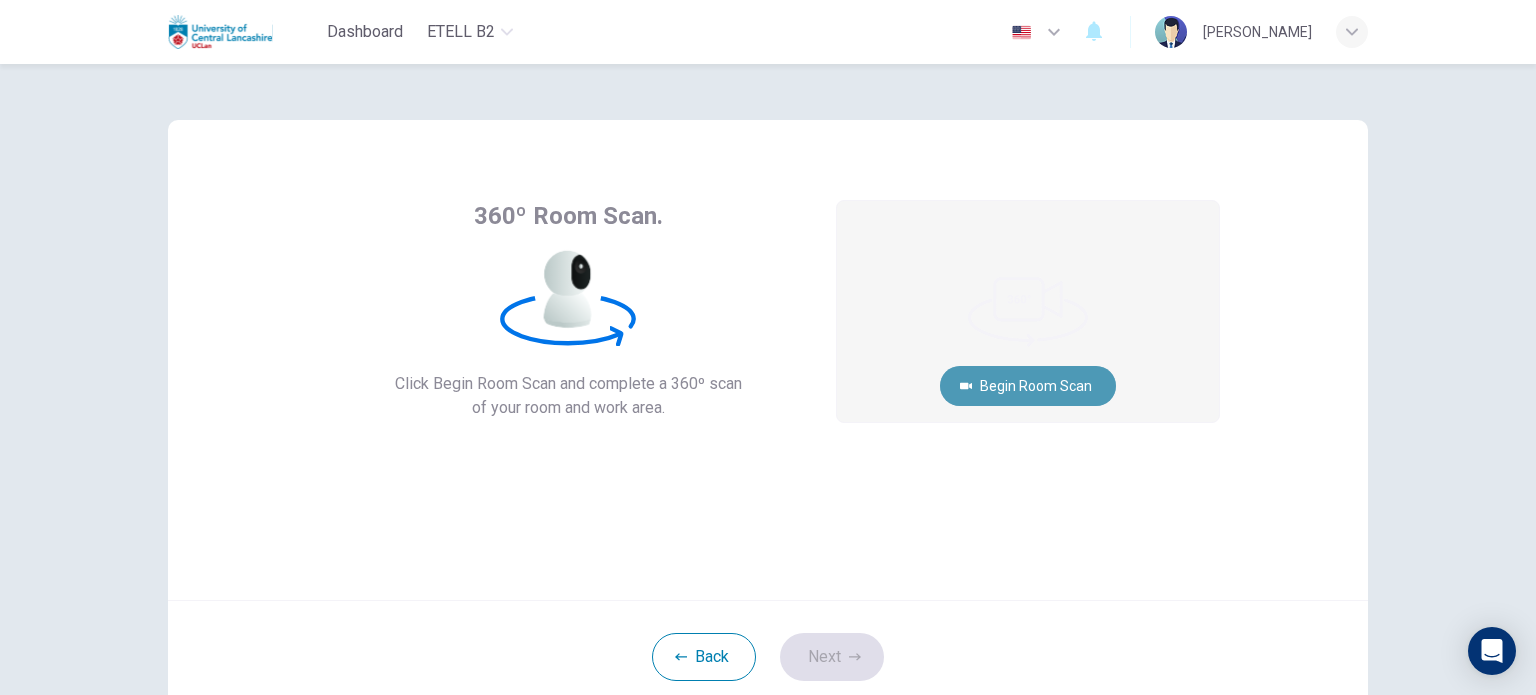 click on "Begin Room Scan" at bounding box center (1028, 386) 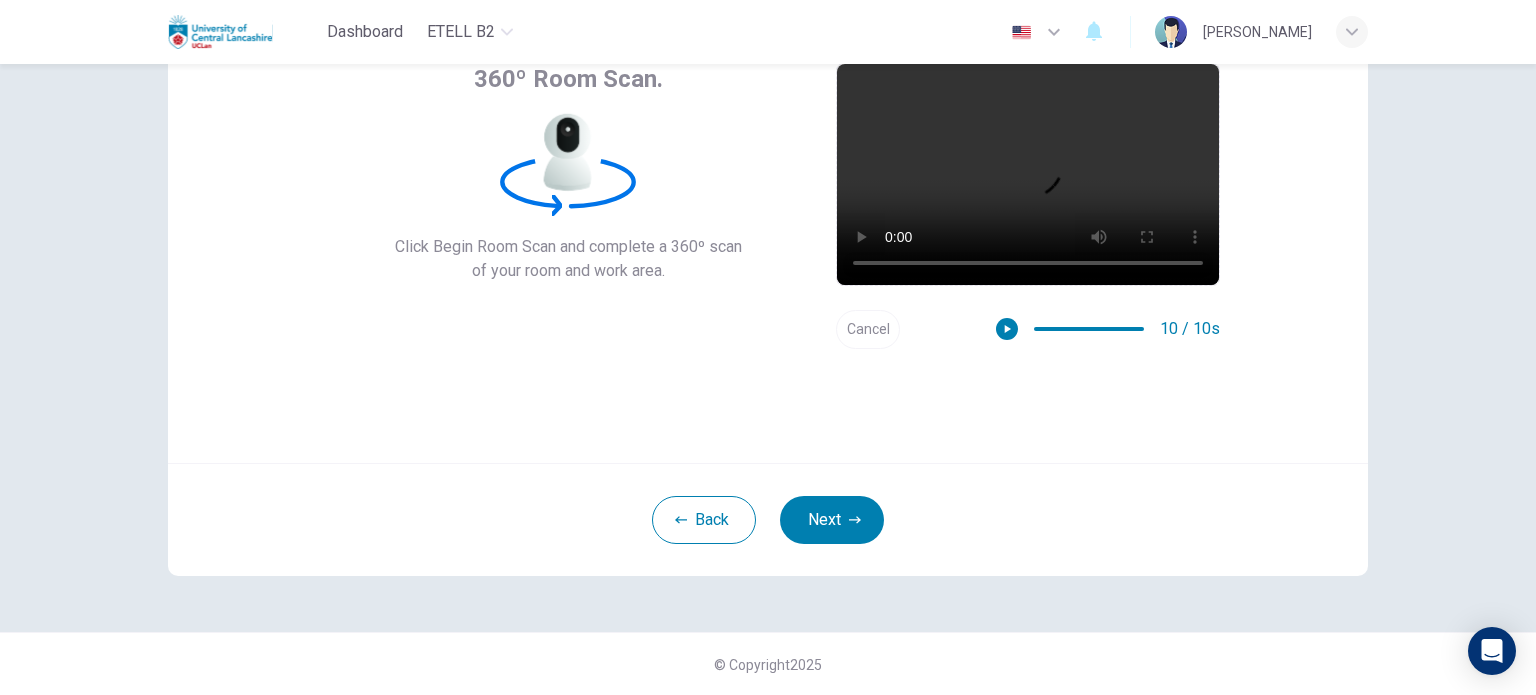 scroll, scrollTop: 136, scrollLeft: 0, axis: vertical 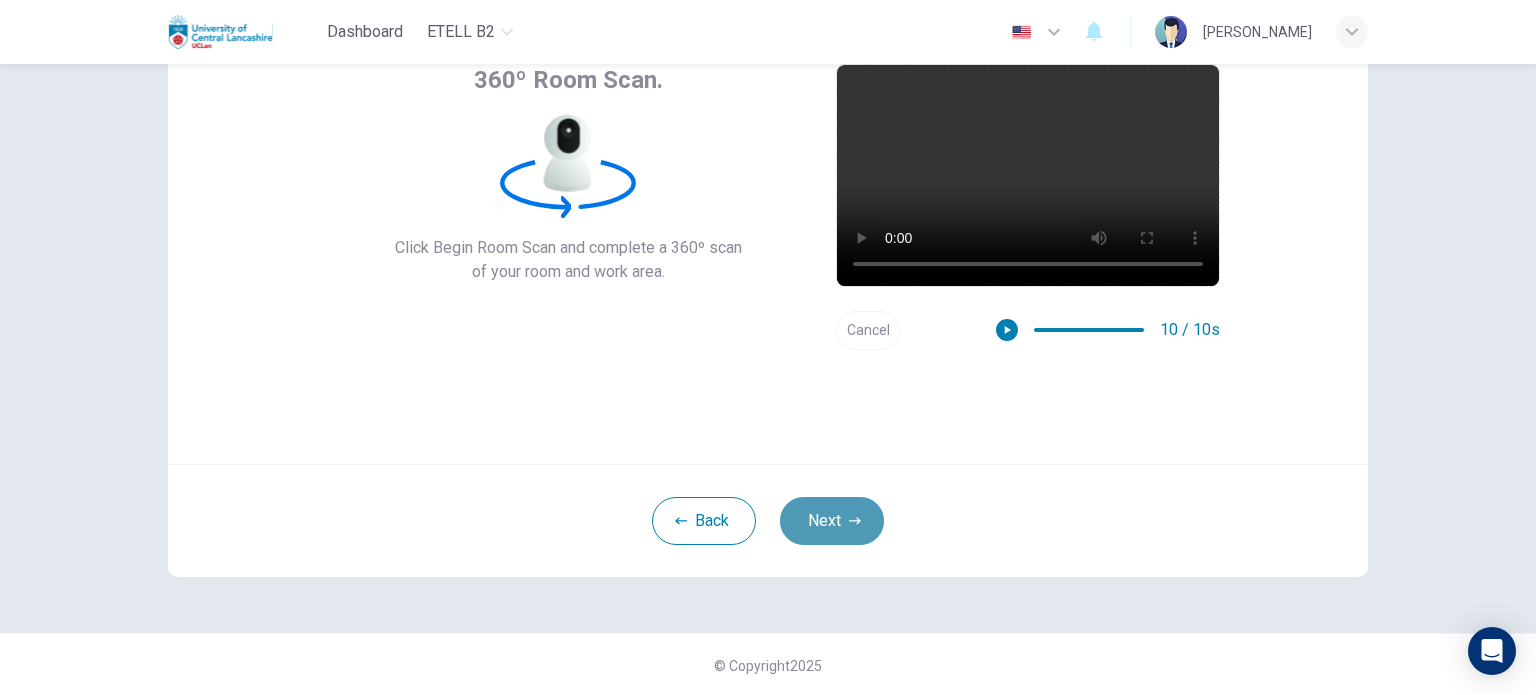 click on "Next" at bounding box center [832, 521] 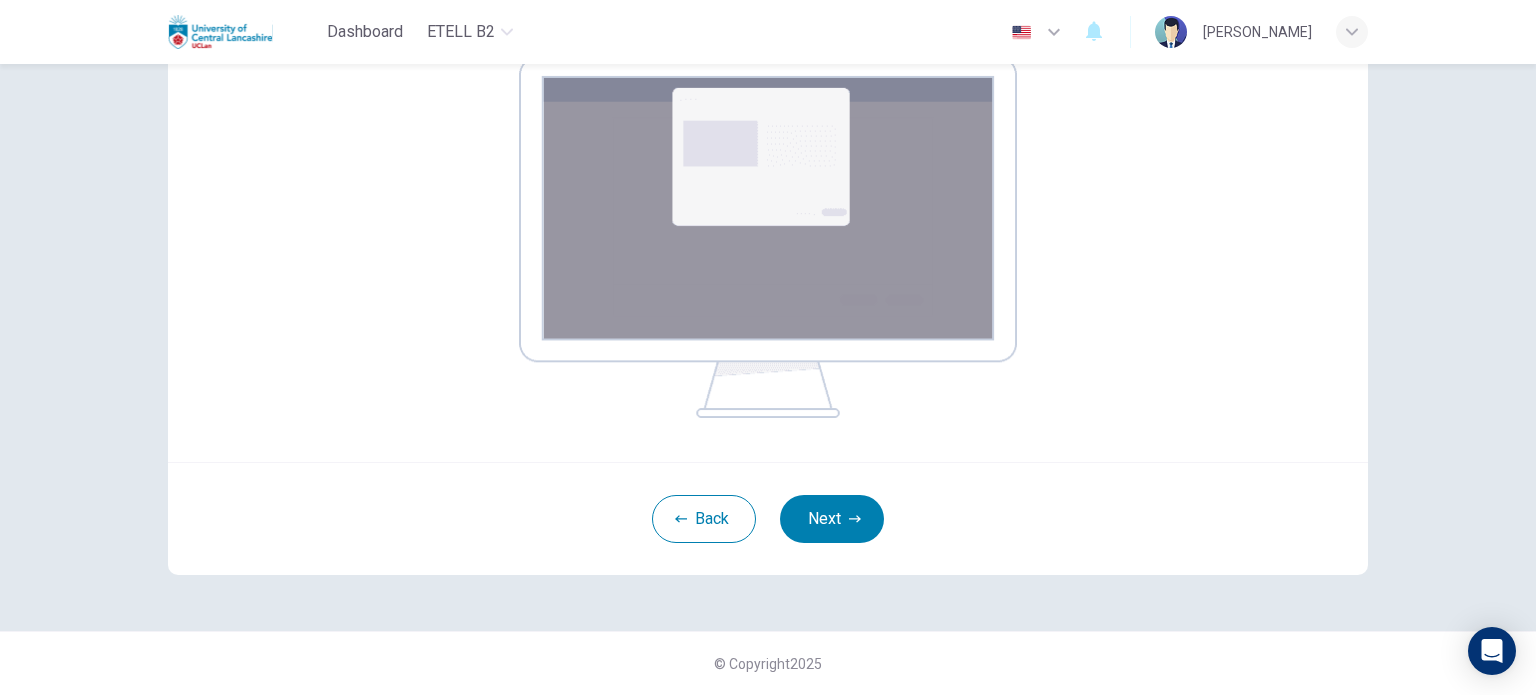 scroll, scrollTop: 342, scrollLeft: 0, axis: vertical 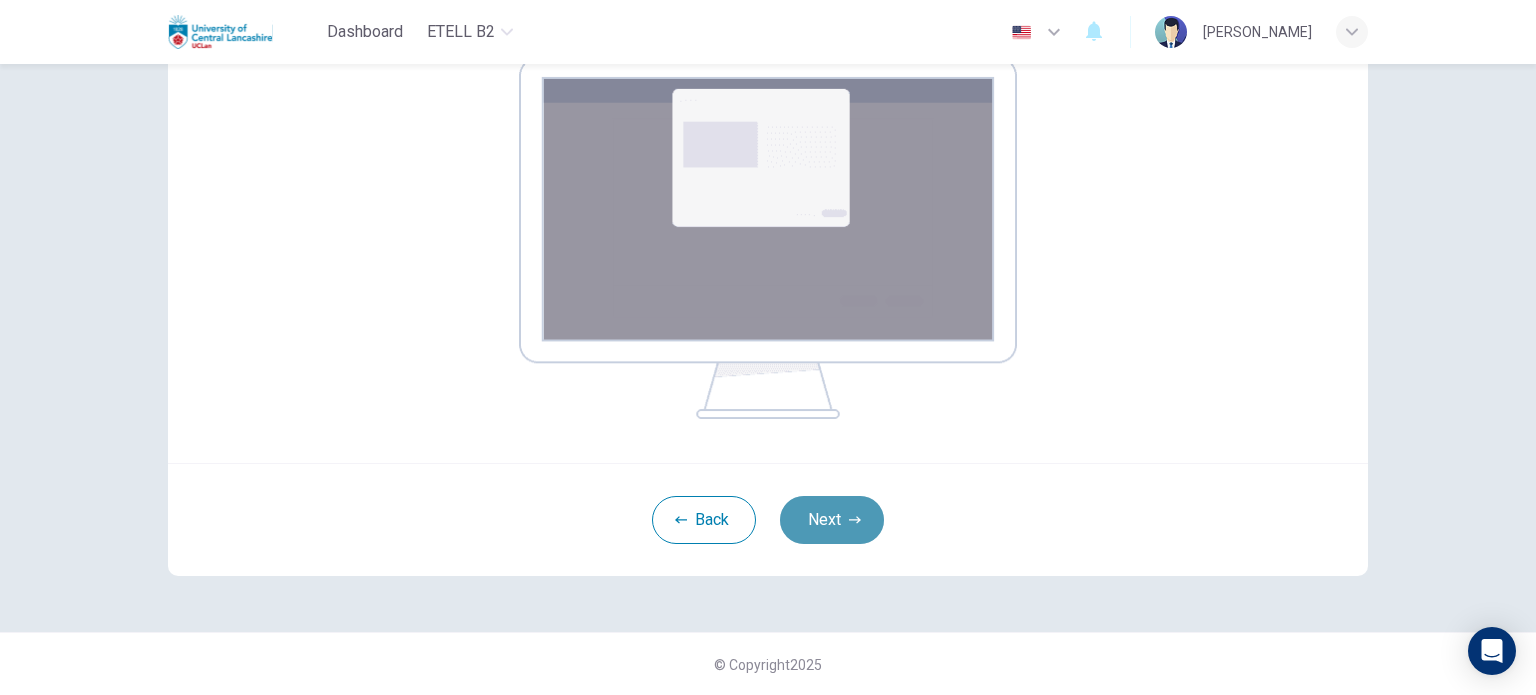 click on "Next" at bounding box center (832, 520) 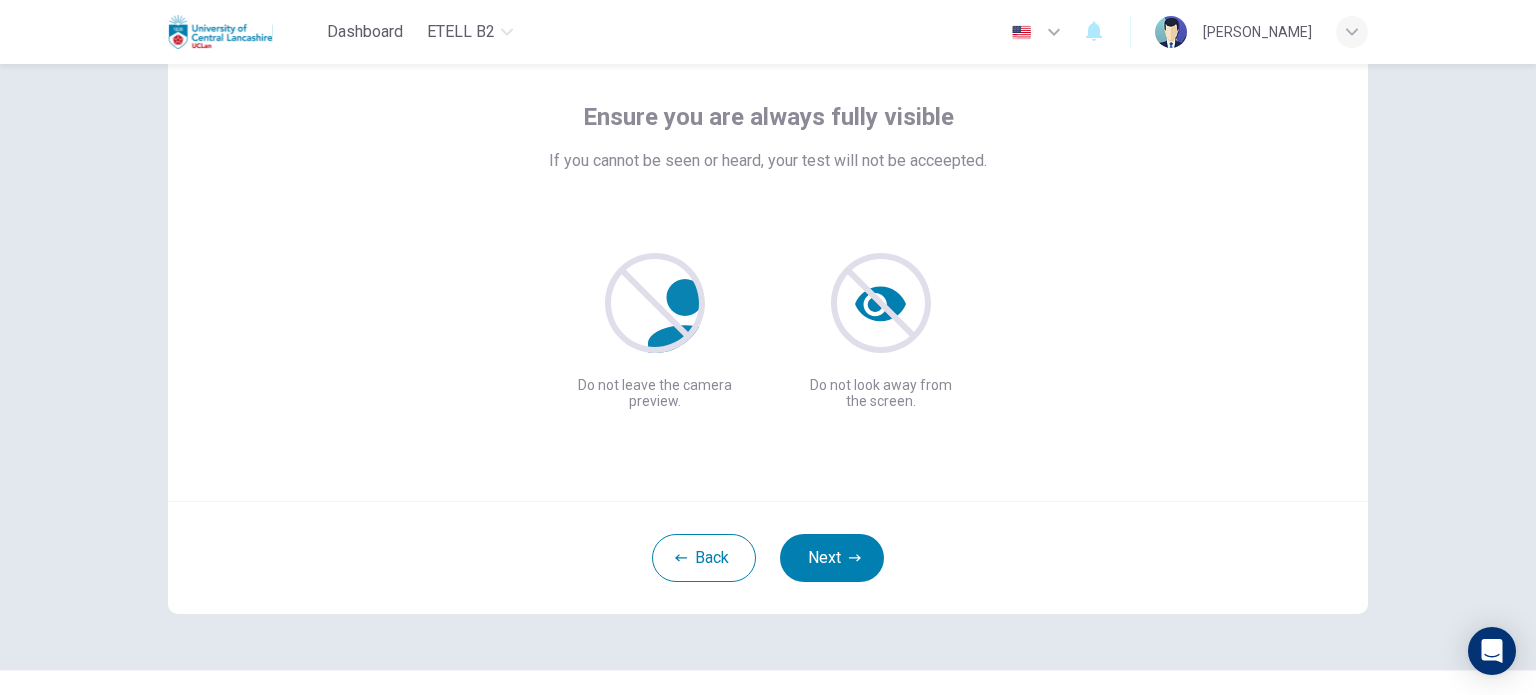 scroll, scrollTop: 137, scrollLeft: 0, axis: vertical 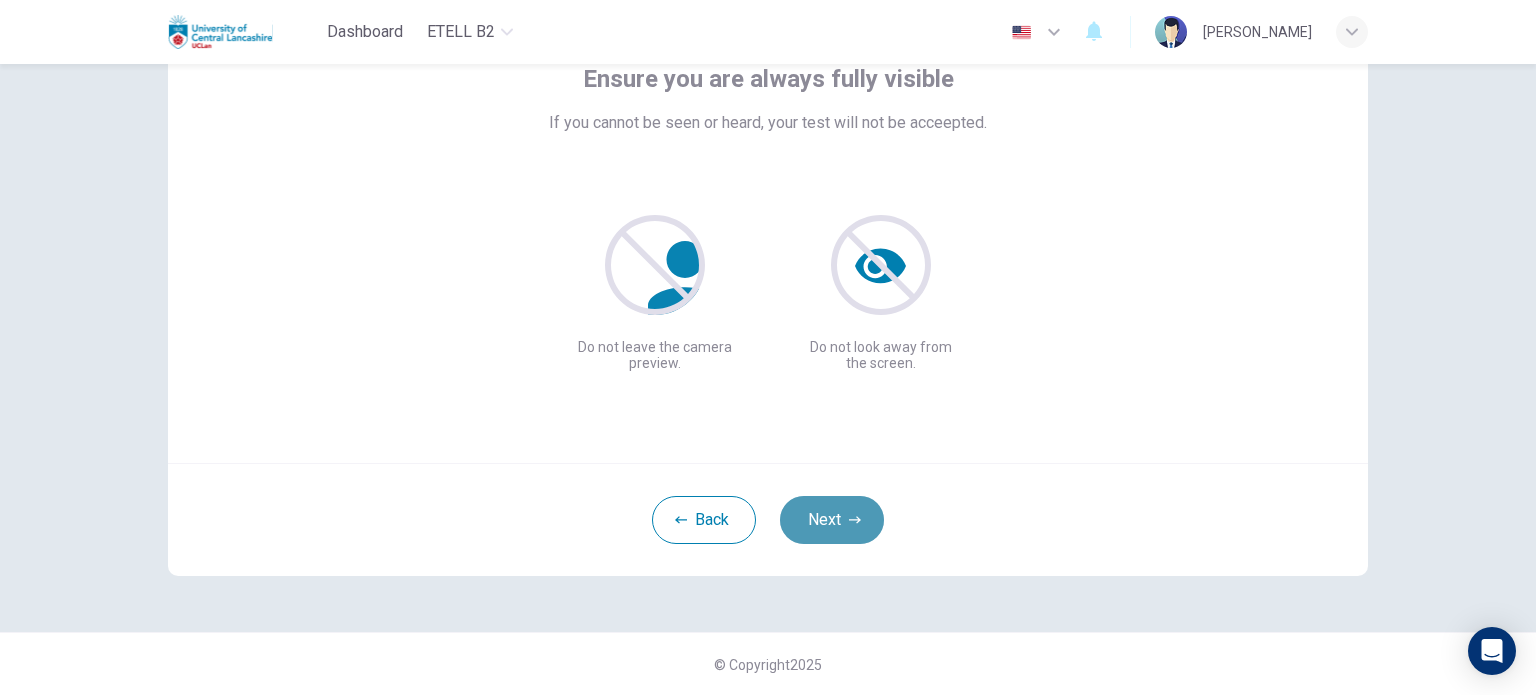 click on "Next" at bounding box center (832, 520) 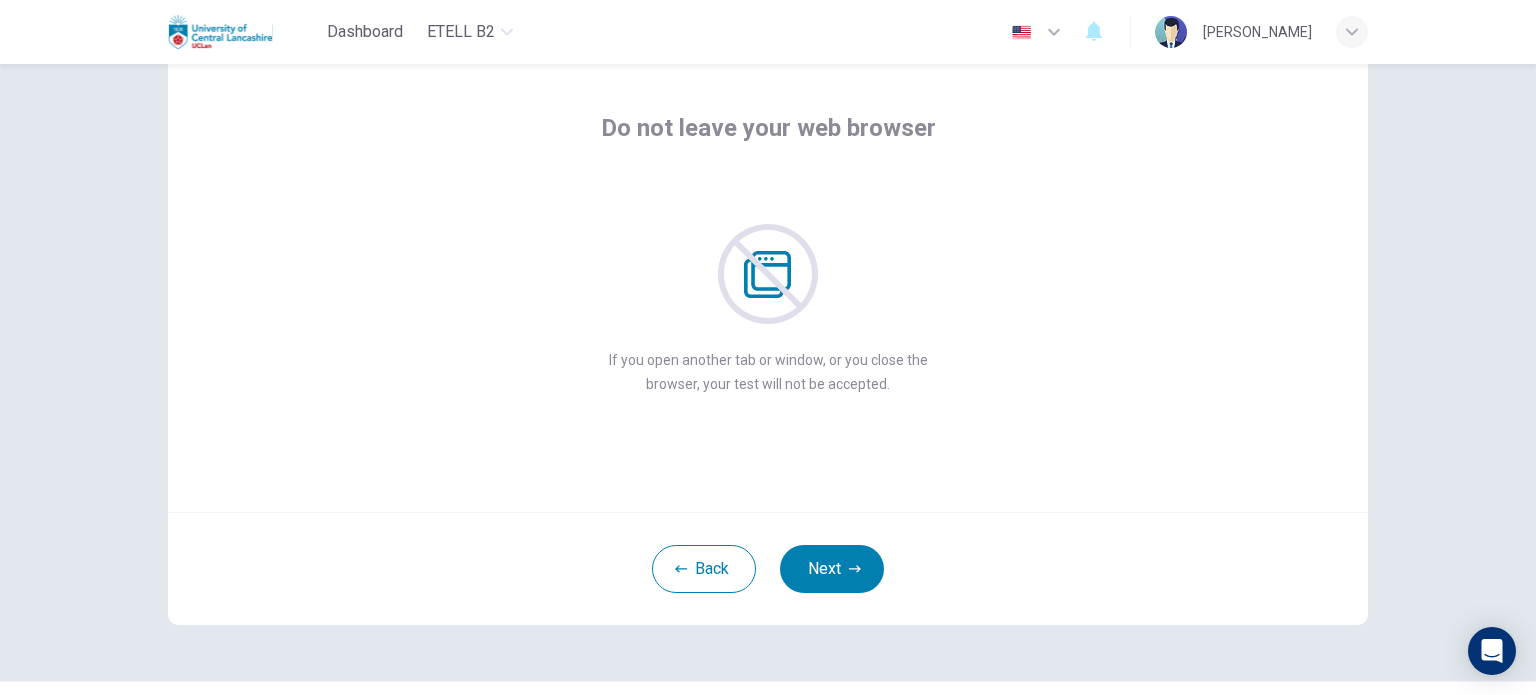 scroll, scrollTop: 137, scrollLeft: 0, axis: vertical 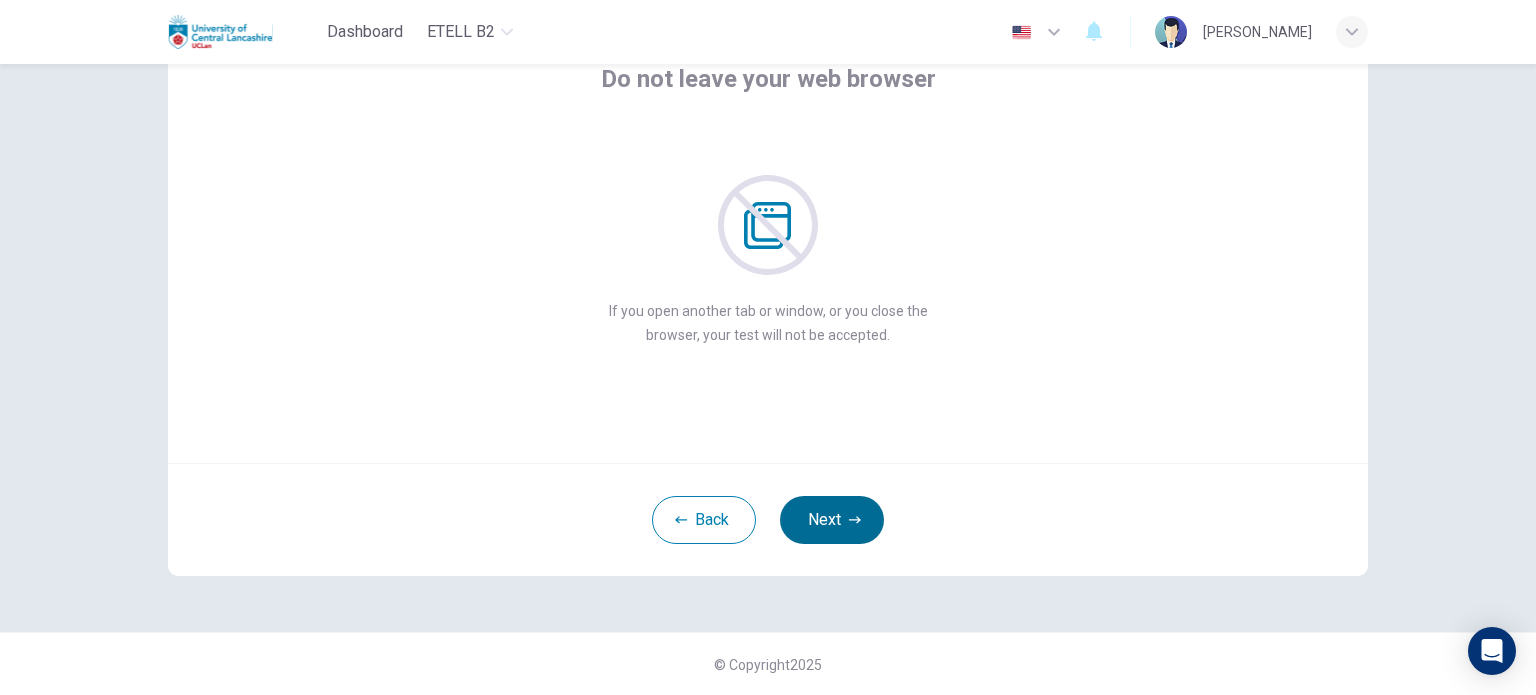 click on "Next" at bounding box center (832, 520) 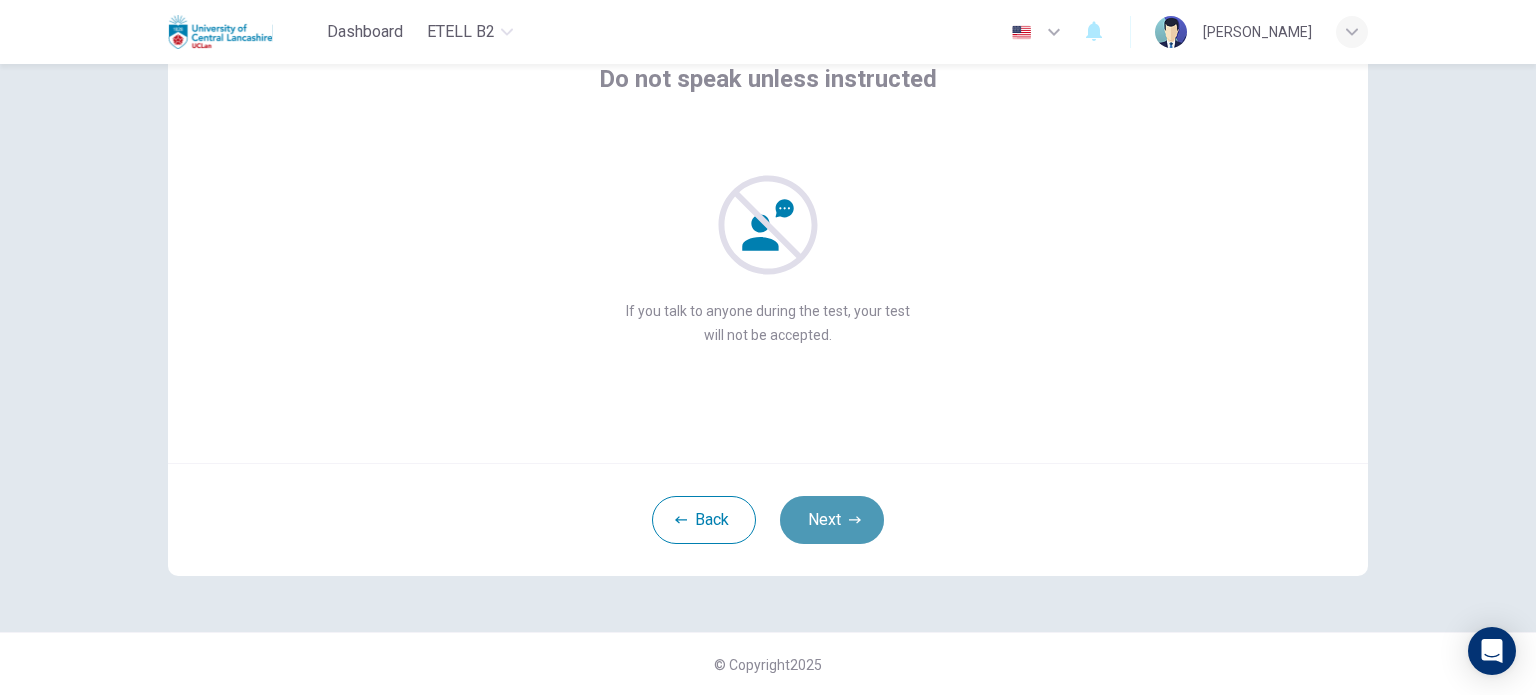 click on "Next" at bounding box center [832, 520] 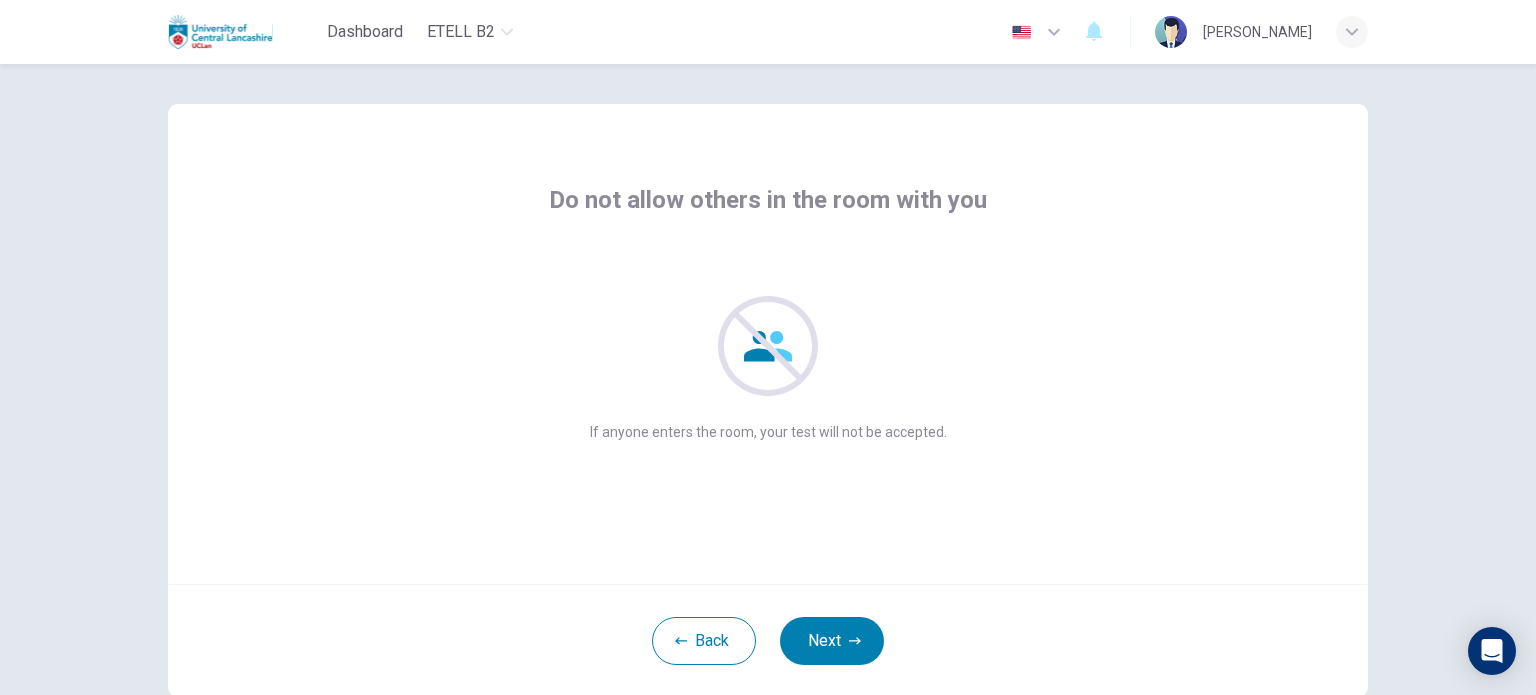 scroll, scrollTop: 116, scrollLeft: 0, axis: vertical 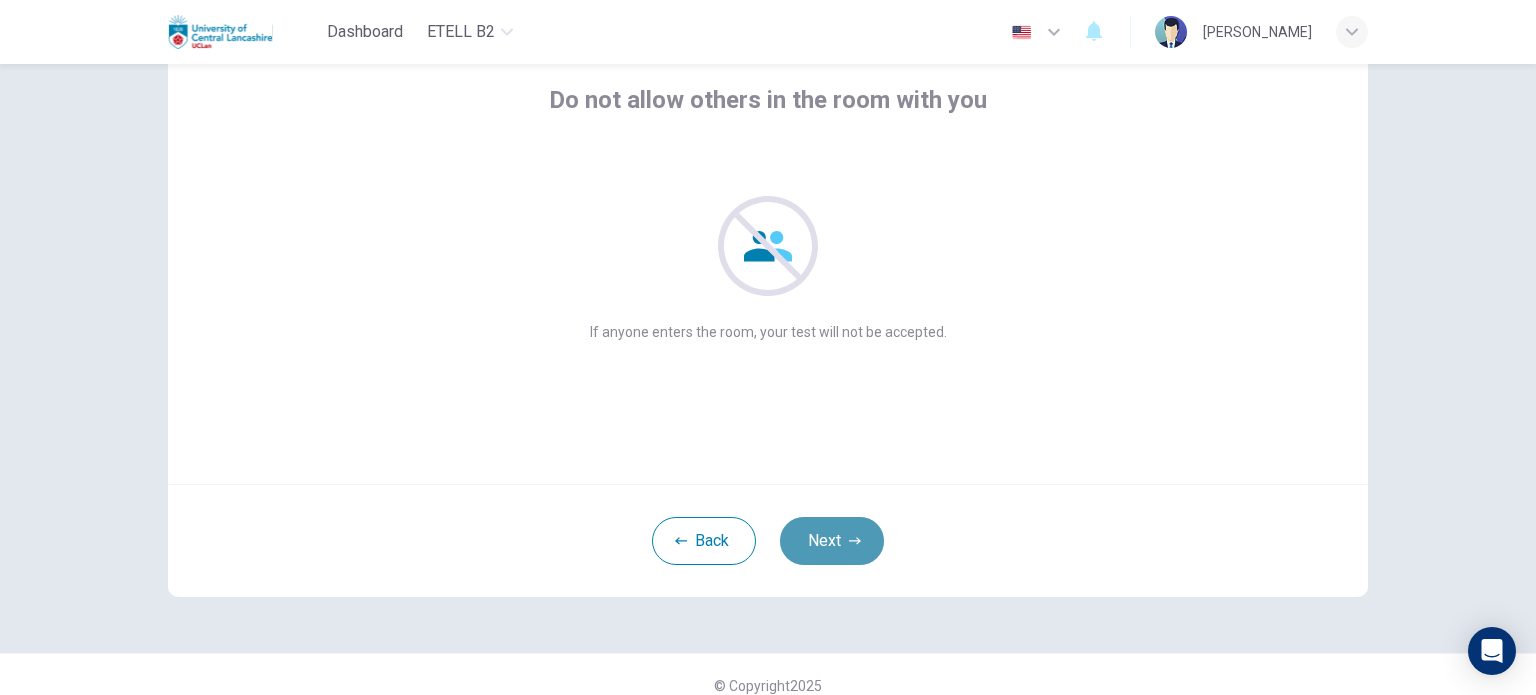 click on "Next" at bounding box center [832, 541] 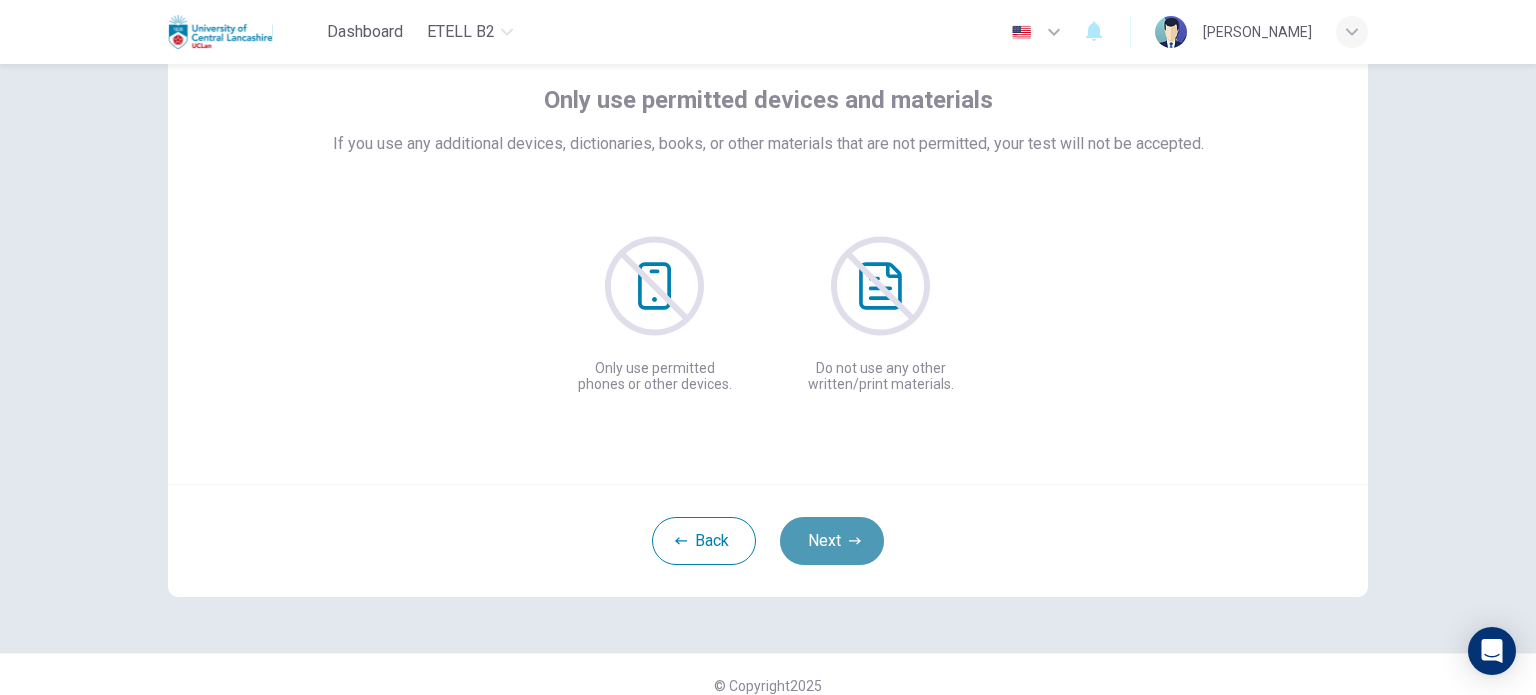 click on "Next" at bounding box center [832, 541] 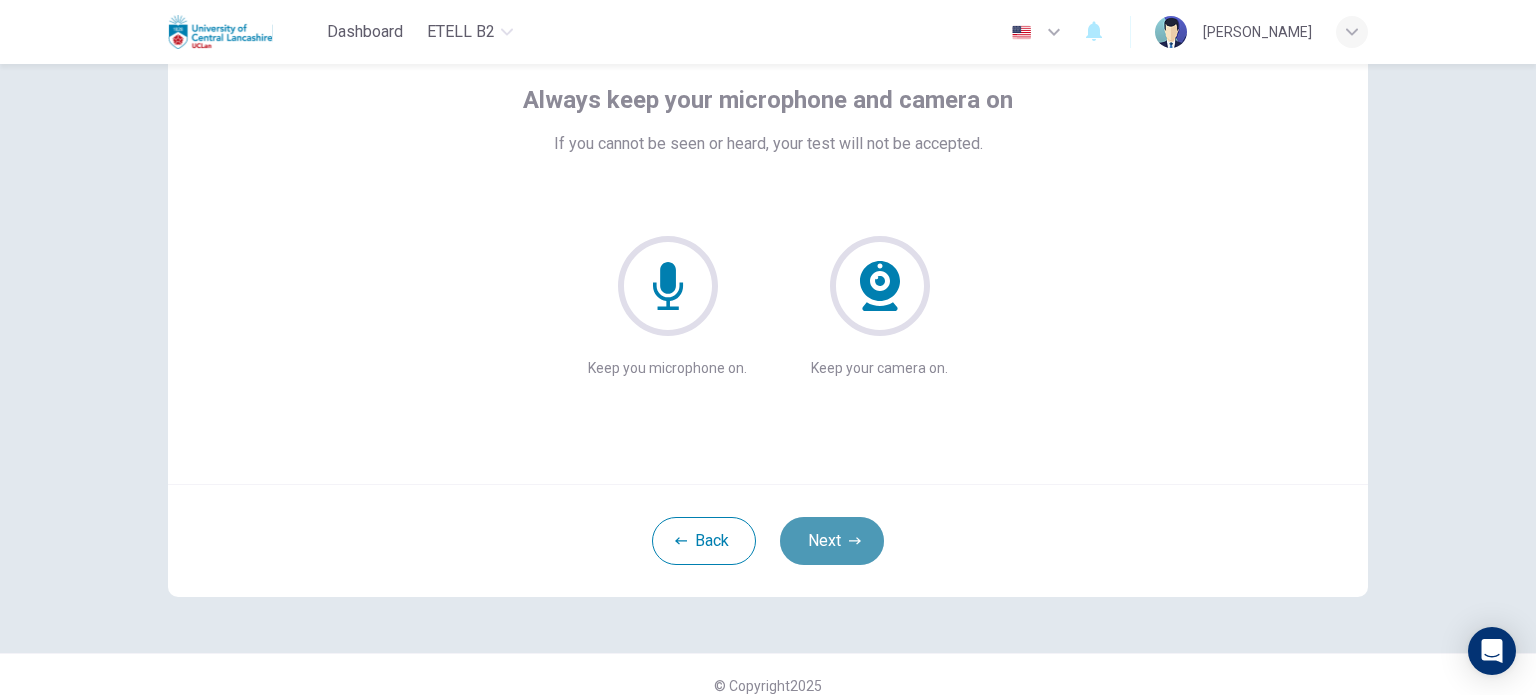 click on "Next" at bounding box center [832, 541] 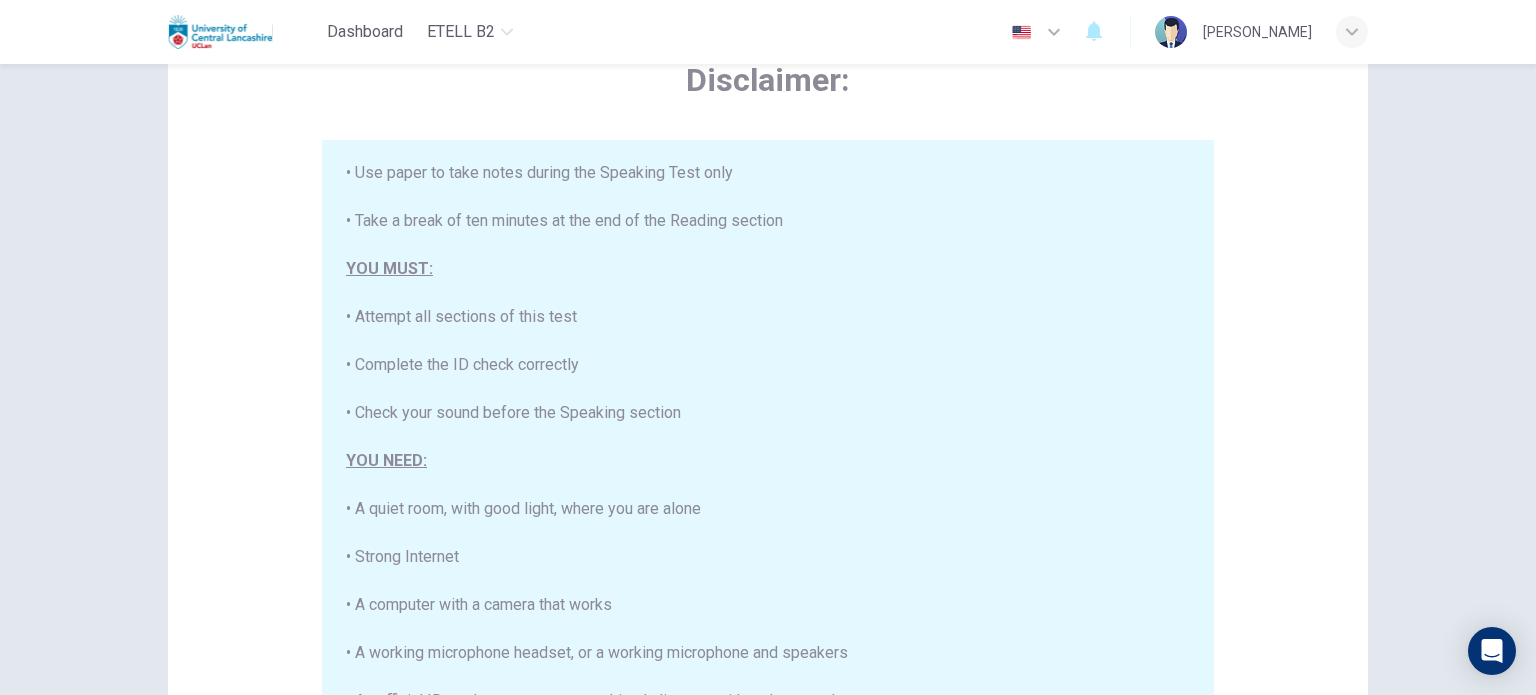 scroll, scrollTop: 380, scrollLeft: 0, axis: vertical 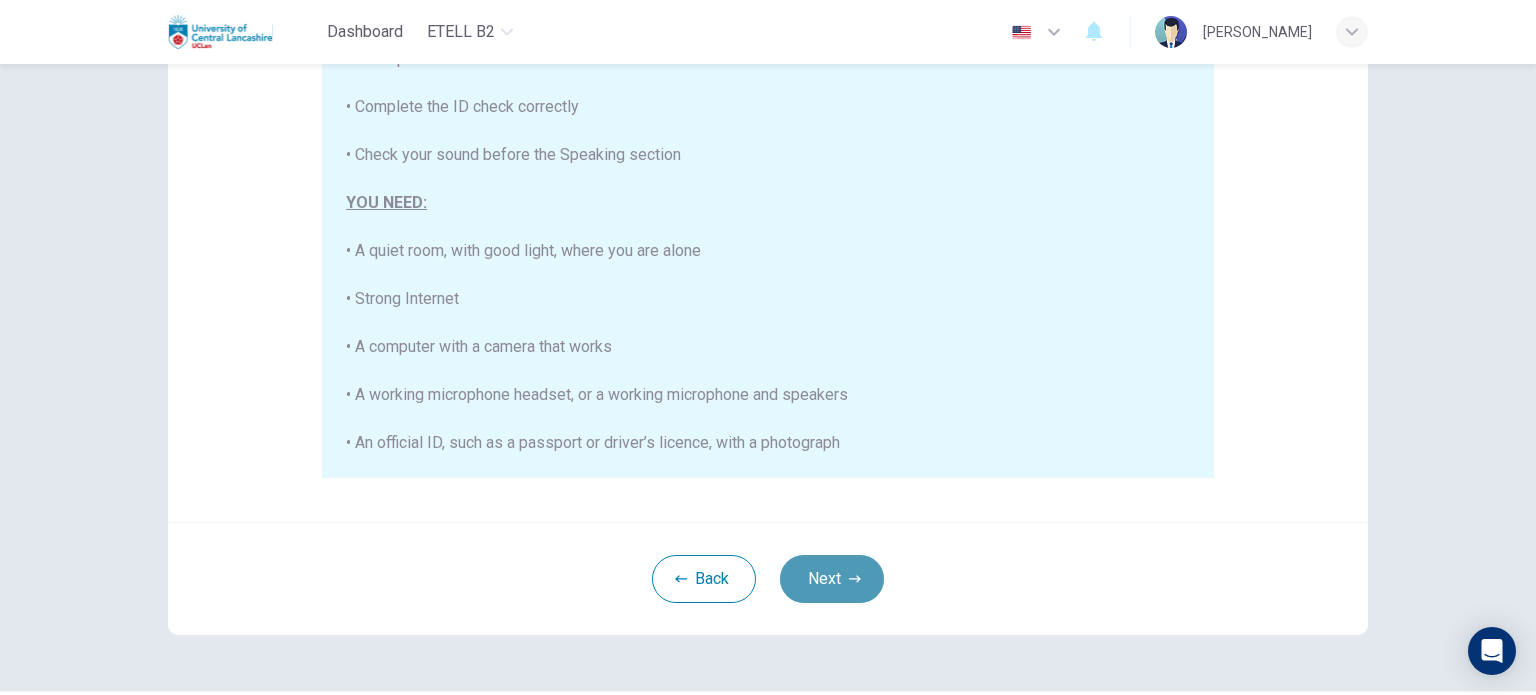 click on "Next" at bounding box center [832, 579] 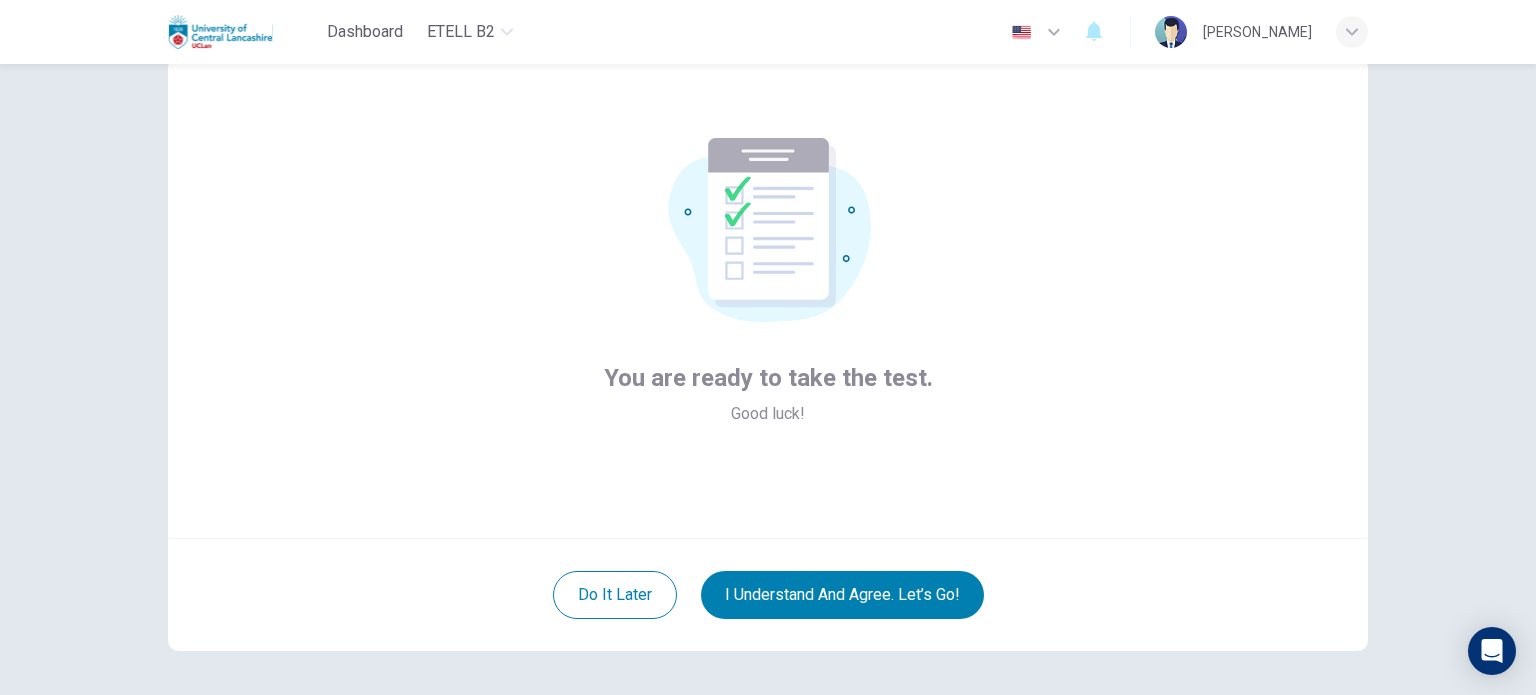 scroll, scrollTop: 52, scrollLeft: 0, axis: vertical 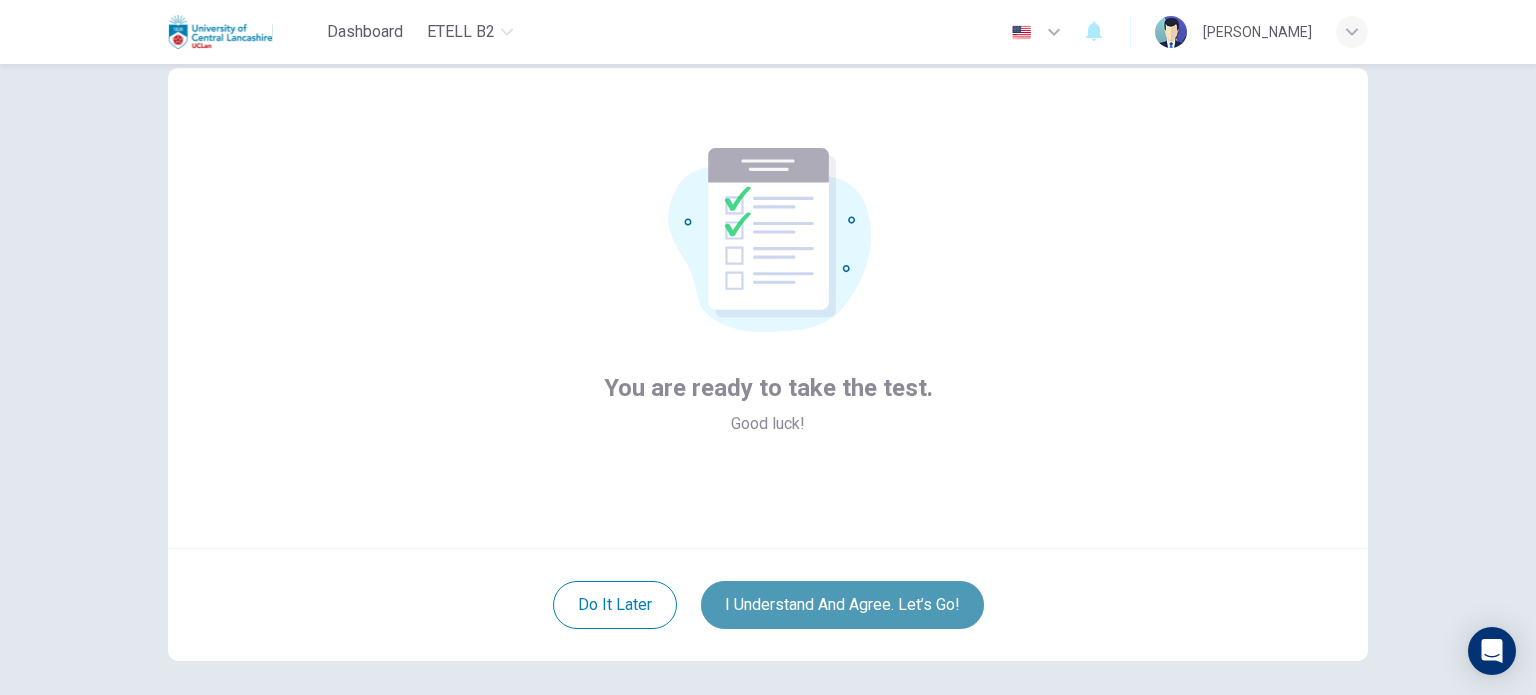 click on "I understand and agree. Let’s go!" at bounding box center (842, 605) 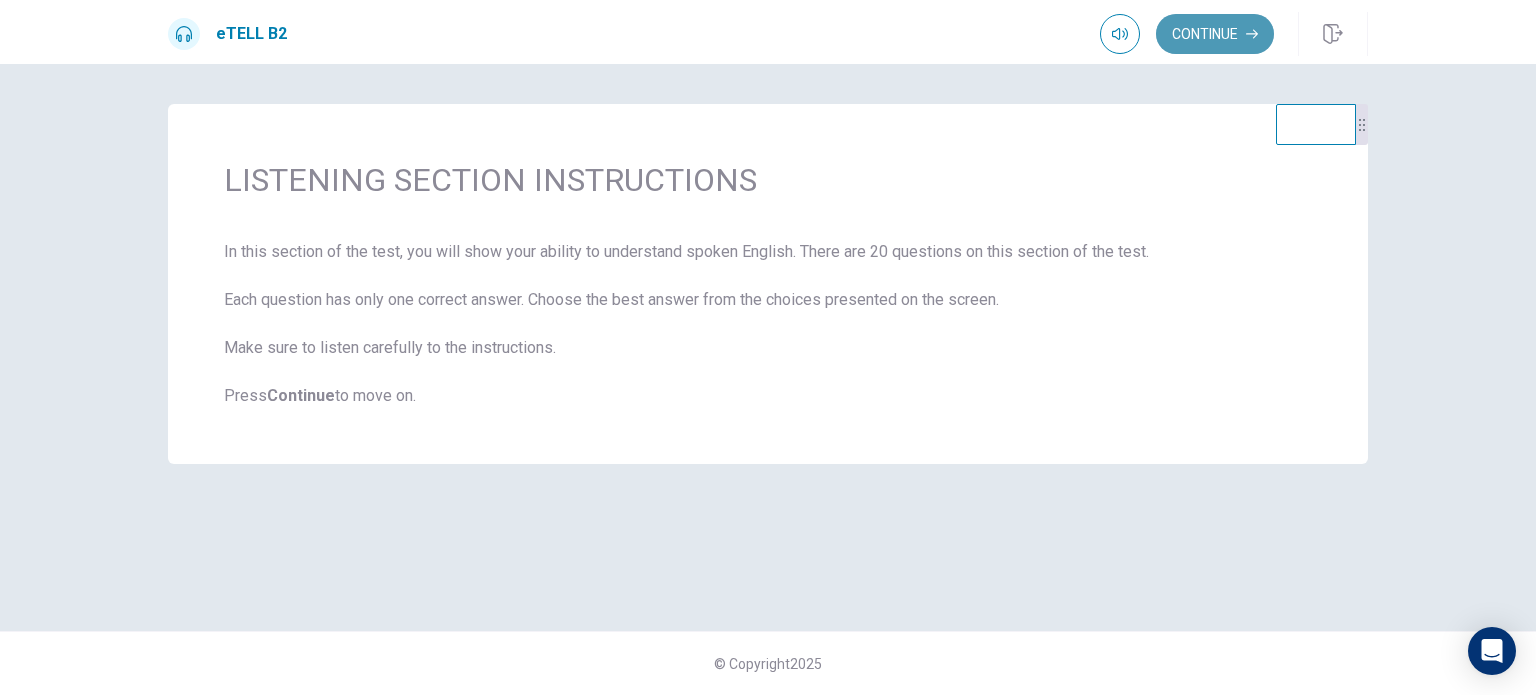 click on "Continue" at bounding box center [1215, 34] 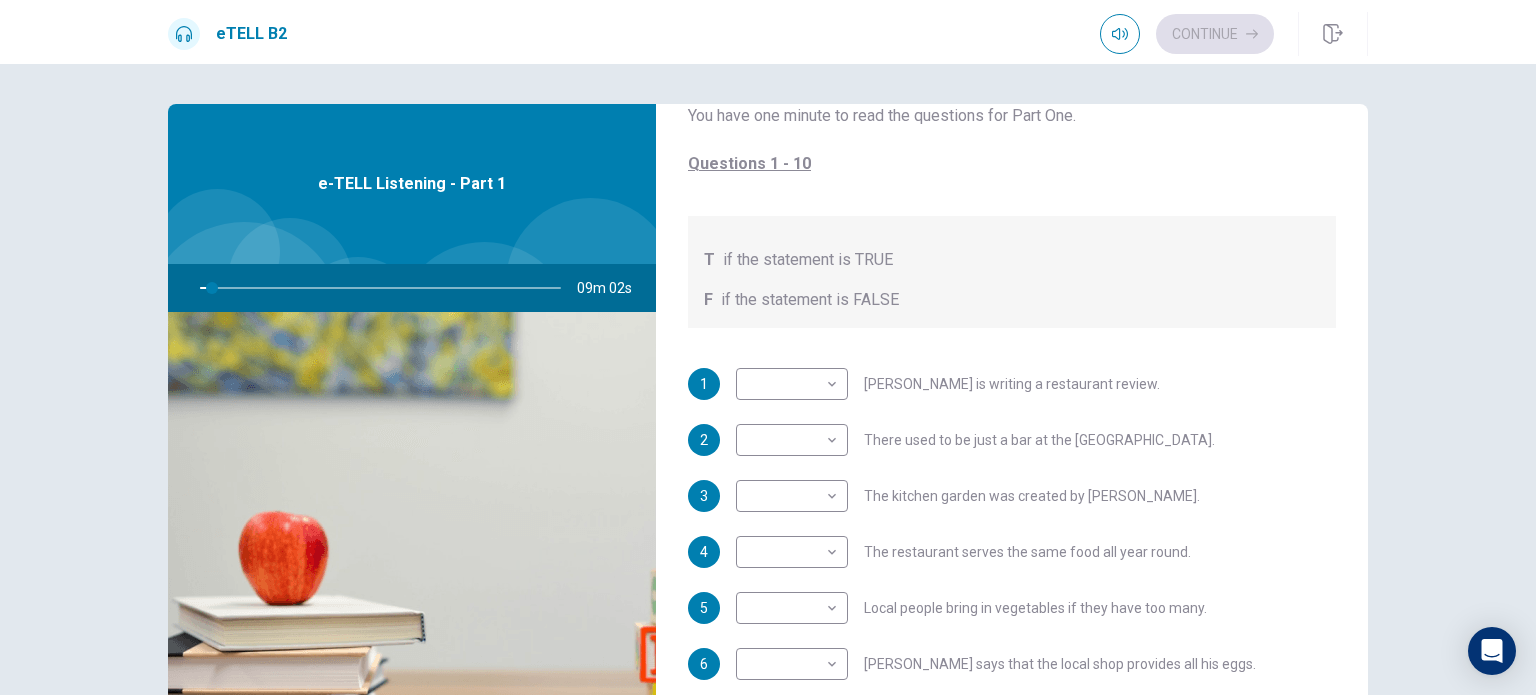 scroll, scrollTop: 352, scrollLeft: 0, axis: vertical 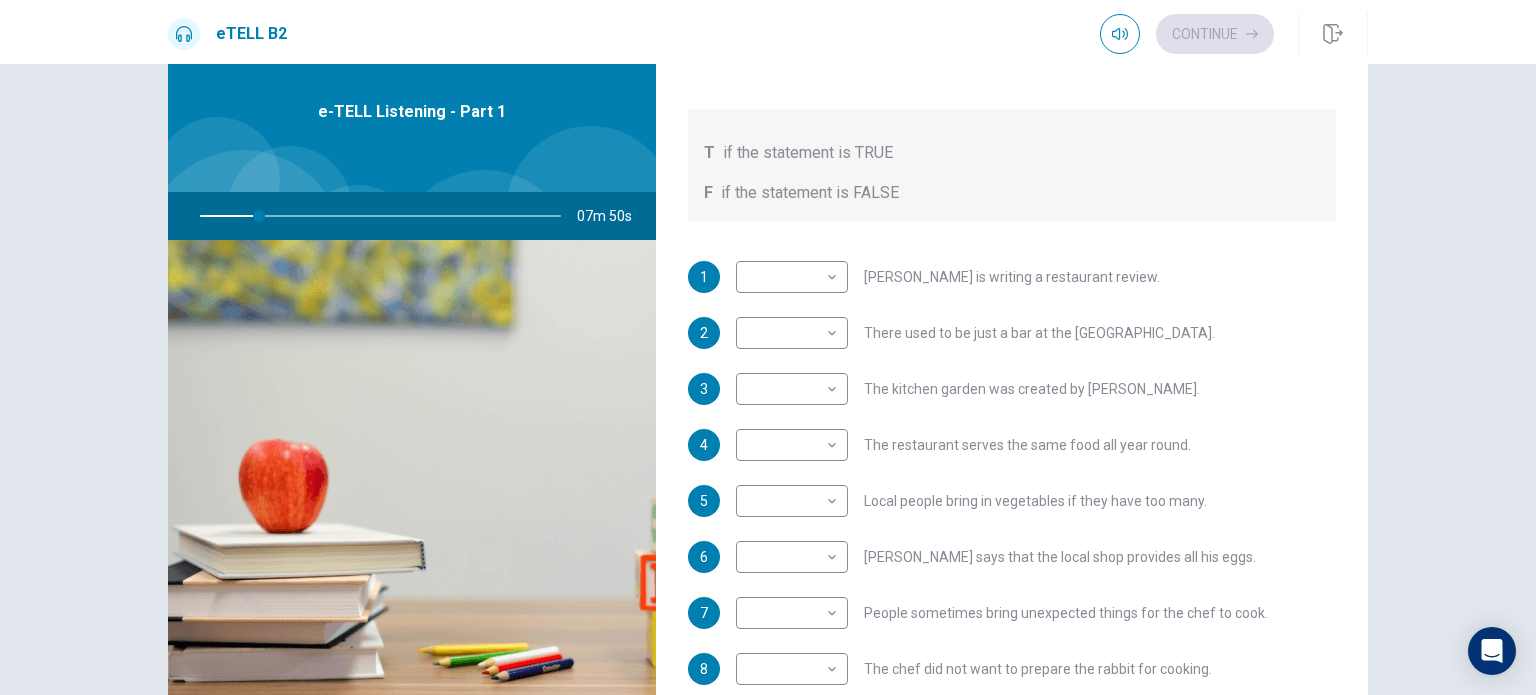 click on "Question 1 For questions 1 – 10, mark each statement True (T) or False (F). You will hear Part One  TWICE.
You have one minute to read the questions for Part One.
Questions 1 - 10 T if the statement is TRUE F if the statement is FALSE 1 ​ ​ [PERSON_NAME] is writing a restaurant review. 2 ​ ​ There used to be just a bar at the [GEOGRAPHIC_DATA]. 3 ​ ​ The kitchen garden was created by [PERSON_NAME]. 4 ​ ​ The restaurant serves the same food all year round. 5 ​ ​ Local people bring in vegetables if they have too many. 6 ​ ​ [PERSON_NAME] says that the local shop provides all his eggs. 7 ​ ​ People sometimes bring unexpected things for the chef to cook. 8 ​ ​ The chef did not want to prepare the rabbit for cooking. 9 ​ ​ [PERSON_NAME] has occasionally refused produce brought by local people. 10 ​ ​ [PERSON_NAME] does not tell [PERSON_NAME] what is on the lunch menu." at bounding box center (1012, 353) 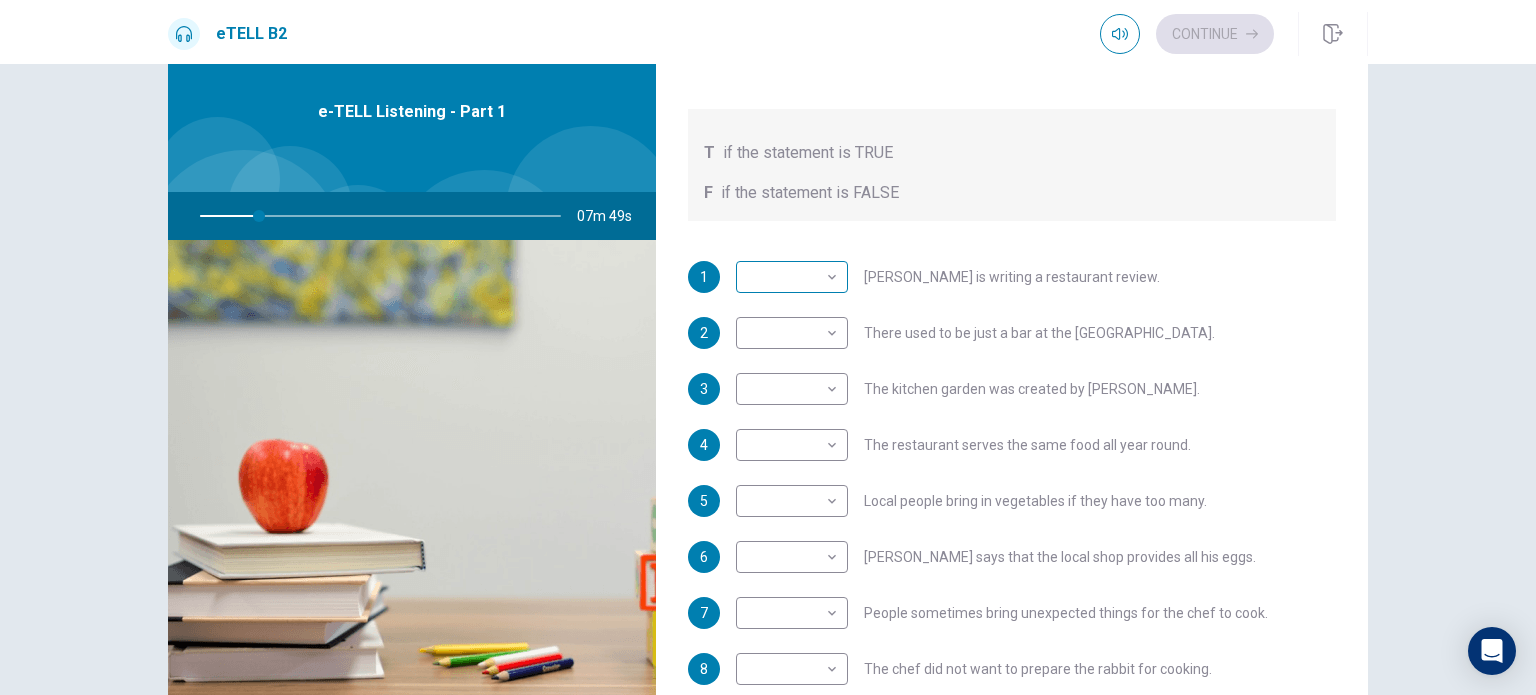 click on "This site uses cookies, as explained in our  Privacy Policy . If you agree to the use of cookies, please click the Accept button and continue to browse our site.   Privacy Policy Accept   eTELL B2 Continue Continue Question 1 For questions 1 – 10, mark each statement True (T) or False (F). You will hear Part One  TWICE.
You have one minute to read the questions for Part One.
Questions 1 - 10 T if the statement is TRUE F if the statement is FALSE 1 ​ ​ [PERSON_NAME] is writing a restaurant review. 2 ​ ​ There used to be just a bar at the [GEOGRAPHIC_DATA]. 3 ​ ​ The kitchen garden was created by [PERSON_NAME]. 4 ​ ​ The restaurant serves the same food all year round. 5 ​ ​ Local people bring in vegetables if they have too many. 6 ​ ​ [PERSON_NAME] says that the local shop provides all his eggs. 7 ​ ​ People sometimes bring unexpected things for the chef to cook. 8 ​ ​ The chef did not want to prepare the rabbit for cooking. 9 ​ ​ [PERSON_NAME] has occasionally refused produce brought by local people." at bounding box center [768, 347] 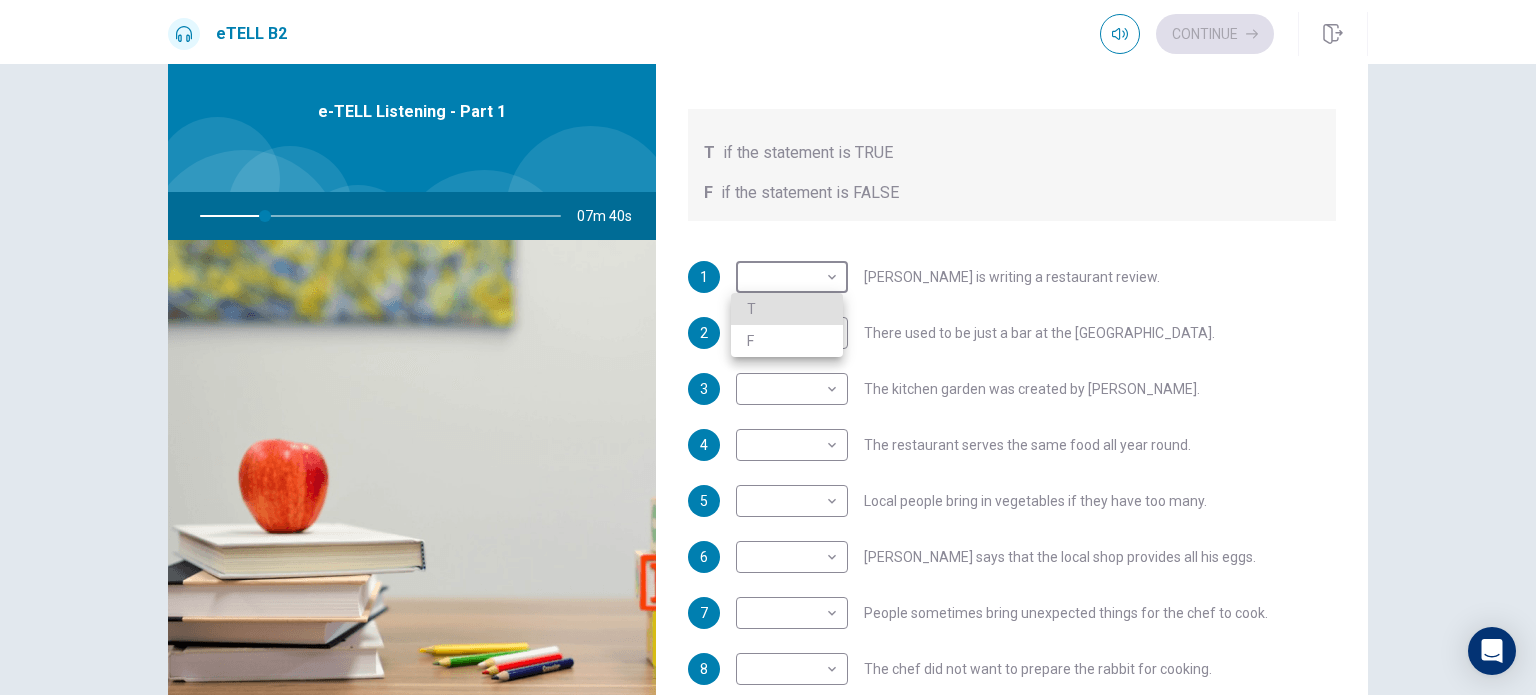 type on "**" 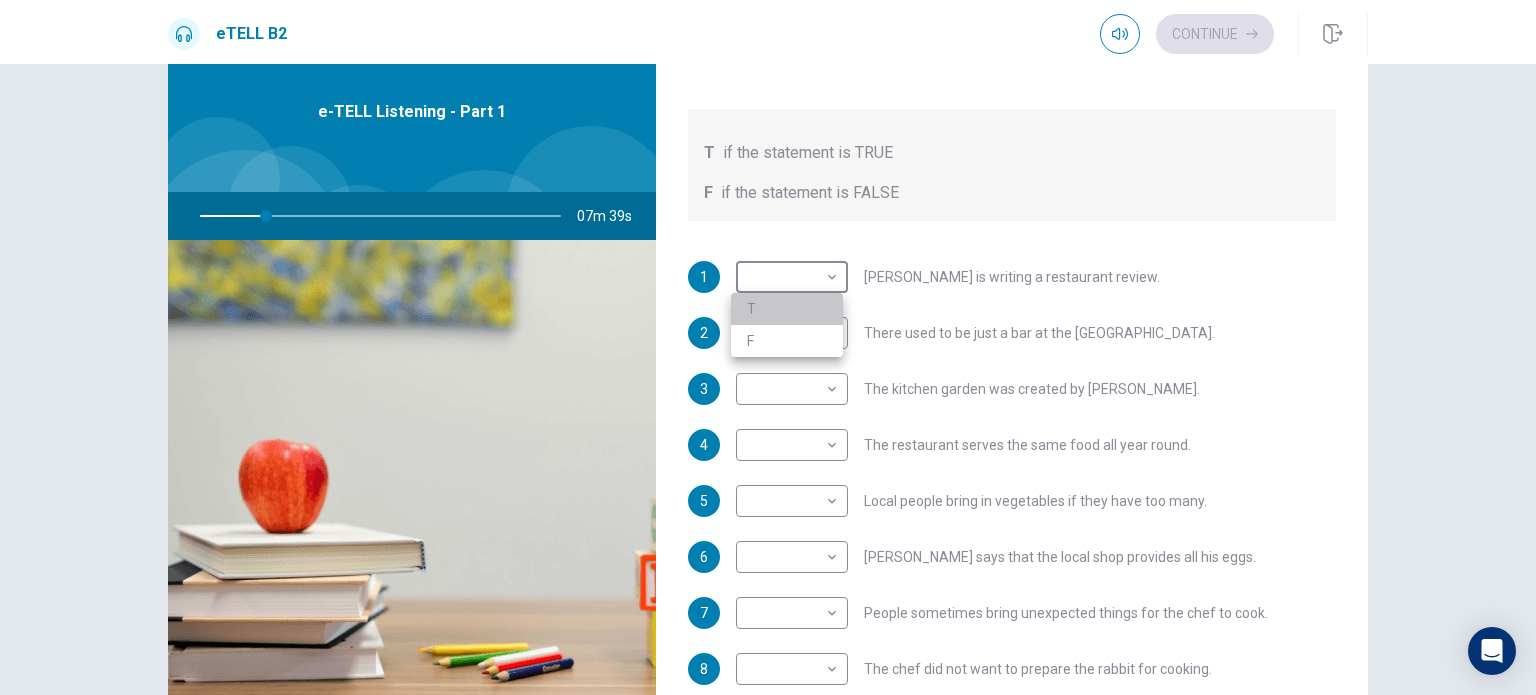 click on "T" at bounding box center (787, 309) 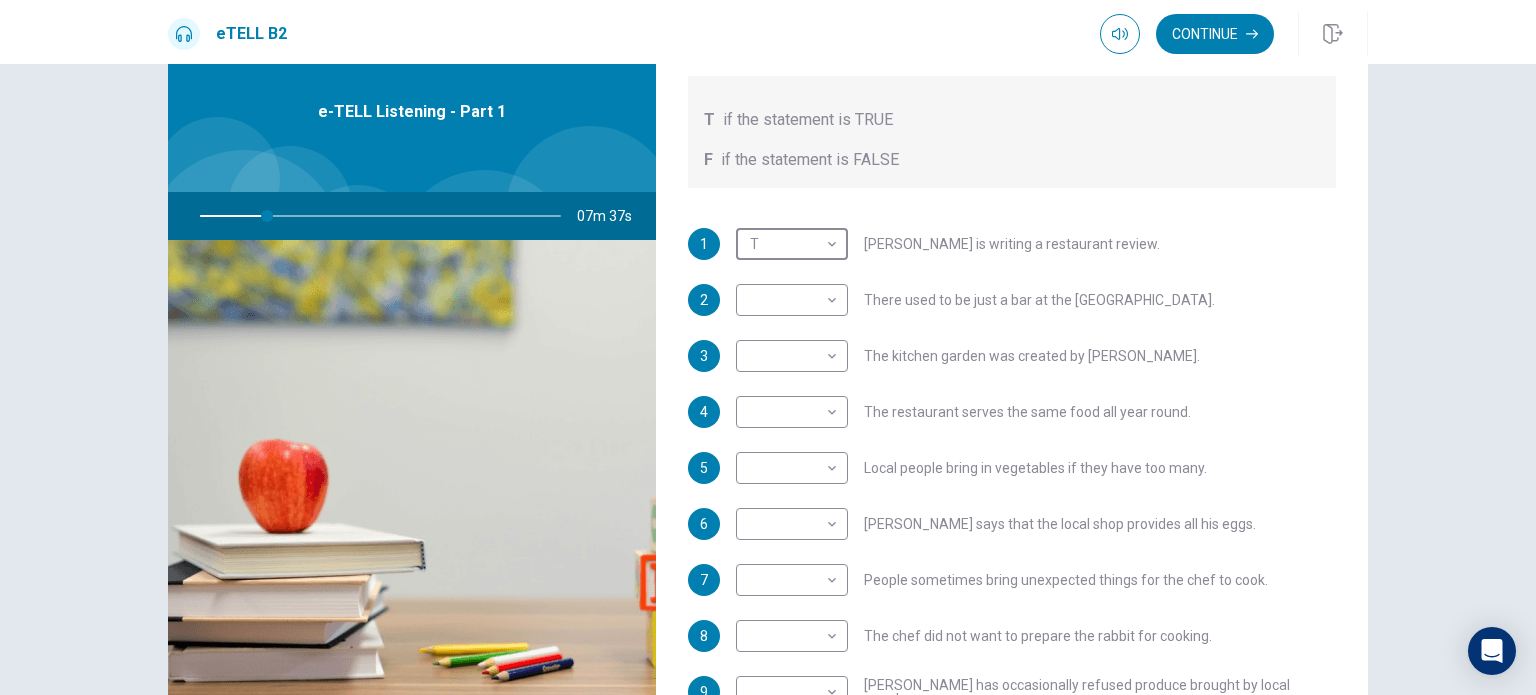 scroll, scrollTop: 238, scrollLeft: 0, axis: vertical 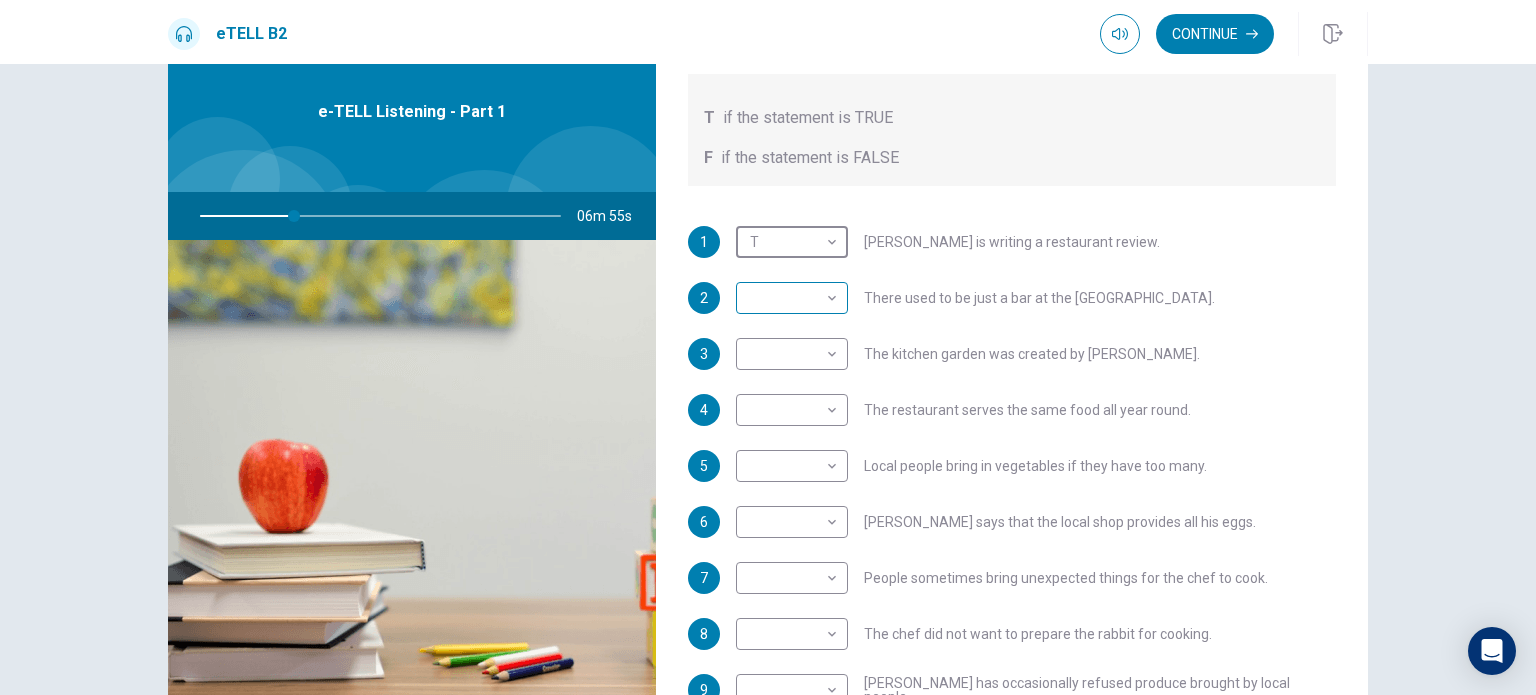 click on "This site uses cookies, as explained in our  Privacy Policy . If you agree to the use of cookies, please click the Accept button and continue to browse our site.   Privacy Policy Accept   eTELL B2 Continue Continue Question 1 For questions 1 – 10, mark each statement True (T) or False (F). You will hear Part One  TWICE.
You have one minute to read the questions for Part One.
Questions 1 - 10 T if the statement is TRUE F if the statement is FALSE 1 T * ​ [PERSON_NAME] is writing a restaurant review. 2 ​ ​ There used to be just a bar at the [GEOGRAPHIC_DATA]. 3 ​ ​ The kitchen garden was created by [PERSON_NAME]. 4 ​ ​ The restaurant serves the same food all year round. 5 ​ ​ Local people bring in vegetables if they have too many. 6 ​ ​ [PERSON_NAME] says that the local shop provides all his eggs. 7 ​ ​ People sometimes bring unexpected things for the chef to cook. 8 ​ ​ The chef did not want to prepare the rabbit for cooking. 9 ​ ​ [PERSON_NAME] has occasionally refused produce brought by local people." at bounding box center [768, 347] 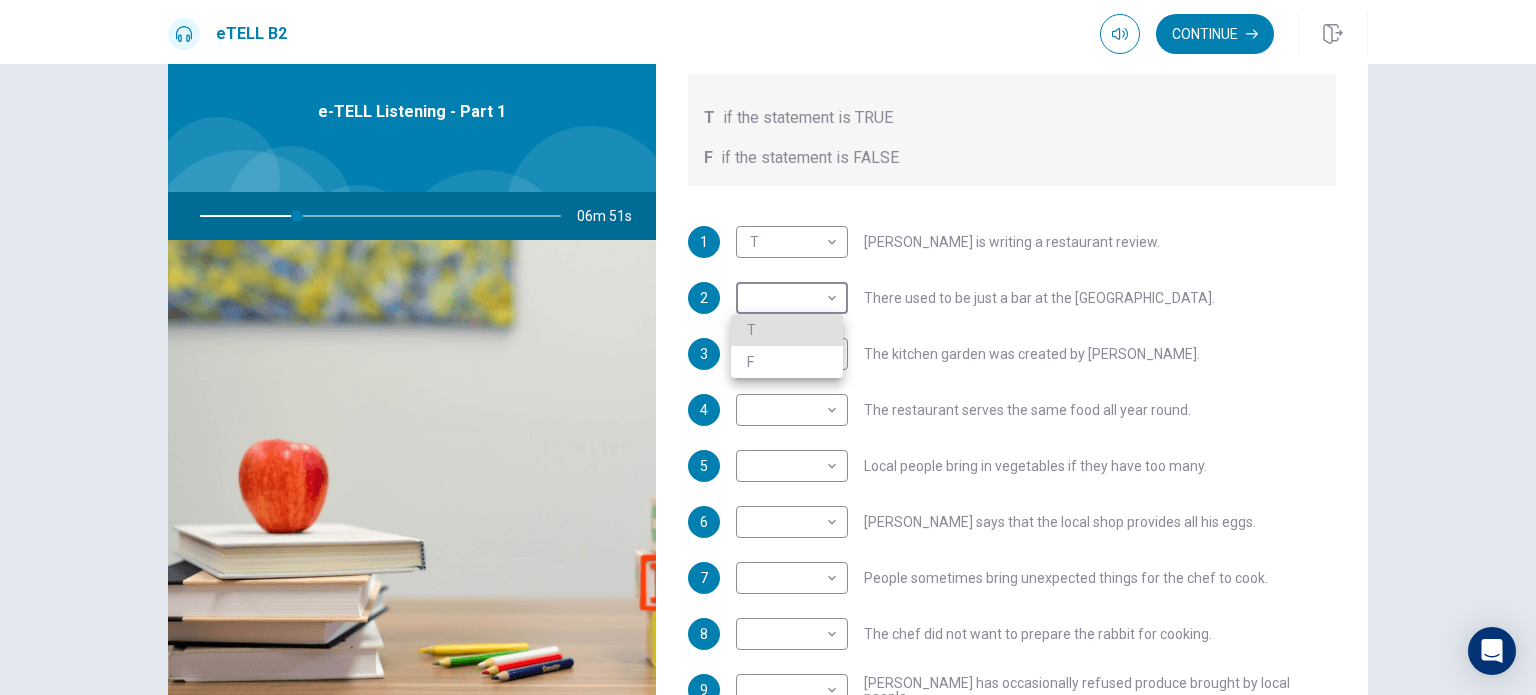 type on "**" 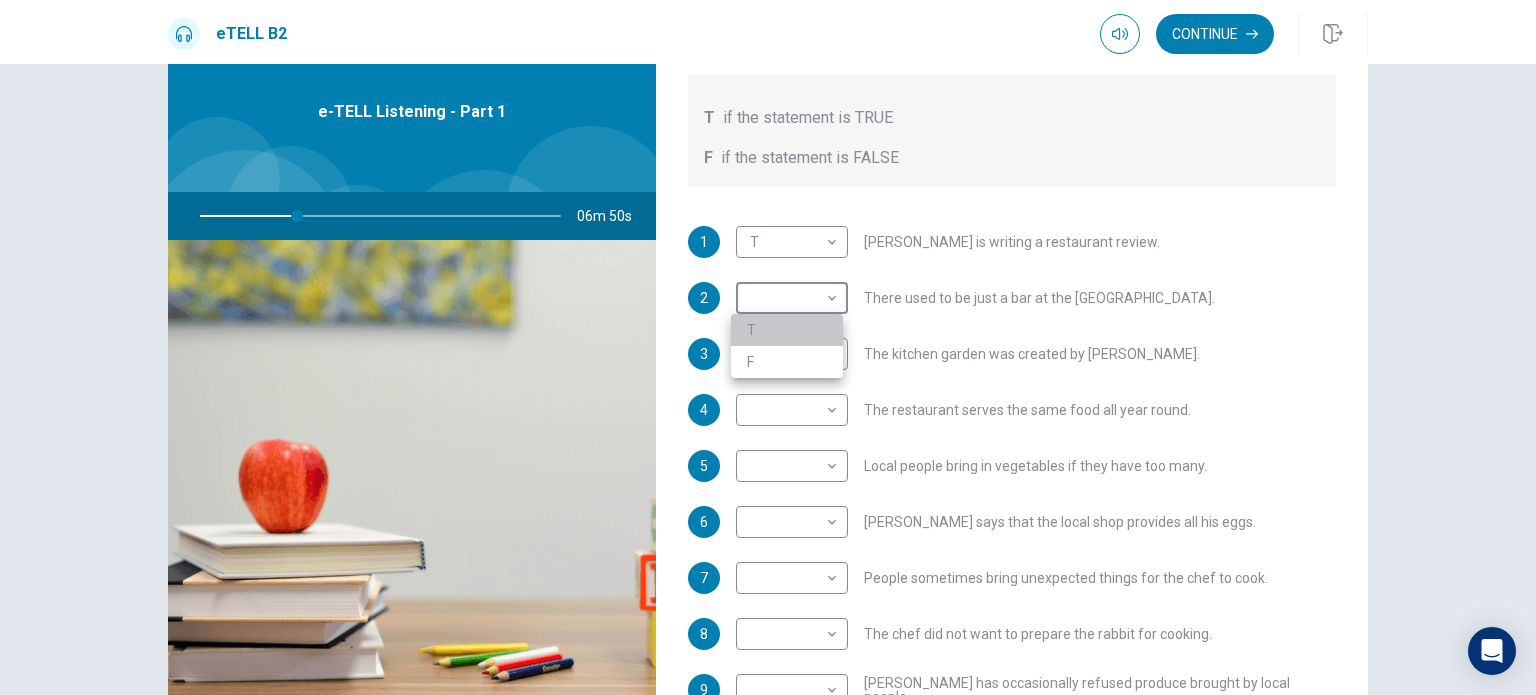 click on "T" at bounding box center [787, 330] 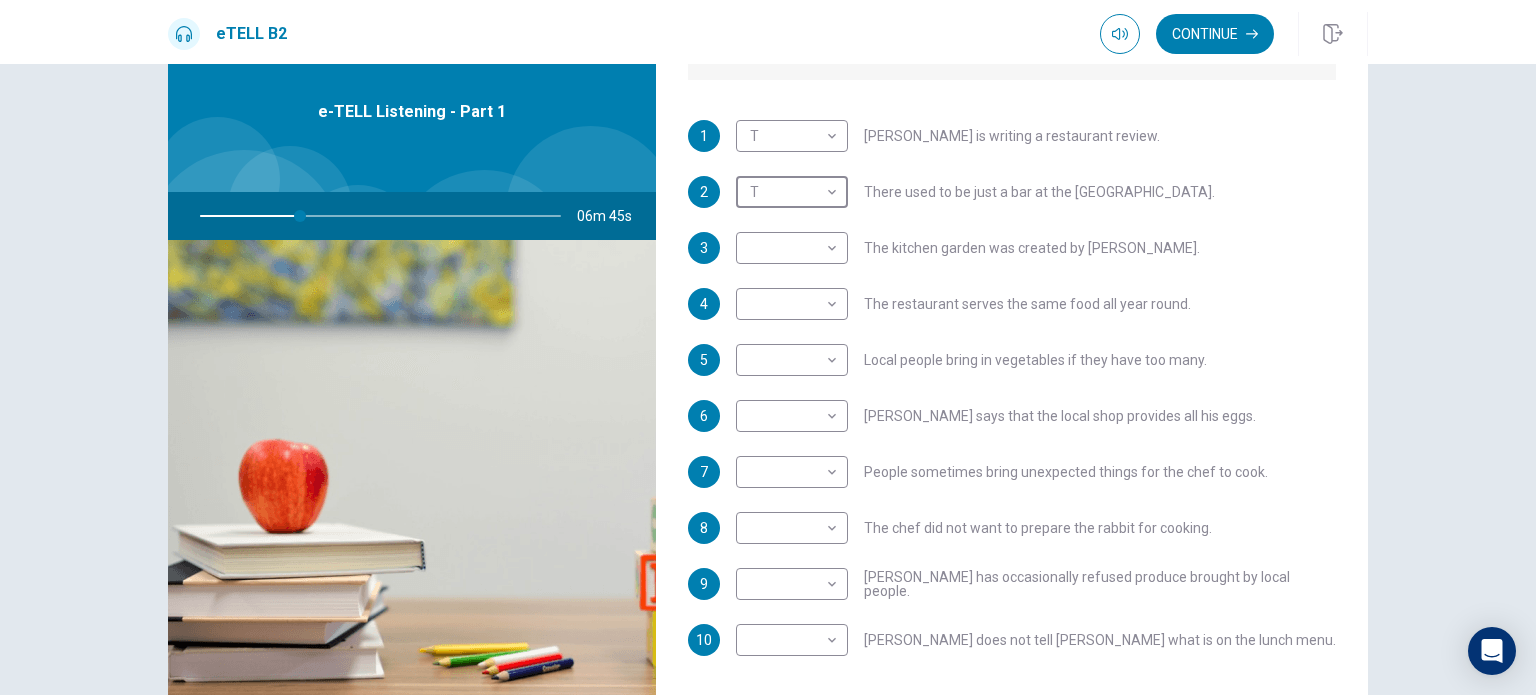 scroll, scrollTop: 352, scrollLeft: 0, axis: vertical 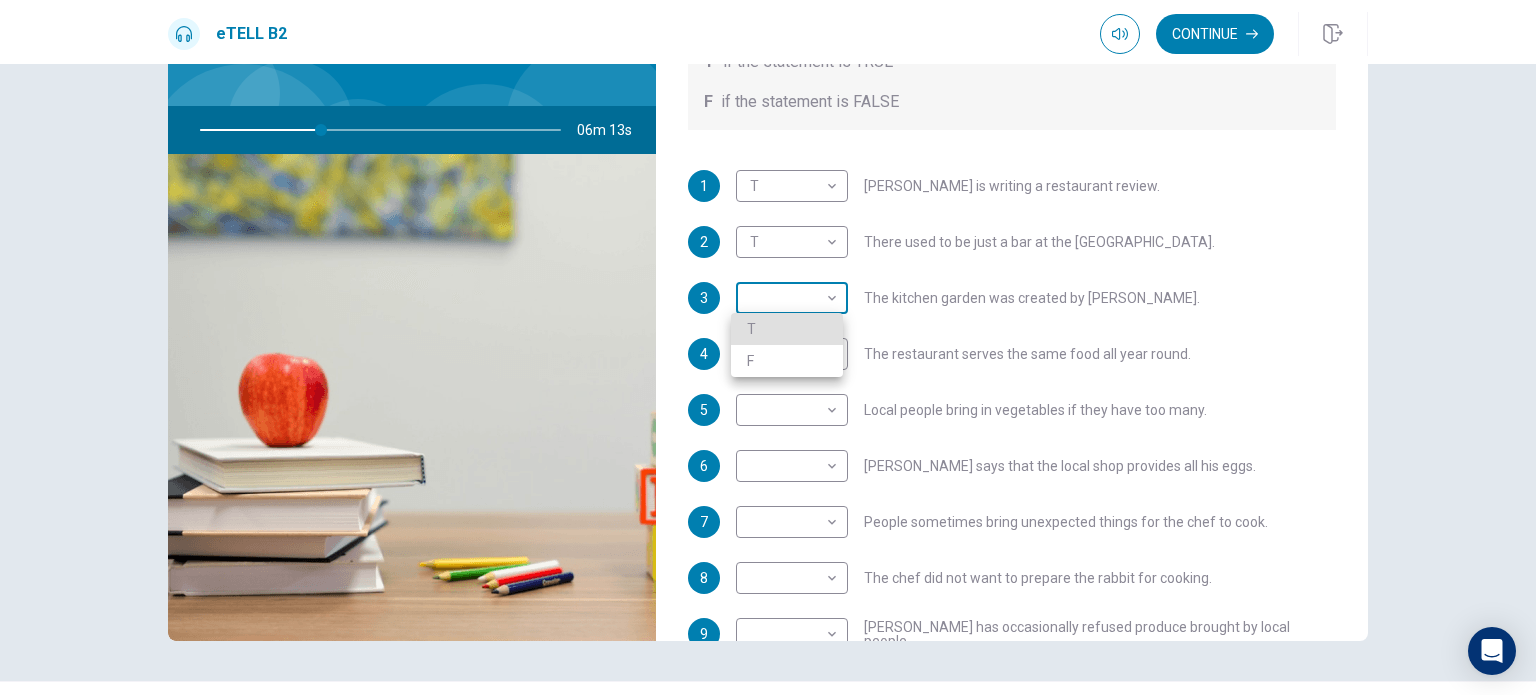 click on "This site uses cookies, as explained in our  Privacy Policy . If you agree to the use of cookies, please click the Accept button and continue to browse our site.   Privacy Policy Accept   eTELL B2 Continue Continue Question 1 For questions 1 – 10, mark each statement True (T) or False (F). You will hear Part One  TWICE.
You have one minute to read the questions for Part One.
Questions 1 - 10 T if the statement is TRUE F if the statement is FALSE 1 T * ​ [PERSON_NAME] is writing a restaurant review. 2 T * ​ There used to be just a bar at the [GEOGRAPHIC_DATA]. 3 ​ ​ The kitchen garden was created by [PERSON_NAME]. 4 ​ ​ The restaurant serves the same food all year round. 5 ​ ​ Local people bring in vegetables if they have too many. 6 ​ ​ [PERSON_NAME] says that the local shop provides all his eggs. 7 ​ ​ People sometimes bring unexpected things for the chef to cook. 8 ​ ​ The chef did not want to prepare the rabbit for cooking. 9 ​ ​ [PERSON_NAME] has occasionally refused produce brought by local people." at bounding box center (768, 347) 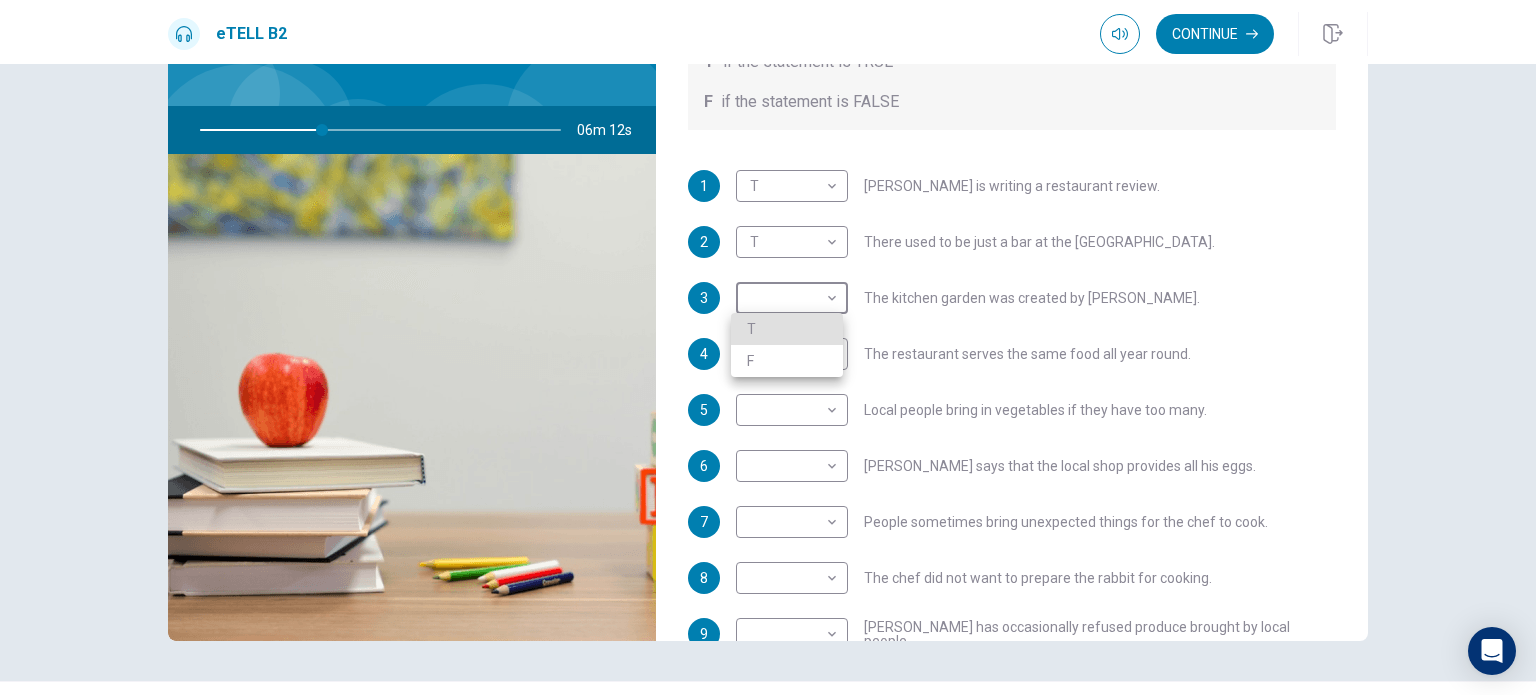 type on "**" 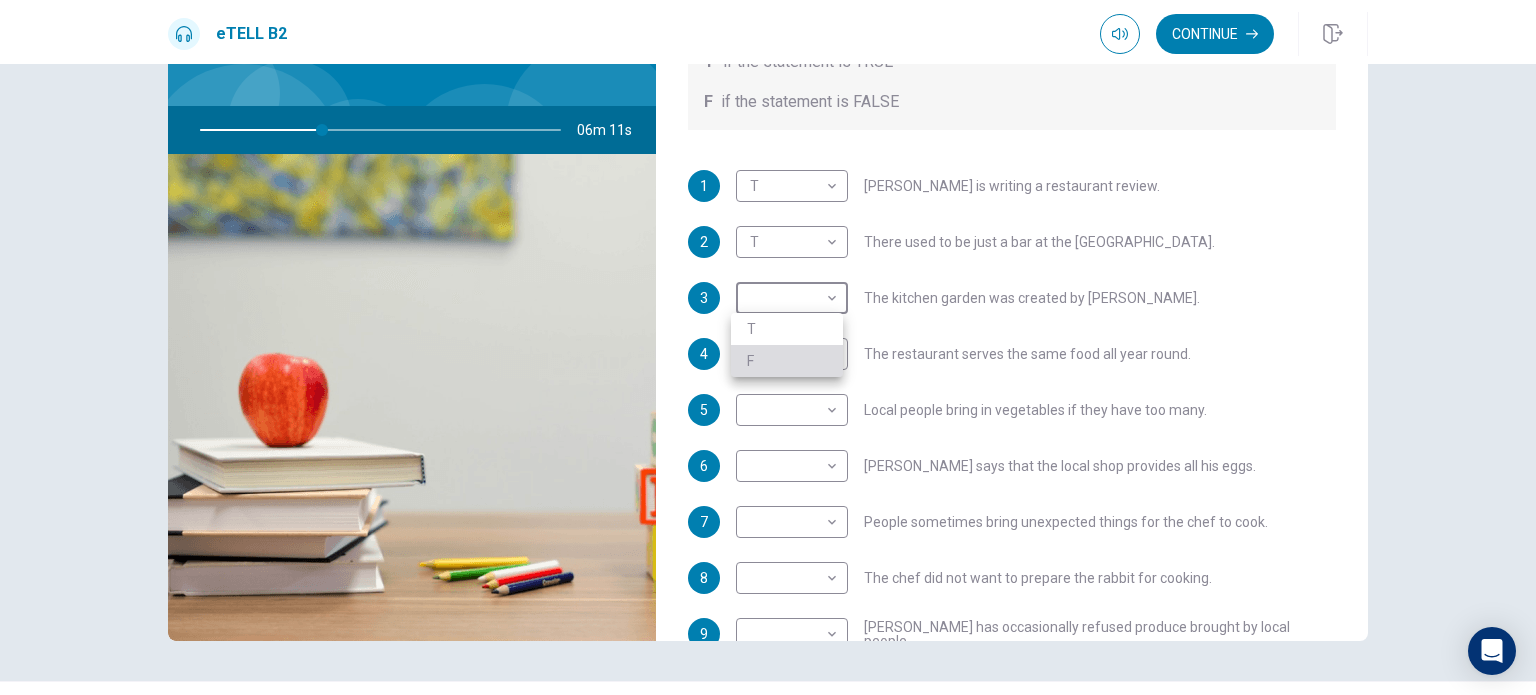 click on "F" at bounding box center [787, 361] 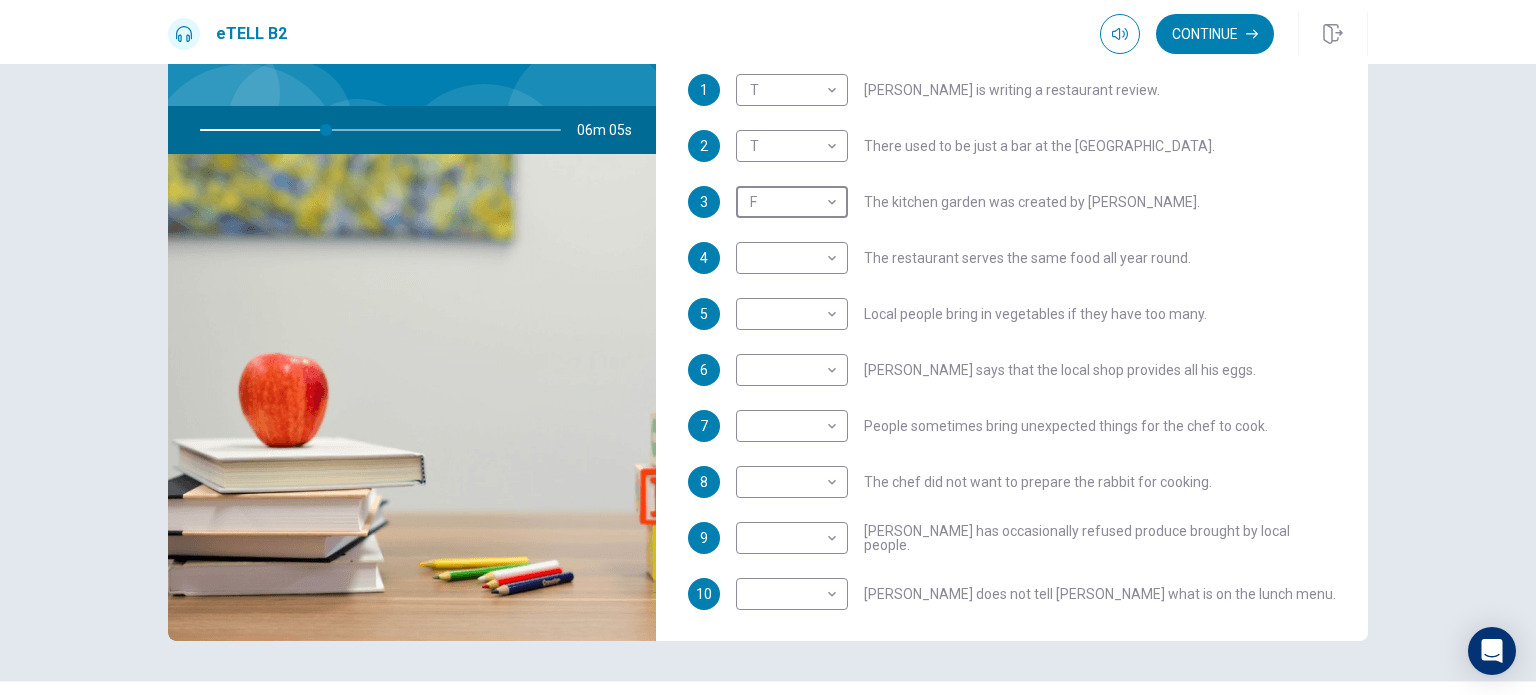 scroll, scrollTop: 305, scrollLeft: 0, axis: vertical 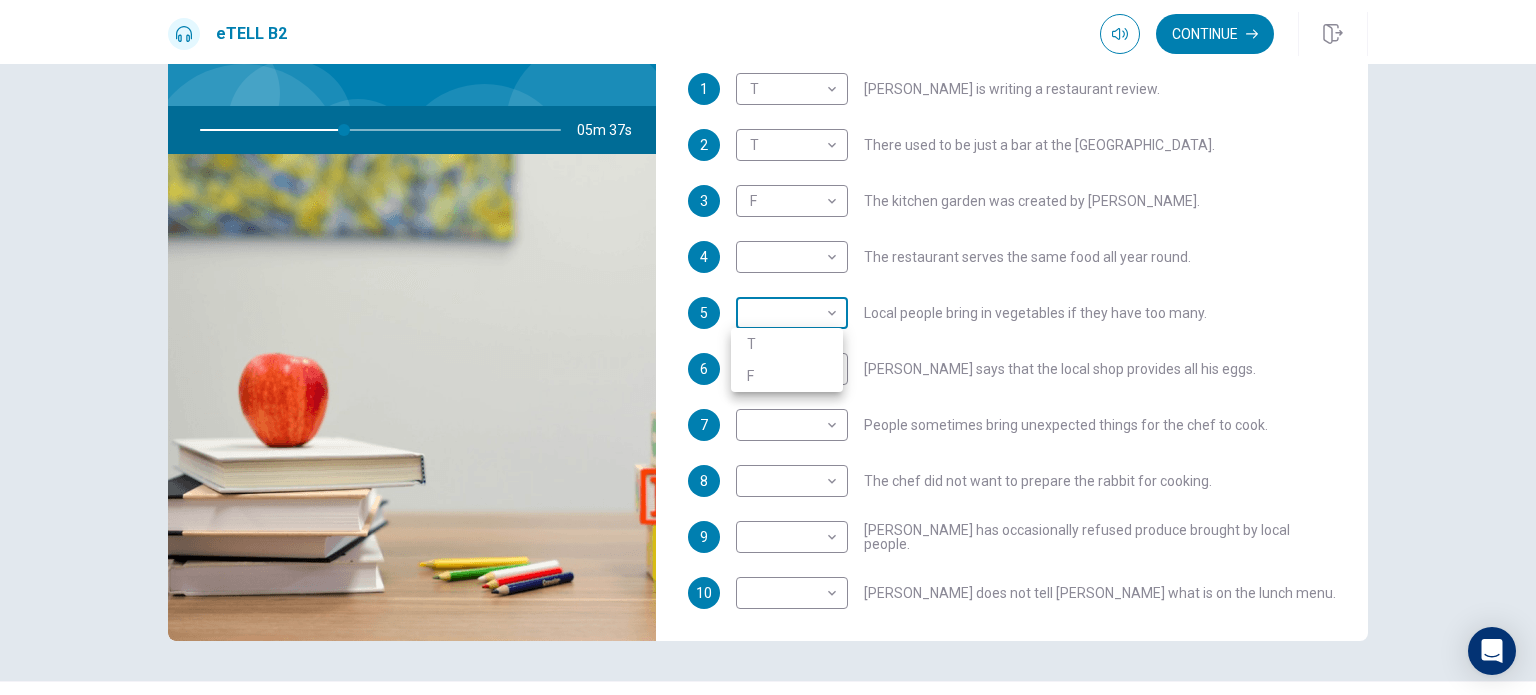 click on "This site uses cookies, as explained in our  Privacy Policy . If you agree to the use of cookies, please click the Accept button and continue to browse our site.   Privacy Policy Accept   eTELL B2 Continue Continue Question 1 For questions 1 – 10, mark each statement True (T) or False (F). You will hear Part One  TWICE.
You have one minute to read the questions for Part One.
Questions 1 - 10 T if the statement is TRUE F if the statement is FALSE 1 T * ​ [PERSON_NAME] is writing a restaurant review. 2 T * ​ There used to be just a bar at the [GEOGRAPHIC_DATA]. 3 F * ​ The kitchen garden was created by [PERSON_NAME]. 4 ​ ​ The restaurant serves the same food all year round. 5 ​ ​ Local people bring in vegetables if they have too many. 6 ​ ​ [PERSON_NAME] says that the local shop provides all his eggs. 7 ​ ​ People sometimes bring unexpected things for the chef to cook. 8 ​ ​ The chef did not want to prepare the rabbit for cooking. 9 ​ ​ [PERSON_NAME] has occasionally refused produce brought by local people." at bounding box center (768, 347) 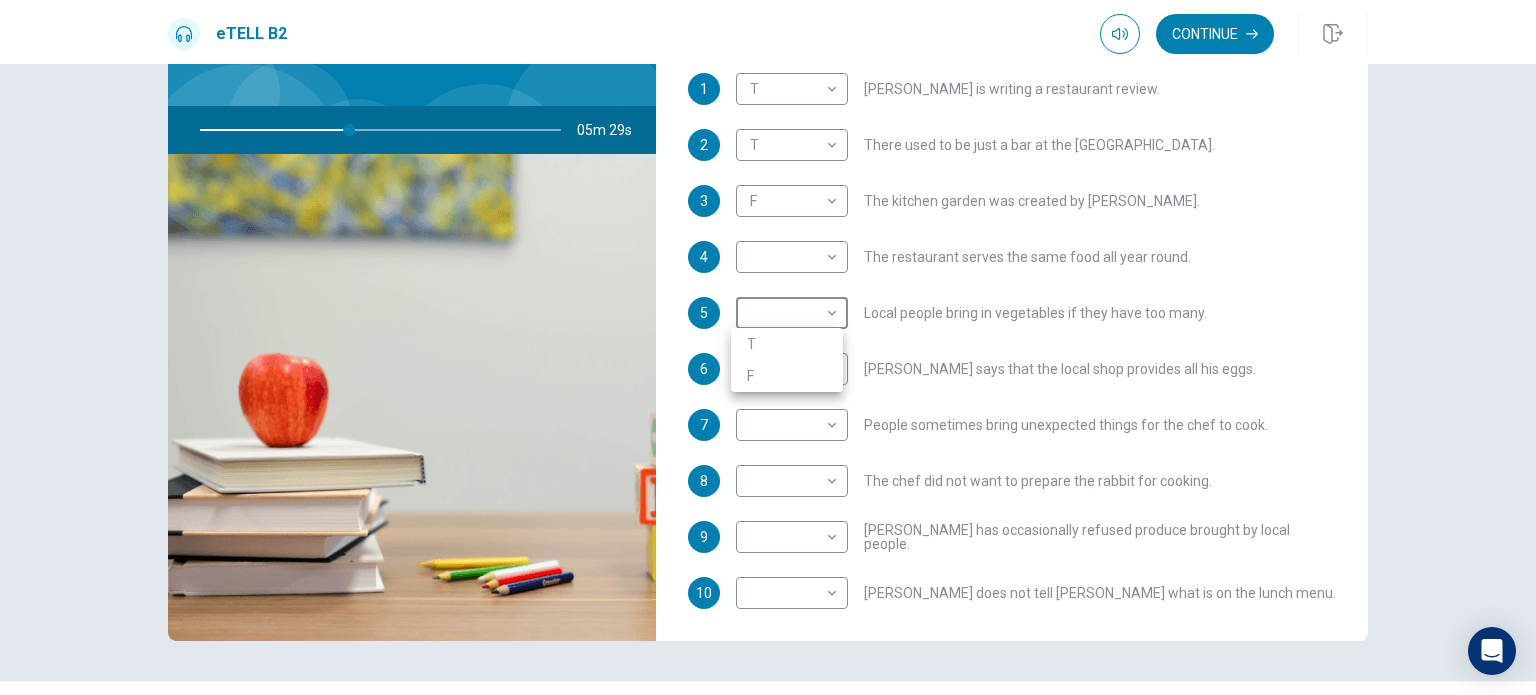 type on "**" 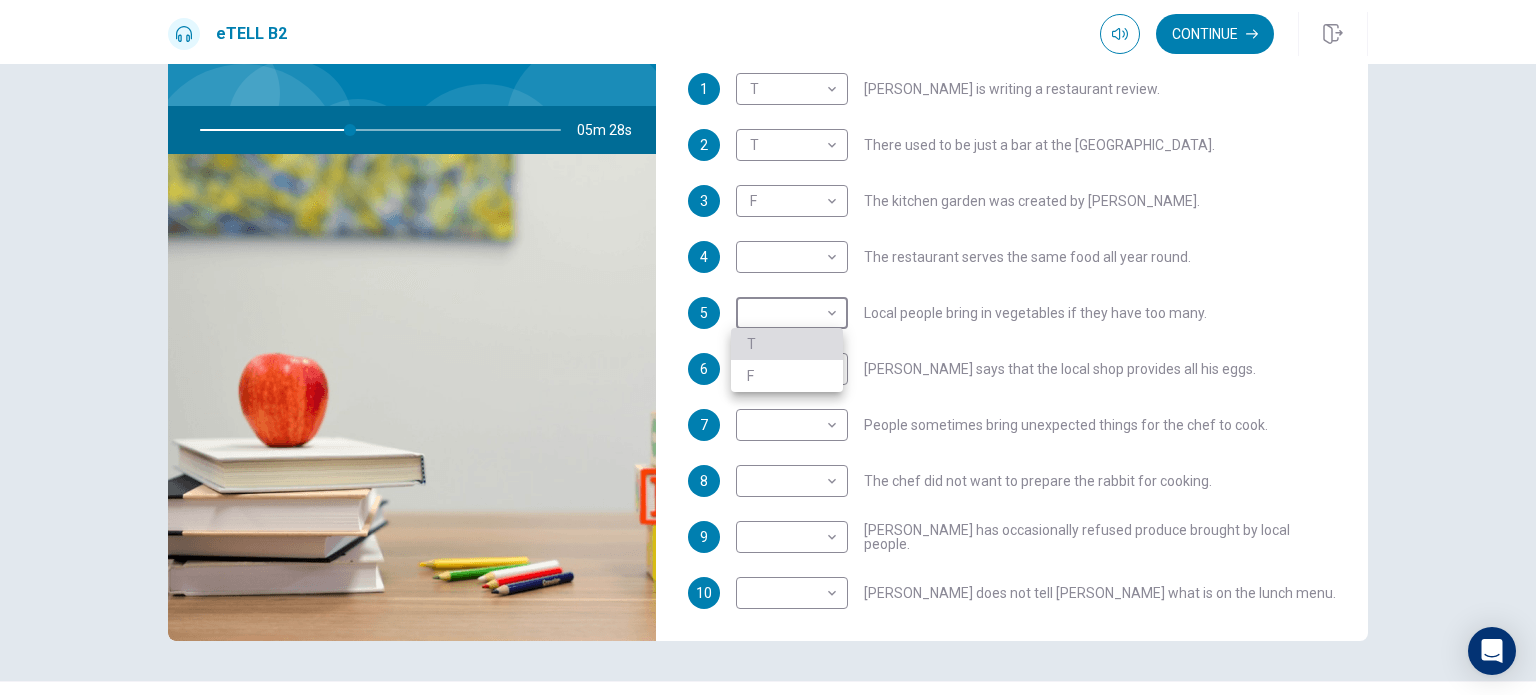 click on "T" at bounding box center (787, 344) 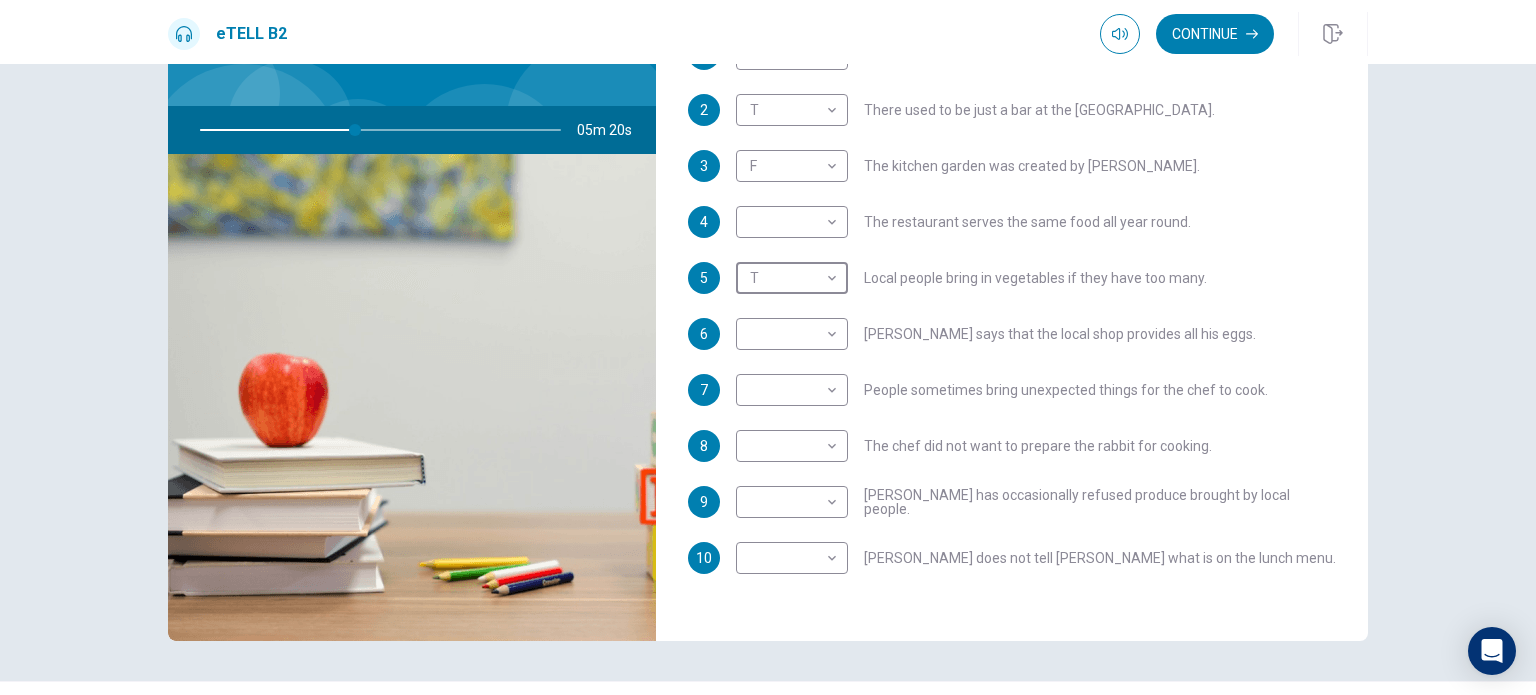 scroll, scrollTop: 341, scrollLeft: 0, axis: vertical 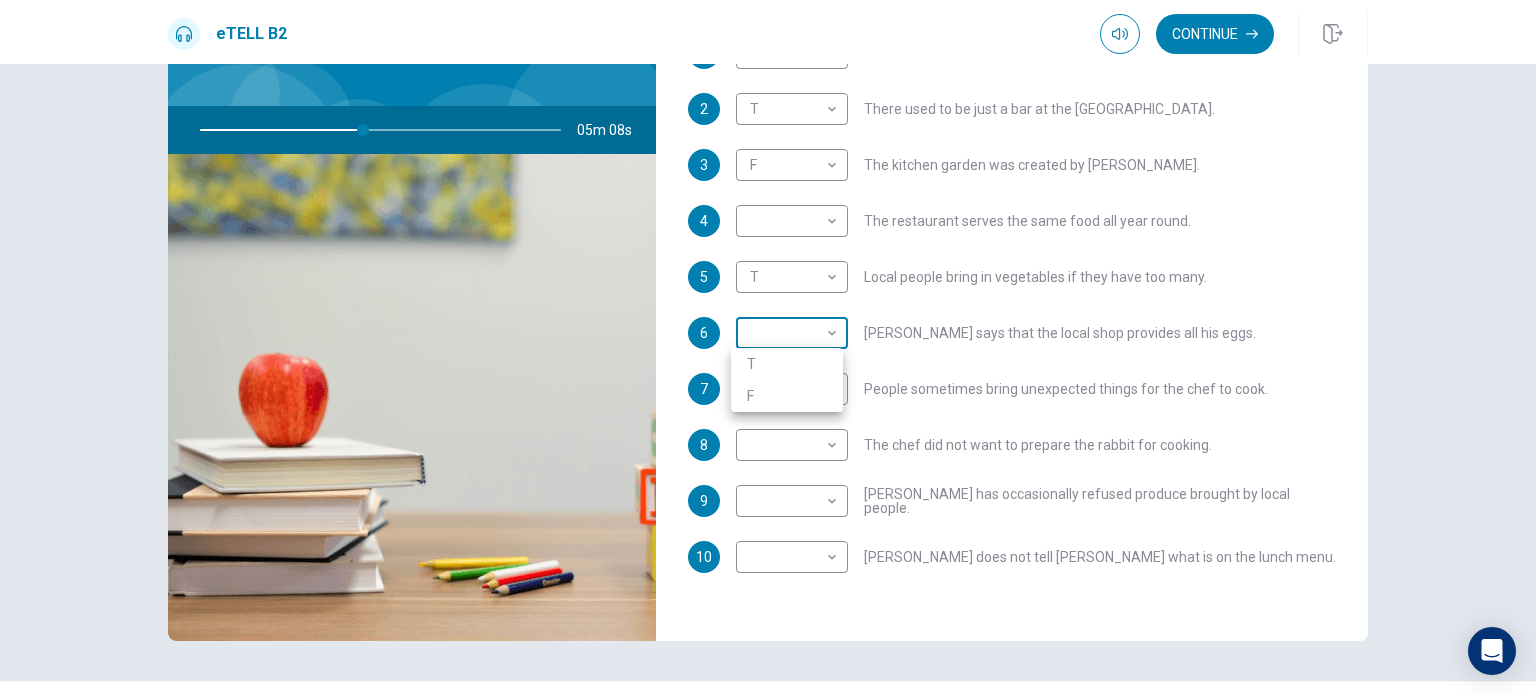 click on "This site uses cookies, as explained in our  Privacy Policy . If you agree to the use of cookies, please click the Accept button and continue to browse our site.   Privacy Policy Accept   eTELL B2 Continue Continue Question 1 For questions 1 – 10, mark each statement True (T) or False (F). You will hear Part One  TWICE.
You have one minute to read the questions for Part One.
Questions 1 - 10 T if the statement is TRUE F if the statement is FALSE 1 T * ​ [PERSON_NAME] is writing a restaurant review. 2 T * ​ There used to be just a bar at the [GEOGRAPHIC_DATA]. 3 F * ​ The kitchen garden was created by [PERSON_NAME]. 4 ​ ​ The restaurant serves the same food all year round. 5 T * ​ Local people bring in vegetables if they have too many. 6 ​ ​ [PERSON_NAME] says that the local shop provides all his eggs. 7 ​ ​ People sometimes bring unexpected things for the chef to cook. 8 ​ ​ The chef did not want to prepare the rabbit for cooking. 9 ​ ​ [PERSON_NAME] has occasionally refused produce brought by local people." at bounding box center (768, 347) 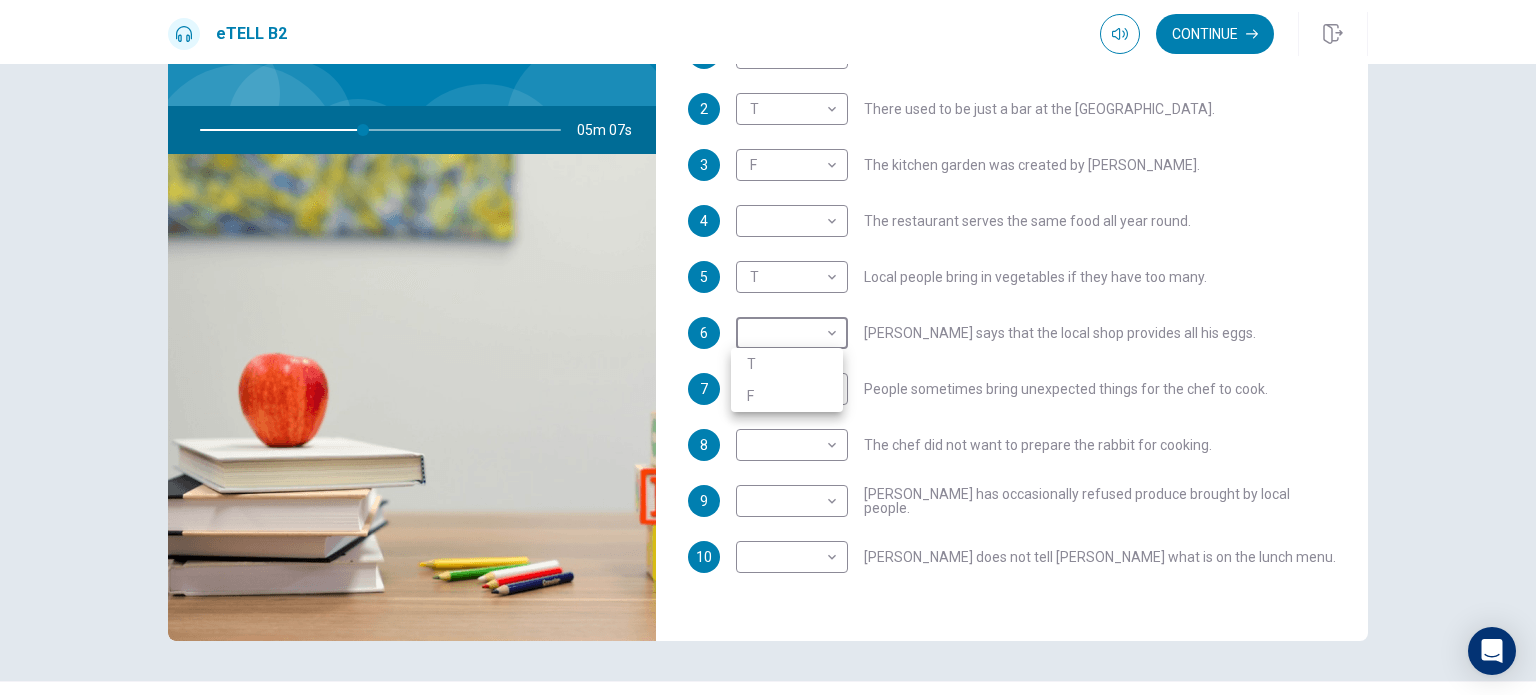 type on "**" 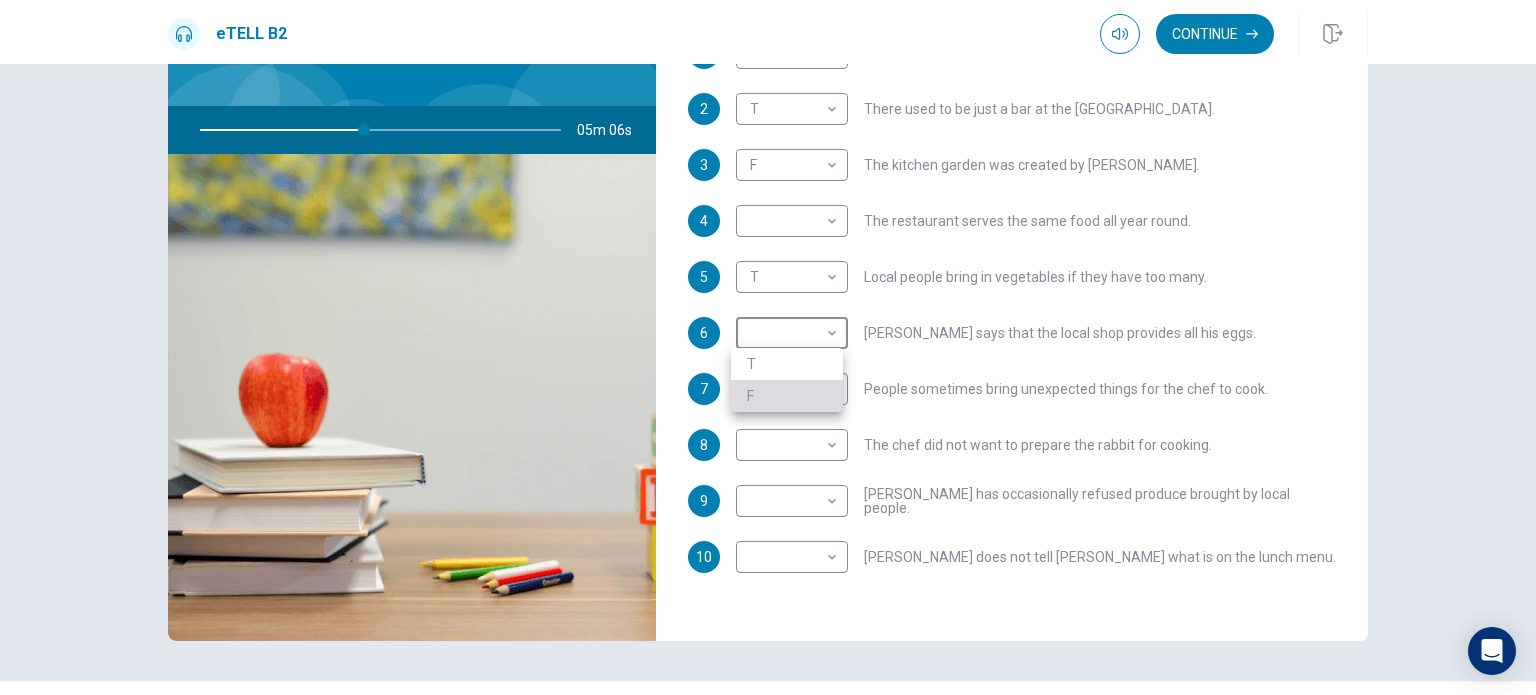 click on "F" at bounding box center [787, 396] 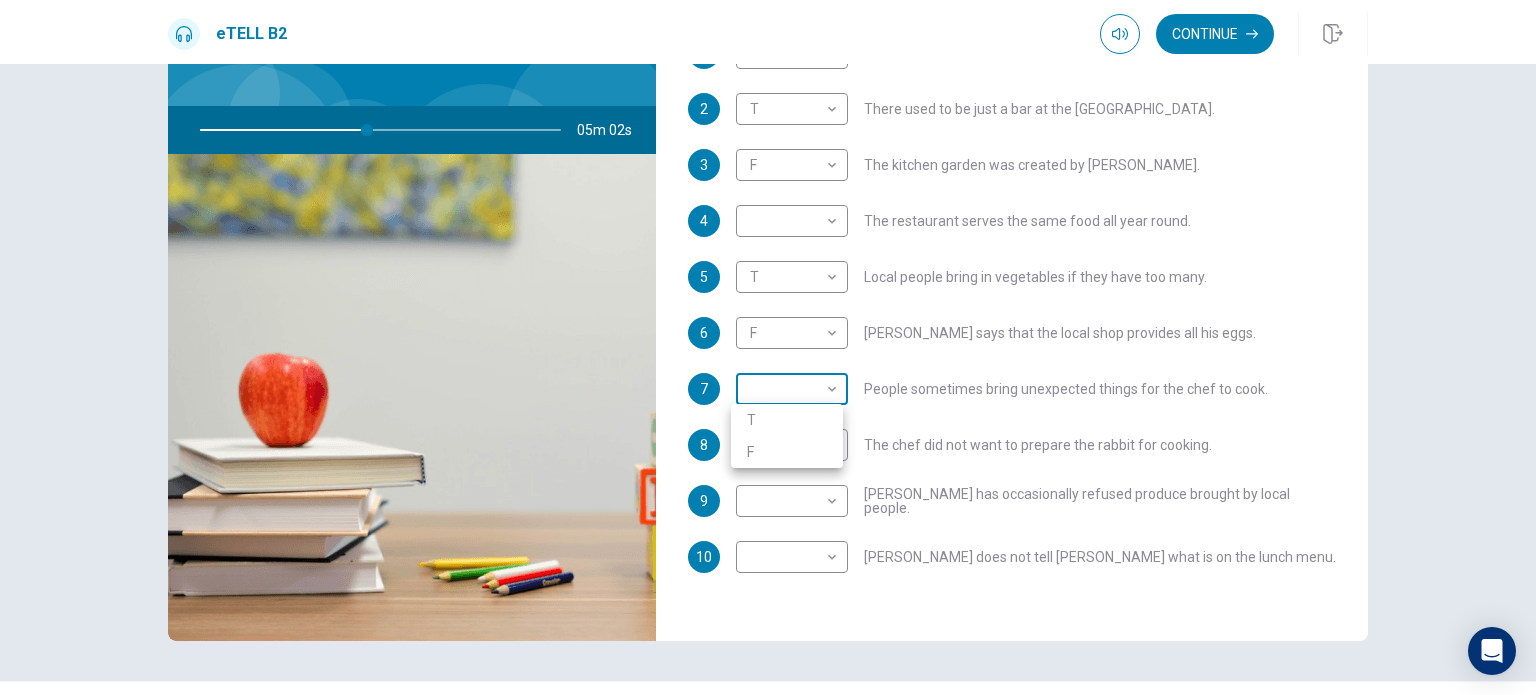 click on "This site uses cookies, as explained in our  Privacy Policy . If you agree to the use of cookies, please click the Accept button and continue to browse our site.   Privacy Policy Accept   eTELL B2 Continue Continue Question 1 For questions 1 – 10, mark each statement True (T) or False (F). You will hear Part One  TWICE.
You have one minute to read the questions for Part One.
Questions 1 - 10 T if the statement is TRUE F if the statement is FALSE 1 T * ​ [PERSON_NAME] is writing a restaurant review. 2 T * ​ There used to be just a bar at the [GEOGRAPHIC_DATA]. 3 F * ​ The kitchen garden was created by [PERSON_NAME]. 4 ​ ​ The restaurant serves the same food all year round. 5 T * ​ Local people bring in vegetables if they have too many. 6 F * ​ [PERSON_NAME] says that the local shop provides all his eggs. 7 ​ ​ People sometimes bring unexpected things for the chef to cook. 8 ​ ​ The chef did not want to prepare the rabbit for cooking. 9 ​ ​ [PERSON_NAME] has occasionally refused produce brought by local people." at bounding box center (768, 347) 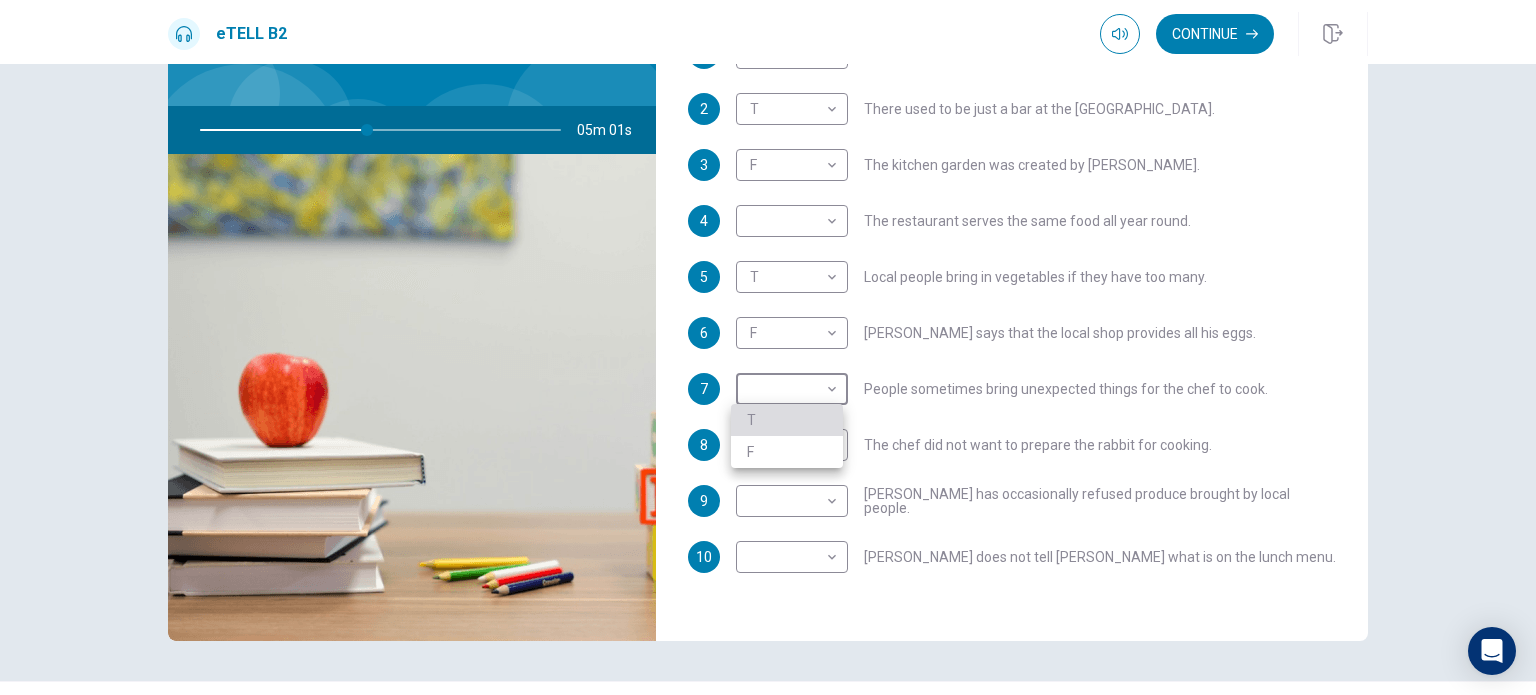 type on "**" 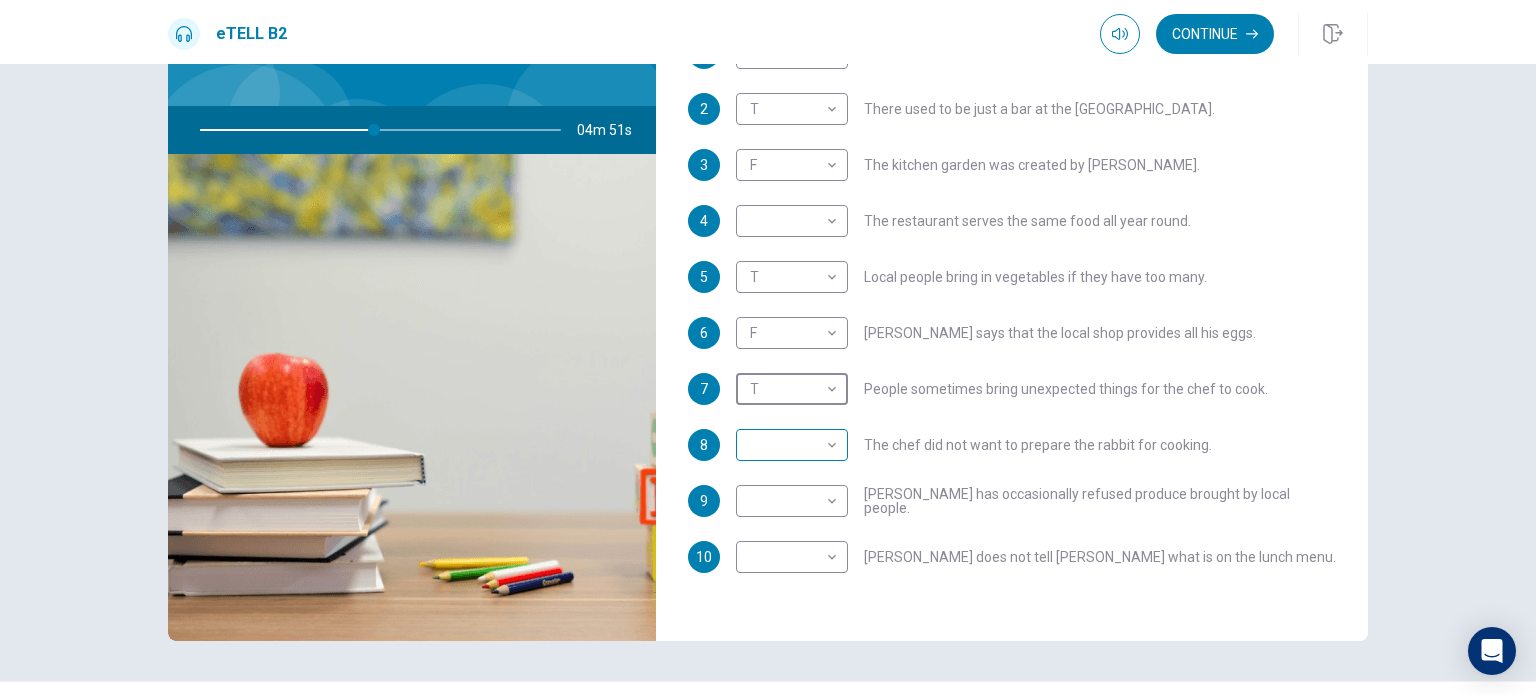 scroll, scrollTop: 352, scrollLeft: 0, axis: vertical 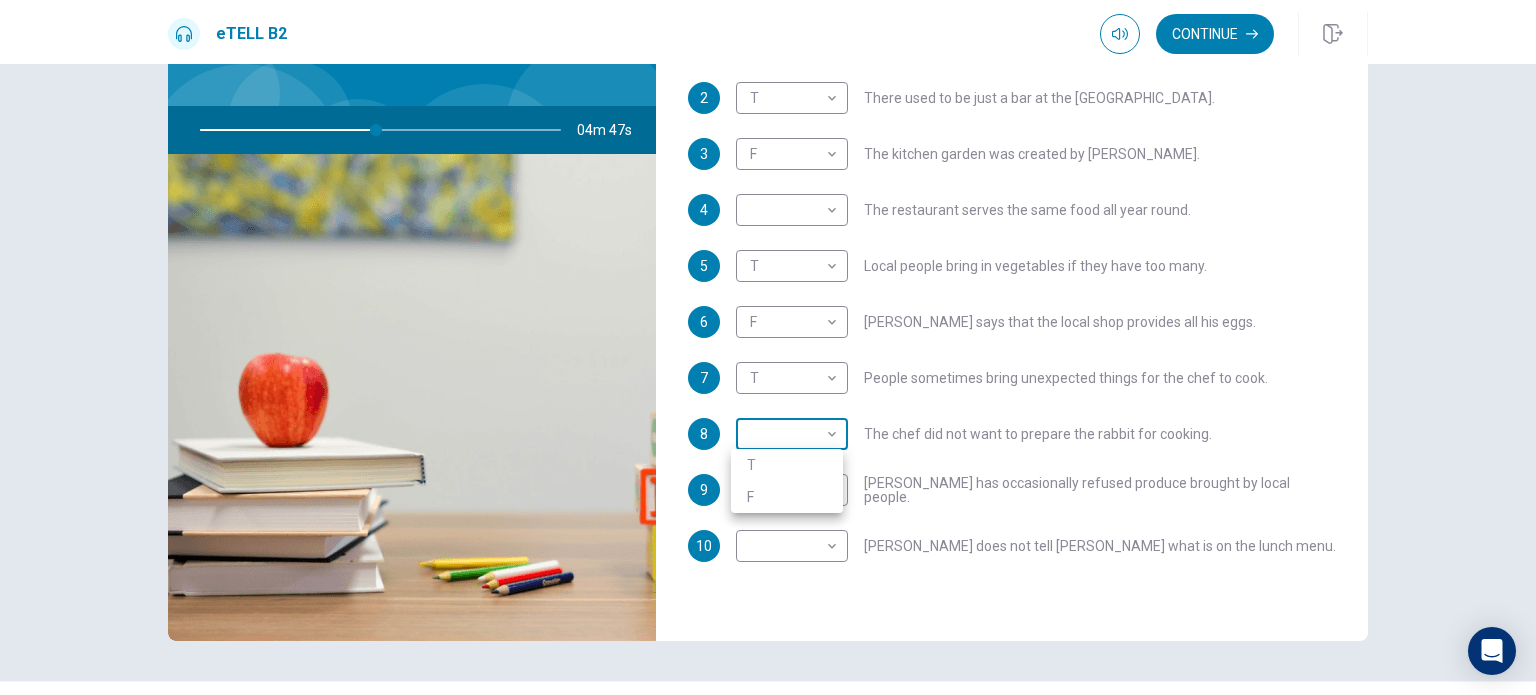 click on "This site uses cookies, as explained in our  Privacy Policy . If you agree to the use of cookies, please click the Accept button and continue to browse our site.   Privacy Policy Accept   eTELL B2 Continue Continue Question 1 For questions 1 – 10, mark each statement True (T) or False (F). You will hear Part One  TWICE.
You have one minute to read the questions for Part One.
Questions 1 - 10 T if the statement is TRUE F if the statement is FALSE 1 T * ​ [PERSON_NAME] is writing a restaurant review. 2 T * ​ There used to be just a bar at the [GEOGRAPHIC_DATA]. 3 F * ​ The kitchen garden was created by [PERSON_NAME]. 4 ​ ​ The restaurant serves the same food all year round. 5 T * ​ Local people bring in vegetables if they have too many. 6 F * ​ [PERSON_NAME] says that the local shop provides all his eggs. 7 T * ​ People sometimes bring unexpected things for the chef to cook. 8 ​ ​ The chef did not want to prepare the rabbit for cooking. 9 ​ ​ [PERSON_NAME] has occasionally refused produce brought by local people." at bounding box center [768, 347] 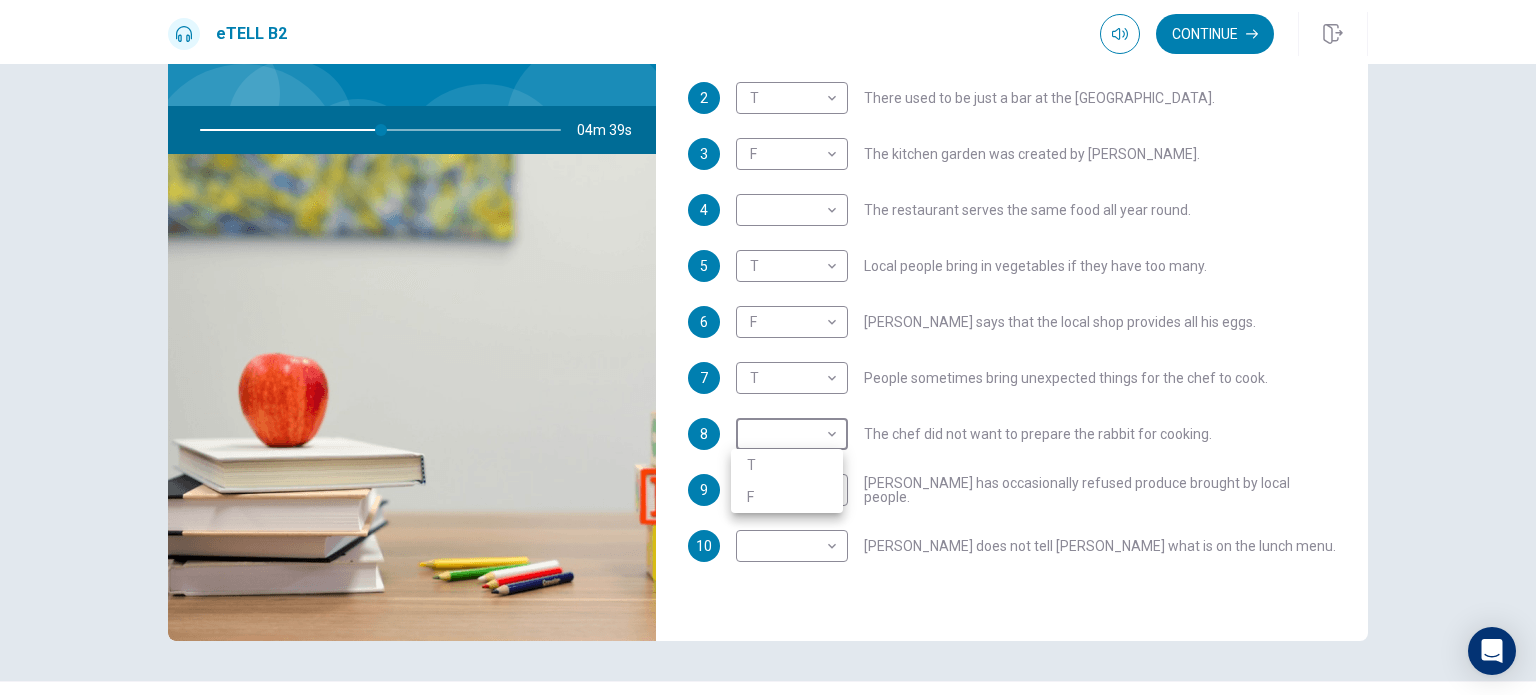 type on "**" 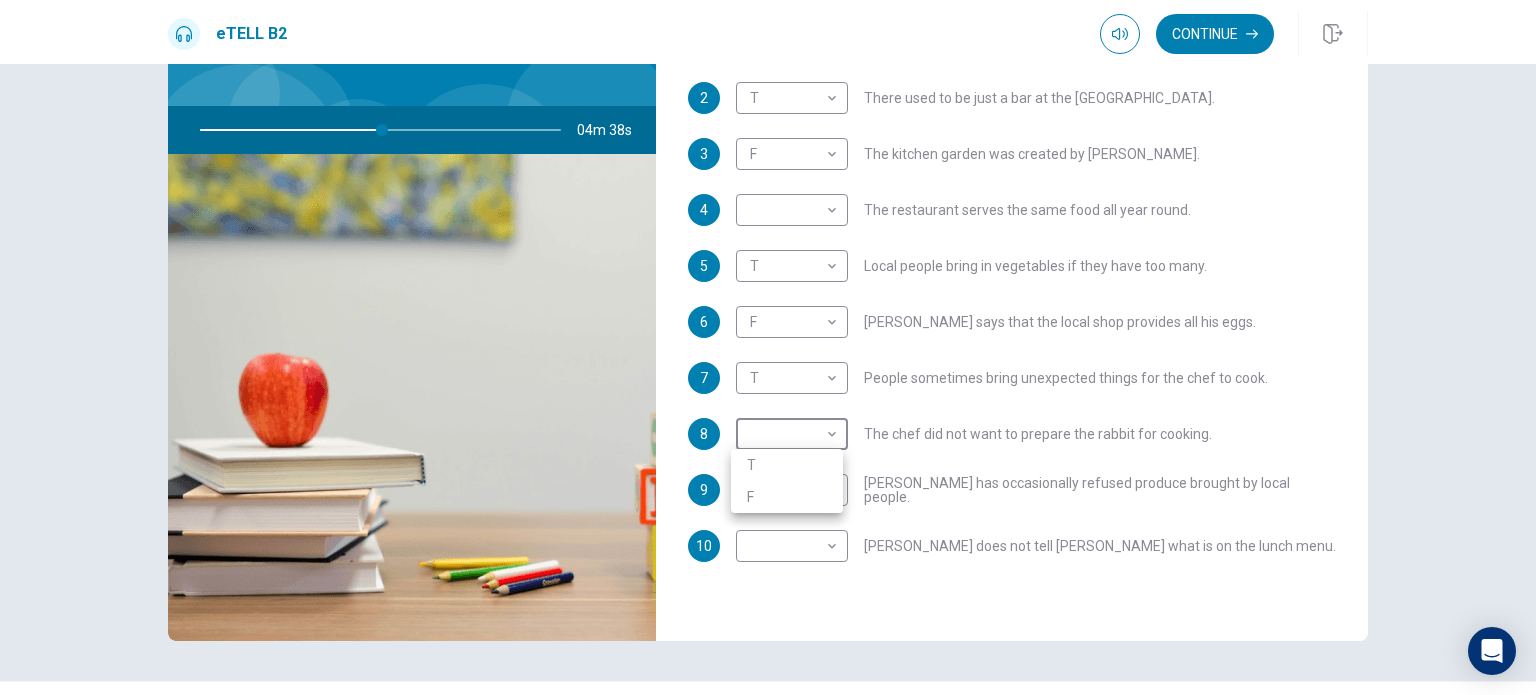 click on "F" at bounding box center (787, 497) 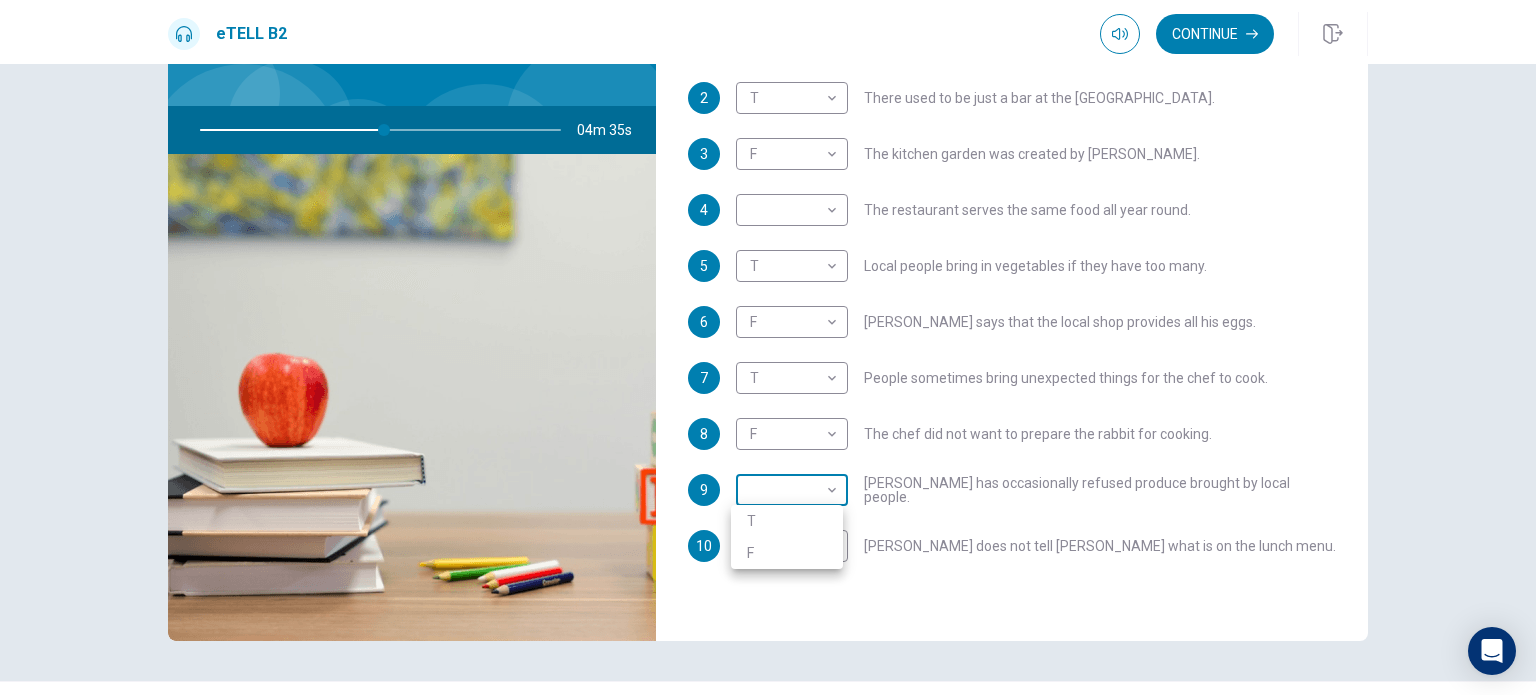click on "This site uses cookies, as explained in our  Privacy Policy . If you agree to the use of cookies, please click the Accept button and continue to browse our site.   Privacy Policy Accept   eTELL B2 Continue Continue Question 1 For questions 1 – 10, mark each statement True (T) or False (F). You will hear Part One  TWICE.
You have one minute to read the questions for Part One.
Questions 1 - 10 T if the statement is TRUE F if the statement is FALSE 1 T * ​ [PERSON_NAME] is writing a restaurant review. 2 T * ​ There used to be just a bar at the [GEOGRAPHIC_DATA]. 3 F * ​ The kitchen garden was created by [PERSON_NAME]. 4 ​ ​ The restaurant serves the same food all year round. 5 T * ​ Local people bring in vegetables if they have too many. 6 F * ​ [PERSON_NAME] says that the local shop provides all his eggs. 7 T * ​ People sometimes bring unexpected things for the chef to cook. 8 F * ​ The chef did not want to prepare the rabbit for cooking. 9 ​ ​ [PERSON_NAME] has occasionally refused produce brought by local people." at bounding box center (768, 347) 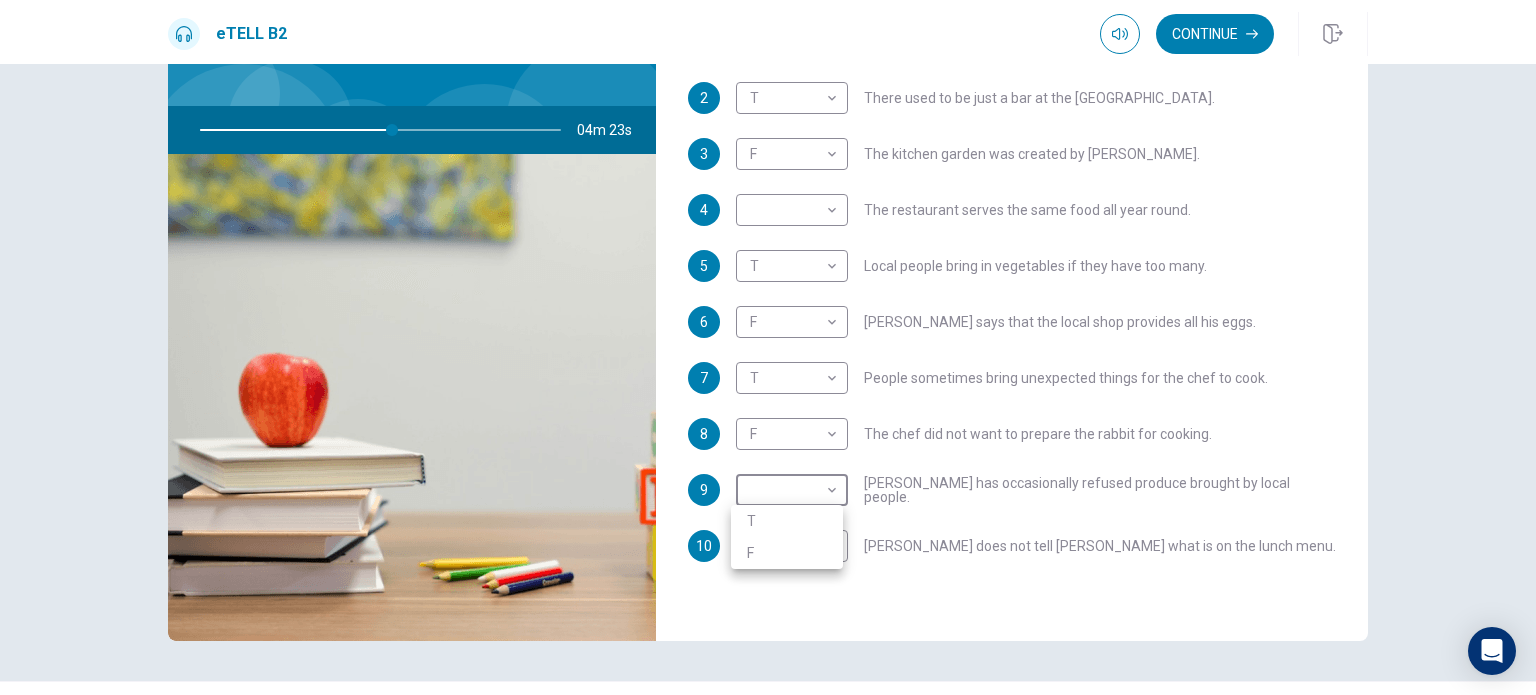 type on "**" 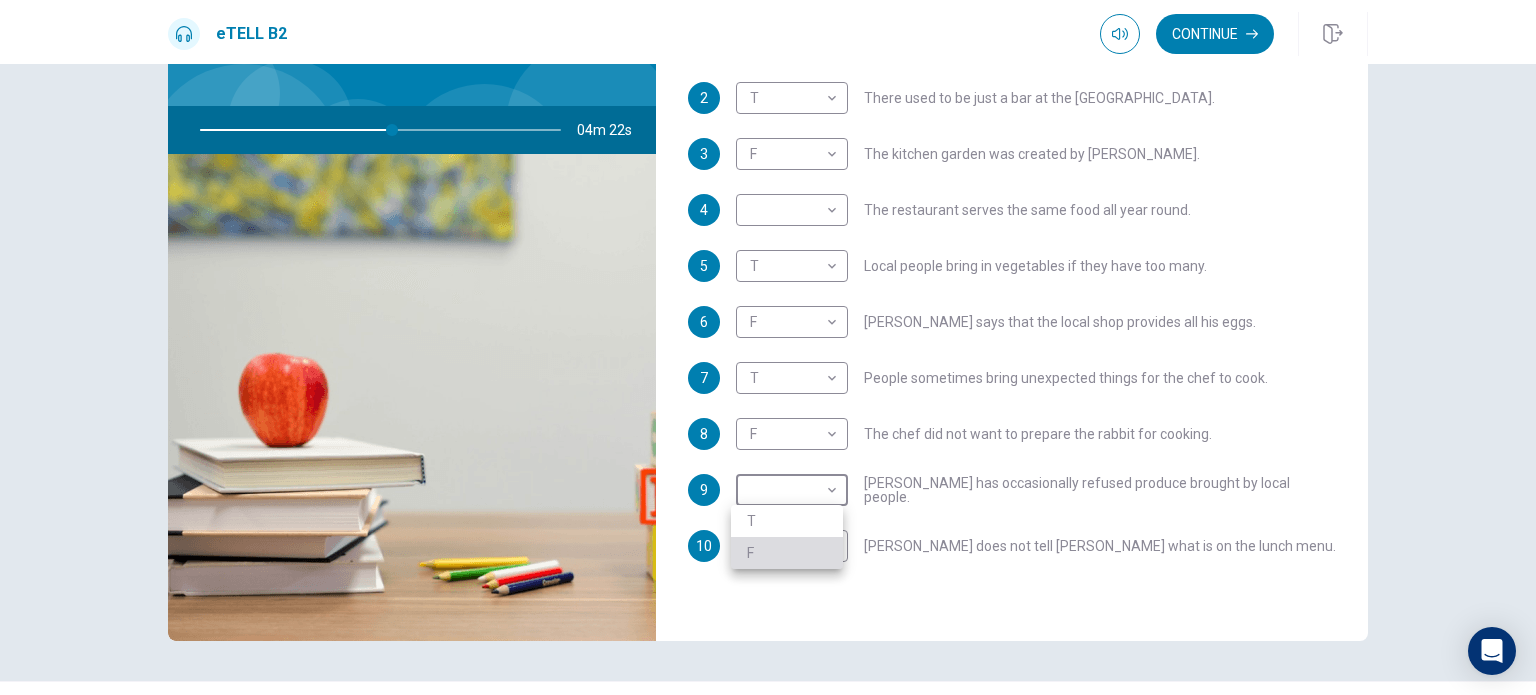 click on "F" at bounding box center [787, 553] 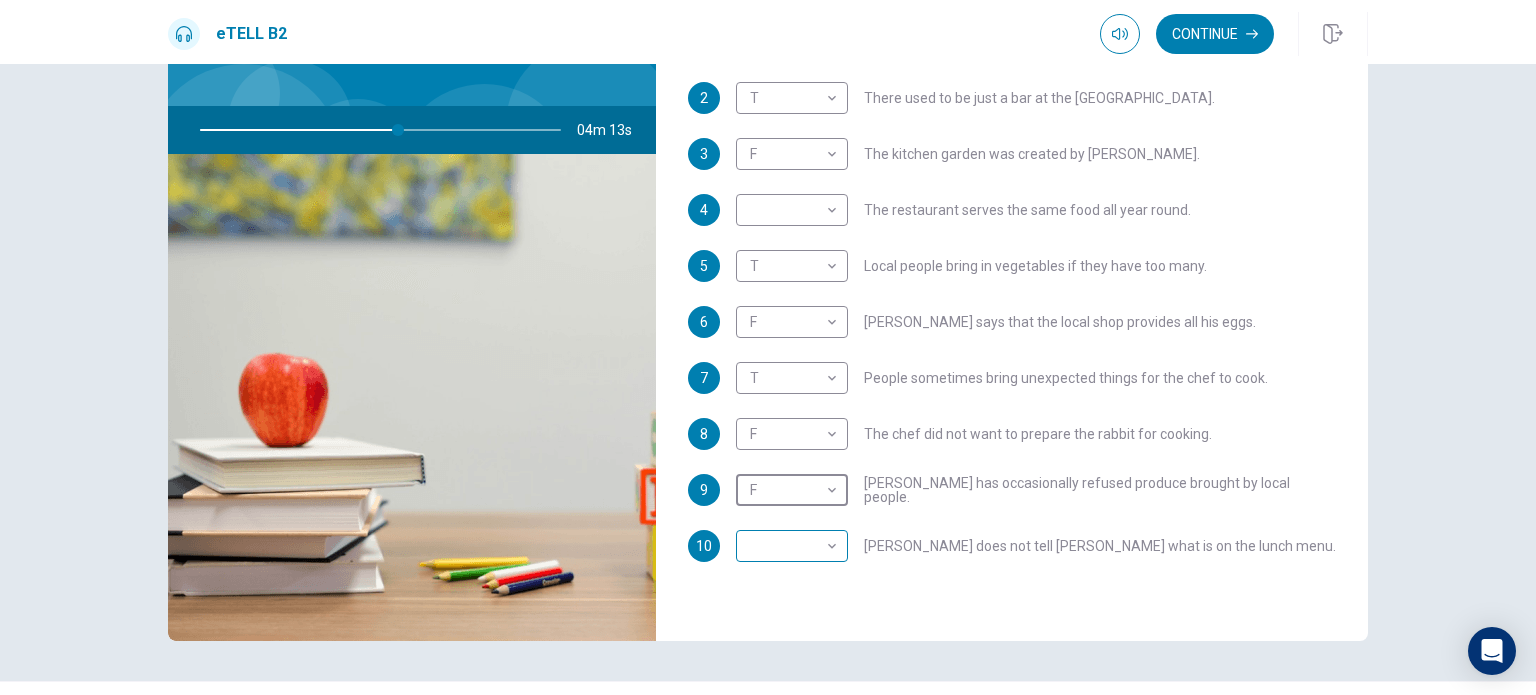 click on "This site uses cookies, as explained in our  Privacy Policy . If you agree to the use of cookies, please click the Accept button and continue to browse our site.   Privacy Policy Accept   eTELL B2 Continue Continue Question 1 For questions 1 – 10, mark each statement True (T) or False (F). You will hear Part One  TWICE.
You have one minute to read the questions for Part One.
Questions 1 - 10 T if the statement is TRUE F if the statement is FALSE 1 T * ​ [PERSON_NAME] is writing a restaurant review. 2 T * ​ There used to be just a bar at the [GEOGRAPHIC_DATA]. 3 F * ​ The kitchen garden was created by [PERSON_NAME]. 4 ​ ​ The restaurant serves the same food all year round. 5 T * ​ Local people bring in vegetables if they have too many. 6 F * ​ [PERSON_NAME] says that the local shop provides all his eggs. 7 T * ​ People sometimes bring unexpected things for the chef to cook. 8 F * ​ The chef did not want to prepare the rabbit for cooking. 9 F * ​ [PERSON_NAME] has occasionally refused produce brought by local people." at bounding box center [768, 347] 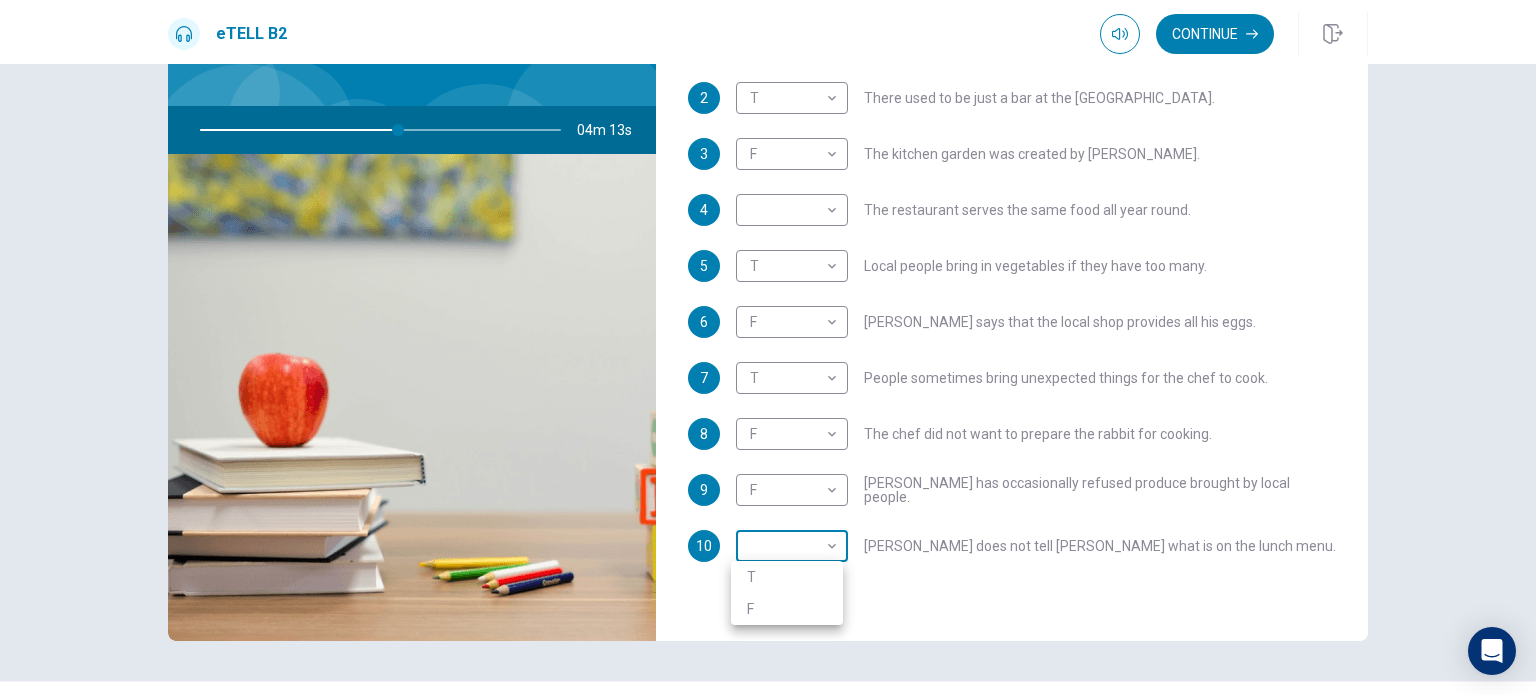 type on "**" 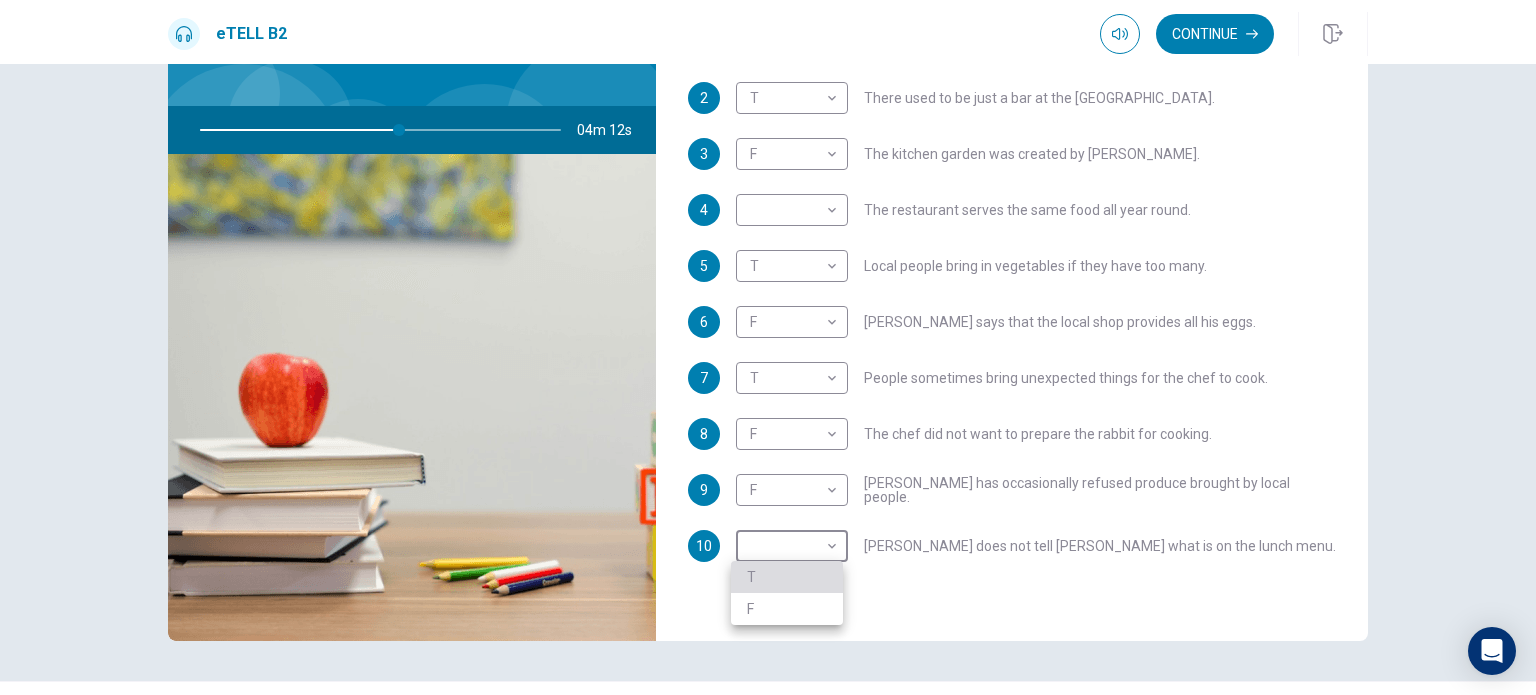click on "T" at bounding box center (787, 577) 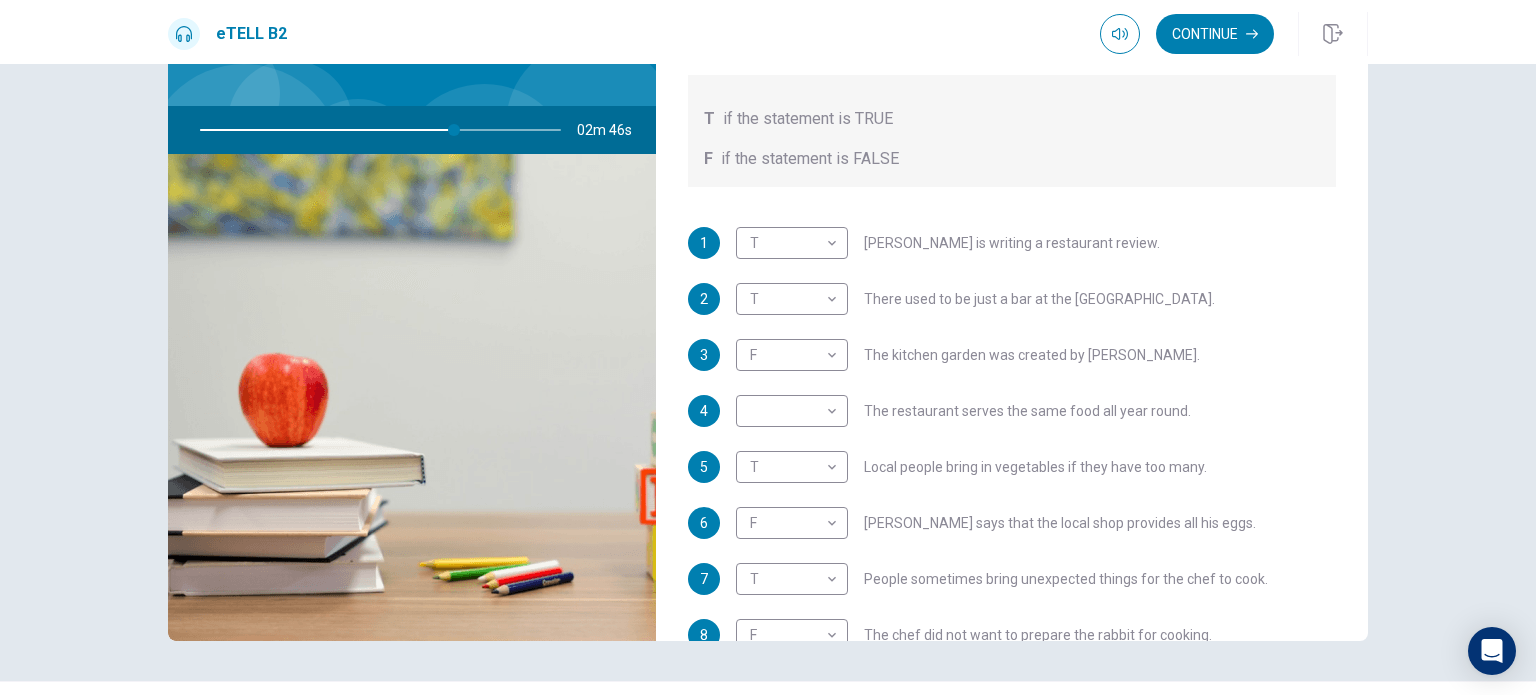 scroll, scrollTop: 152, scrollLeft: 0, axis: vertical 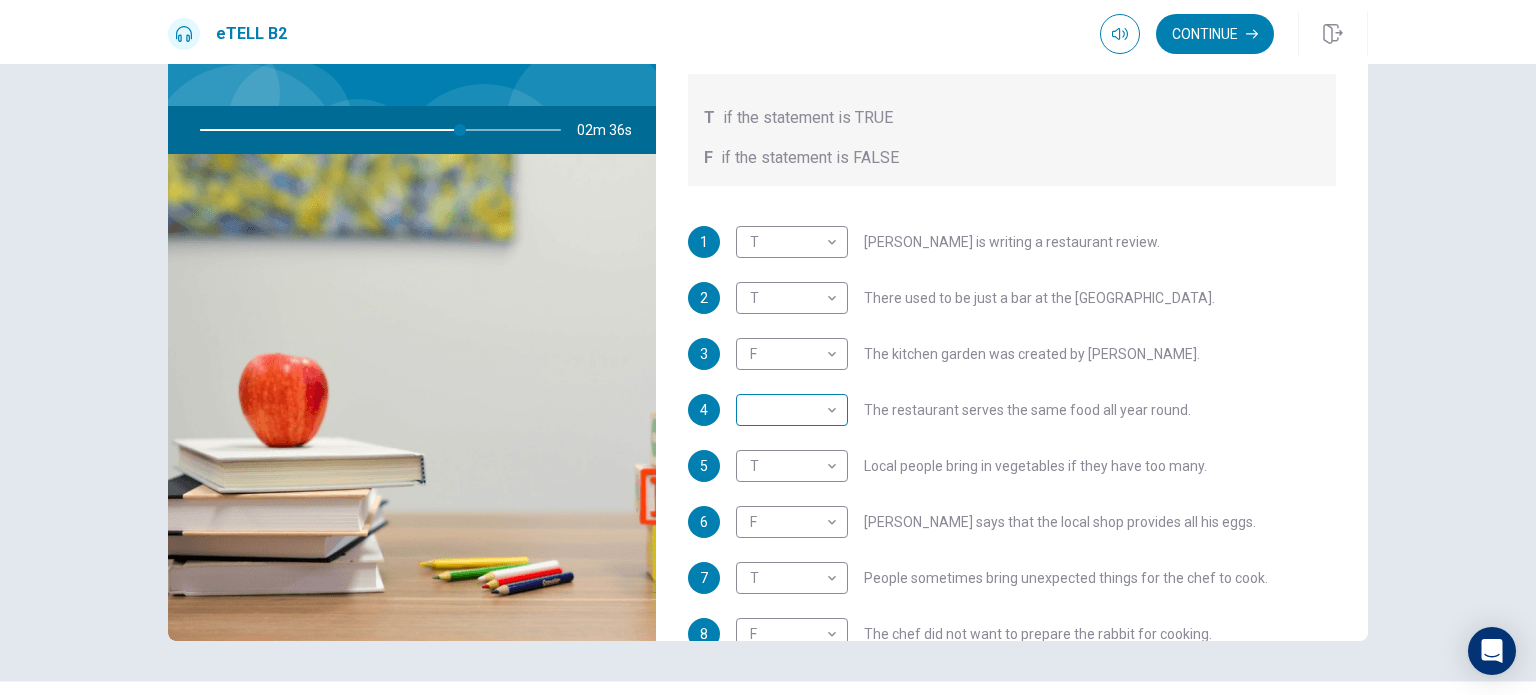 click on "This site uses cookies, as explained in our  Privacy Policy . If you agree to the use of cookies, please click the Accept button and continue to browse our site.   Privacy Policy Accept   eTELL B2 Continue Continue Question 1 For questions 1 – 10, mark each statement True (T) or False (F). You will hear Part One  TWICE.
You have one minute to read the questions for Part One.
Questions 1 - 10 T if the statement is TRUE F if the statement is FALSE 1 T * ​ [PERSON_NAME] is writing a restaurant review. 2 T * ​ There used to be just a bar at the [GEOGRAPHIC_DATA]. 3 F * ​ The kitchen garden was created by [PERSON_NAME]. 4 ​ ​ The restaurant serves the same food all year round. 5 T * ​ Local people bring in vegetables if they have too many. 6 F * ​ [PERSON_NAME] says that the local shop provides all his eggs. 7 T * ​ People sometimes bring unexpected things for the chef to cook. 8 F * ​ The chef did not want to prepare the rabbit for cooking. 9 F * ​ [PERSON_NAME] has occasionally refused produce brought by local people." at bounding box center [768, 347] 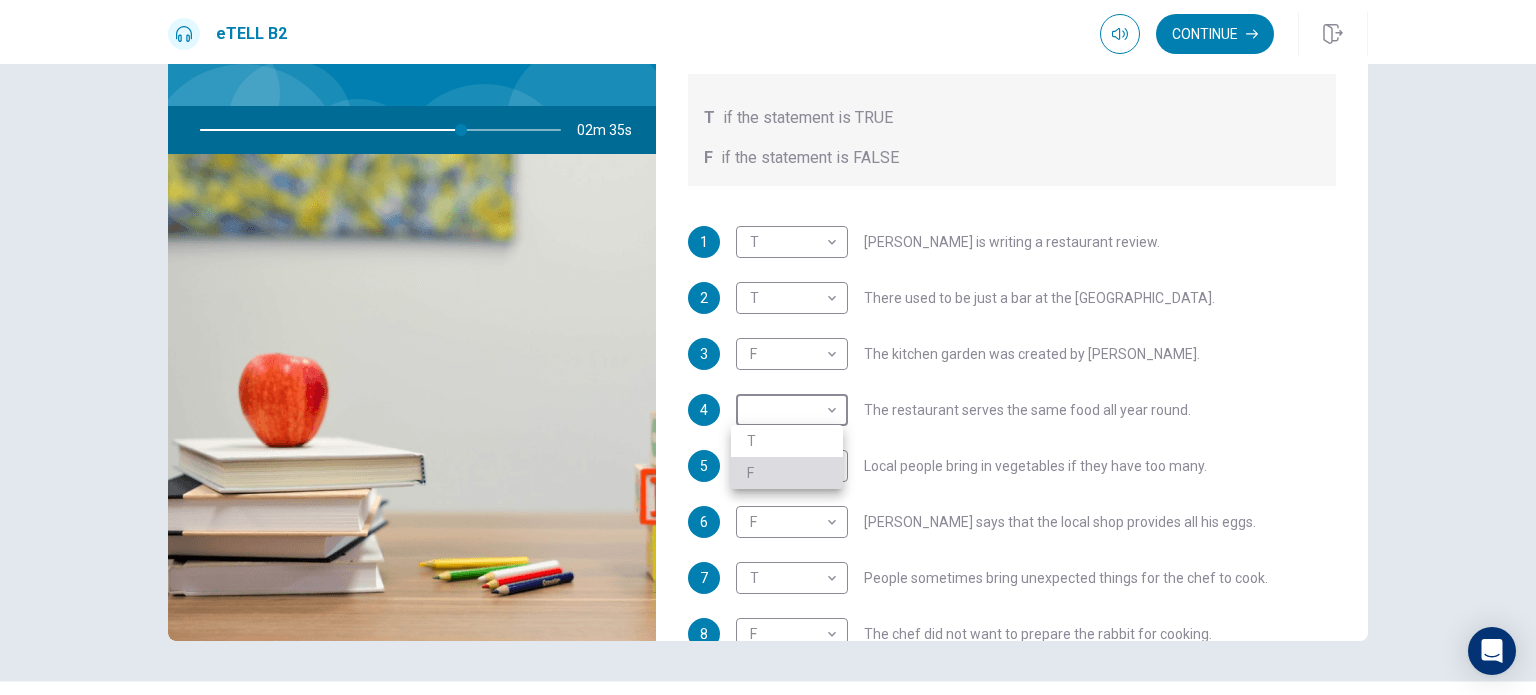 type on "**" 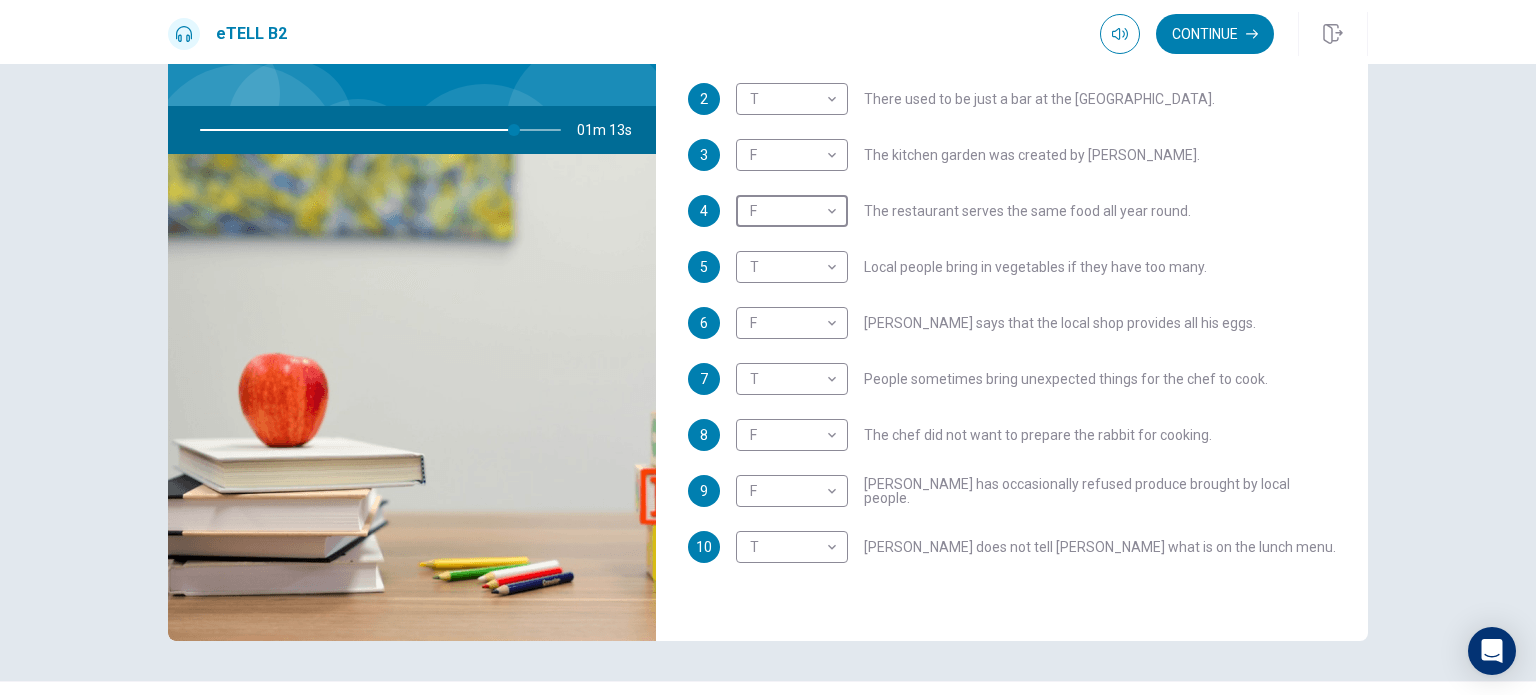 scroll, scrollTop: 352, scrollLeft: 0, axis: vertical 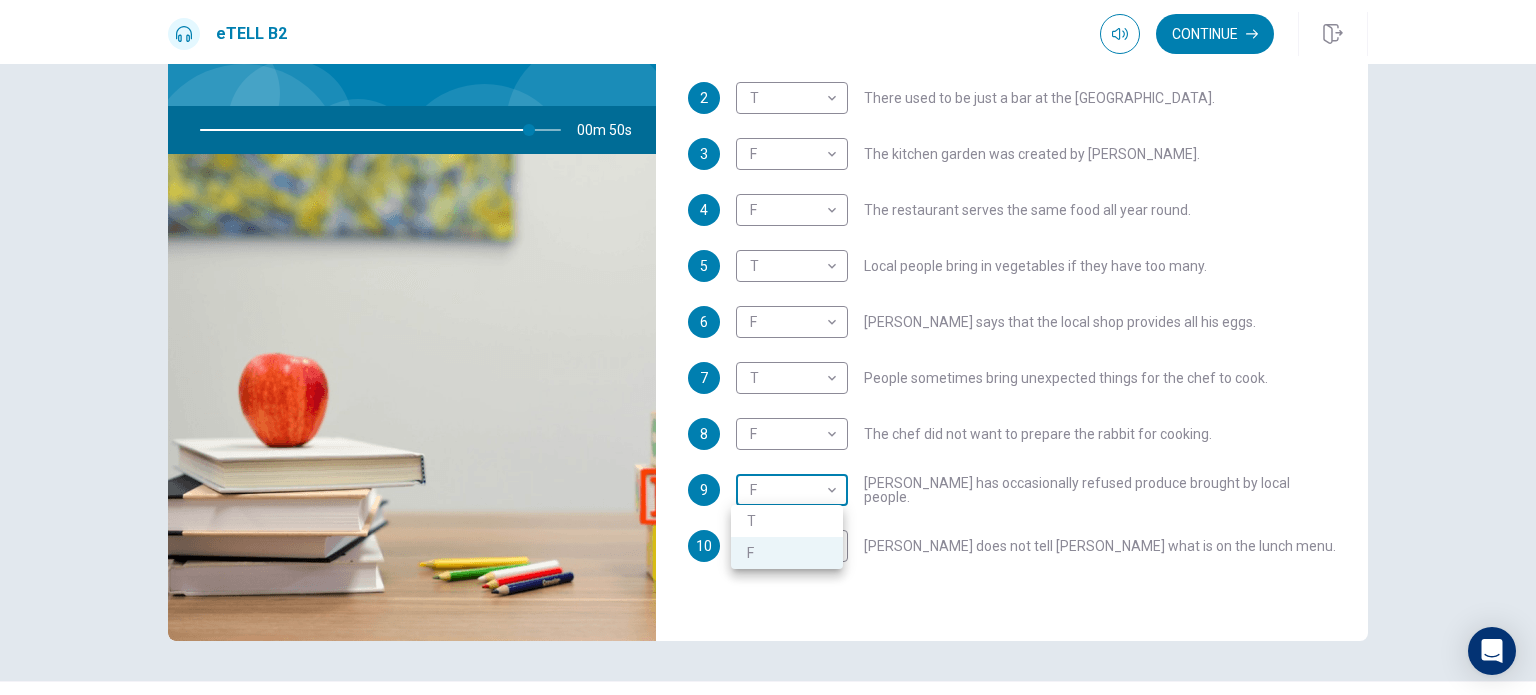click on "This site uses cookies, as explained in our  Privacy Policy . If you agree to the use of cookies, please click the Accept button and continue to browse our site.   Privacy Policy Accept   eTELL B2 Continue Continue Question 1 For questions 1 – 10, mark each statement True (T) or False (F). You will hear Part One  TWICE.
You have one minute to read the questions for Part One.
Questions 1 - 10 T if the statement is TRUE F if the statement is FALSE 1 T * ​ [PERSON_NAME] is writing a restaurant review. 2 T * ​ There used to be just a bar at the [GEOGRAPHIC_DATA]. 3 F * ​ The kitchen garden was created by [PERSON_NAME]. 4 F * ​ The restaurant serves the same food all year round. 5 T * ​ Local people bring in vegetables if they have too many. 6 F * ​ [PERSON_NAME] says that the local shop provides all his eggs. 7 T * ​ People sometimes bring unexpected things for the chef to cook. 8 F * ​ The chef did not want to prepare the rabbit for cooking. 9 F * ​ [PERSON_NAME] has occasionally refused produce brought by local people." at bounding box center [768, 347] 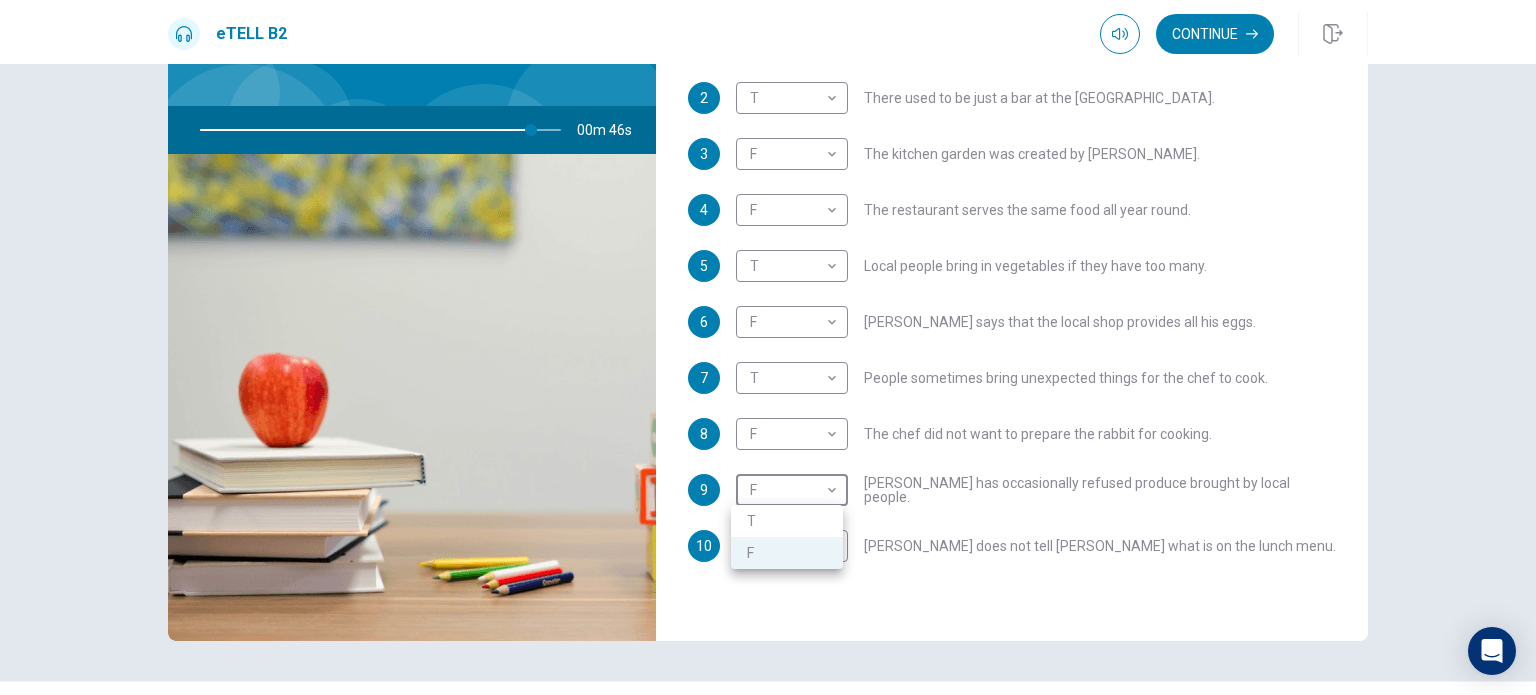 click at bounding box center (768, 347) 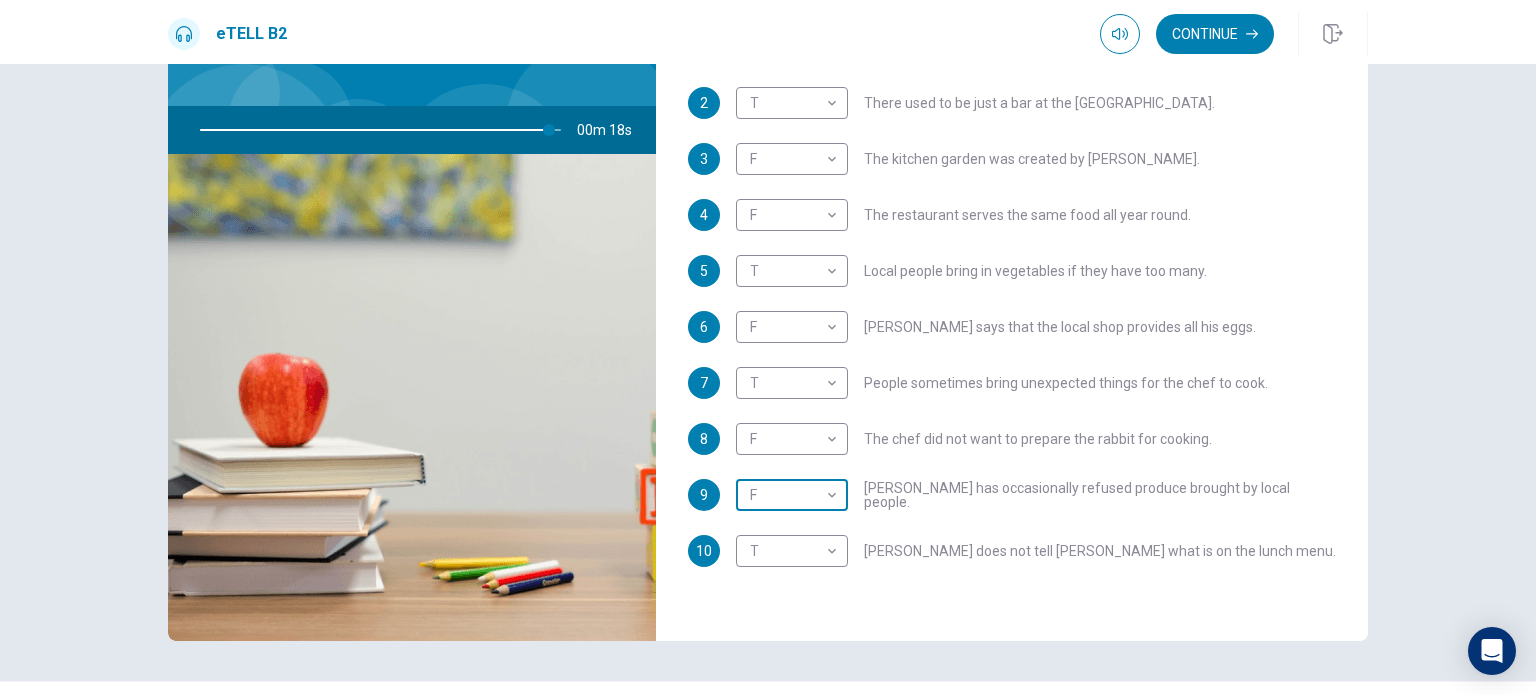 scroll, scrollTop: 348, scrollLeft: 0, axis: vertical 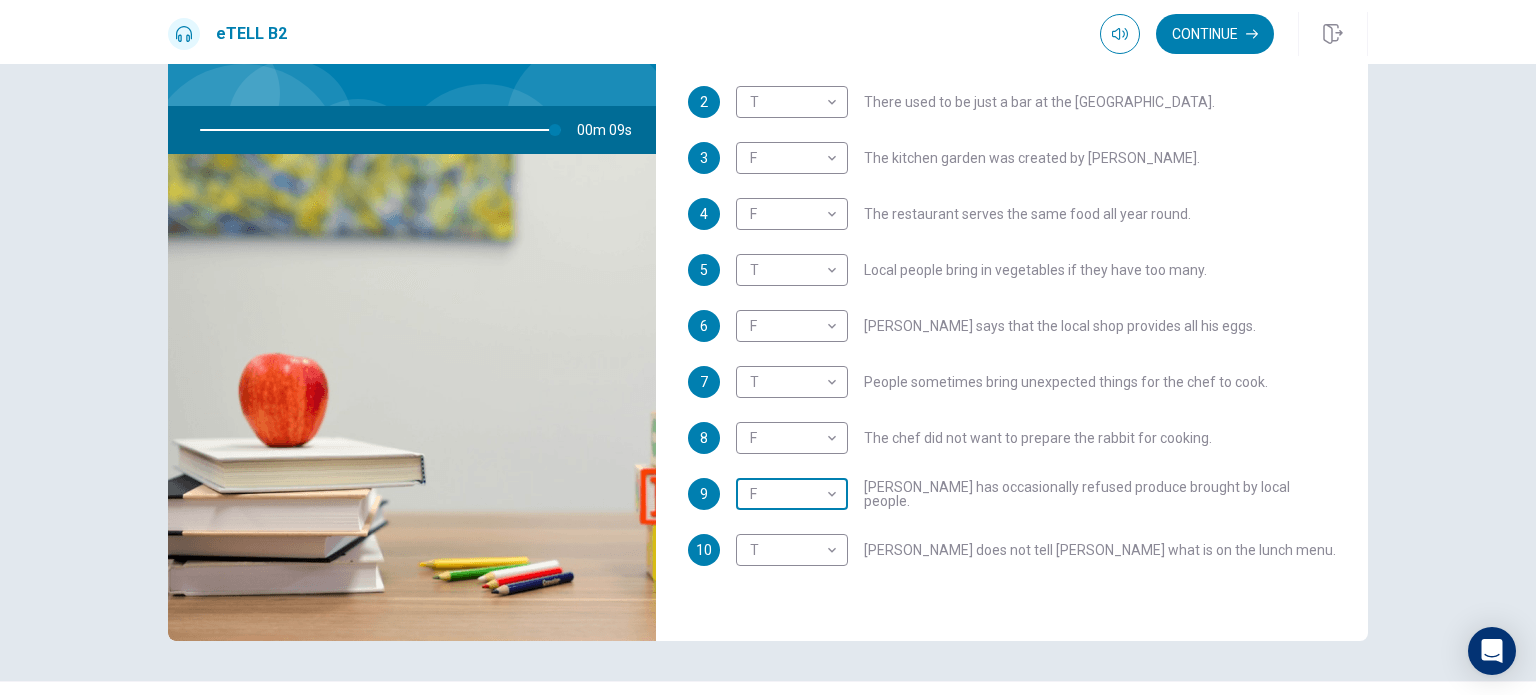 click on "This site uses cookies, as explained in our  Privacy Policy . If you agree to the use of cookies, please click the Accept button and continue to browse our site.   Privacy Policy Accept   eTELL B2 Continue Continue Question 1 For questions 1 – 10, mark each statement True (T) or False (F). You will hear Part One  TWICE.
You have one minute to read the questions for Part One.
Questions 1 - 10 T if the statement is TRUE F if the statement is FALSE 1 T * ​ [PERSON_NAME] is writing a restaurant review. 2 T * ​ There used to be just a bar at the [GEOGRAPHIC_DATA]. 3 F * ​ The kitchen garden was created by [PERSON_NAME]. 4 F * ​ The restaurant serves the same food all year round. 5 T * ​ Local people bring in vegetables if they have too many. 6 F * ​ [PERSON_NAME] says that the local shop provides all his eggs. 7 T * ​ People sometimes bring unexpected things for the chef to cook. 8 F * ​ The chef did not want to prepare the rabbit for cooking. 9 F * ​ [PERSON_NAME] has occasionally refused produce brought by local people." at bounding box center (768, 347) 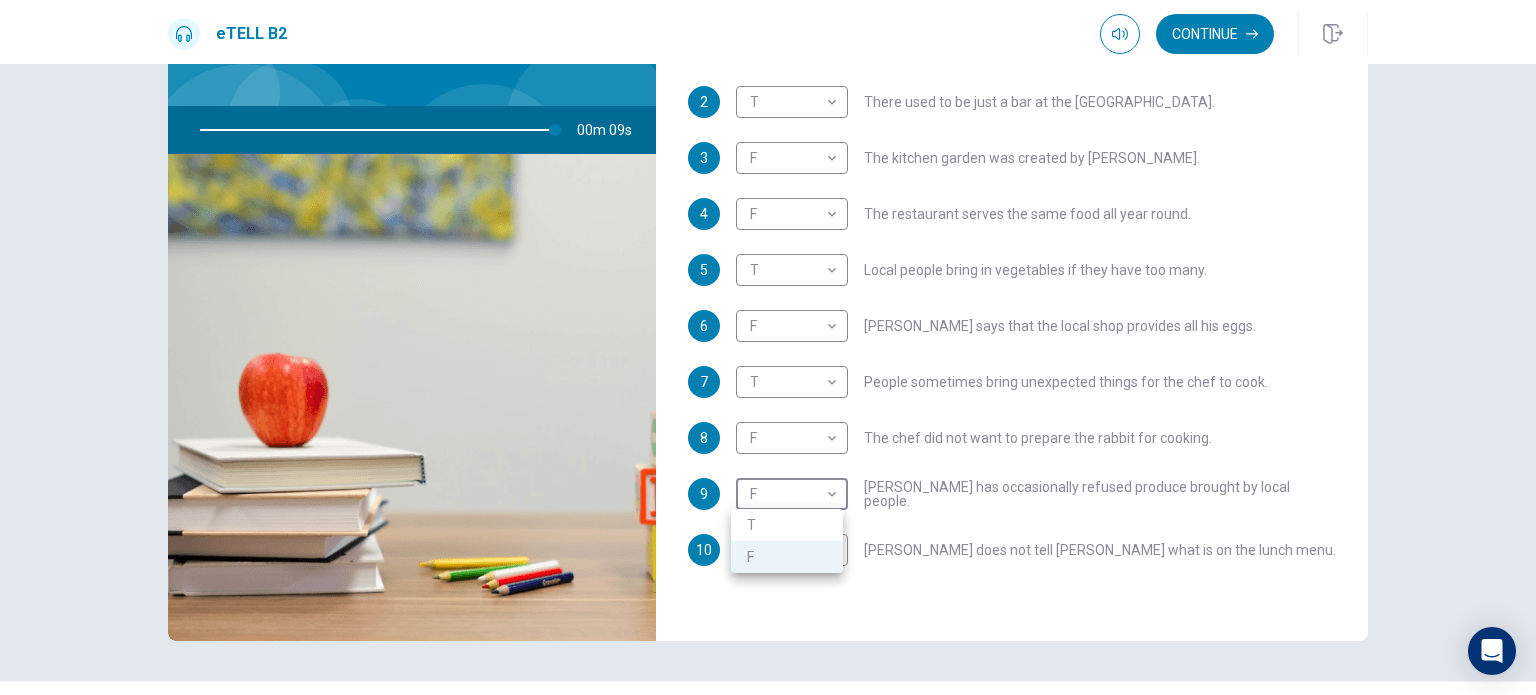 type on "**" 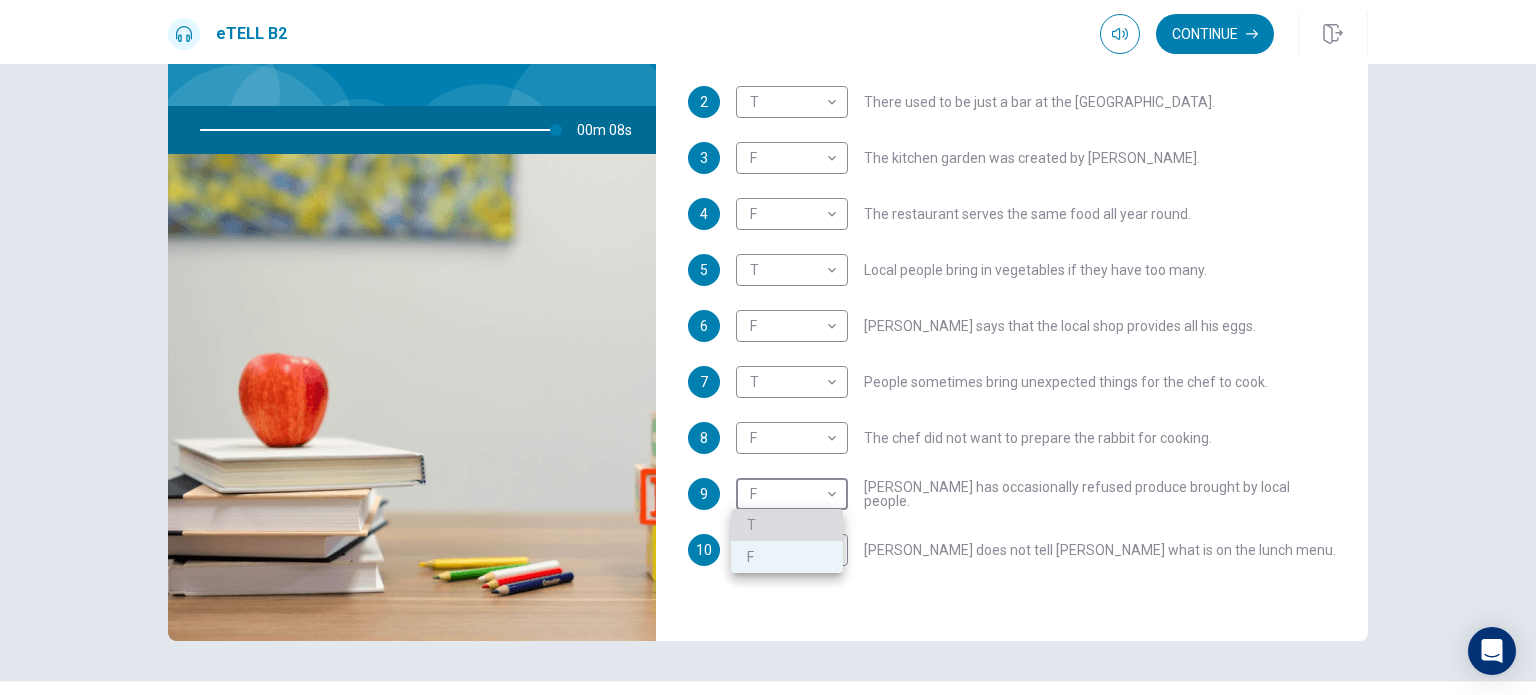 click on "T" at bounding box center (787, 525) 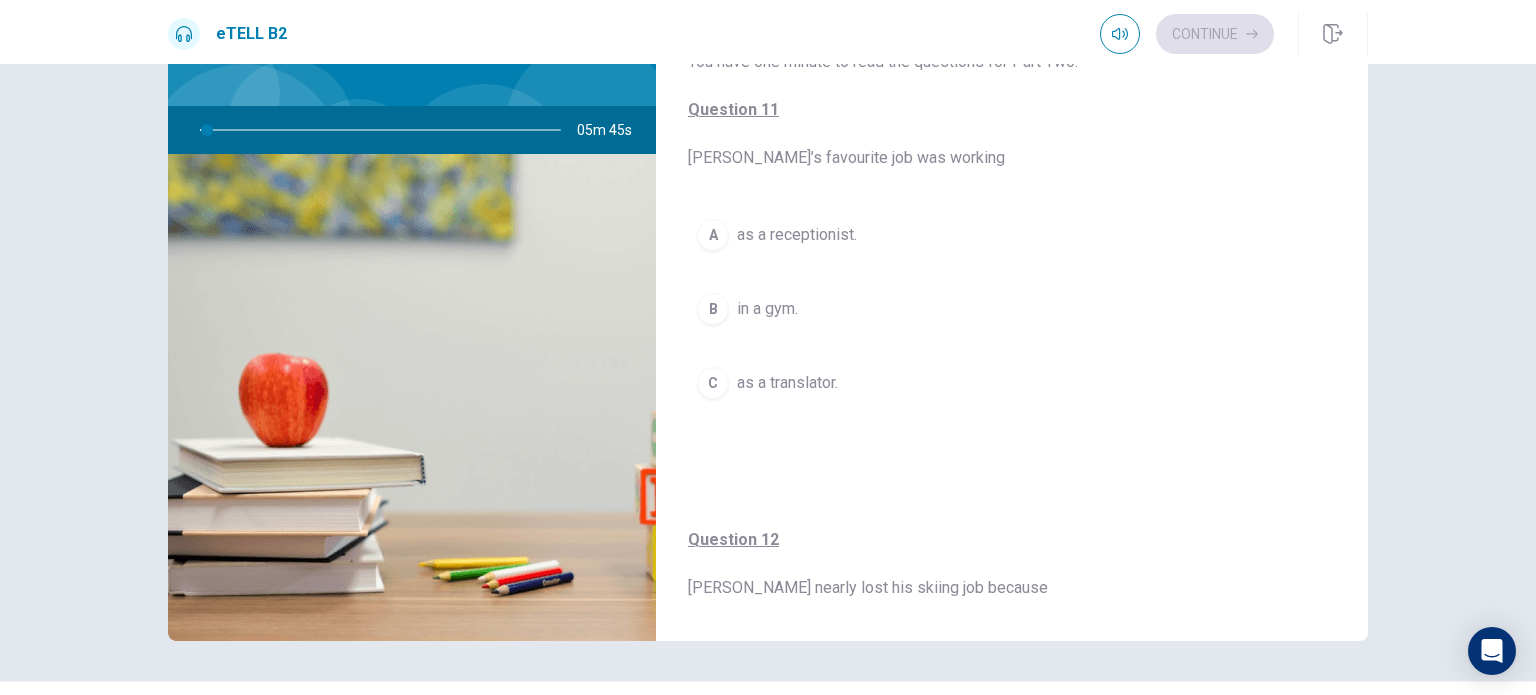 scroll, scrollTop: 0, scrollLeft: 0, axis: both 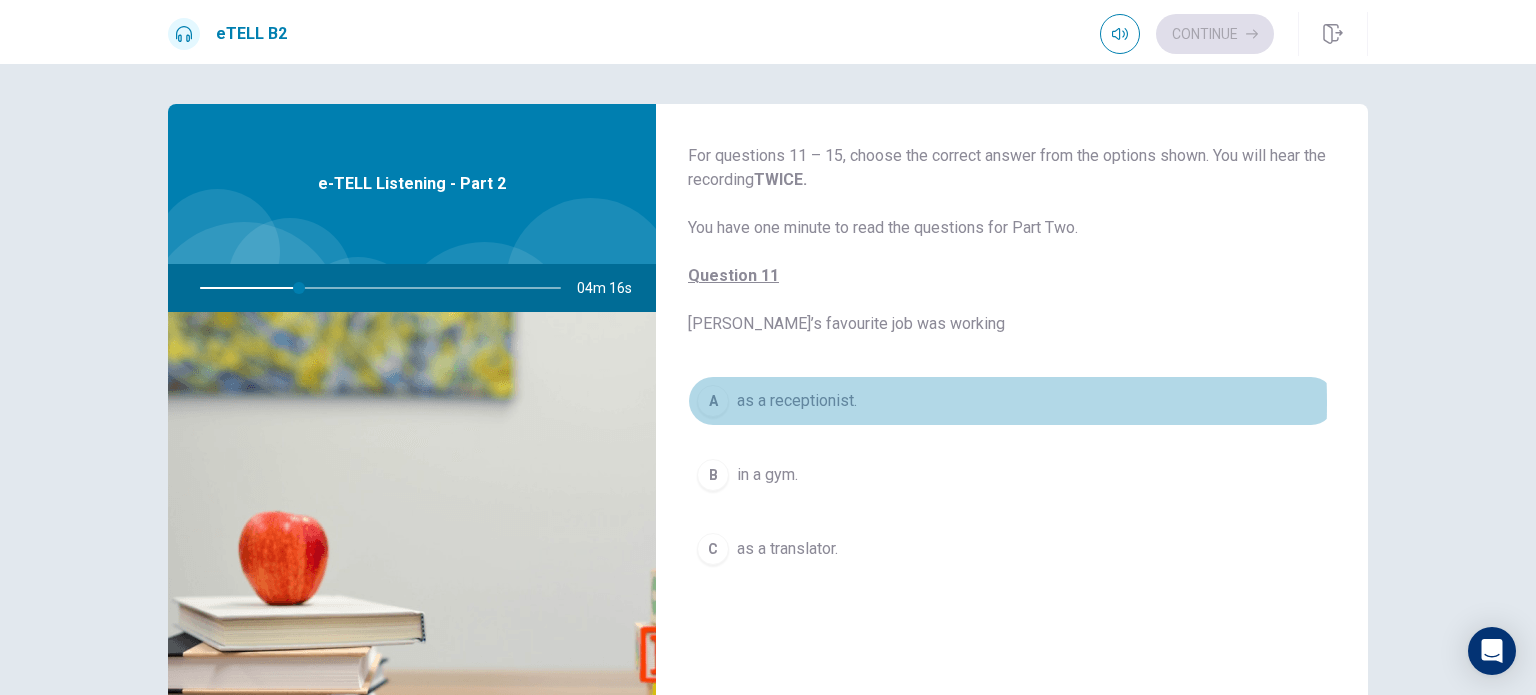 click on "A" at bounding box center (713, 401) 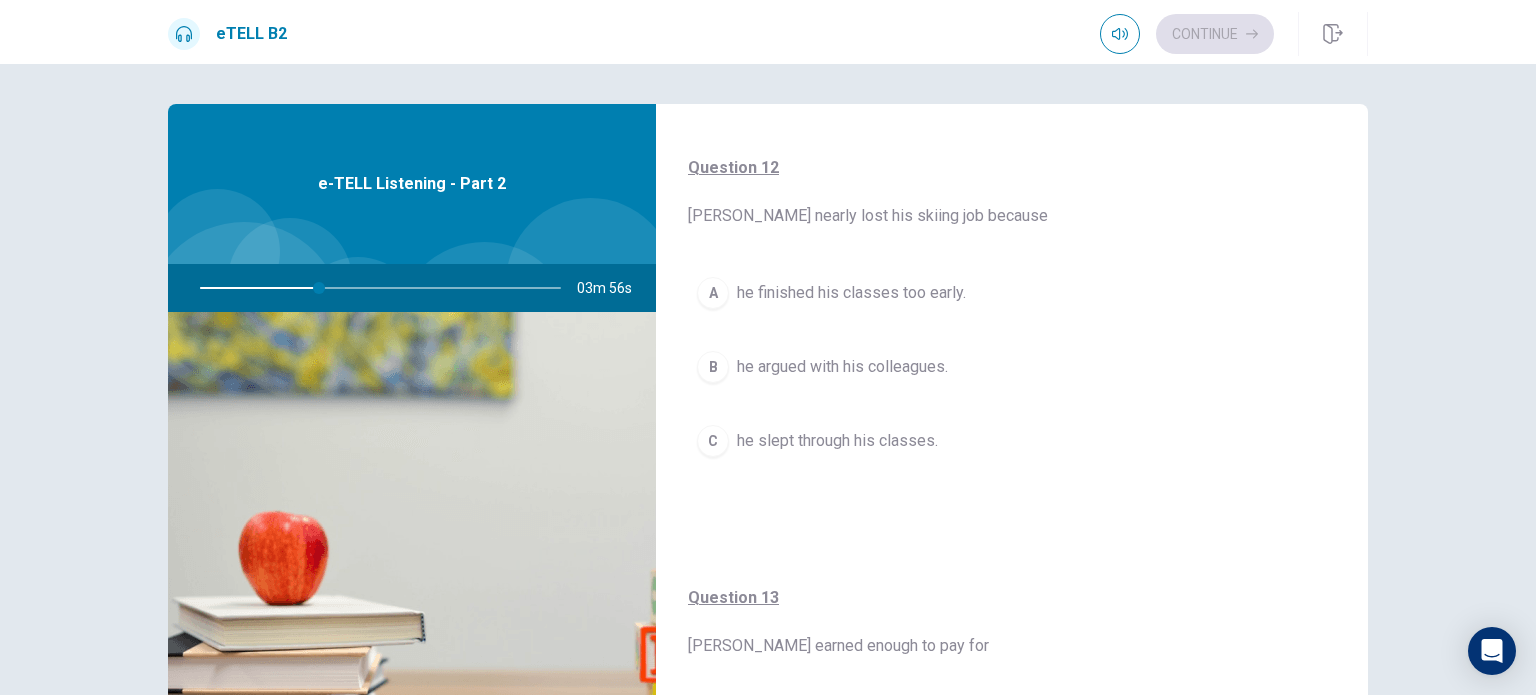 scroll, scrollTop: 536, scrollLeft: 0, axis: vertical 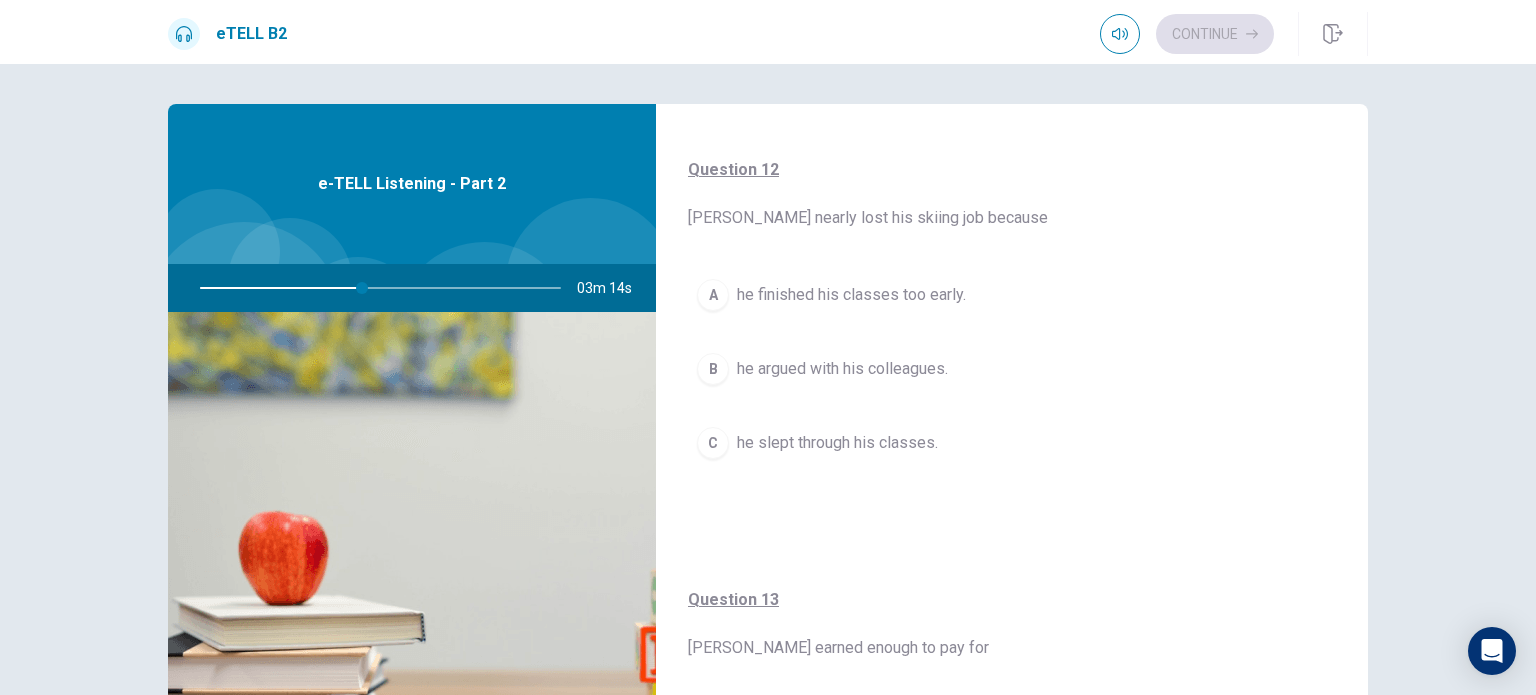 click on "he slept through his classes." at bounding box center [837, 443] 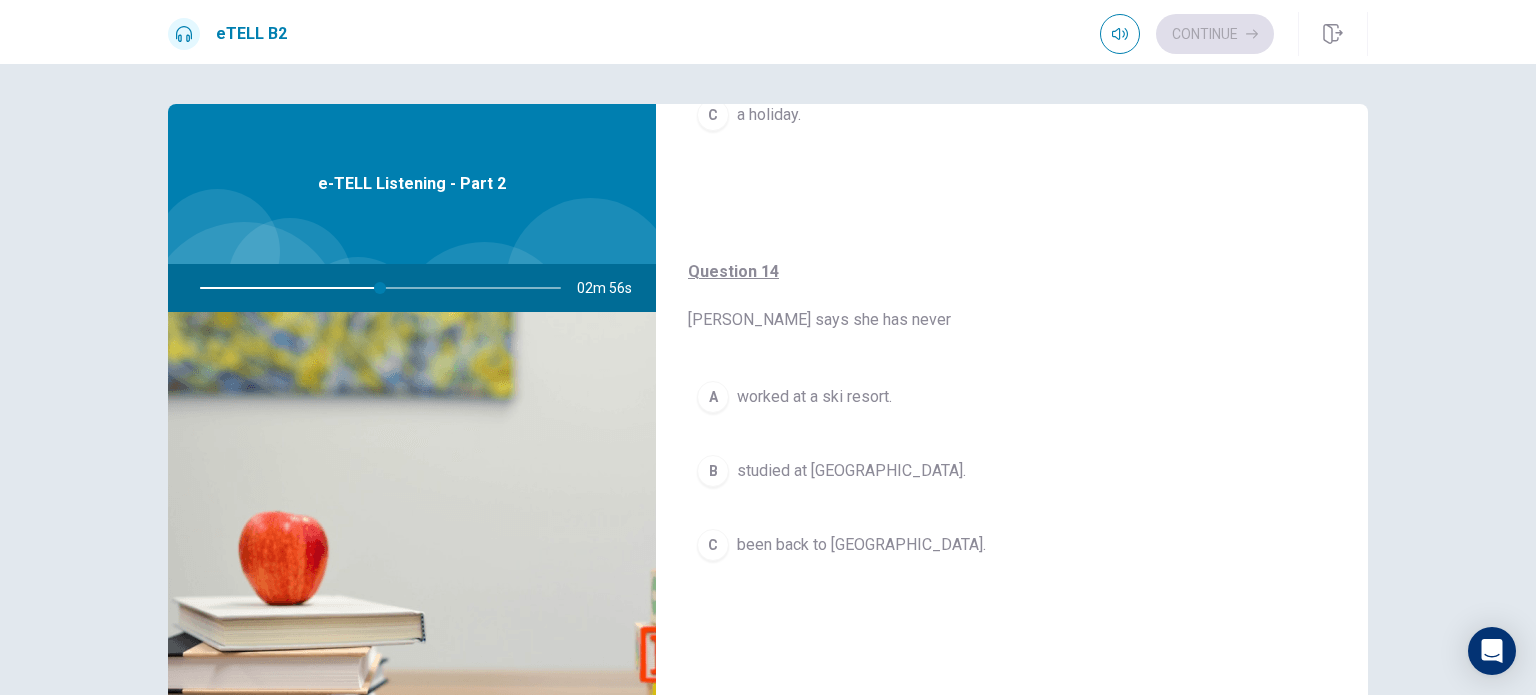 scroll, scrollTop: 1302, scrollLeft: 0, axis: vertical 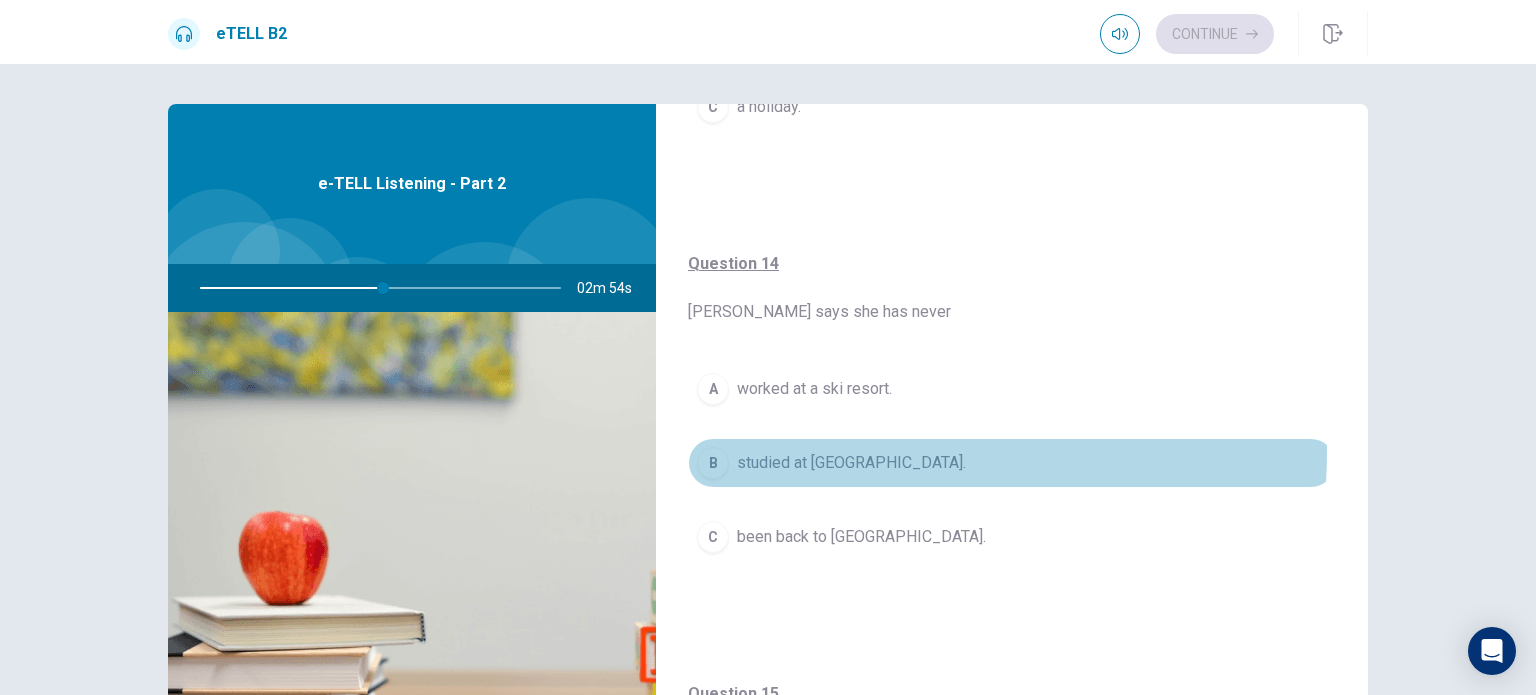 click on "studied at [GEOGRAPHIC_DATA]." at bounding box center [851, 463] 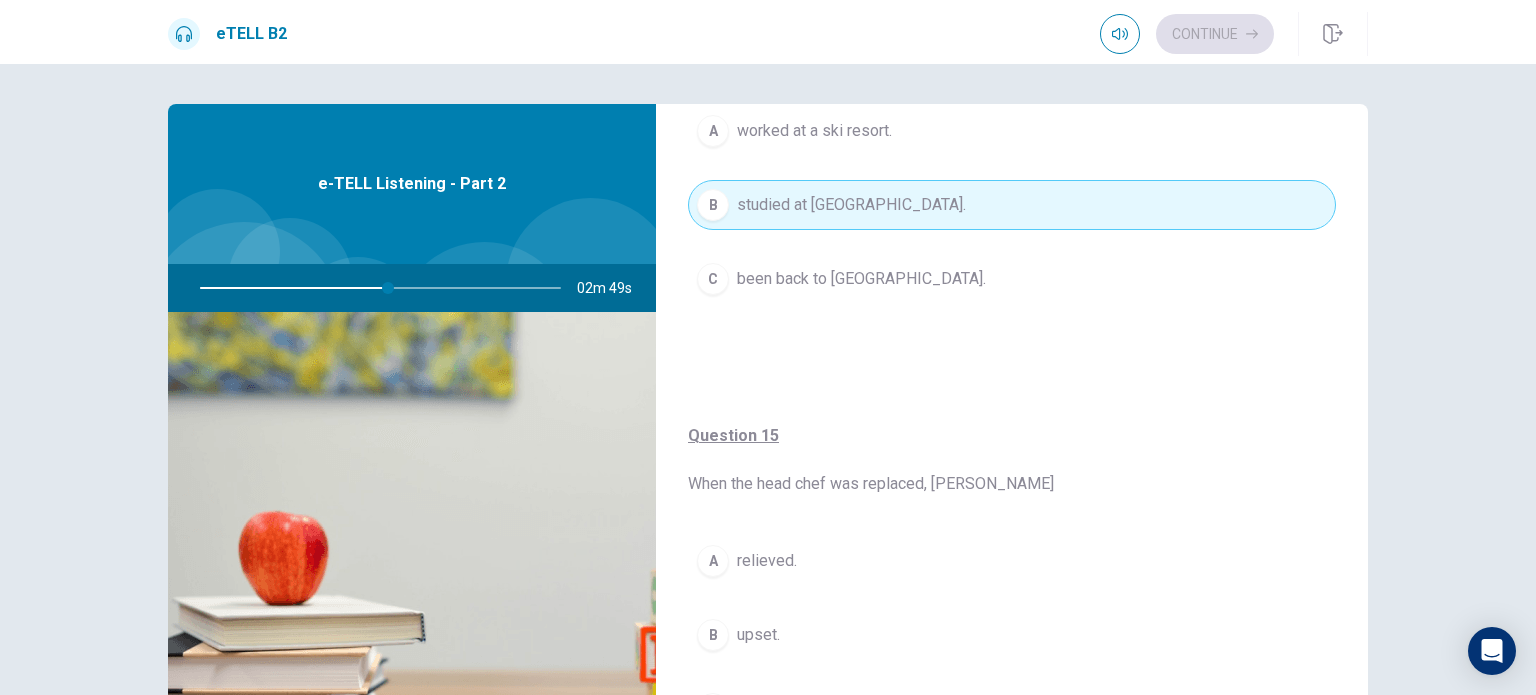 scroll, scrollTop: 1568, scrollLeft: 0, axis: vertical 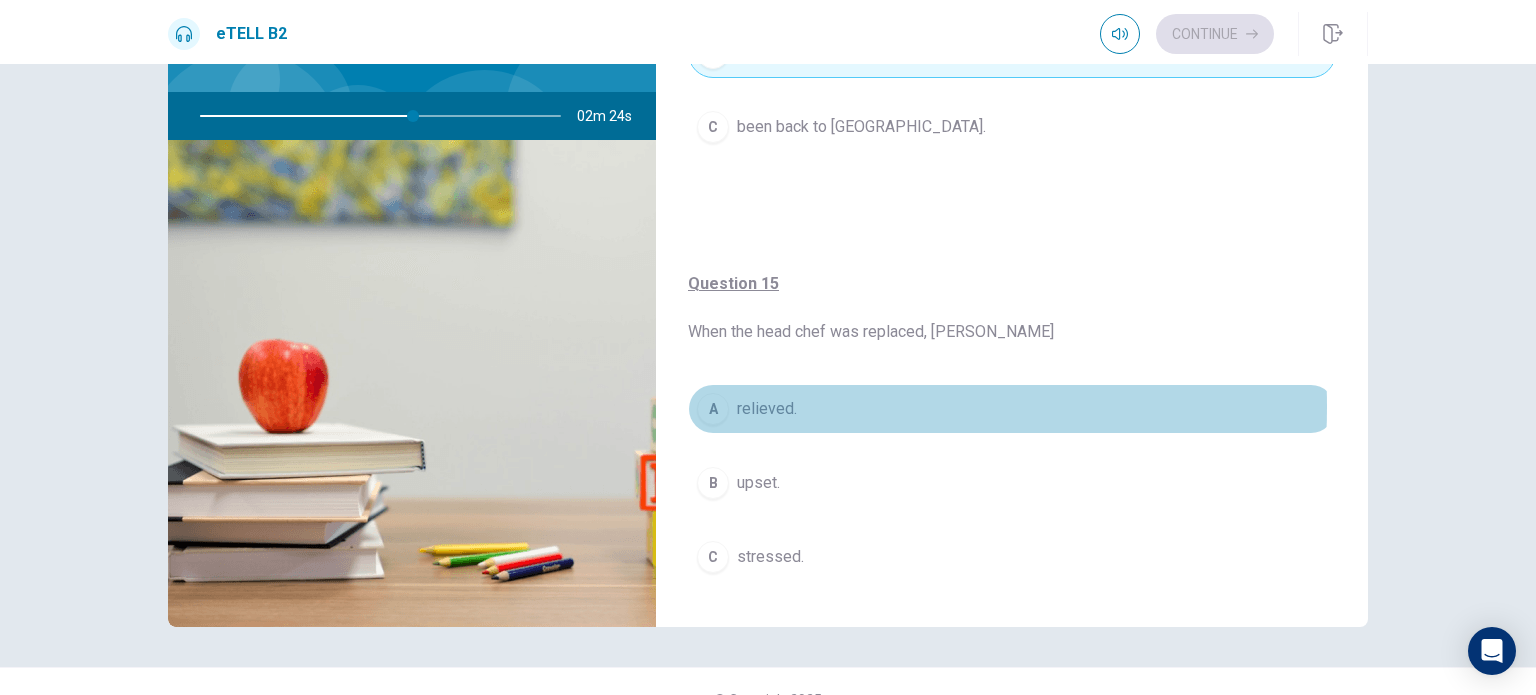 click on "relieved." at bounding box center [767, 409] 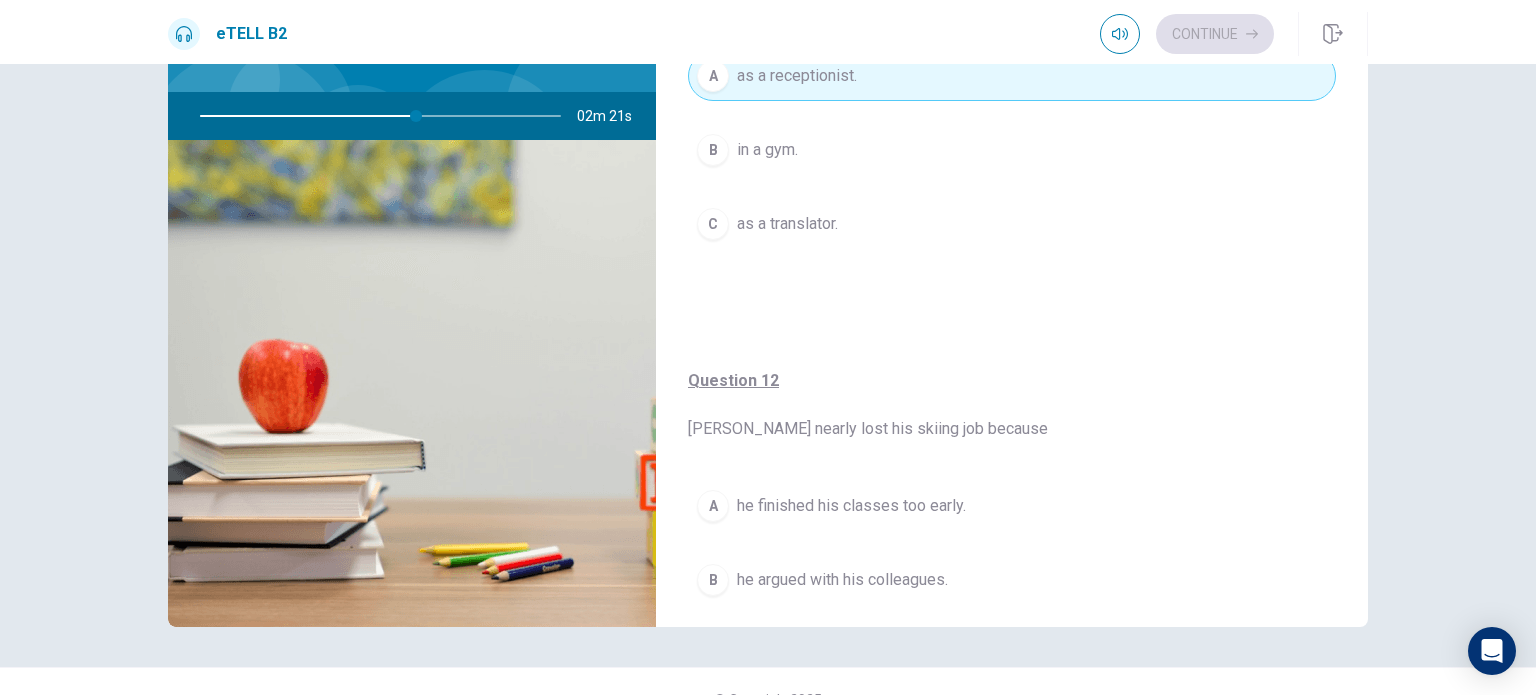 scroll, scrollTop: 0, scrollLeft: 0, axis: both 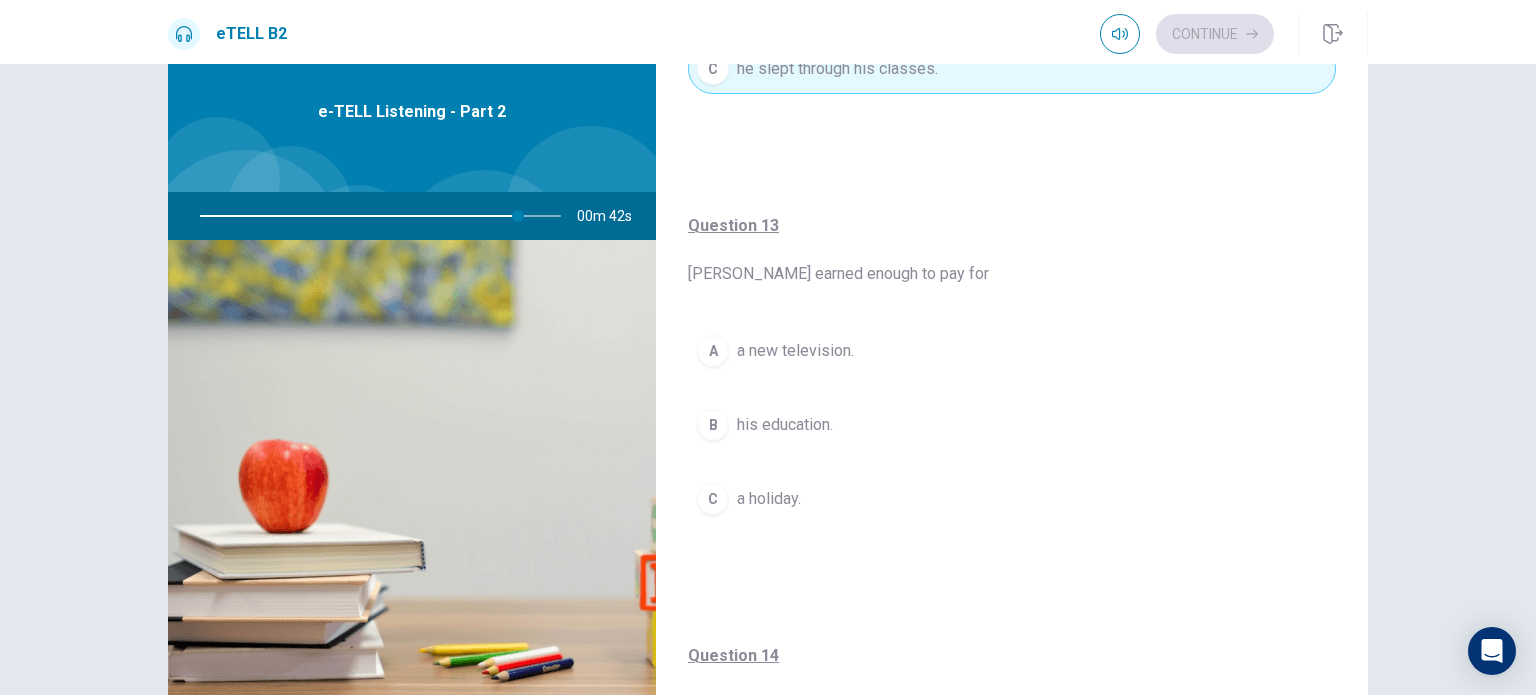 click on "his education." at bounding box center (785, 425) 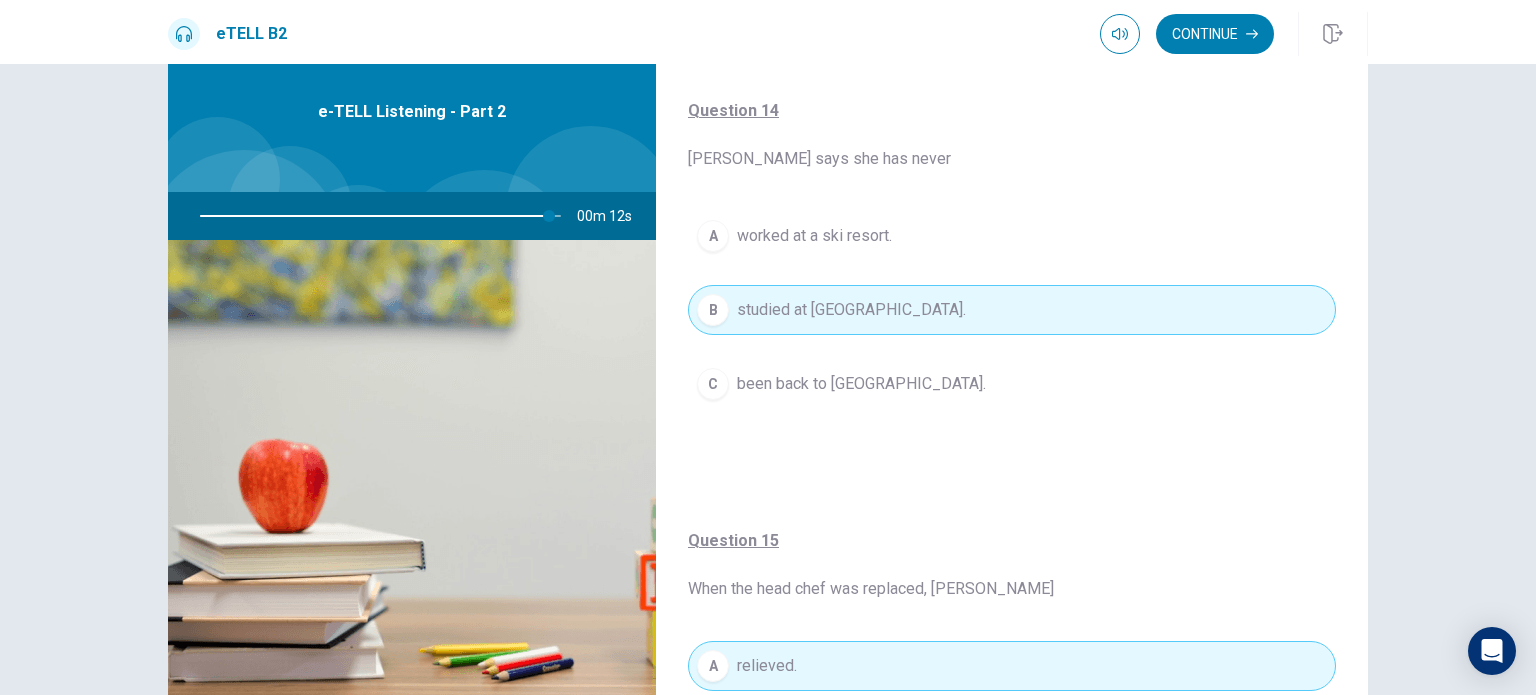 scroll, scrollTop: 1568, scrollLeft: 0, axis: vertical 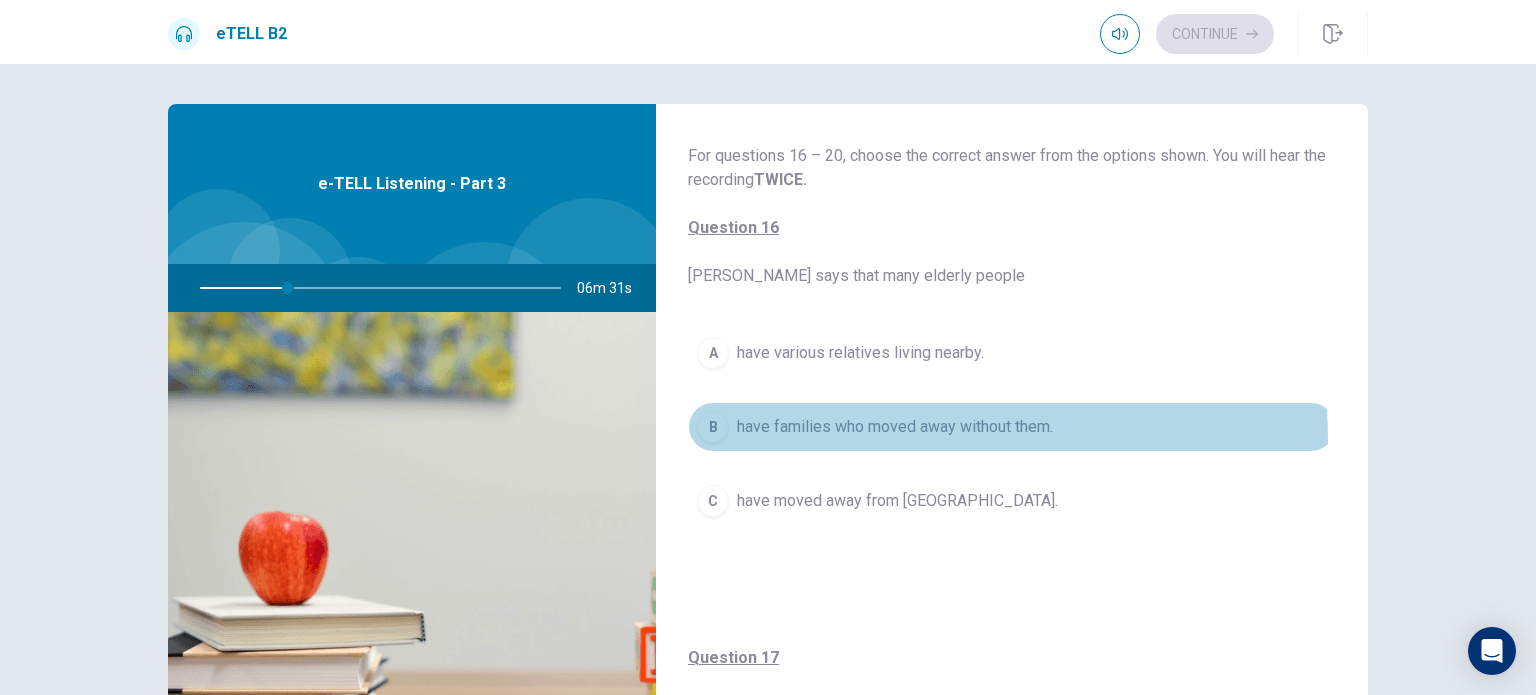 click on "B have families who moved away without them." at bounding box center [1012, 427] 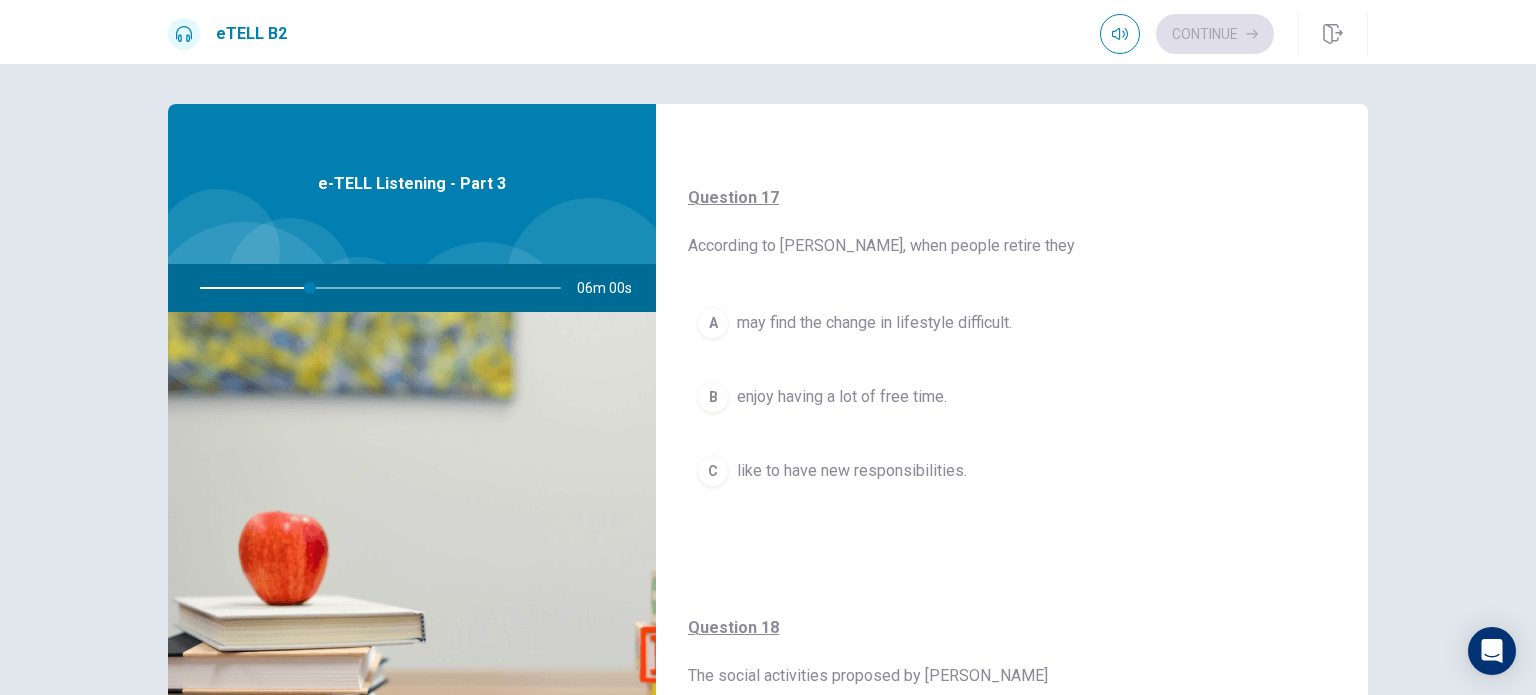 scroll, scrollTop: 459, scrollLeft: 0, axis: vertical 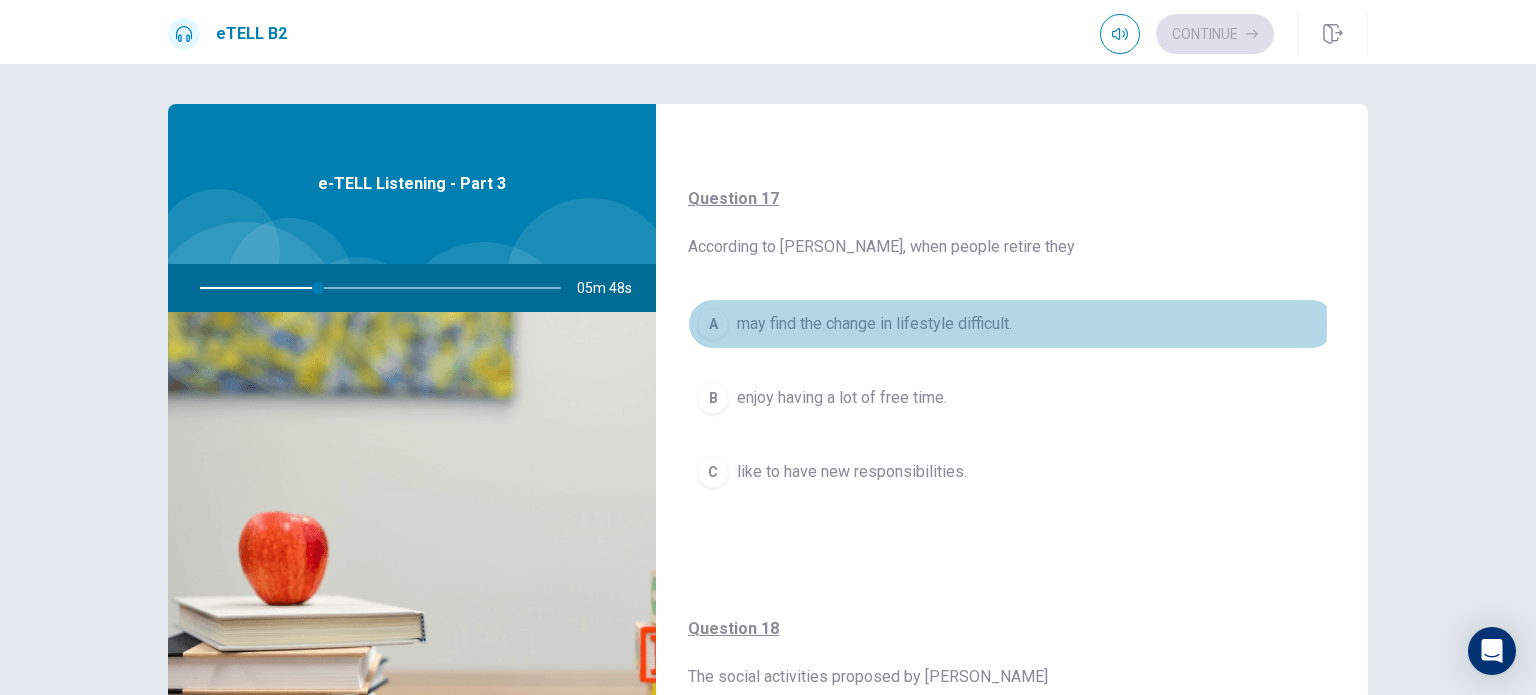 click on "may find the change in lifestyle difficult." at bounding box center [874, 324] 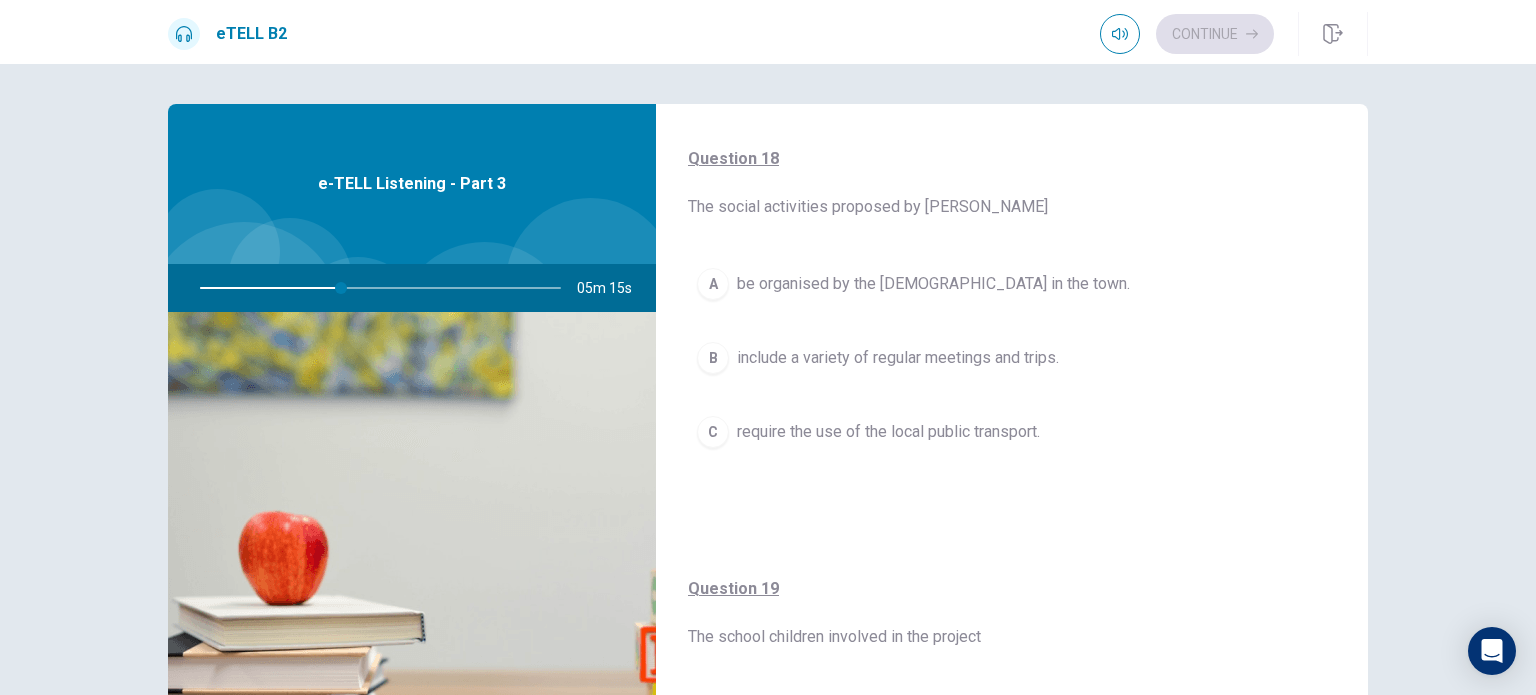 scroll, scrollTop: 915, scrollLeft: 0, axis: vertical 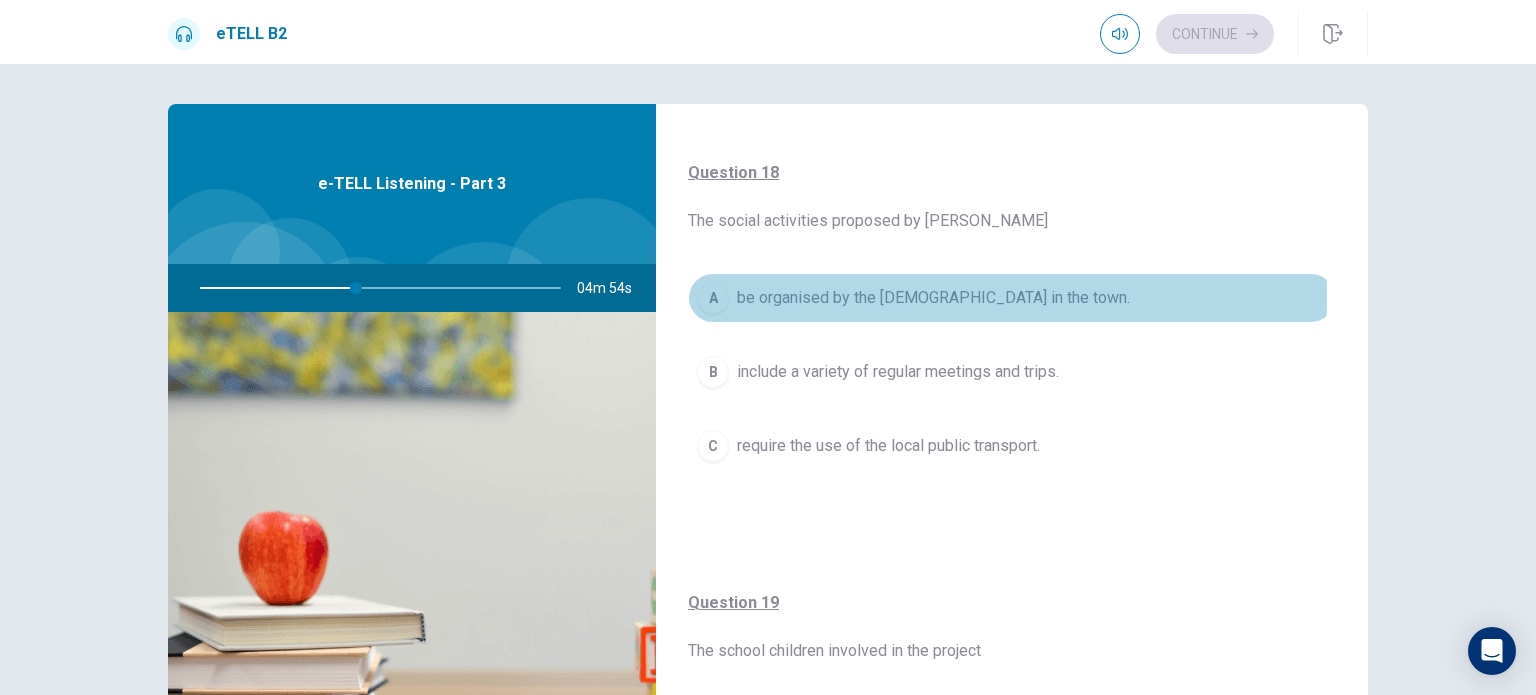 click on "be organised by the [DEMOGRAPHIC_DATA] in the town." at bounding box center [933, 298] 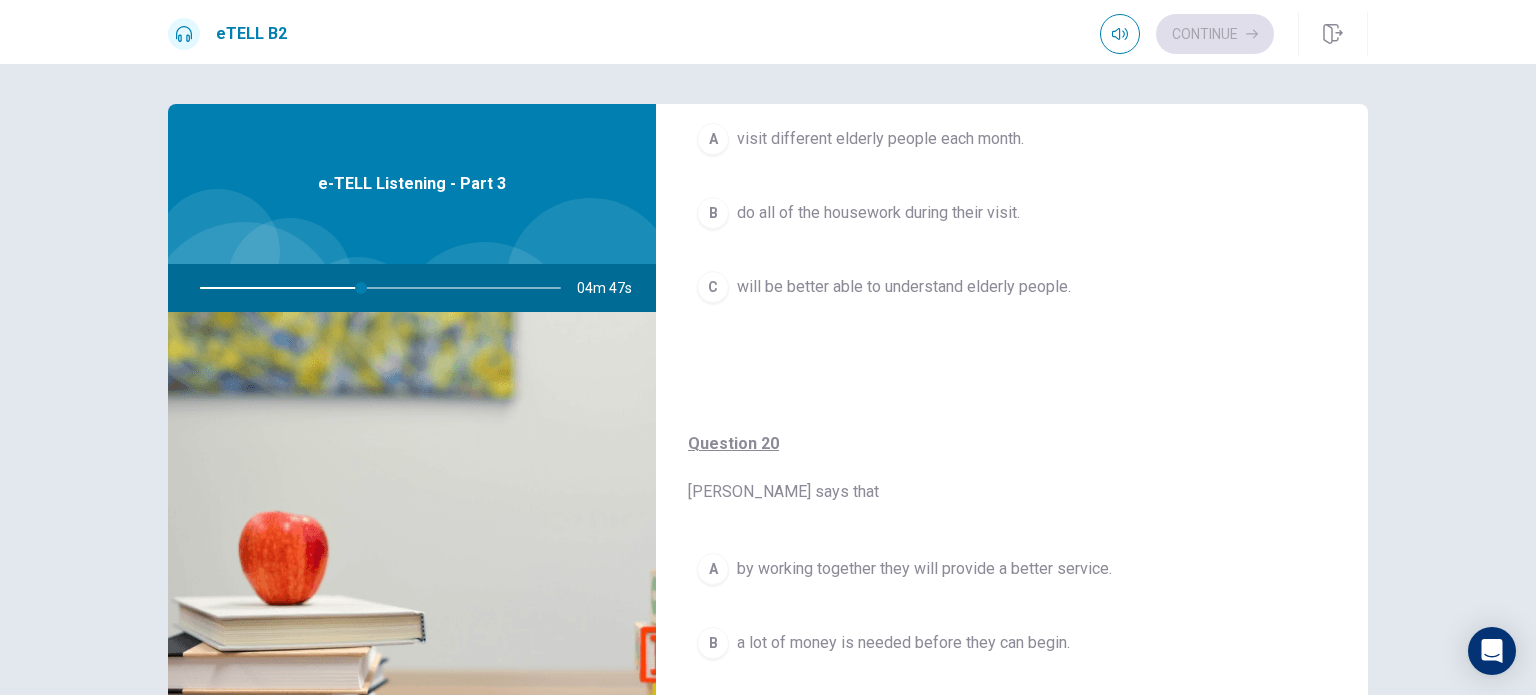 scroll, scrollTop: 1520, scrollLeft: 0, axis: vertical 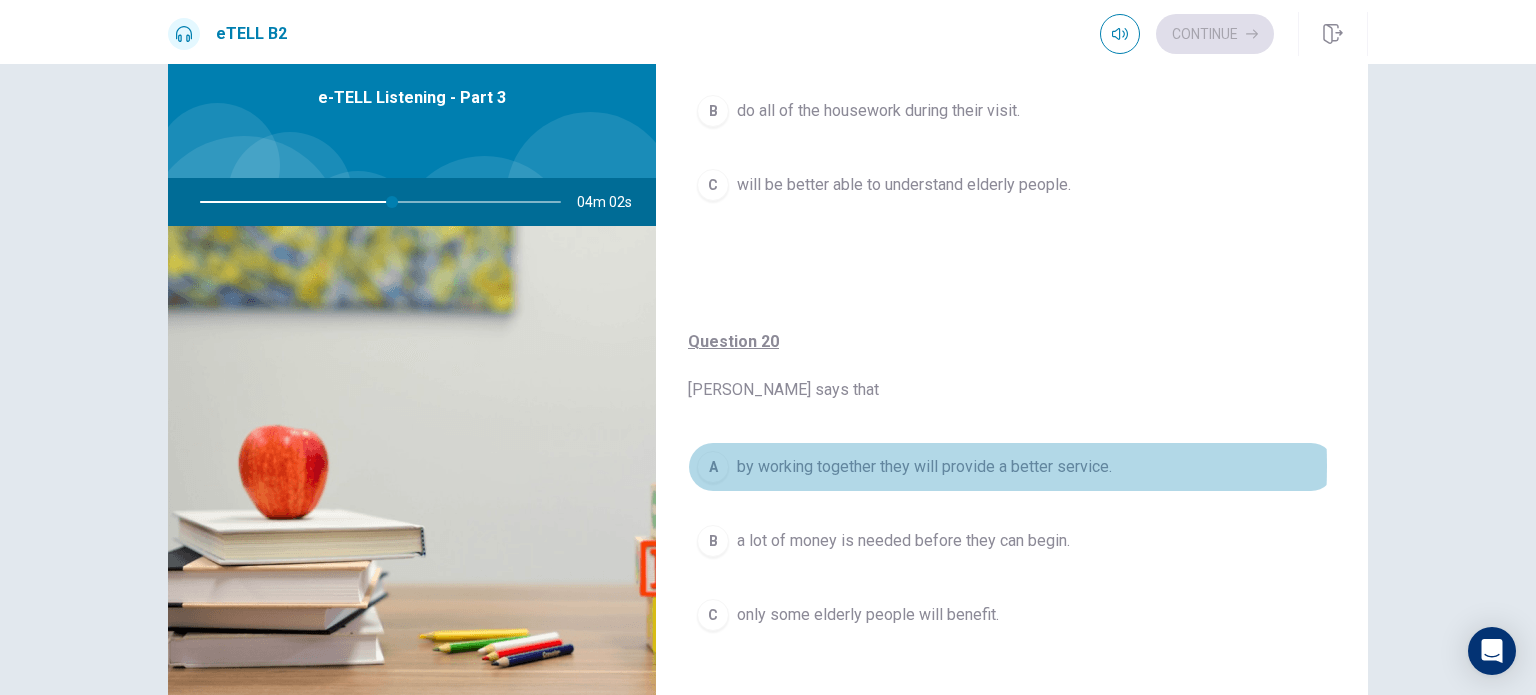 click on "by working together they will provide a better service." at bounding box center [924, 467] 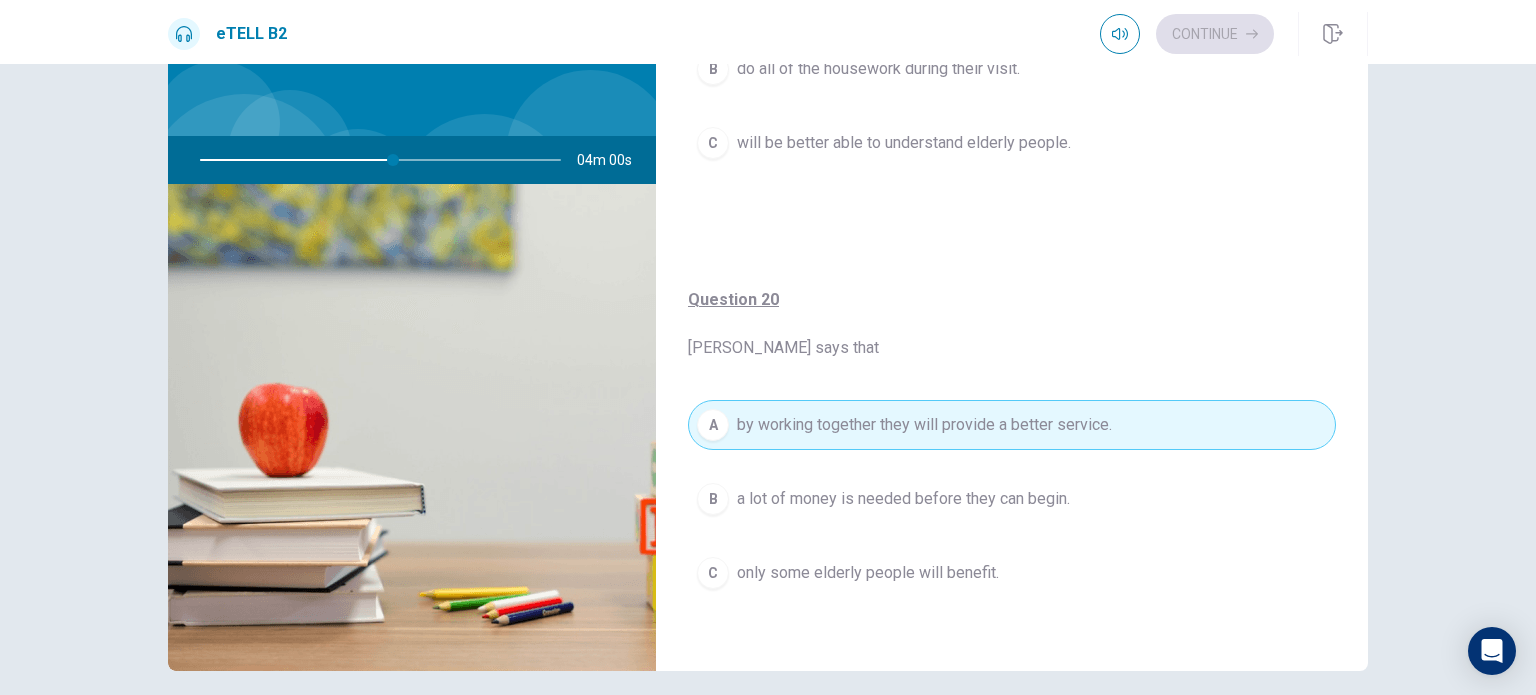 scroll, scrollTop: 128, scrollLeft: 0, axis: vertical 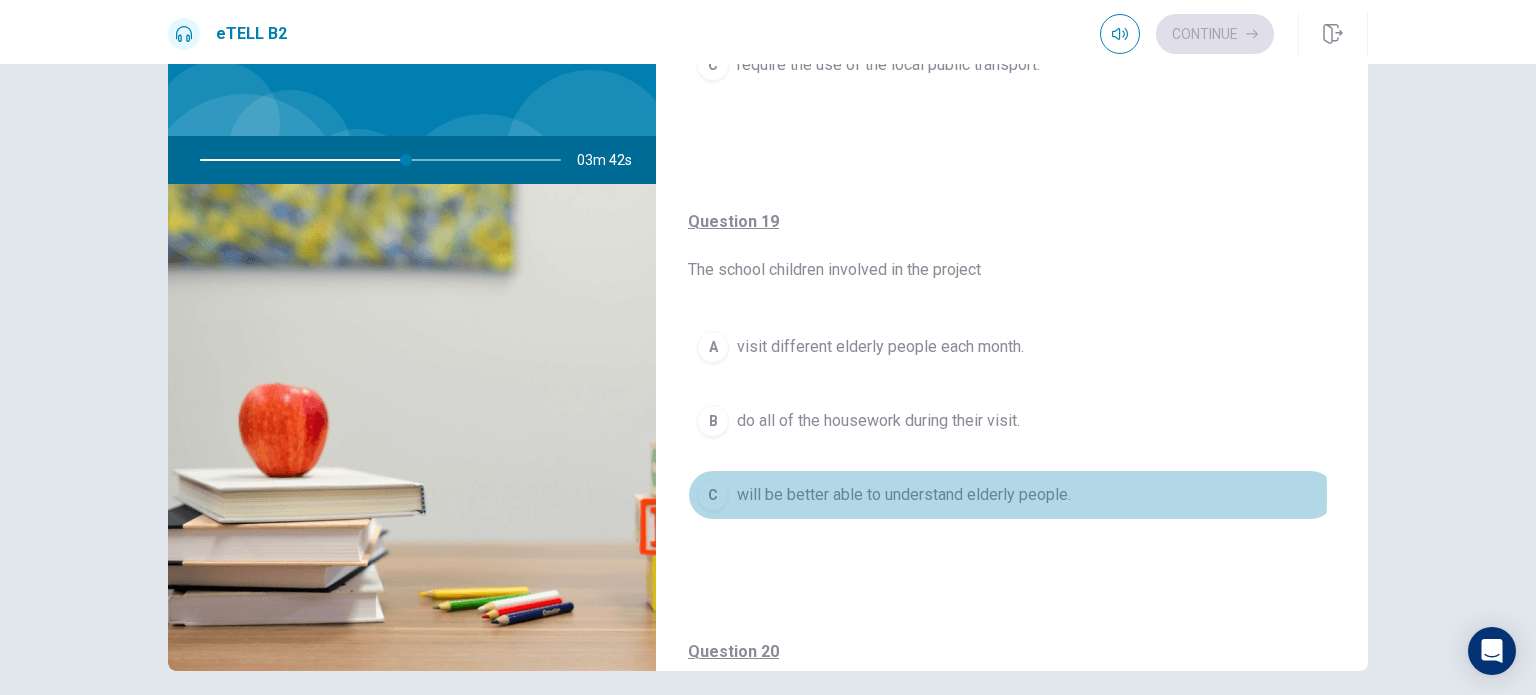 click on "will be better able to understand elderly people." at bounding box center (904, 495) 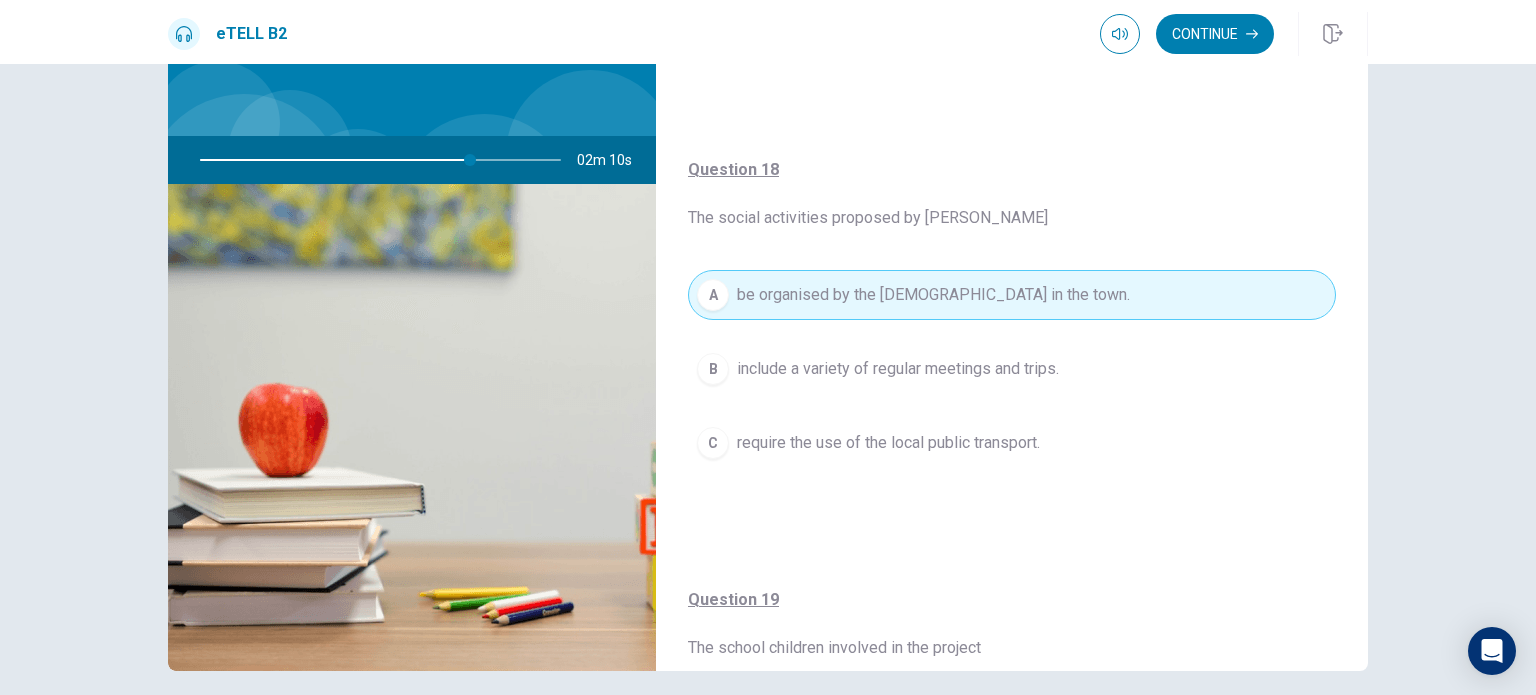 scroll, scrollTop: 794, scrollLeft: 0, axis: vertical 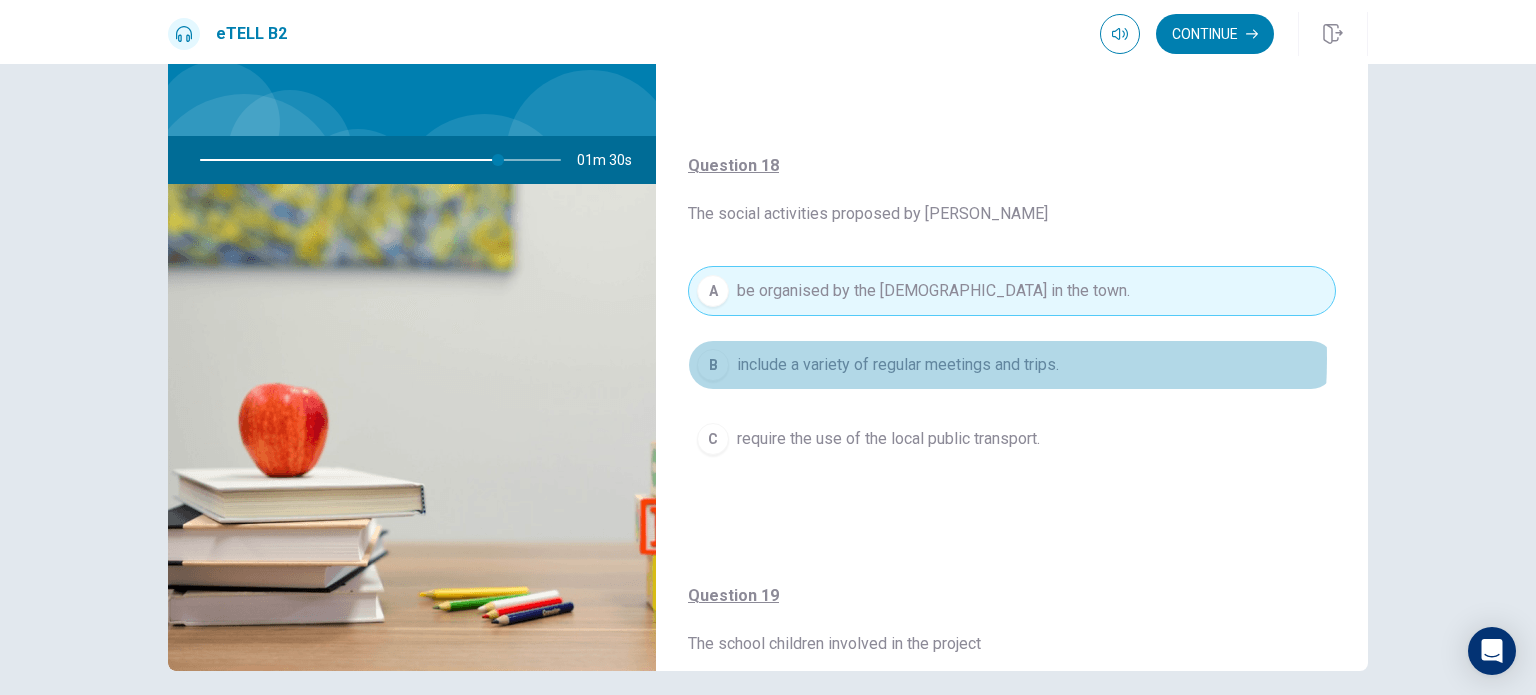 click on "include a variety of regular meetings and trips." at bounding box center (898, 365) 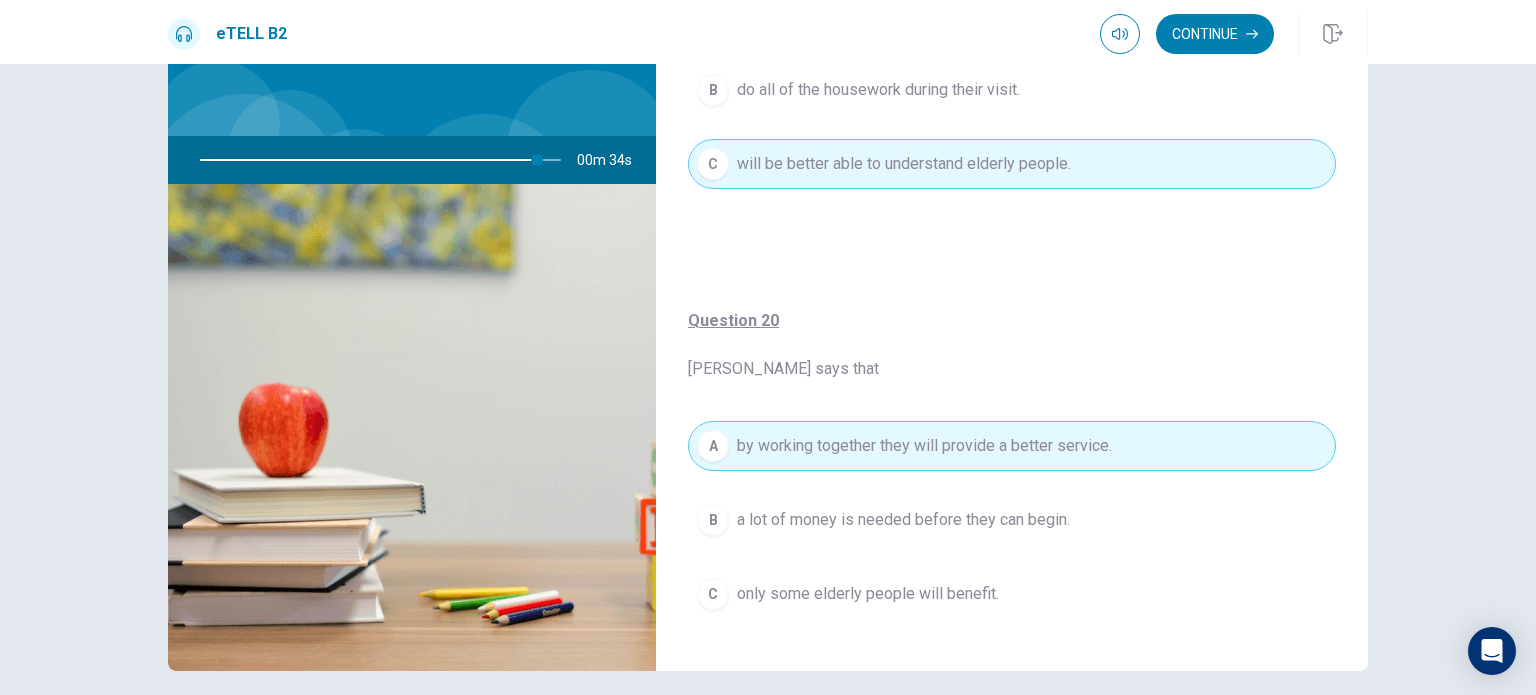 scroll, scrollTop: 1520, scrollLeft: 0, axis: vertical 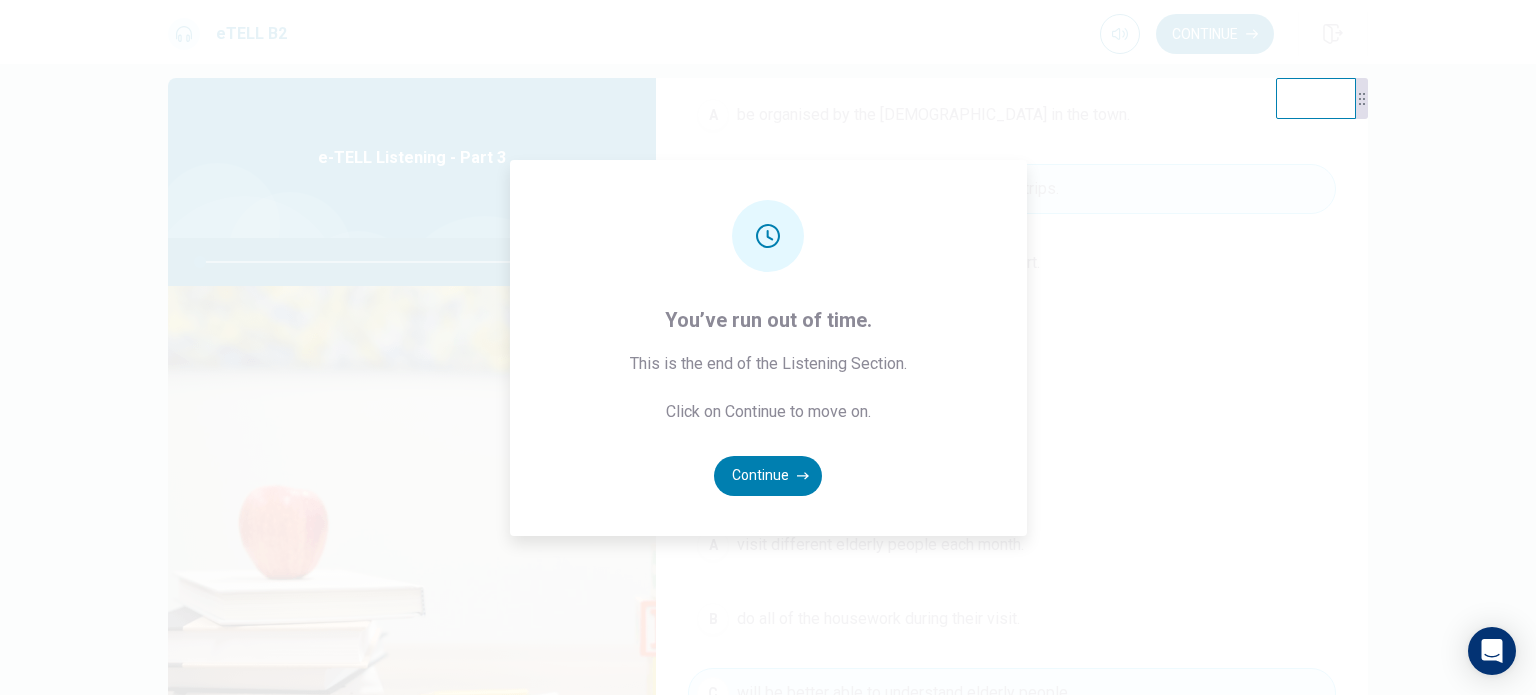 type on "*" 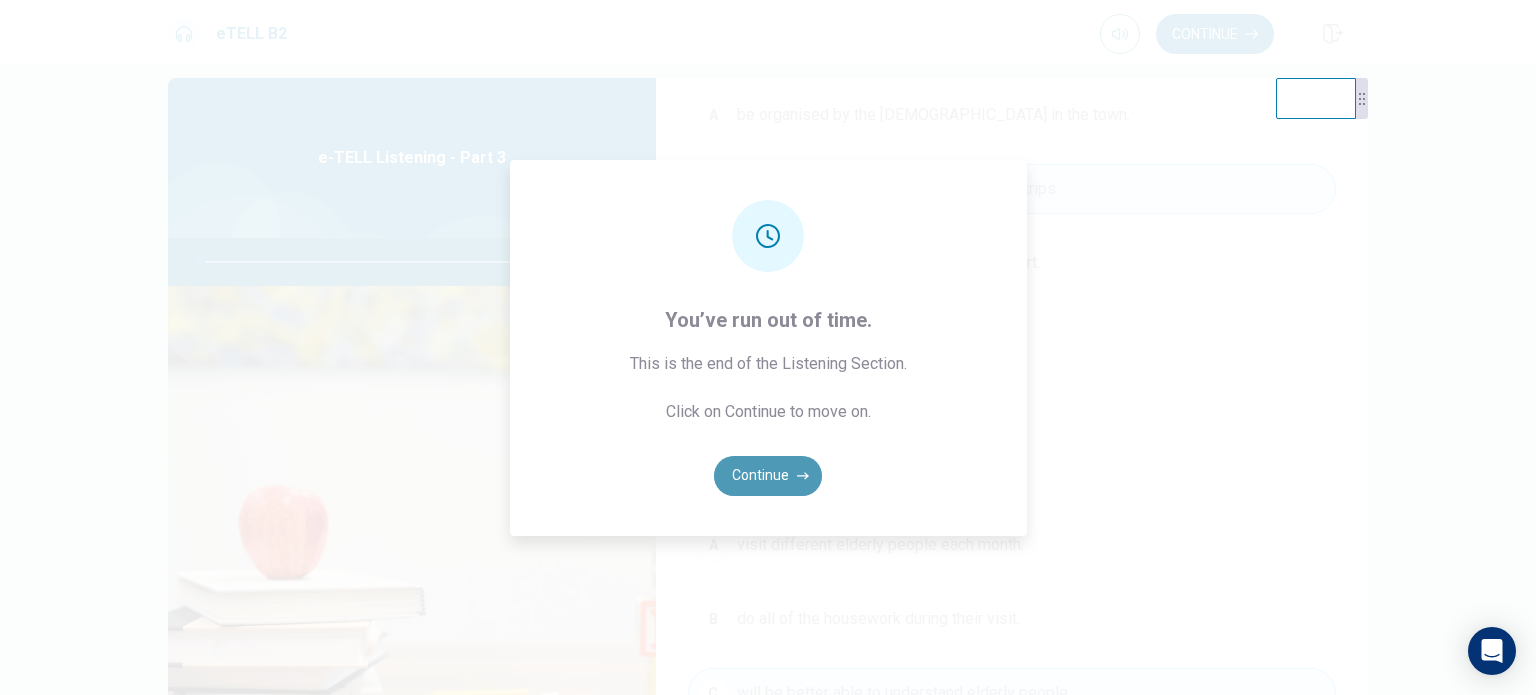 click on "Continue" at bounding box center (768, 476) 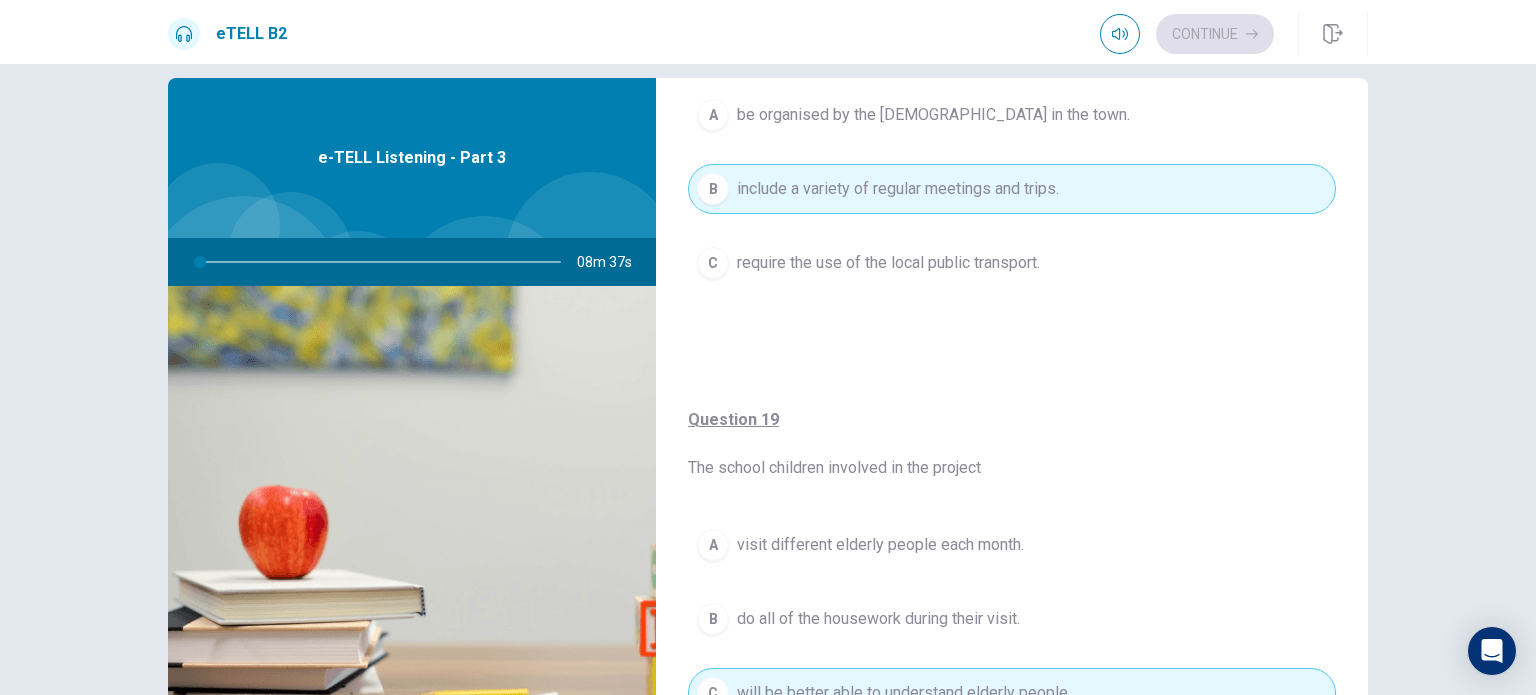 scroll, scrollTop: 0, scrollLeft: 0, axis: both 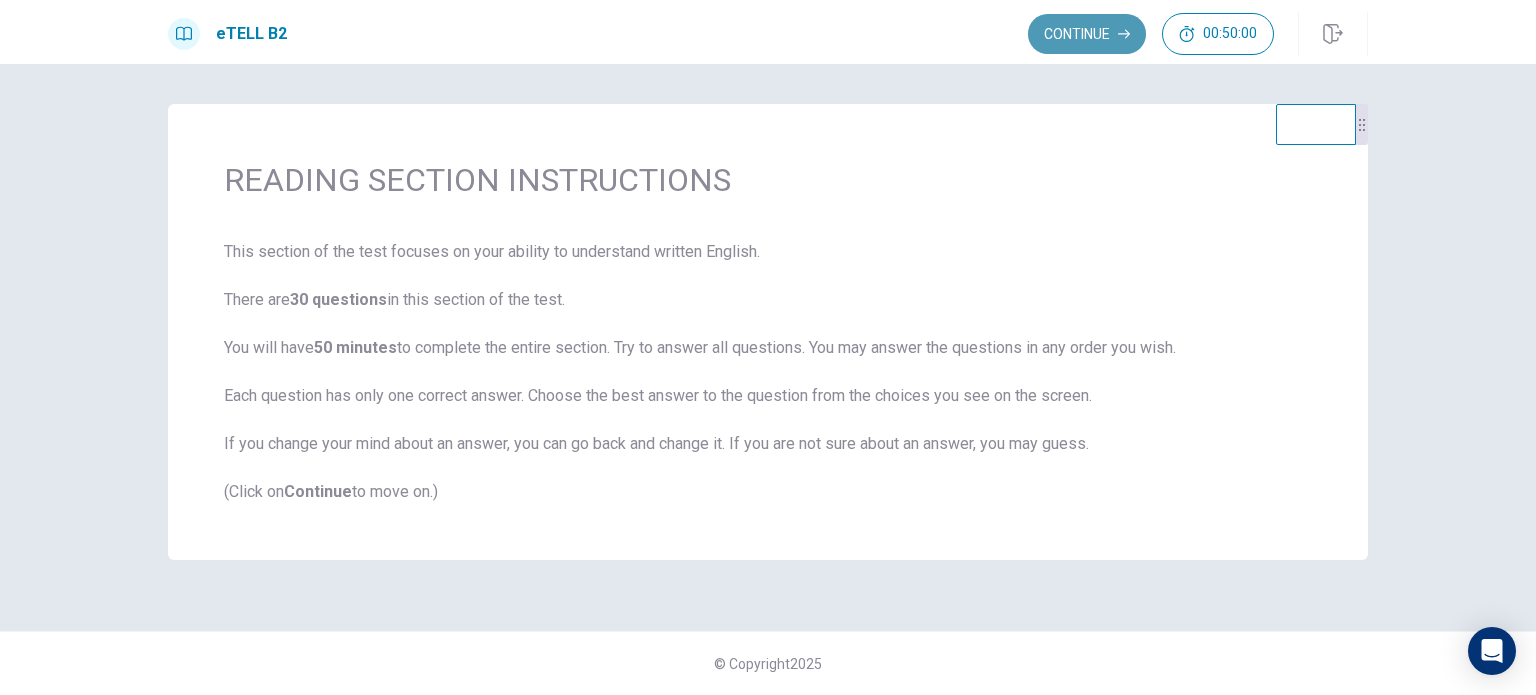 click on "Continue" at bounding box center [1087, 34] 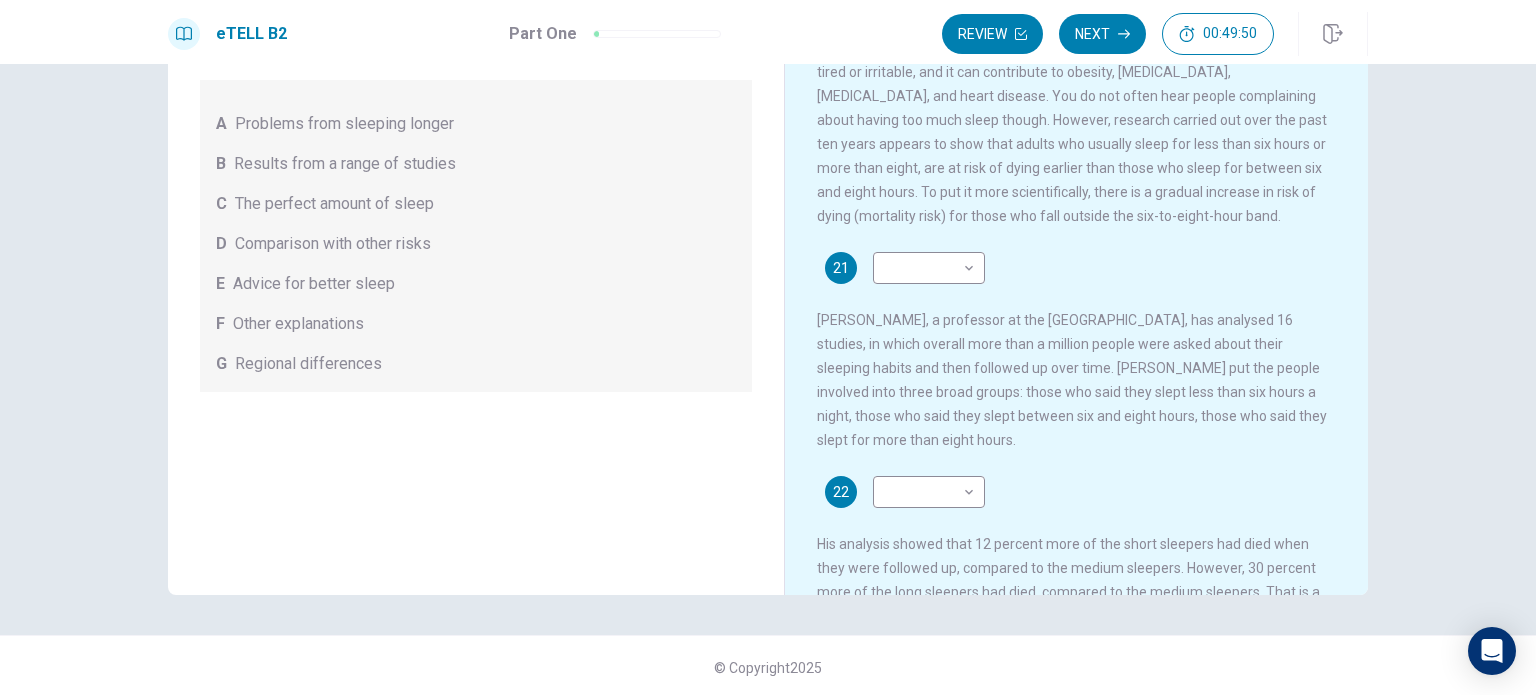 scroll, scrollTop: 208, scrollLeft: 0, axis: vertical 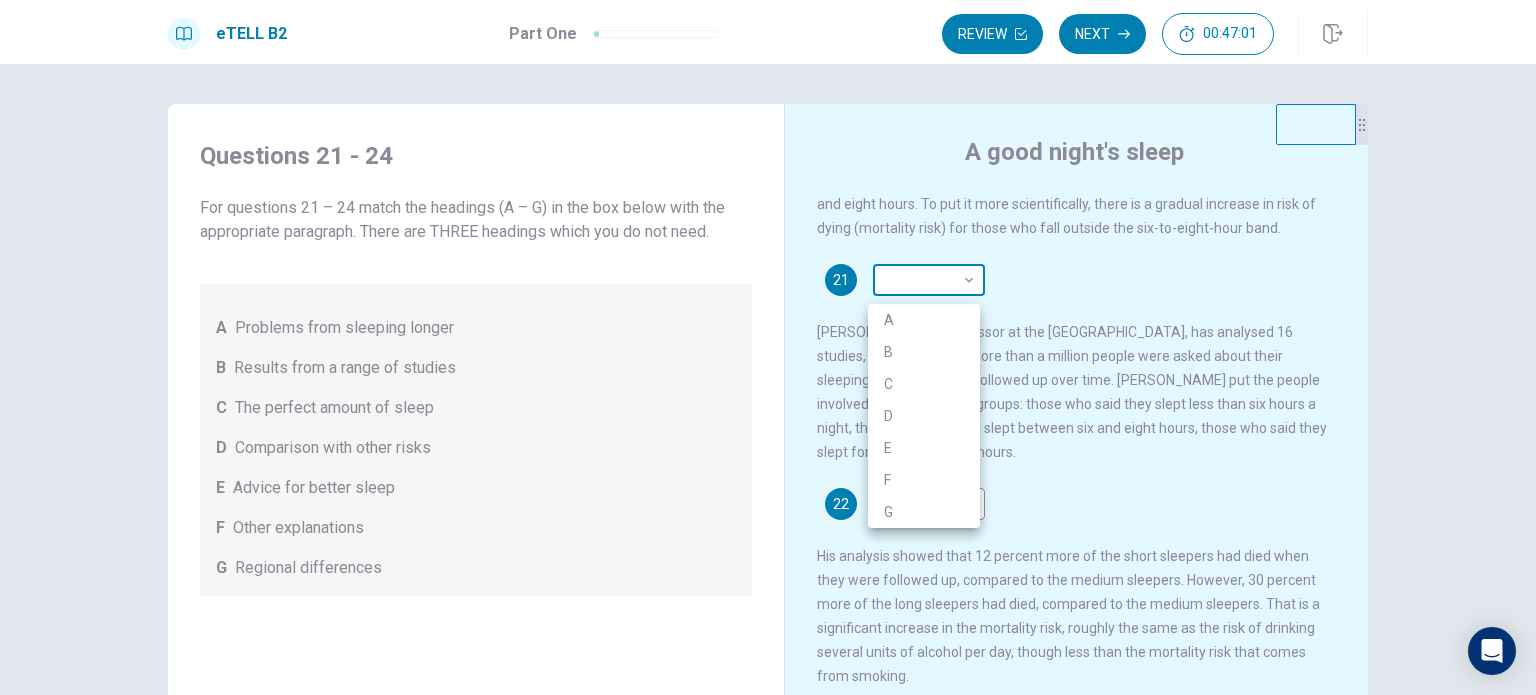 click on "This site uses cookies, as explained in our  Privacy Policy . If you agree to the use of cookies, please click the Accept button and continue to browse our site.   Privacy Policy Accept   eTELL B2 Part One Review Next 00:47:01 Question 1 - 4 of 30 00:47:01 Review Next Questions 21 - 24 For questions 21 – 24 match the headings (A – G) in the box below with the appropriate paragraph. There are THREE headings which you do not need. A Problems from sleeping longer B Results from a range of studies C The perfect amount of sleep D Comparison with other risks E Advice for better sleep F Other explanations G Regional differences A good night's sleep 21 ​ ​ 22 ​ ​ 23 ​ ​ 24 ​ ​ © Copyright  2025 Going somewhere? You are not allowed to open other tabs/pages or switch windows during a test. Doing this will be reported as cheating to the Administrators. Are you sure you want to leave this page? Please continue until you finish your test. It looks like there is a problem with your internet connection." at bounding box center (768, 347) 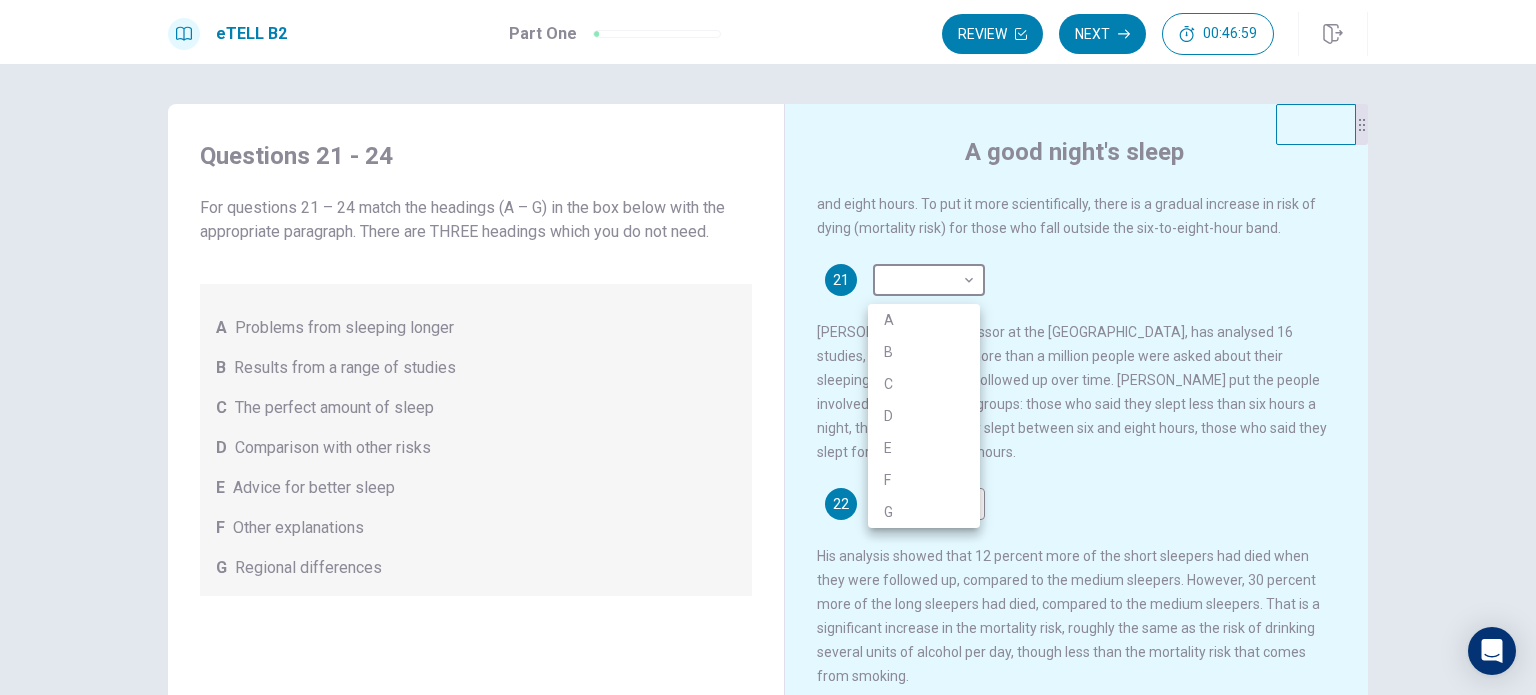 click on "B" at bounding box center [924, 352] 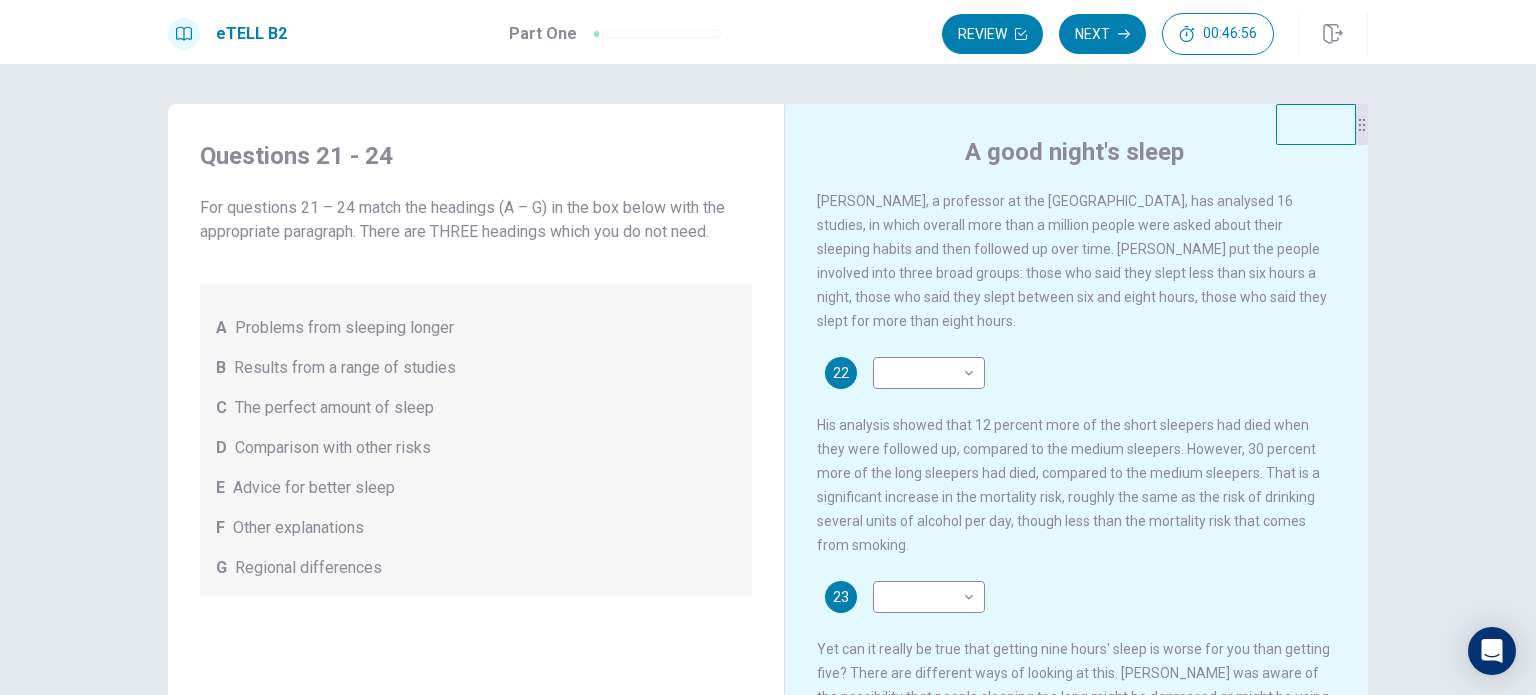 scroll, scrollTop: 324, scrollLeft: 0, axis: vertical 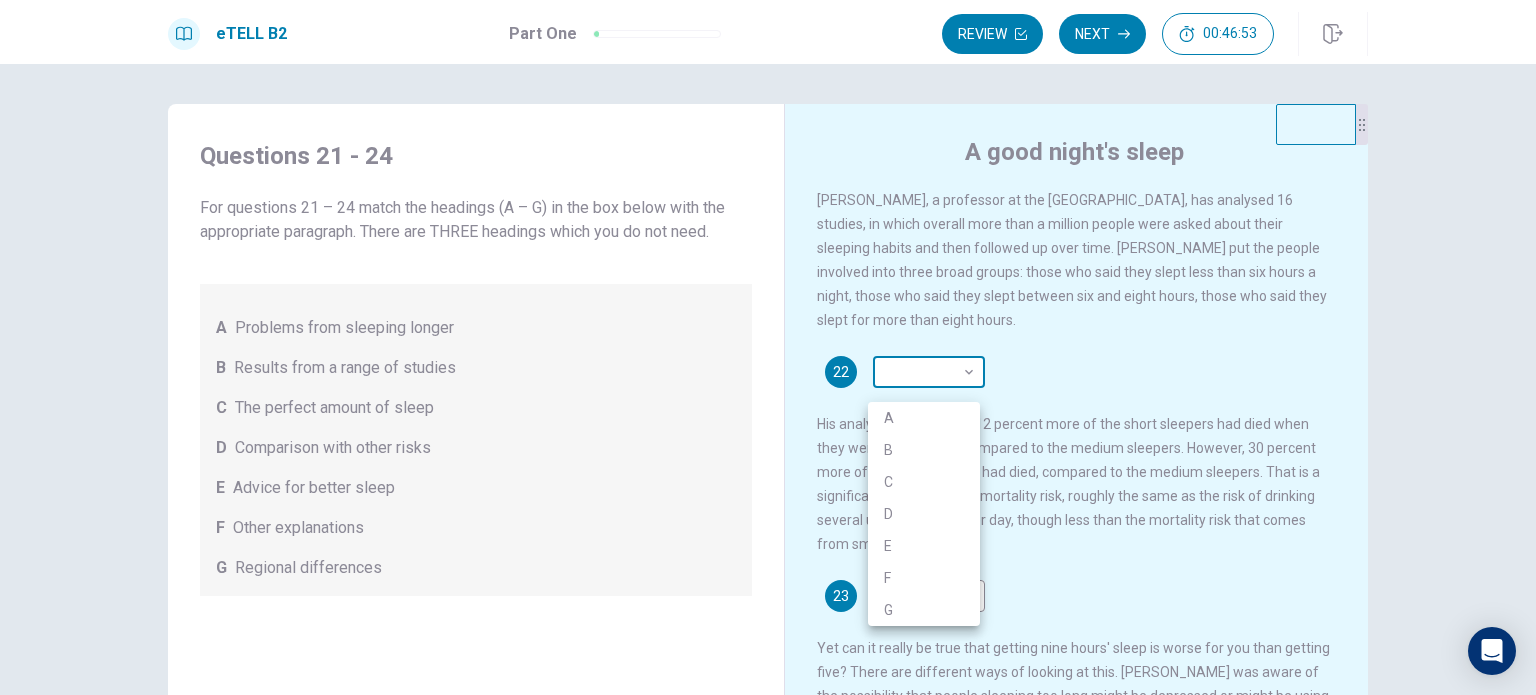 click on "This site uses cookies, as explained in our  Privacy Policy . If you agree to the use of cookies, please click the Accept button and continue to browse our site.   Privacy Policy Accept   eTELL B2 Part One Review Next 00:46:53 Question 1 - 4 of 30 00:46:53 Review Next Questions 21 - 24 For questions 21 – 24 match the headings (A – G) in the box below with the appropriate paragraph. There are THREE headings which you do not need. A Problems from sleeping longer B Results from a range of studies C The perfect amount of sleep D Comparison with other risks E Advice for better sleep F Other explanations G Regional differences A good night's sleep 21 B * ​ 22 ​ ​ 23 ​ ​ 24 ​ ​ © Copyright  2025 Going somewhere? You are not allowed to open other tabs/pages or switch windows during a test. Doing this will be reported as cheating to the Administrators. Are you sure you want to leave this page? Please continue until you finish your test. It looks like there is a problem with your internet connection." at bounding box center (768, 347) 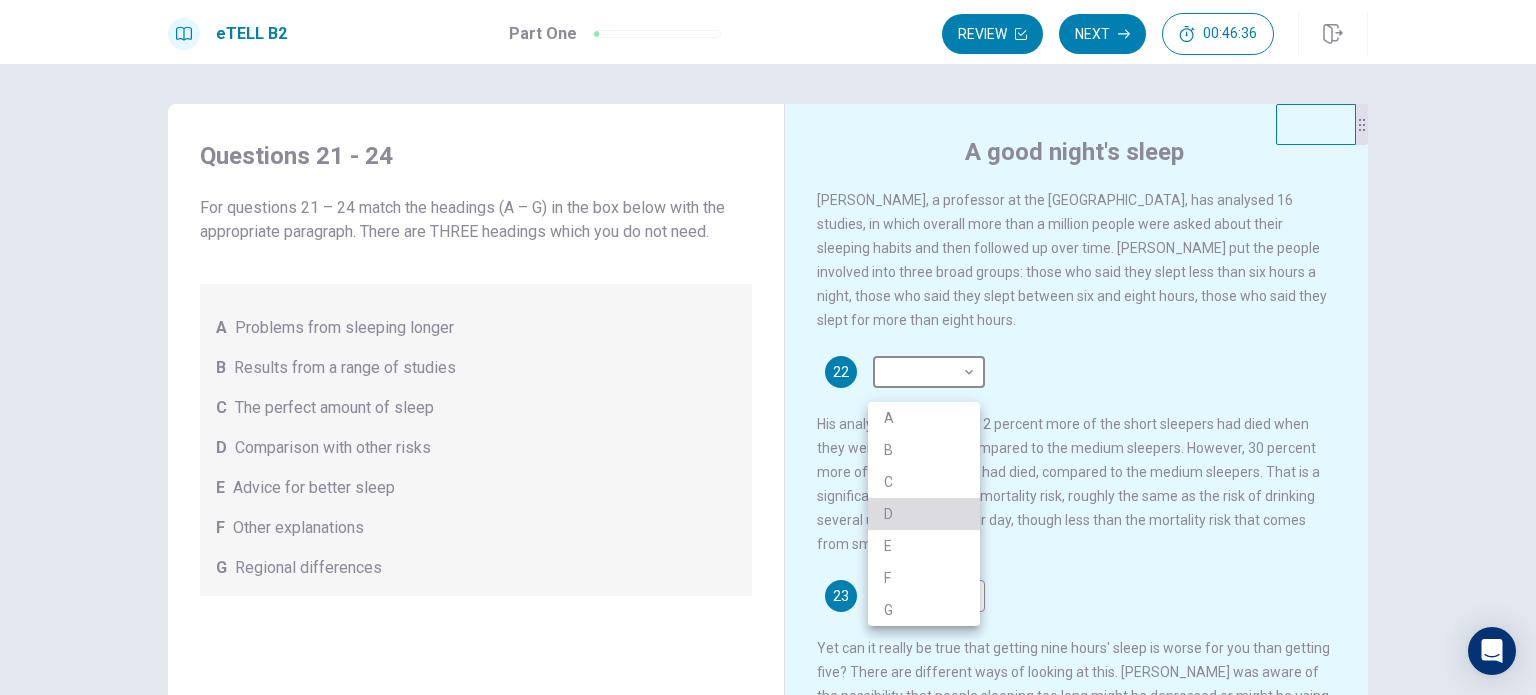 click on "D" at bounding box center [924, 514] 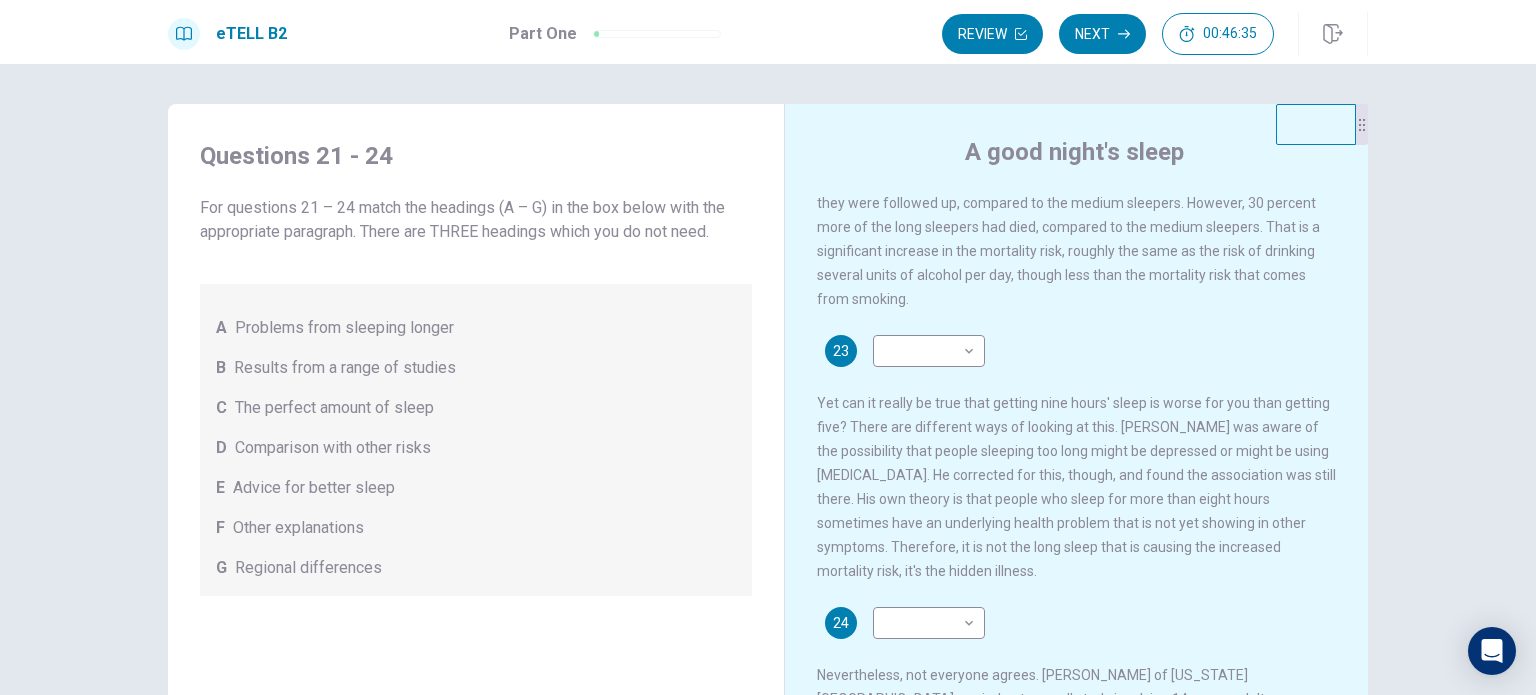 scroll, scrollTop: 587, scrollLeft: 0, axis: vertical 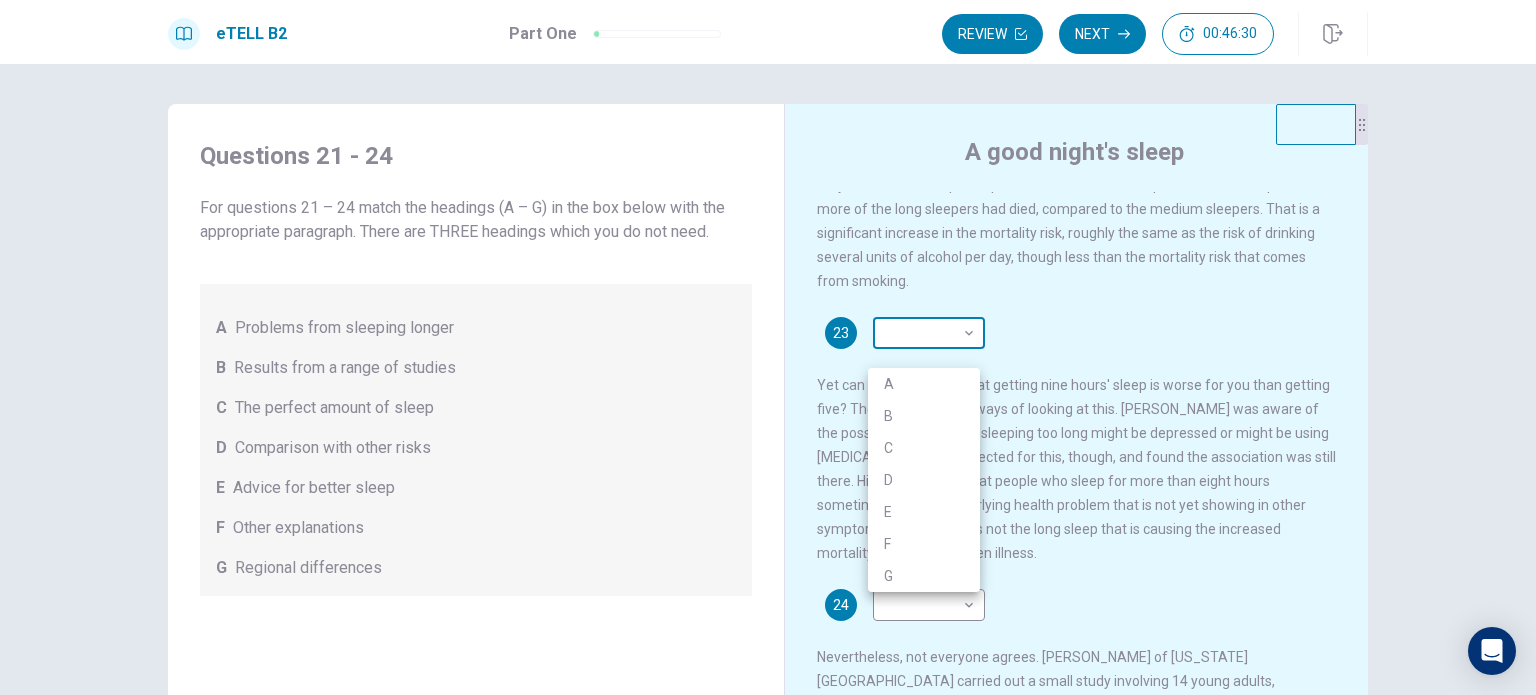 click on "This site uses cookies, as explained in our  Privacy Policy . If you agree to the use of cookies, please click the Accept button and continue to browse our site.   Privacy Policy Accept   eTELL B2 Part One Review Next 00:46:30 Question 1 - 4 of 30 00:46:30 Review Next Questions 21 - 24 For questions 21 – 24 match the headings (A – G) in the box below with the appropriate paragraph. There are THREE headings which you do not need. A Problems from sleeping longer B Results from a range of studies C The perfect amount of sleep D Comparison with other risks E Advice for better sleep F Other explanations G Regional differences A good night's sleep 21 B * ​ 22 D * ​ 23 ​ ​ 24 ​ ​ © Copyright  2025 Going somewhere? You are not allowed to open other tabs/pages or switch windows during a test. Doing this will be reported as cheating to the Administrators. Are you sure you want to leave this page? Please continue until you finish your test. It looks like there is a problem with your internet connection." at bounding box center [768, 347] 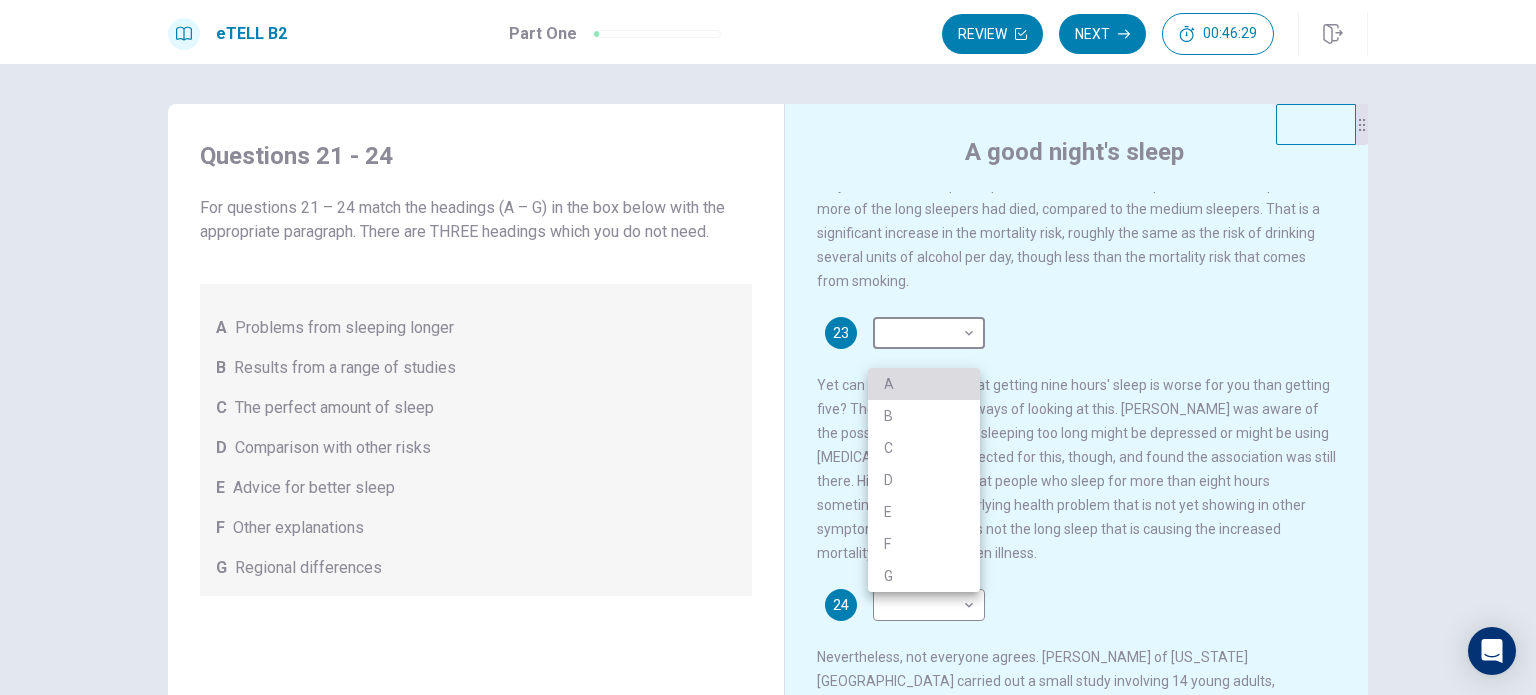 click on "A" at bounding box center (924, 384) 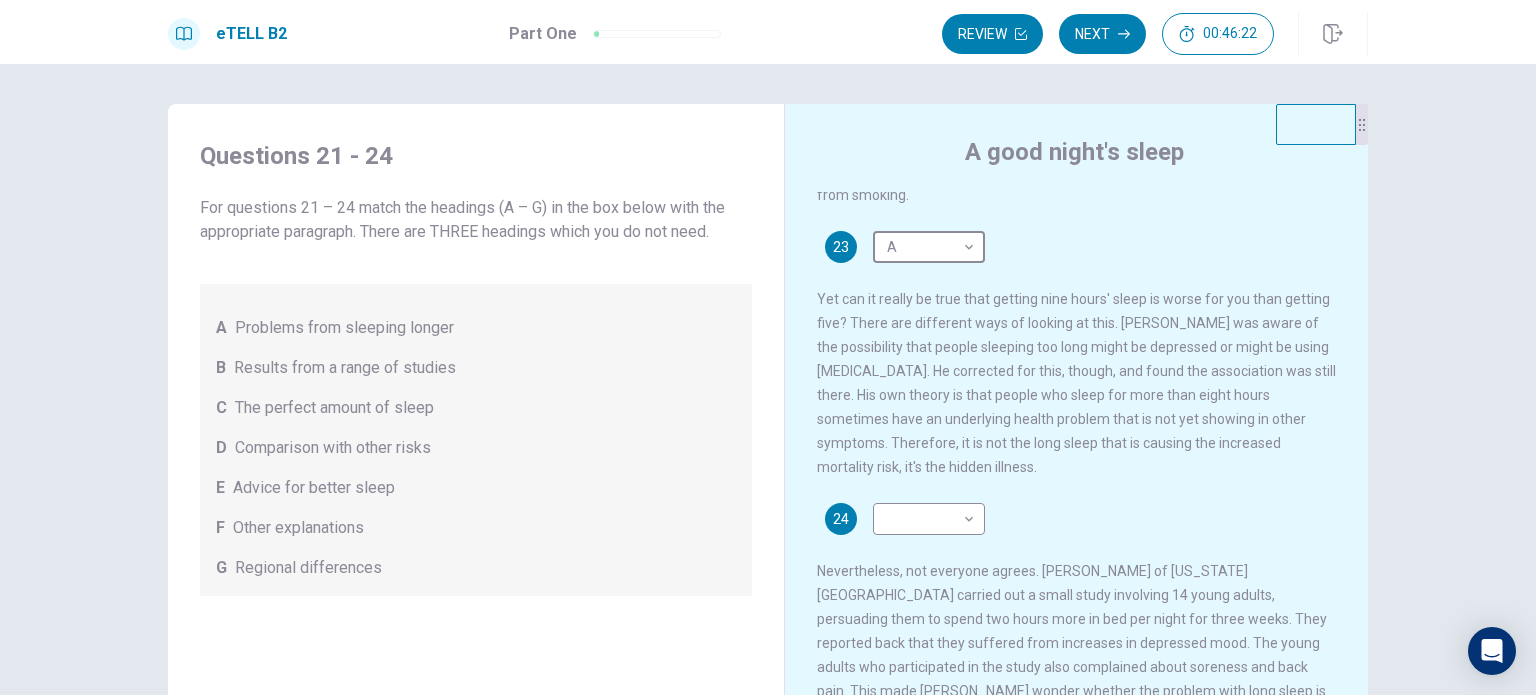 scroll, scrollTop: 707, scrollLeft: 0, axis: vertical 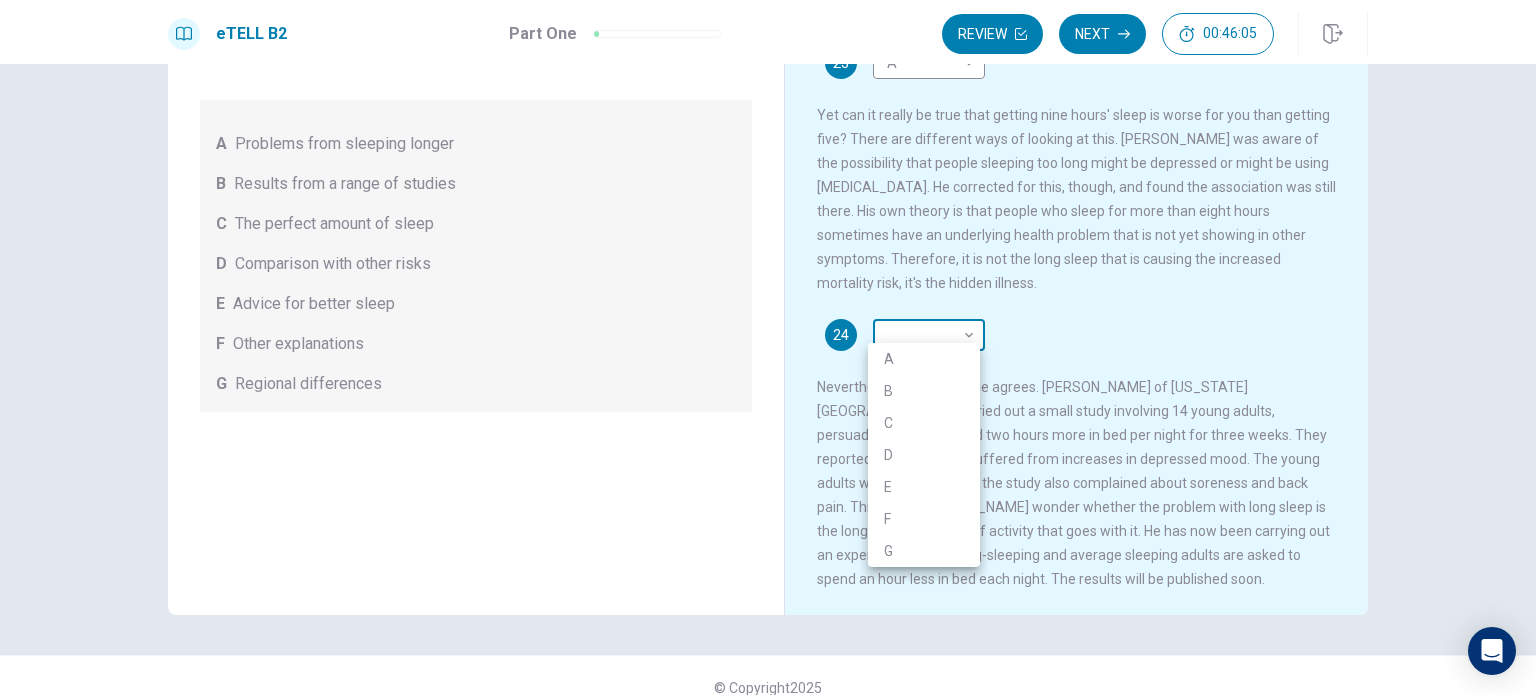 click on "This site uses cookies, as explained in our  Privacy Policy . If you agree to the use of cookies, please click the Accept button and continue to browse our site.   Privacy Policy Accept   eTELL B2 Part One Review Next 00:46:05 Question 1 - 4 of 30 00:46:05 Review Next Questions 21 - 24 For questions 21 – 24 match the headings (A – G) in the box below with the appropriate paragraph. There are THREE headings which you do not need. A Problems from sleeping longer B Results from a range of studies C The perfect amount of sleep D Comparison with other risks E Advice for better sleep F Other explanations G Regional differences A good night's sleep 21 B * ​ 22 D * ​ 23 A * ​ 24 ​ ​ © Copyright  2025 Going somewhere? You are not allowed to open other tabs/pages or switch windows during a test. Doing this will be reported as cheating to the Administrators. Are you sure you want to leave this page? Please continue until you finish your test. It looks like there is a problem with your internet connection." at bounding box center [768, 347] 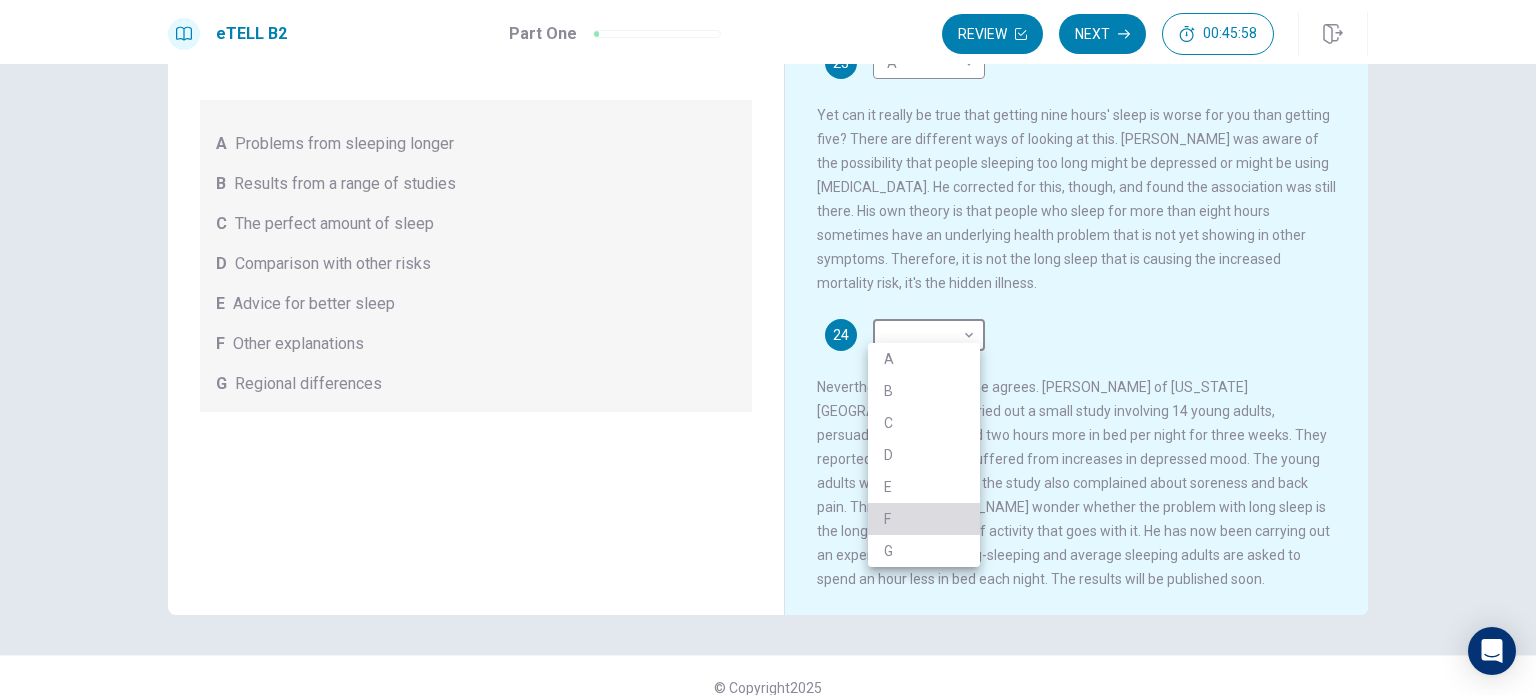 click on "F" at bounding box center [924, 519] 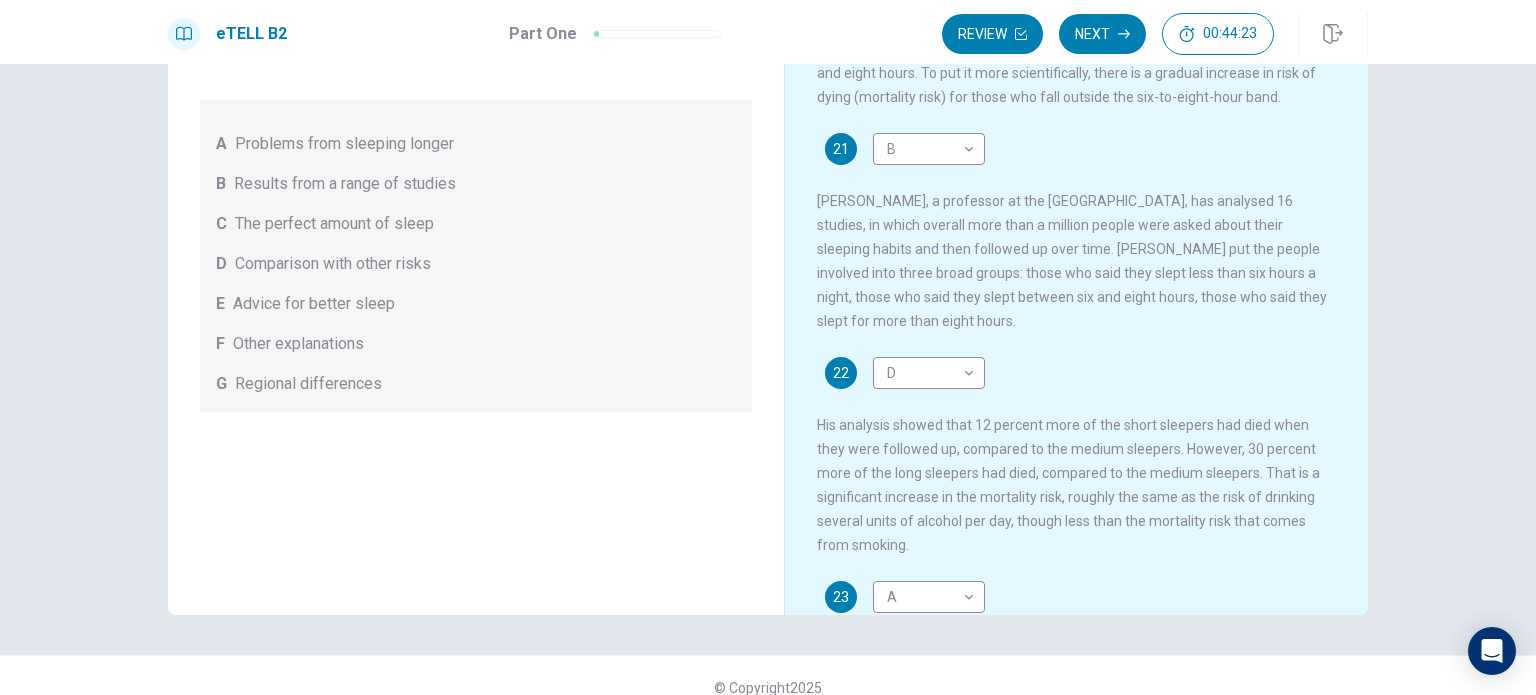 scroll, scrollTop: 0, scrollLeft: 0, axis: both 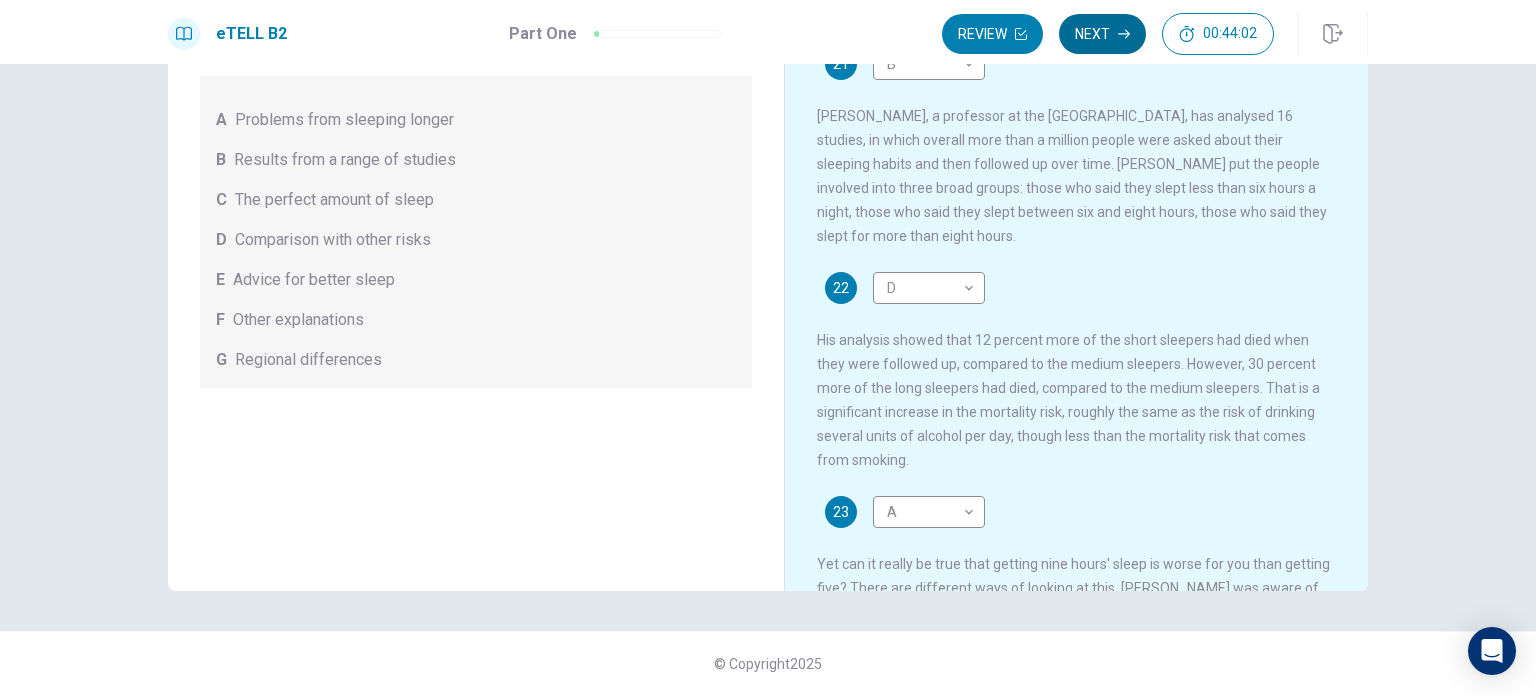 click on "Next" at bounding box center (1102, 34) 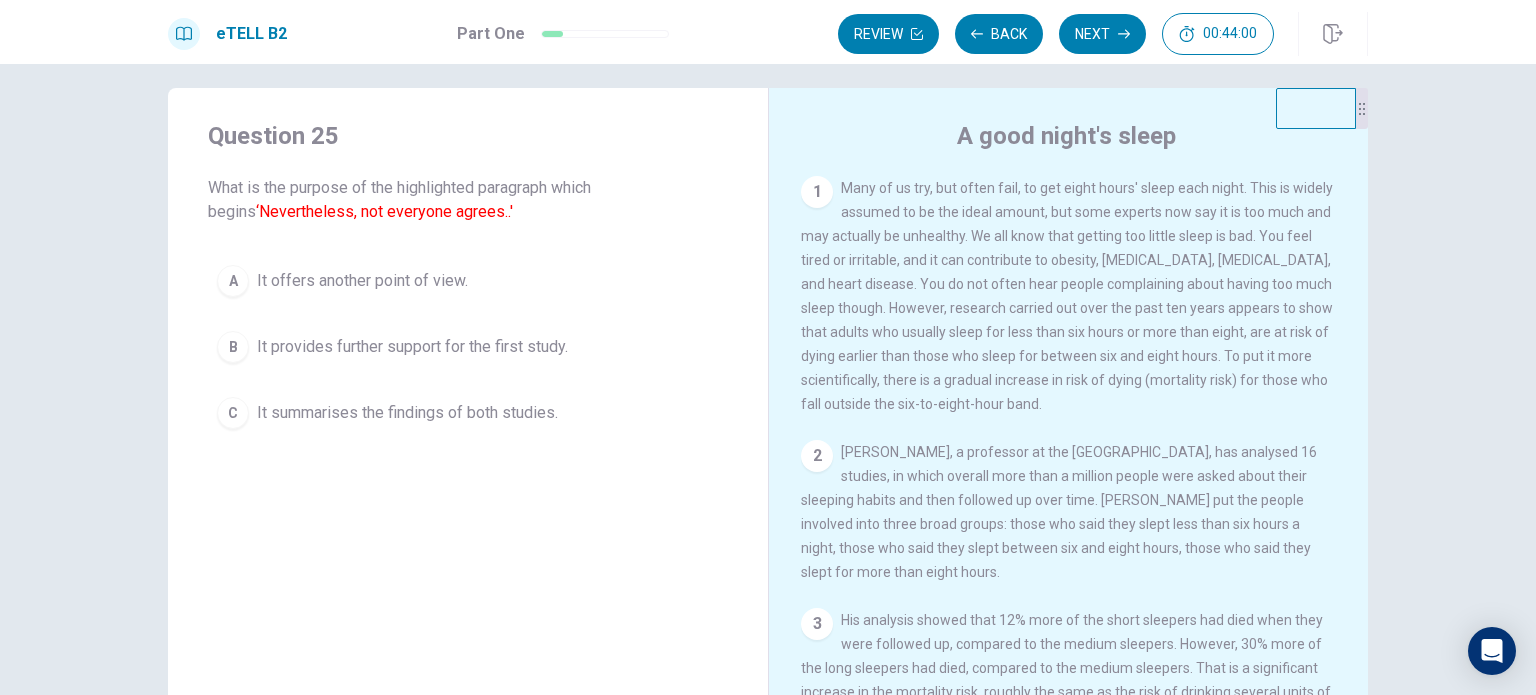 scroll, scrollTop: 8, scrollLeft: 0, axis: vertical 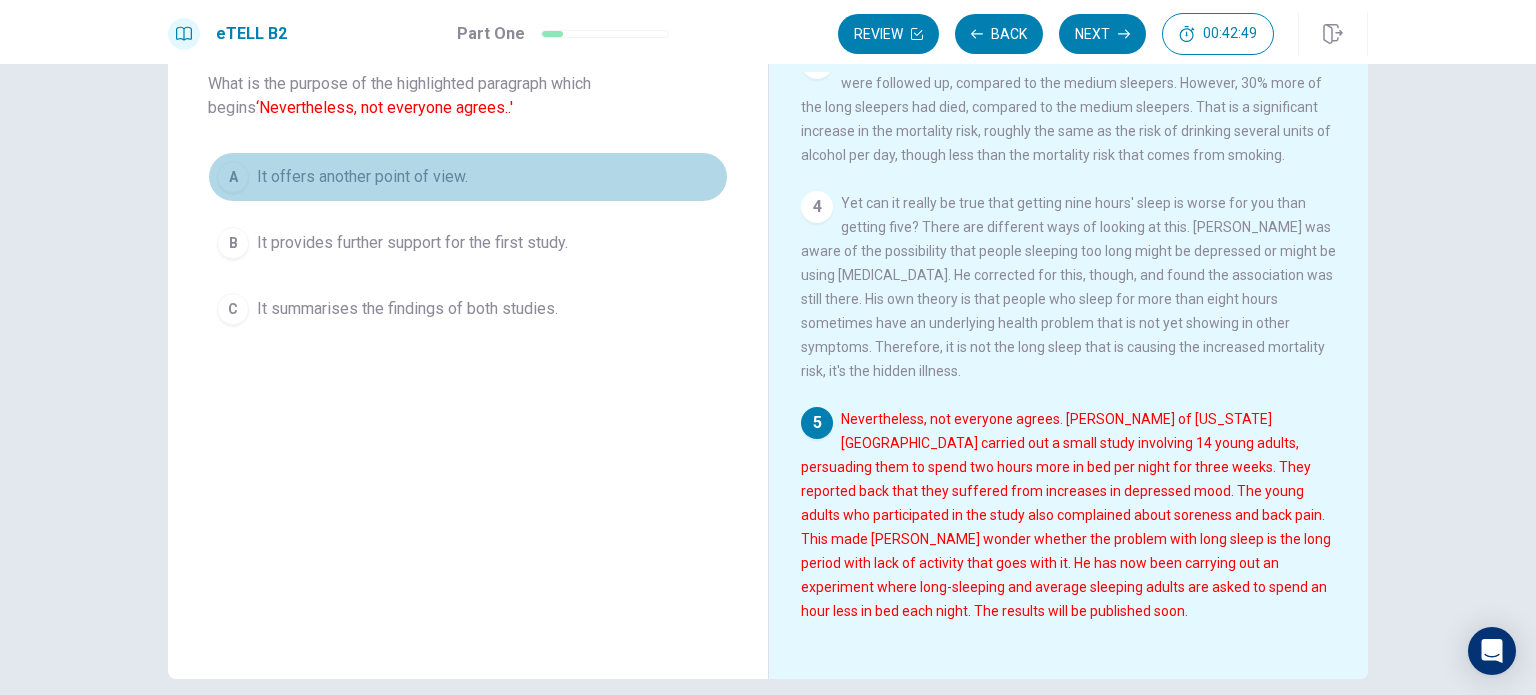 click on "It offers another point of view." at bounding box center [362, 177] 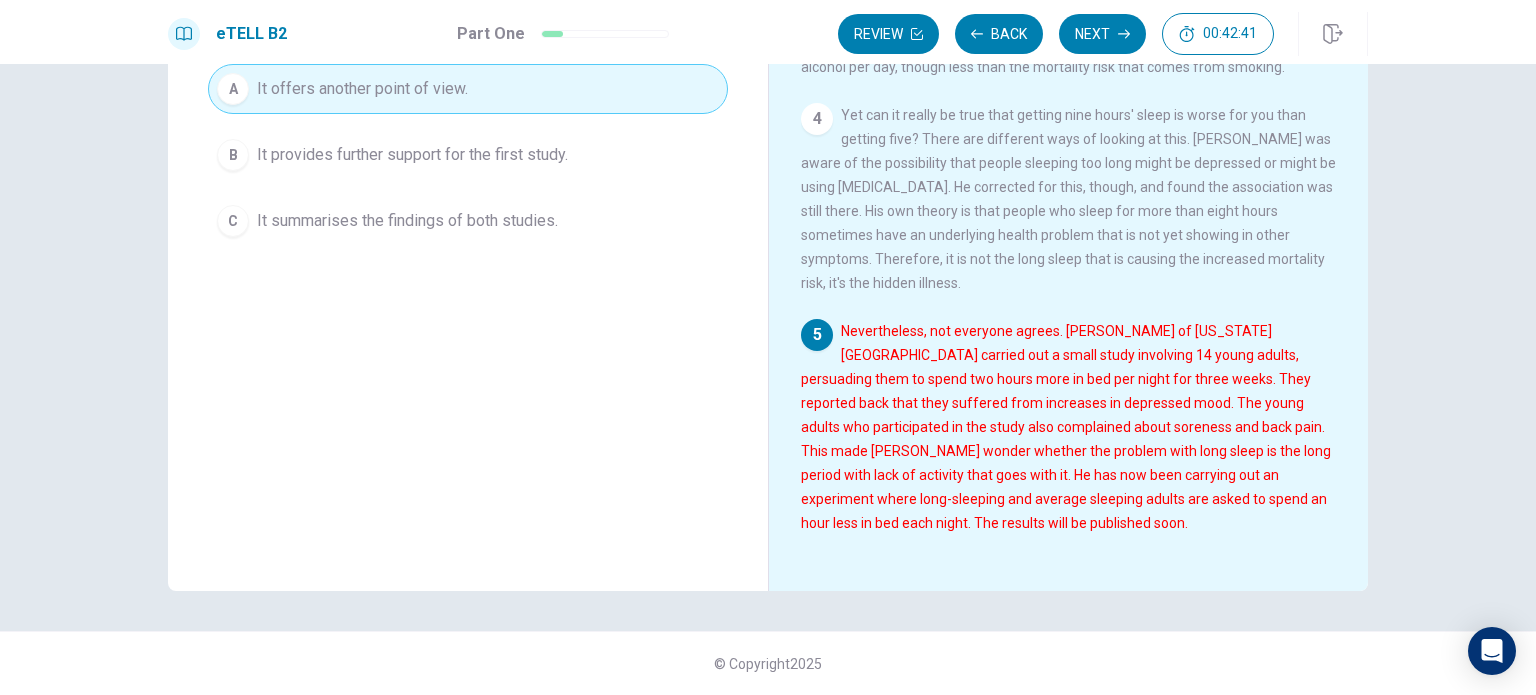 scroll, scrollTop: 207, scrollLeft: 0, axis: vertical 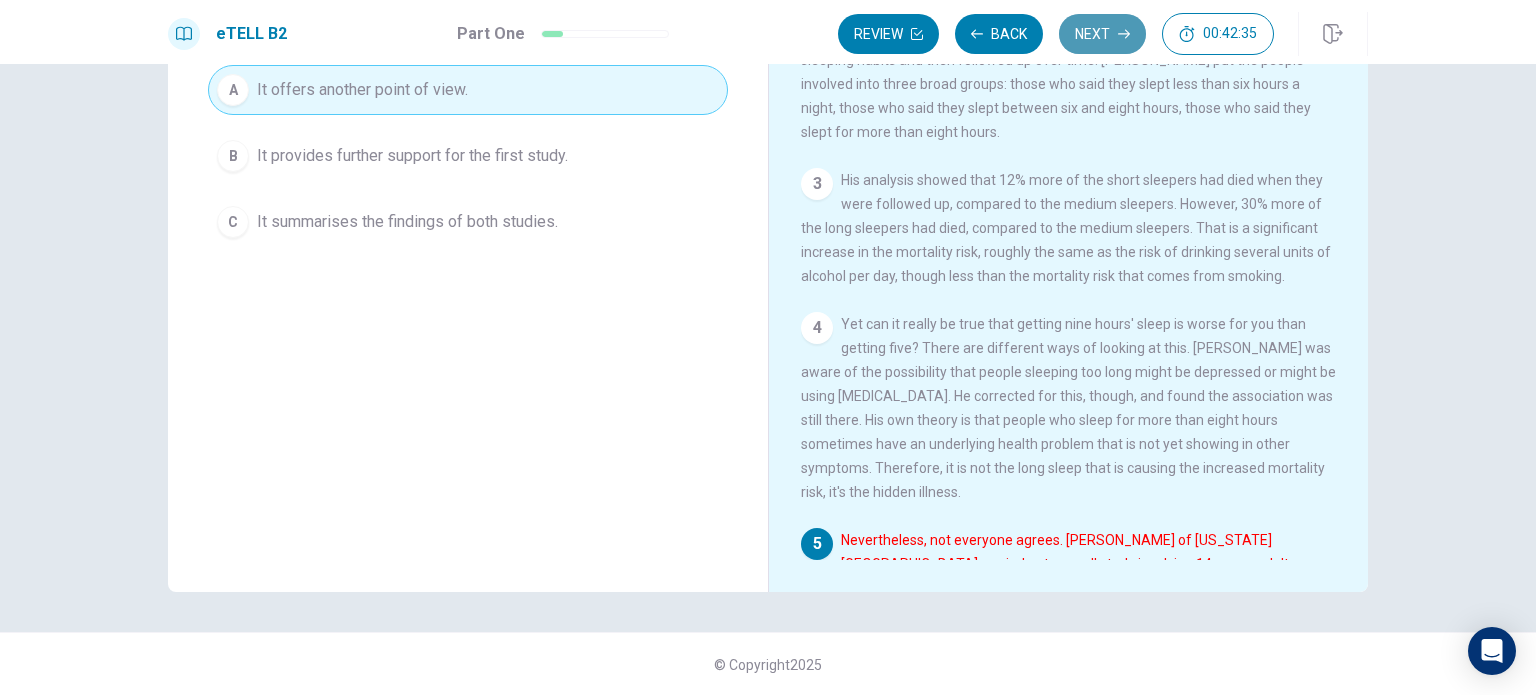 click on "Next" at bounding box center (1102, 34) 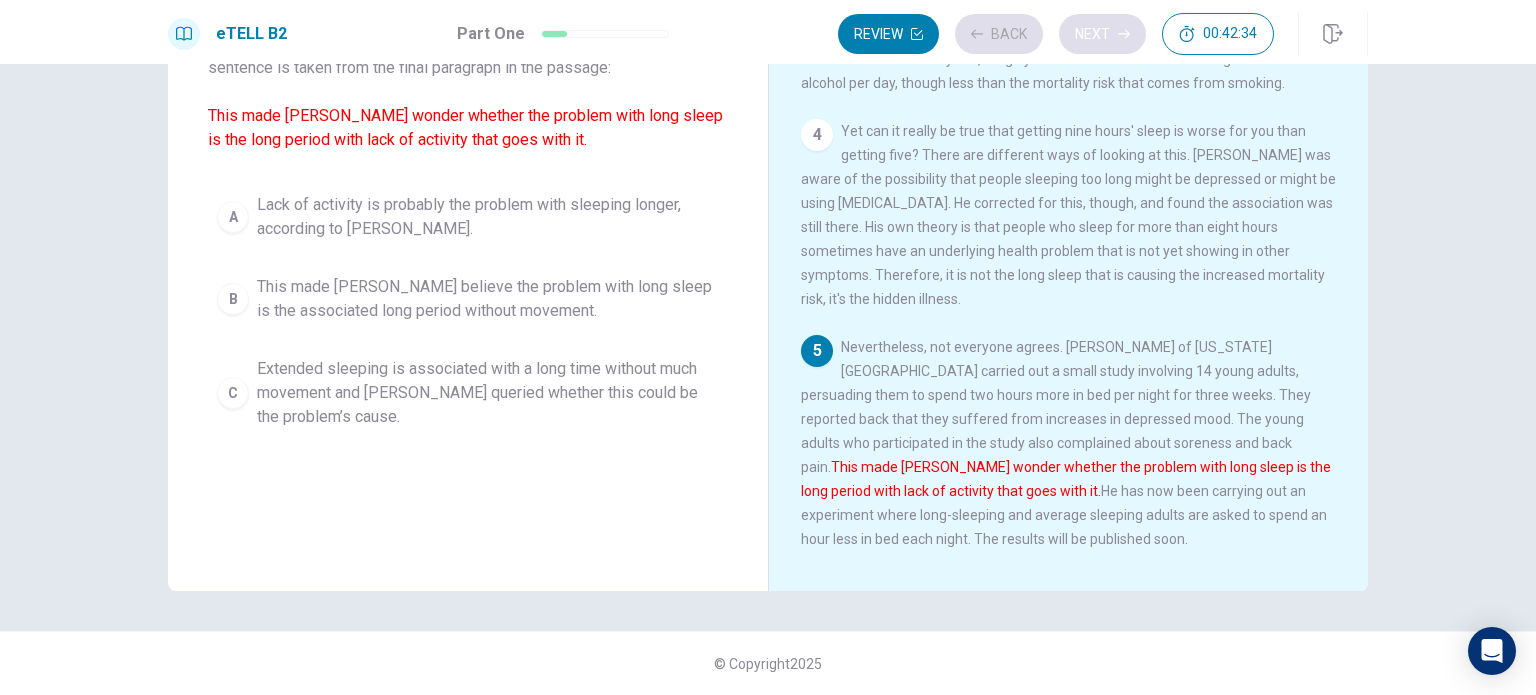 scroll, scrollTop: 487, scrollLeft: 0, axis: vertical 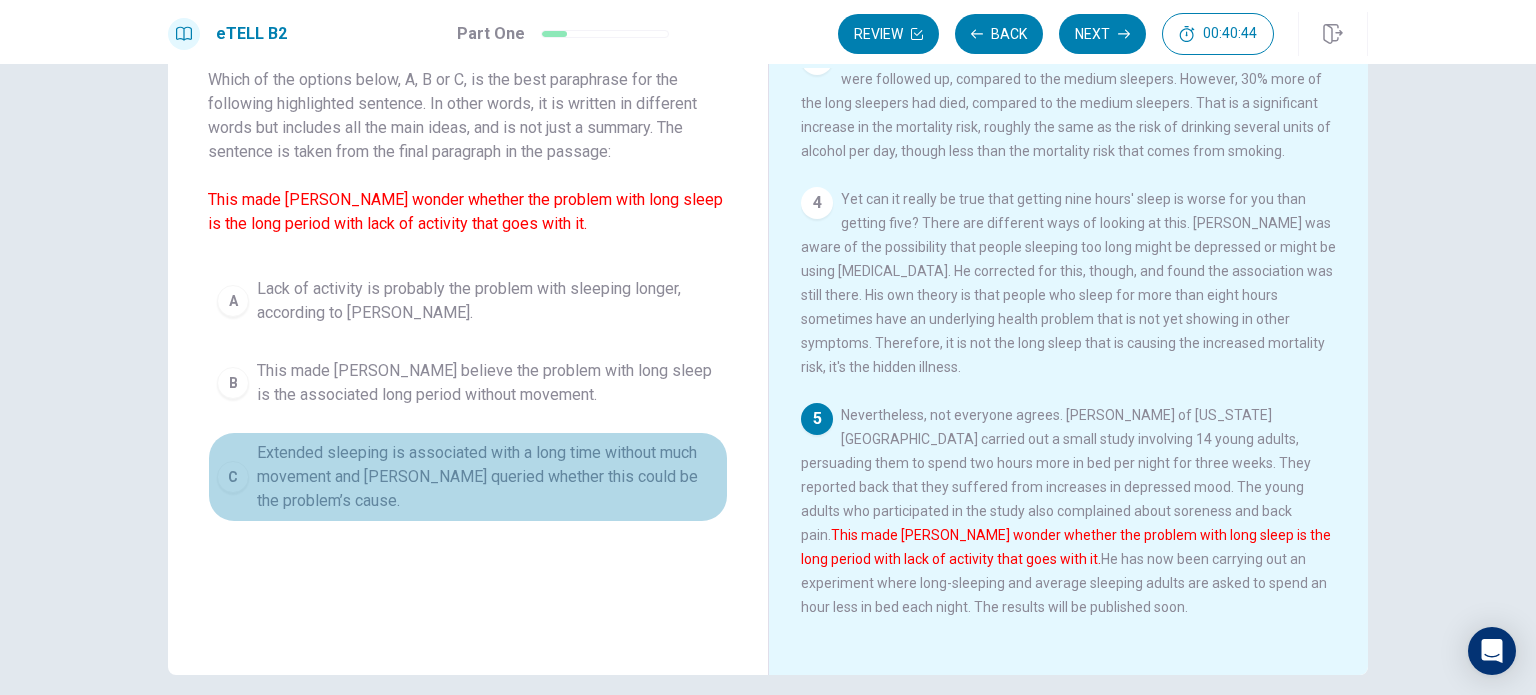 click on "Extended sleeping is associated with a long time without much movement and [PERSON_NAME] queried whether this could be the problem’s cause." at bounding box center (488, 477) 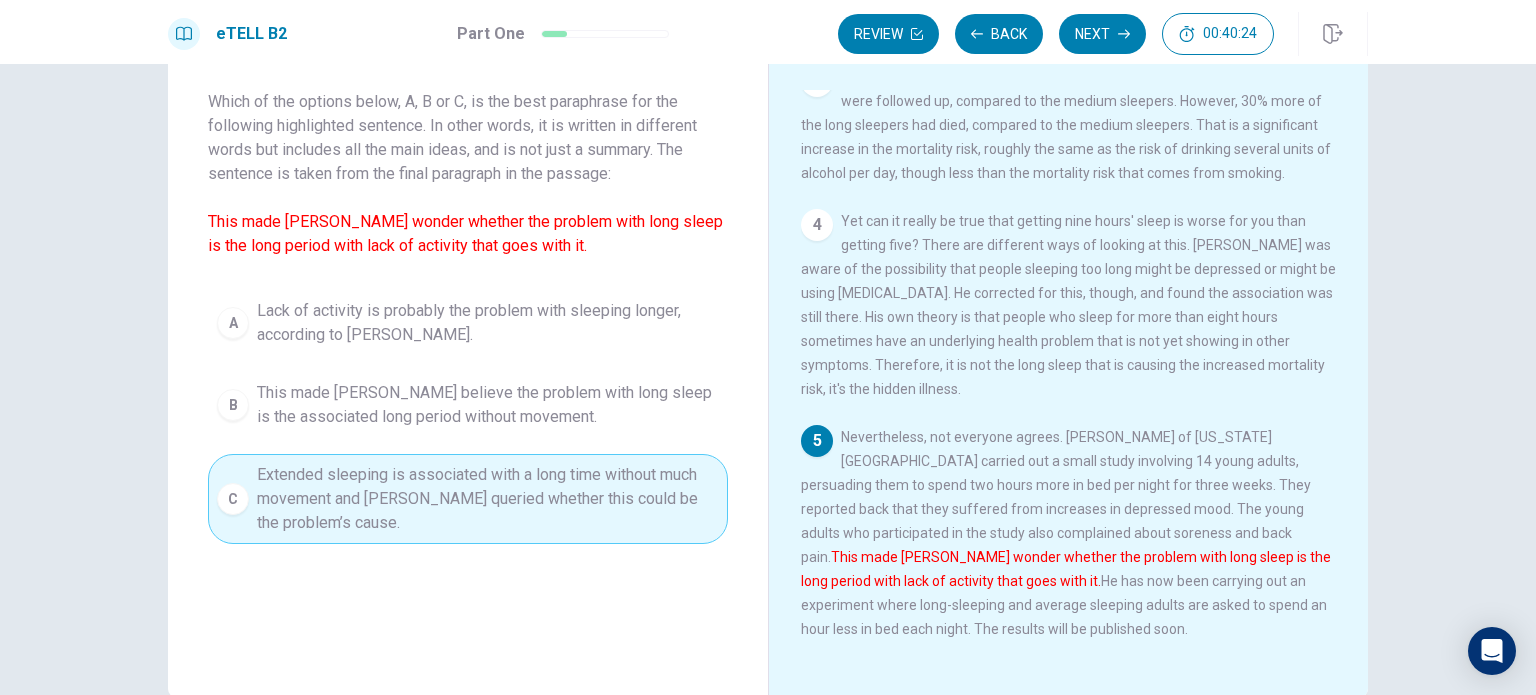 scroll, scrollTop: 103, scrollLeft: 0, axis: vertical 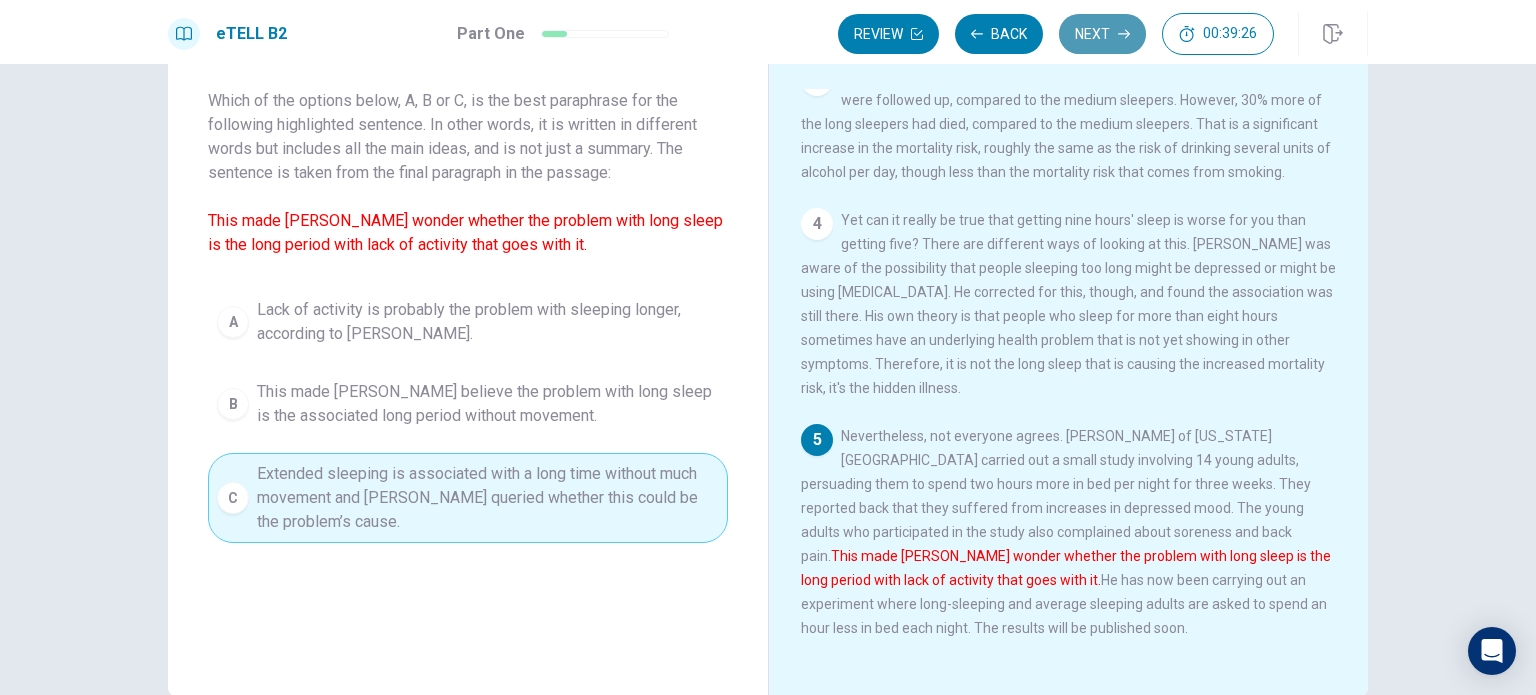 click on "Next" at bounding box center (1102, 34) 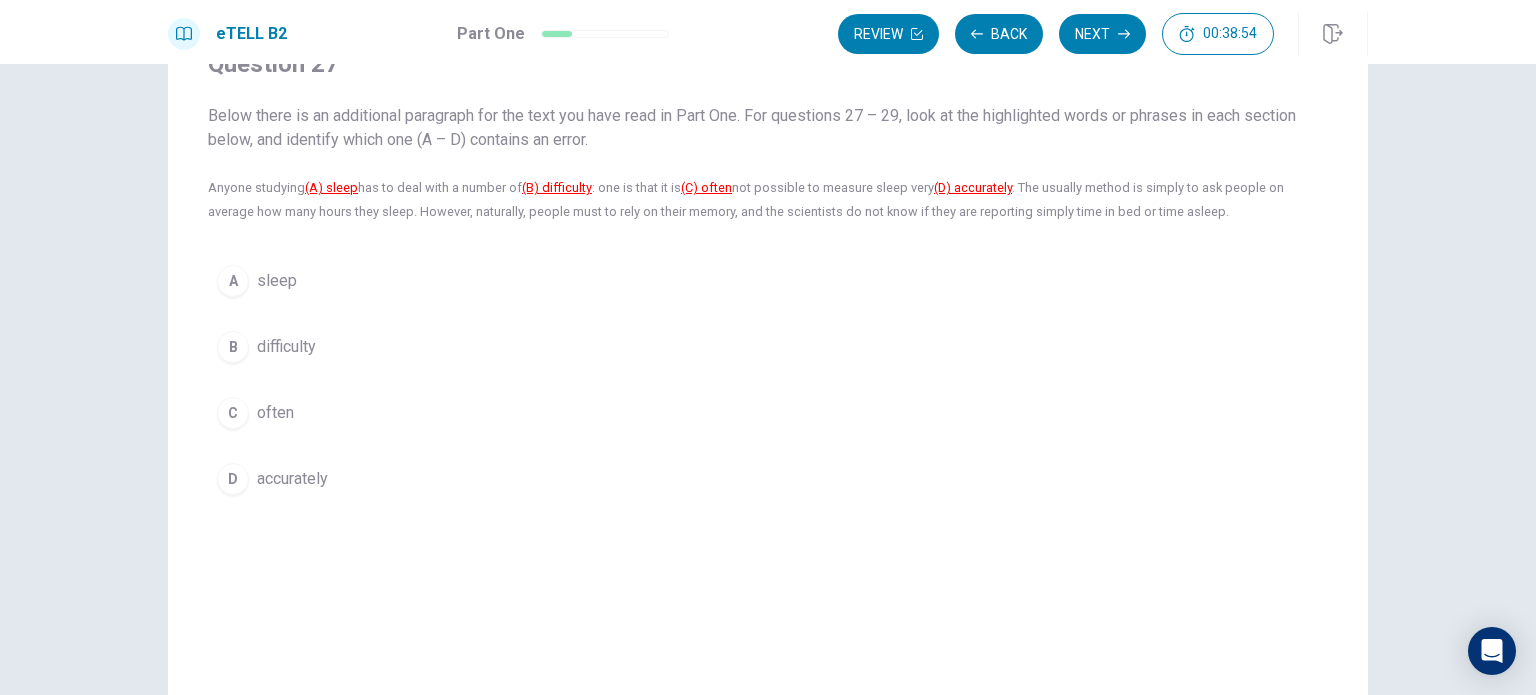 scroll, scrollTop: 90, scrollLeft: 0, axis: vertical 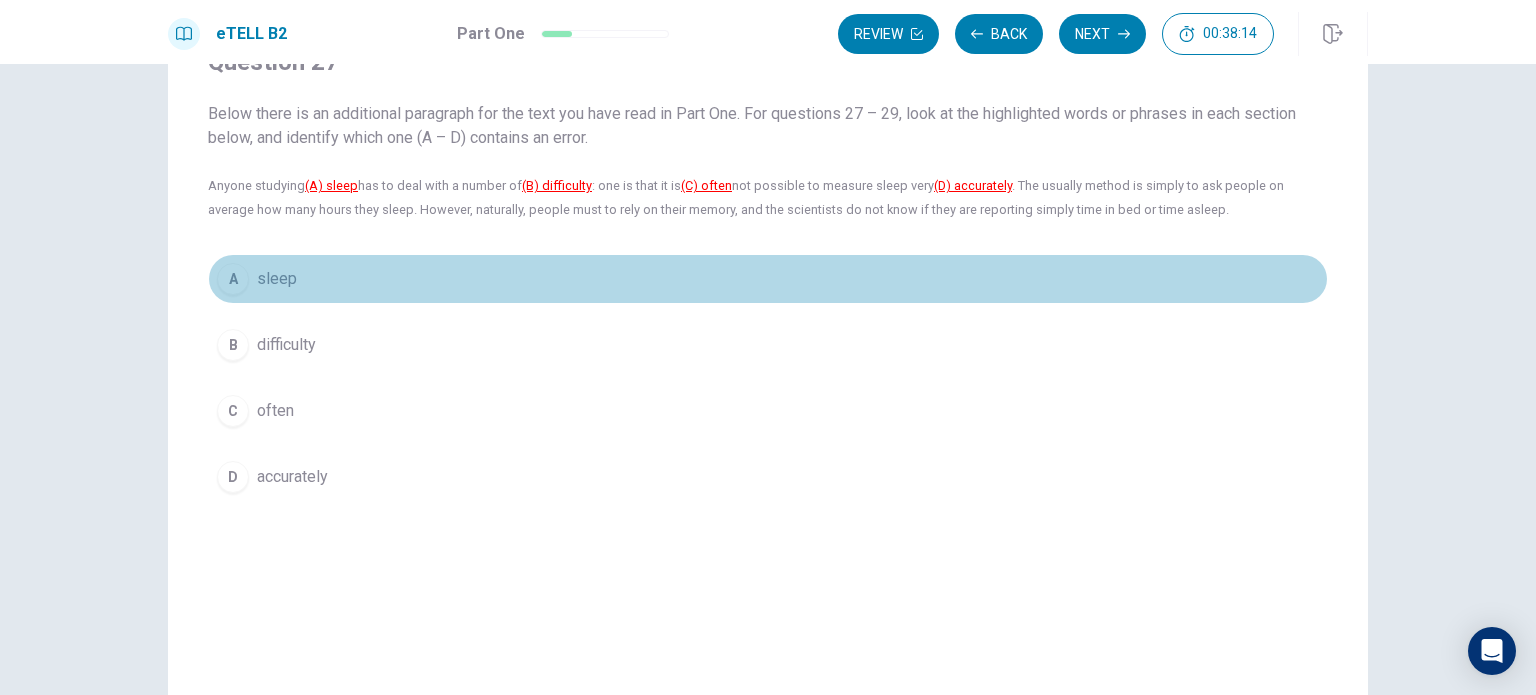 click on "sleep" at bounding box center (277, 279) 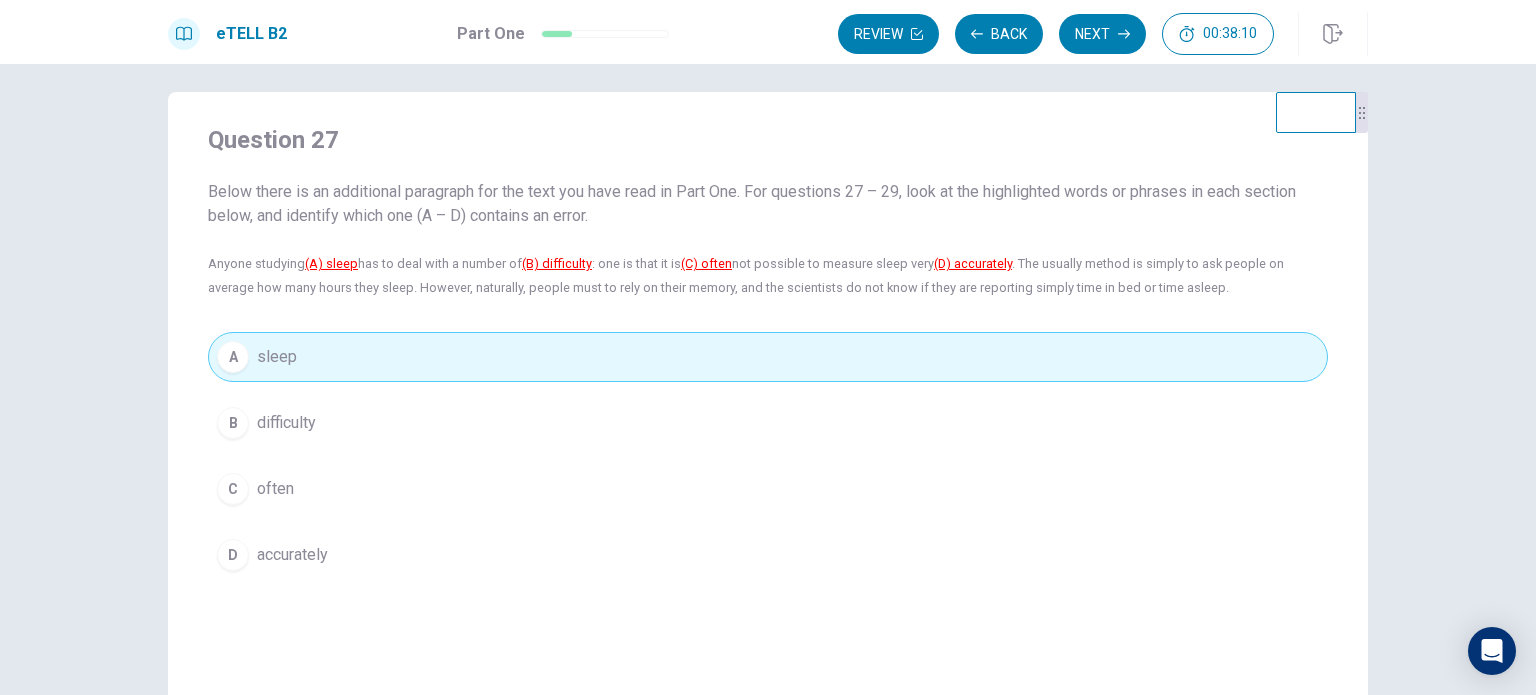 scroll, scrollTop: 0, scrollLeft: 0, axis: both 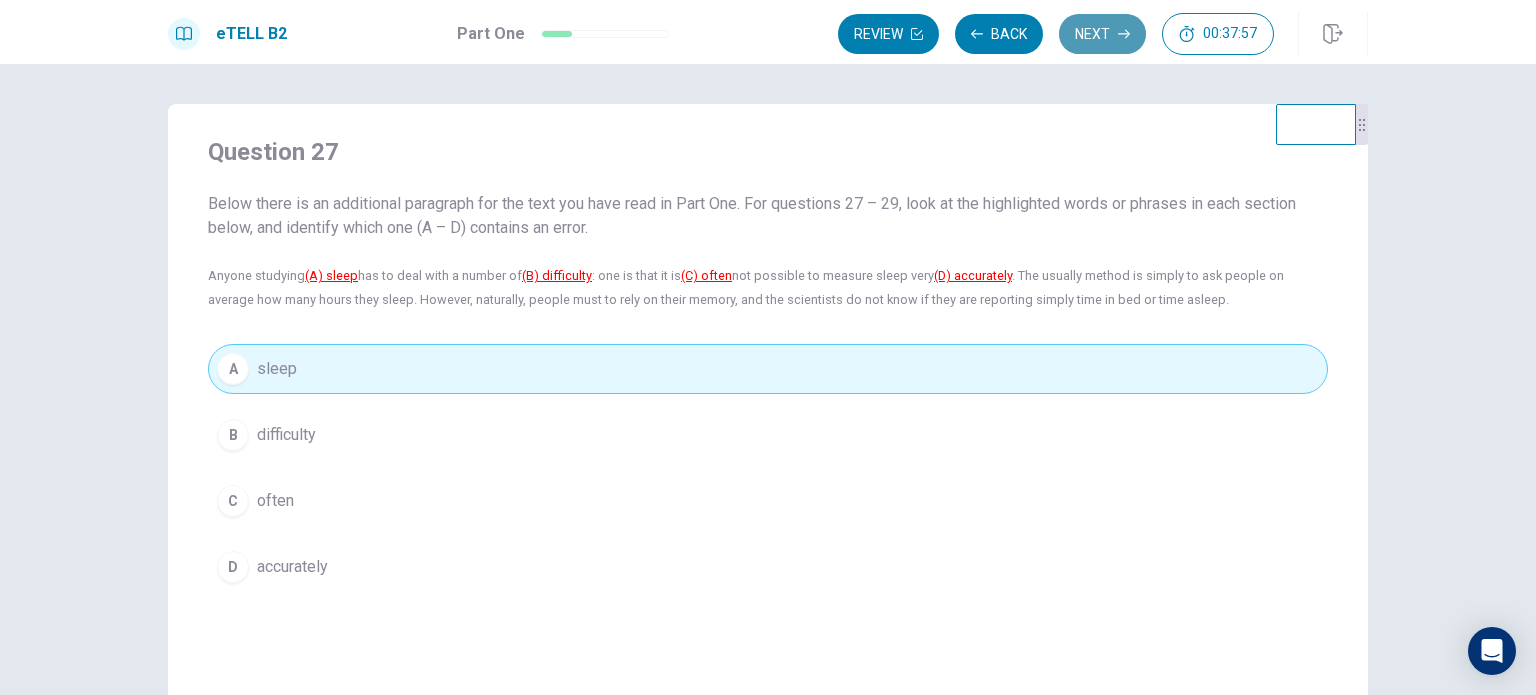 click on "Next" at bounding box center (1102, 34) 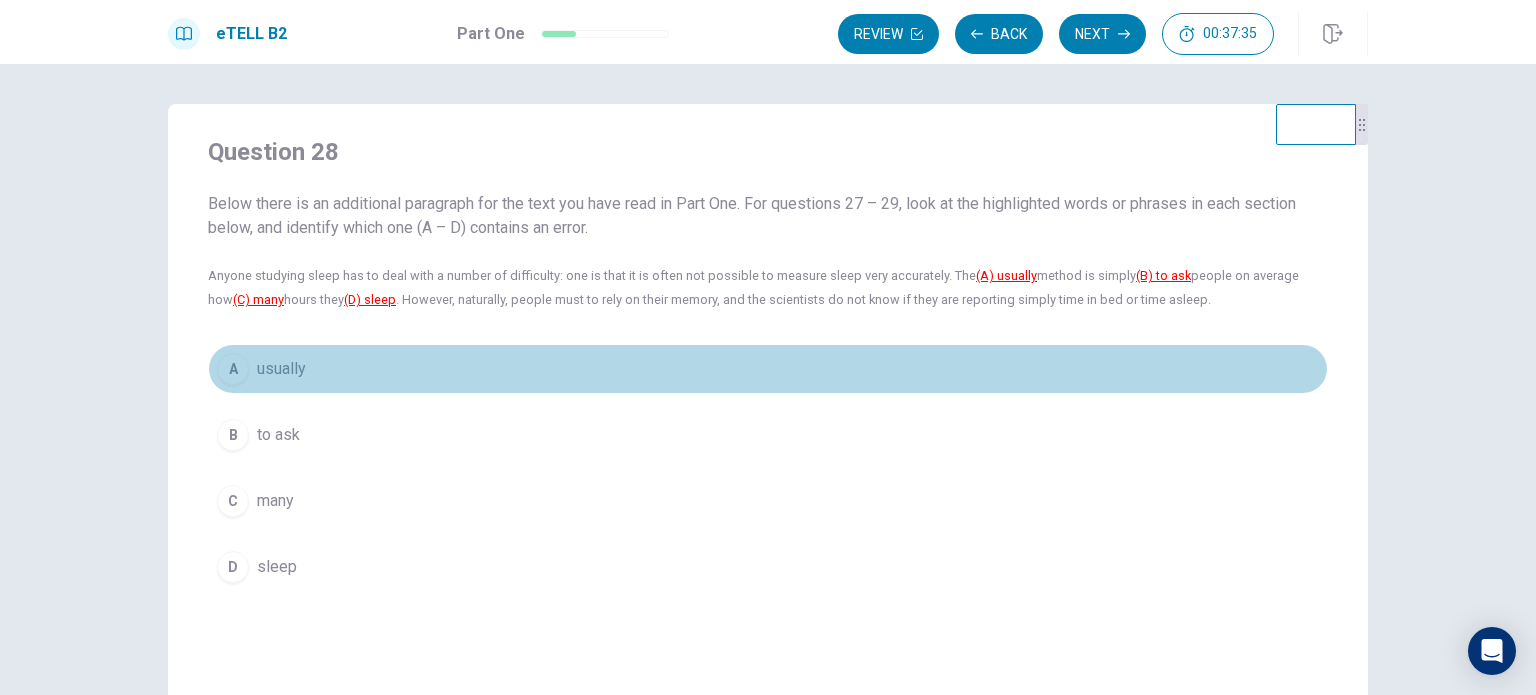 click on "usually" at bounding box center (281, 369) 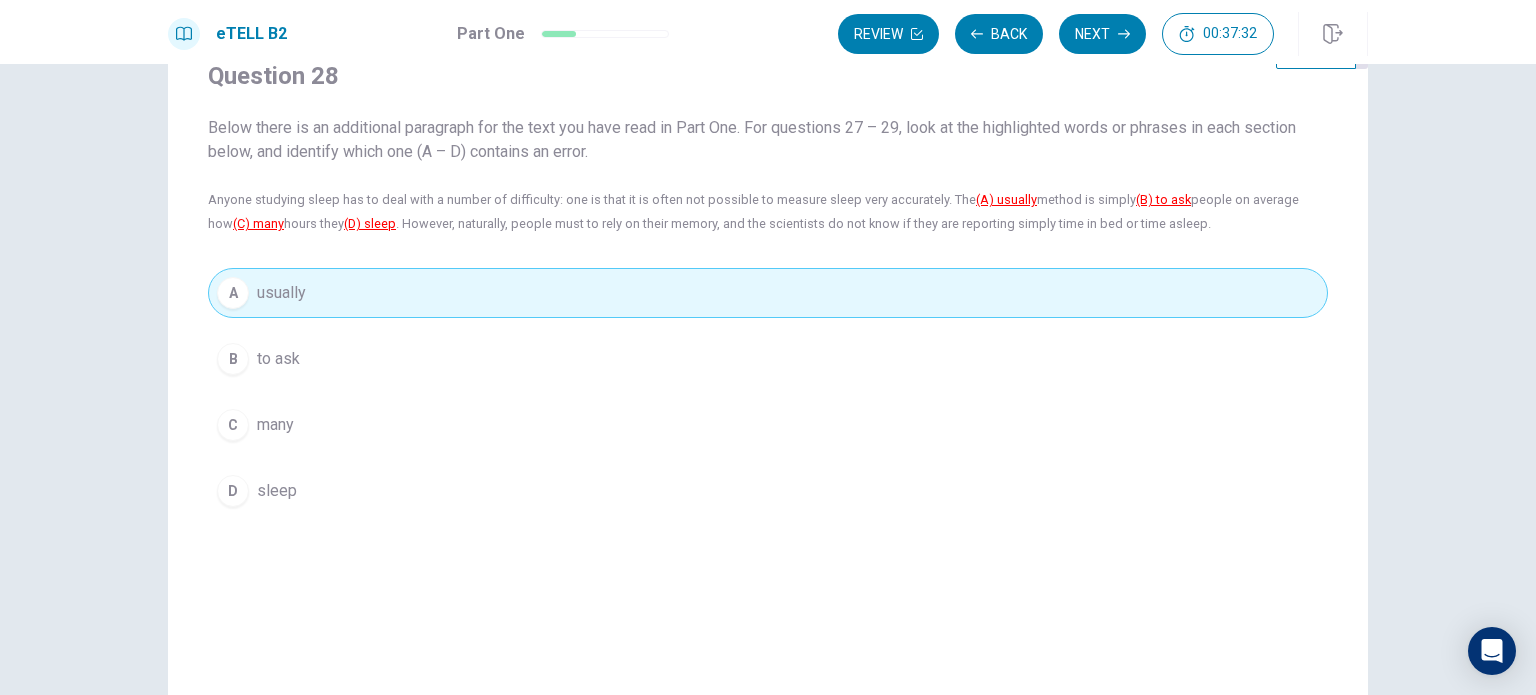 scroll, scrollTop: 36, scrollLeft: 0, axis: vertical 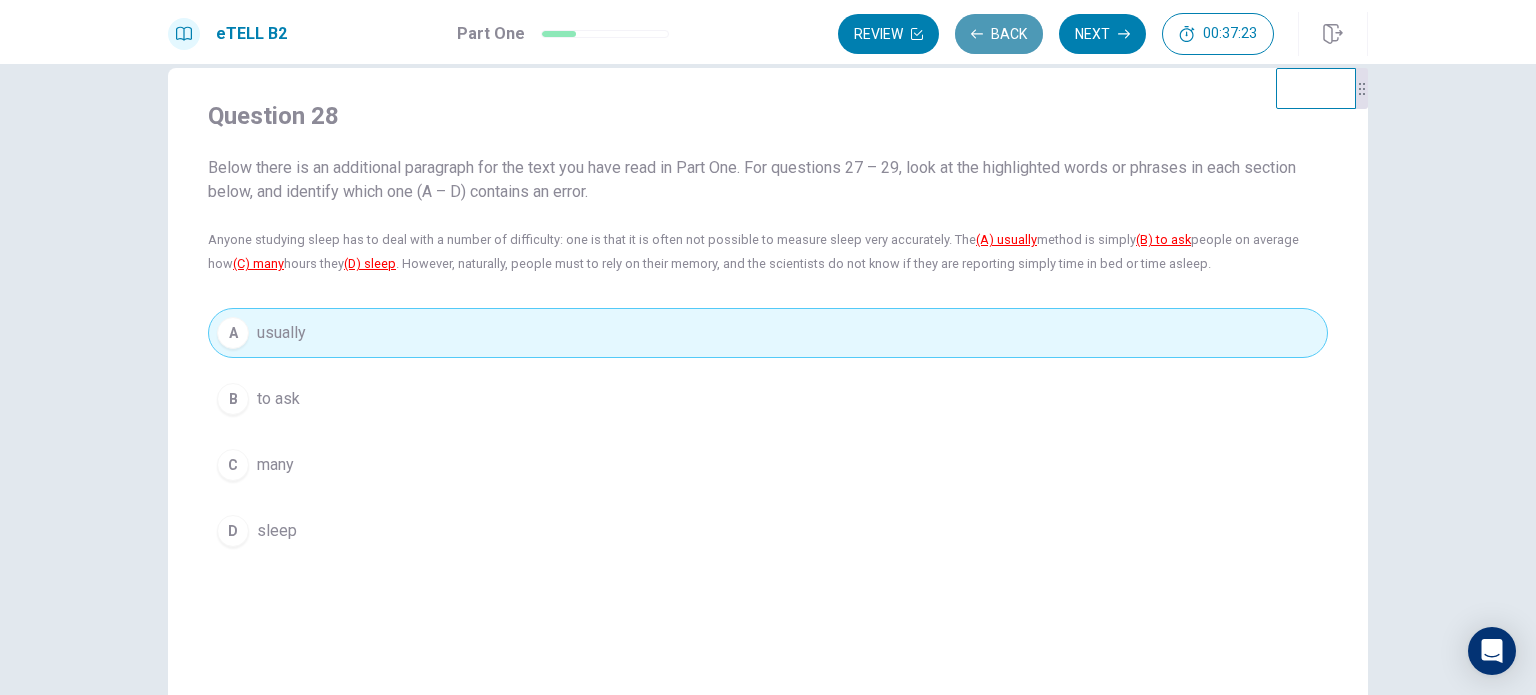 click 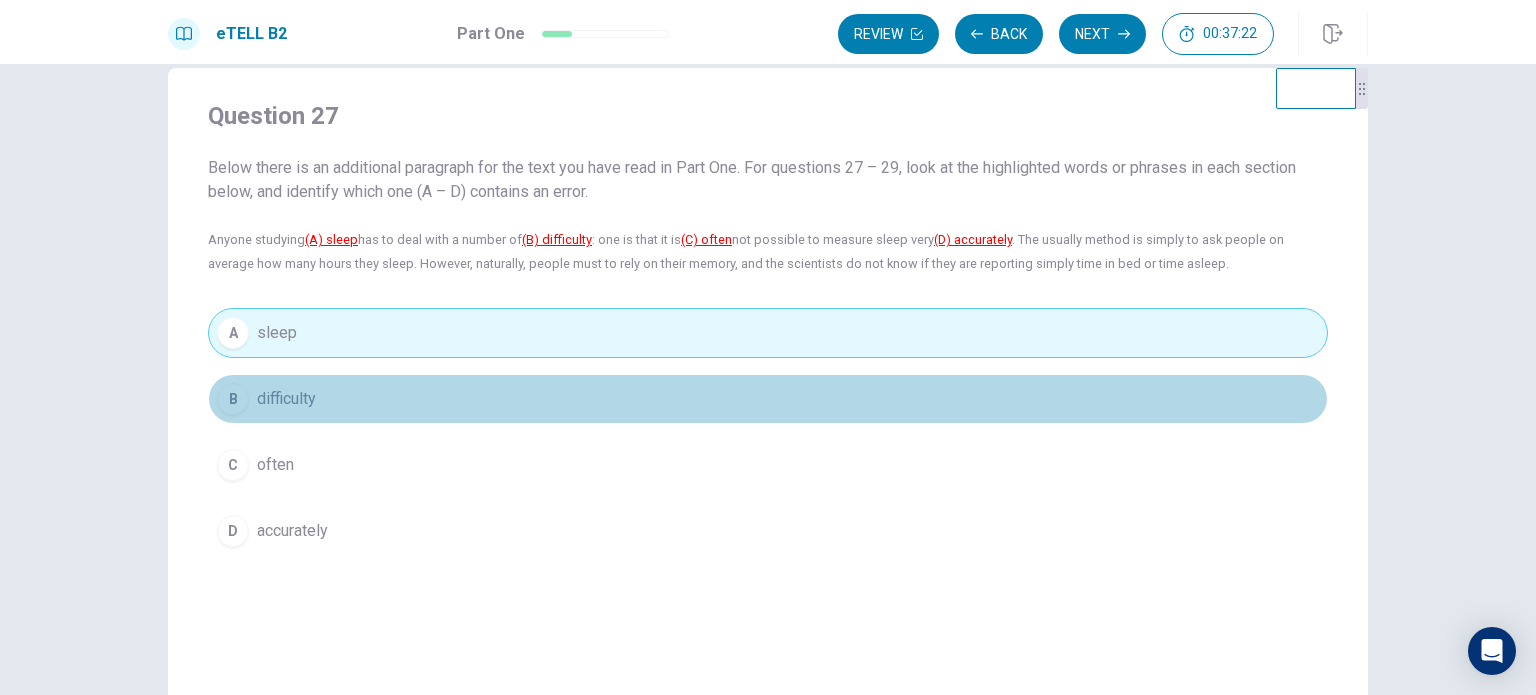 click on "B difficulty" at bounding box center [768, 399] 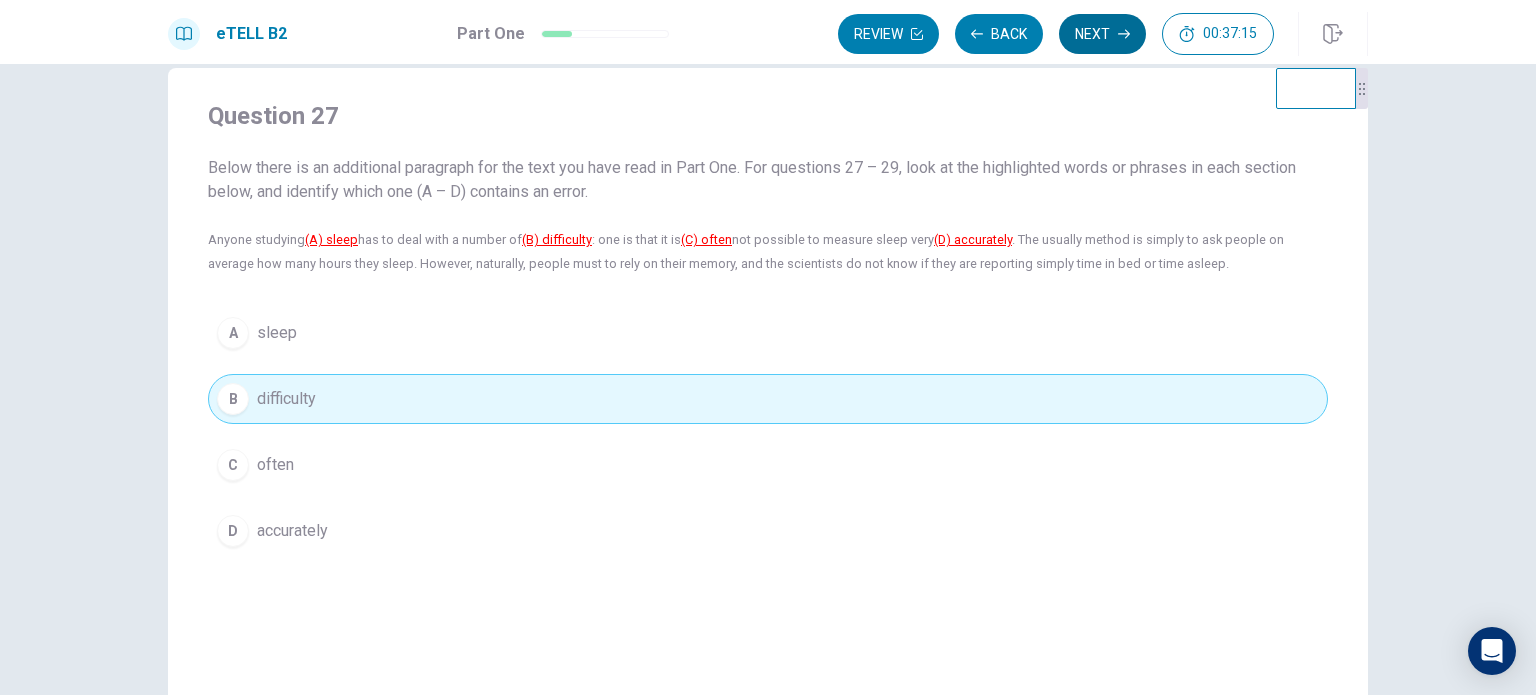 click on "Next" at bounding box center [1102, 34] 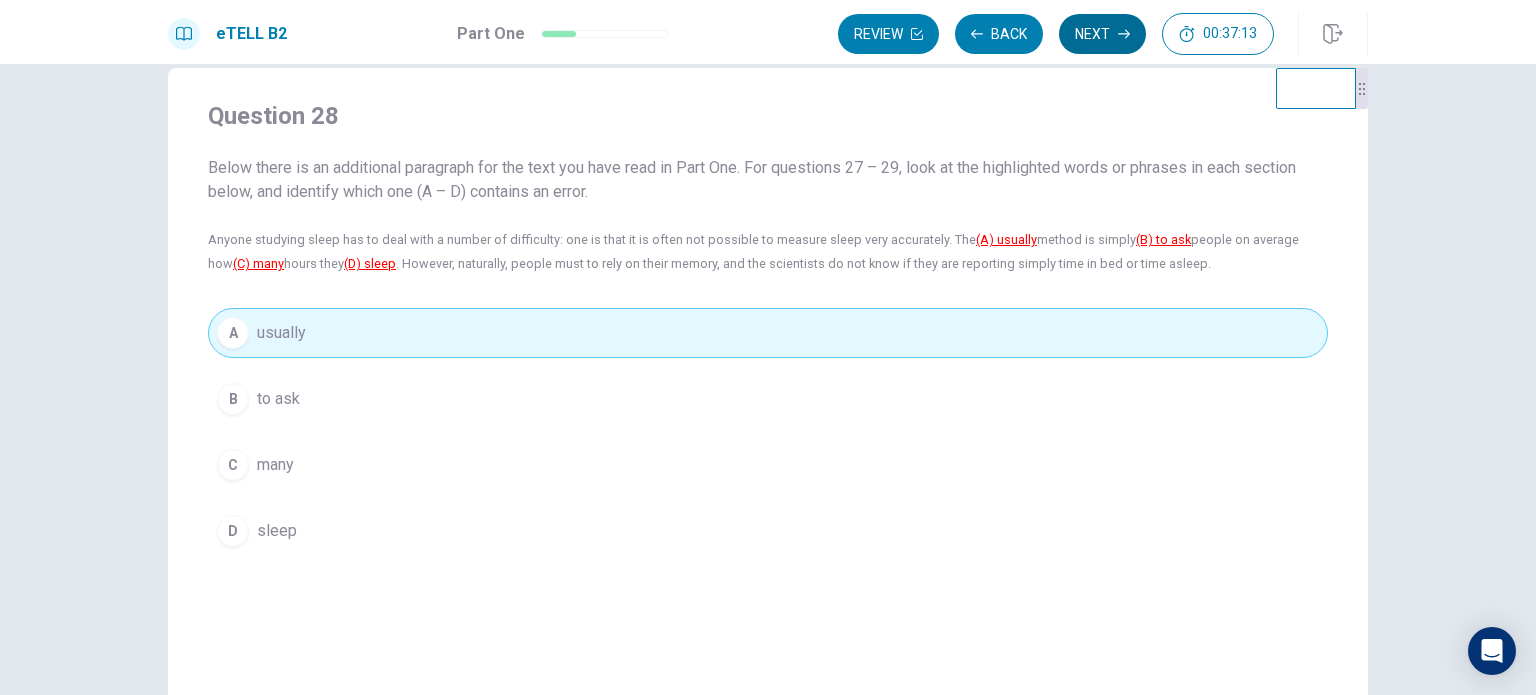 click on "Next" at bounding box center (1102, 34) 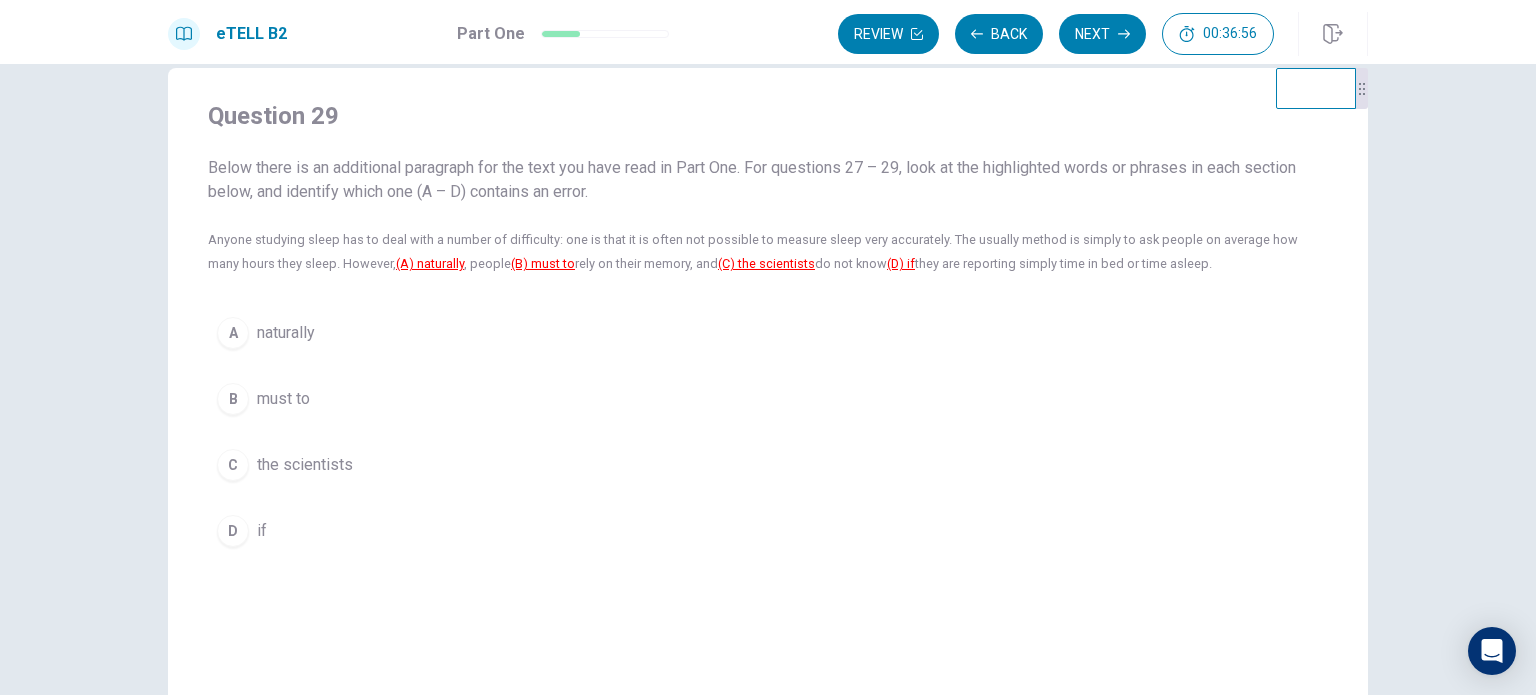 click on "must to" at bounding box center [283, 399] 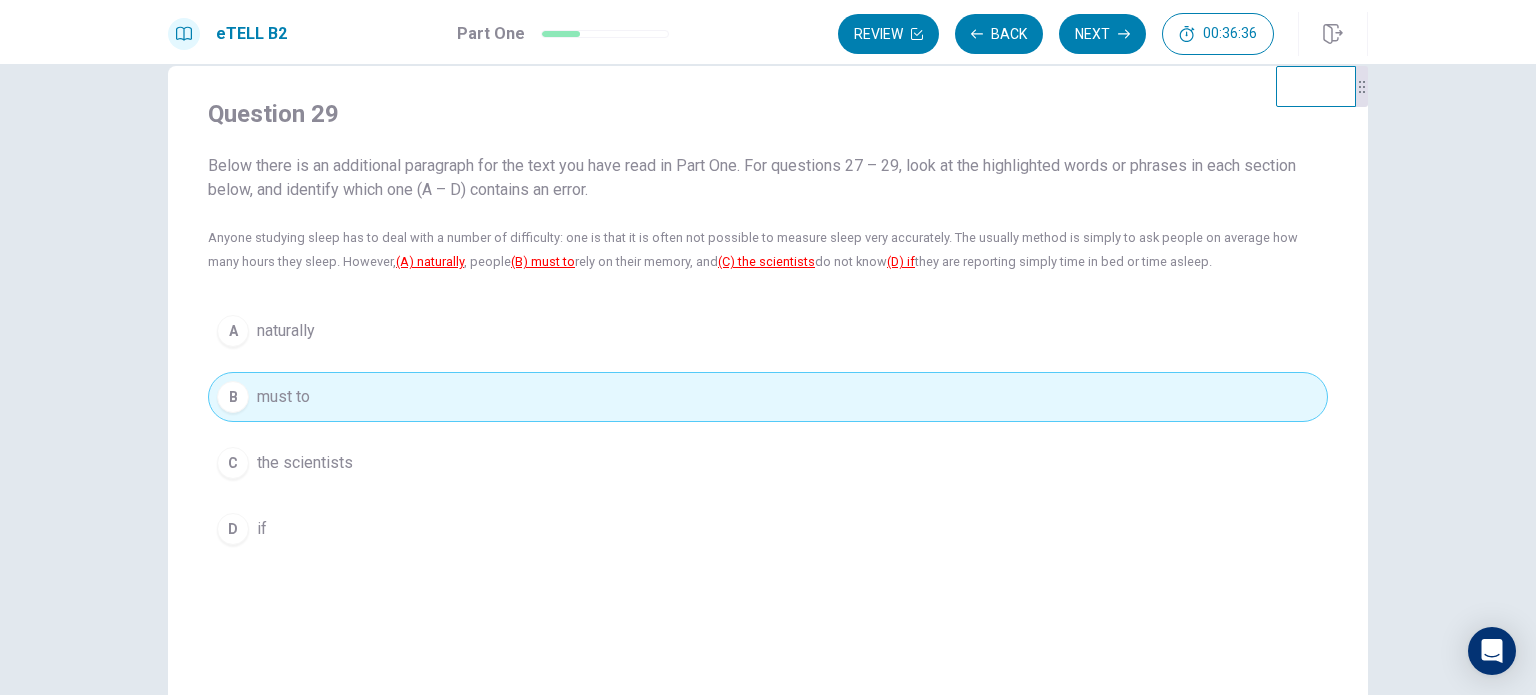 scroll, scrollTop: 32, scrollLeft: 0, axis: vertical 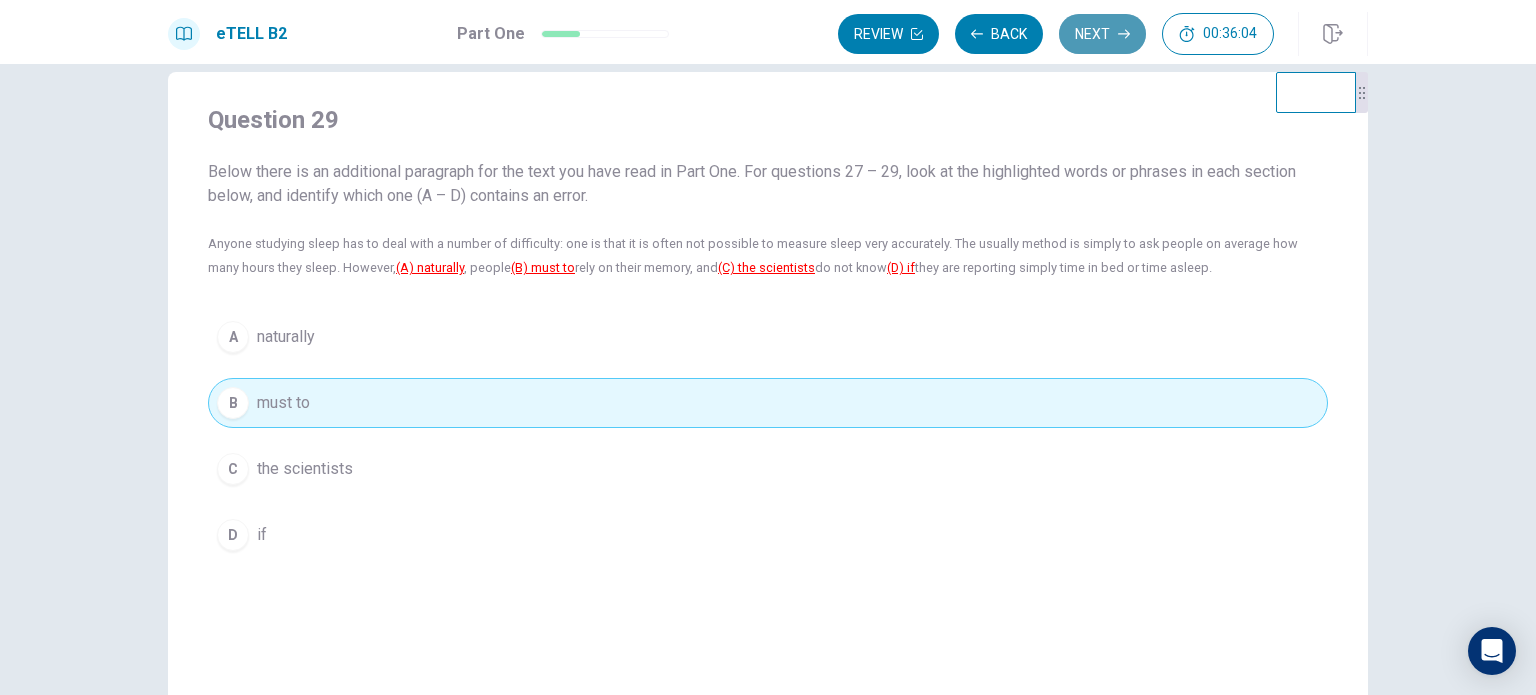 click on "Next" at bounding box center [1102, 34] 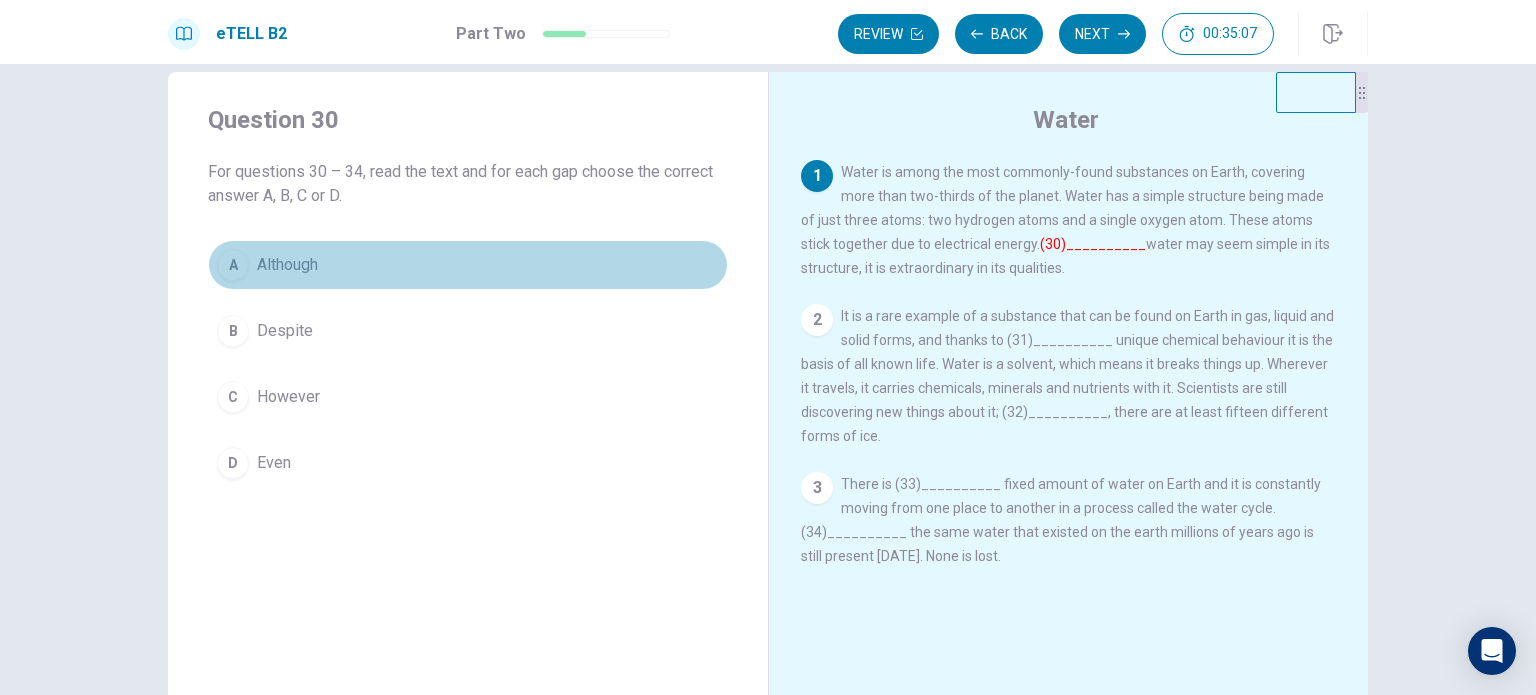 click on "Although" at bounding box center (287, 265) 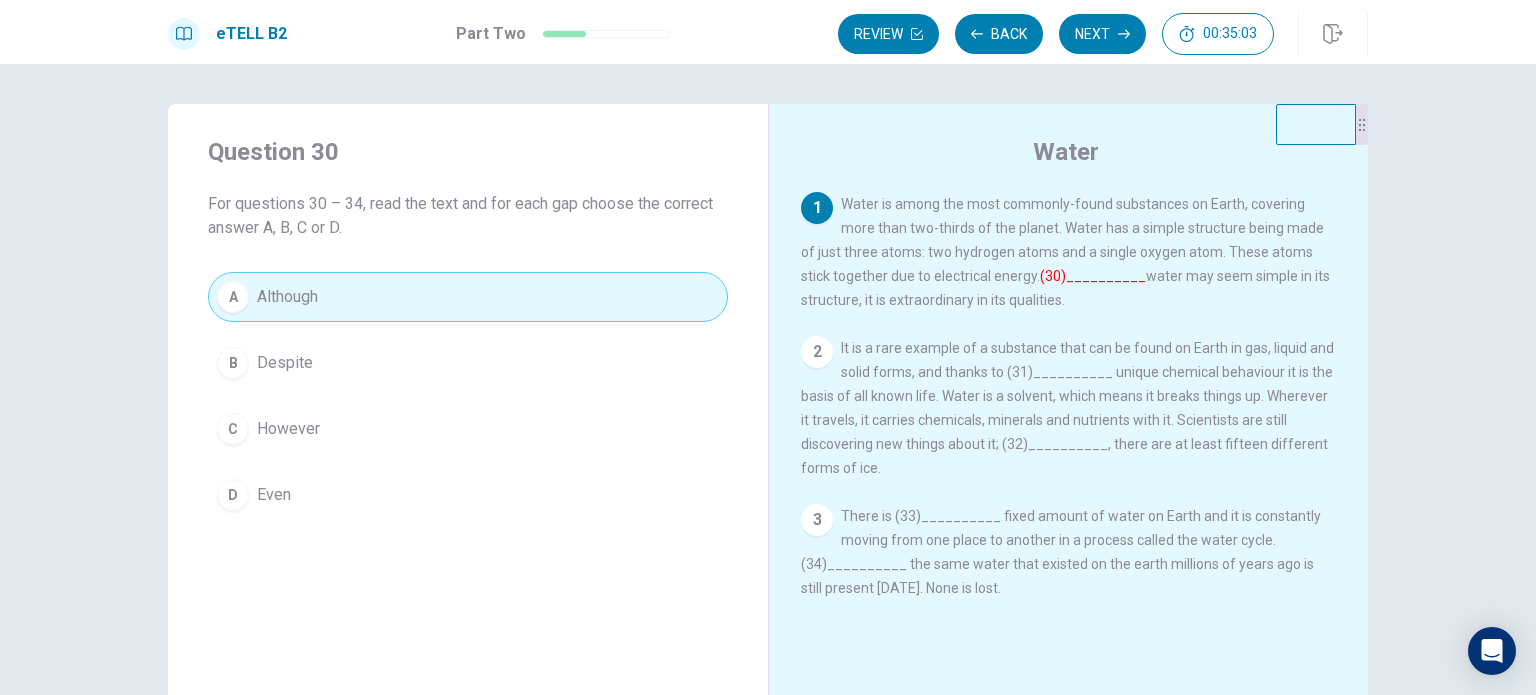 scroll, scrollTop: 0, scrollLeft: 0, axis: both 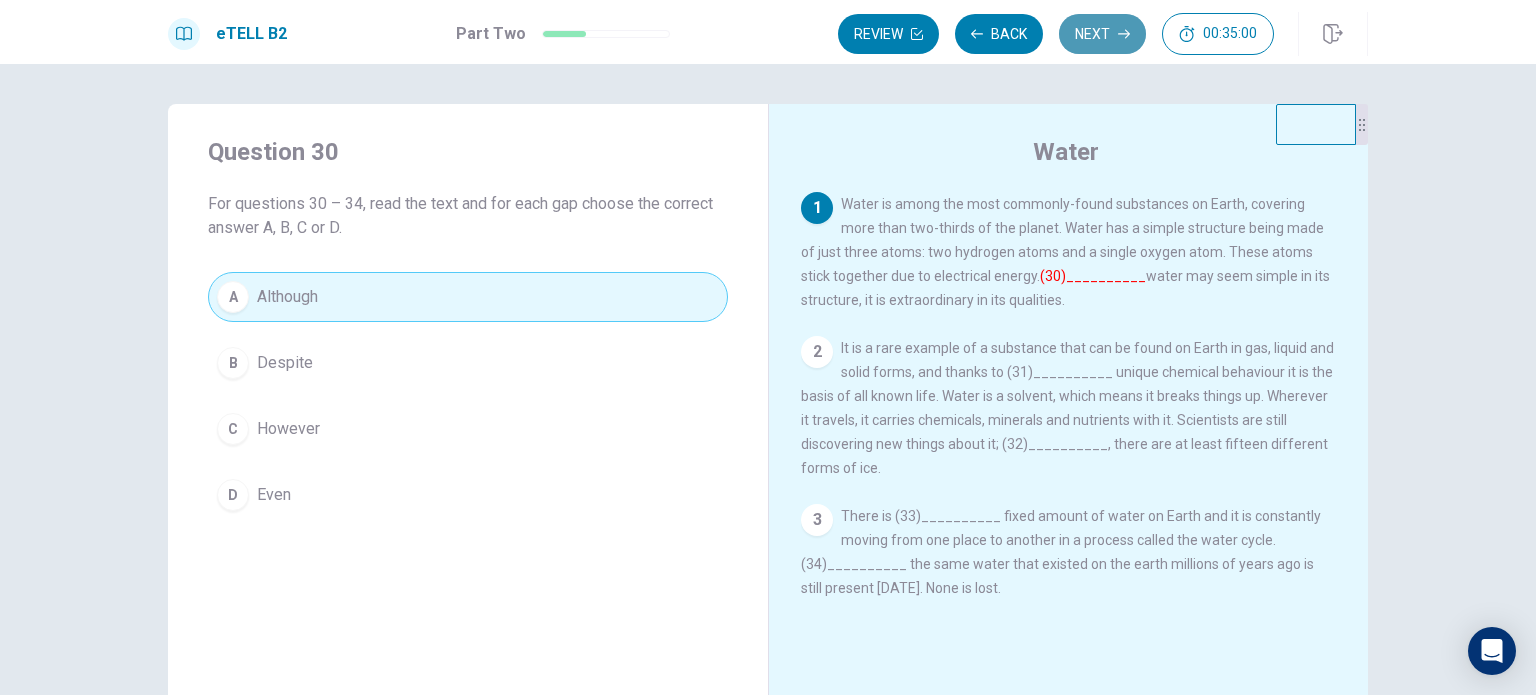 click on "Next" at bounding box center [1102, 34] 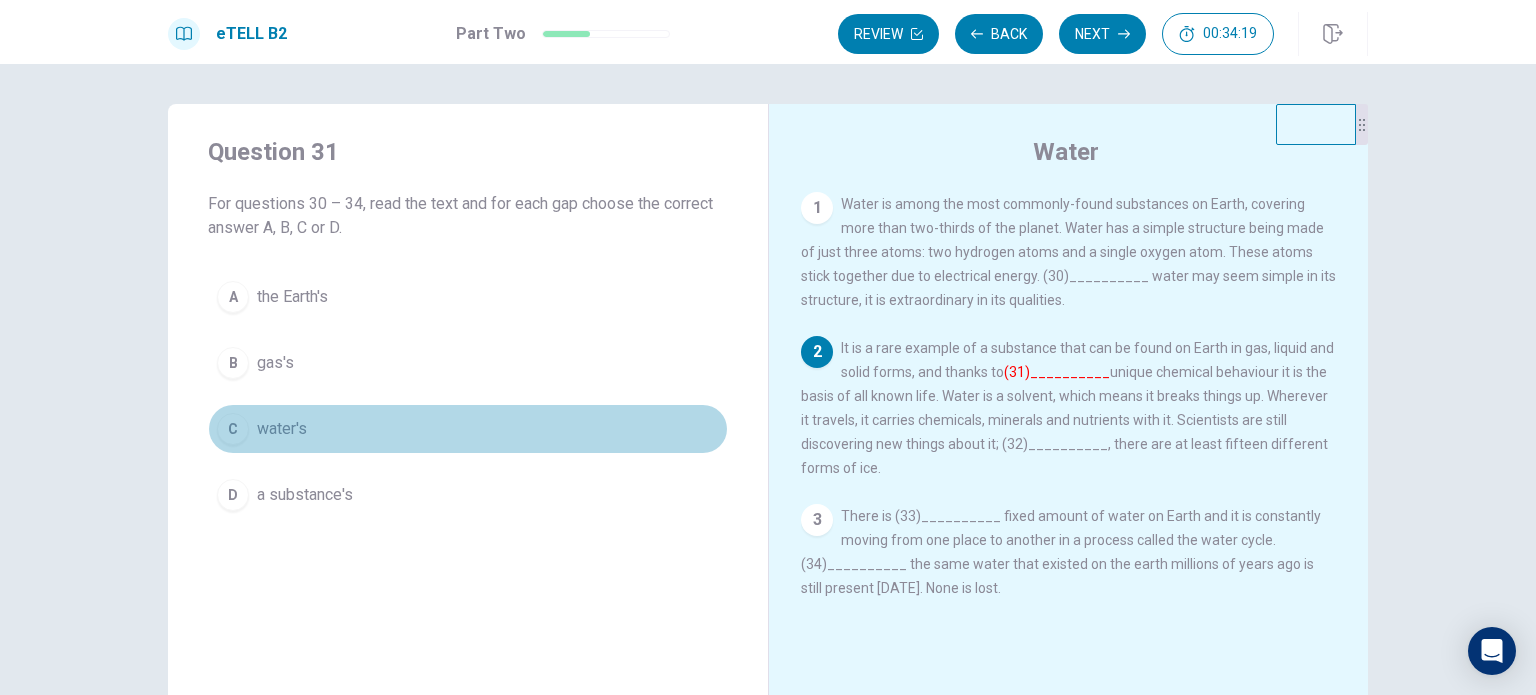 click on "water's" at bounding box center (282, 429) 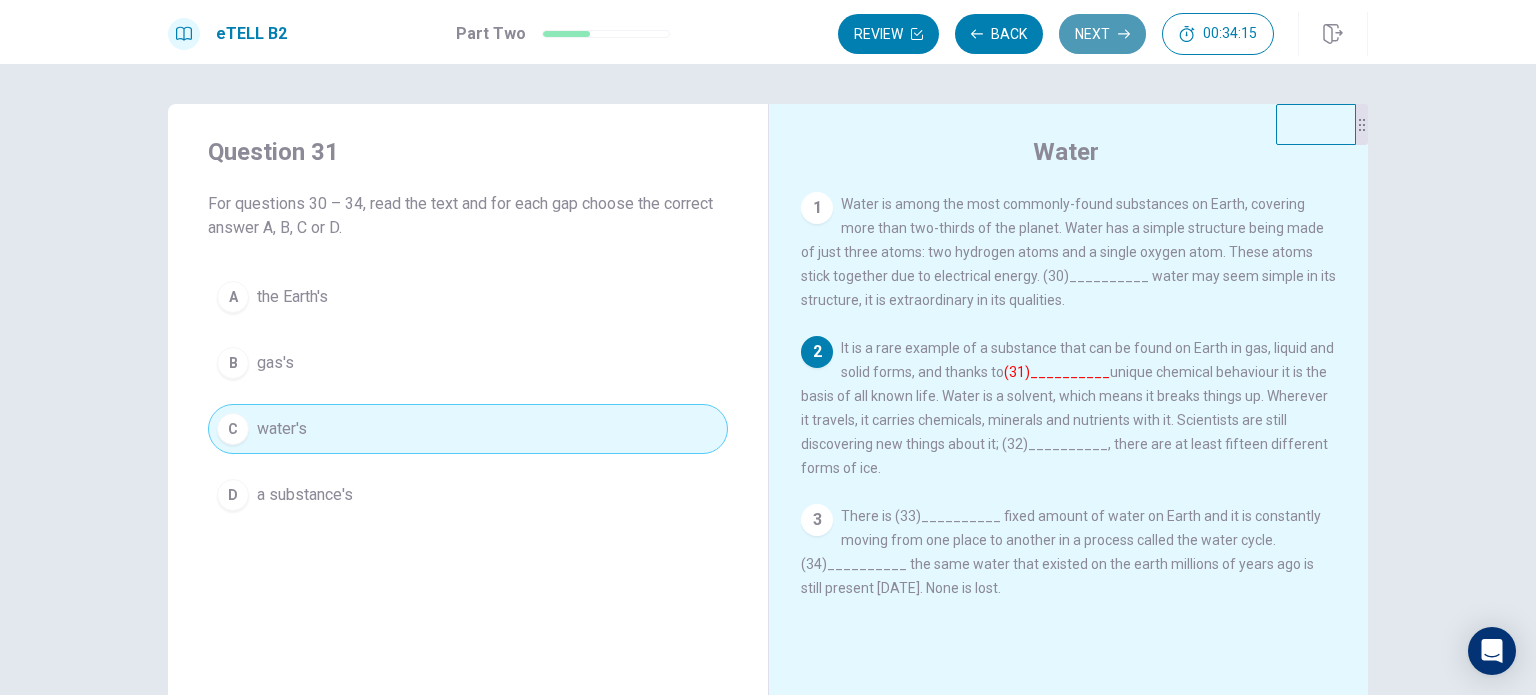 click on "Next" at bounding box center (1102, 34) 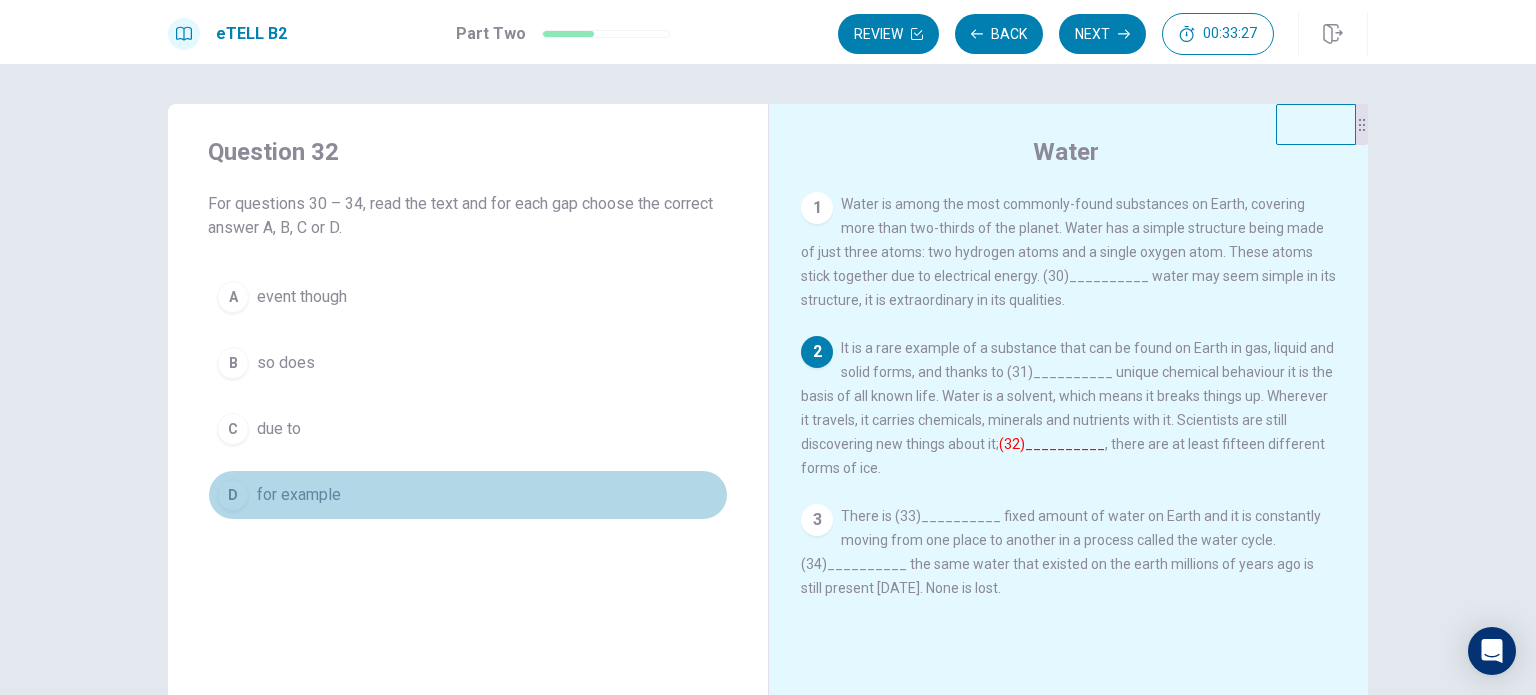 click on "for example" at bounding box center [299, 495] 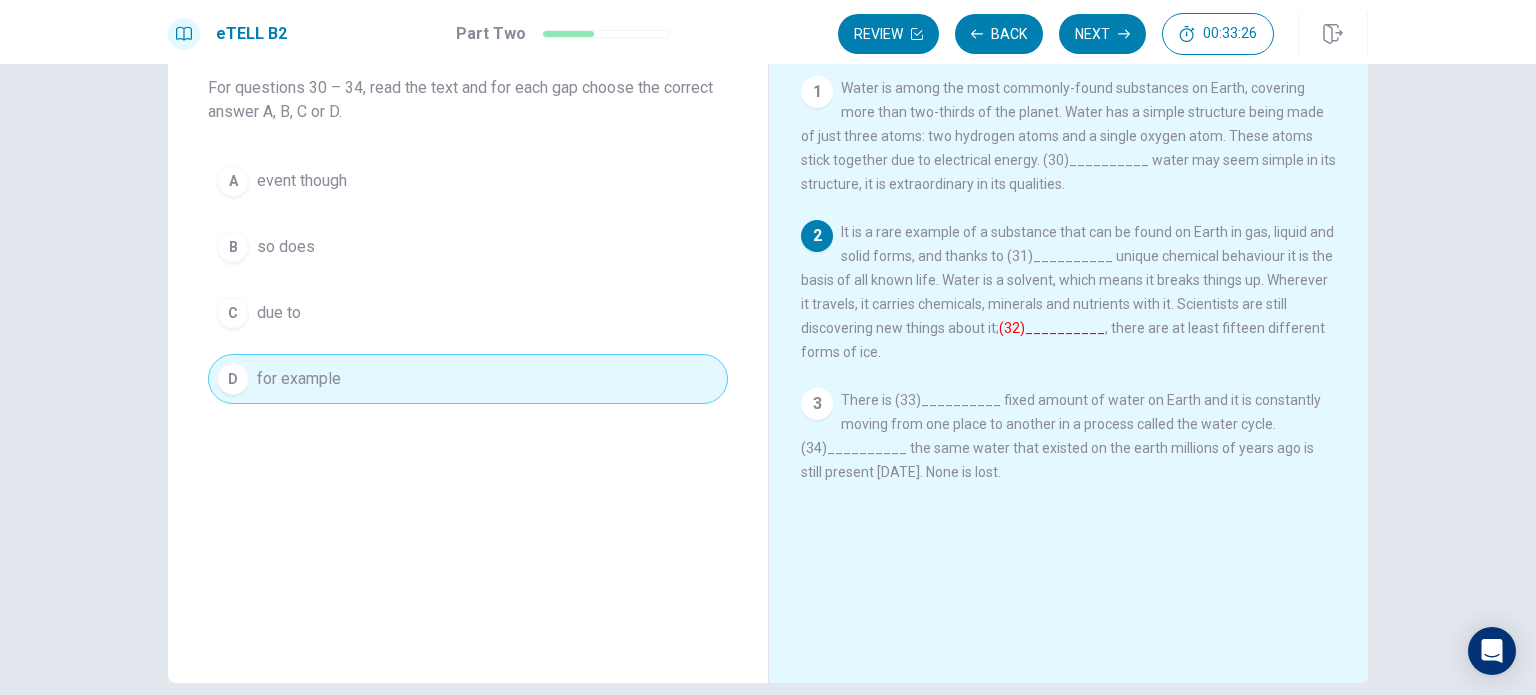 scroll, scrollTop: 119, scrollLeft: 0, axis: vertical 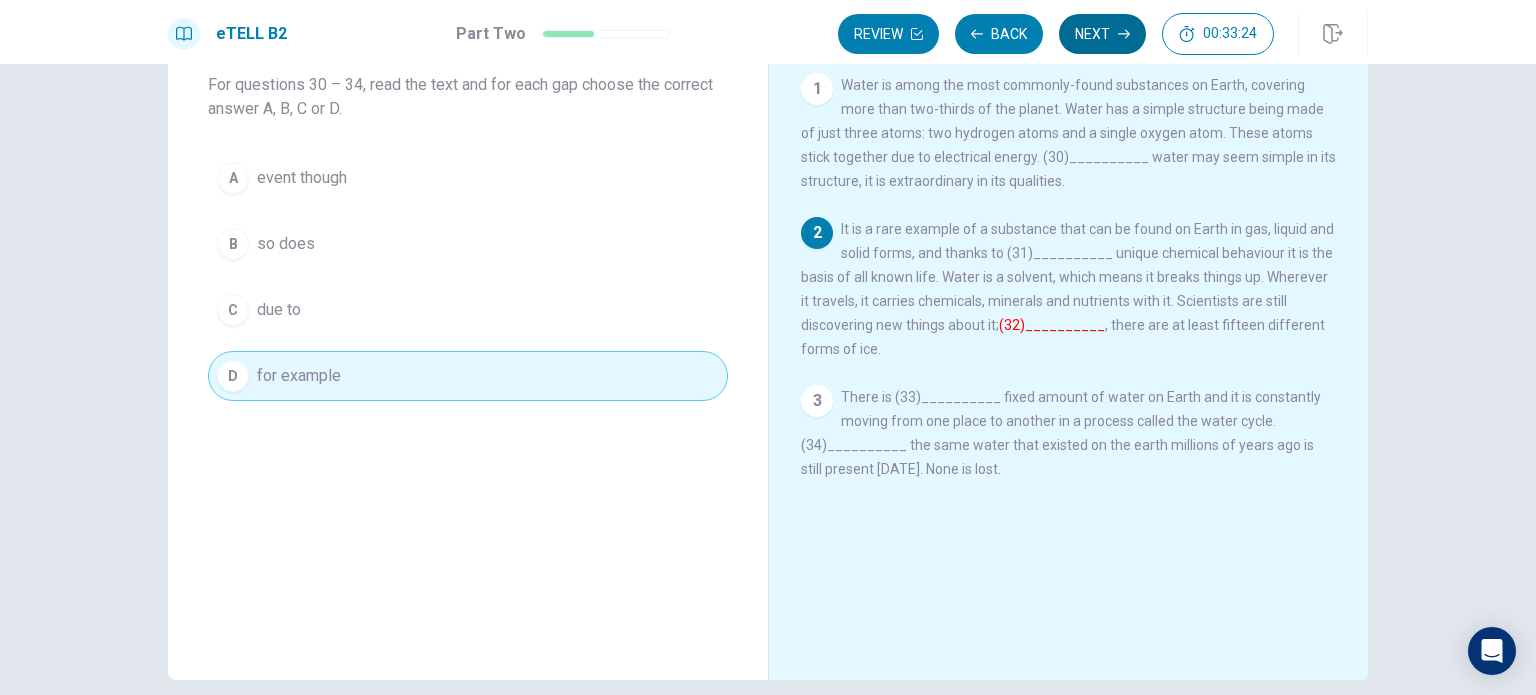 click on "Next" at bounding box center [1102, 34] 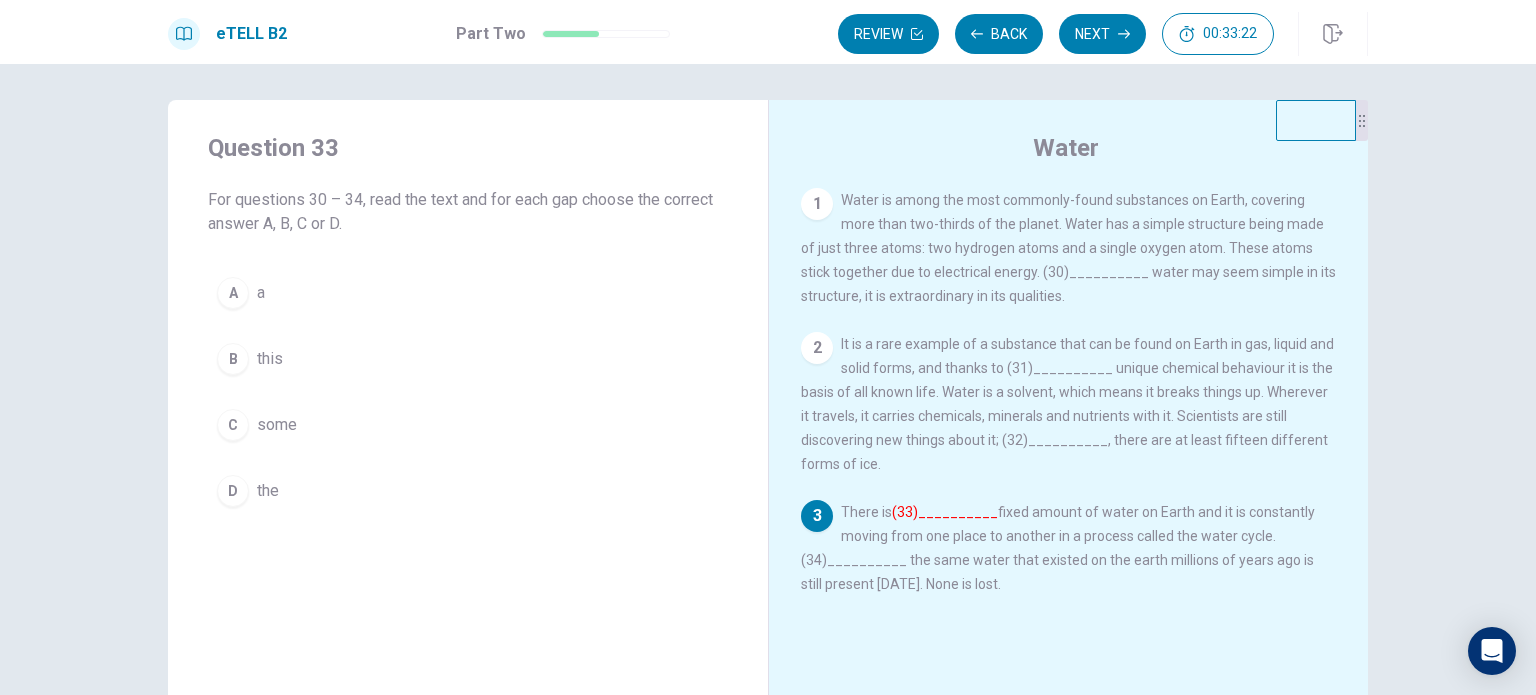 scroll, scrollTop: 3, scrollLeft: 0, axis: vertical 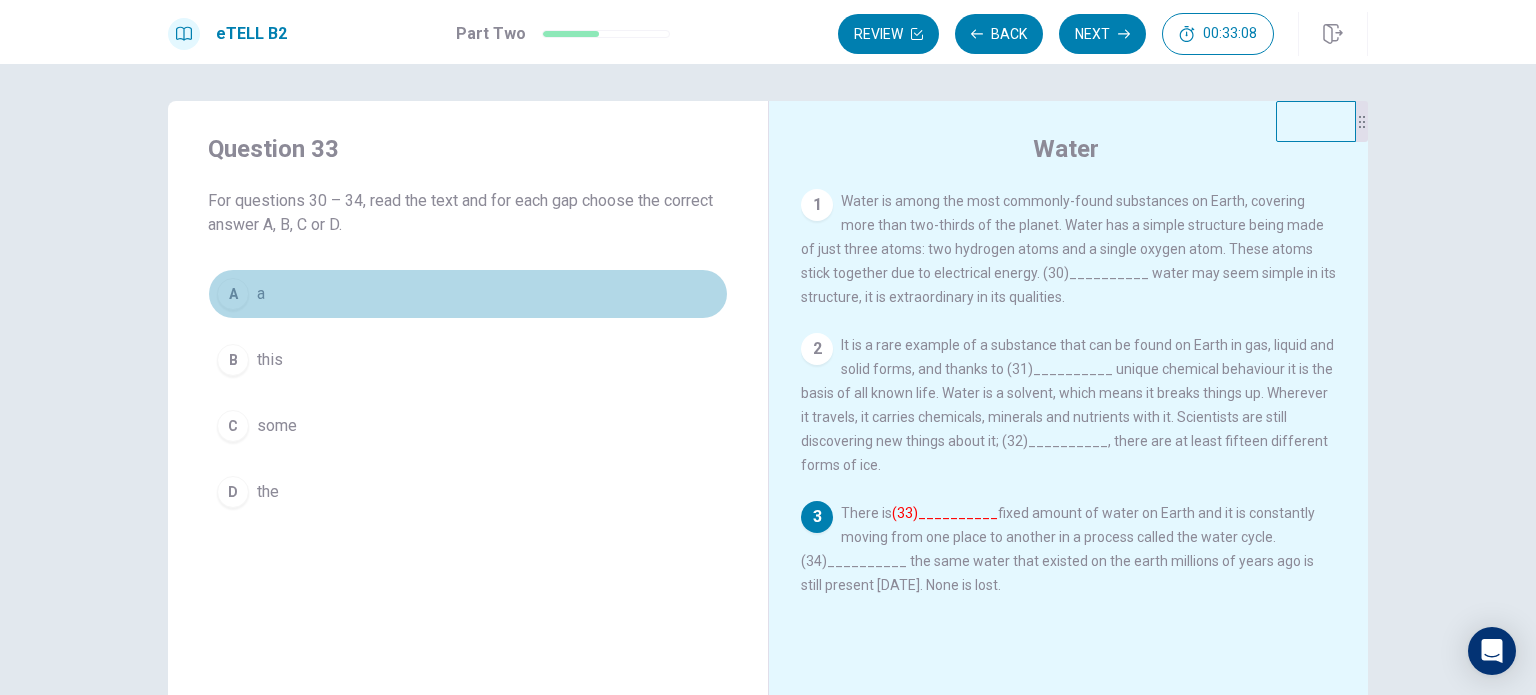 click on "A a" at bounding box center (468, 294) 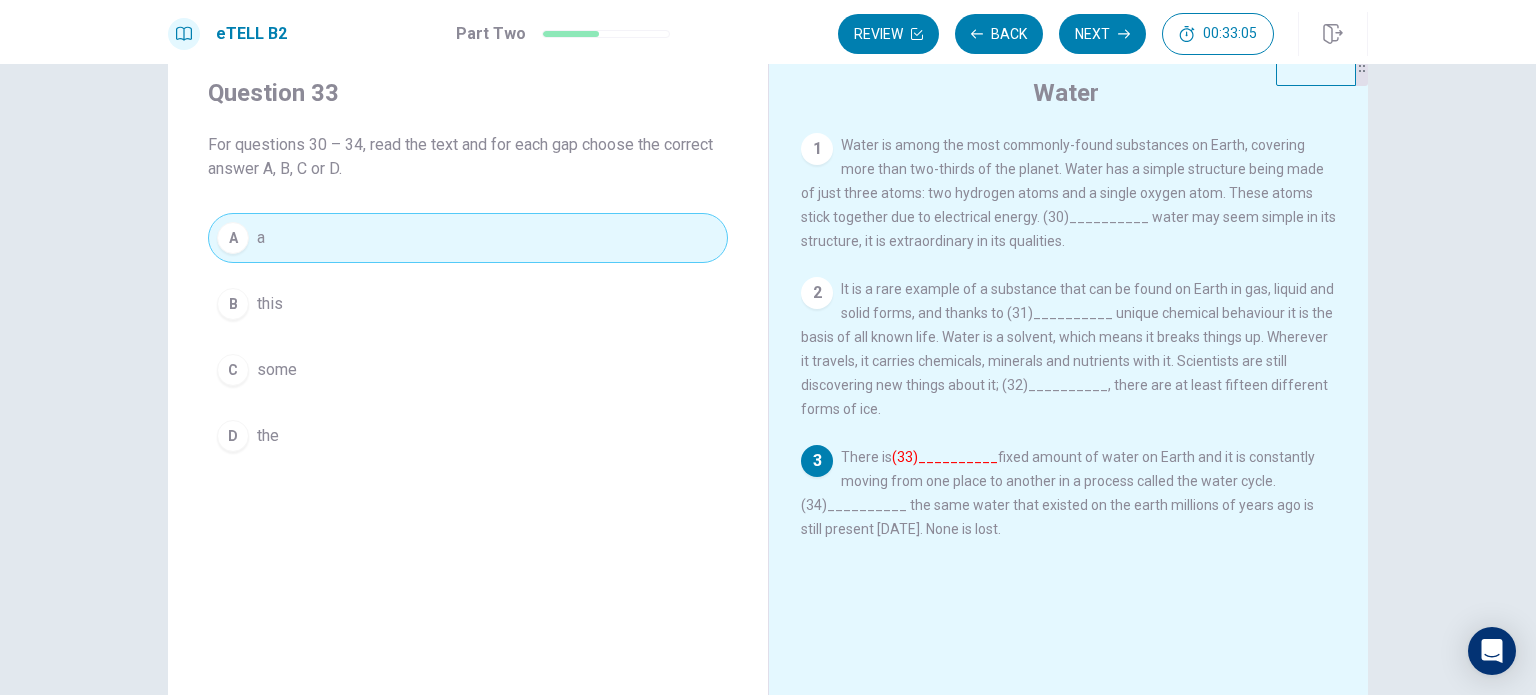 scroll, scrollTop: 64, scrollLeft: 0, axis: vertical 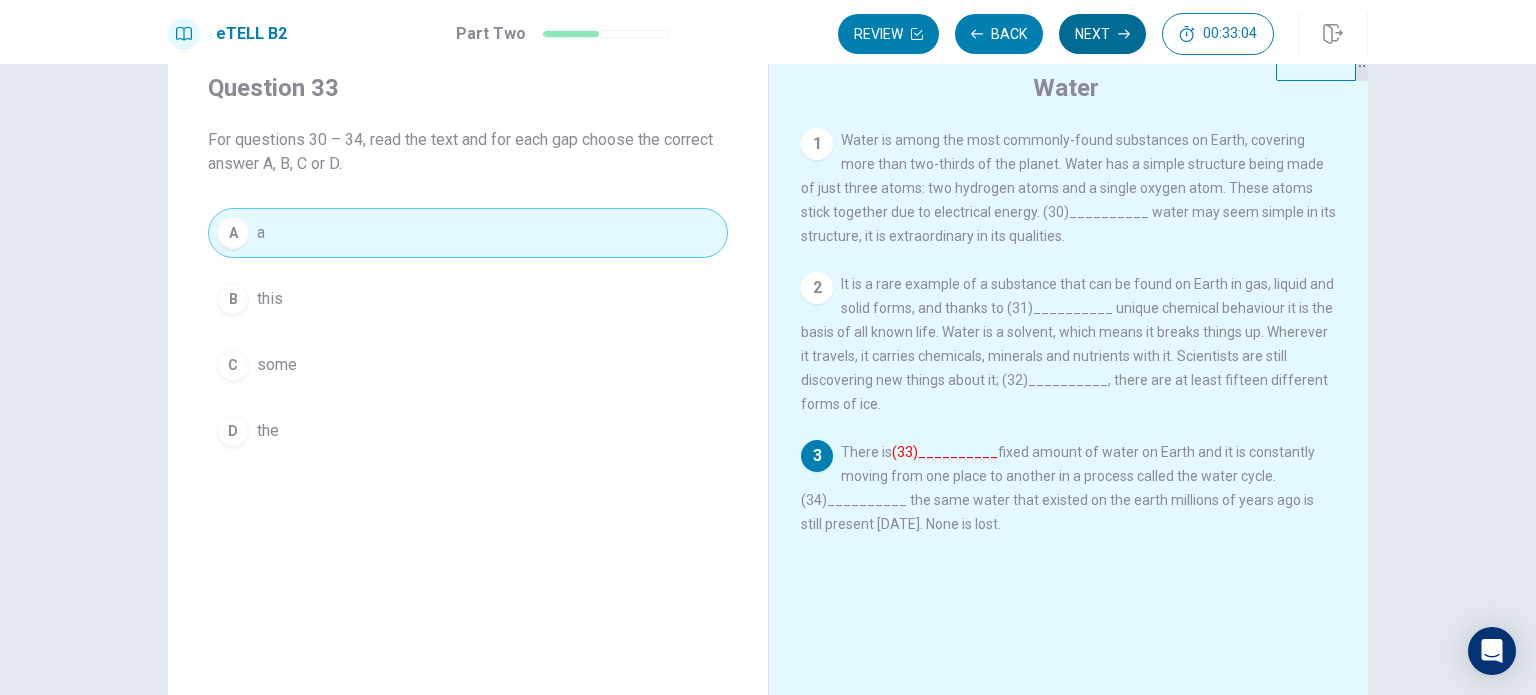 click on "Next" at bounding box center (1102, 34) 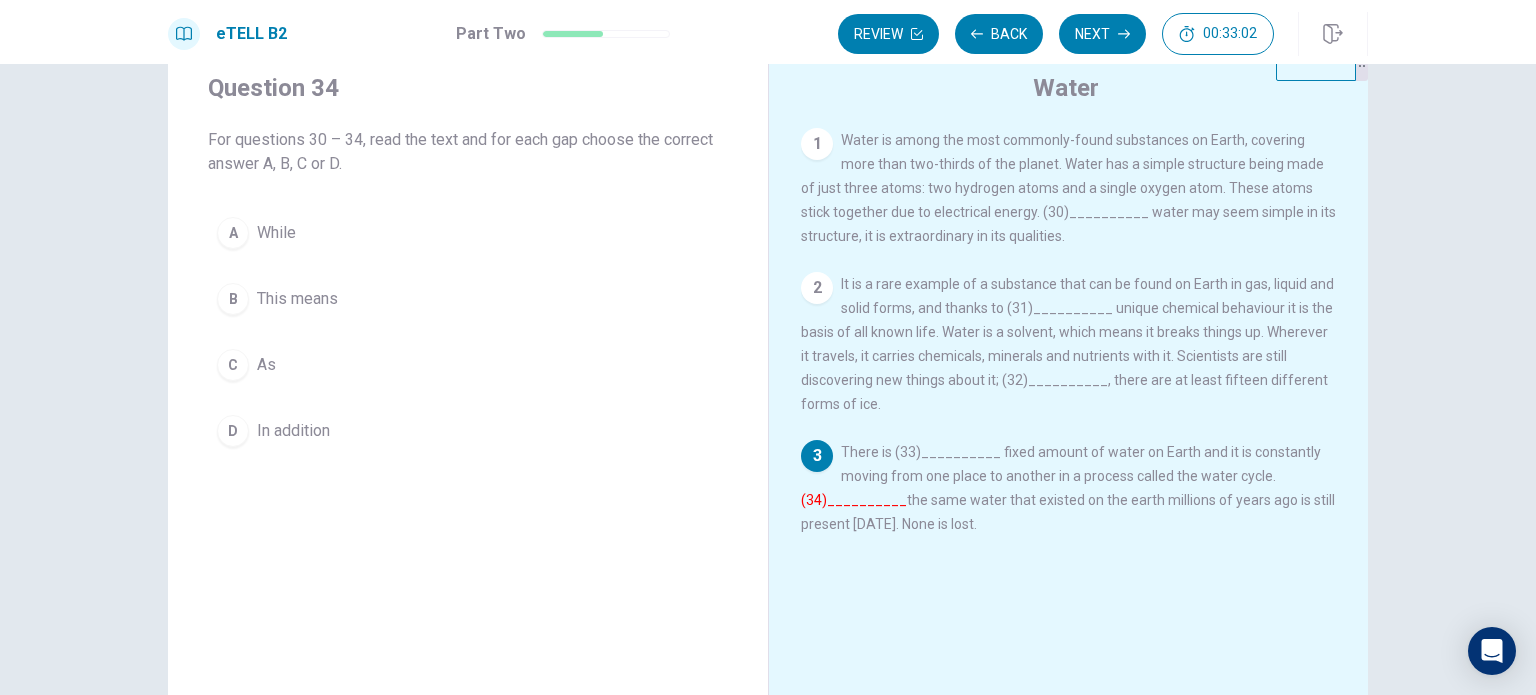 scroll, scrollTop: 0, scrollLeft: 0, axis: both 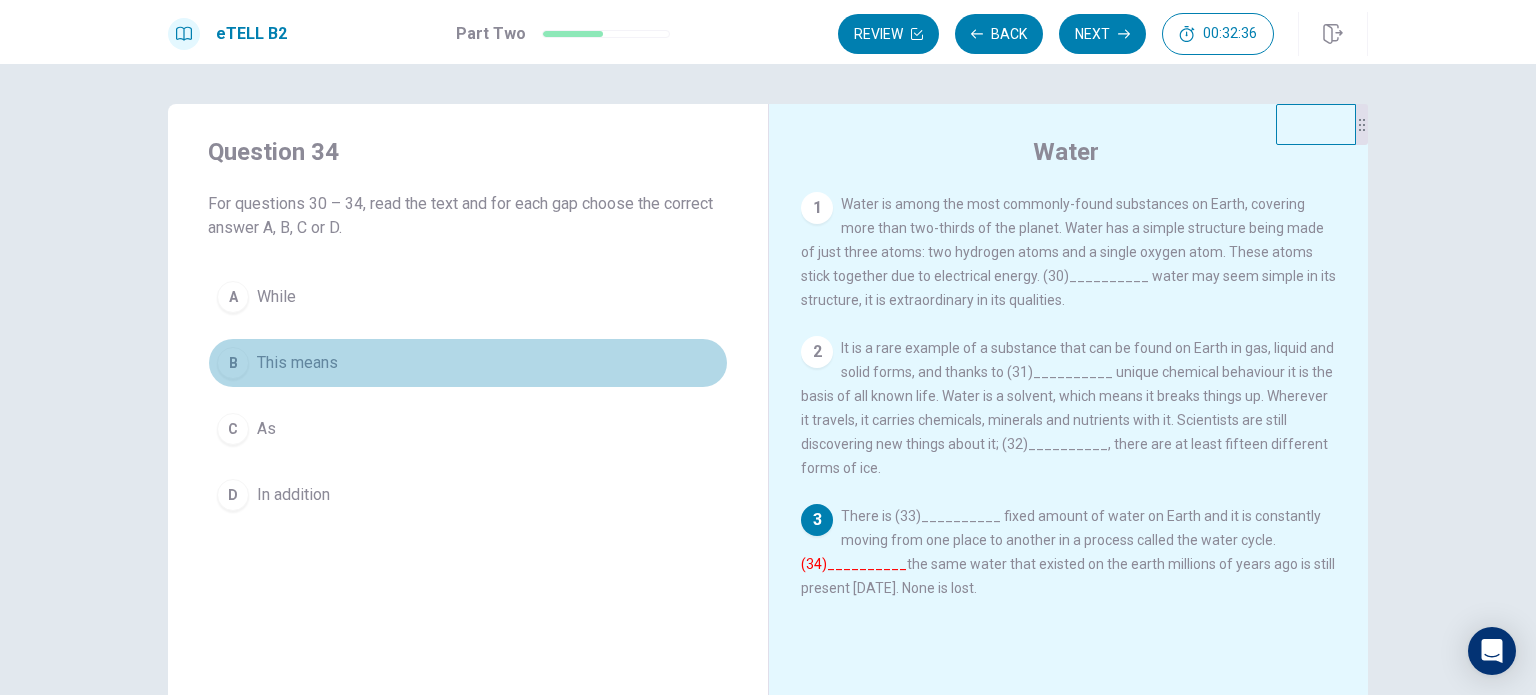 click on "This means" at bounding box center [297, 363] 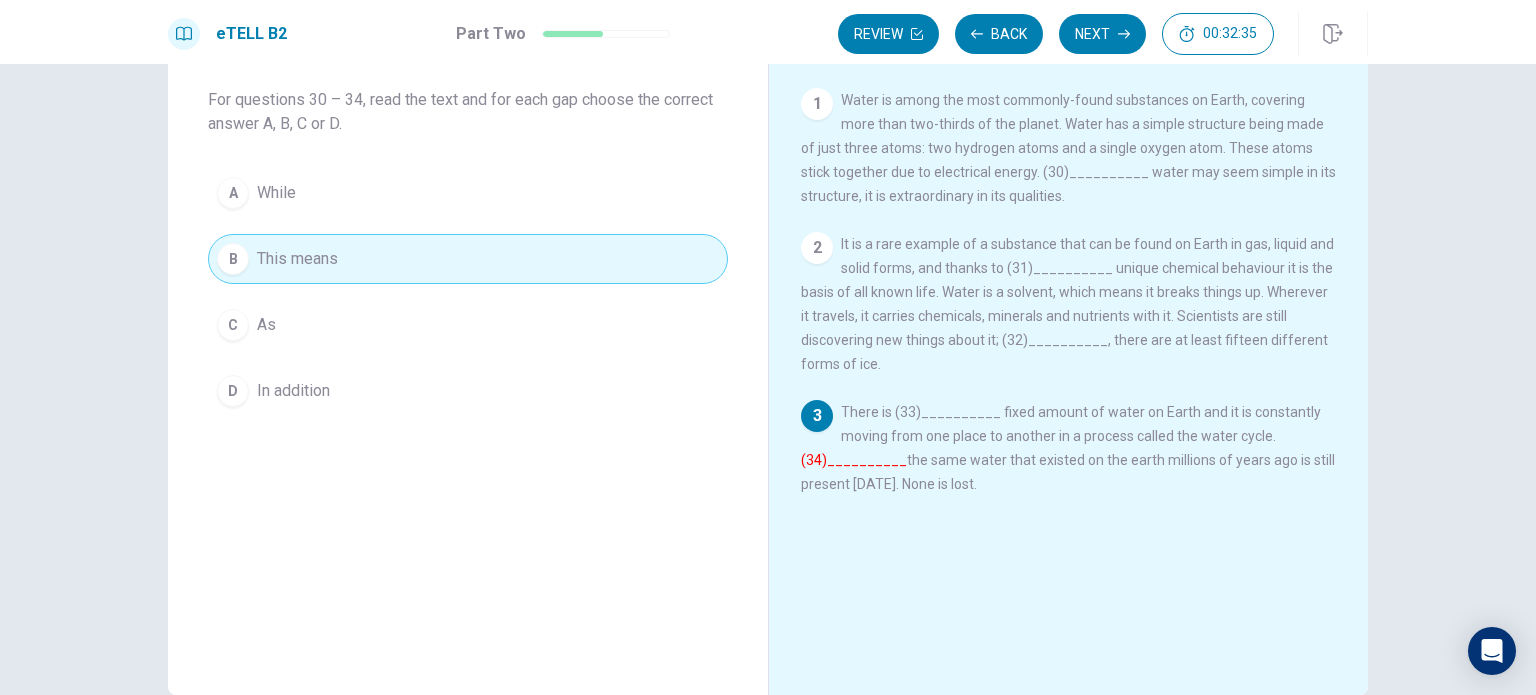 scroll, scrollTop: 124, scrollLeft: 0, axis: vertical 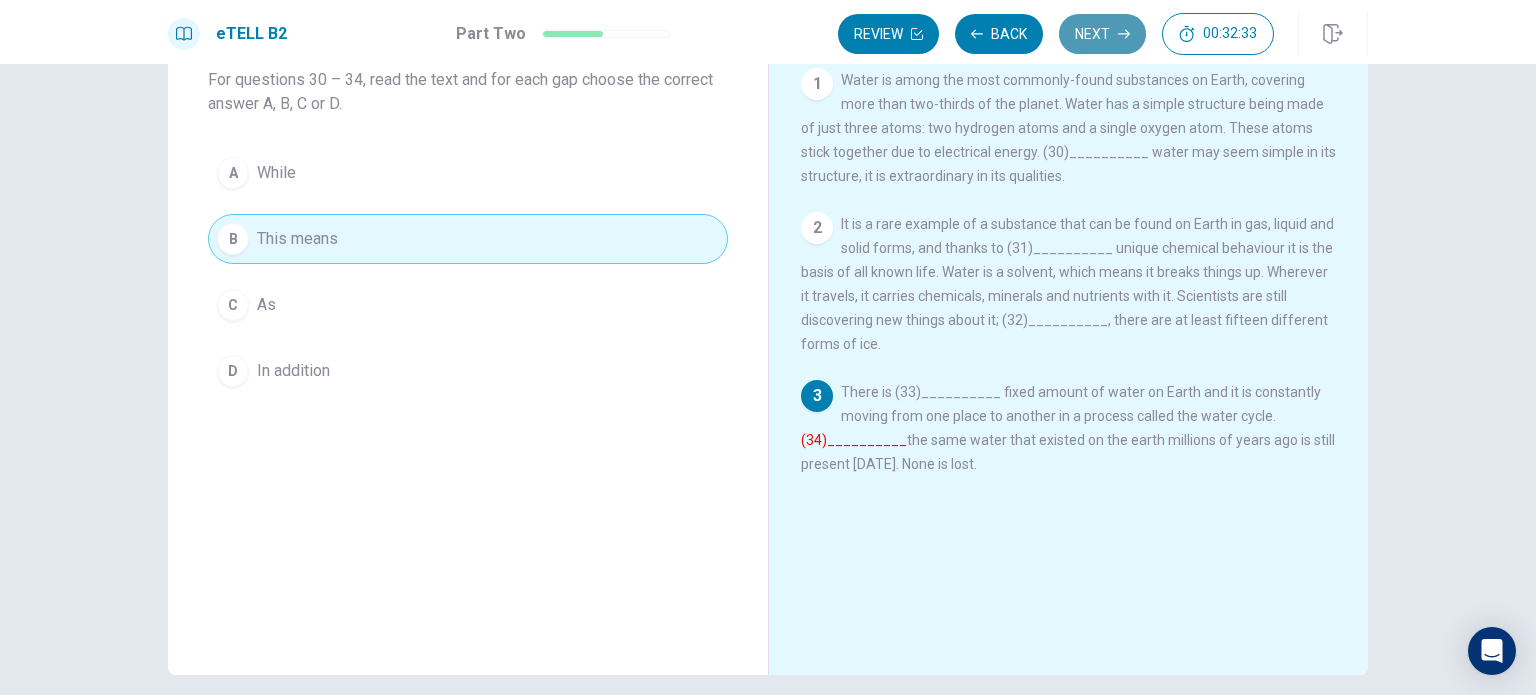 click on "Next" at bounding box center (1102, 34) 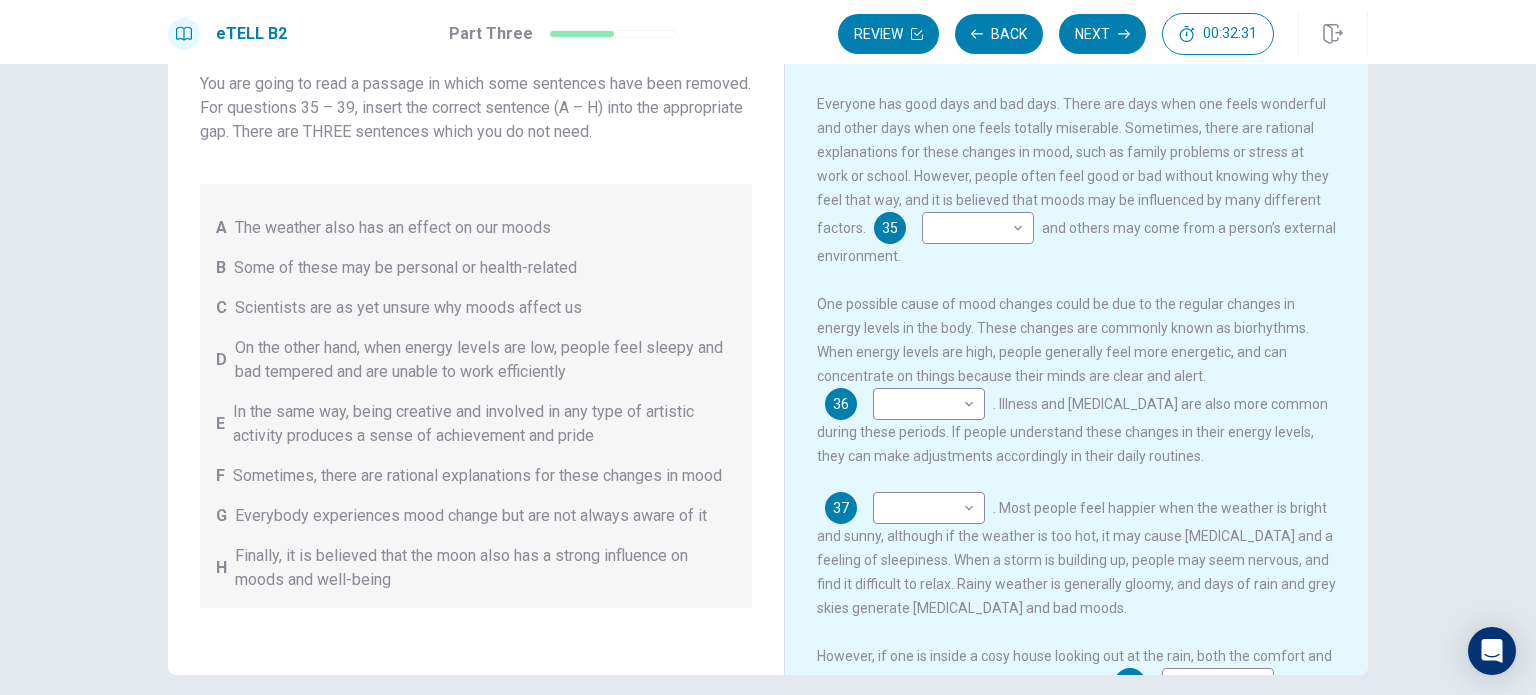scroll, scrollTop: 0, scrollLeft: 0, axis: both 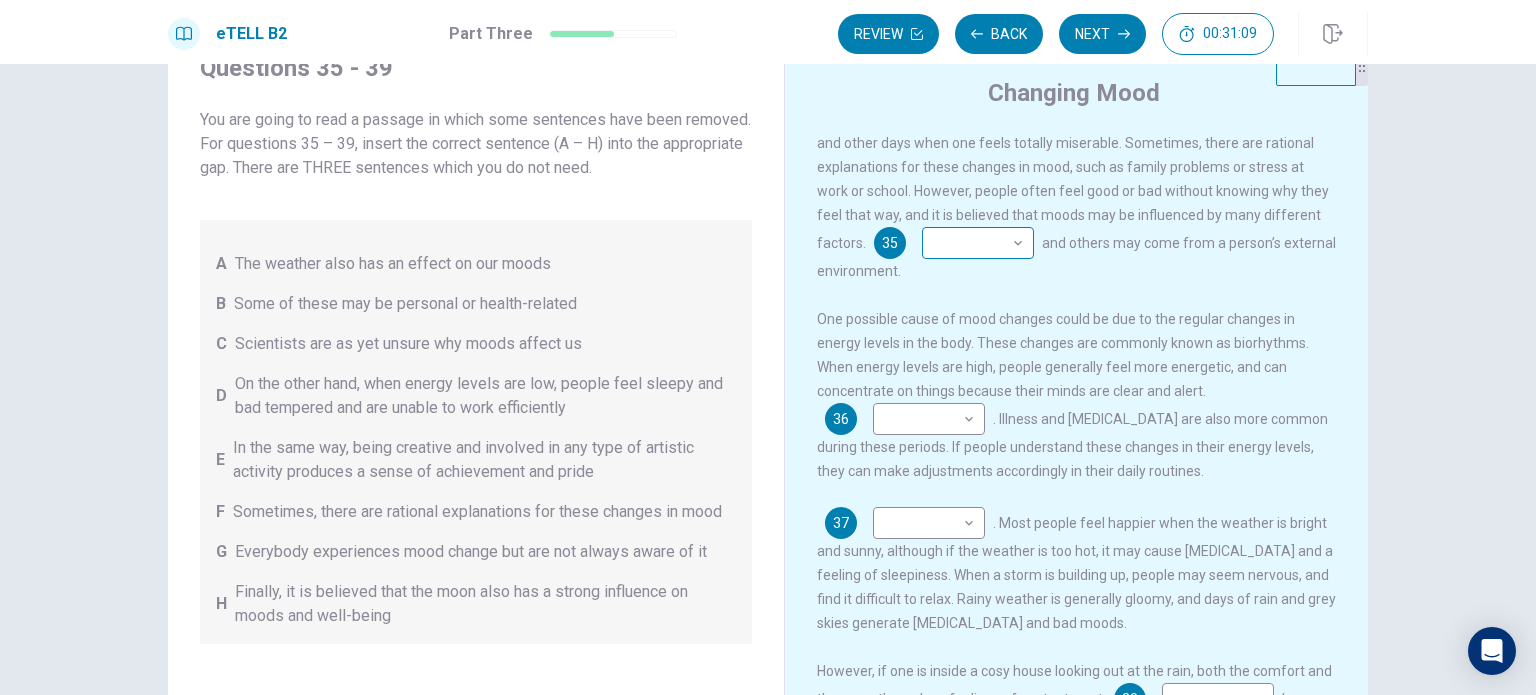 click on "​ ​" at bounding box center (978, 243) 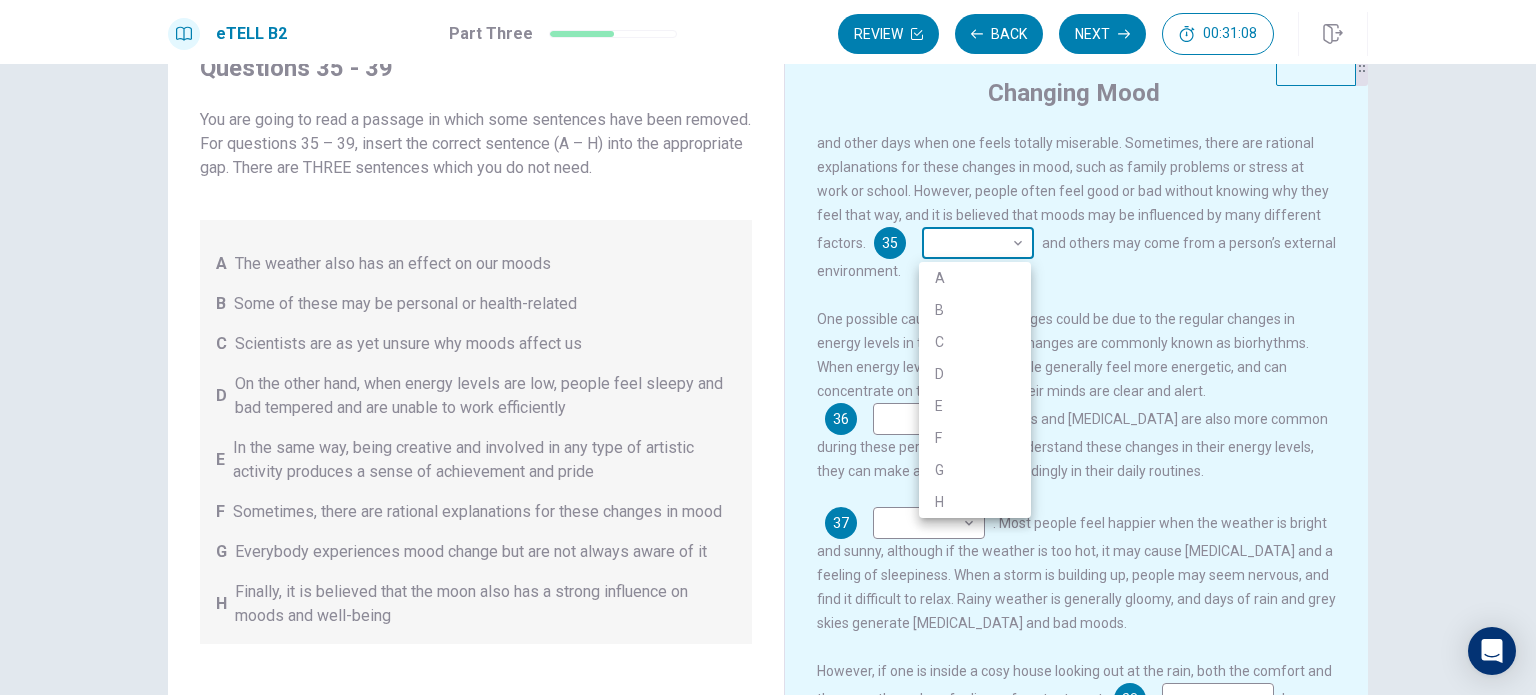 click on "This site uses cookies, as explained in our  Privacy Policy . If you agree to the use of cookies, please click the Accept button and continue to browse our site.   Privacy Policy Accept   eTELL B2 Part Three Review Back Next 00:31:08 Question 15 - 19 of 30 00:31:08 Review Back Next Questions 35 - 39 You are going to read a passage in which some sentences have been  removed. For questions 35 – 39, insert the correct sentence (A – H) into the  appropriate gap. There are THREE sentences which you do not need. A The weather also has an effect on our moods B Some of these may be personal or health-related C Scientists are as yet unsure why moods affect us D On the other hand, when energy levels are low, people feel sleepy and bad tempered and are unable to work efficiently E In the same way, being creative and involved in any type of artistic activity  produces a sense of achievement and pride F Sometimes, there are rational explanations for these changes in mood G H Changing Mood 35 ​ ​ 36 ​ ​ 37 ​" at bounding box center (768, 347) 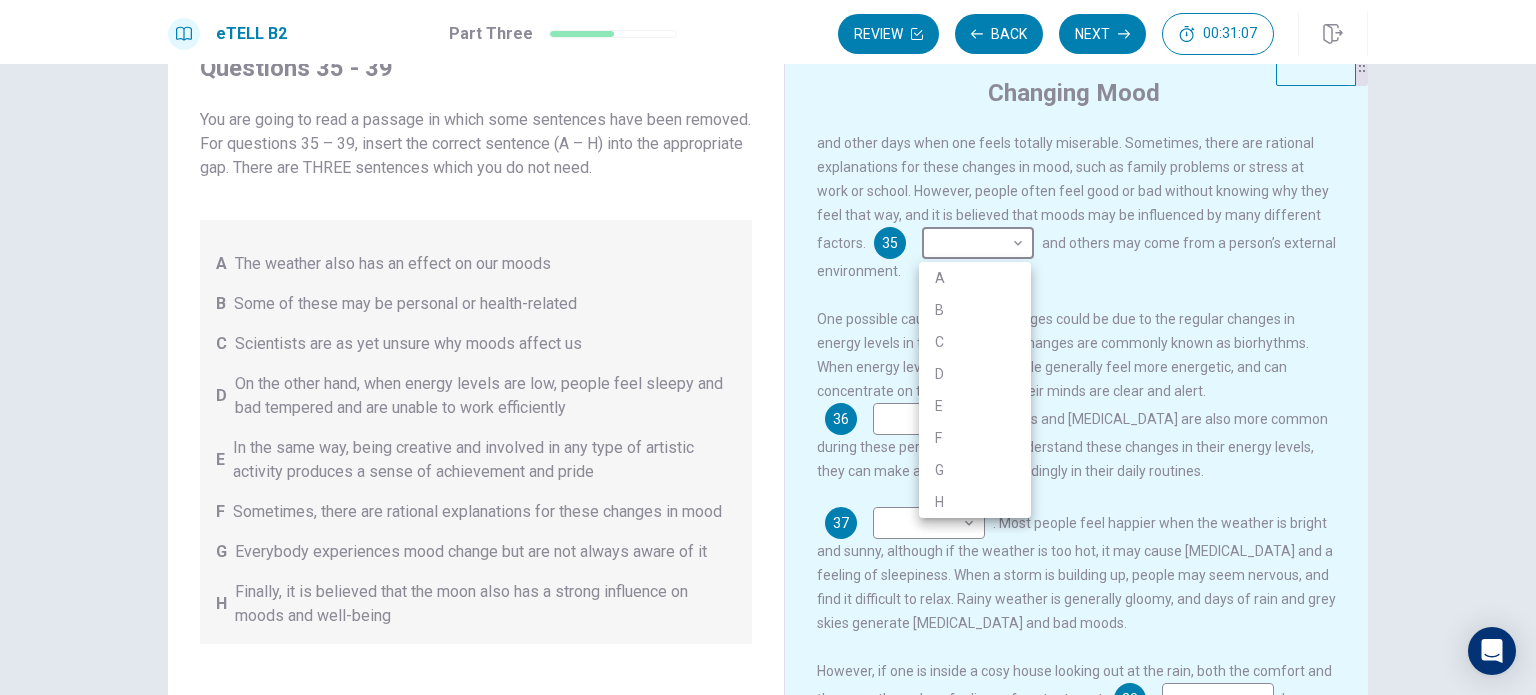 click on "B" at bounding box center (975, 310) 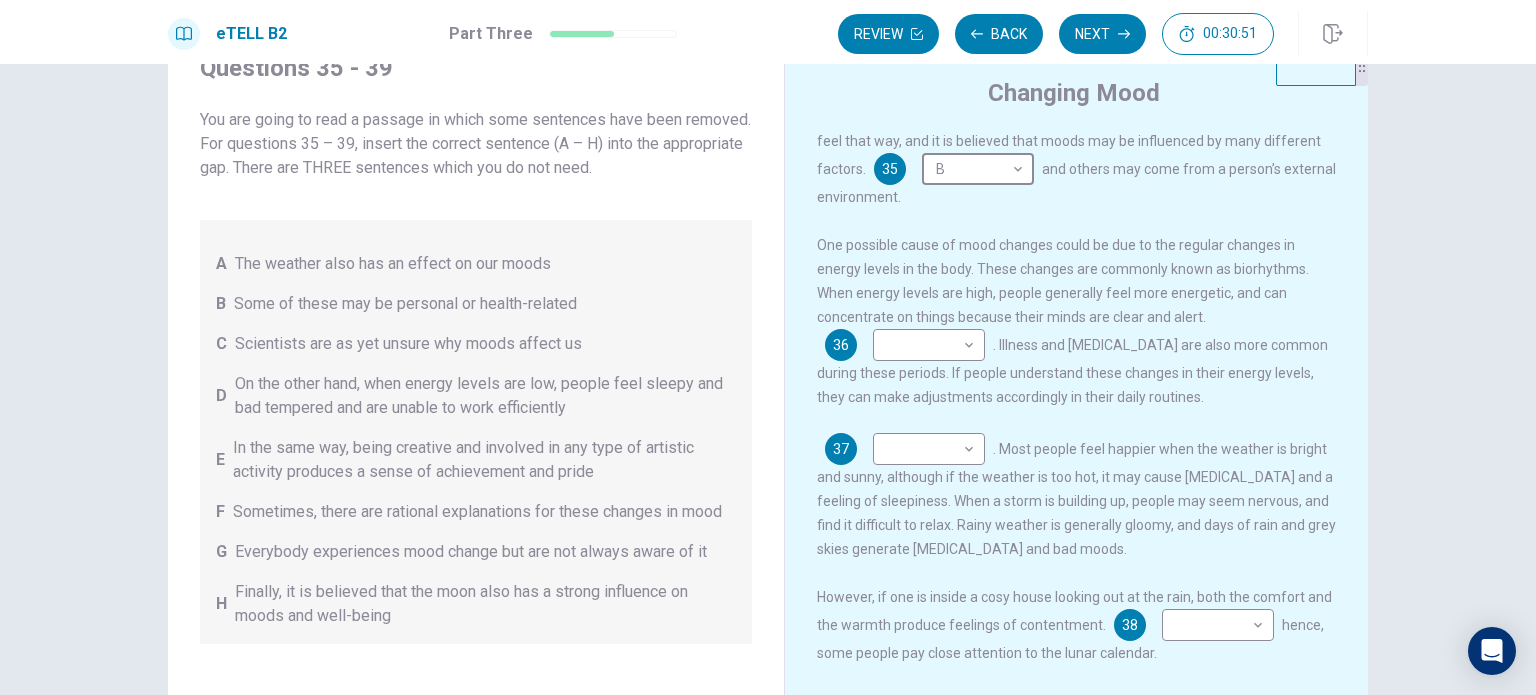 scroll, scrollTop: 124, scrollLeft: 0, axis: vertical 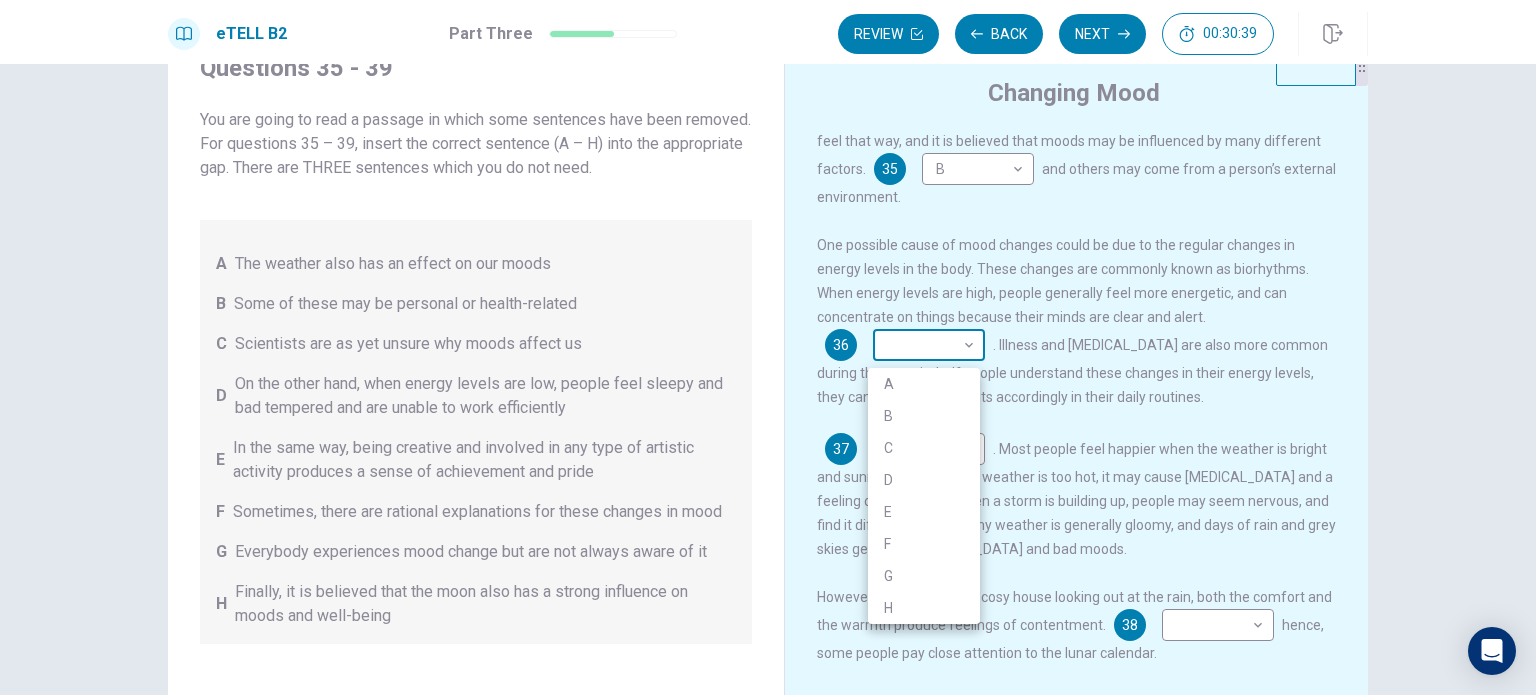 click on "This site uses cookies, as explained in our  Privacy Policy . If you agree to the use of cookies, please click the Accept button and continue to browse our site.   Privacy Policy Accept   eTELL B2 Part Three Review Back Next 00:30:39 Question 15 - 19 of 30 00:30:39 Review Back Next Questions 35 - 39 You are going to read a passage in which some sentences have been  removed. For questions 35 – 39, insert the correct sentence (A – H) into the  appropriate gap. There are THREE sentences which you do not need. A The weather also has an effect on our moods B Some of these may be personal or health-related C Scientists are as yet unsure why moods affect us D On the other hand, when energy levels are low, people feel sleepy and bad tempered and are unable to work efficiently E In the same way, being creative and involved in any type of artistic activity  produces a sense of achievement and pride F Sometimes, there are rational explanations for these changes in mood G H Changing Mood 35 B * ​ 36 ​ ​ 37 ​" at bounding box center (768, 347) 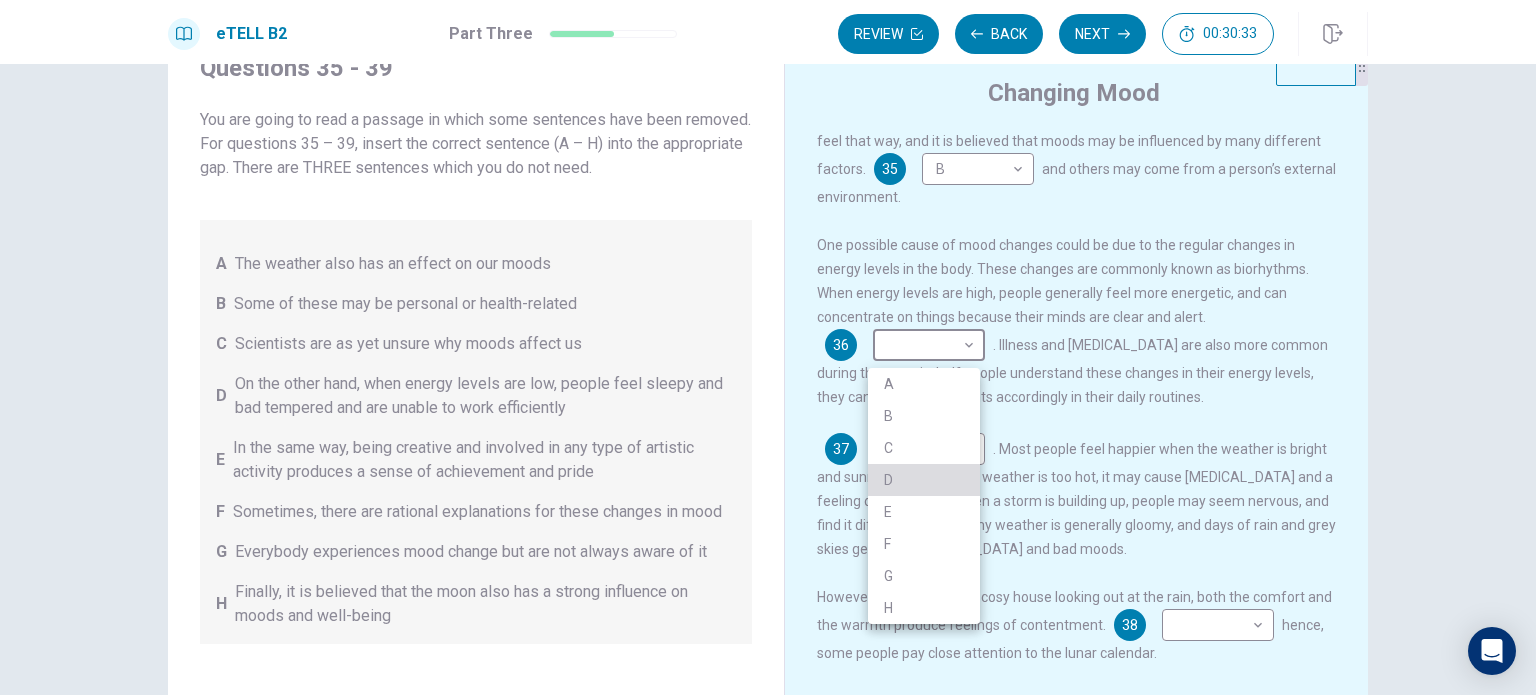 click on "D" at bounding box center (924, 480) 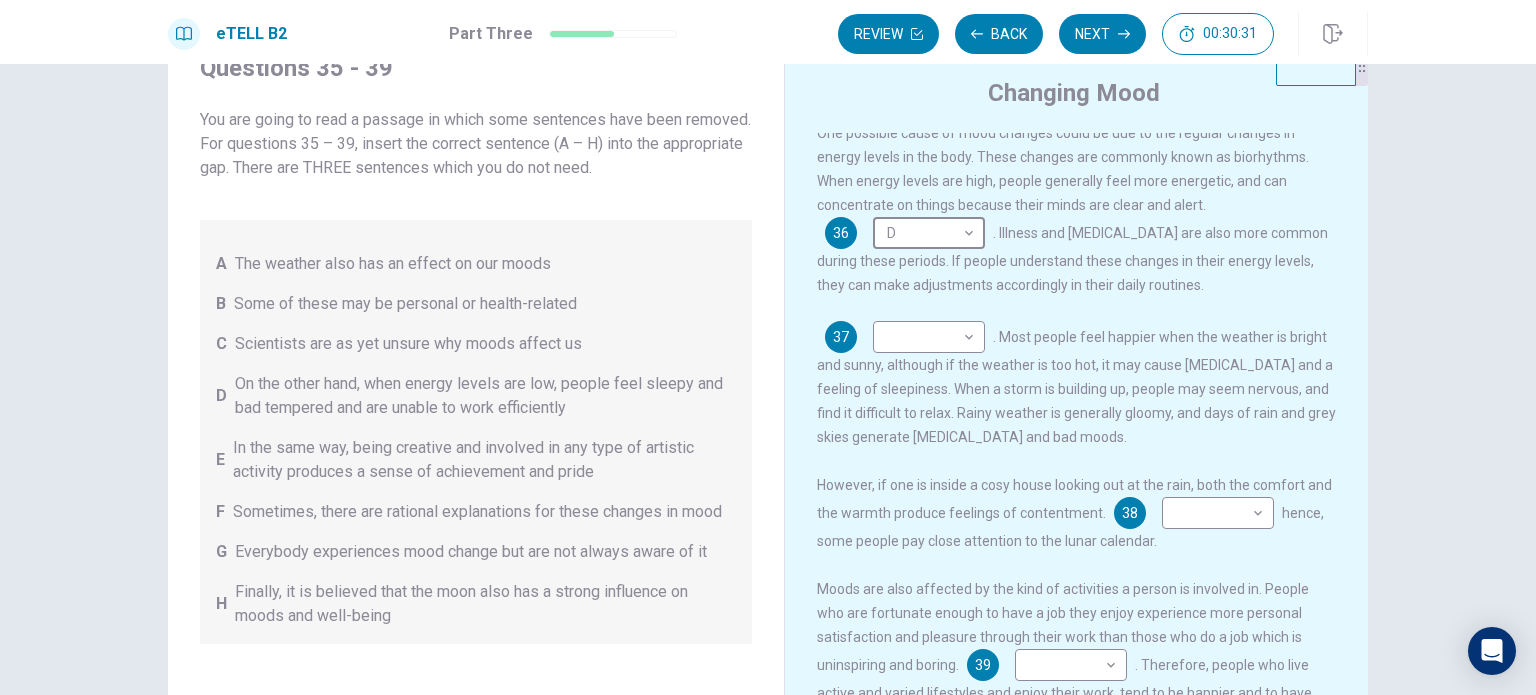 scroll, scrollTop: 252, scrollLeft: 0, axis: vertical 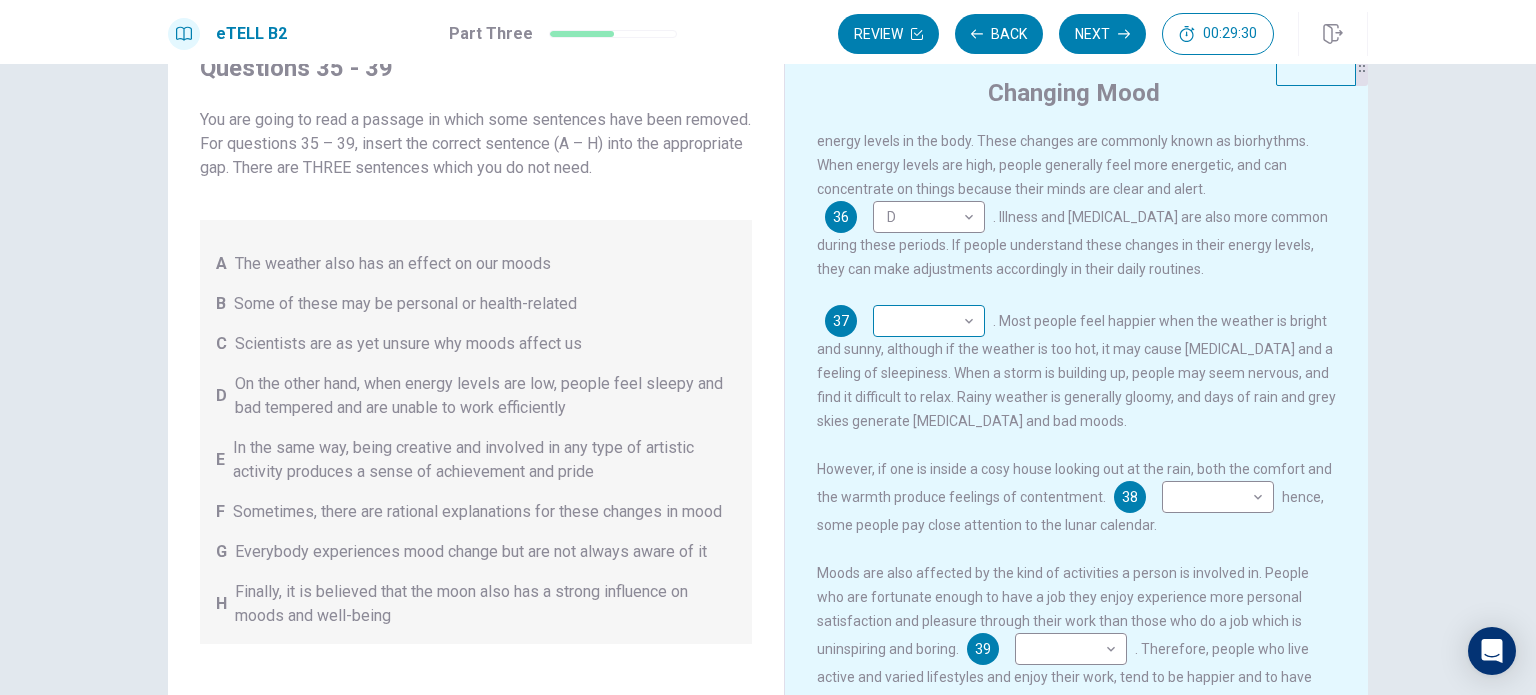 click on "​ ​" at bounding box center [929, 321] 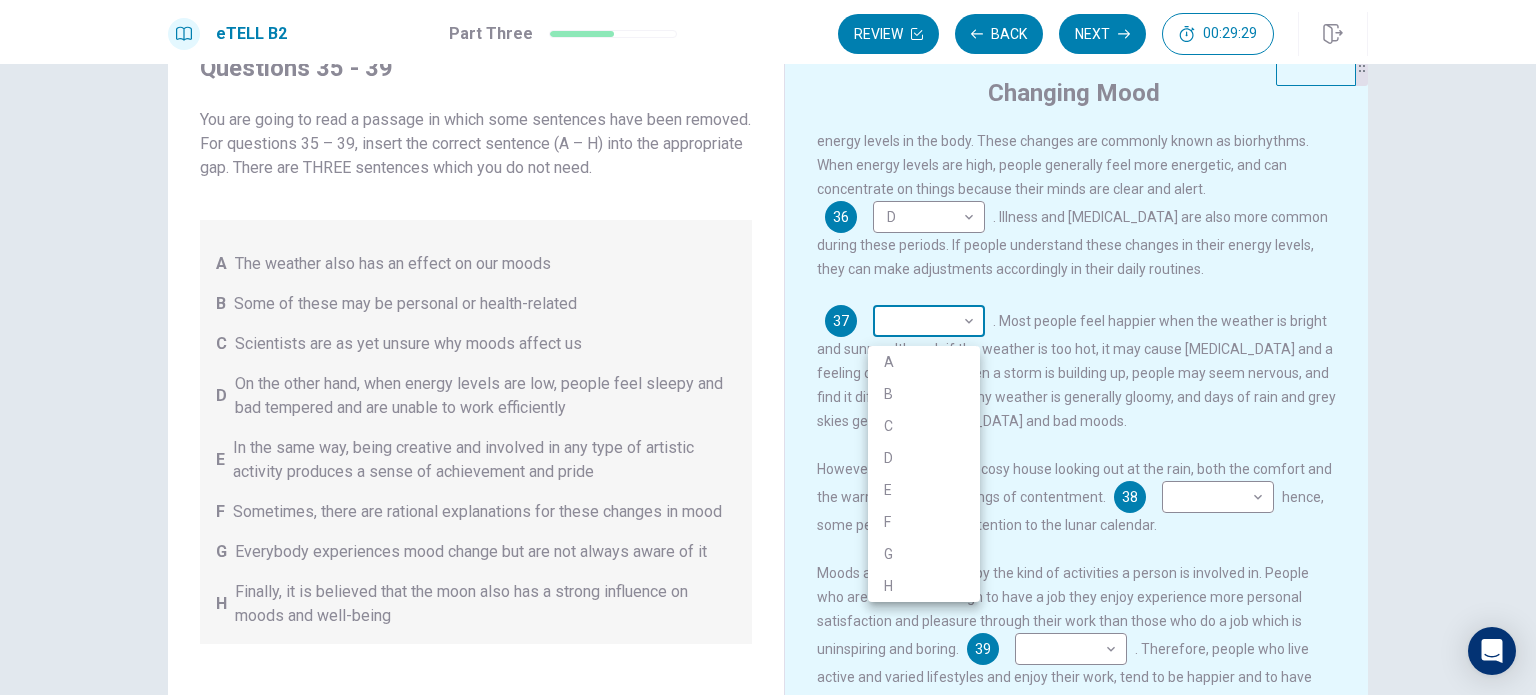 click on "This site uses cookies, as explained in our  Privacy Policy . If you agree to the use of cookies, please click the Accept button and continue to browse our site.   Privacy Policy Accept   eTELL B2 Part Three Review Back Next 00:29:29 Question 15 - 19 of 30 00:29:29 Review Back Next Questions 35 - 39 You are going to read a passage in which some sentences have been  removed. For questions 35 – 39, insert the correct sentence (A – H) into the  appropriate gap. There are THREE sentences which you do not need. A The weather also has an effect on our moods B Some of these may be personal or health-related C Scientists are as yet unsure why moods affect us D On the other hand, when energy levels are low, people feel sleepy and bad tempered and are unable to work efficiently E In the same way, being creative and involved in any type of artistic activity  produces a sense of achievement and pride F Sometimes, there are rational explanations for these changes in mood G H Changing Mood 35 B * ​ 36 D * ​ 37 ​" at bounding box center [768, 347] 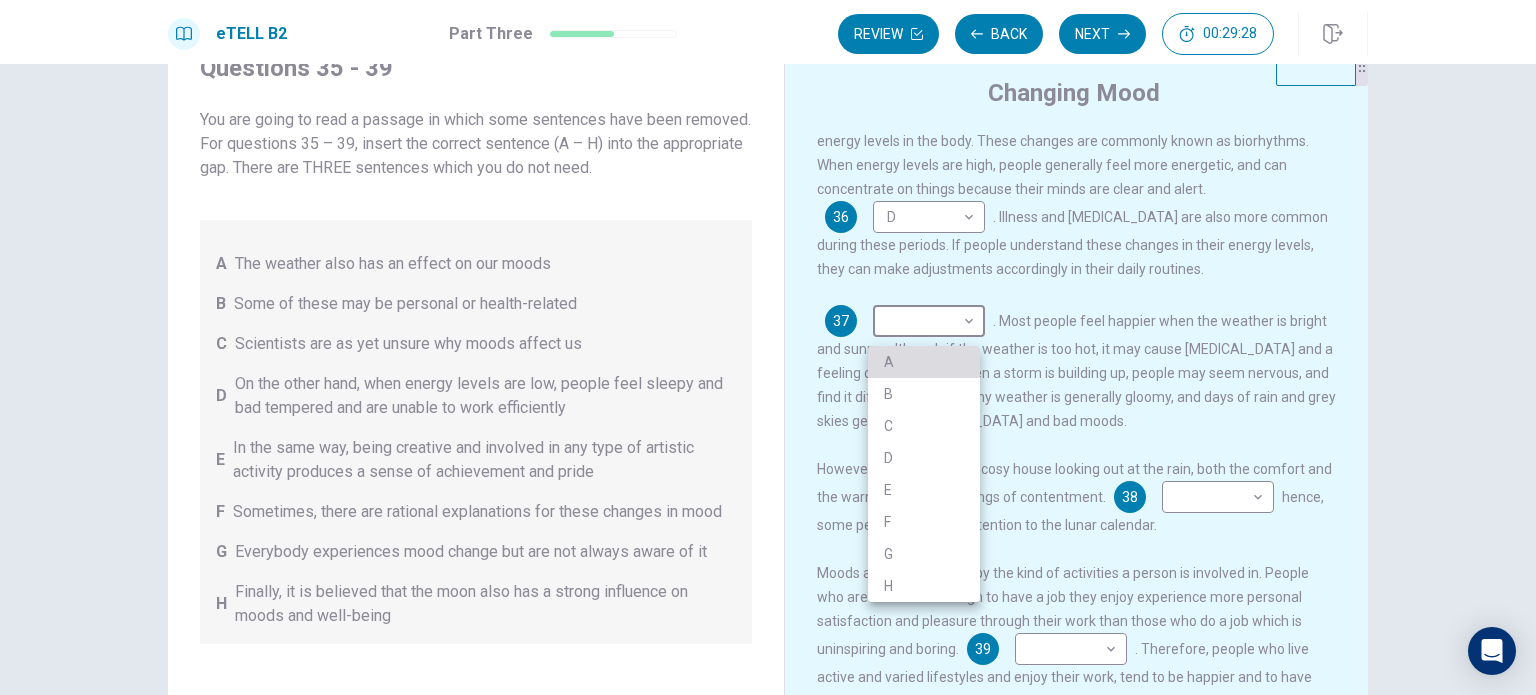click on "A" at bounding box center (924, 362) 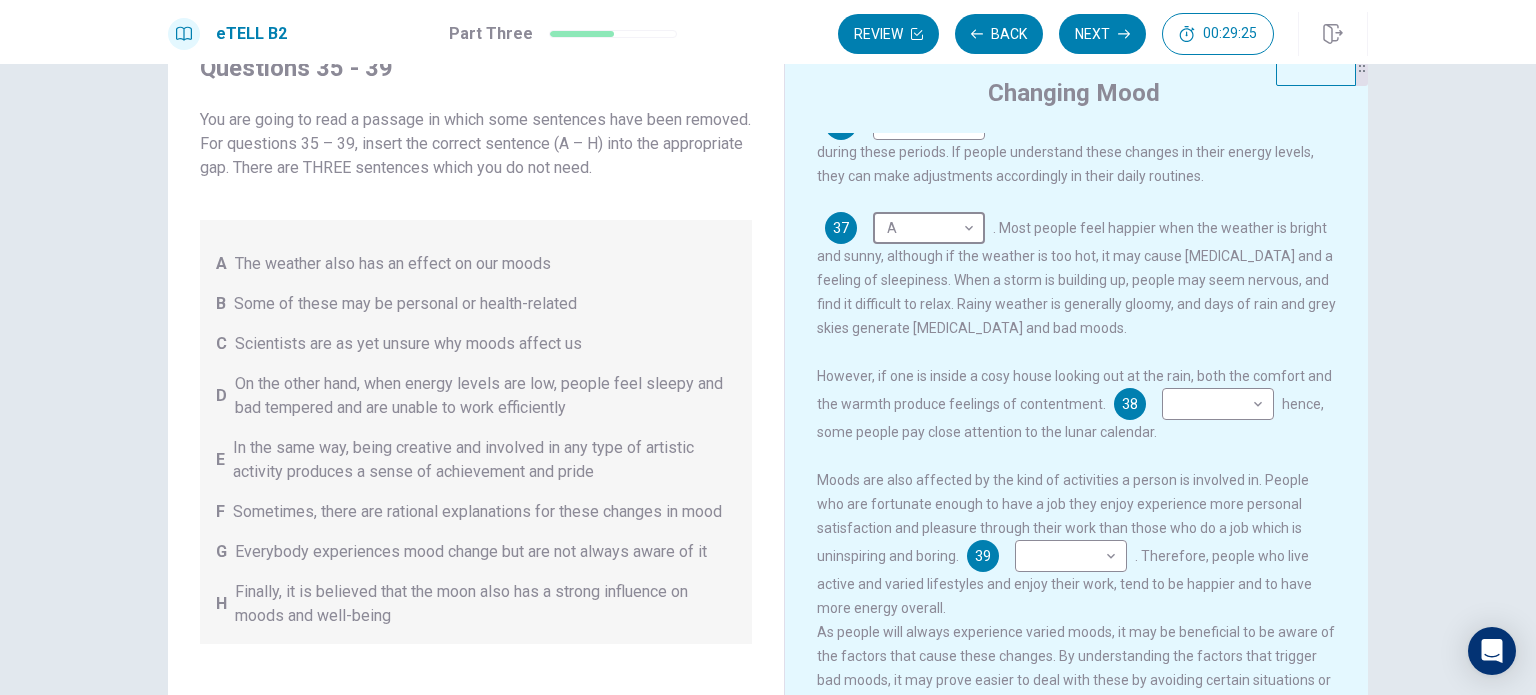 scroll, scrollTop: 366, scrollLeft: 0, axis: vertical 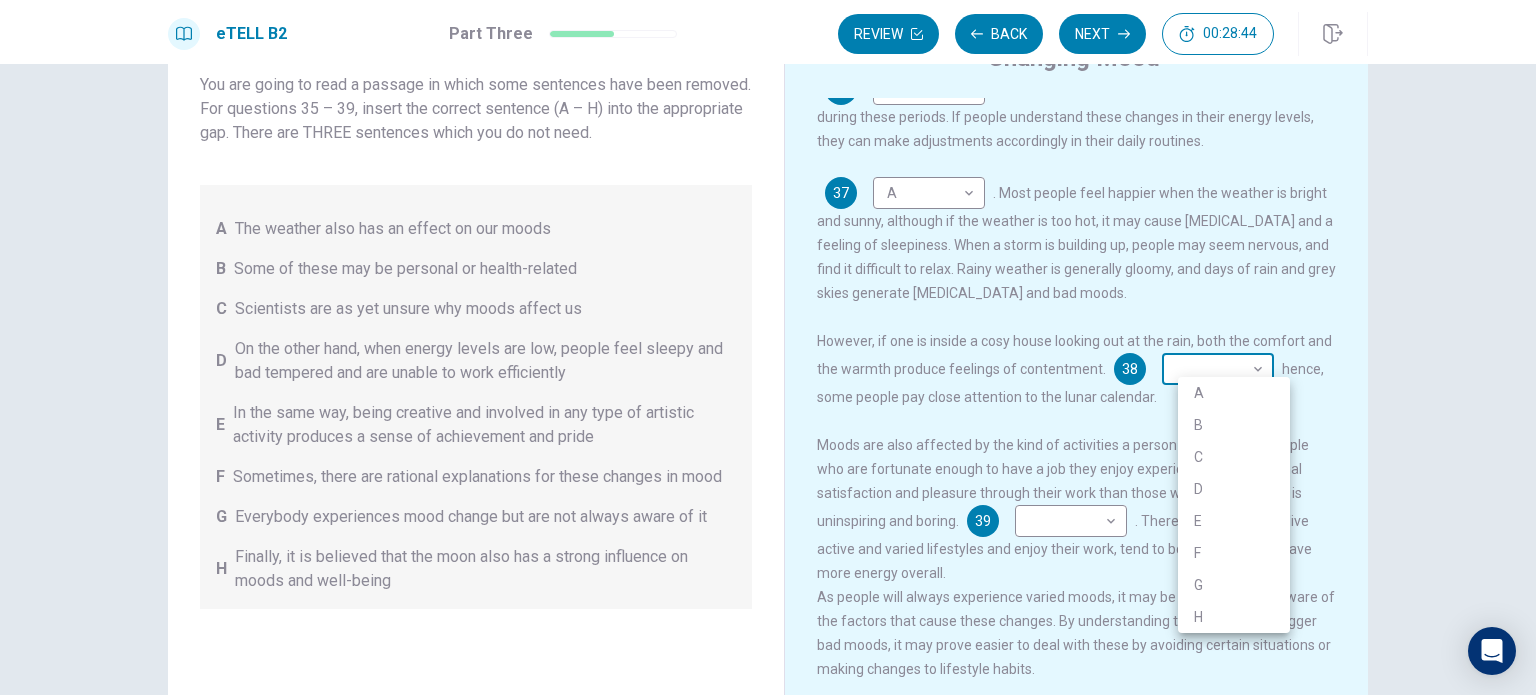 click on "This site uses cookies, as explained in our  Privacy Policy . If you agree to the use of cookies, please click the Accept button and continue to browse our site.   Privacy Policy Accept   eTELL B2 Part Three Review Back Next 00:28:44 Question 15 - 19 of 30 00:28:44 Review Back Next Questions 35 - 39 You are going to read a passage in which some sentences have been  removed. For questions 35 – 39, insert the correct sentence (A – H) into the  appropriate gap. There are THREE sentences which you do not need. A The weather also has an effect on our moods B Some of these may be personal or health-related C Scientists are as yet unsure why moods affect us D On the other hand, when energy levels are low, people feel sleepy and bad tempered and are unable to work efficiently E In the same way, being creative and involved in any type of artistic activity  produces a sense of achievement and pride F Sometimes, there are rational explanations for these changes in mood G H Changing Mood 35 B * ​ 36 D * ​ 37 A *" at bounding box center (768, 347) 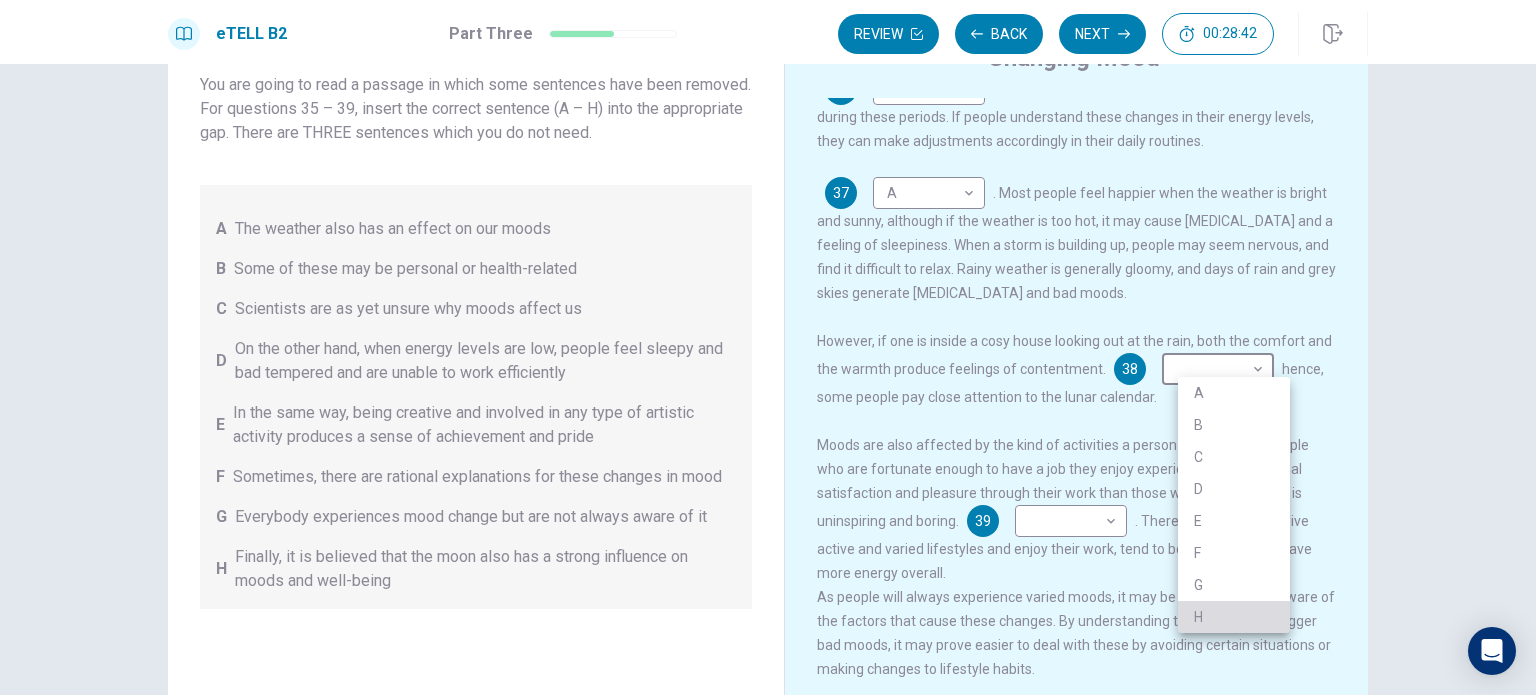 click on "H" at bounding box center [1234, 617] 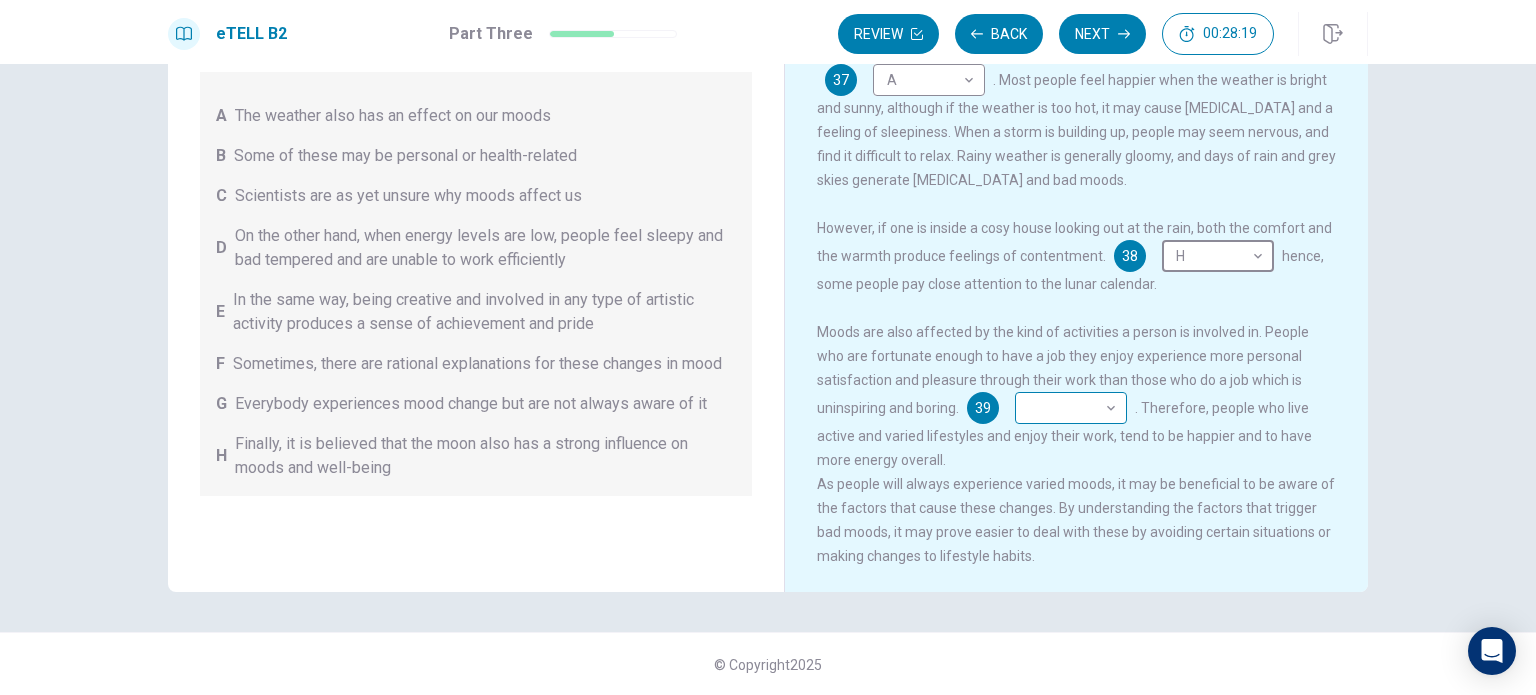 scroll, scrollTop: 208, scrollLeft: 0, axis: vertical 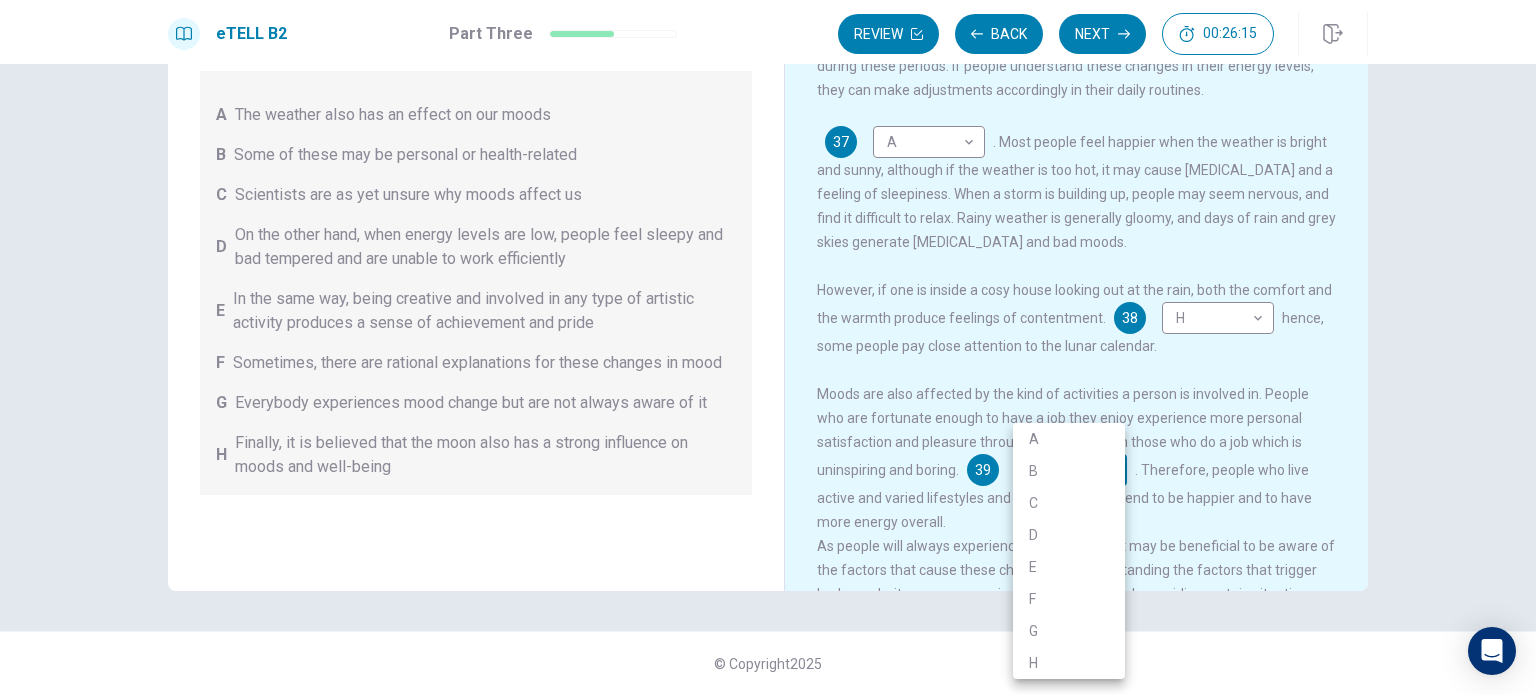 click on "This site uses cookies, as explained in our  Privacy Policy . If you agree to the use of cookies, please click the Accept button and continue to browse our site.   Privacy Policy Accept   eTELL B2 Part Three Review Back Next 00:26:15 Question 15 - 19 of 30 00:26:15 Review Back Next Questions 35 - 39 You are going to read a passage in which some sentences have been  removed. For questions 35 – 39, insert the correct sentence (A – H) into the  appropriate gap. There are THREE sentences which you do not need. A The weather also has an effect on our moods B Some of these may be personal or health-related C Scientists are as yet unsure why moods affect us D On the other hand, when energy levels are low, people feel sleepy and bad tempered and are unable to work efficiently E In the same way, being creative and involved in any type of artistic activity  produces a sense of achievement and pride F Sometimes, there are rational explanations for these changes in mood G H Changing Mood 35 B * ​ 36 D * ​ 37 A *" at bounding box center (768, 347) 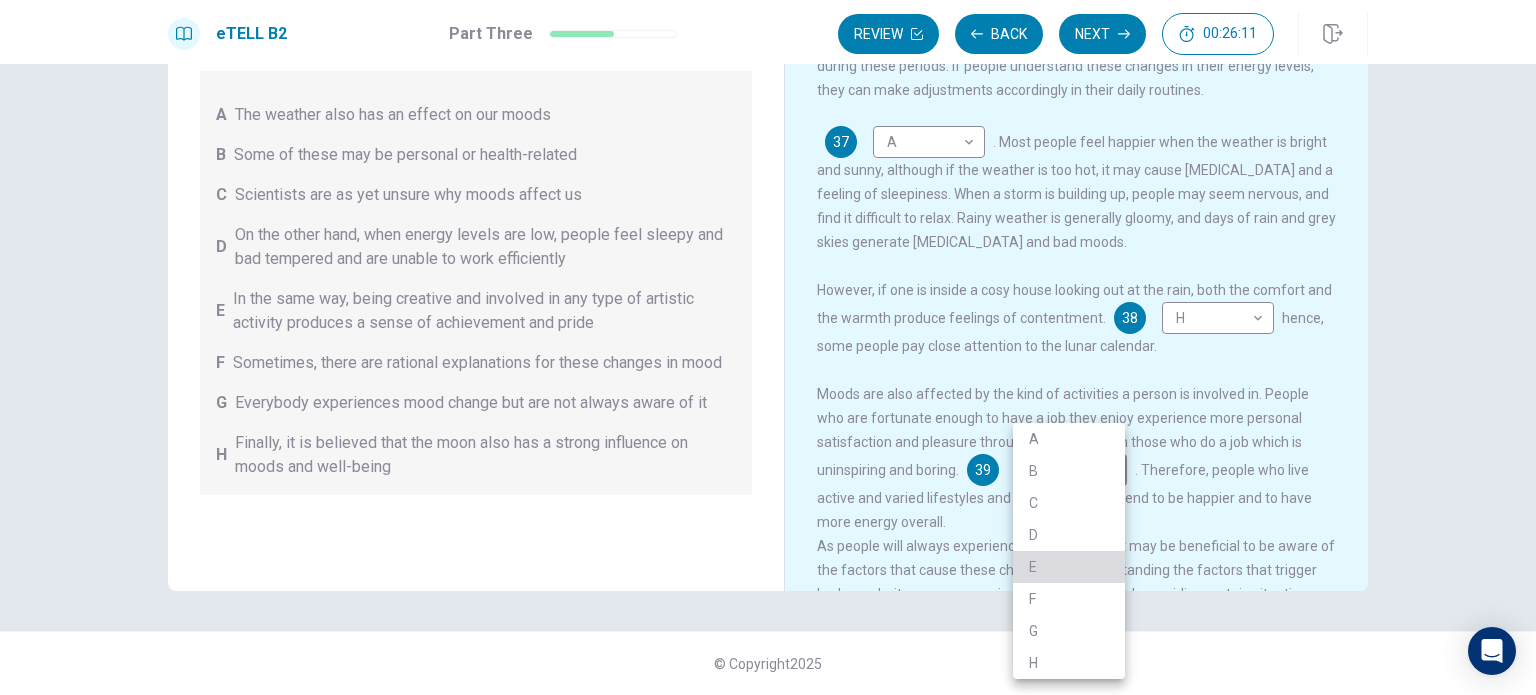 click on "E" at bounding box center [1069, 567] 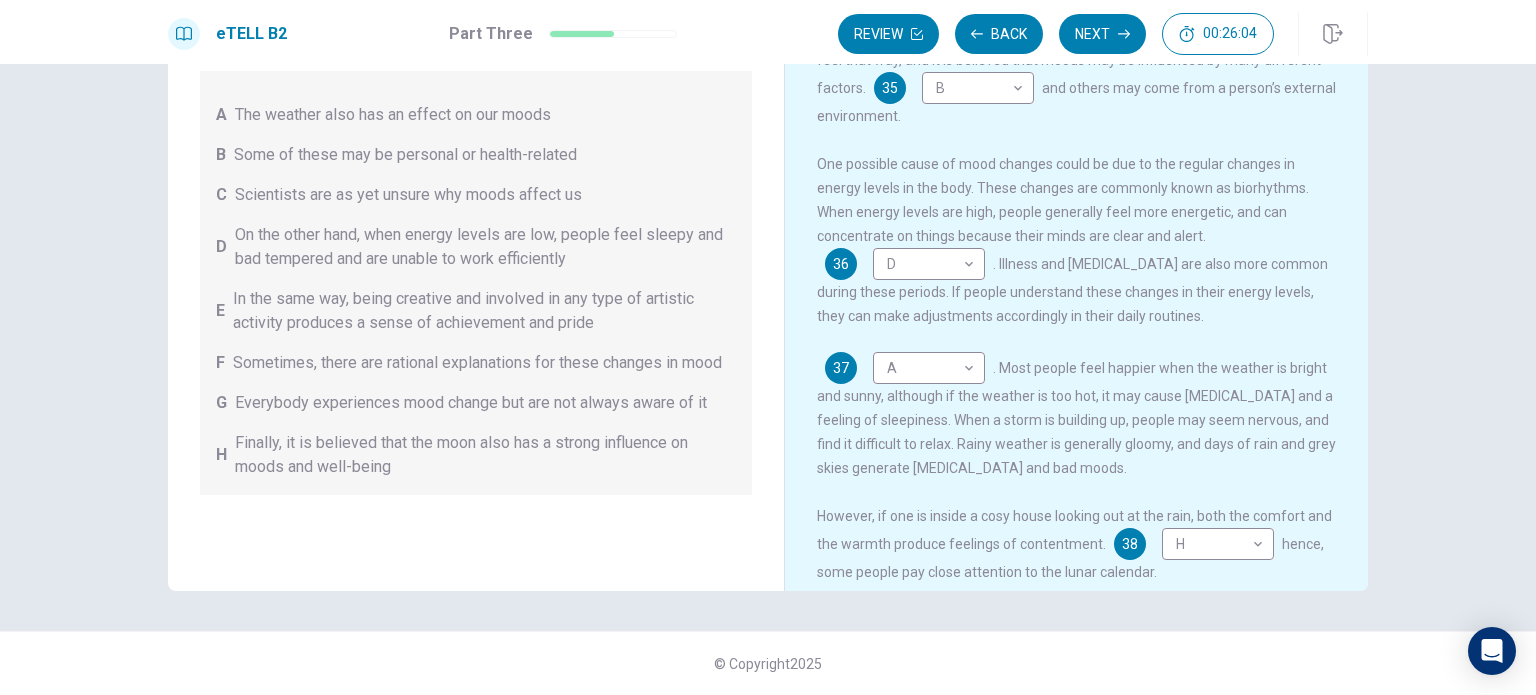 scroll, scrollTop: 47, scrollLeft: 0, axis: vertical 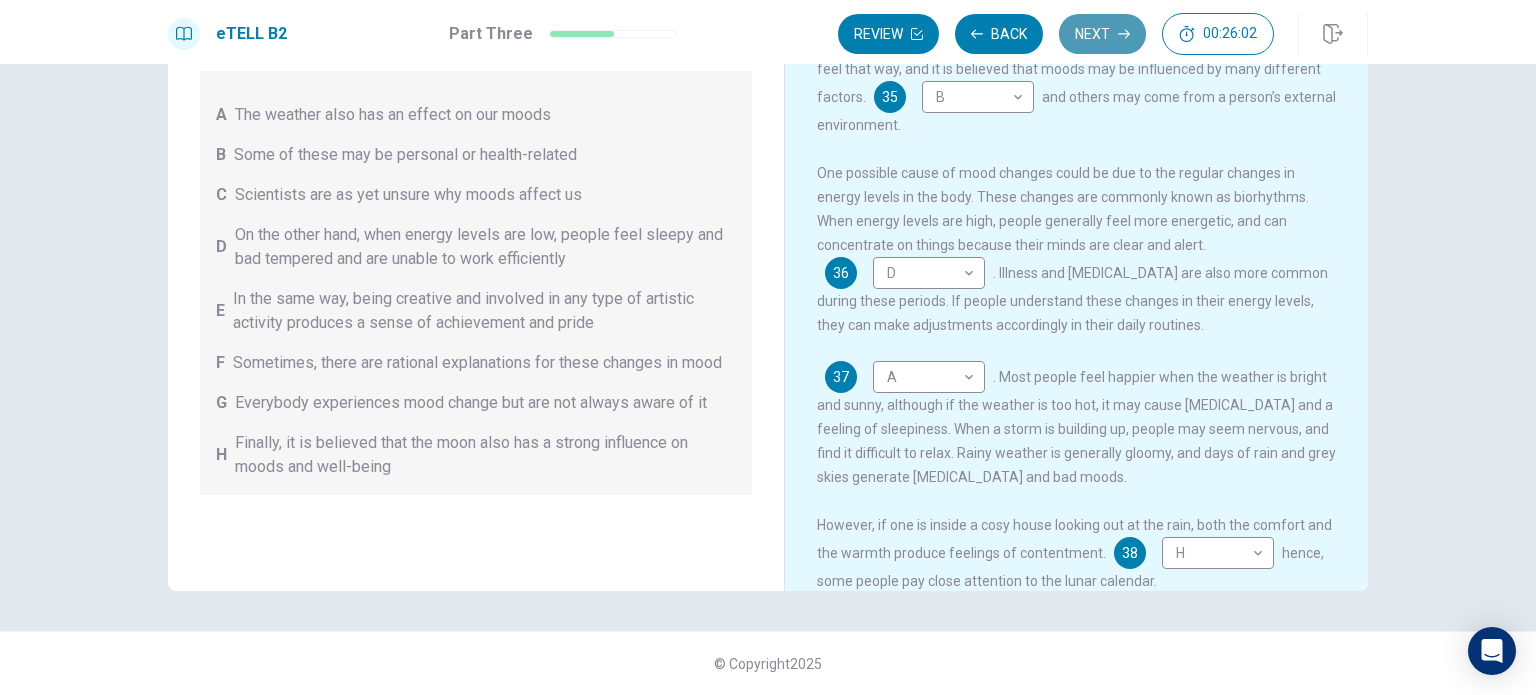 click on "Next" at bounding box center [1102, 34] 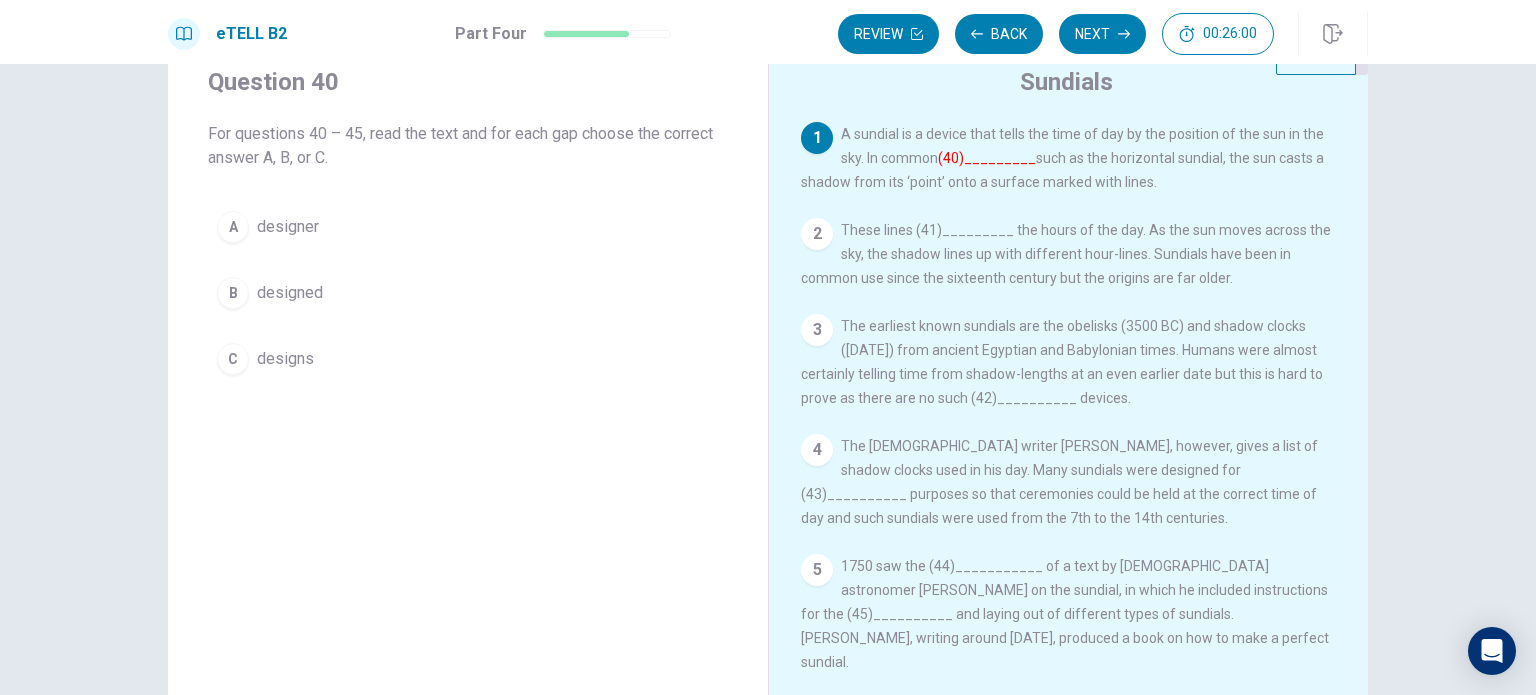 scroll, scrollTop: 0, scrollLeft: 0, axis: both 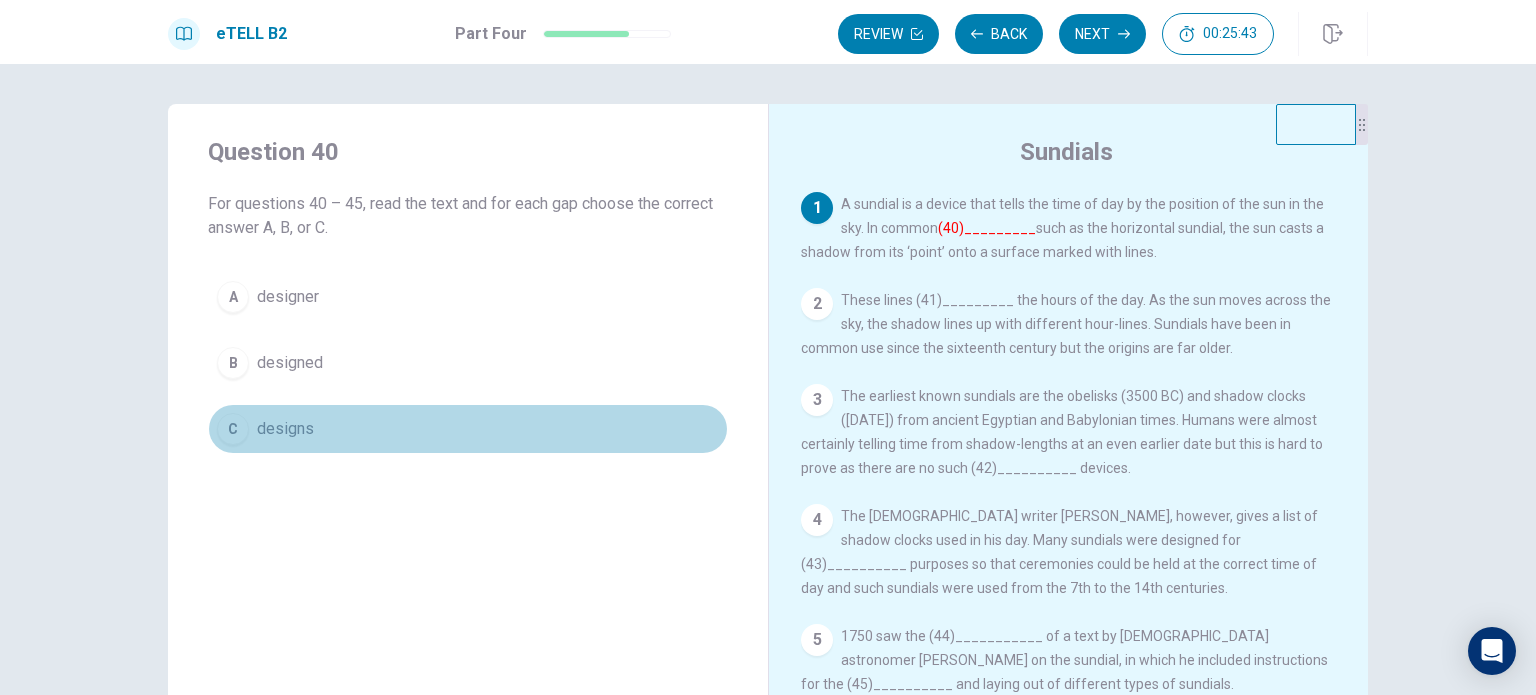 click on "designs" at bounding box center (285, 429) 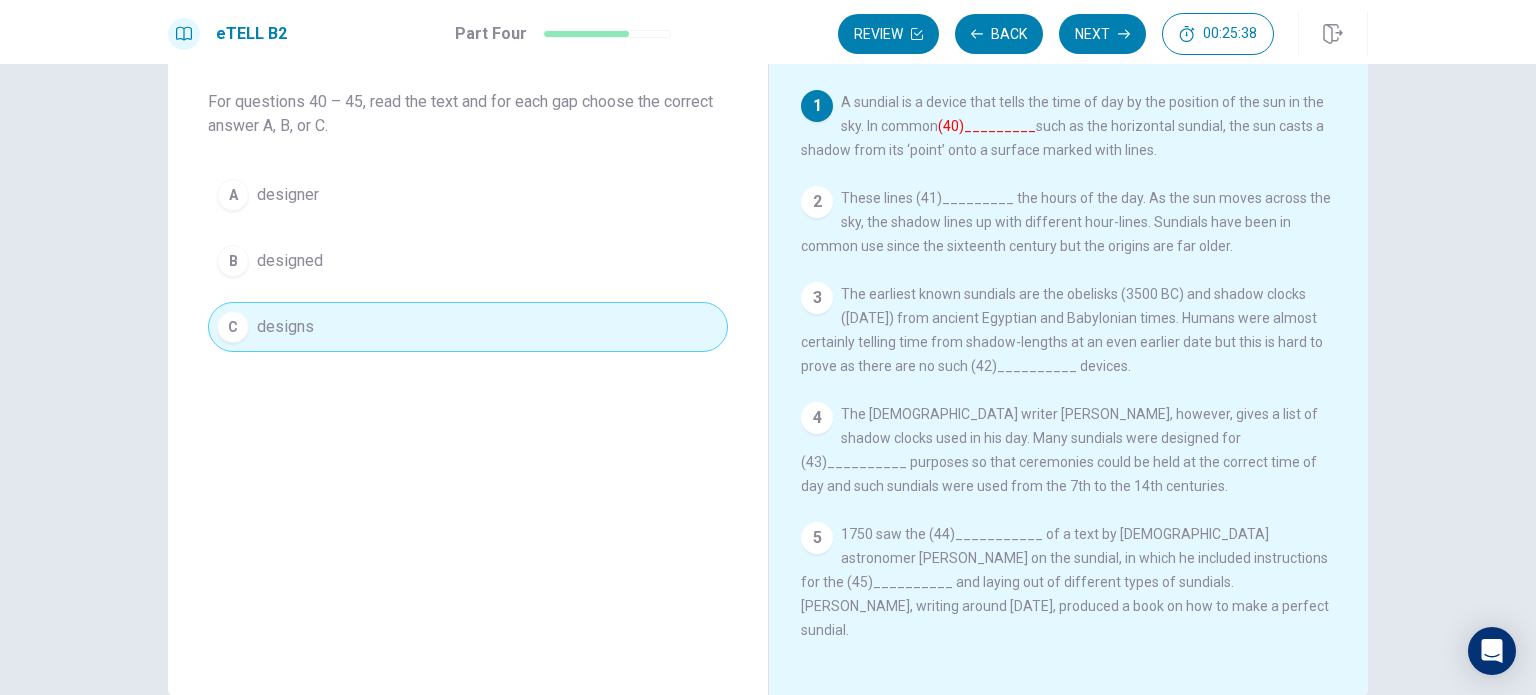 scroll, scrollTop: 0, scrollLeft: 0, axis: both 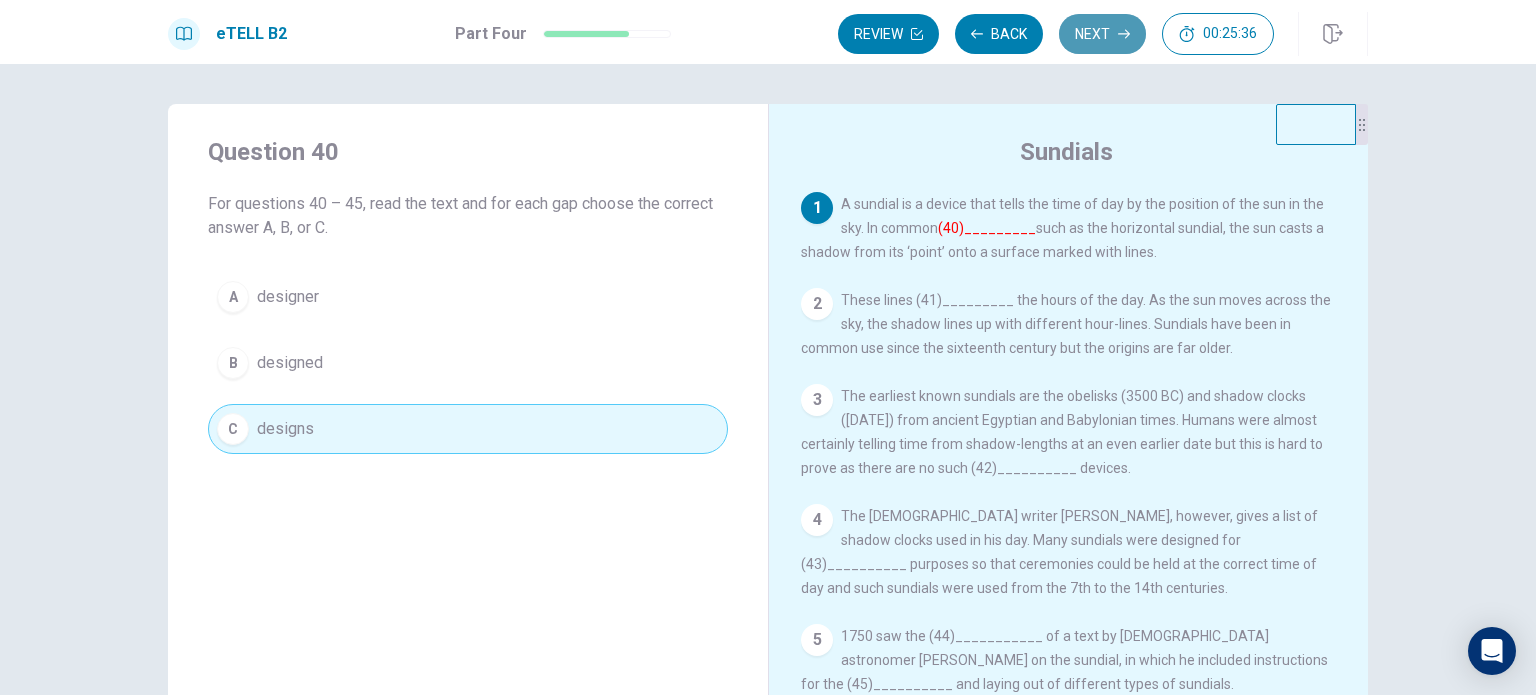 click on "Next" at bounding box center (1102, 34) 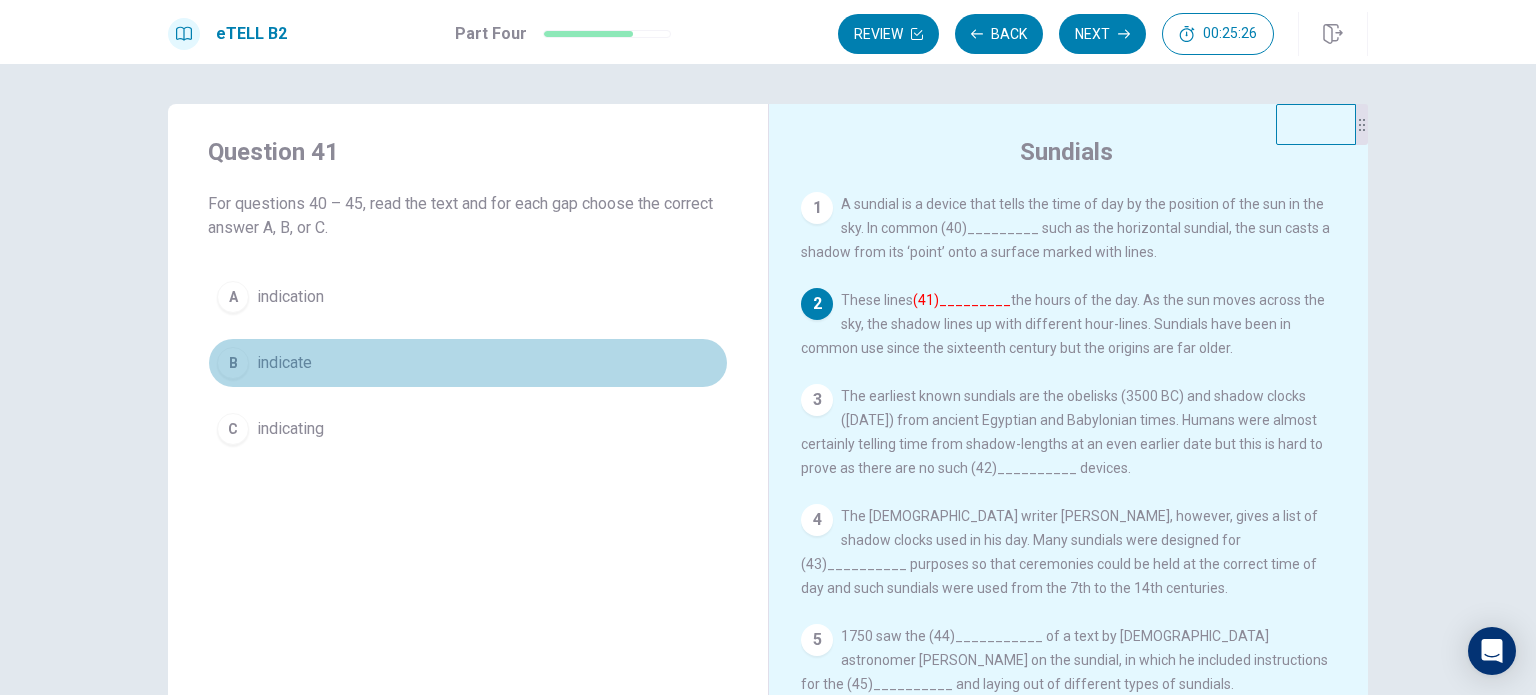 click on "B indicate" at bounding box center [468, 363] 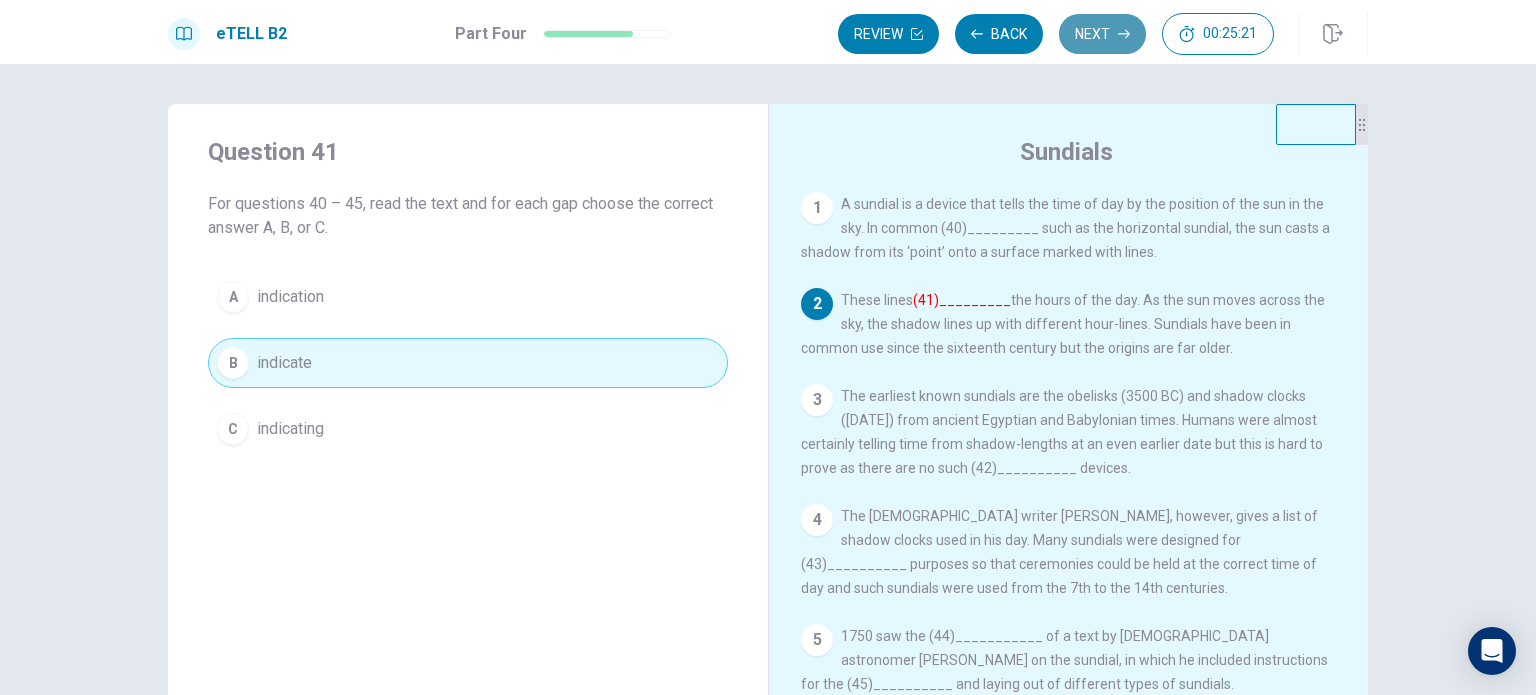 click on "Next" at bounding box center (1102, 34) 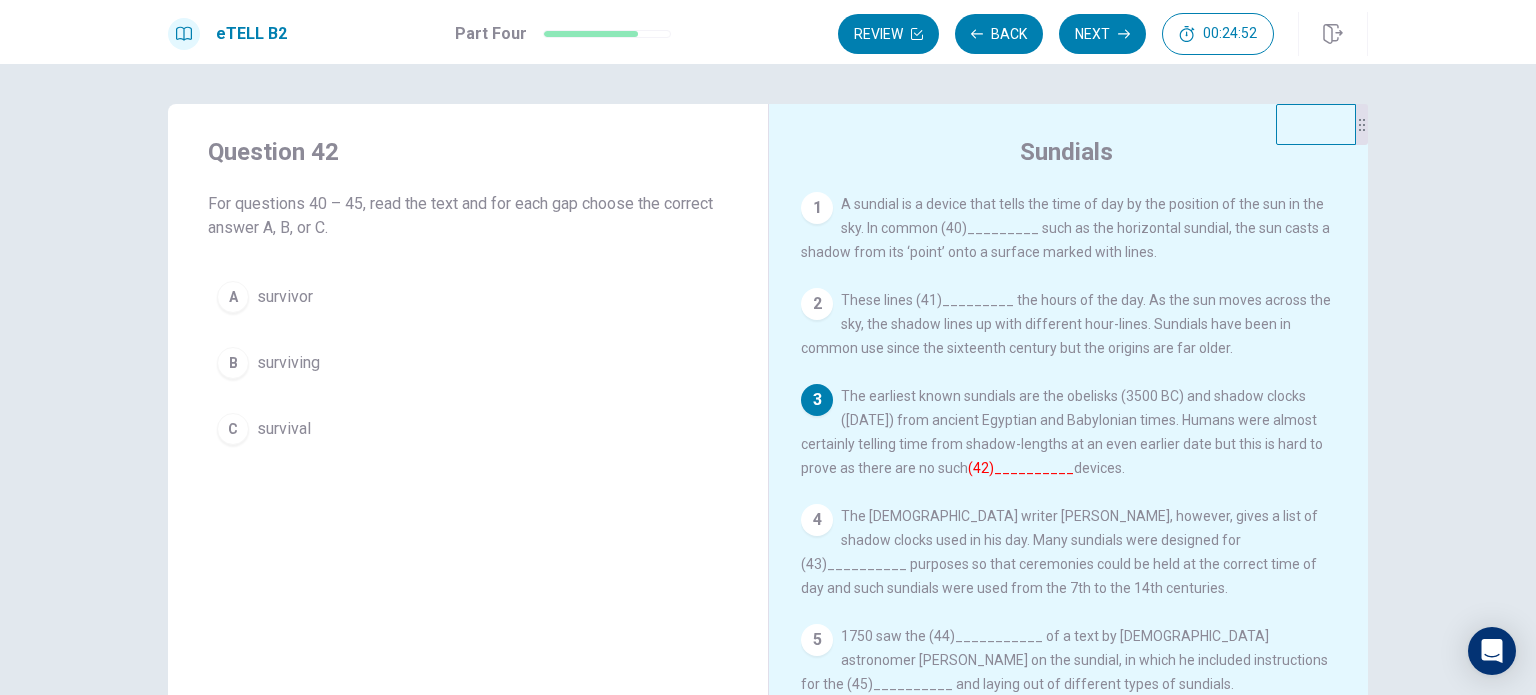 click on "survival" at bounding box center (284, 429) 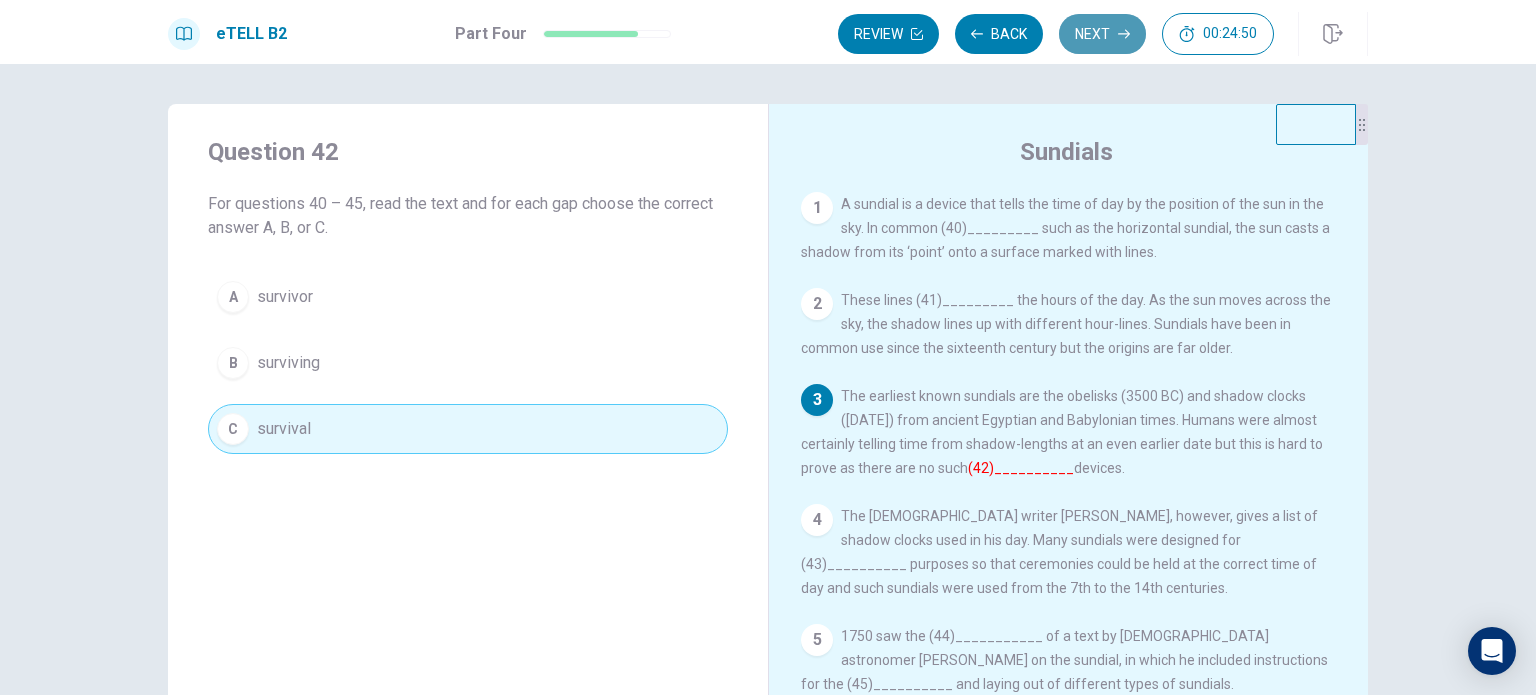 click on "Next" at bounding box center [1102, 34] 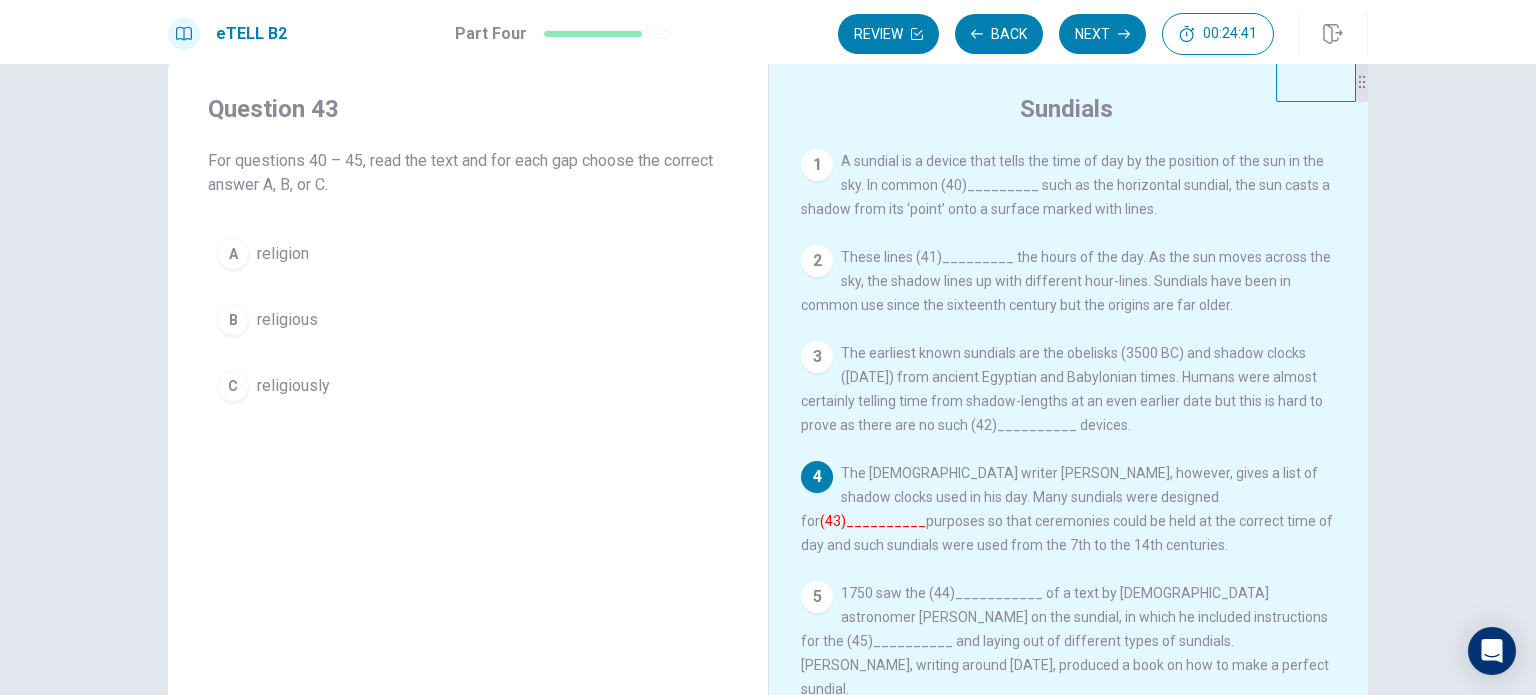 scroll, scrollTop: 40, scrollLeft: 0, axis: vertical 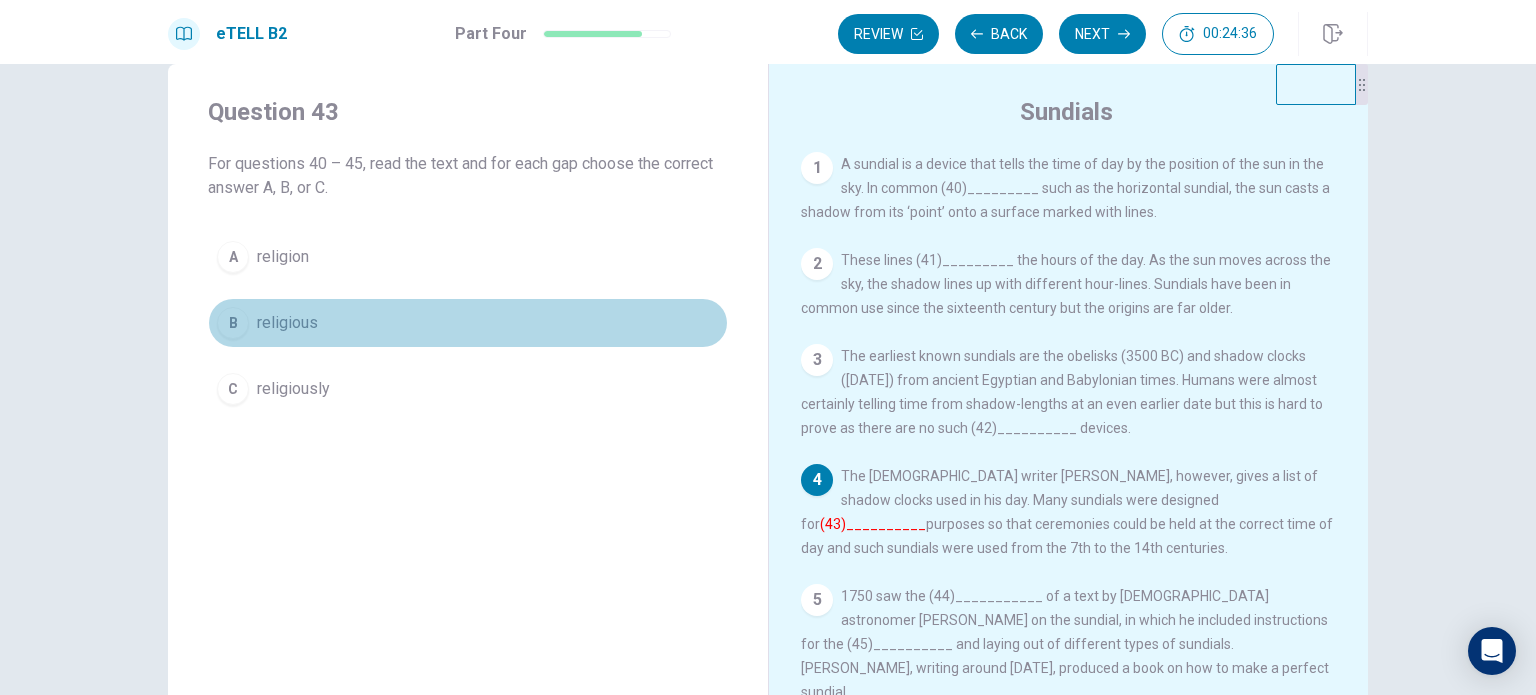 click on "religious" at bounding box center [287, 323] 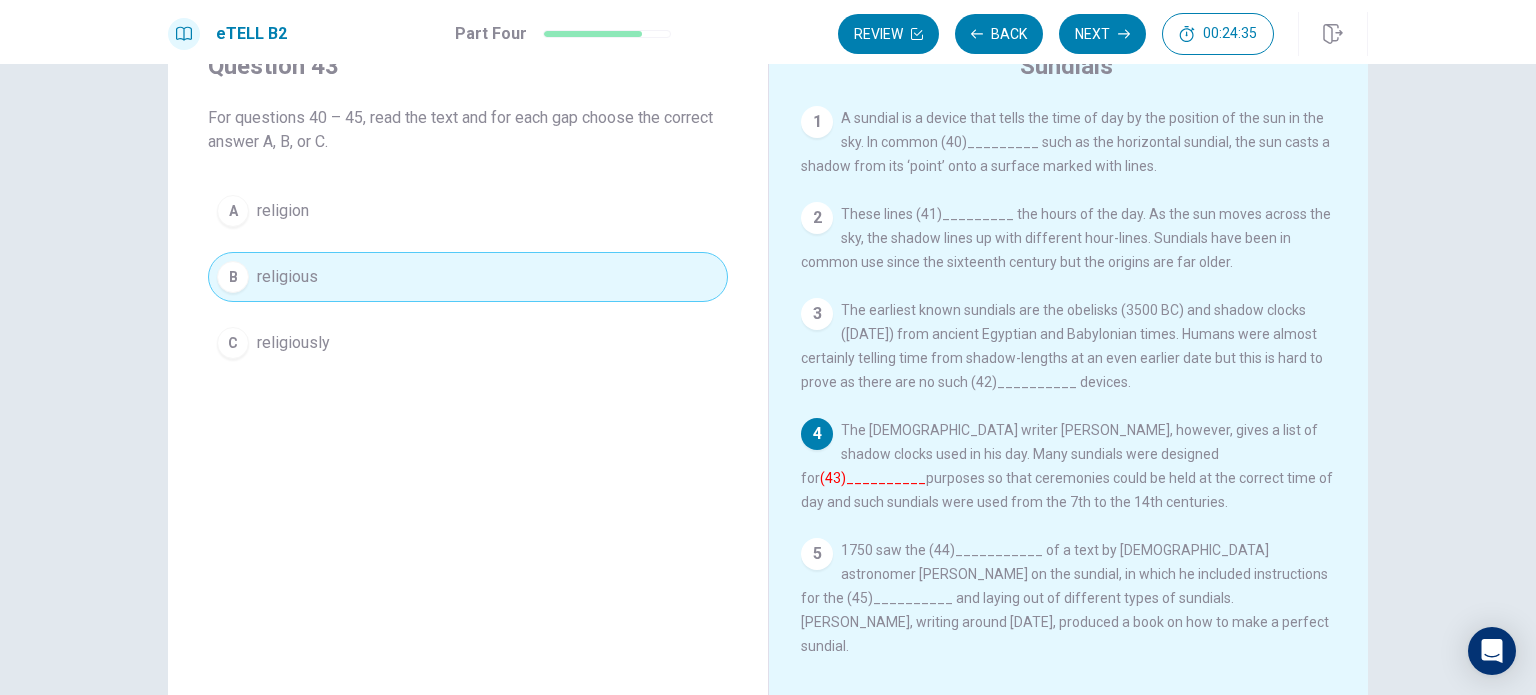 scroll, scrollTop: 95, scrollLeft: 0, axis: vertical 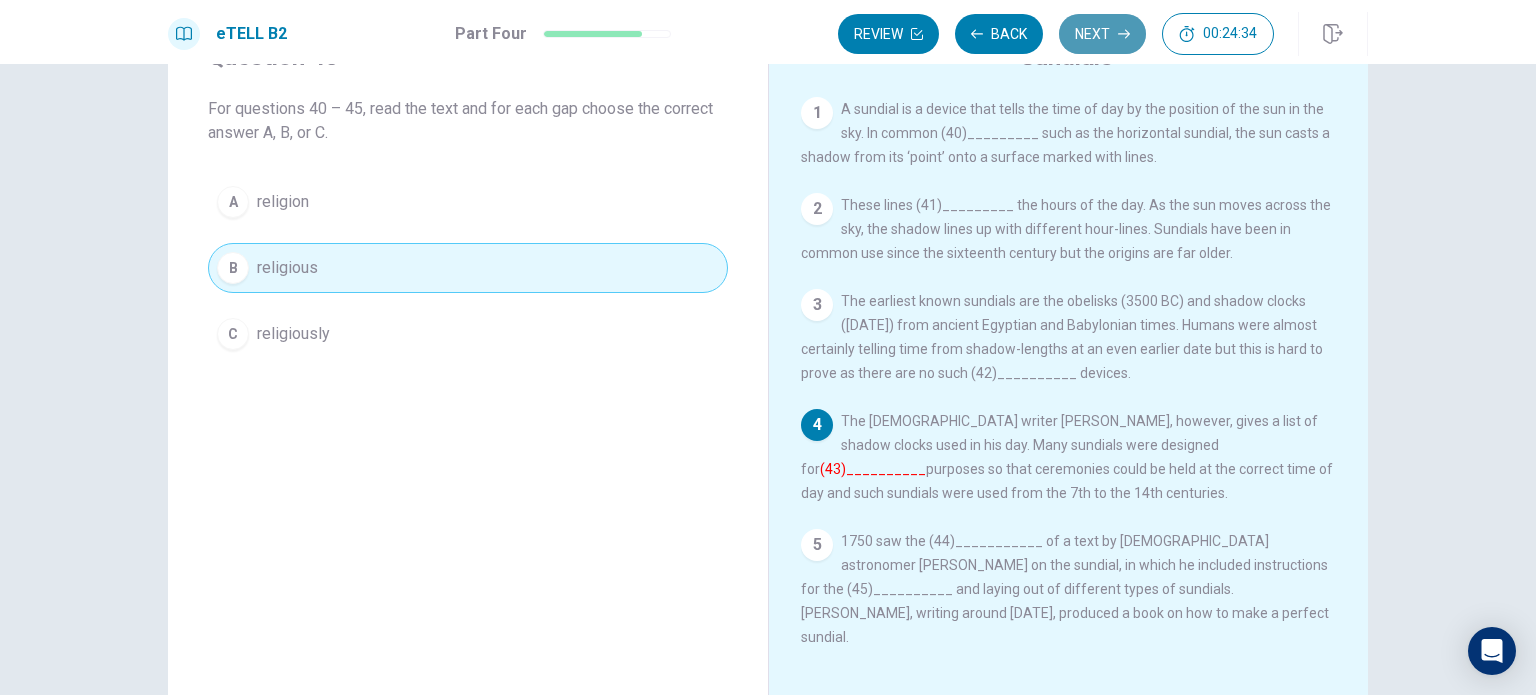 click on "Next" at bounding box center [1102, 34] 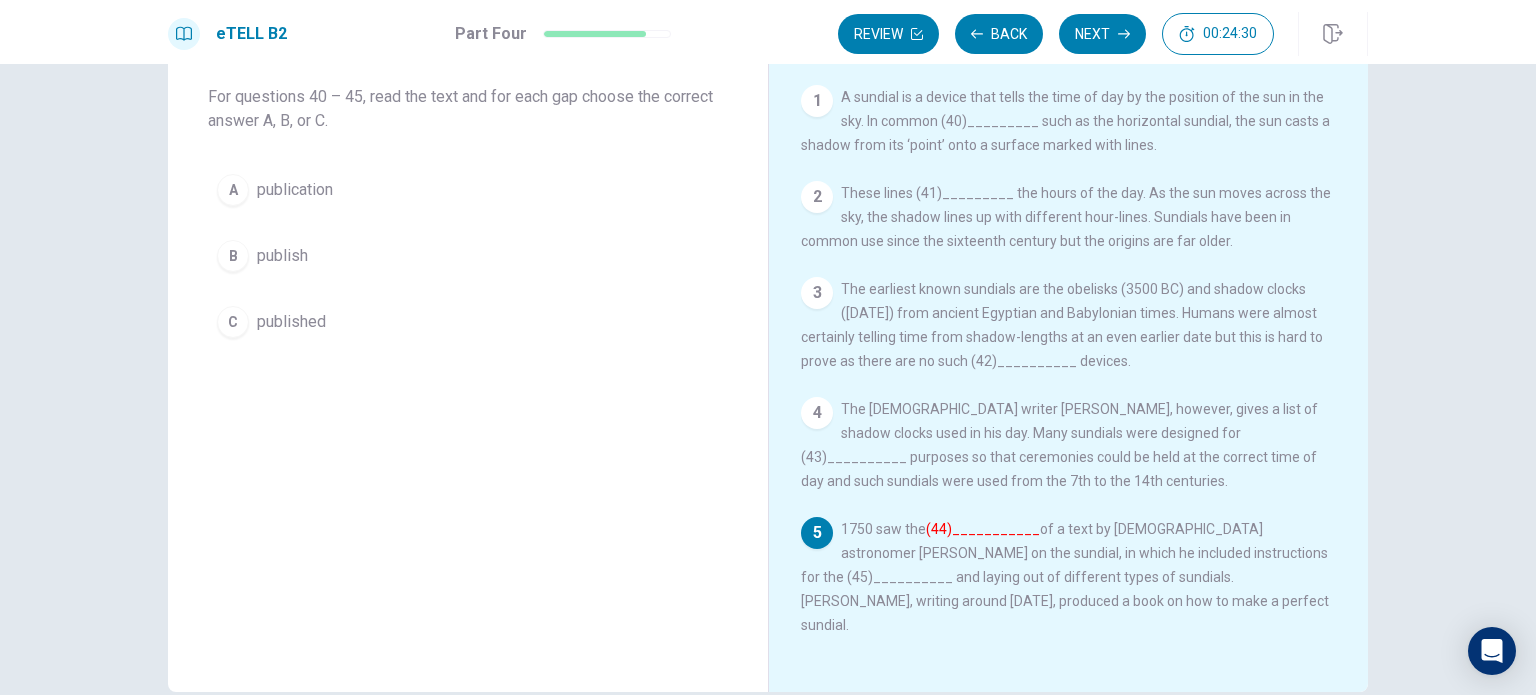 scroll, scrollTop: 106, scrollLeft: 0, axis: vertical 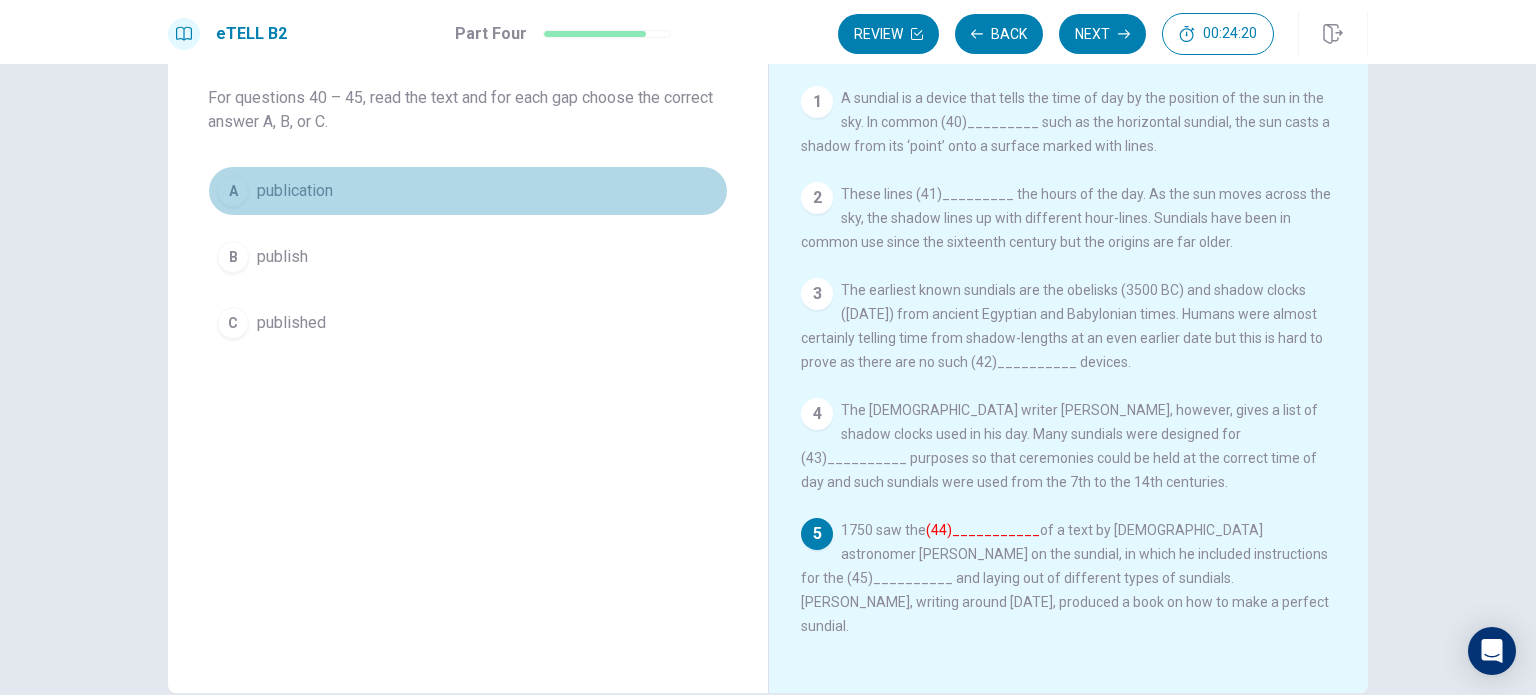 click on "publication" at bounding box center (295, 191) 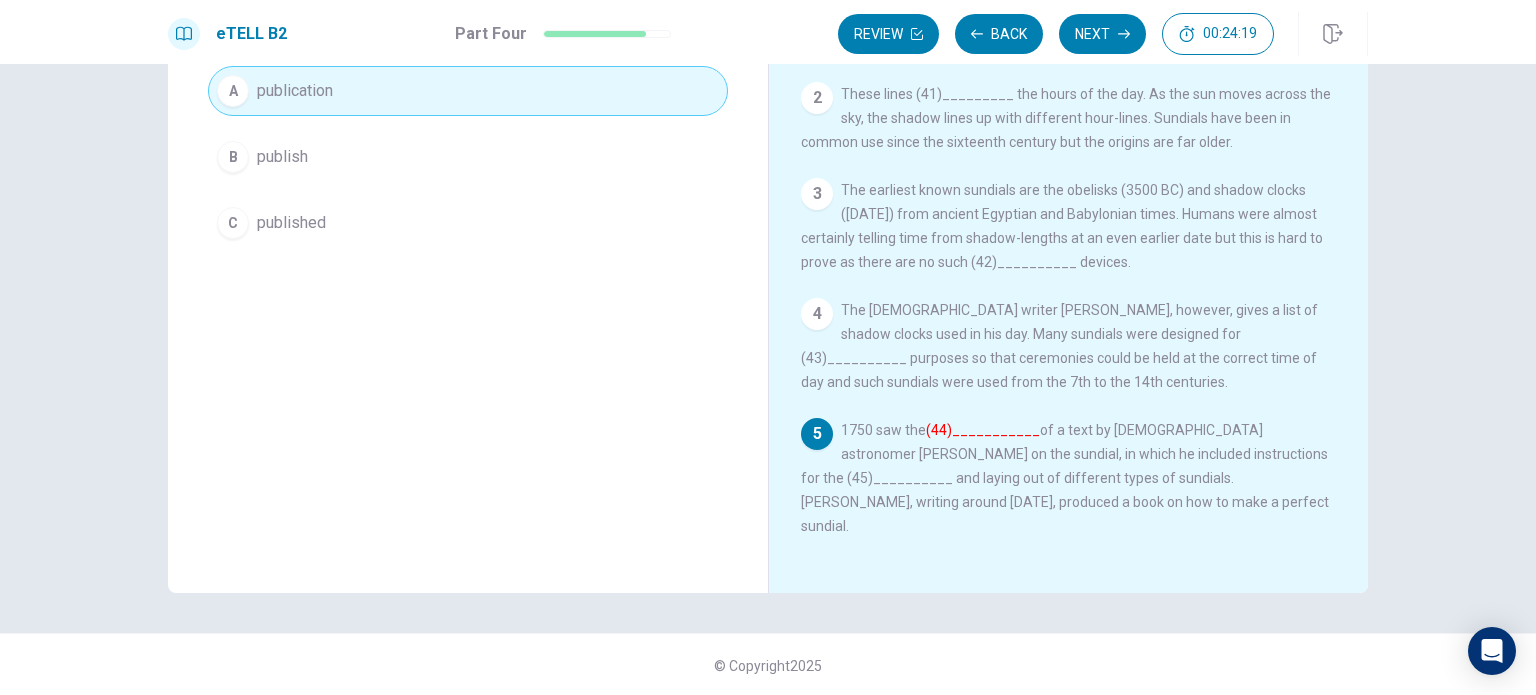 scroll, scrollTop: 0, scrollLeft: 0, axis: both 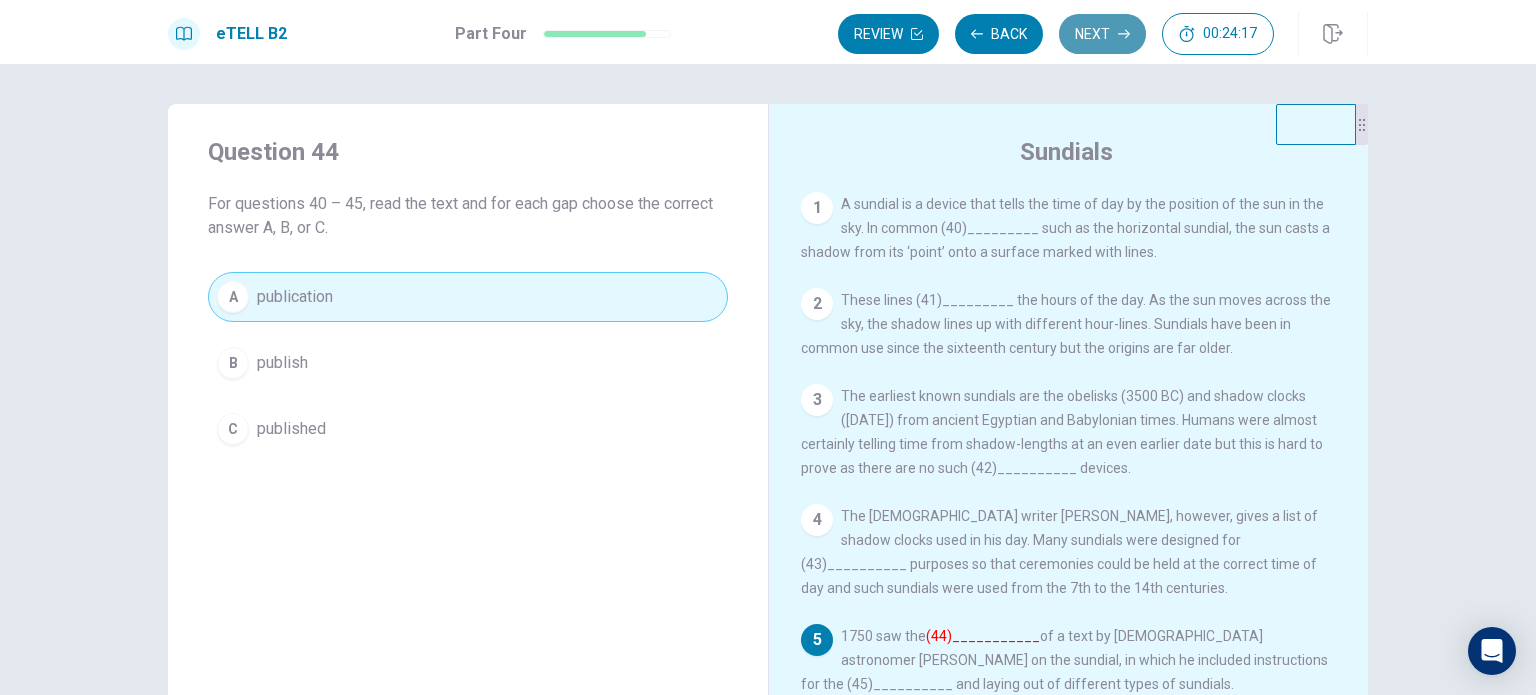 click on "Next" at bounding box center (1102, 34) 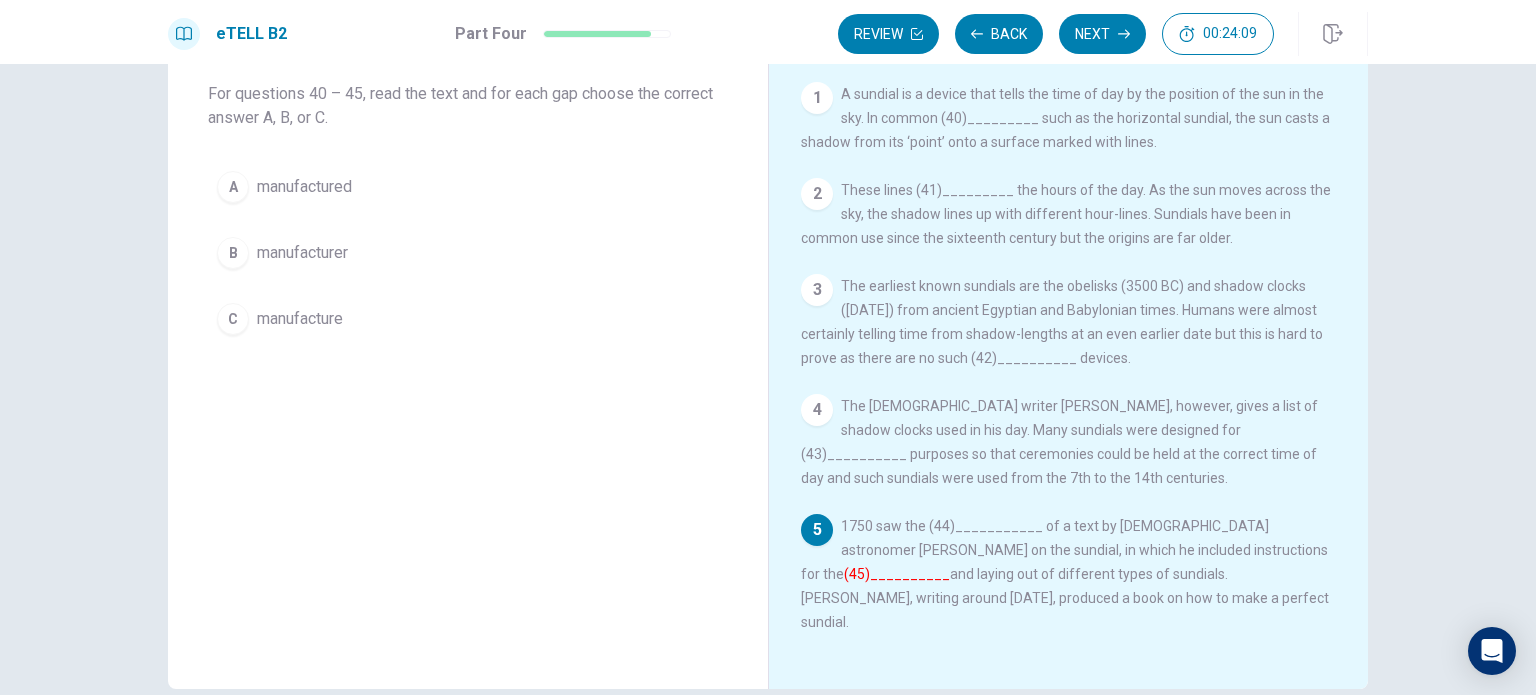 scroll, scrollTop: 106, scrollLeft: 0, axis: vertical 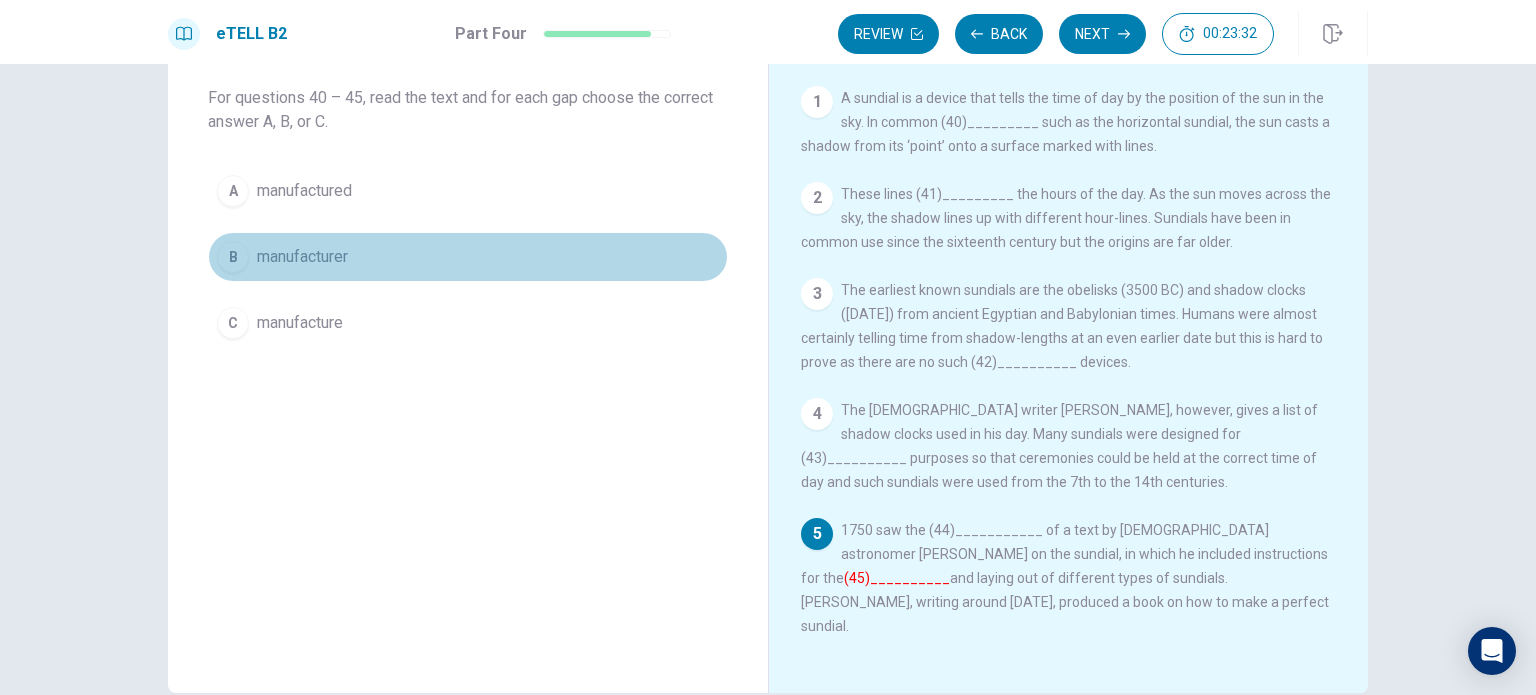 click on "B manufacturer" at bounding box center (468, 257) 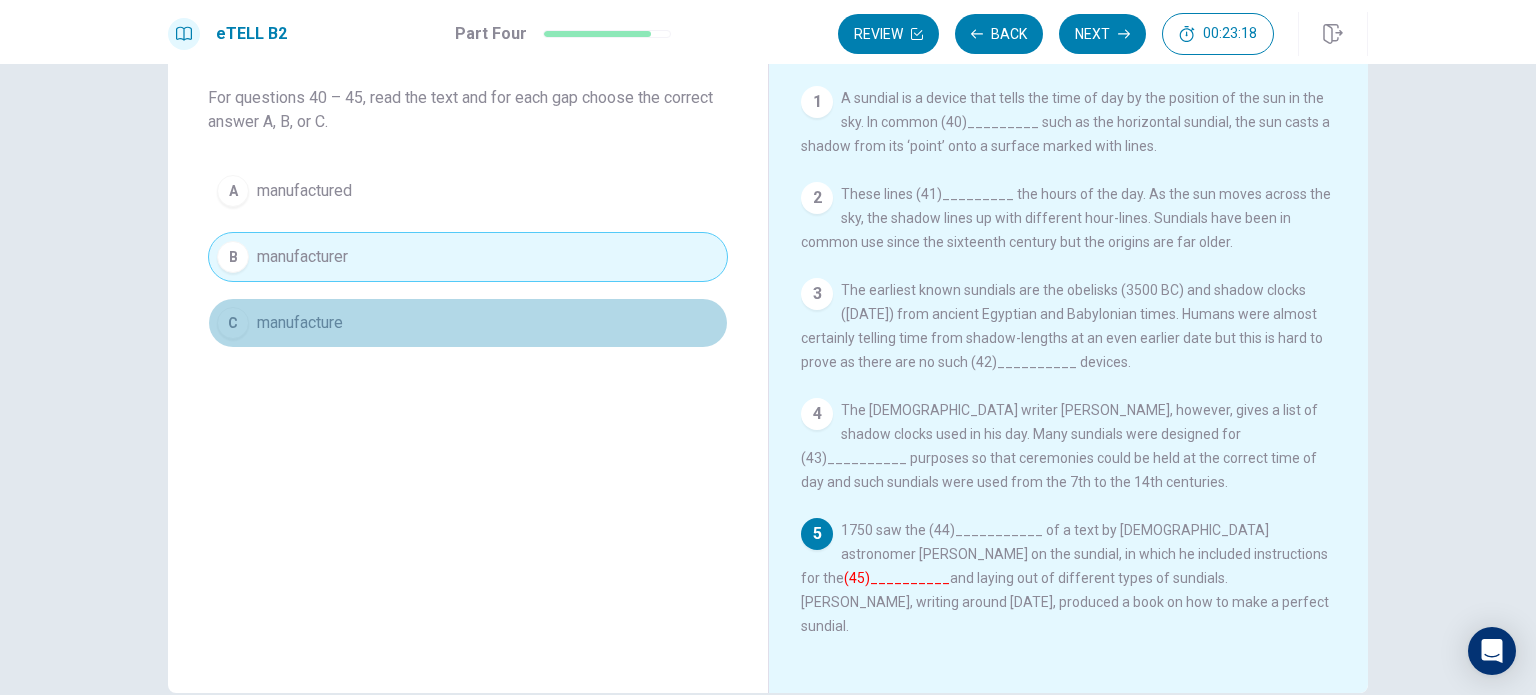 click on "C manufacture" at bounding box center [468, 323] 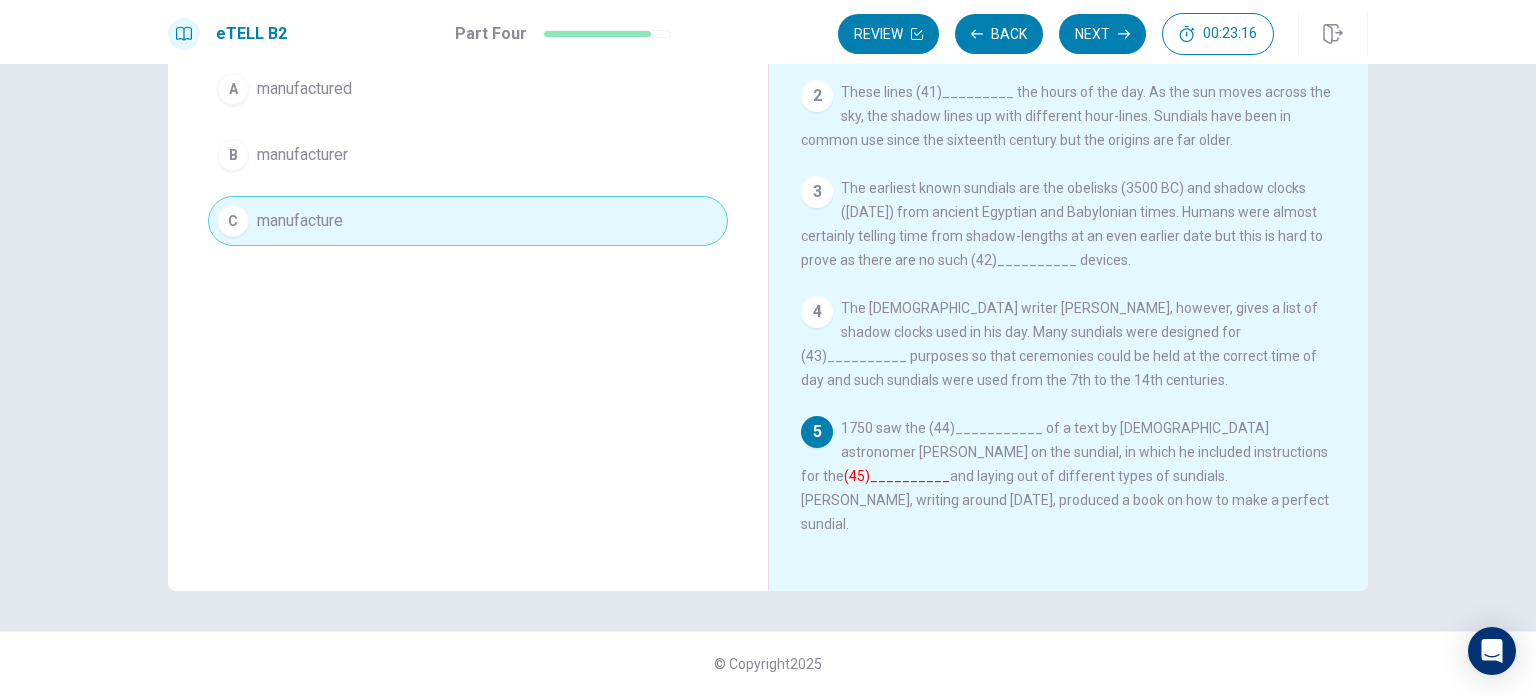 scroll, scrollTop: 0, scrollLeft: 0, axis: both 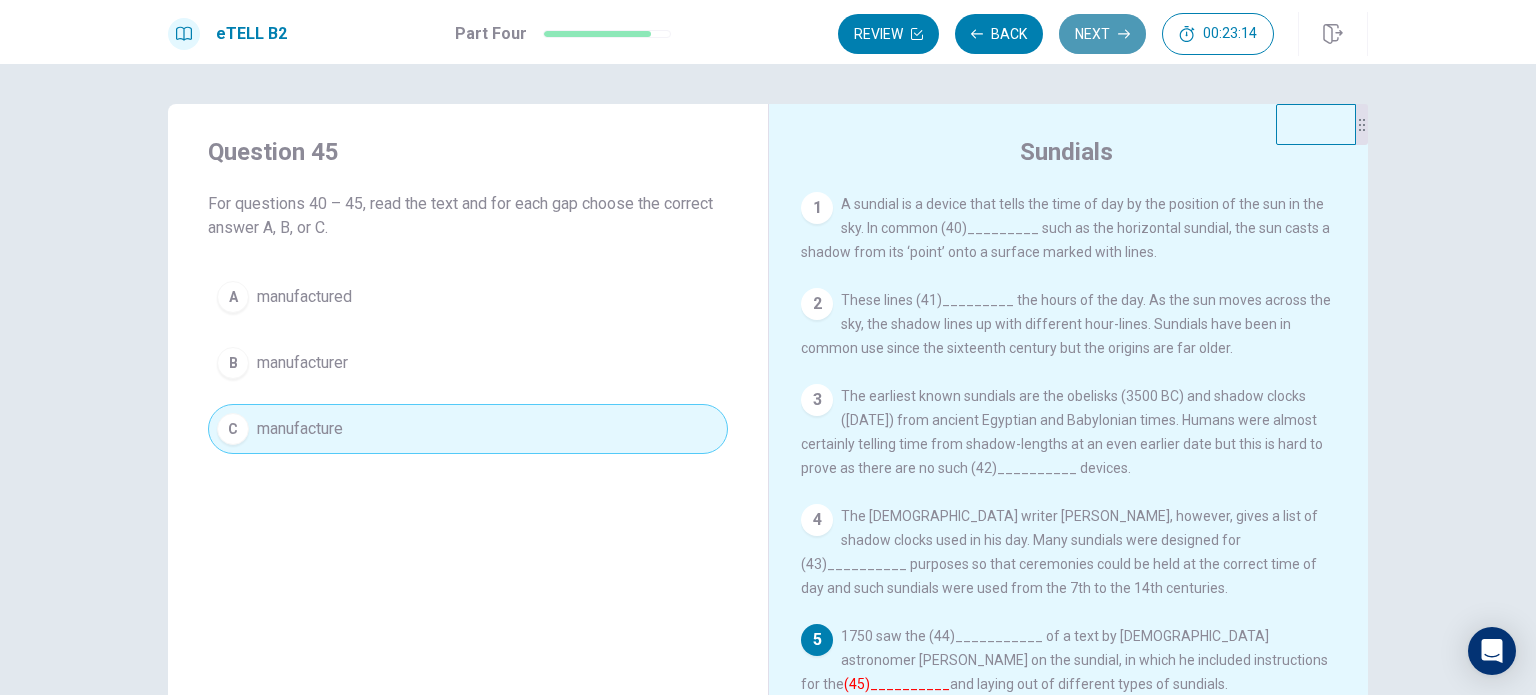 click on "Next" at bounding box center [1102, 34] 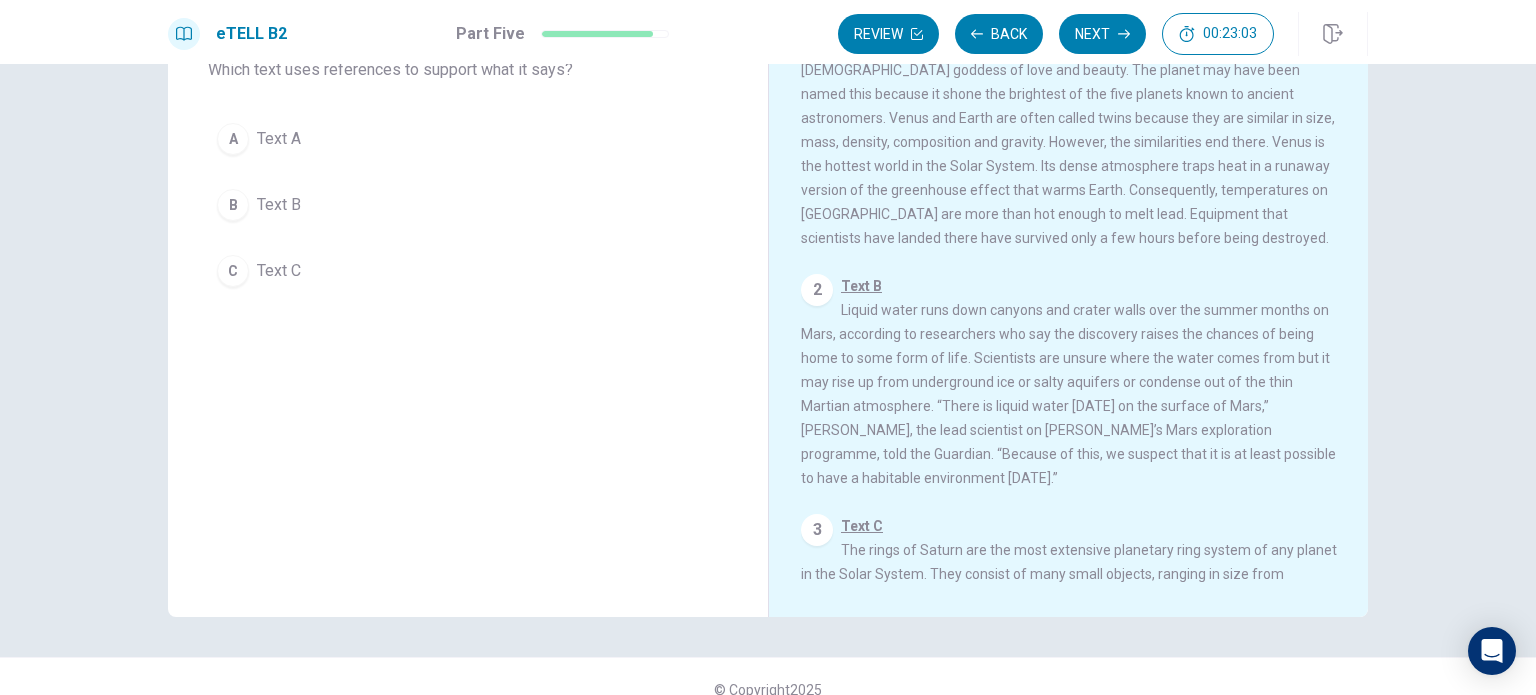 scroll, scrollTop: 208, scrollLeft: 0, axis: vertical 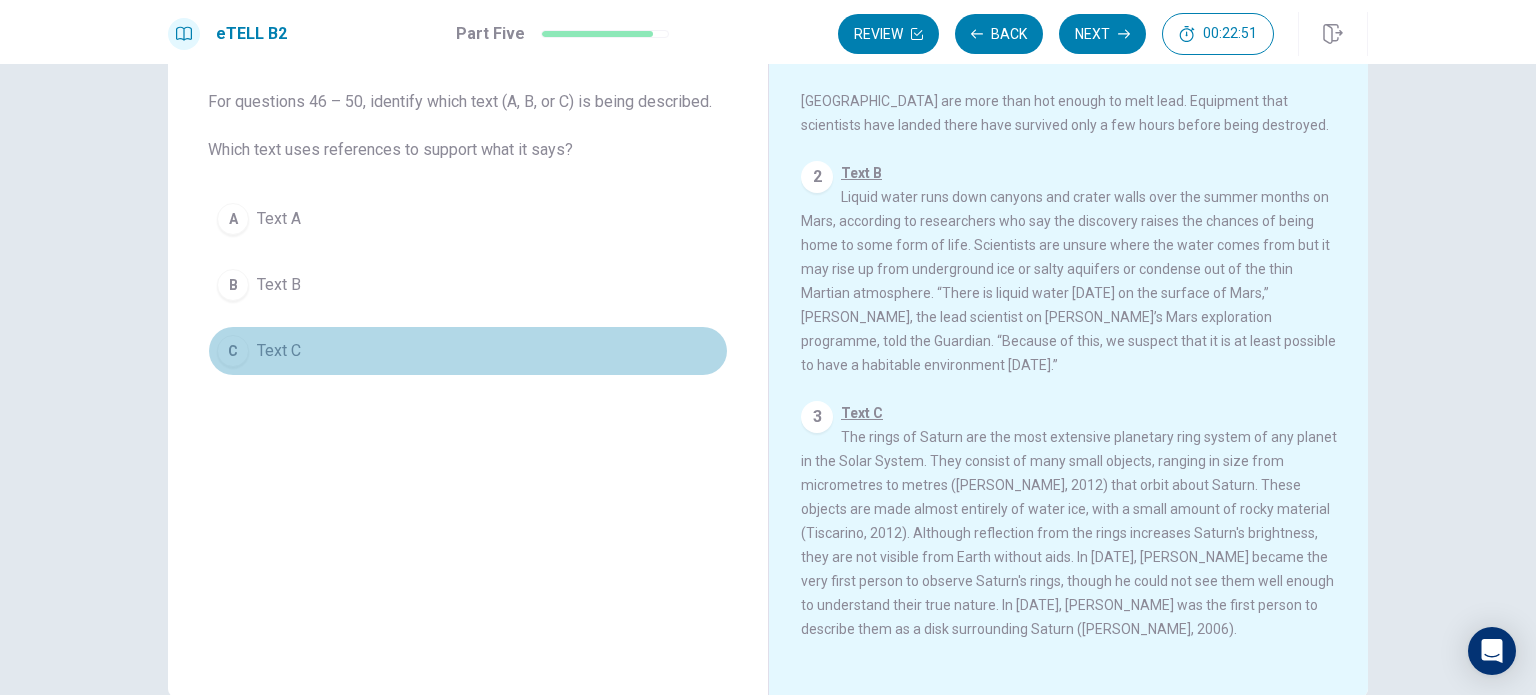 click on "C Text C" at bounding box center (468, 351) 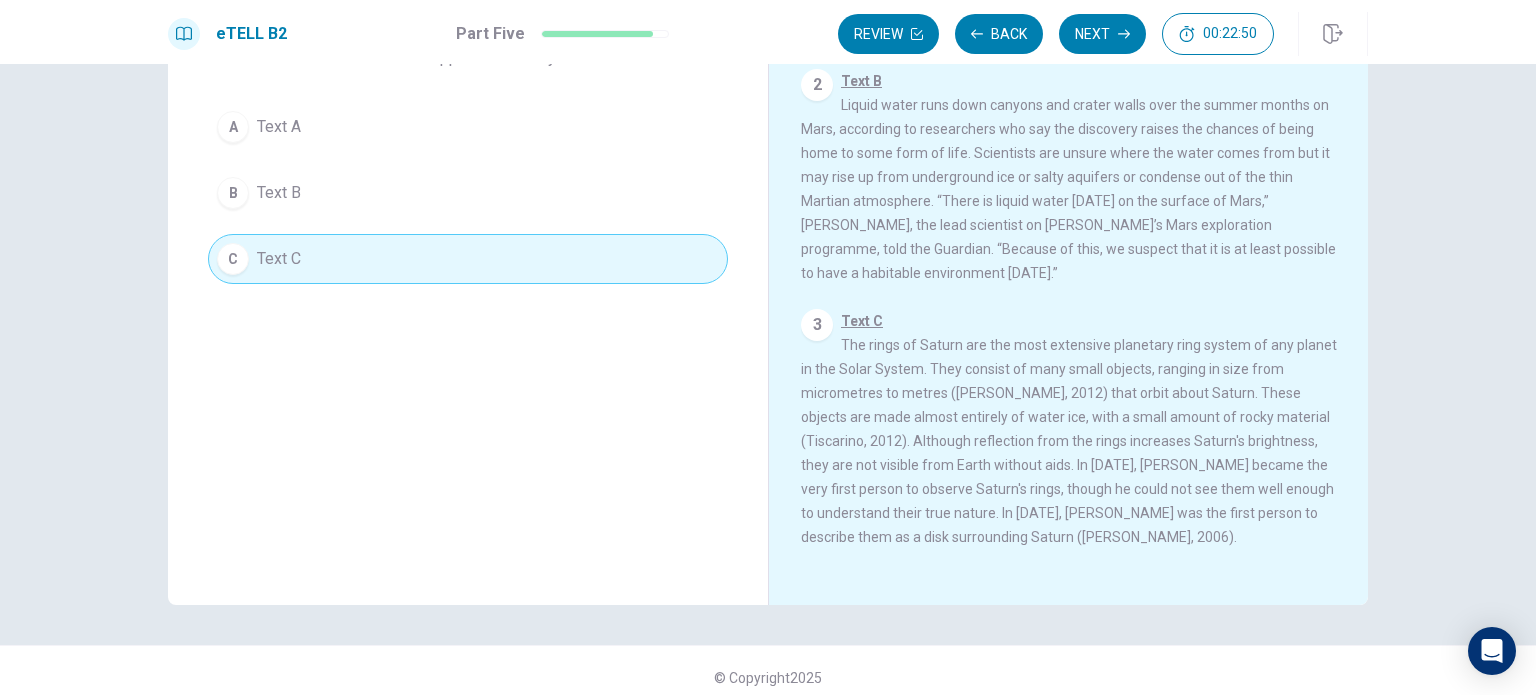 scroll, scrollTop: 199, scrollLeft: 0, axis: vertical 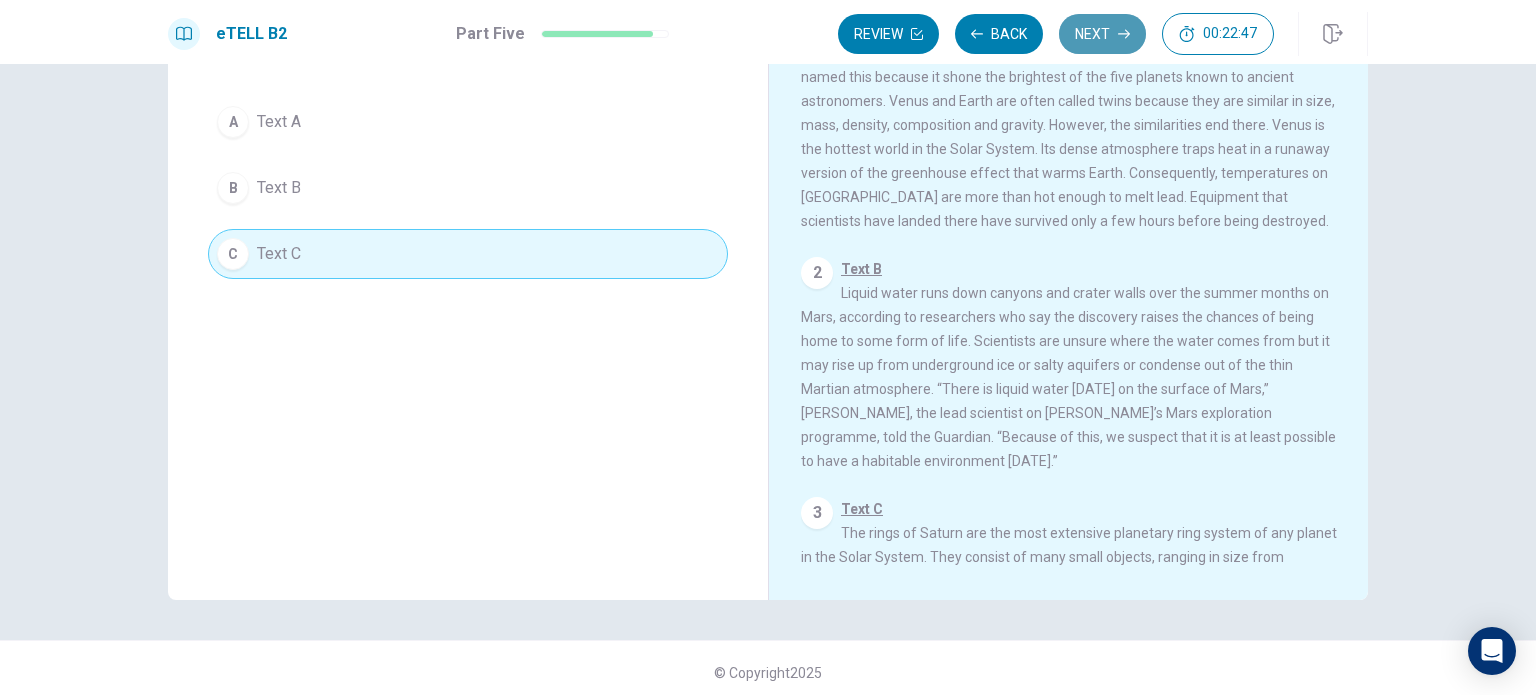 click on "Next" at bounding box center (1102, 34) 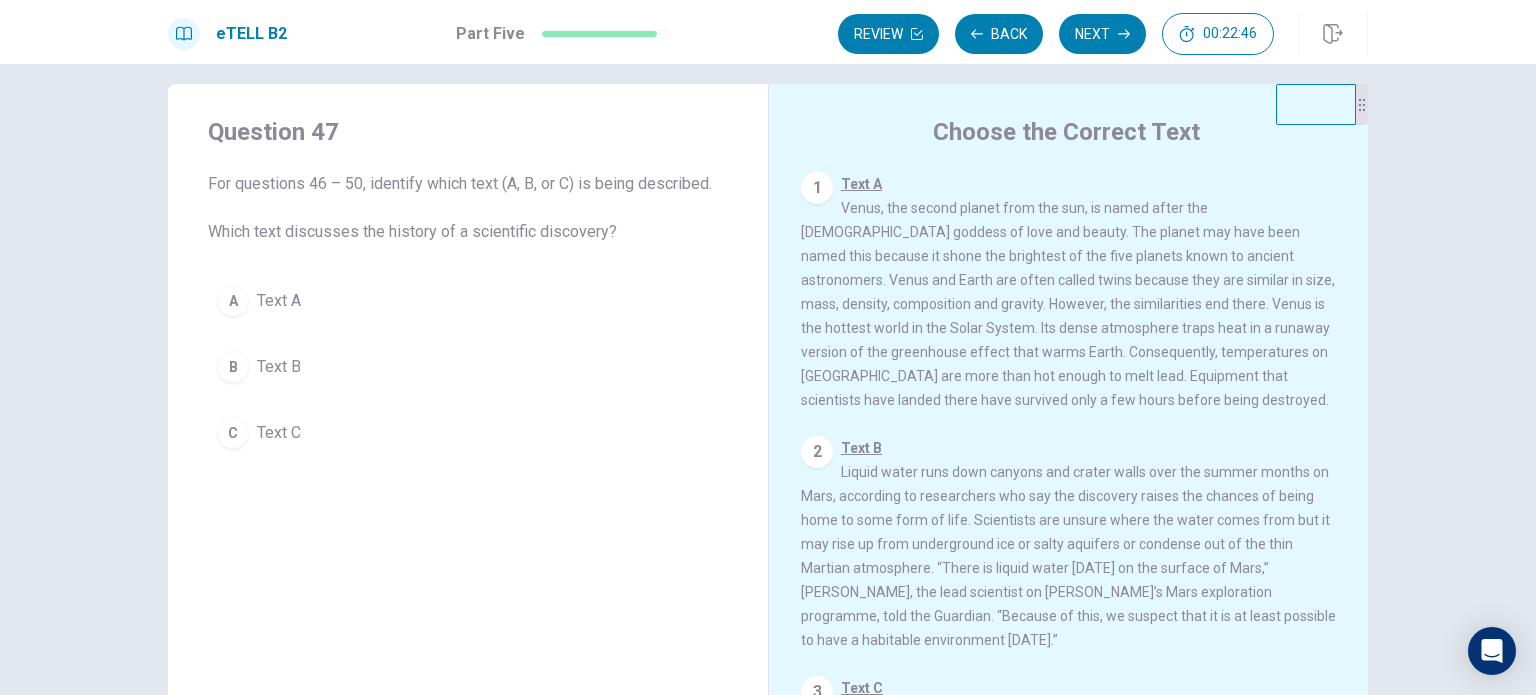 scroll, scrollTop: 0, scrollLeft: 0, axis: both 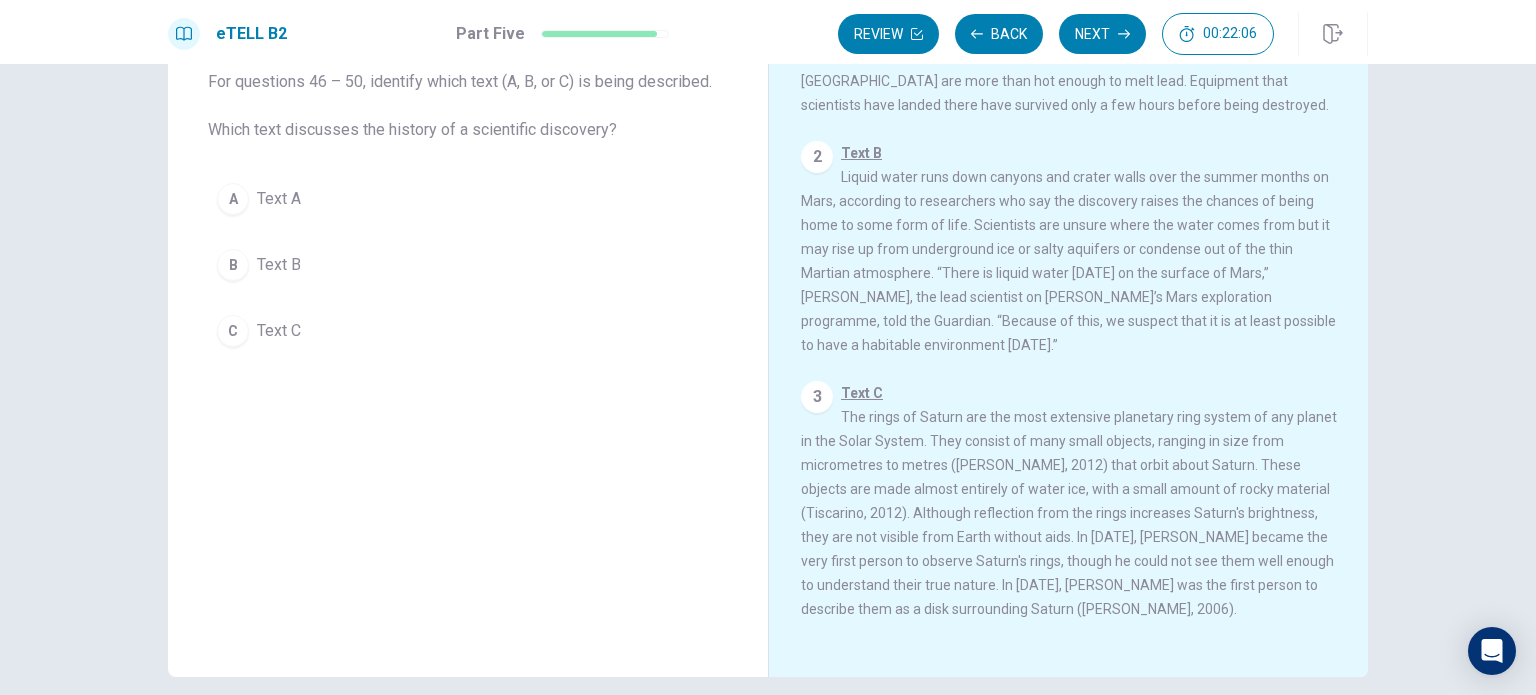 click on "Text C" at bounding box center (279, 331) 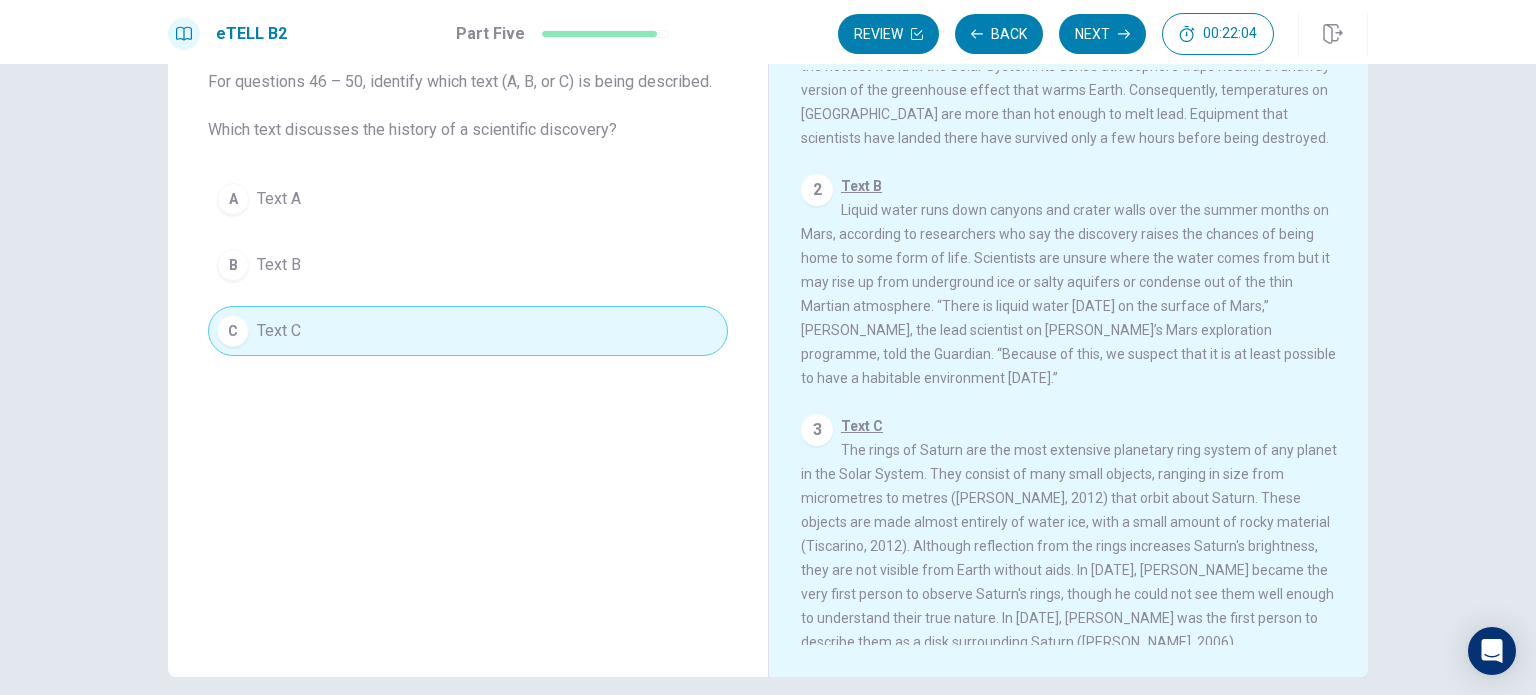 scroll, scrollTop: 136, scrollLeft: 0, axis: vertical 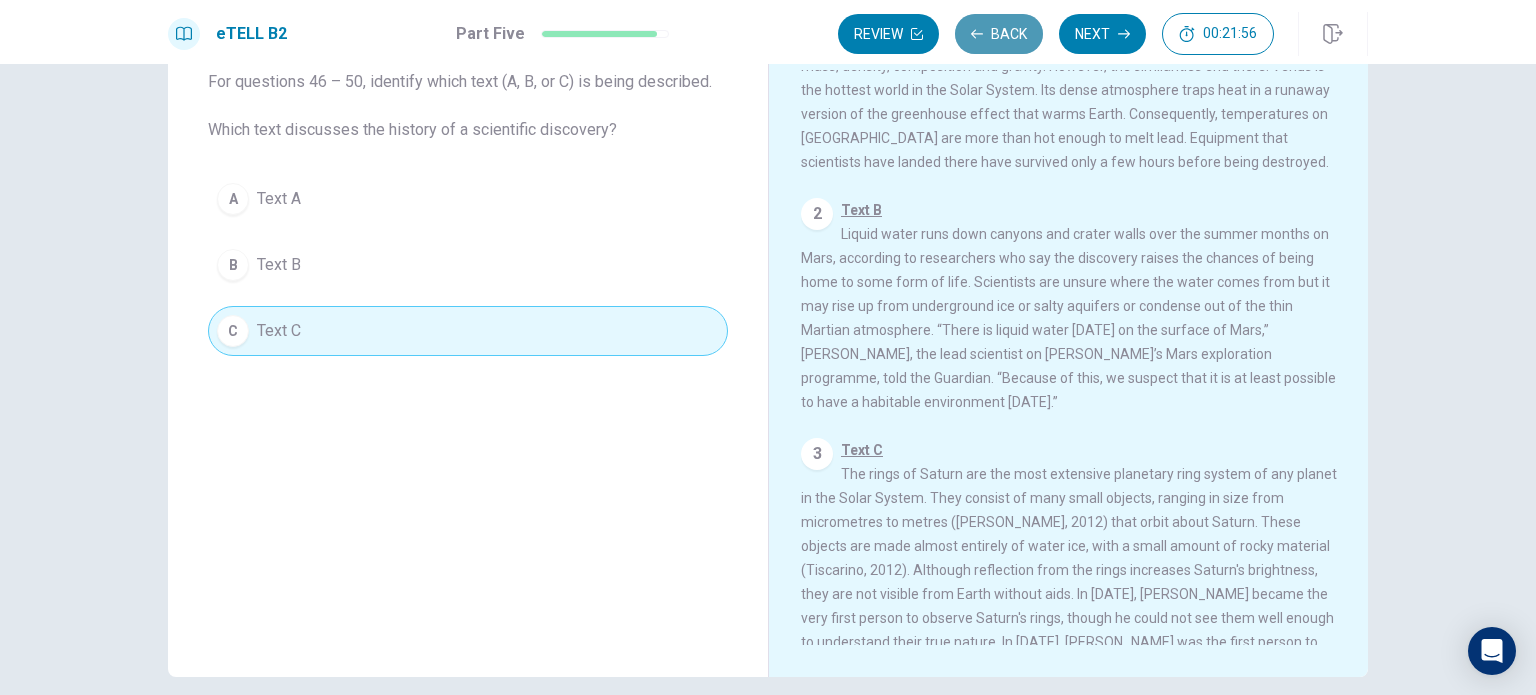 click on "Back" at bounding box center (999, 34) 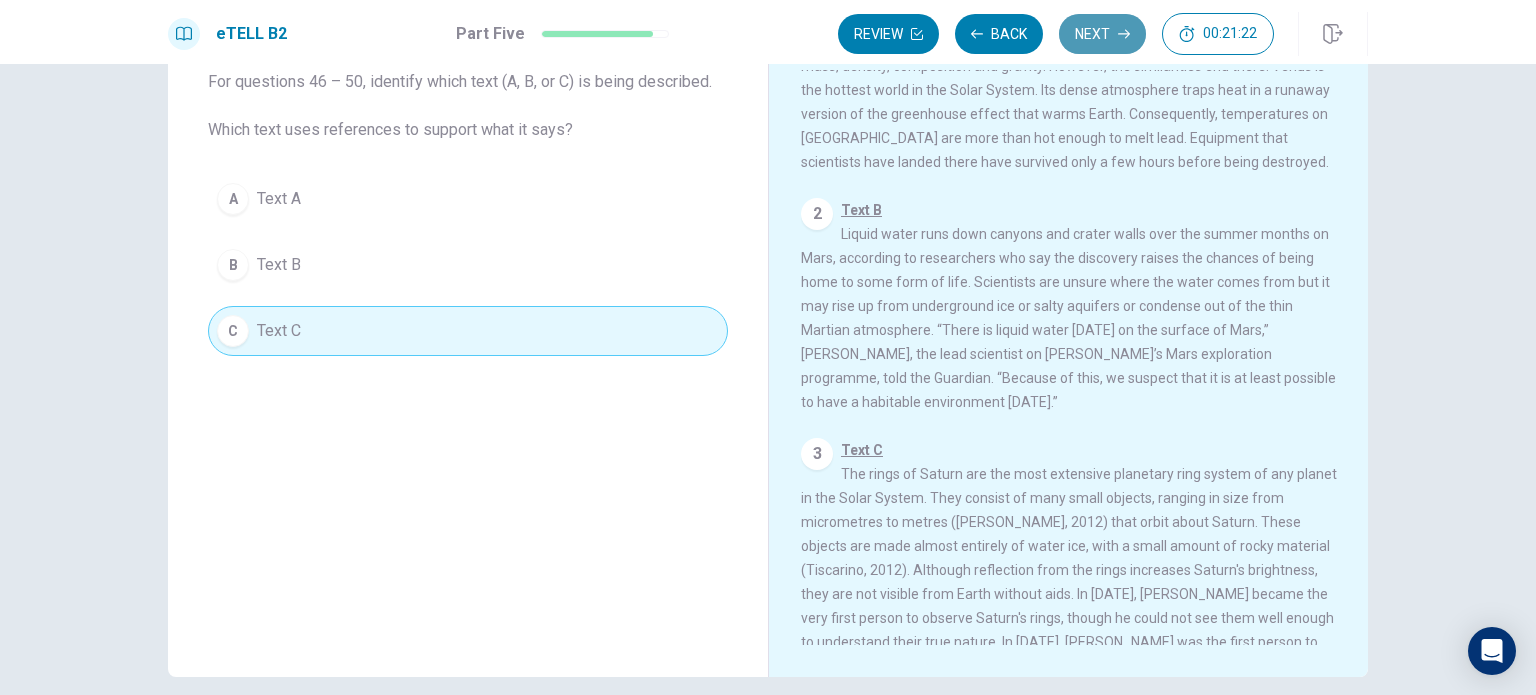 click on "Next" at bounding box center [1102, 34] 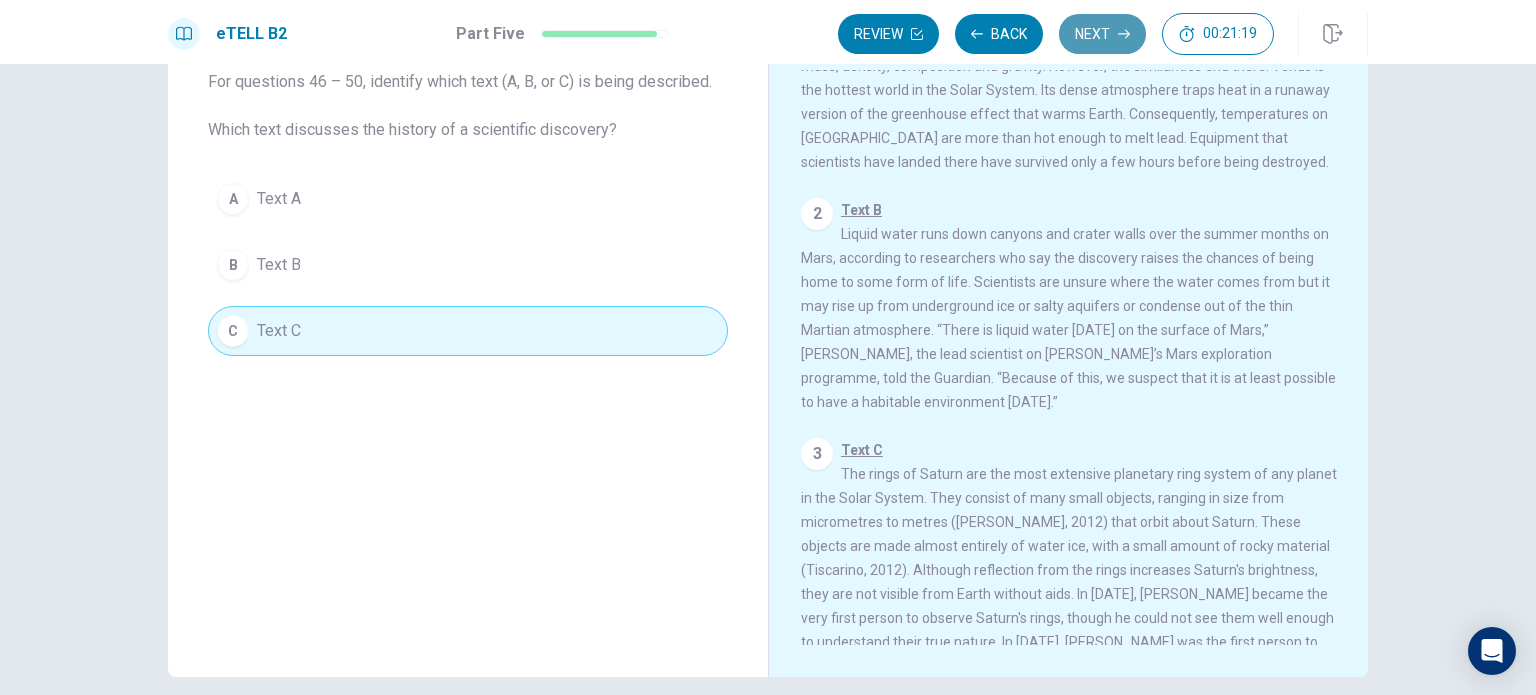 click on "Next" at bounding box center [1102, 34] 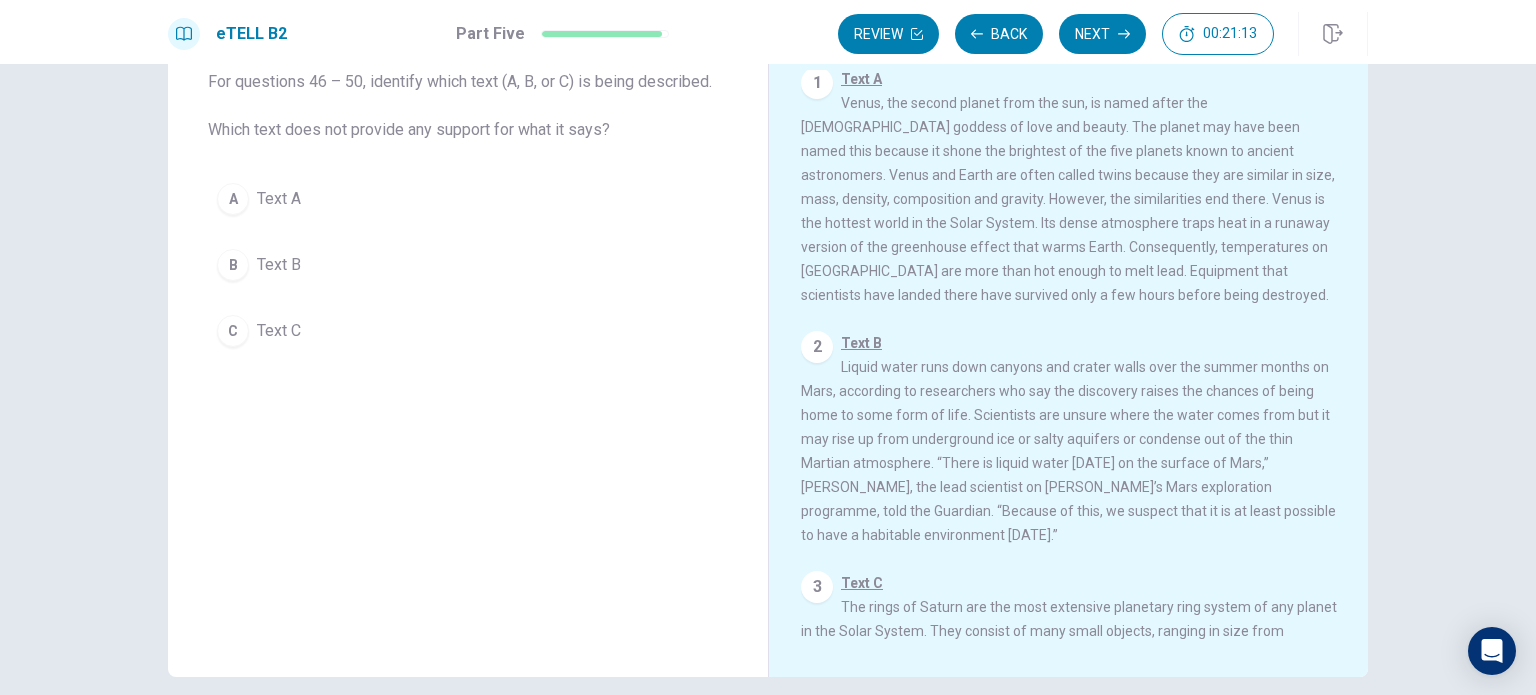 scroll, scrollTop: 0, scrollLeft: 0, axis: both 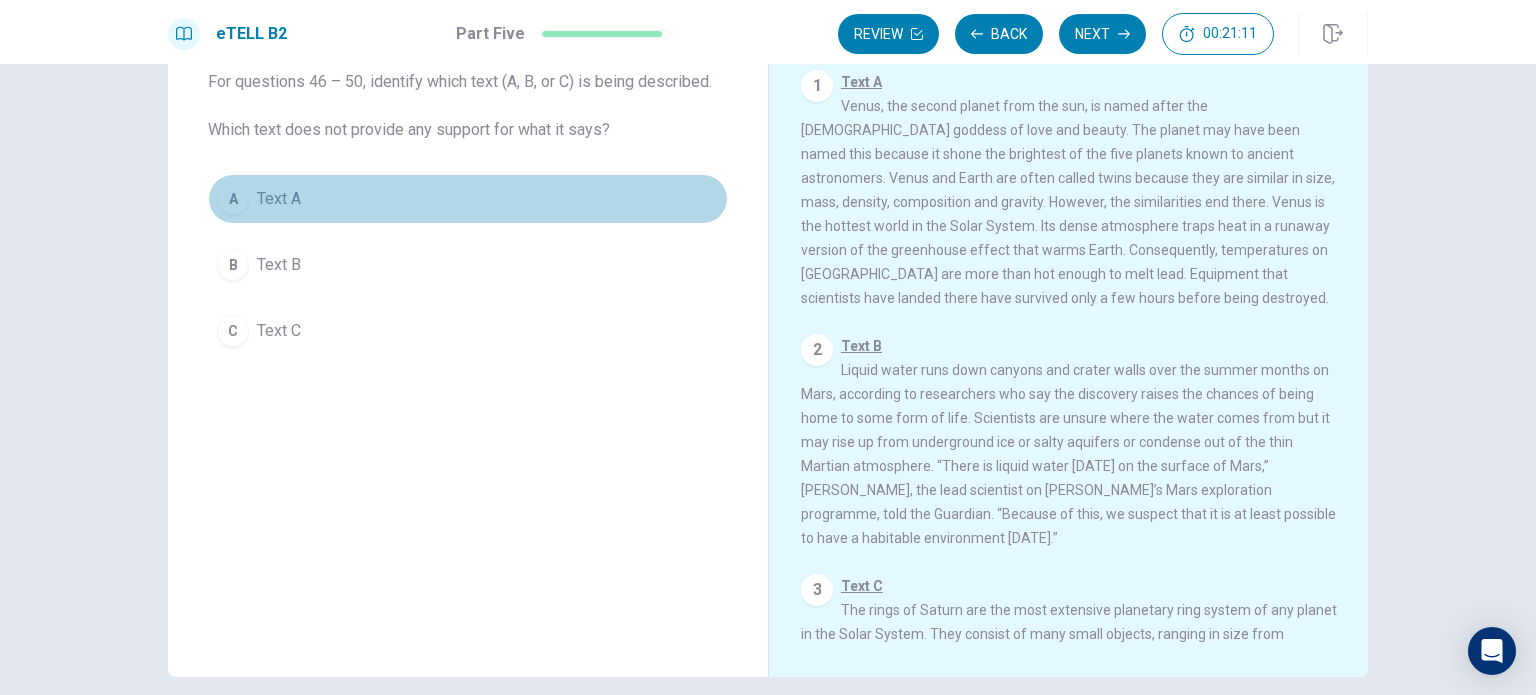 click on "A Text A" at bounding box center (468, 199) 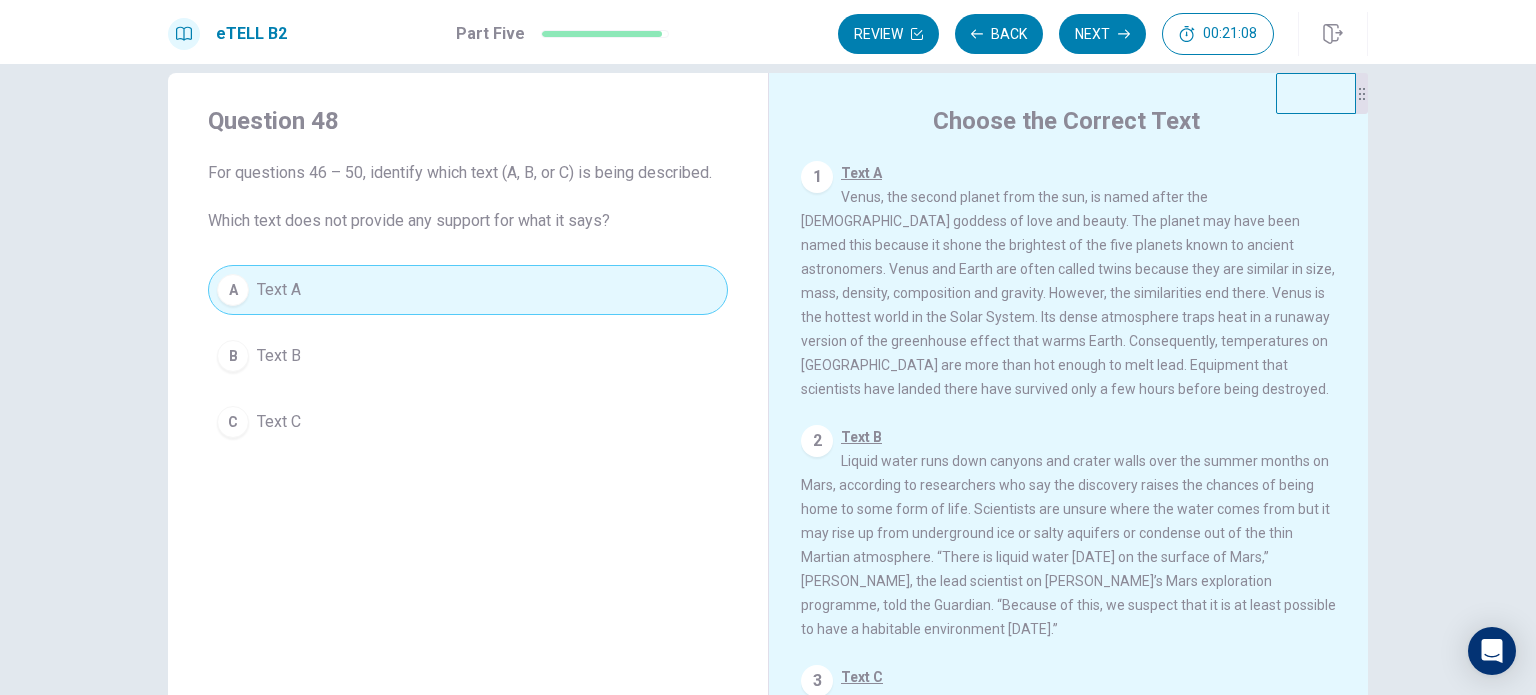 scroll, scrollTop: 30, scrollLeft: 0, axis: vertical 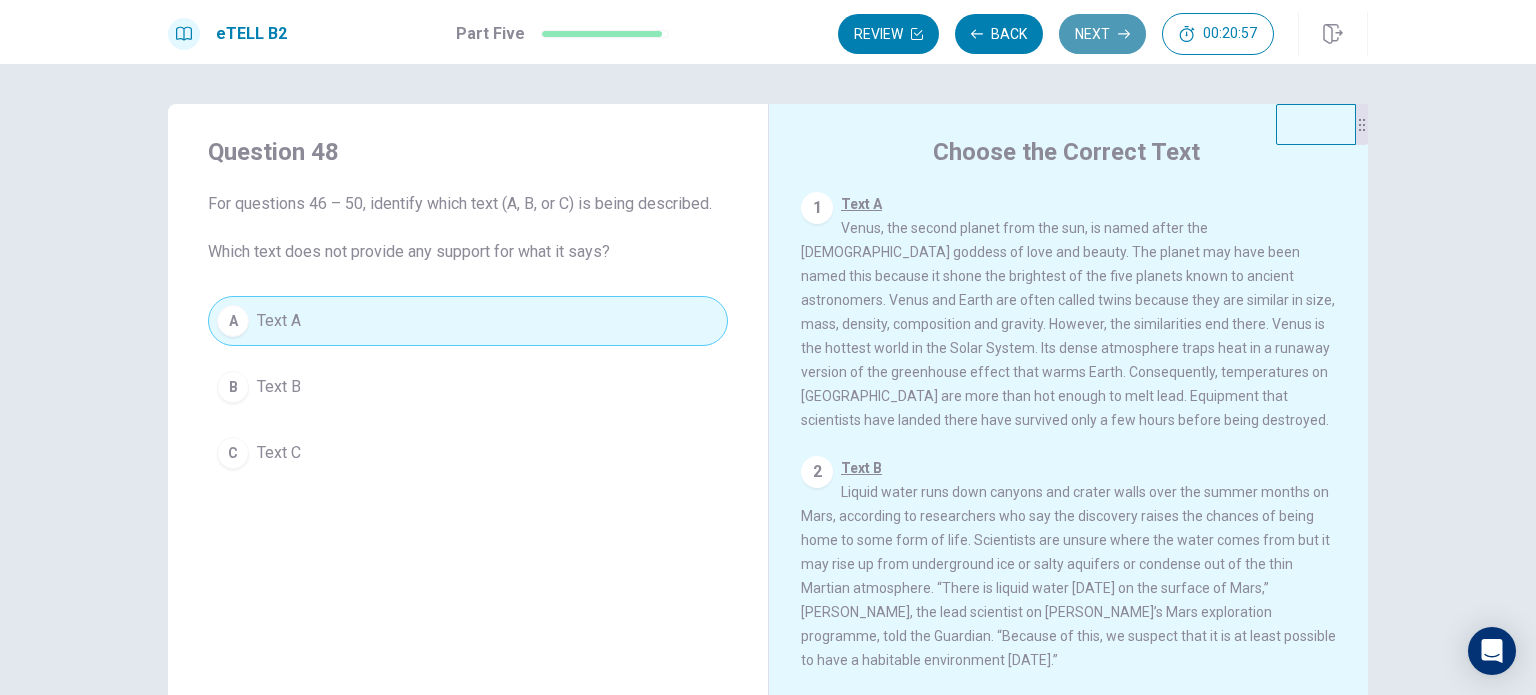 click on "Next" at bounding box center [1102, 34] 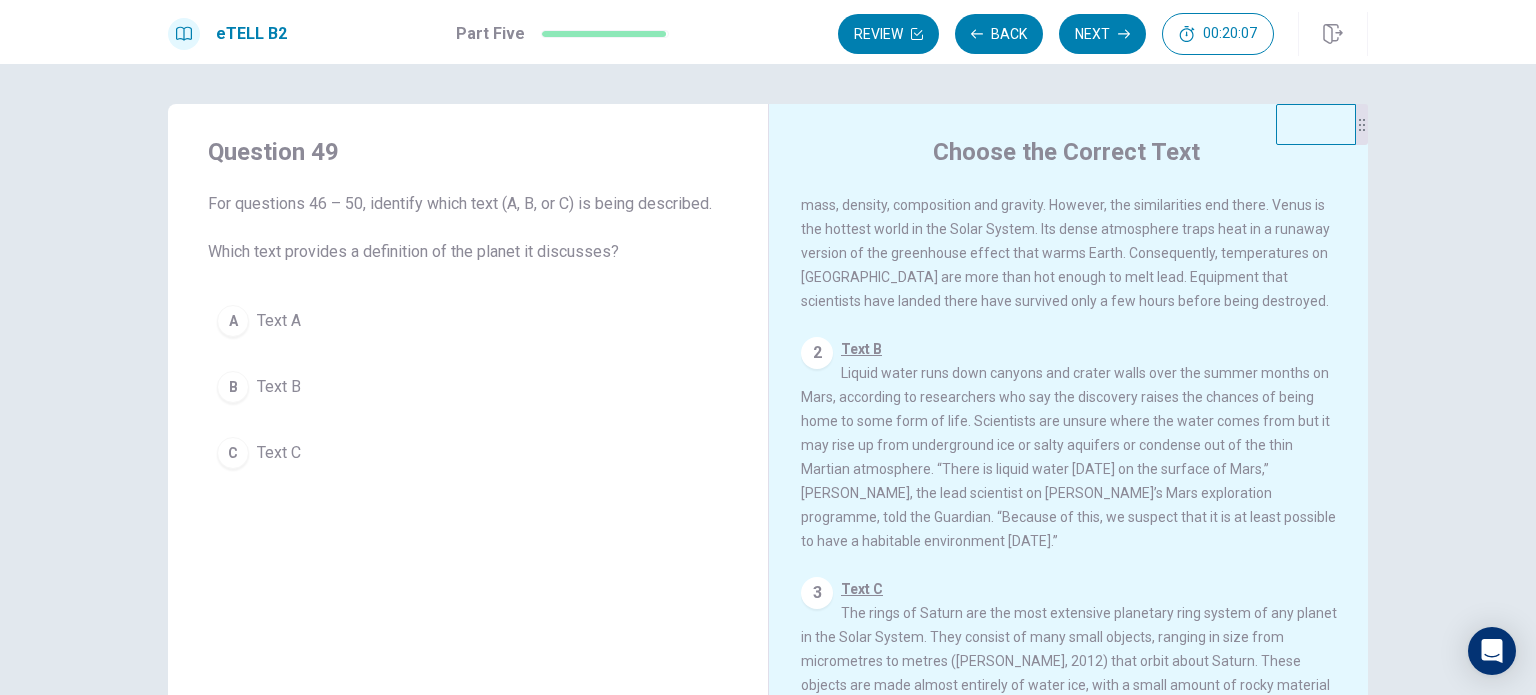 scroll, scrollTop: 216, scrollLeft: 0, axis: vertical 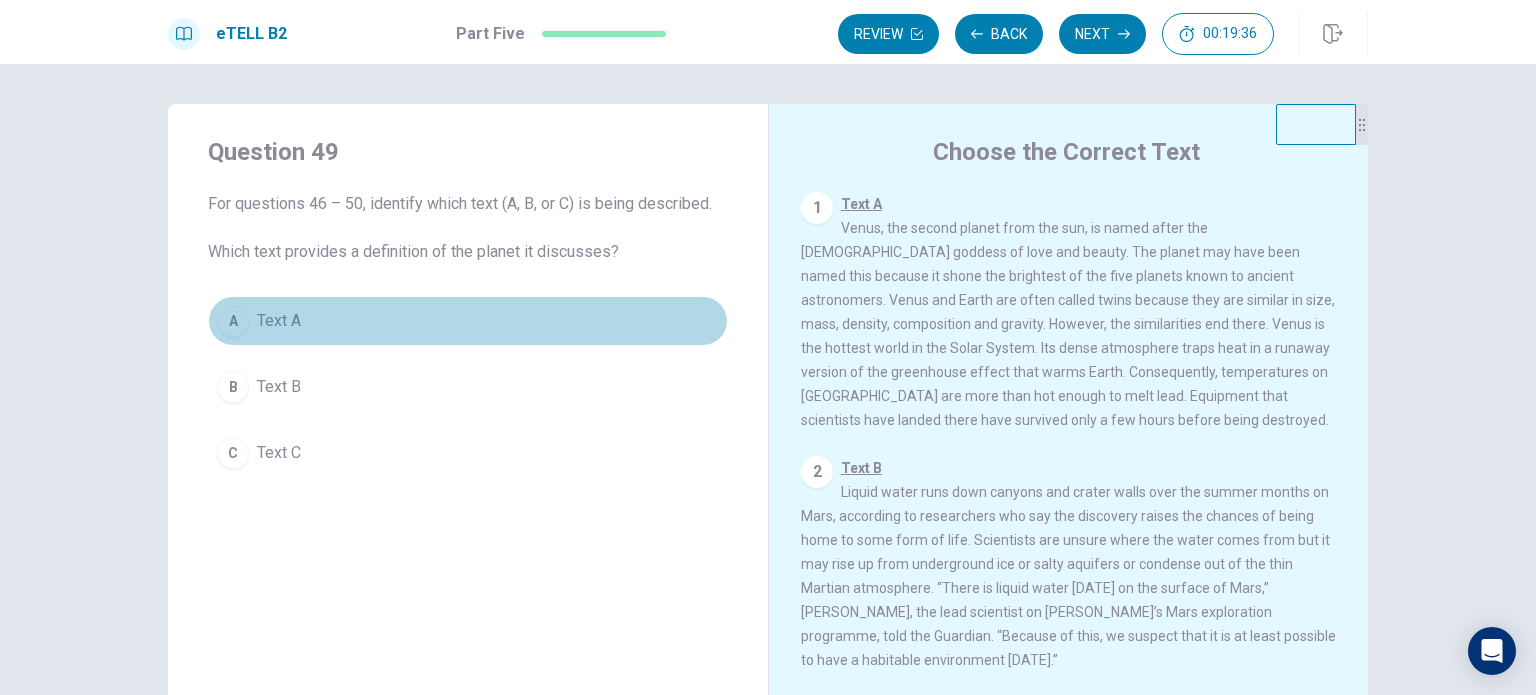 click on "A Text A" at bounding box center [468, 321] 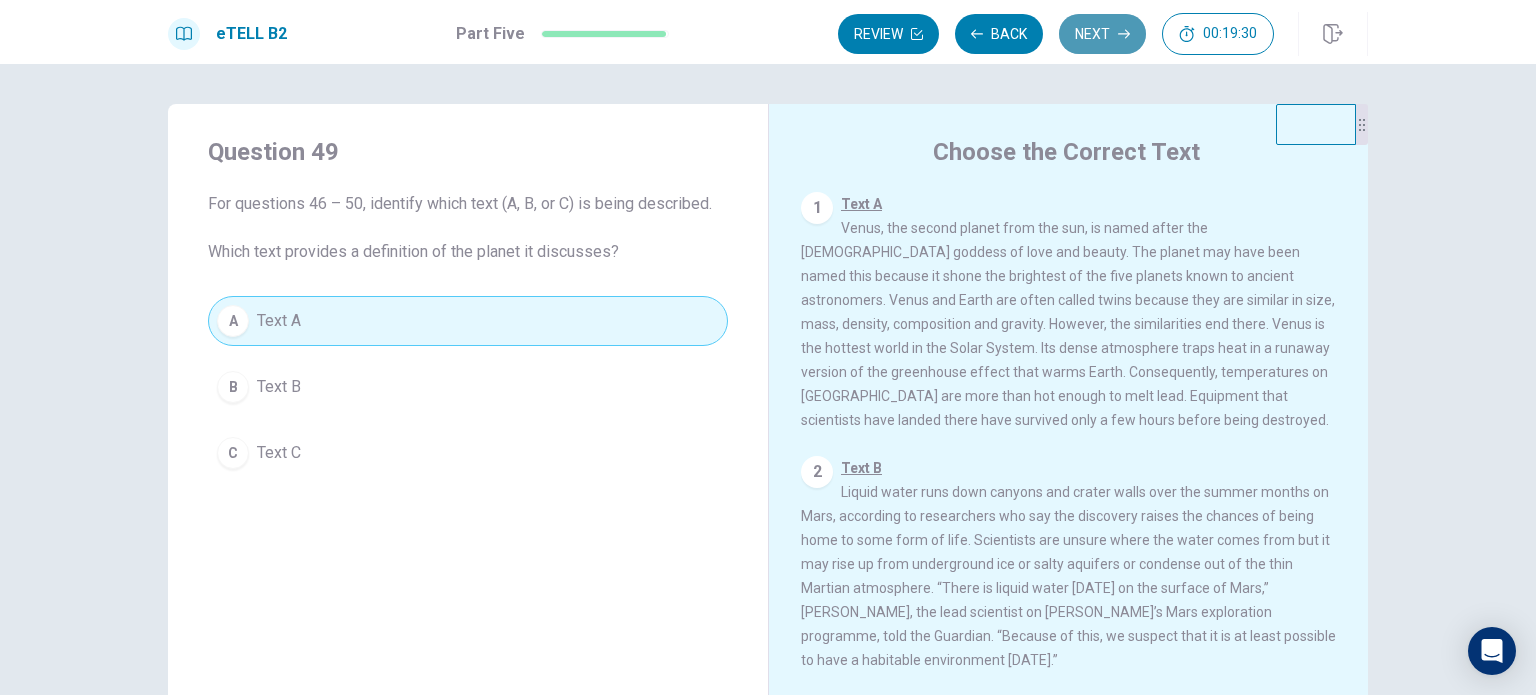 click on "Next" at bounding box center [1102, 34] 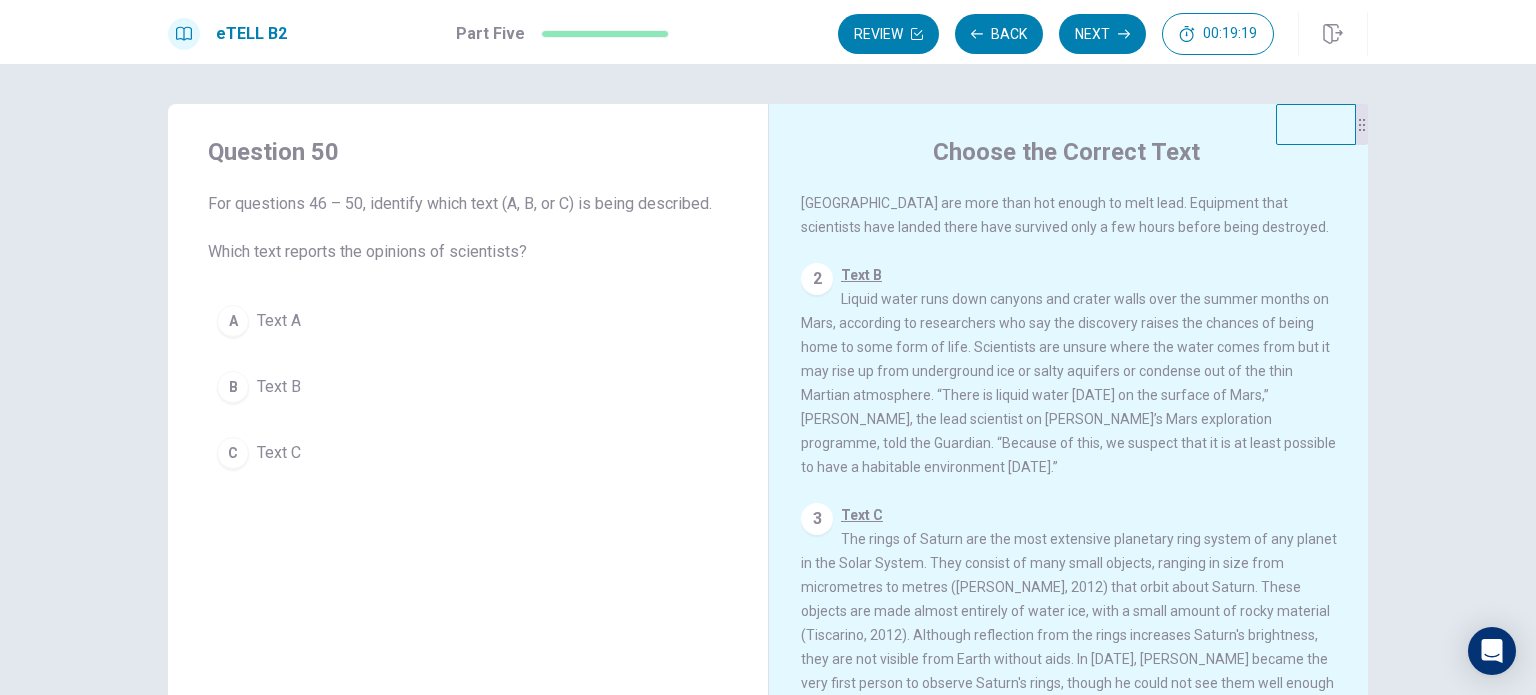 scroll, scrollTop: 216, scrollLeft: 0, axis: vertical 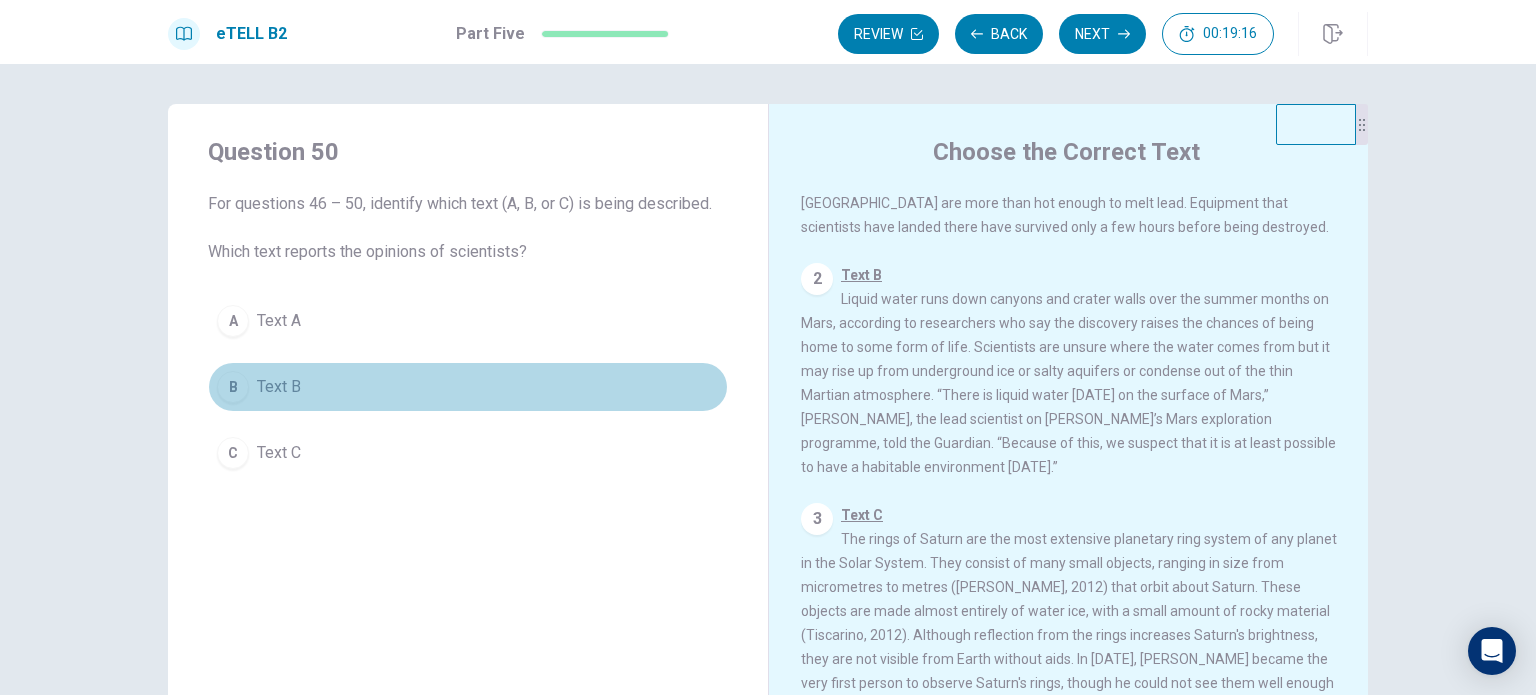 click on "B Text B" at bounding box center [468, 387] 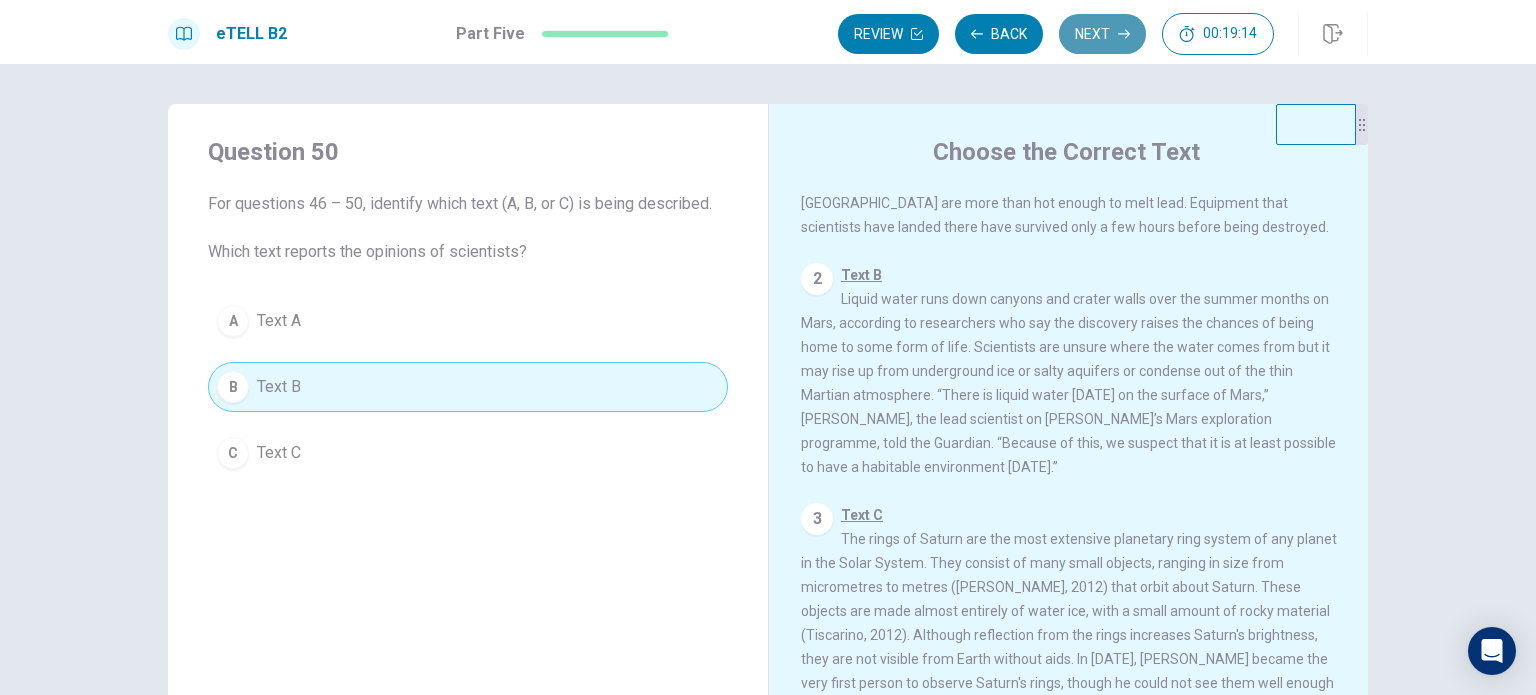 click on "Next" at bounding box center (1102, 34) 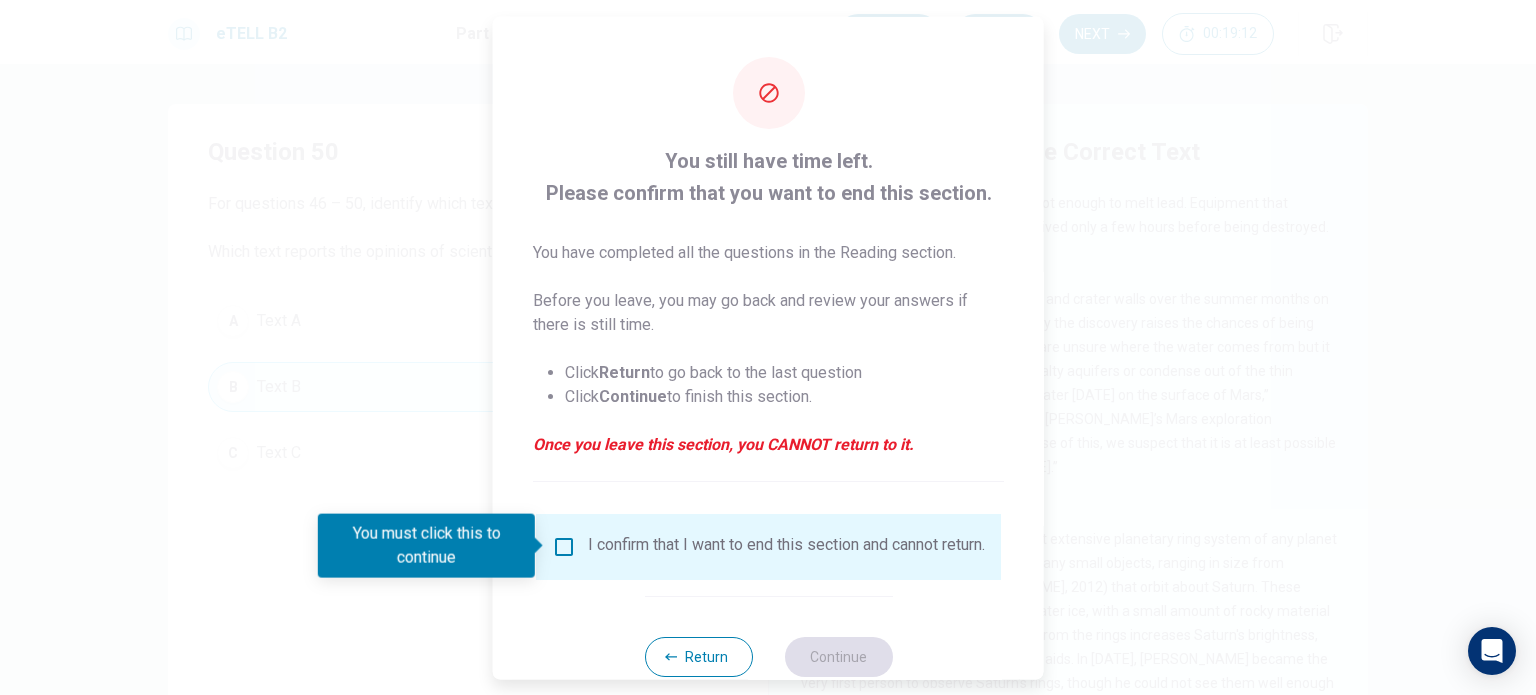 scroll, scrollTop: 50, scrollLeft: 0, axis: vertical 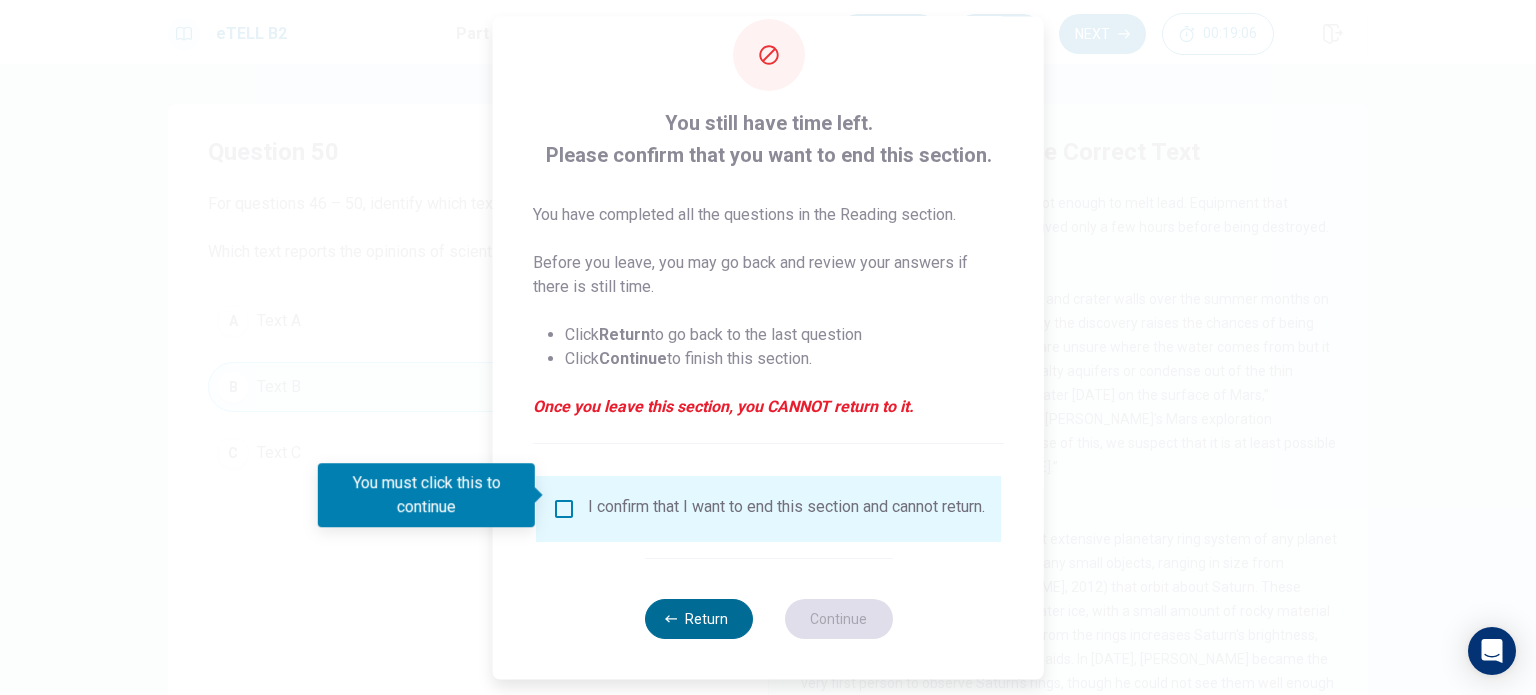 click on "Return" at bounding box center [698, 619] 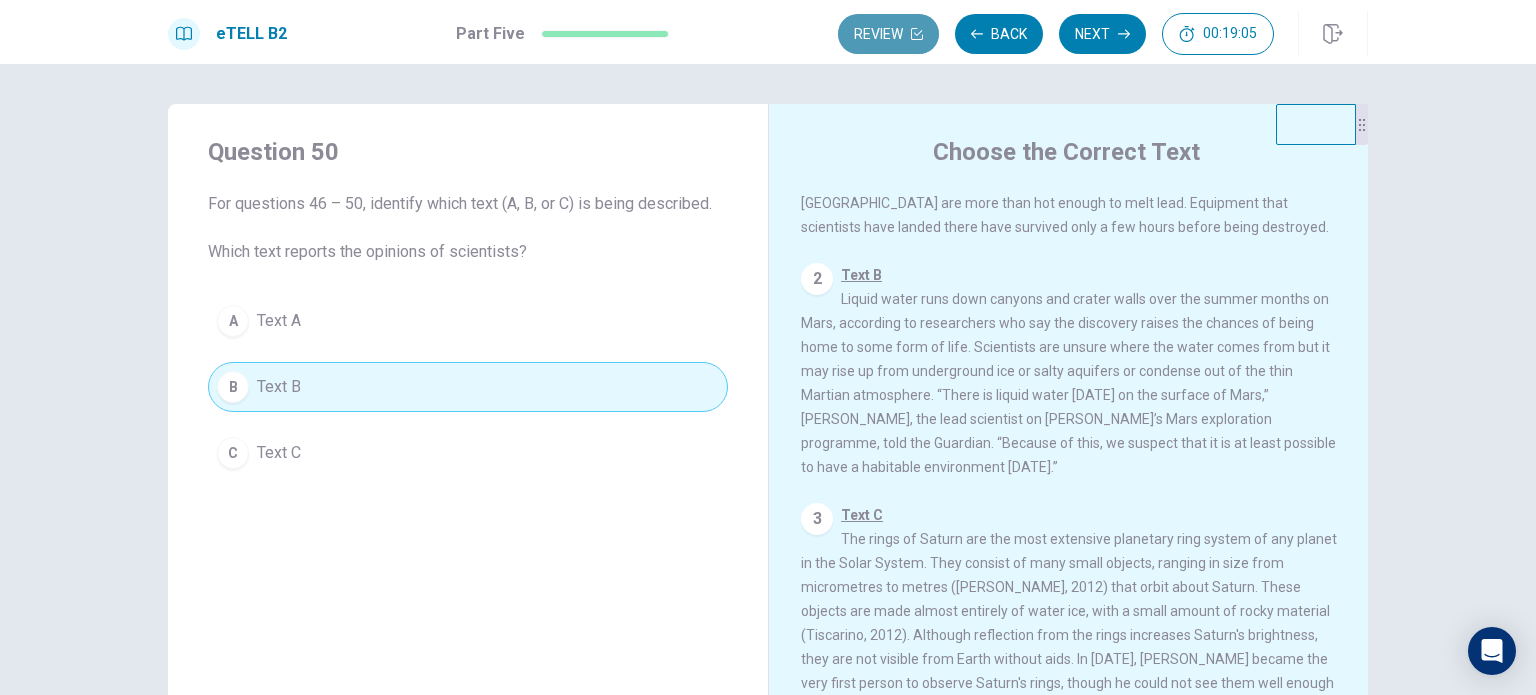 click on "Review" at bounding box center (888, 34) 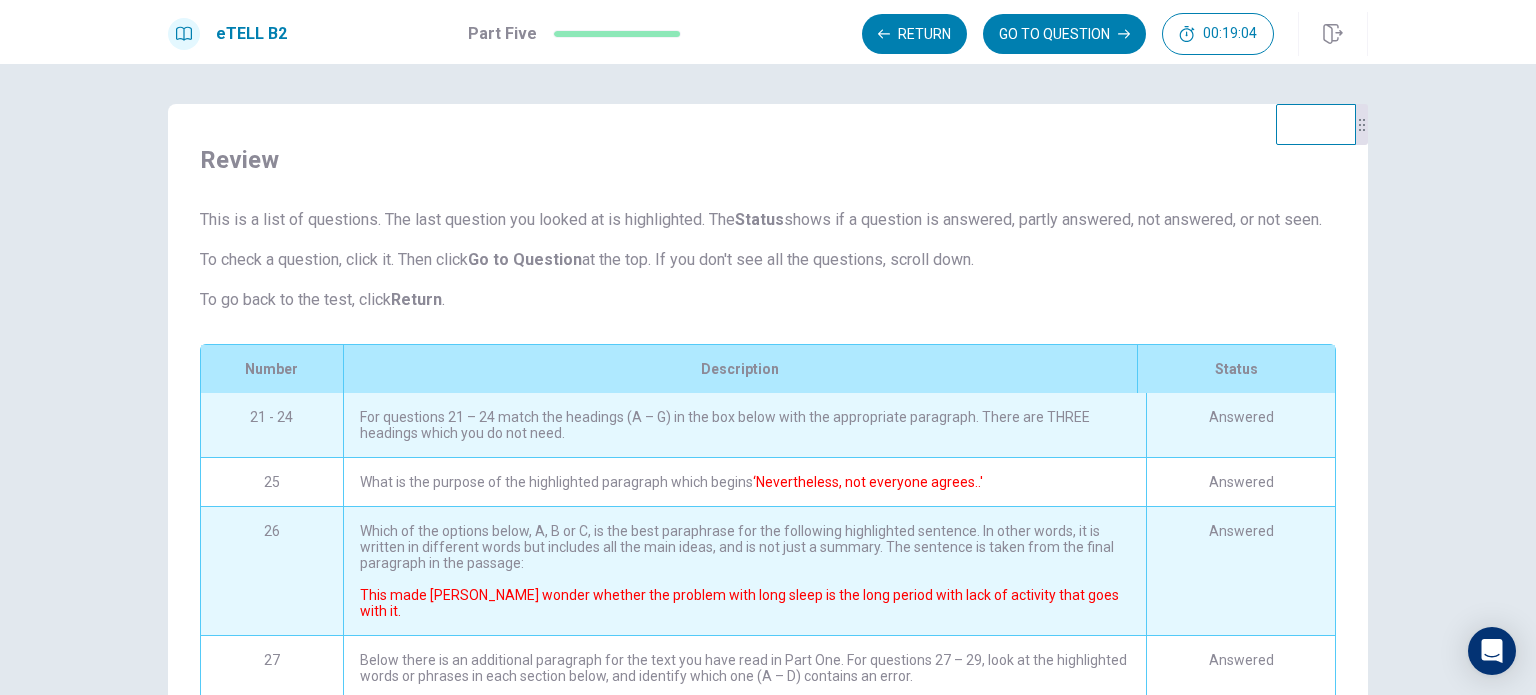 scroll, scrollTop: 526, scrollLeft: 0, axis: vertical 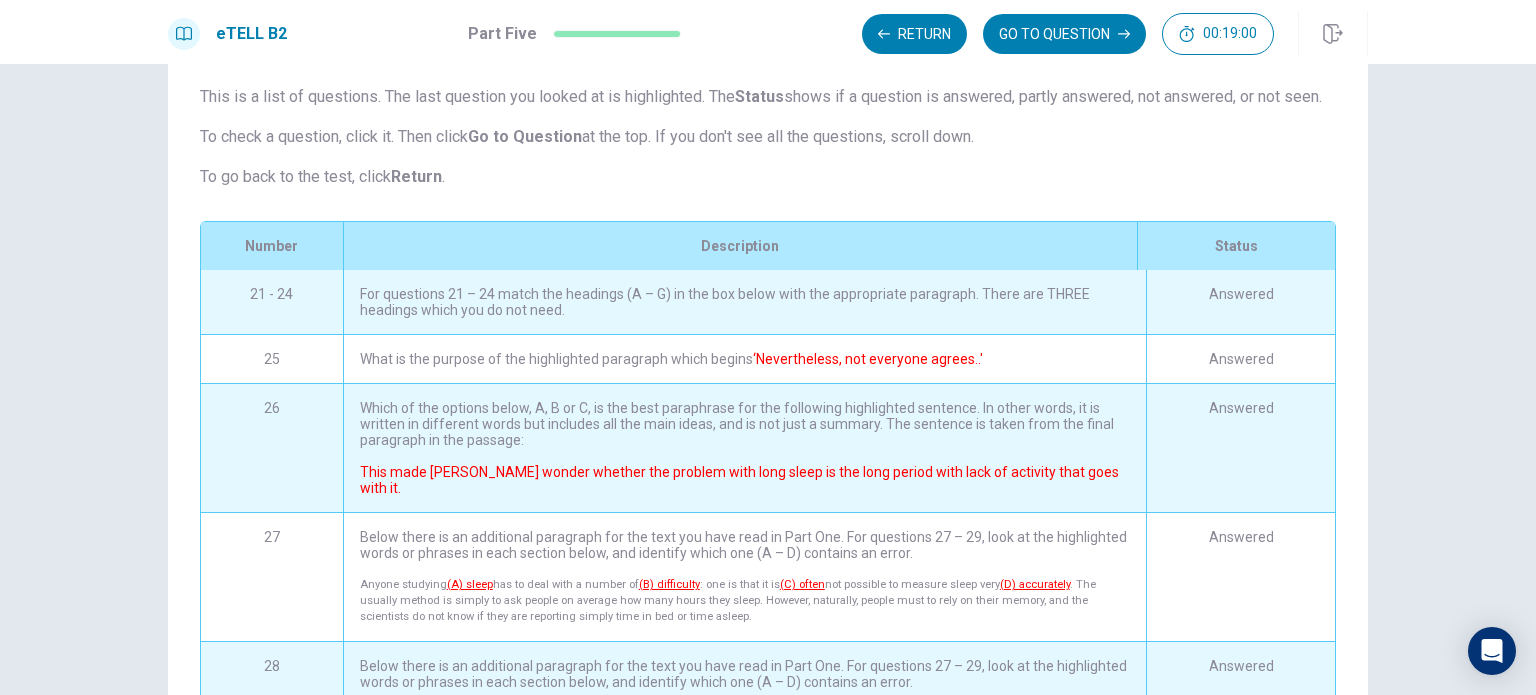 click on "For questions 21 – 24 match the headings (A – G) in the box below with the appropriate paragraph. There are THREE headings which you do not need." at bounding box center (744, 302) 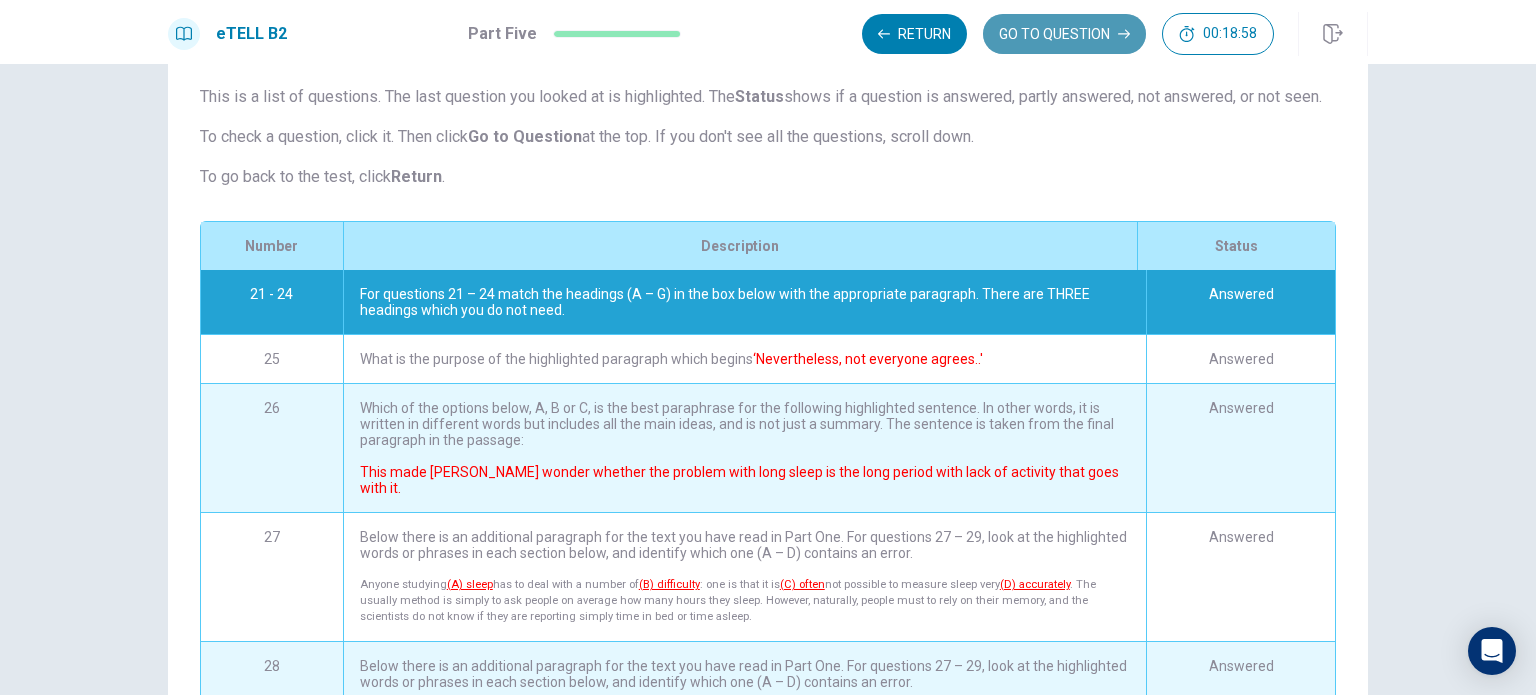 click on "GO TO QUESTION" at bounding box center (1064, 34) 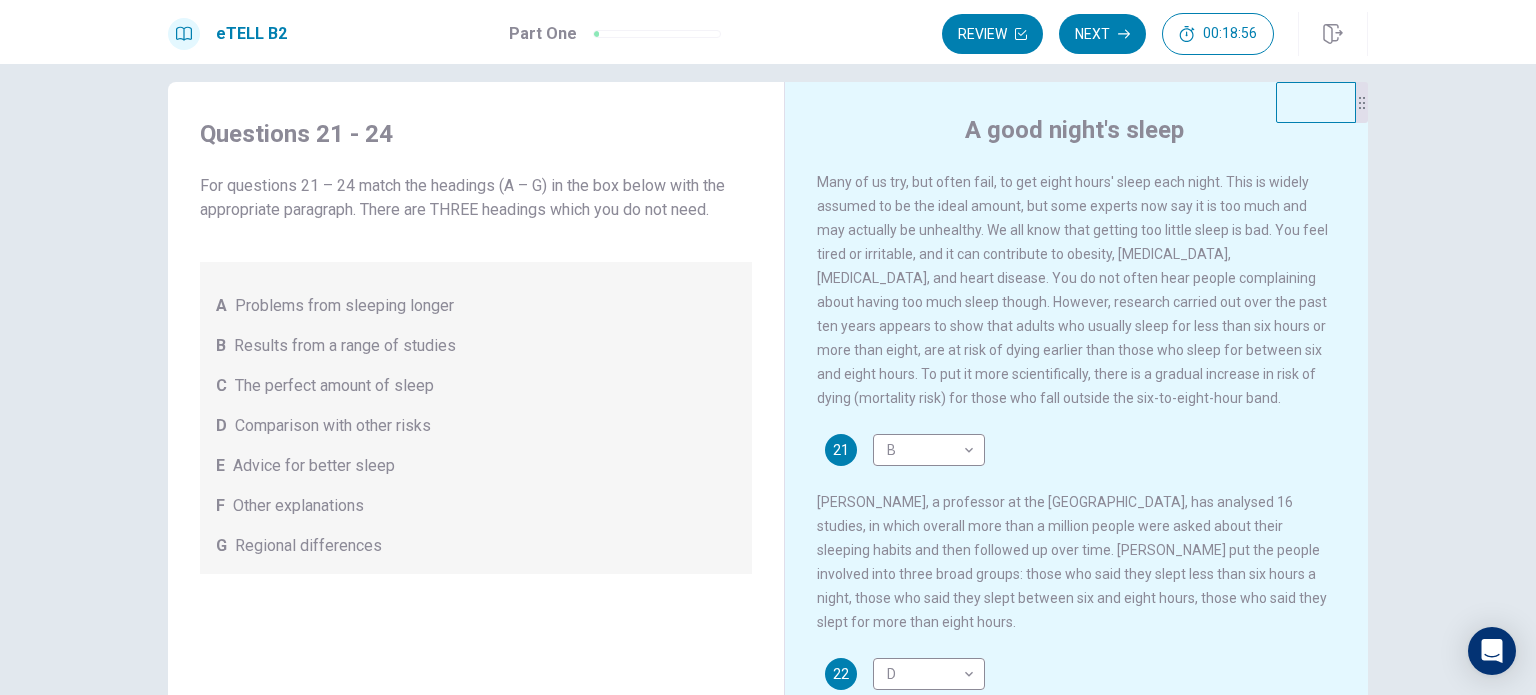 scroll, scrollTop: 0, scrollLeft: 0, axis: both 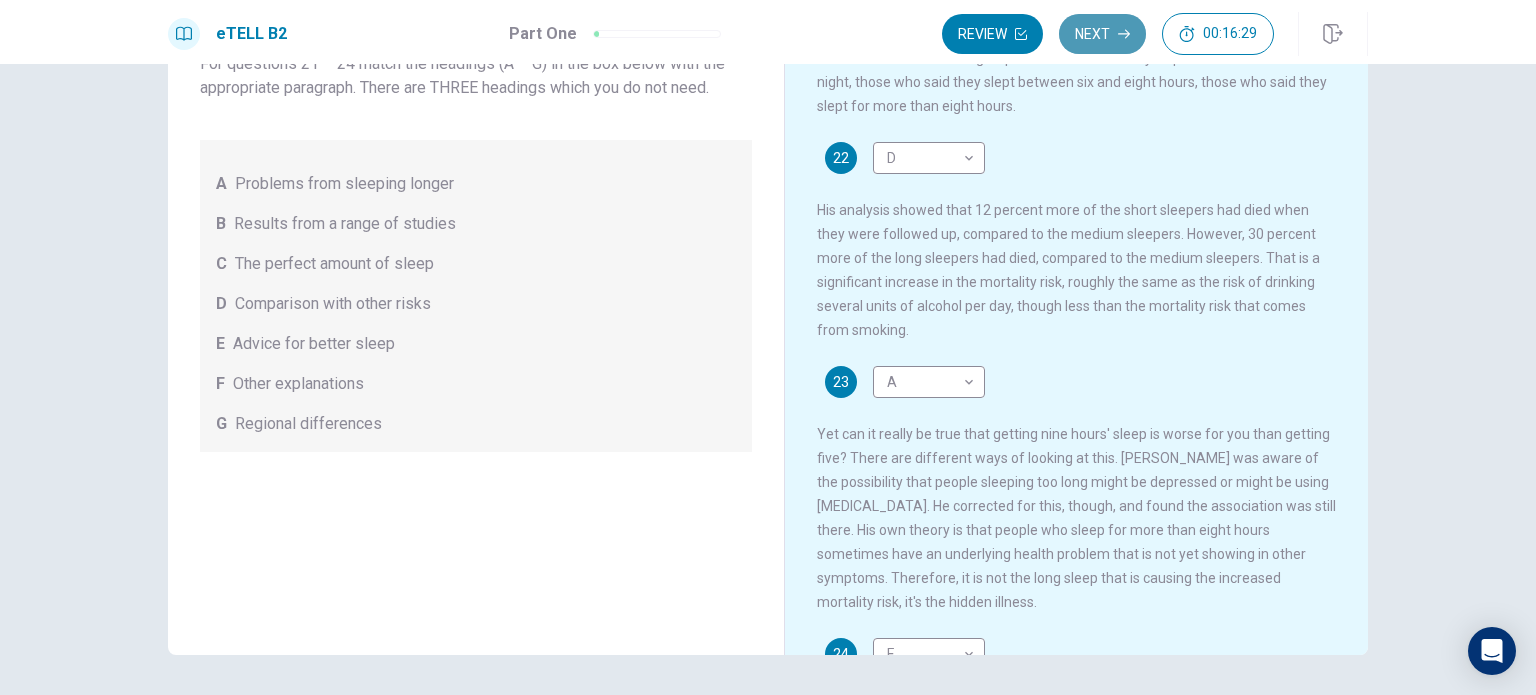 click on "Next" at bounding box center [1102, 34] 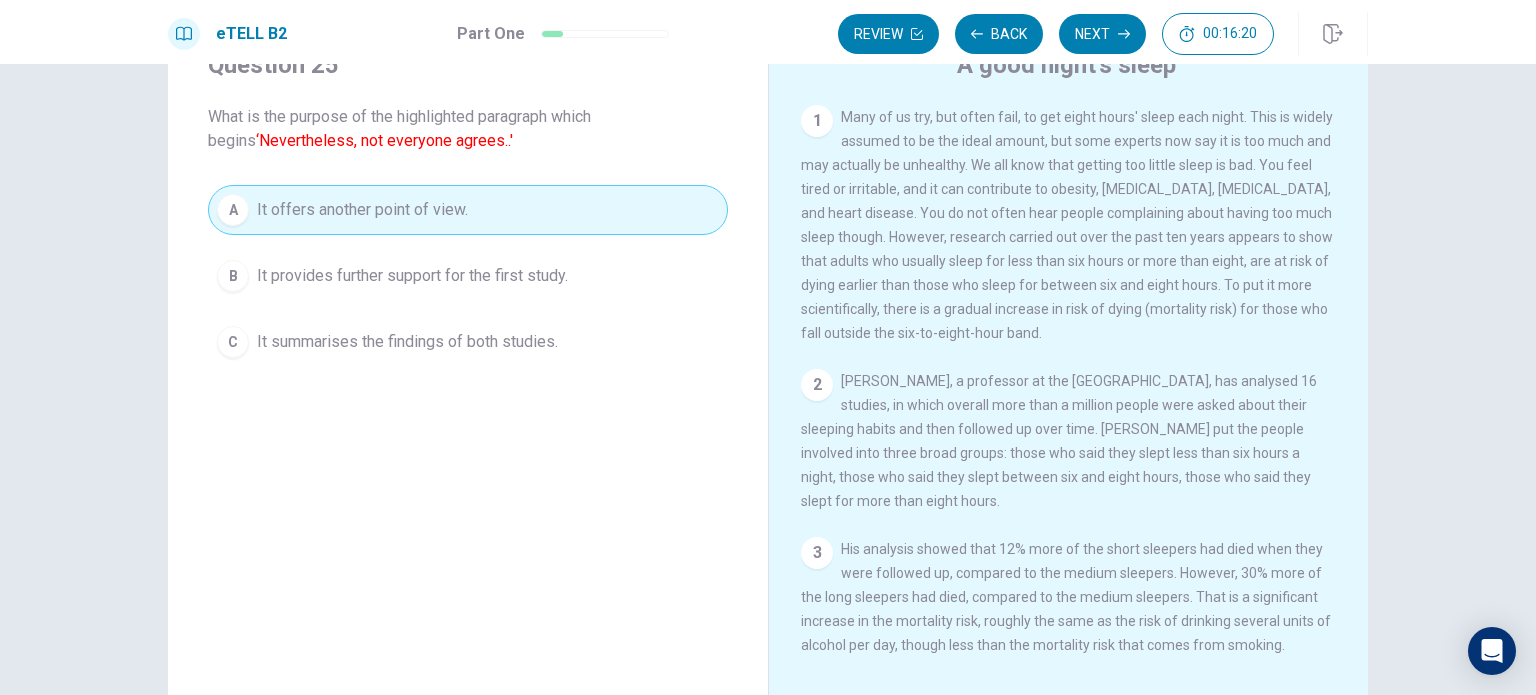 scroll, scrollTop: 208, scrollLeft: 0, axis: vertical 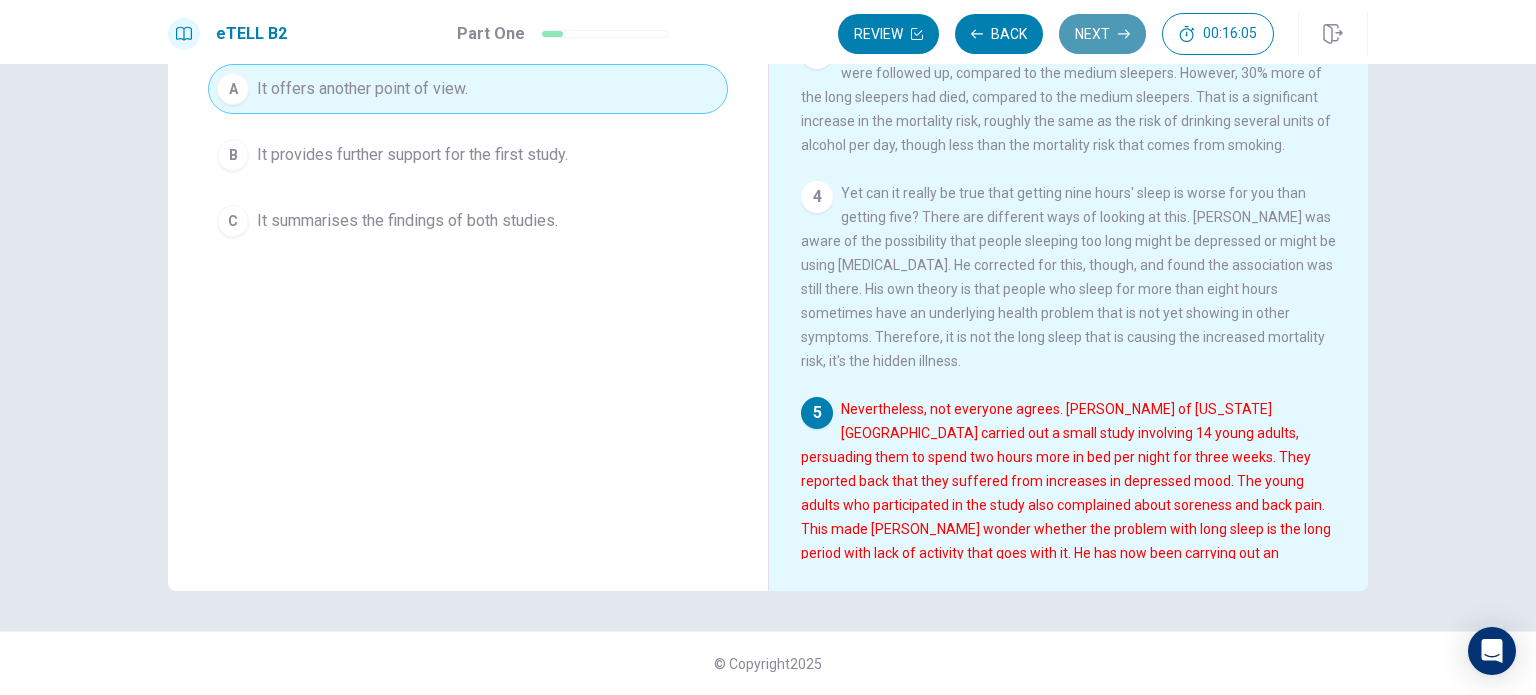 click on "Next" at bounding box center [1102, 34] 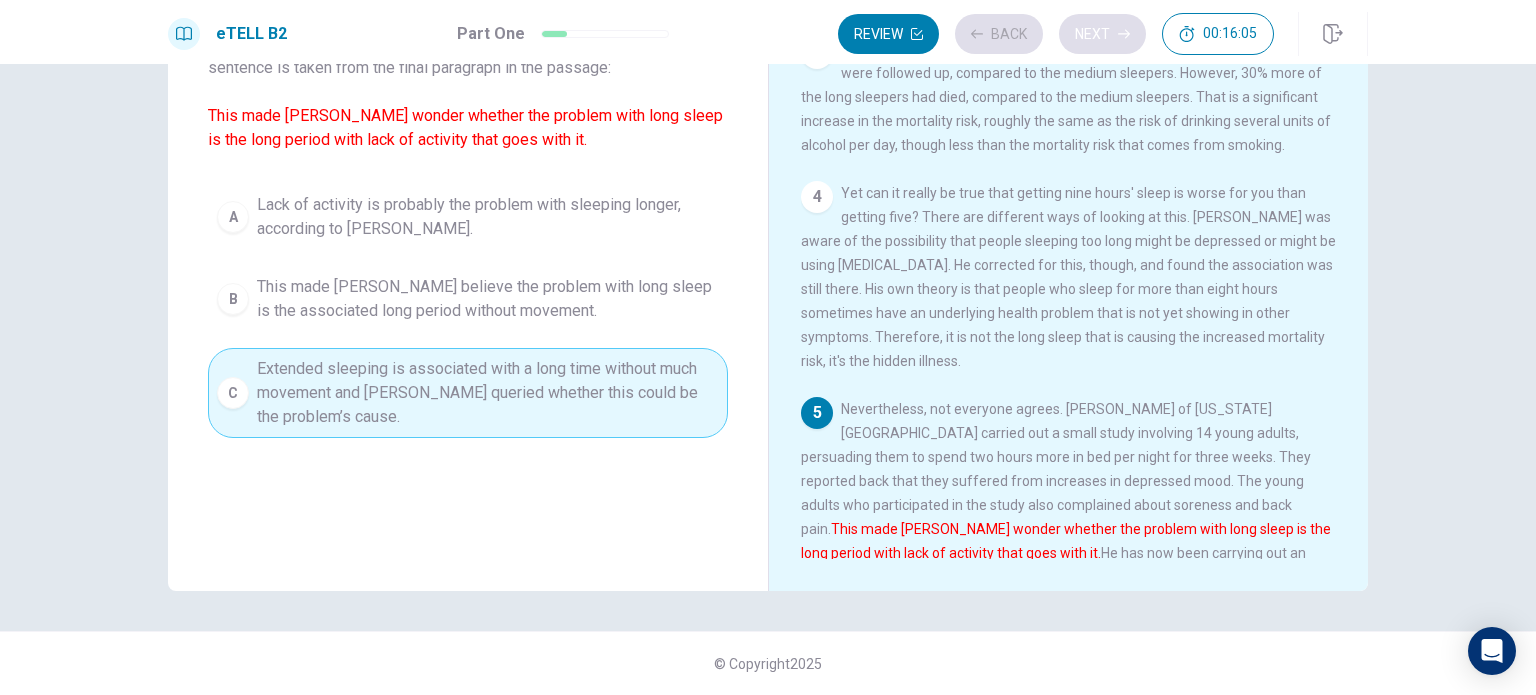 scroll, scrollTop: 487, scrollLeft: 0, axis: vertical 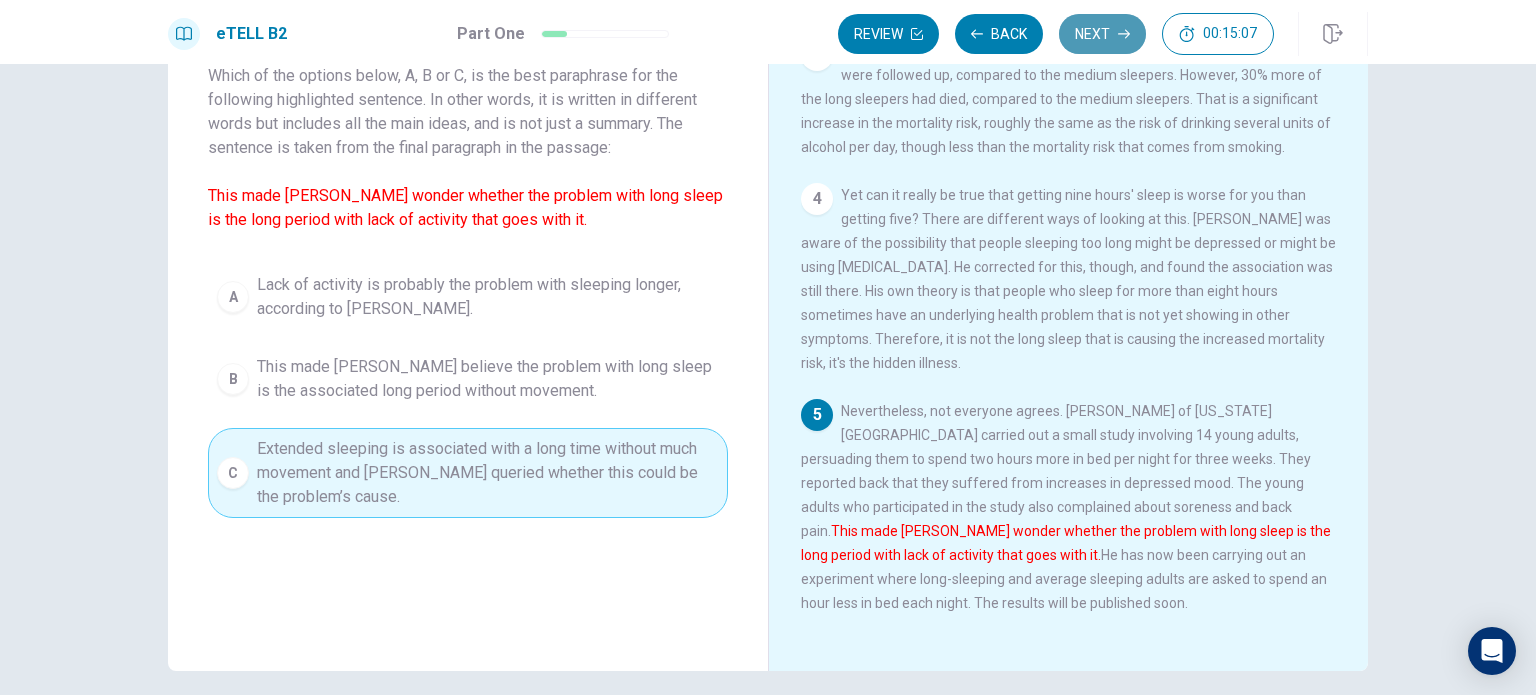 click on "Next" at bounding box center [1102, 34] 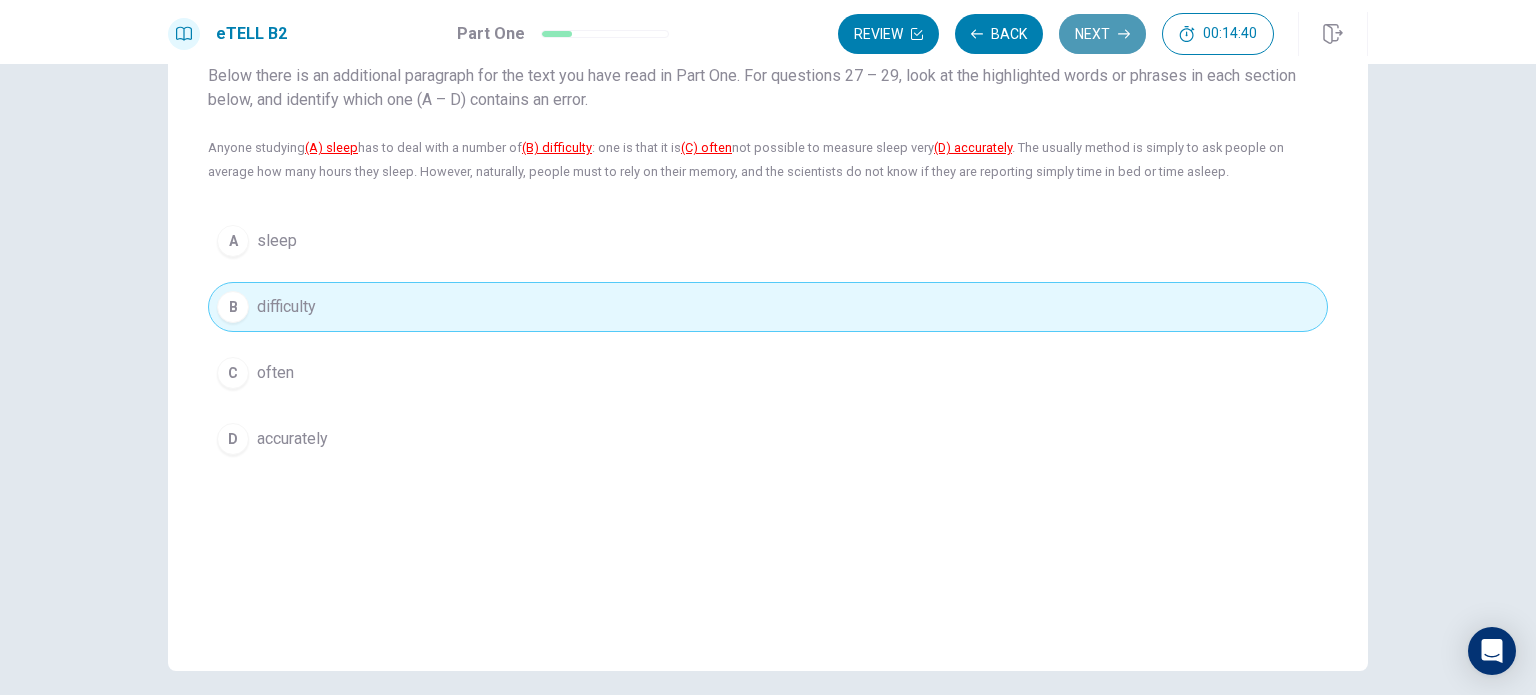 click on "Next" at bounding box center (1102, 34) 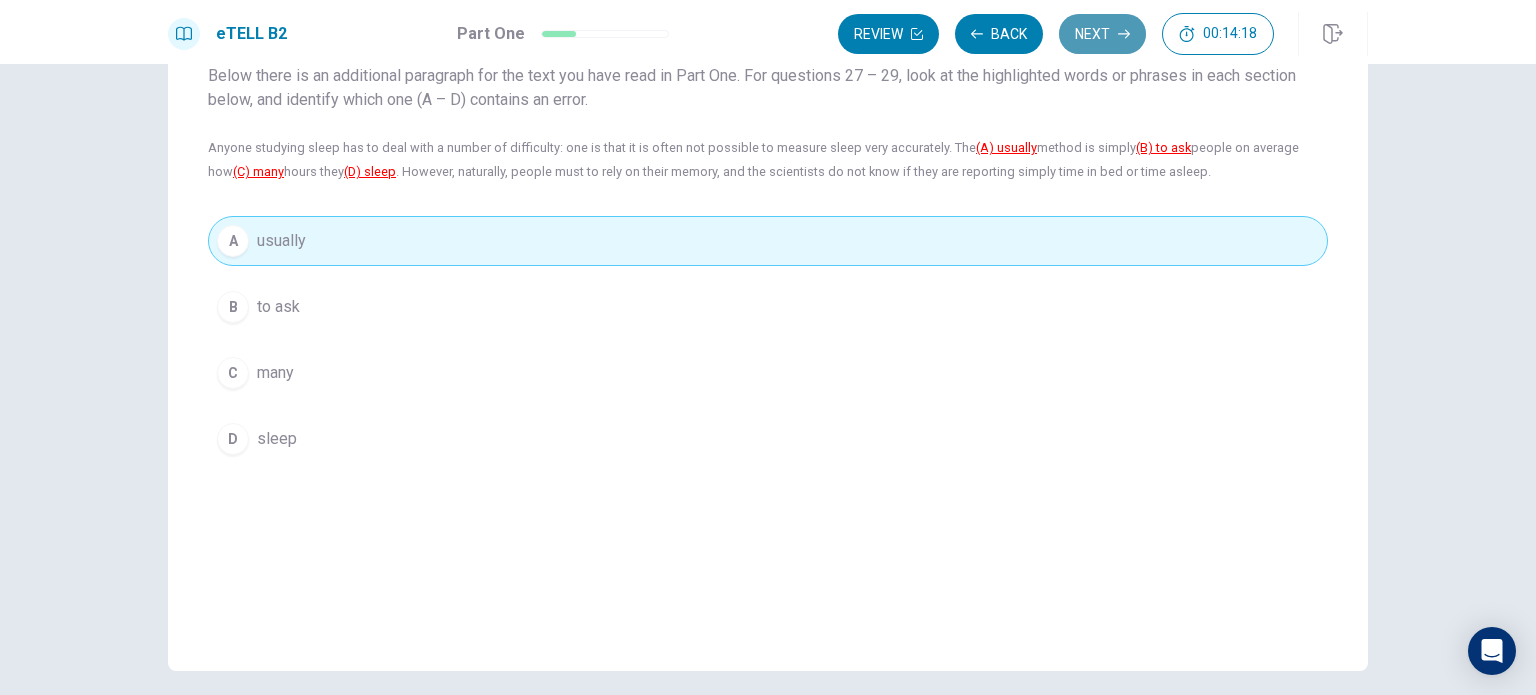 click on "Next" at bounding box center (1102, 34) 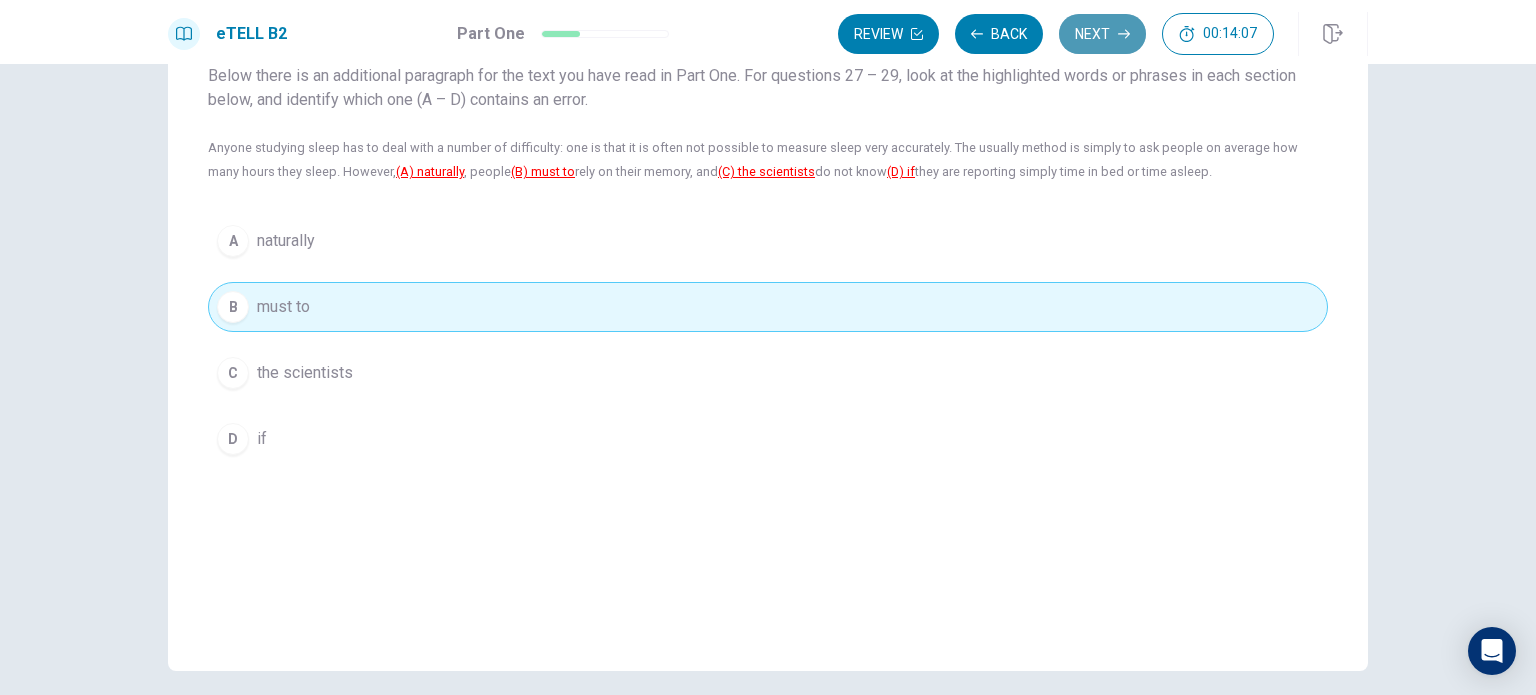 click on "Next" at bounding box center (1102, 34) 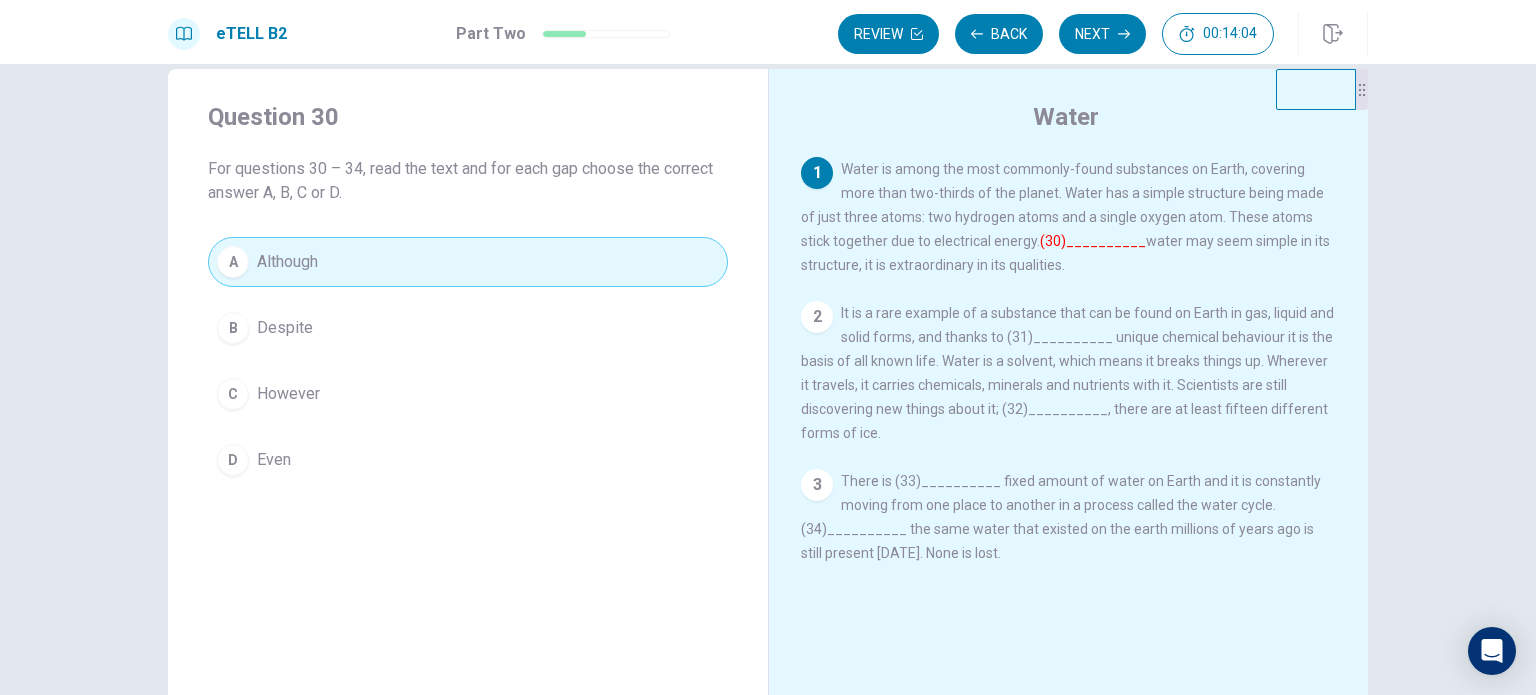 scroll, scrollTop: 31, scrollLeft: 0, axis: vertical 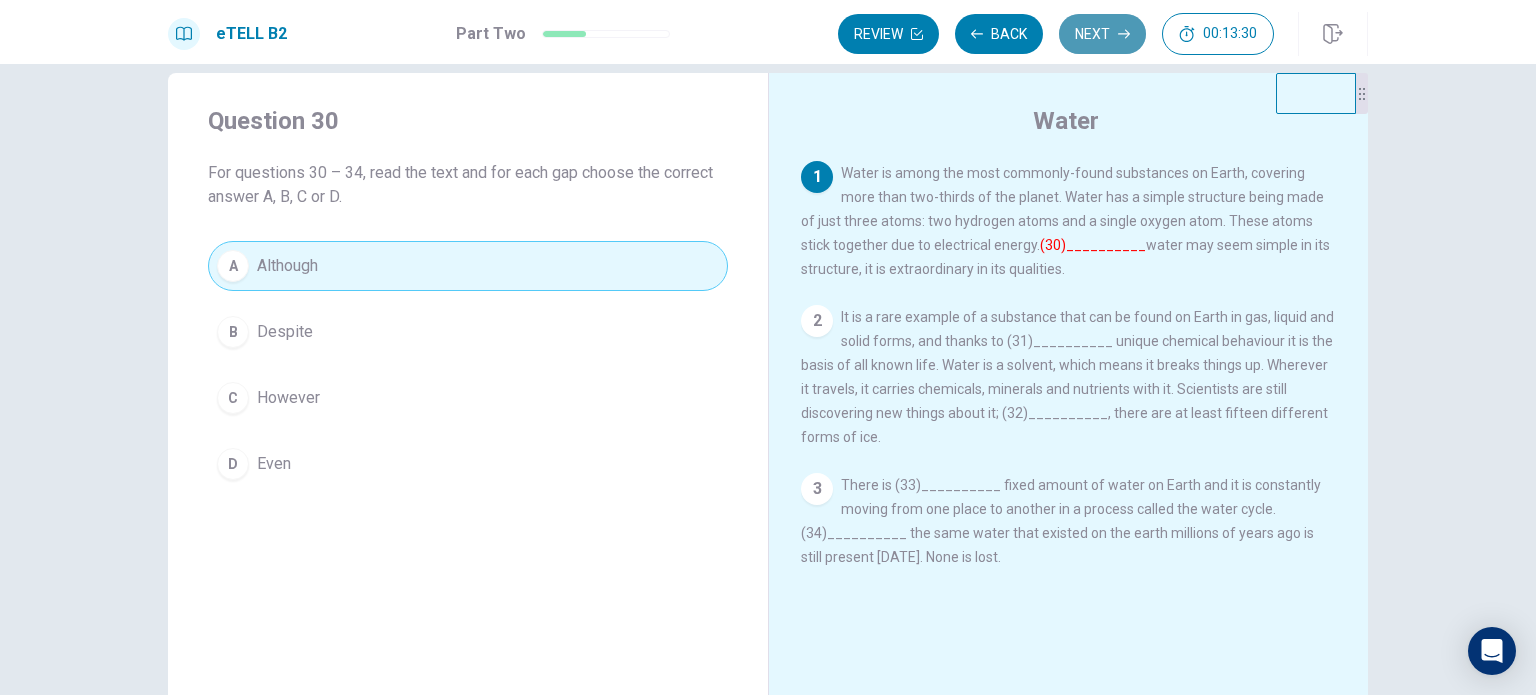 click on "Next" at bounding box center [1102, 34] 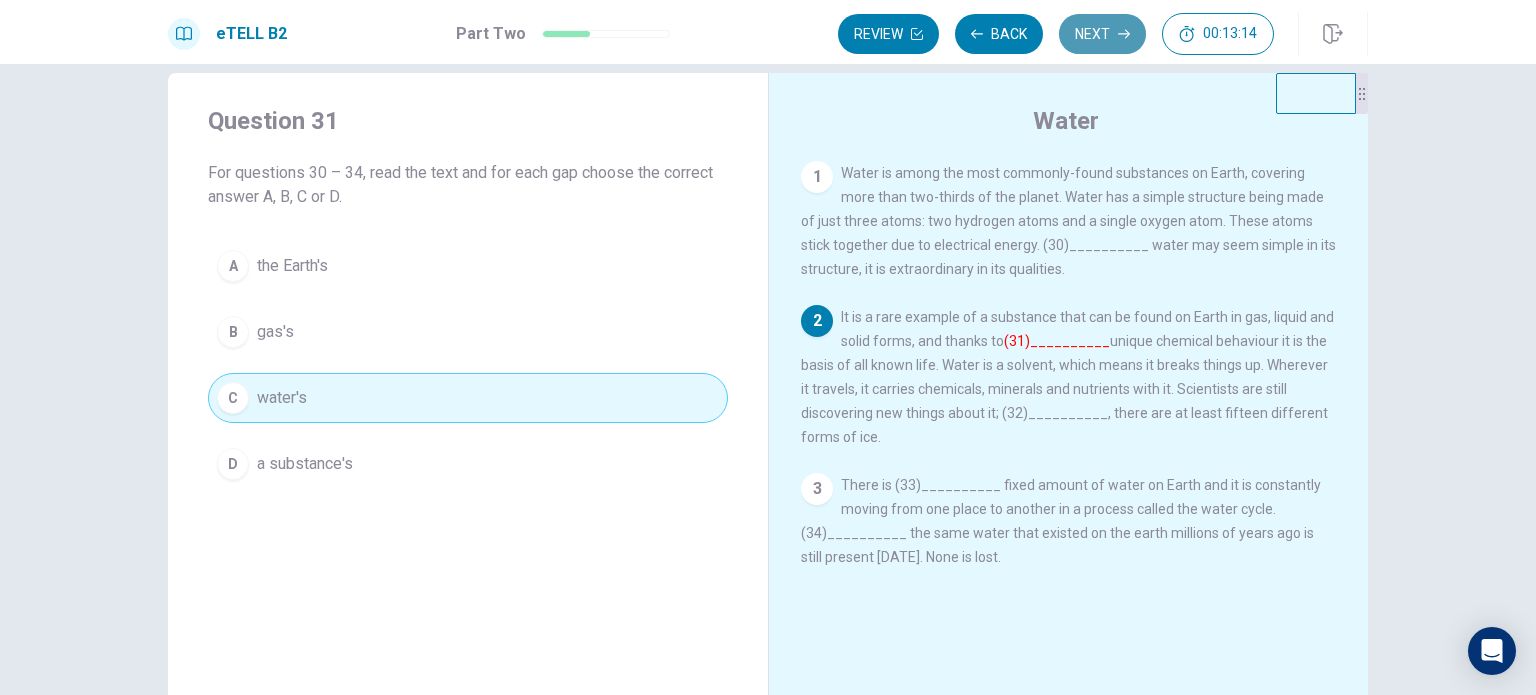 click on "Next" at bounding box center [1102, 34] 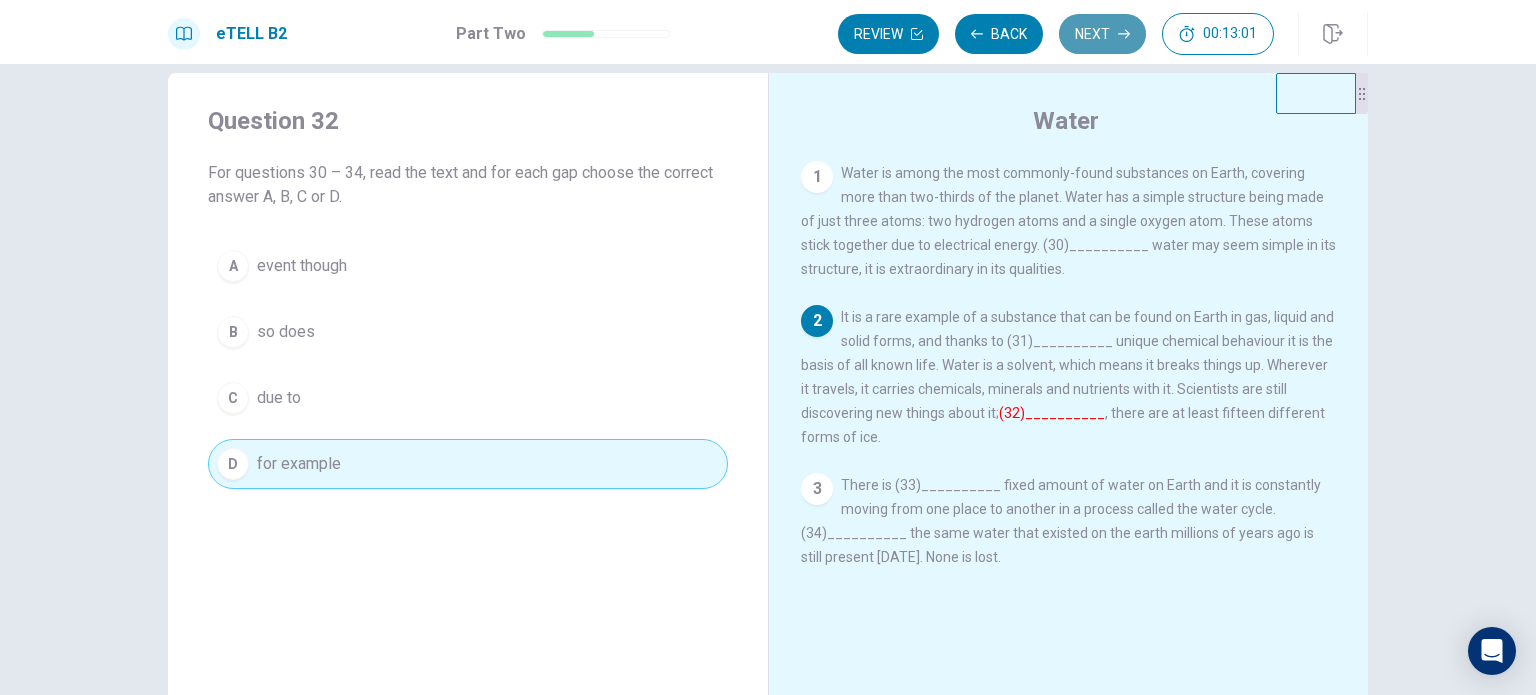 click on "Next" at bounding box center [1102, 34] 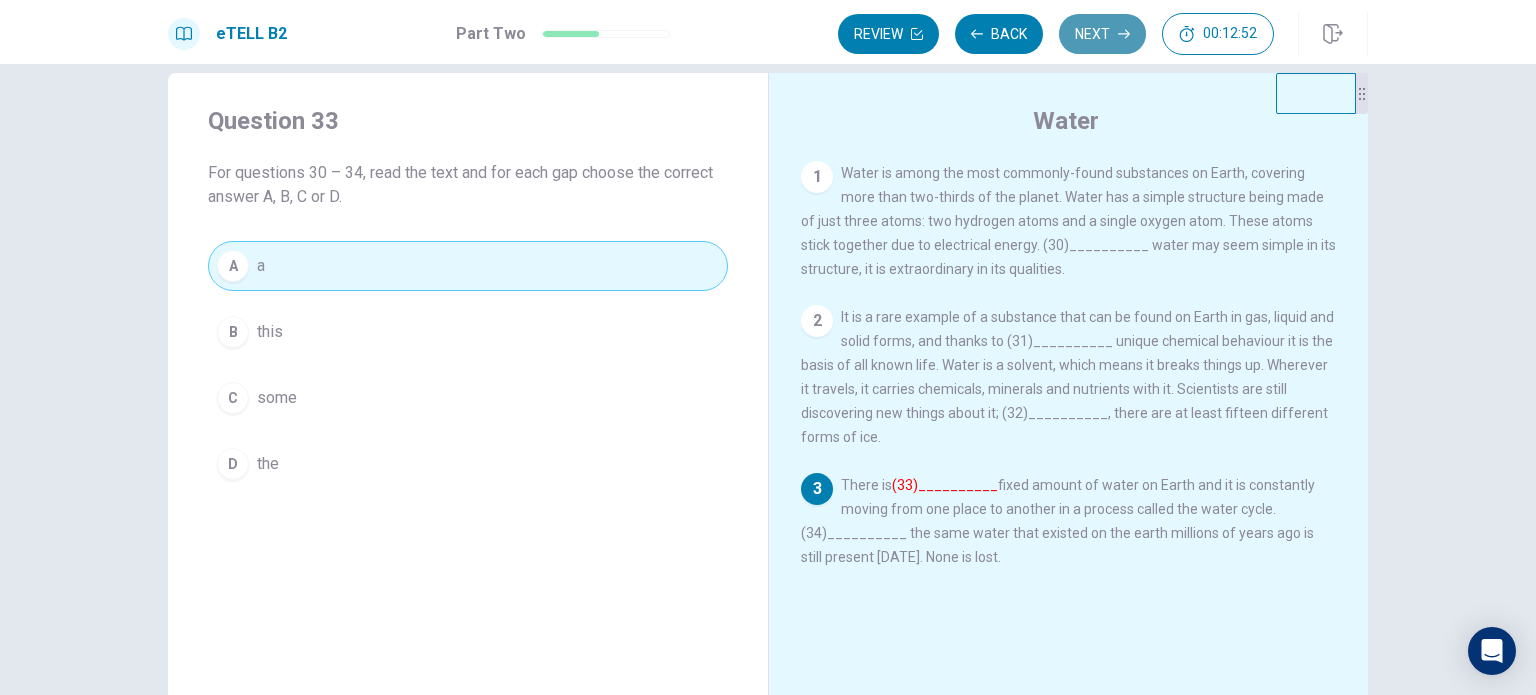 click on "Next" at bounding box center [1102, 34] 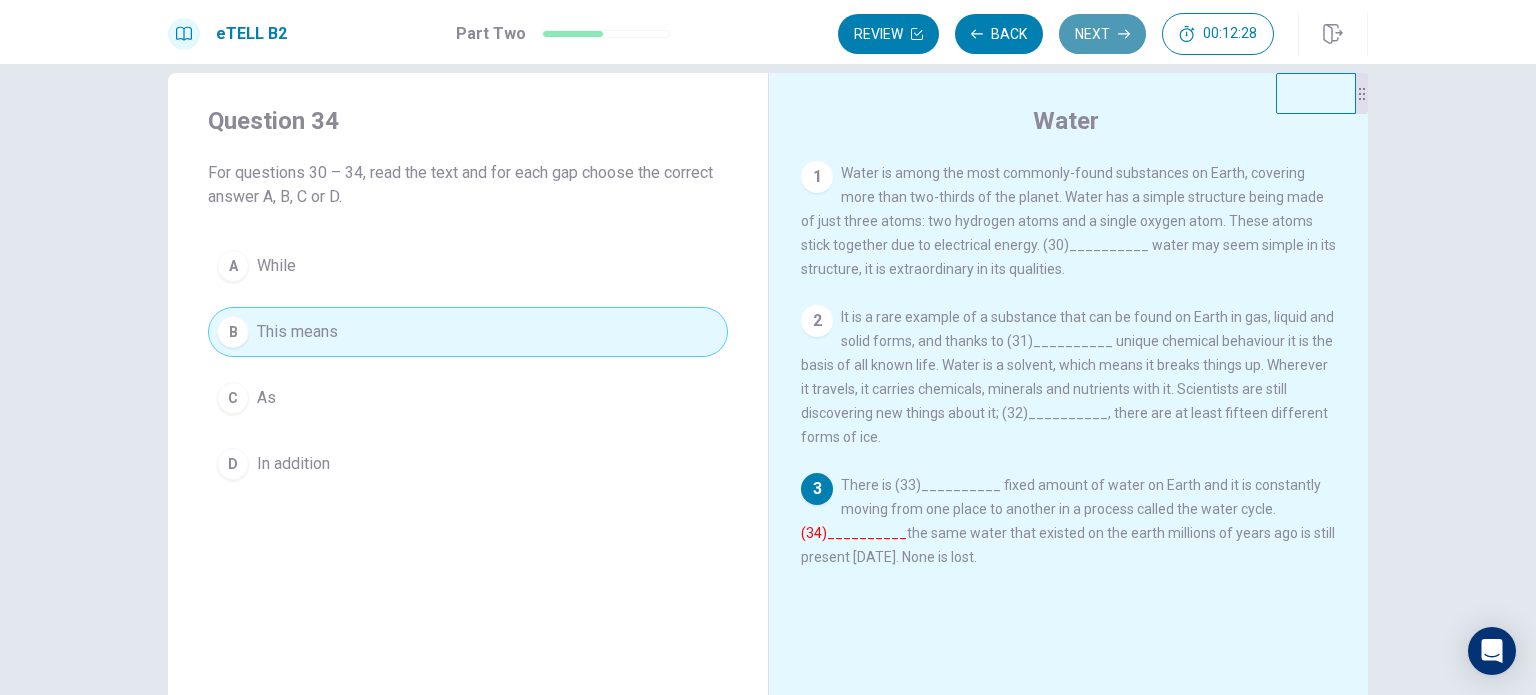 click on "Next" at bounding box center [1102, 34] 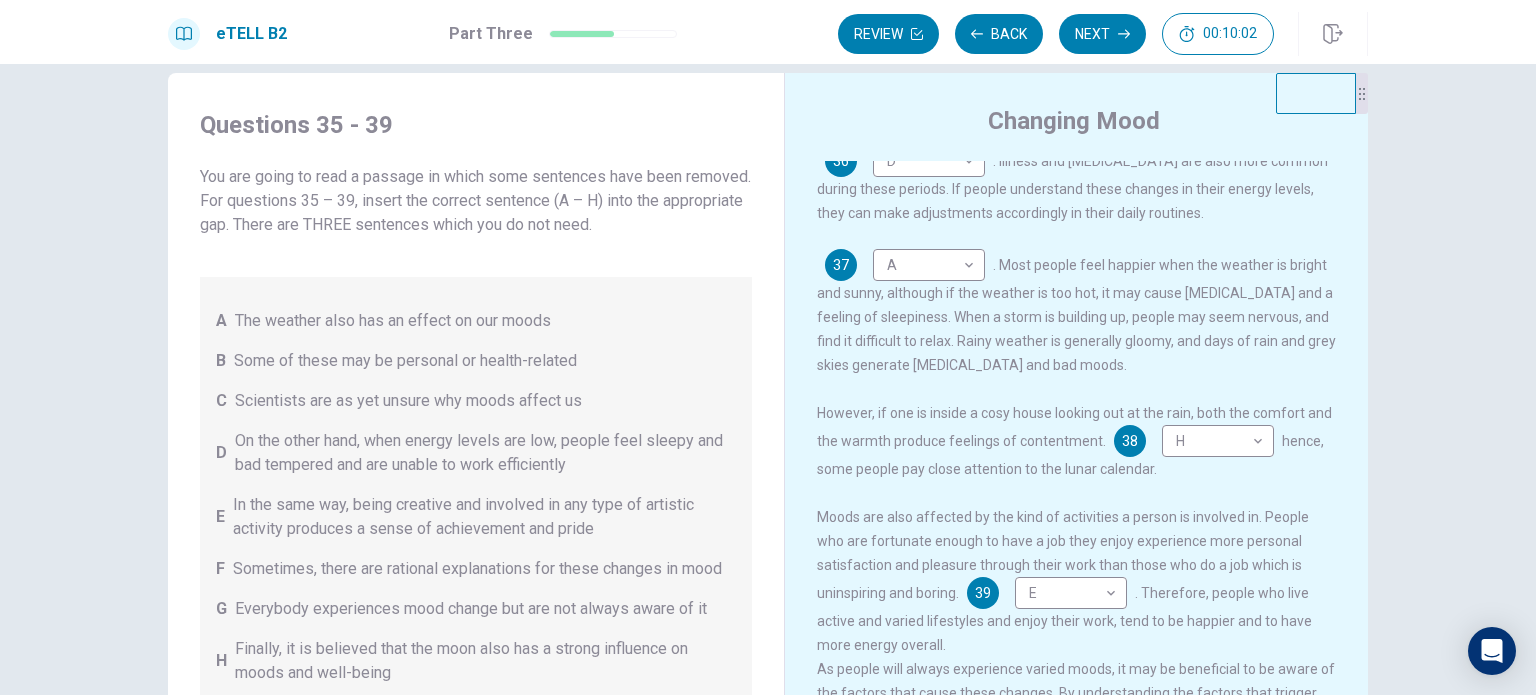 scroll, scrollTop: 366, scrollLeft: 0, axis: vertical 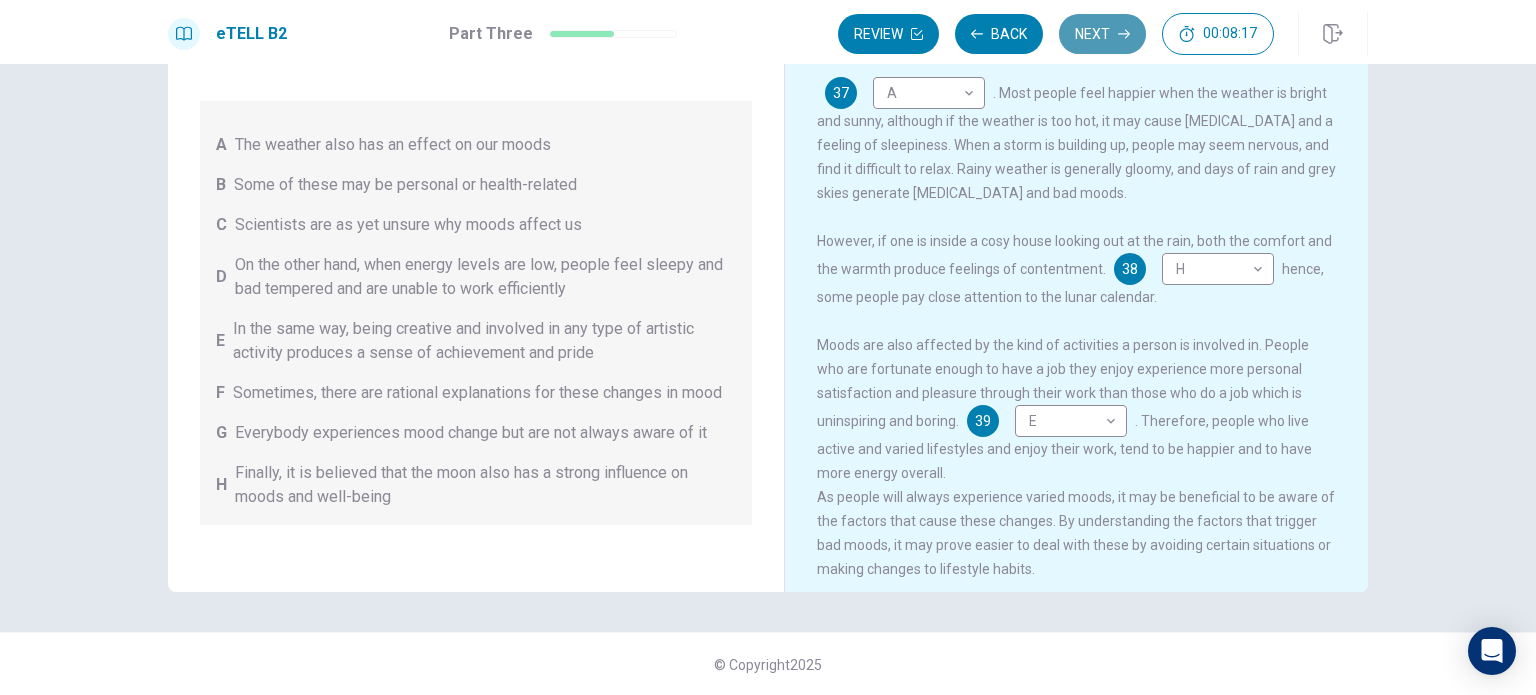 click on "Next" at bounding box center [1102, 34] 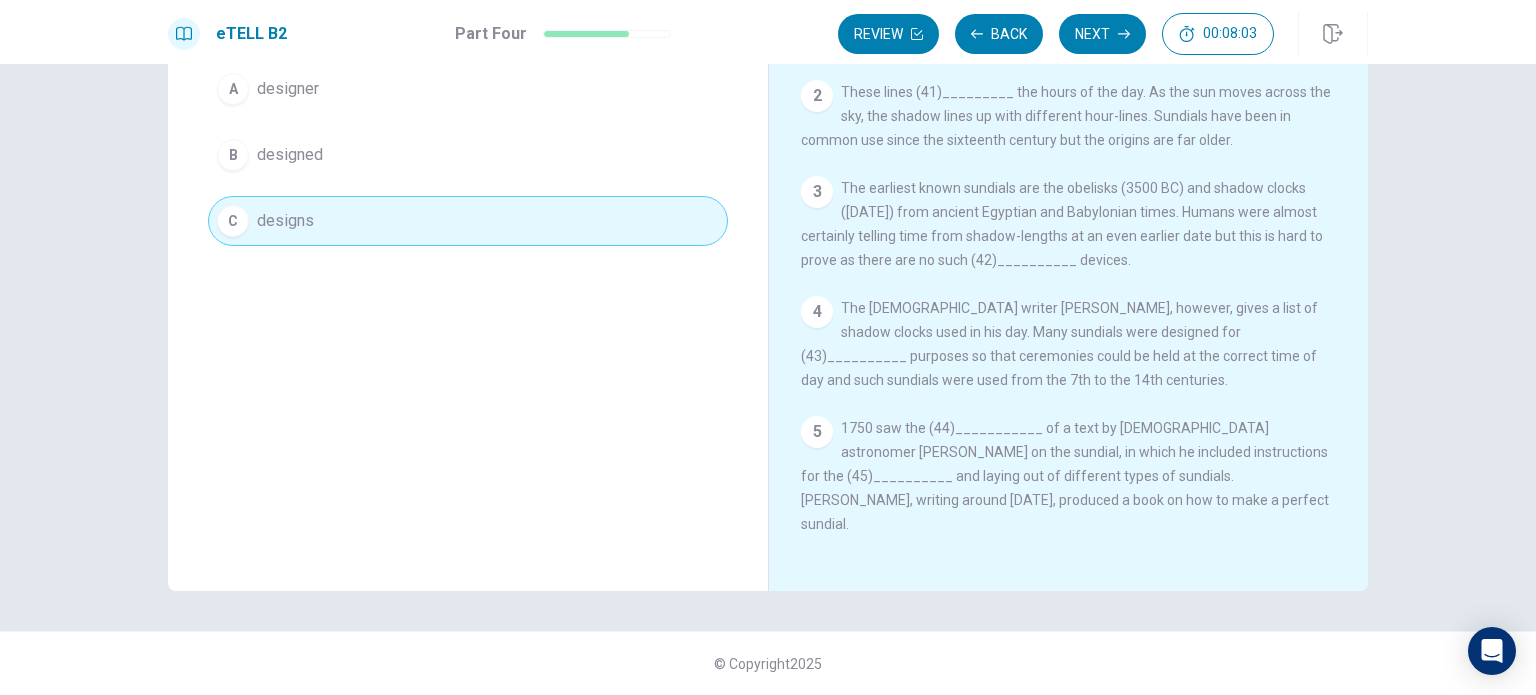 scroll, scrollTop: 0, scrollLeft: 0, axis: both 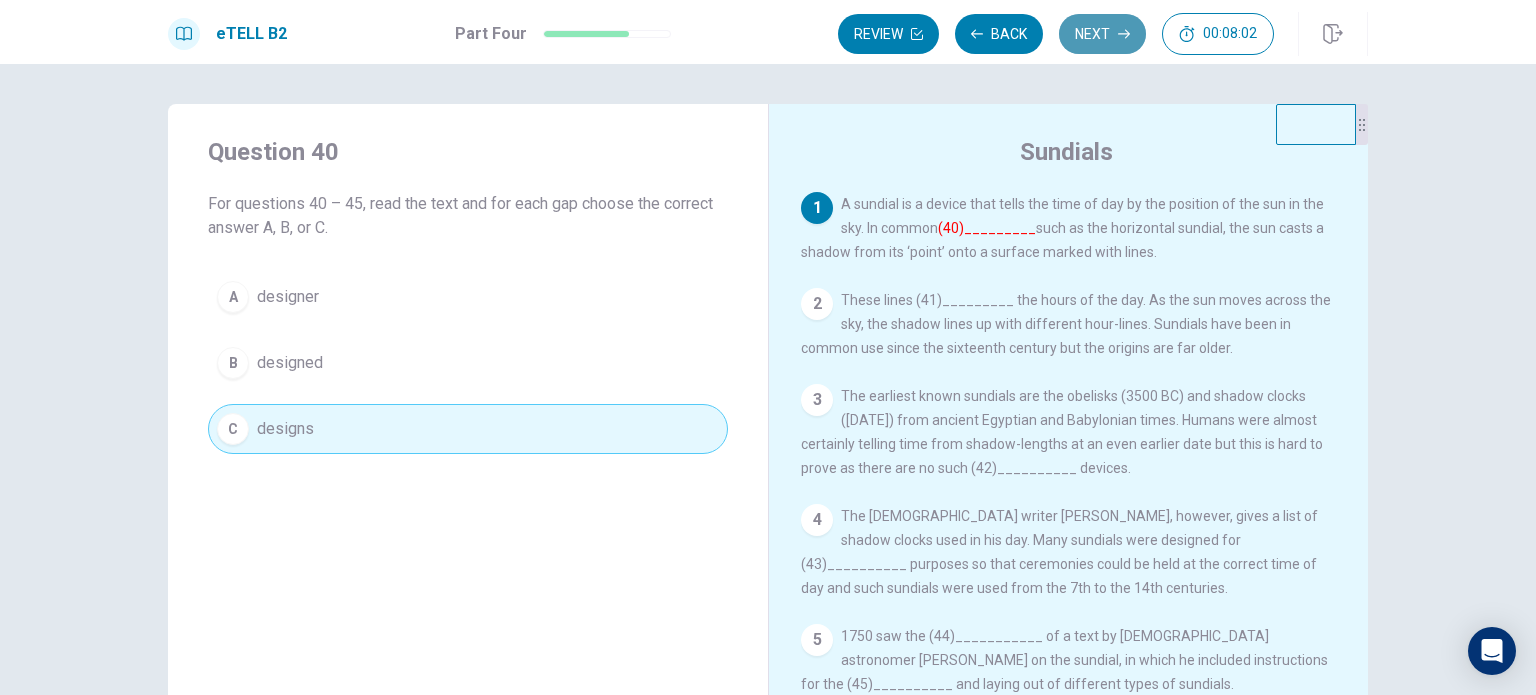 click on "Next" at bounding box center [1102, 34] 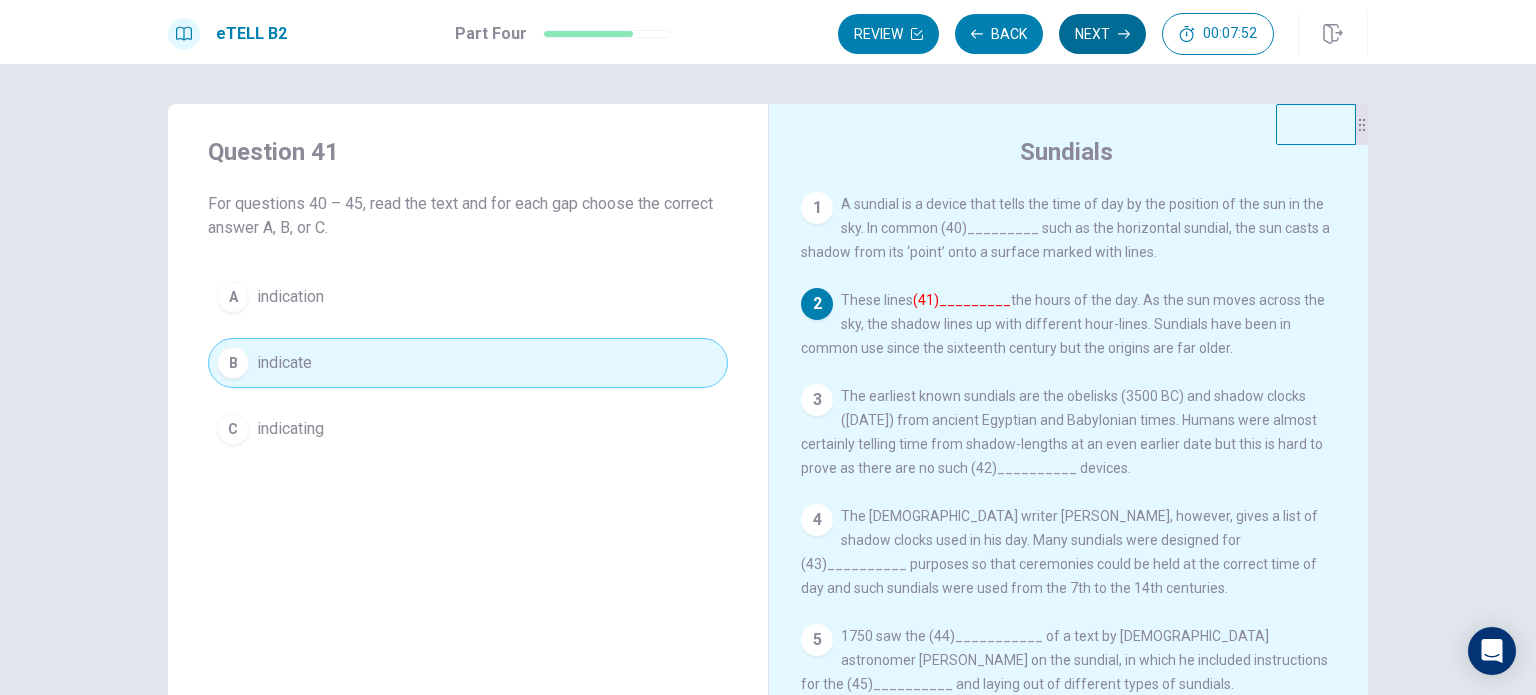 click on "Next" at bounding box center [1102, 34] 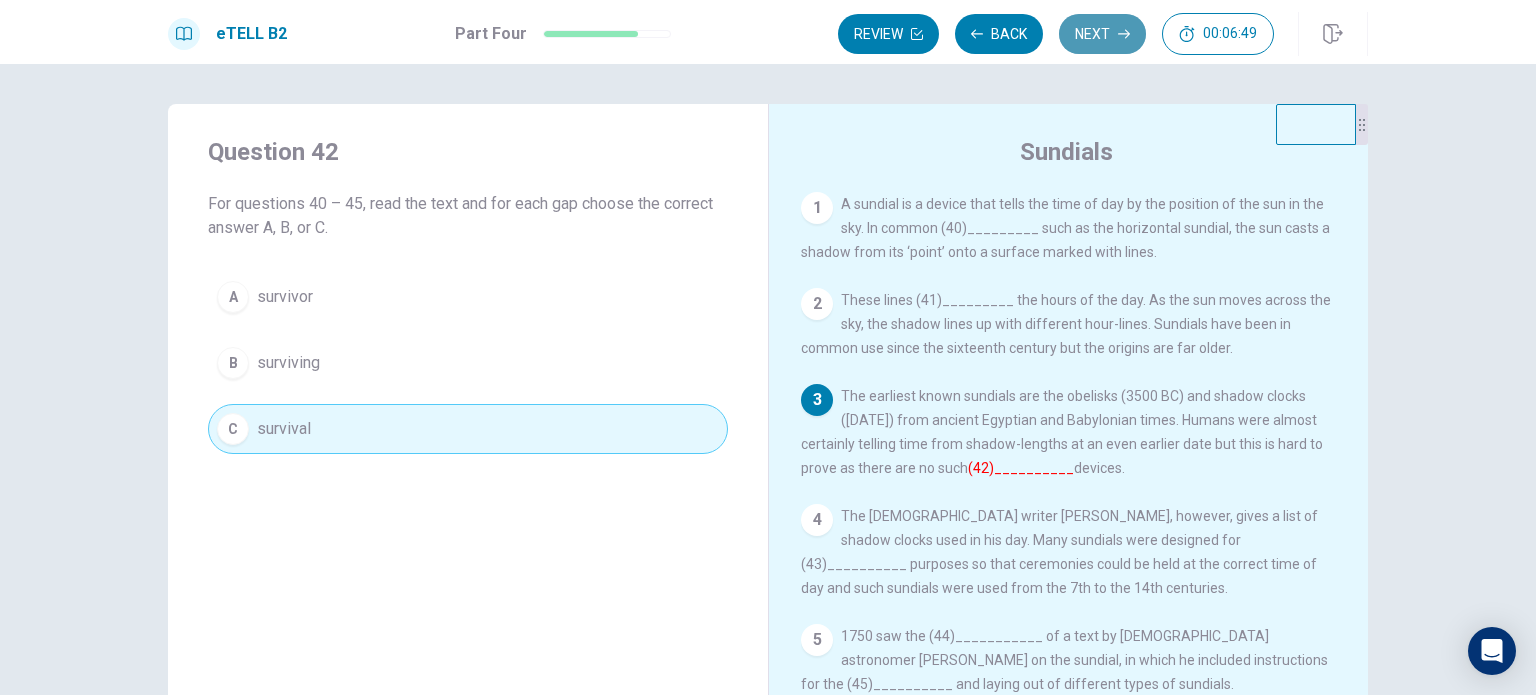 click on "Next" at bounding box center (1102, 34) 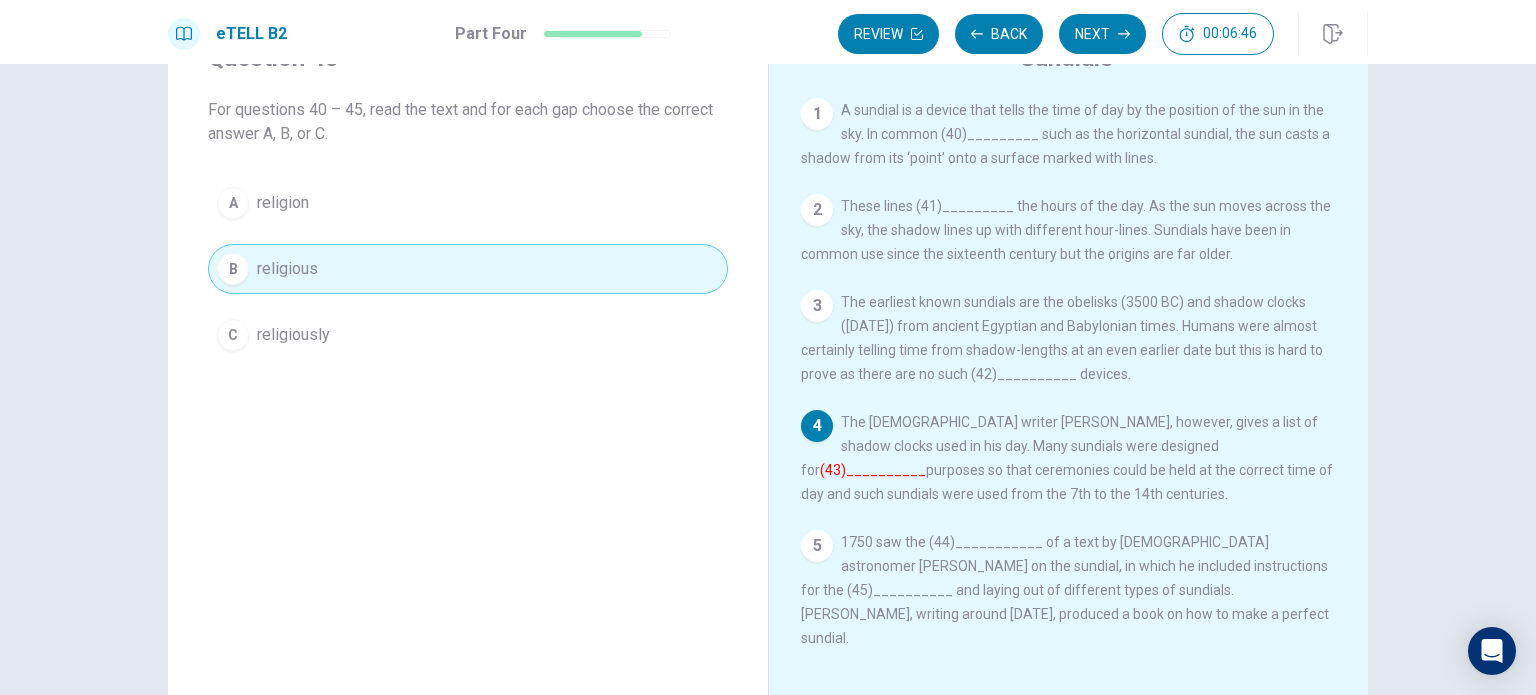 scroll, scrollTop: 120, scrollLeft: 0, axis: vertical 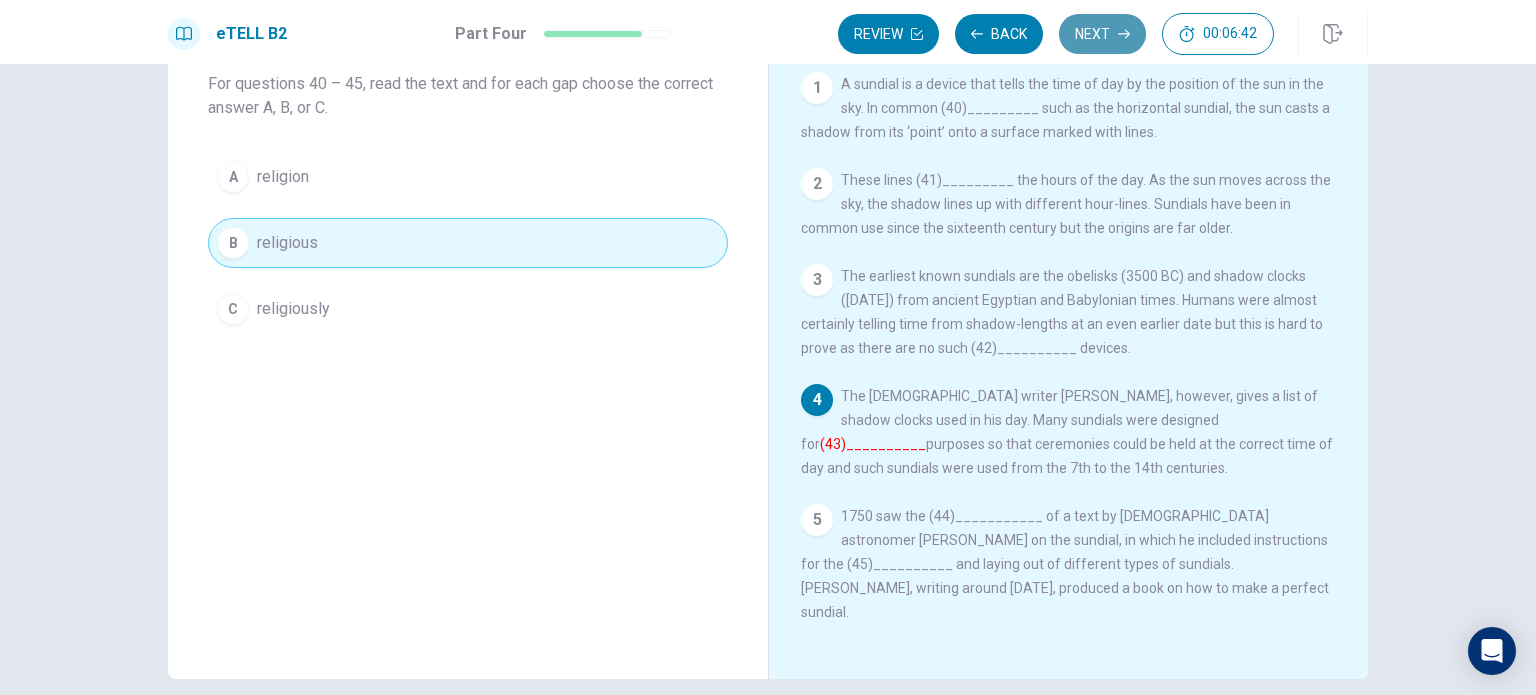 click on "Next" at bounding box center [1102, 34] 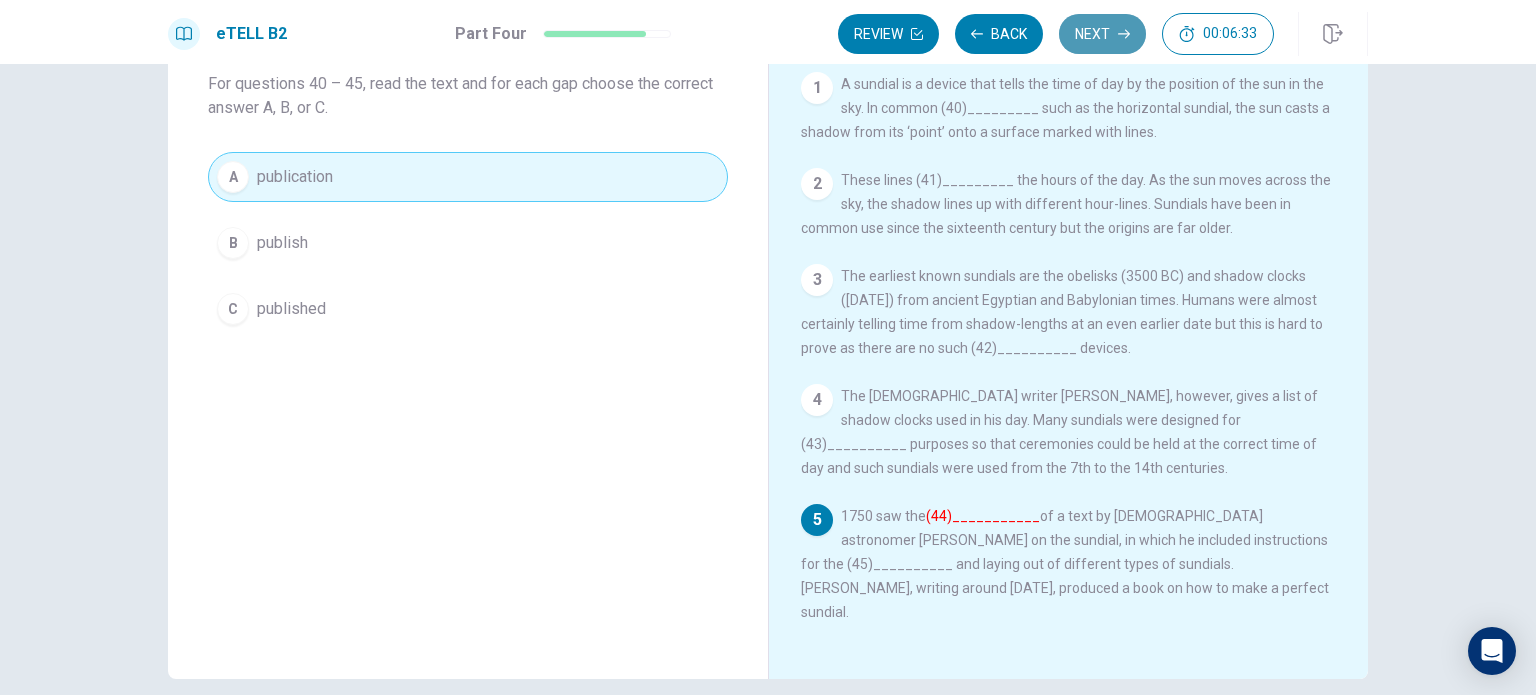 click on "Next" at bounding box center (1102, 34) 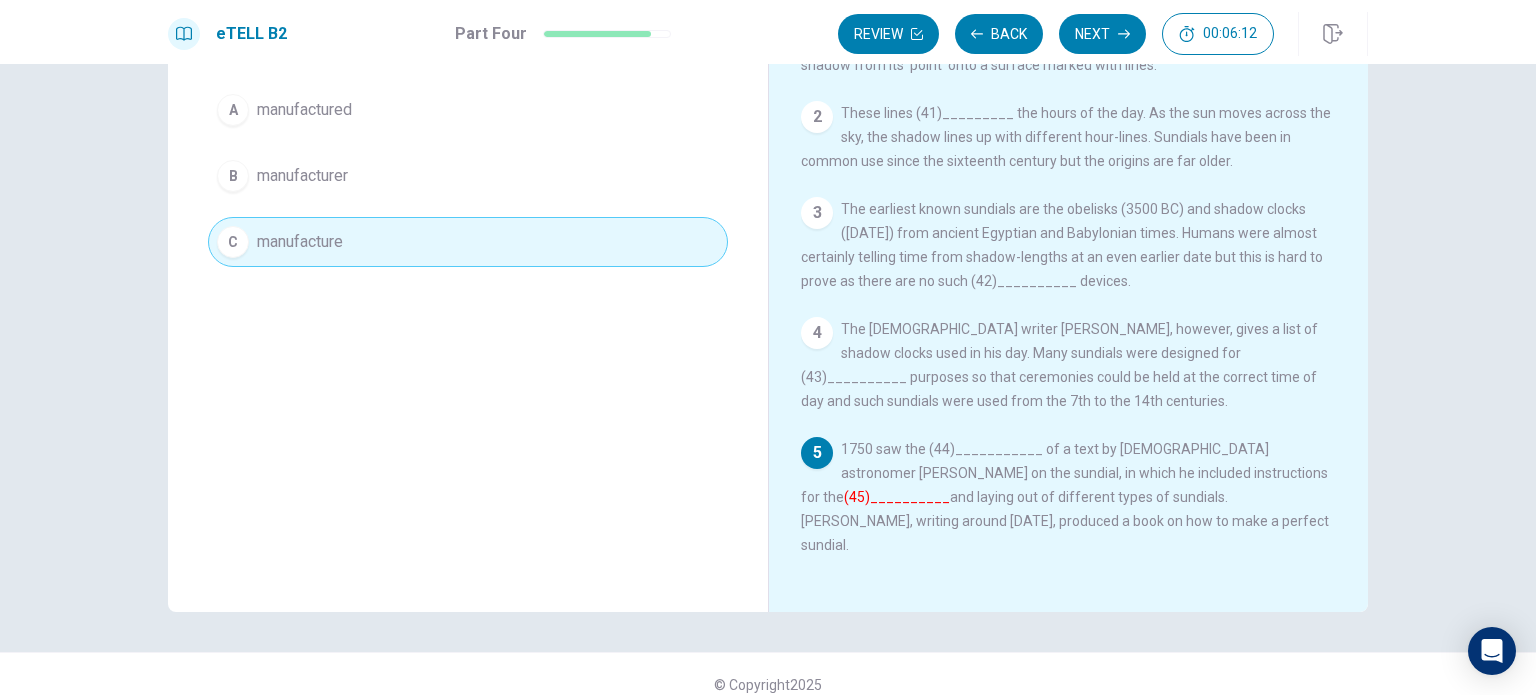 scroll, scrollTop: 0, scrollLeft: 0, axis: both 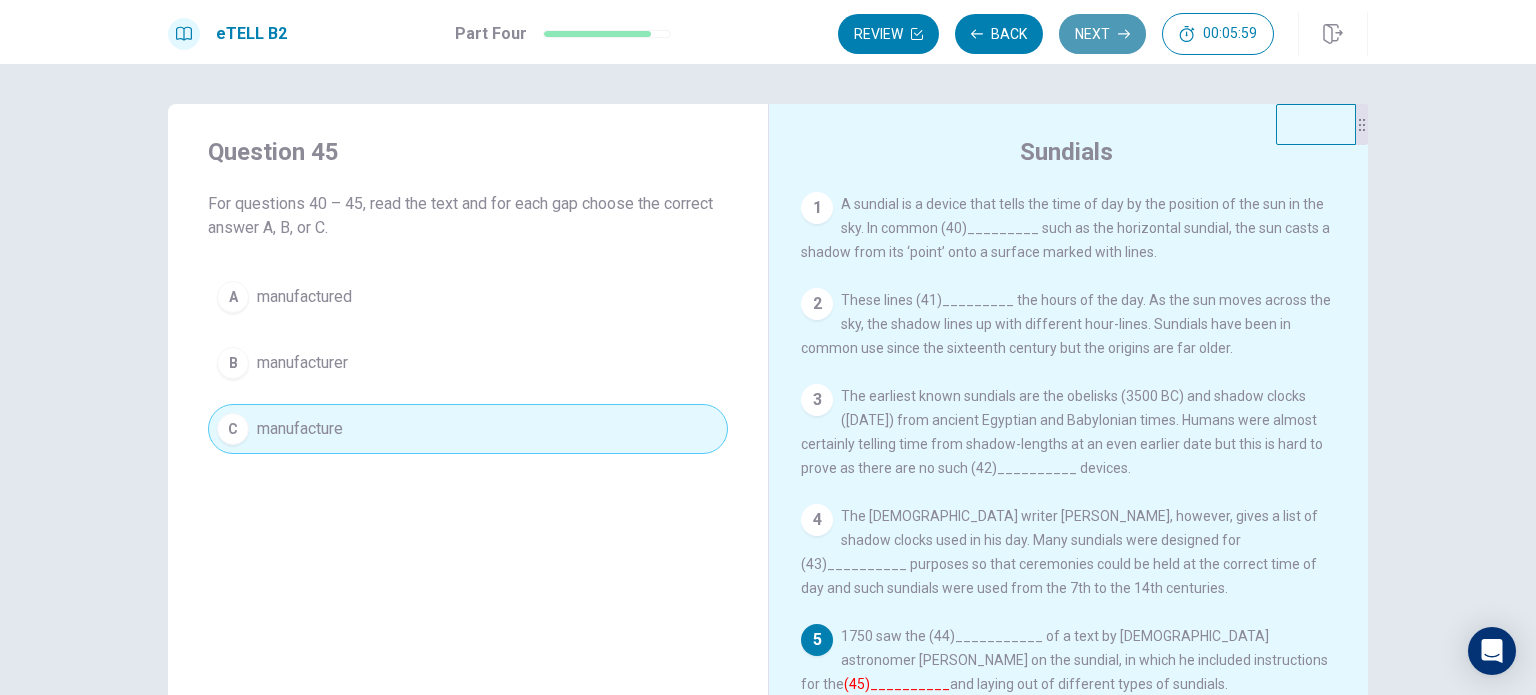 click on "Next" at bounding box center (1102, 34) 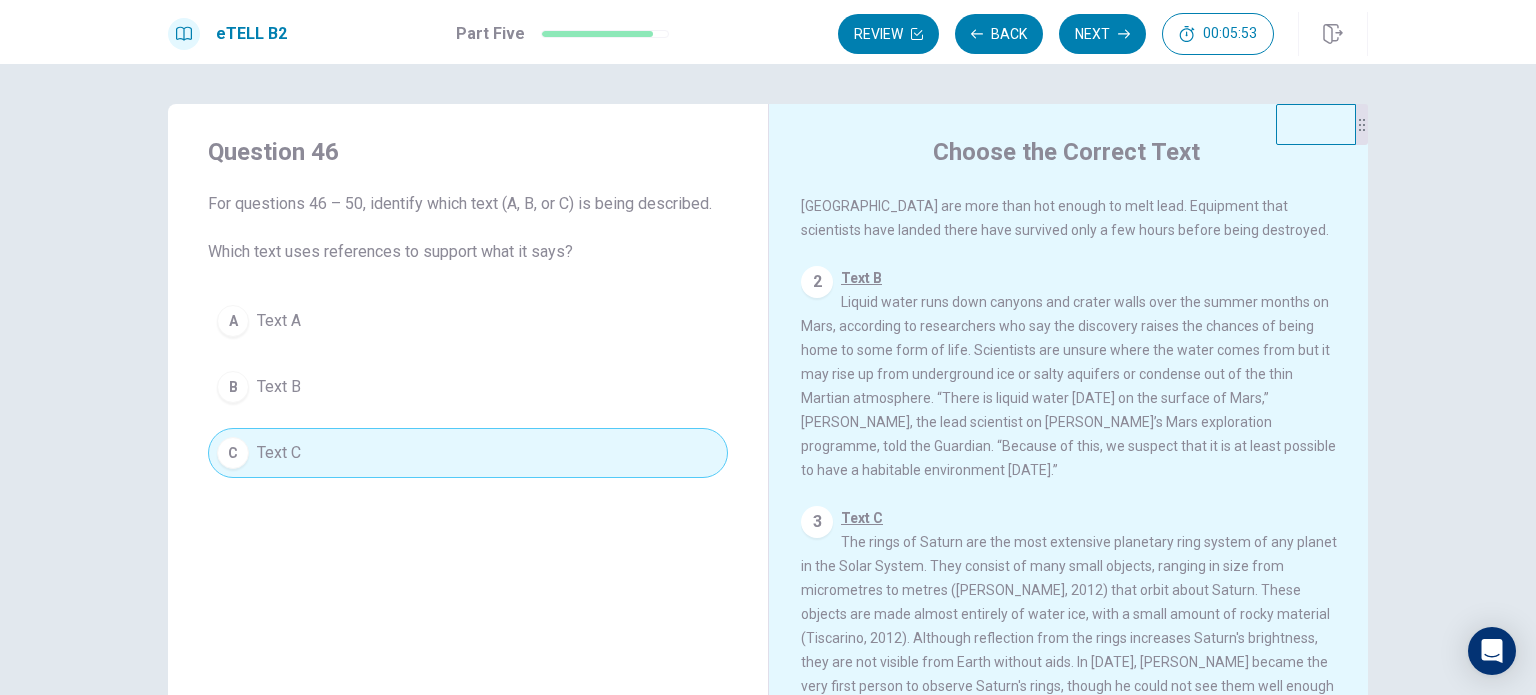scroll, scrollTop: 216, scrollLeft: 0, axis: vertical 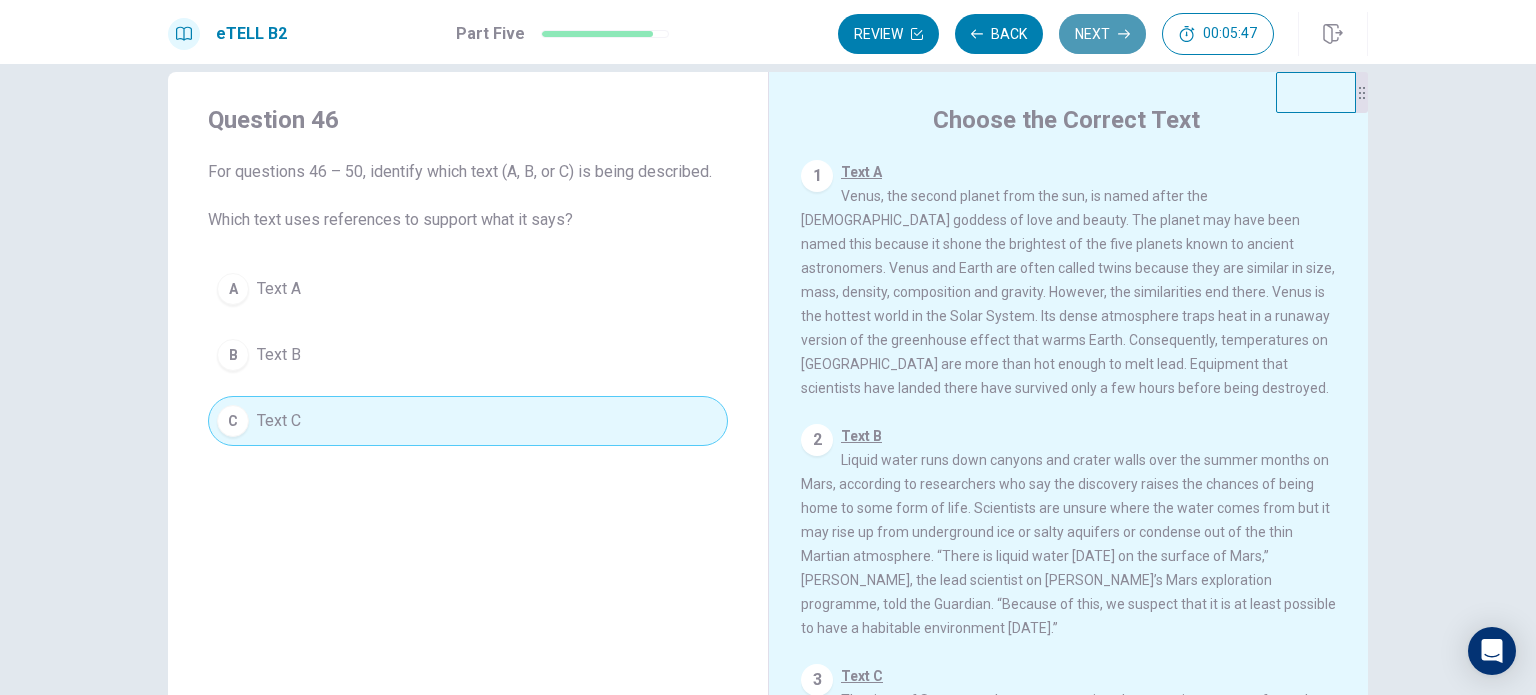 click on "Next" at bounding box center (1102, 34) 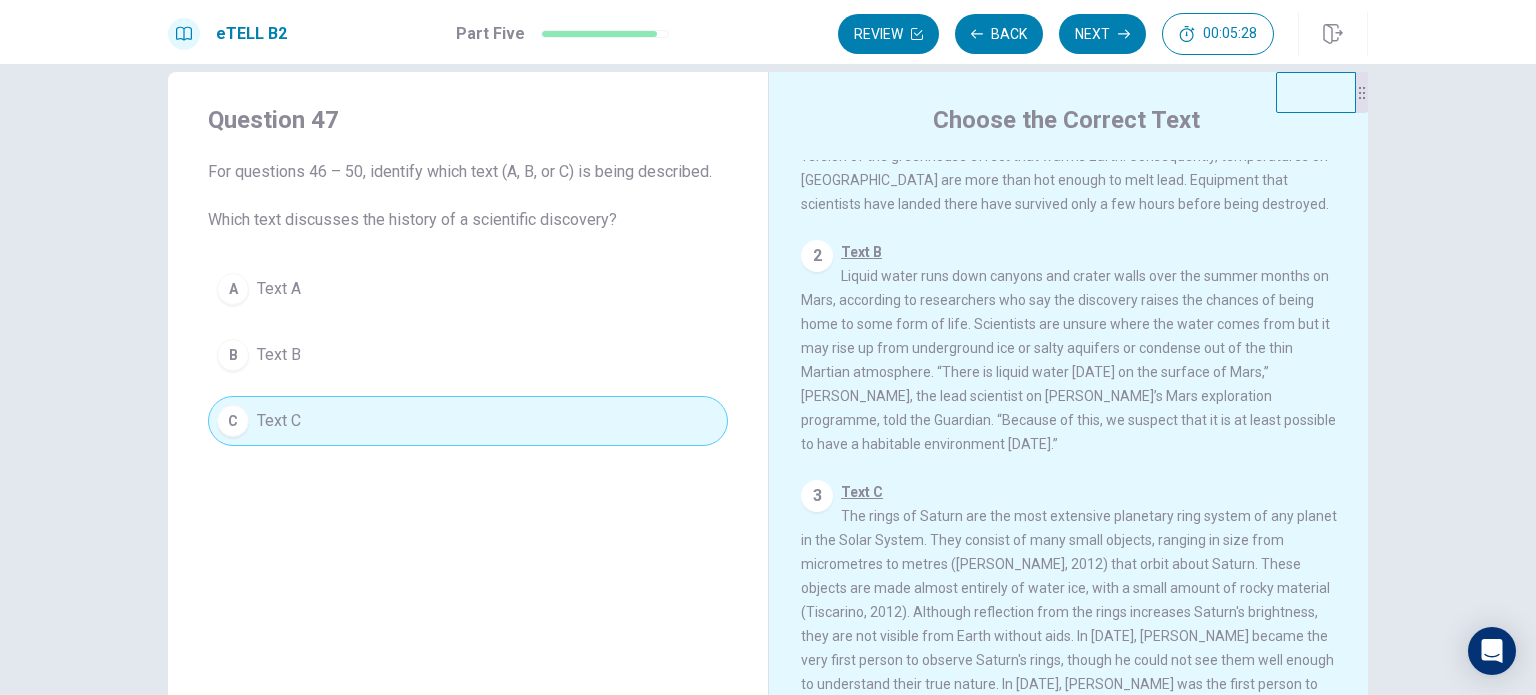scroll, scrollTop: 216, scrollLeft: 0, axis: vertical 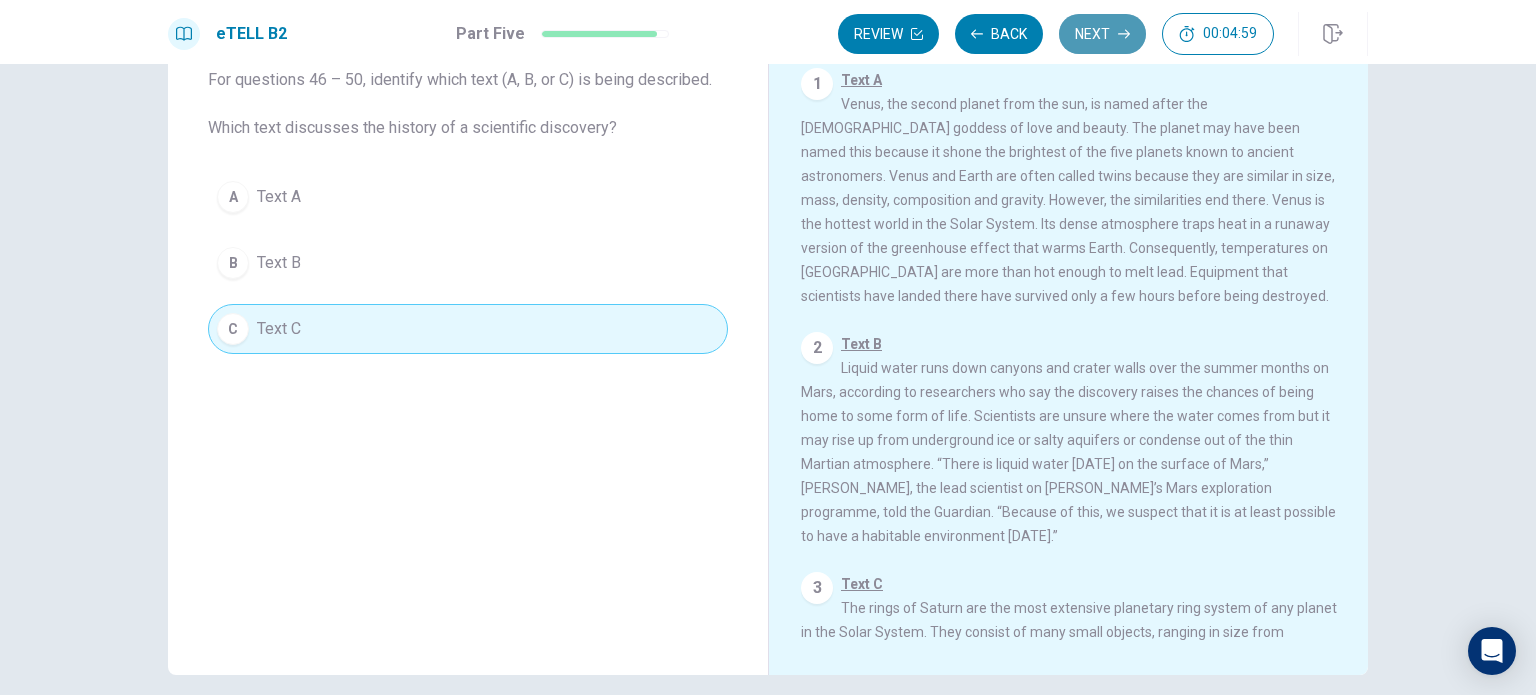 click on "Next" at bounding box center (1102, 34) 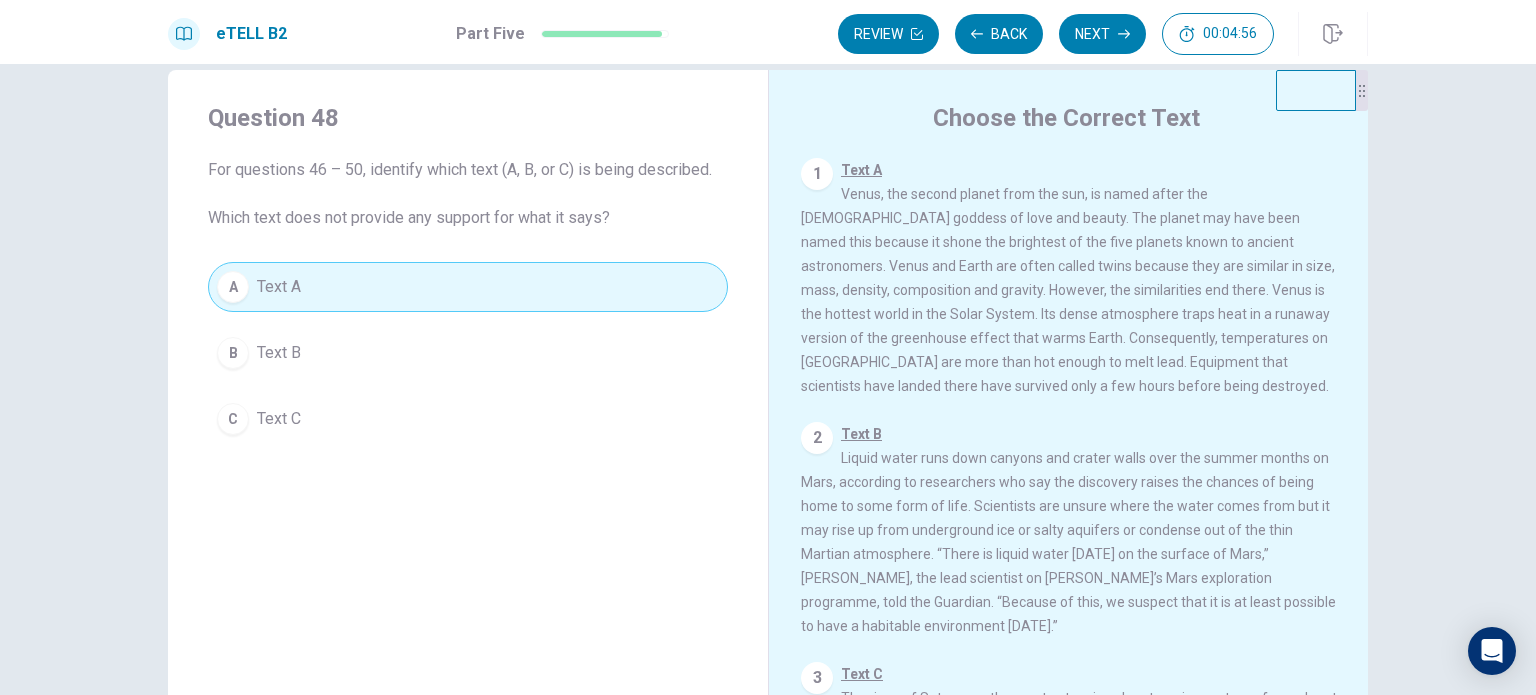scroll, scrollTop: 32, scrollLeft: 0, axis: vertical 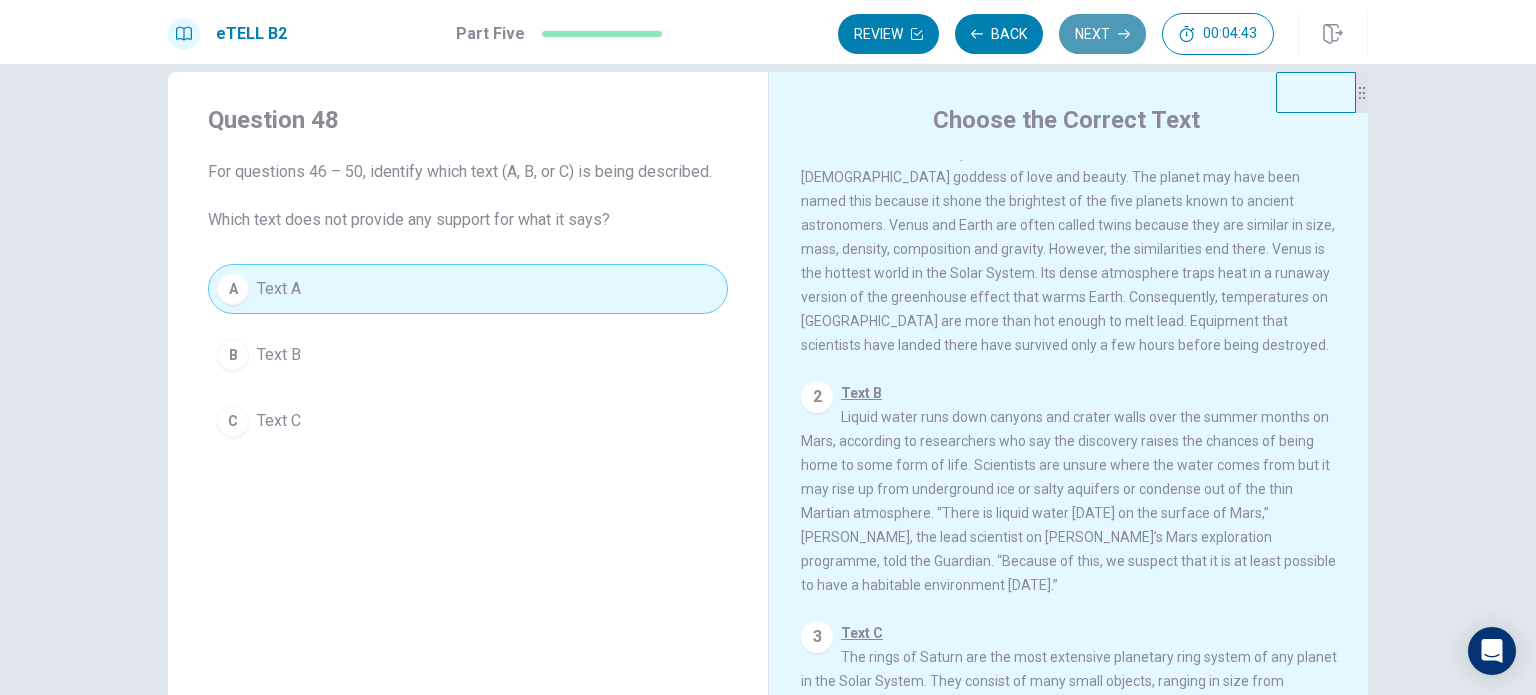 click on "Next" at bounding box center (1102, 34) 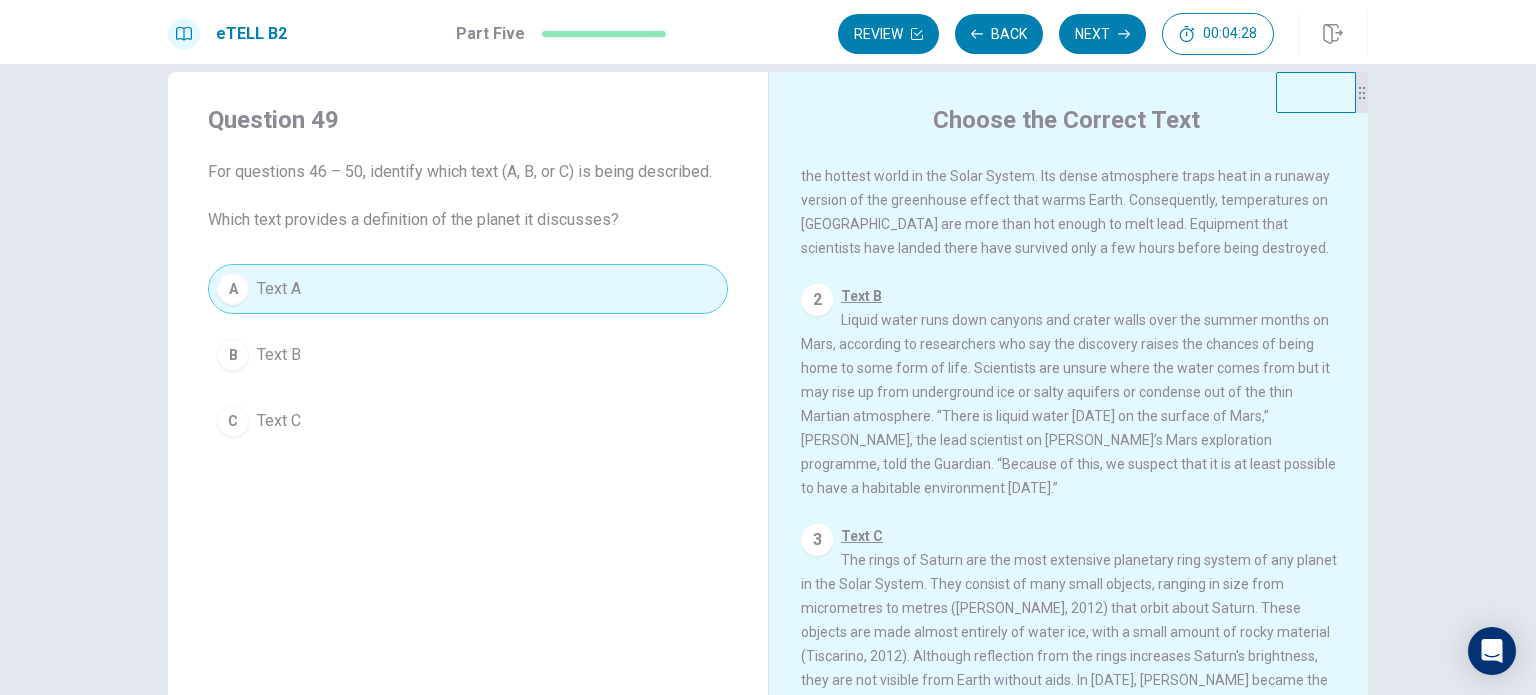 scroll, scrollTop: 216, scrollLeft: 0, axis: vertical 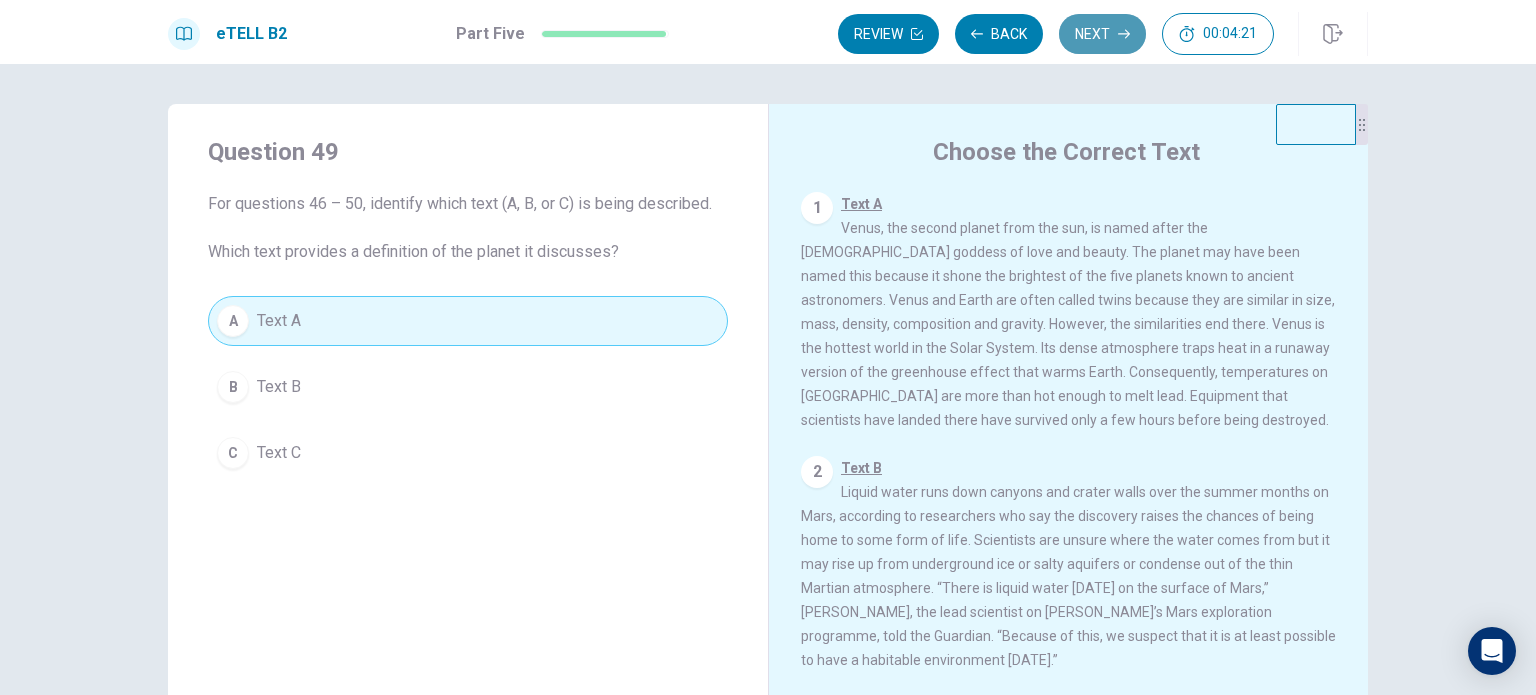 click on "Next" at bounding box center (1102, 34) 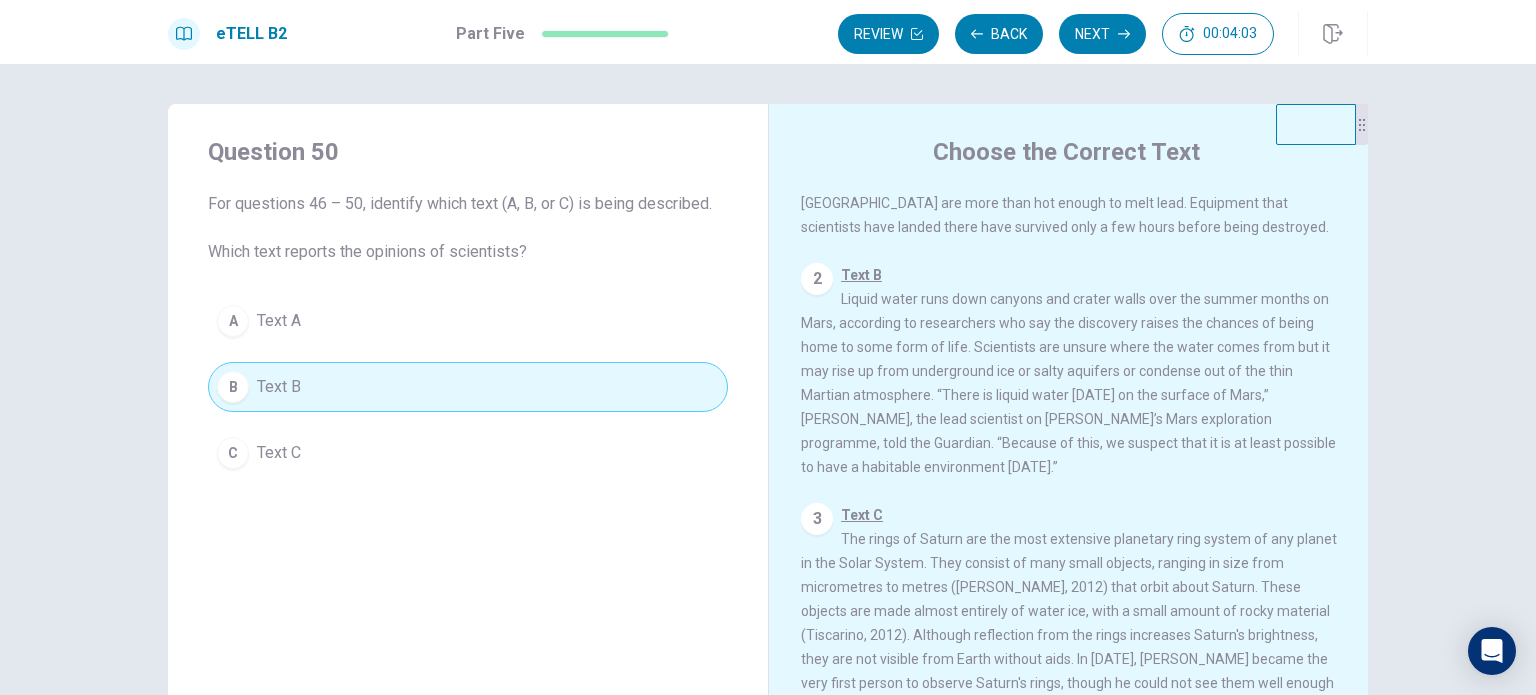 scroll, scrollTop: 216, scrollLeft: 0, axis: vertical 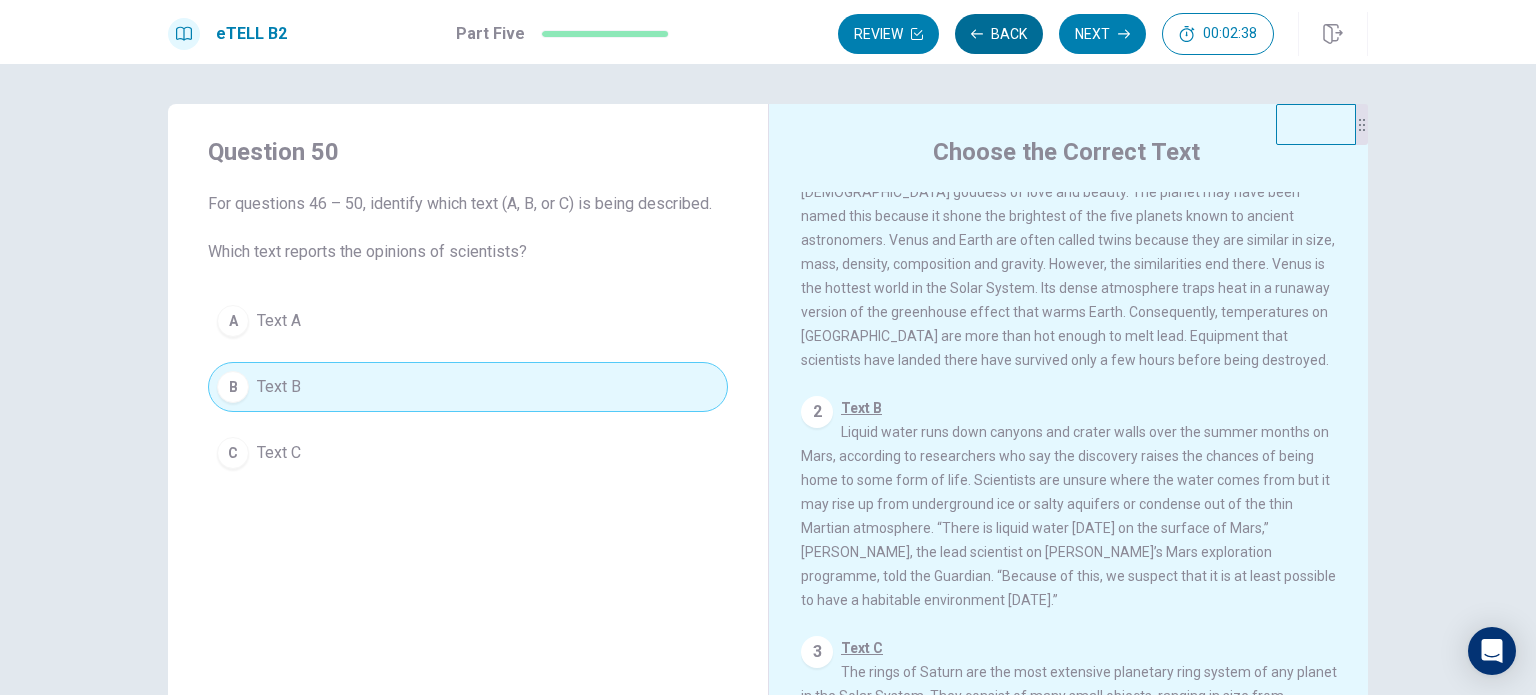 click 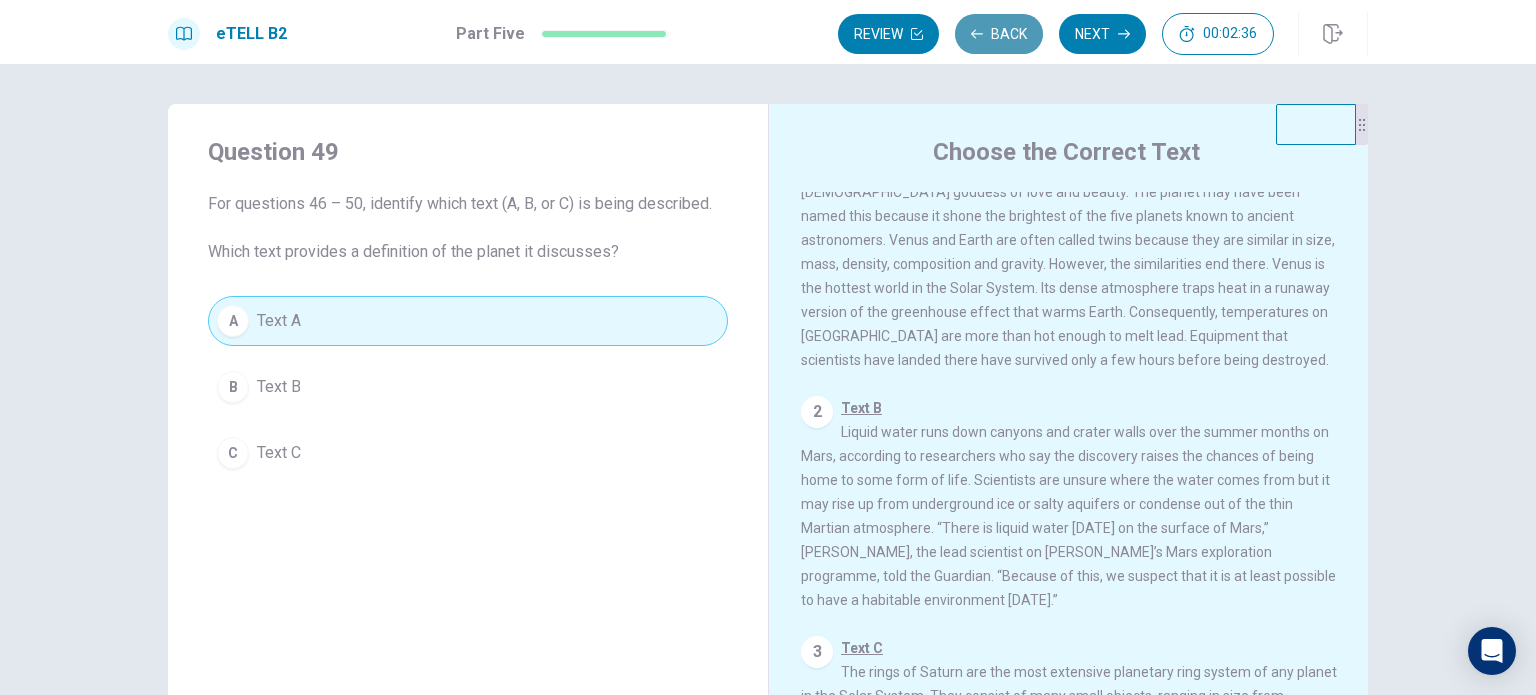 click 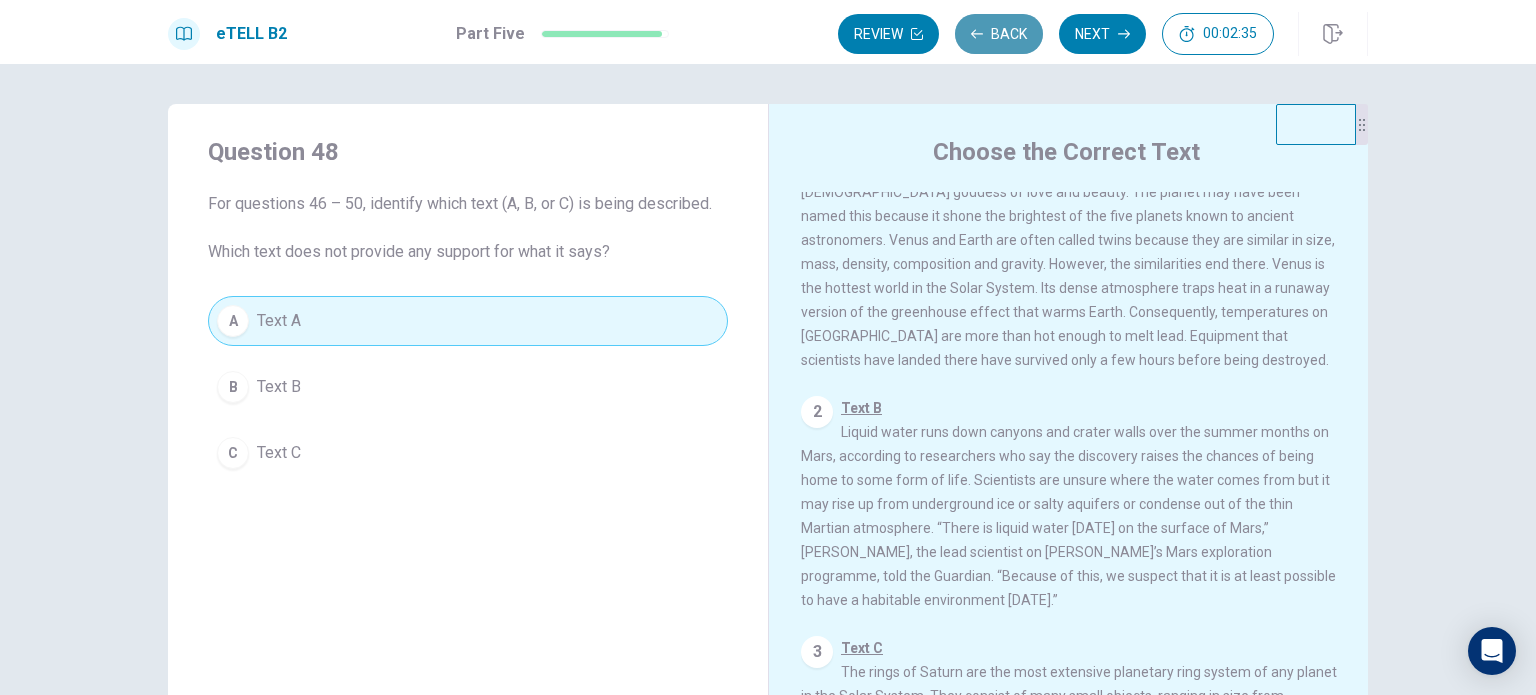 click 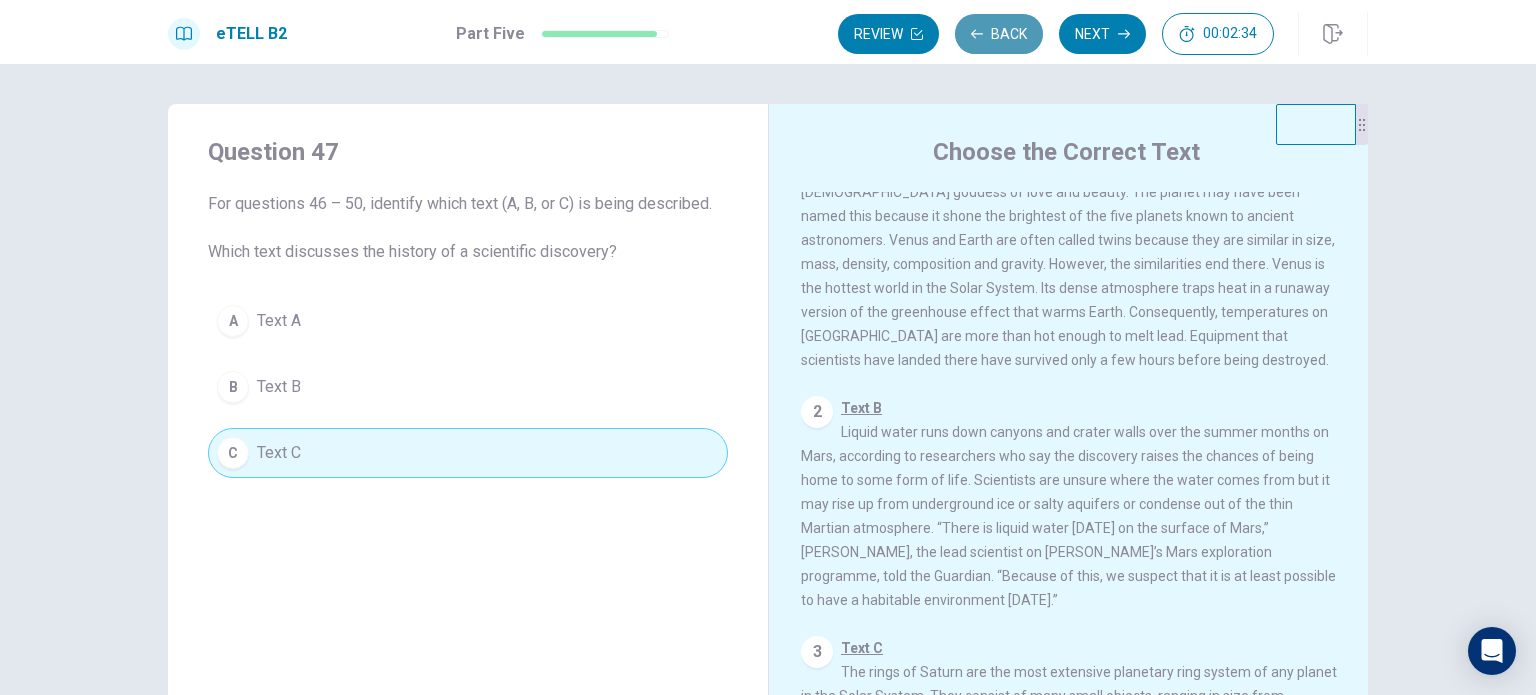 click 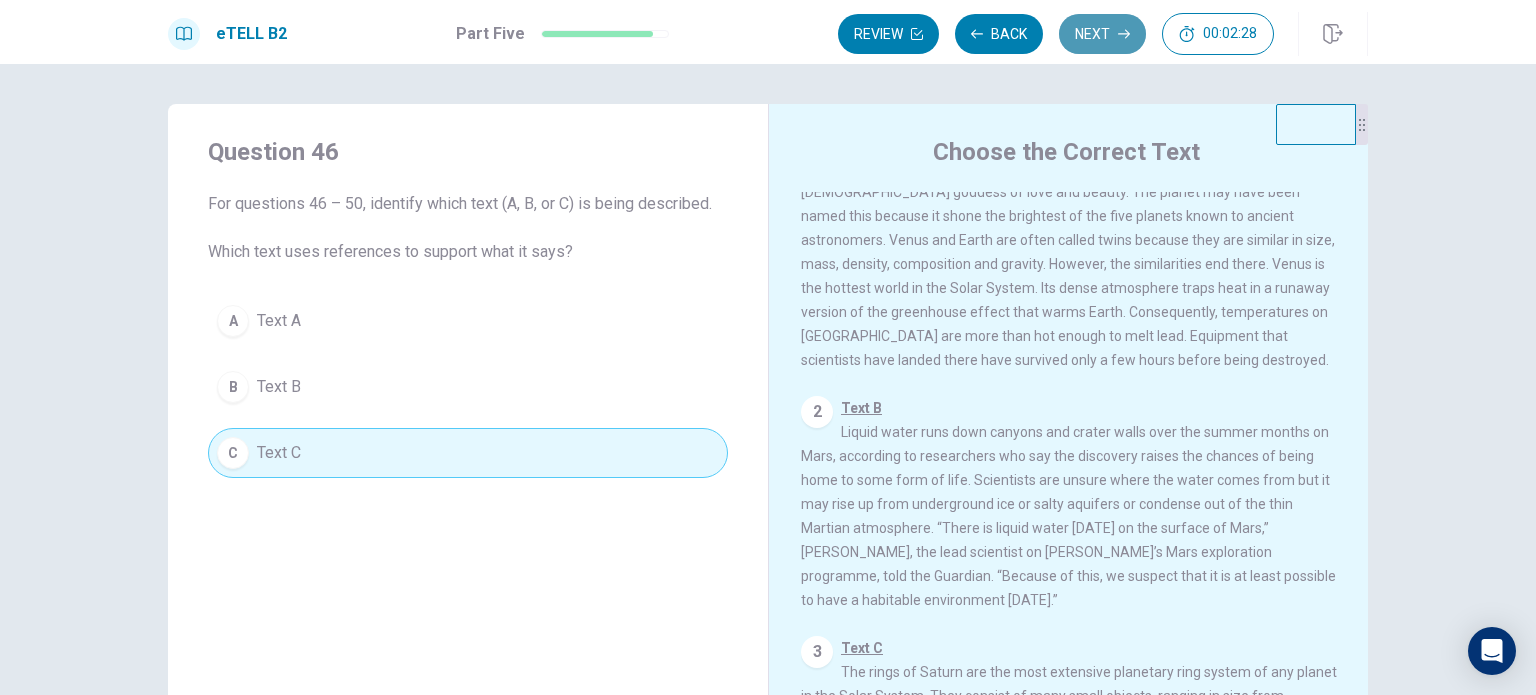 click on "Next" at bounding box center [1102, 34] 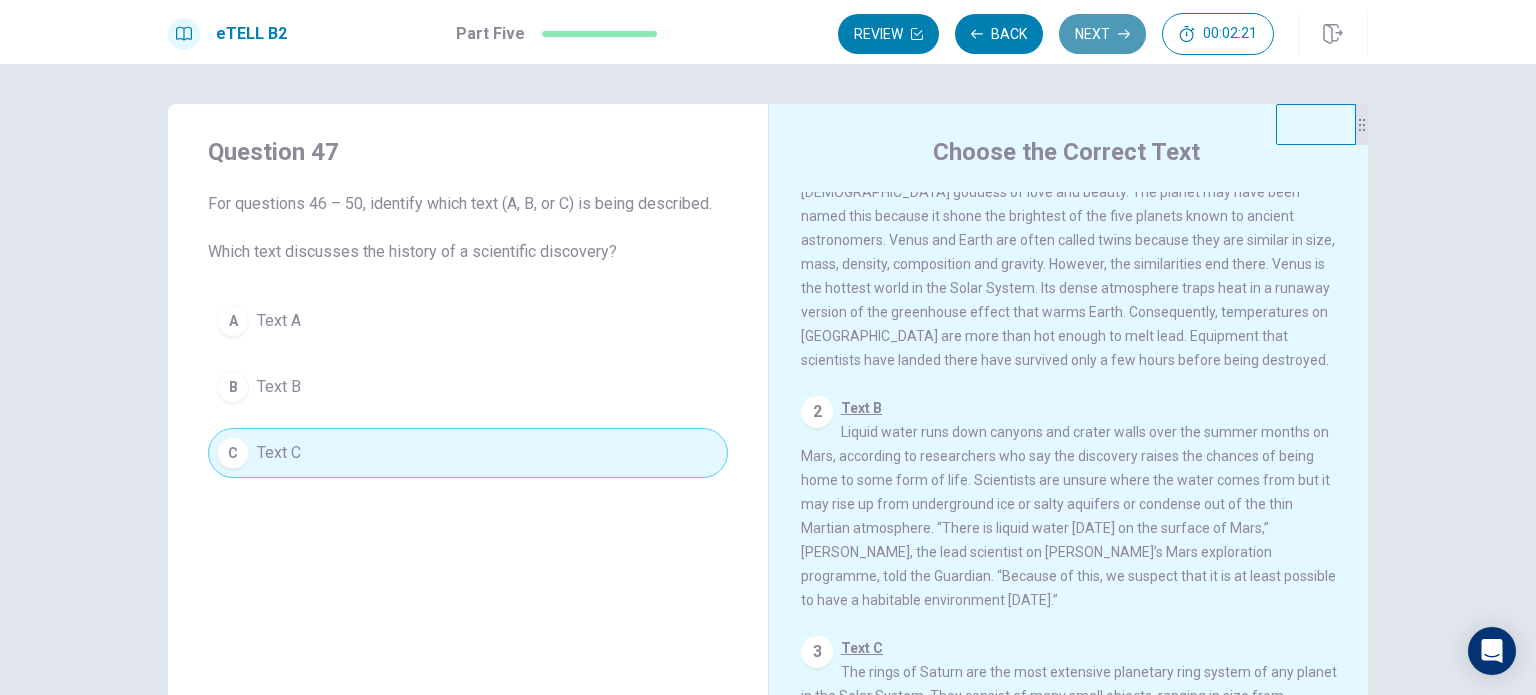 click on "Next" at bounding box center (1102, 34) 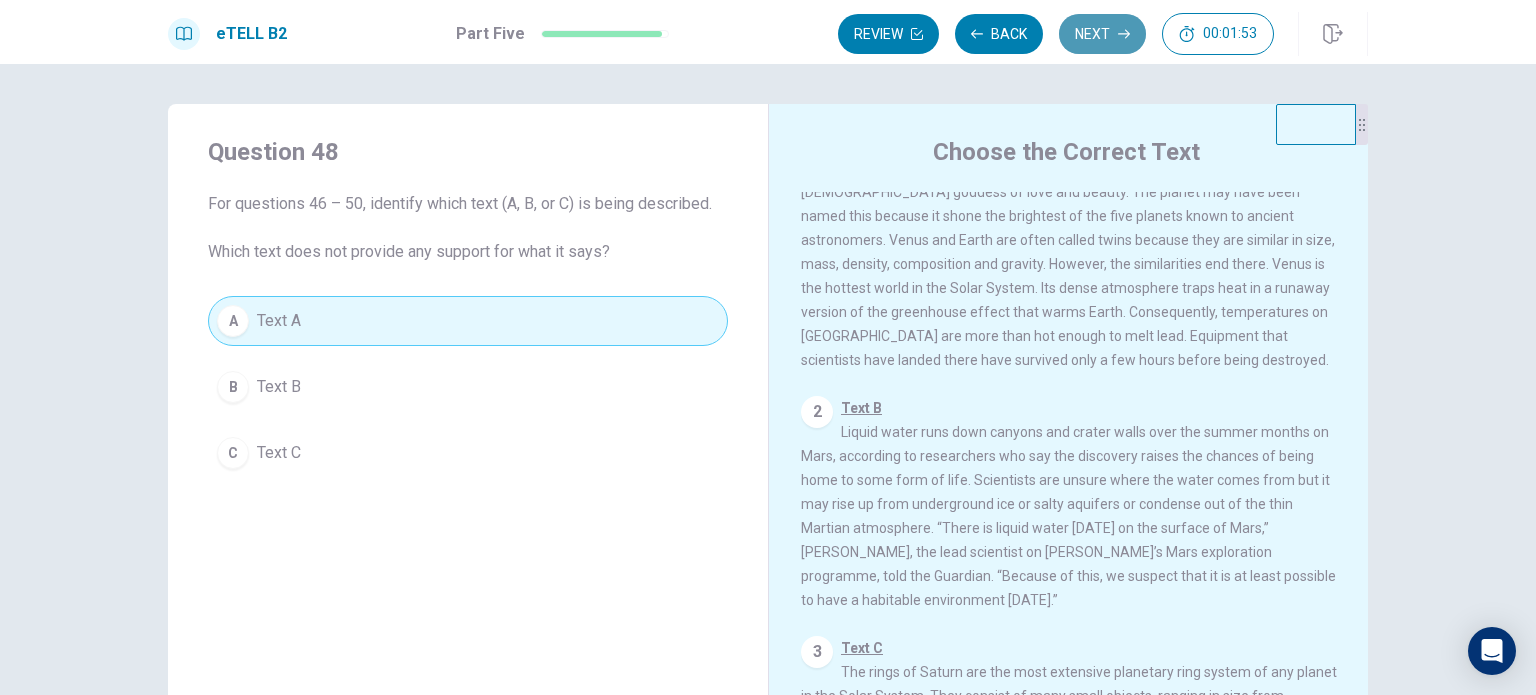 click on "Next" at bounding box center (1102, 34) 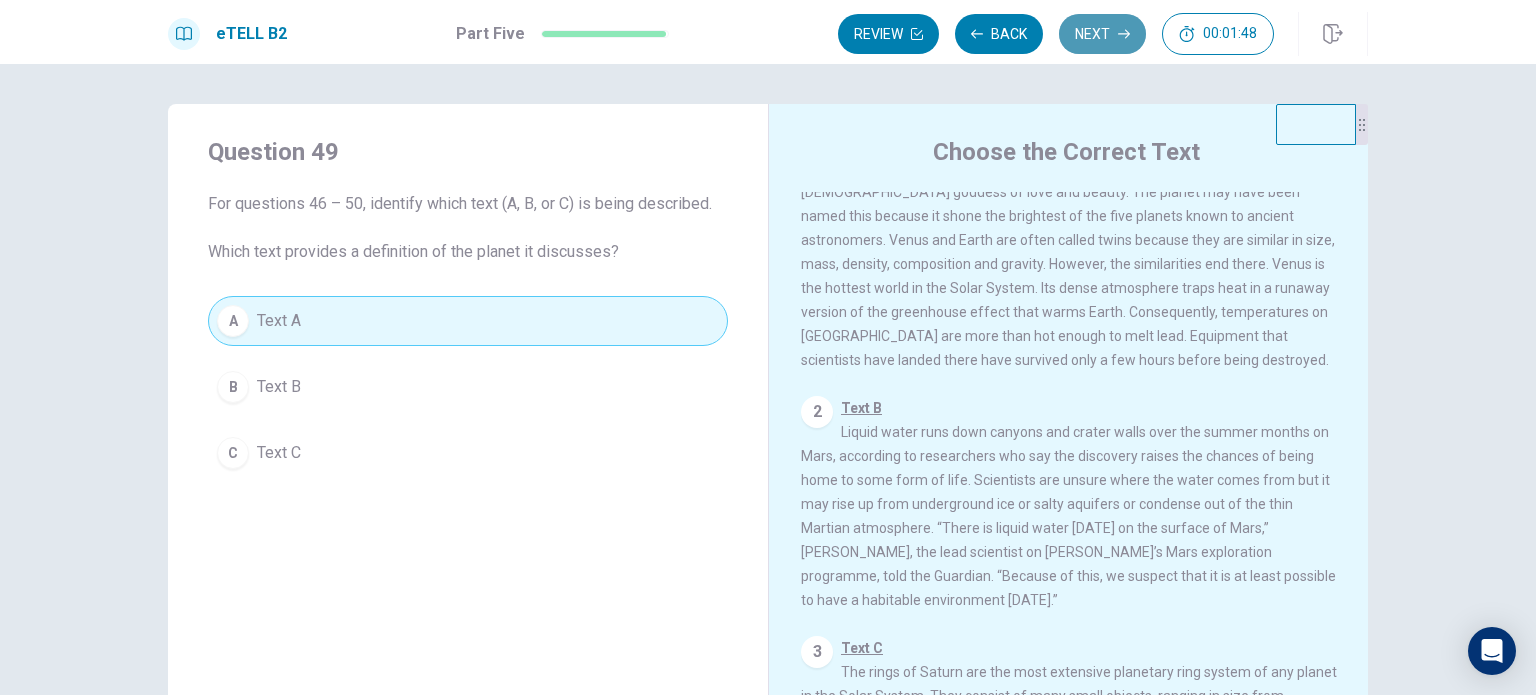 click on "Next" at bounding box center (1102, 34) 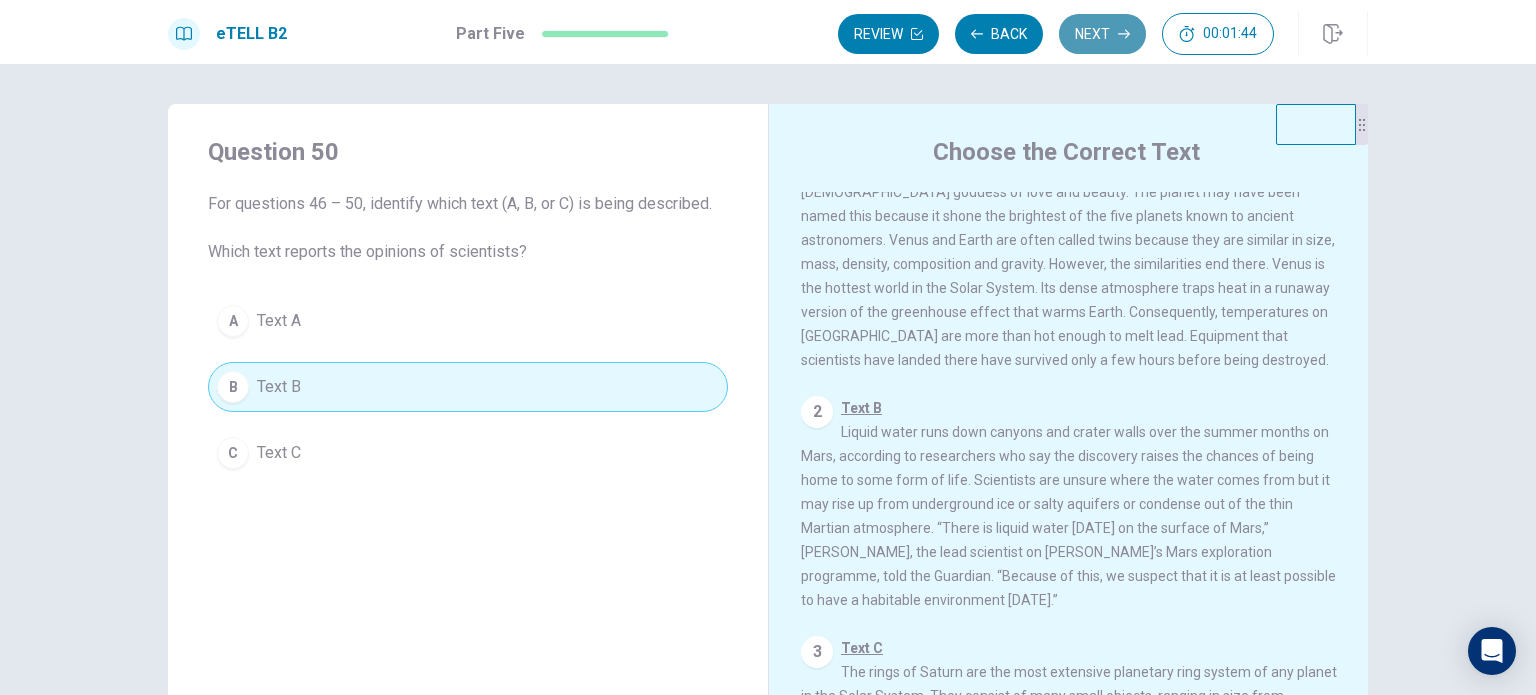 click on "Next" at bounding box center (1102, 34) 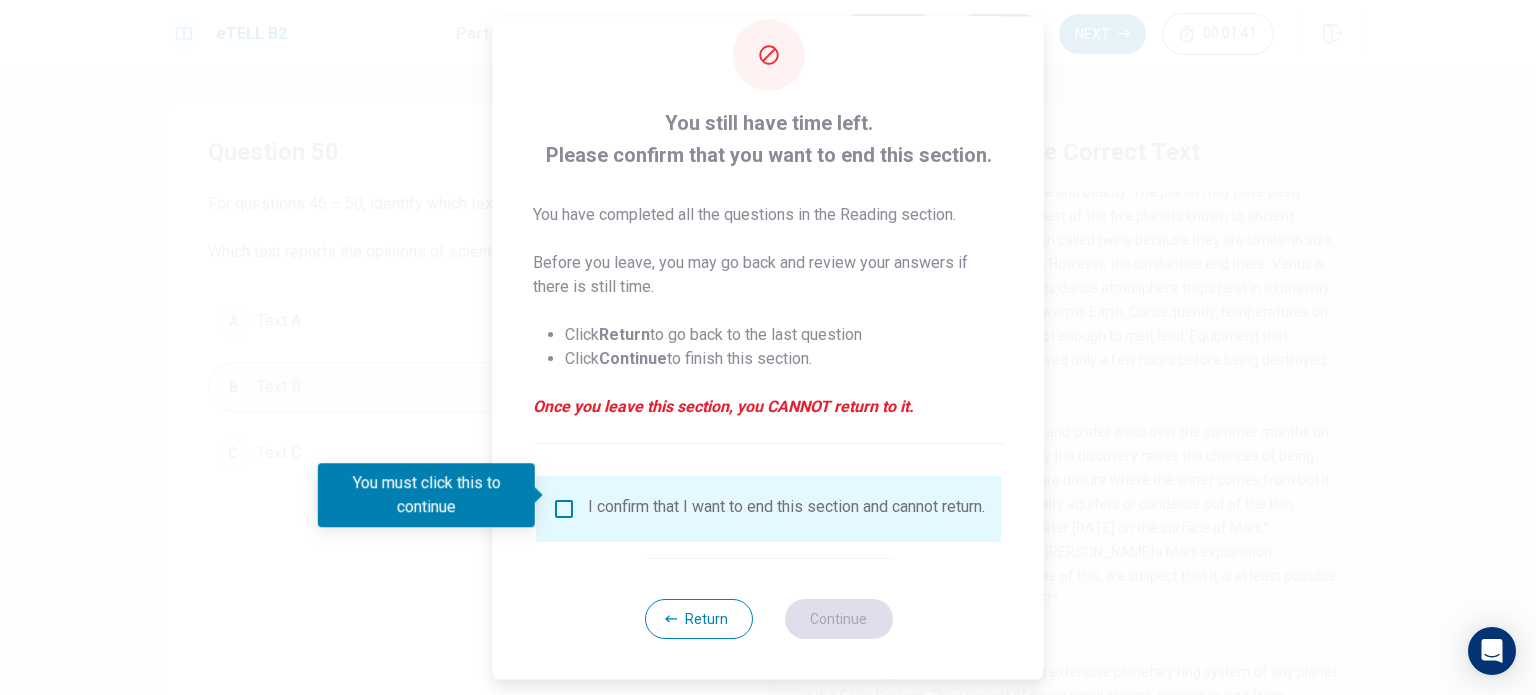 scroll, scrollTop: 50, scrollLeft: 0, axis: vertical 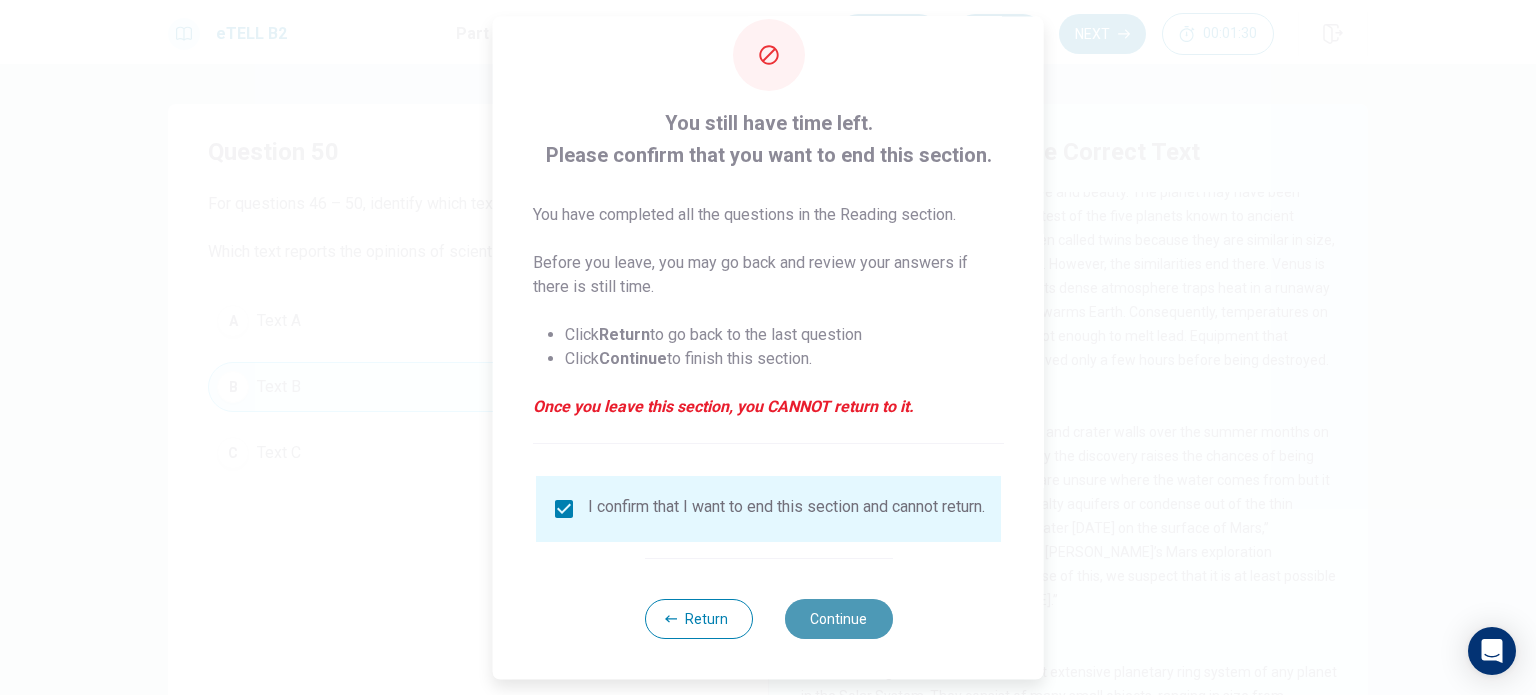 click on "Continue" at bounding box center [838, 619] 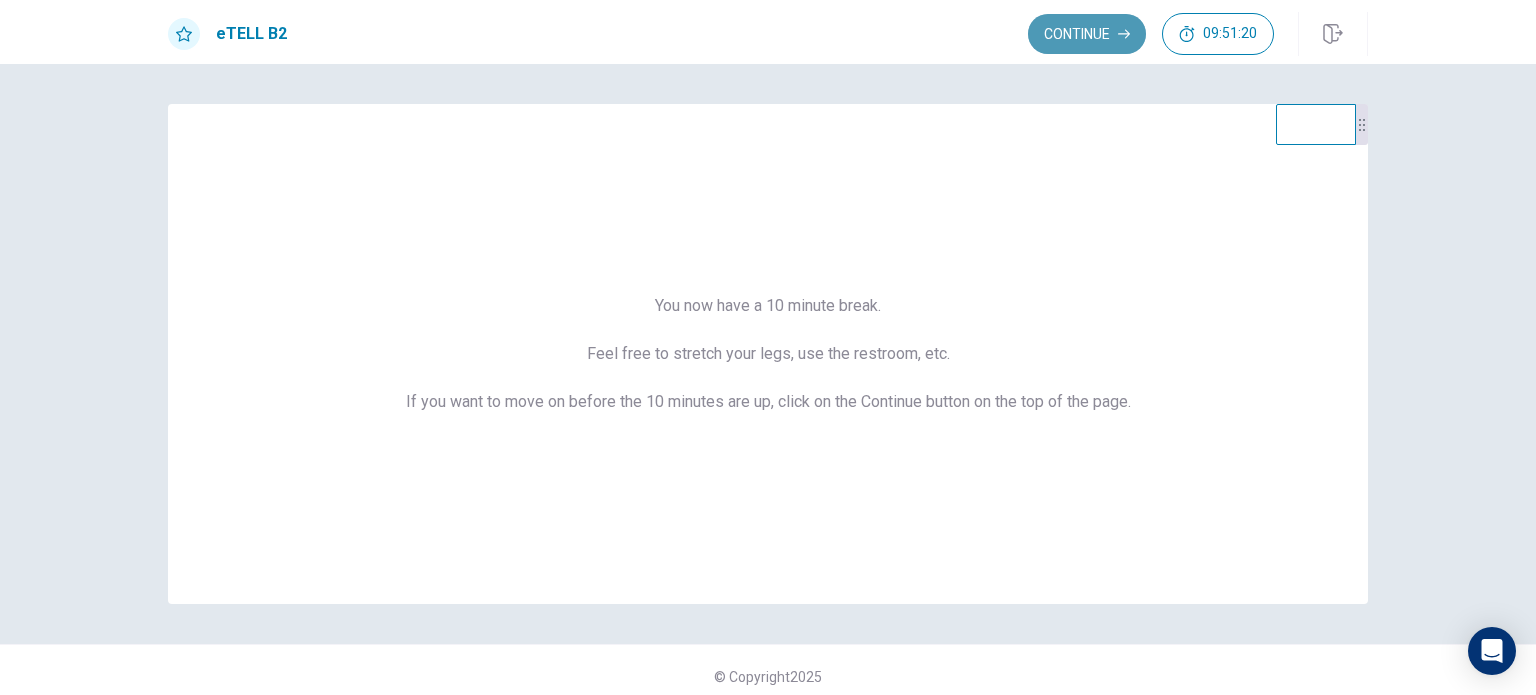 click on "Continue" at bounding box center (1087, 34) 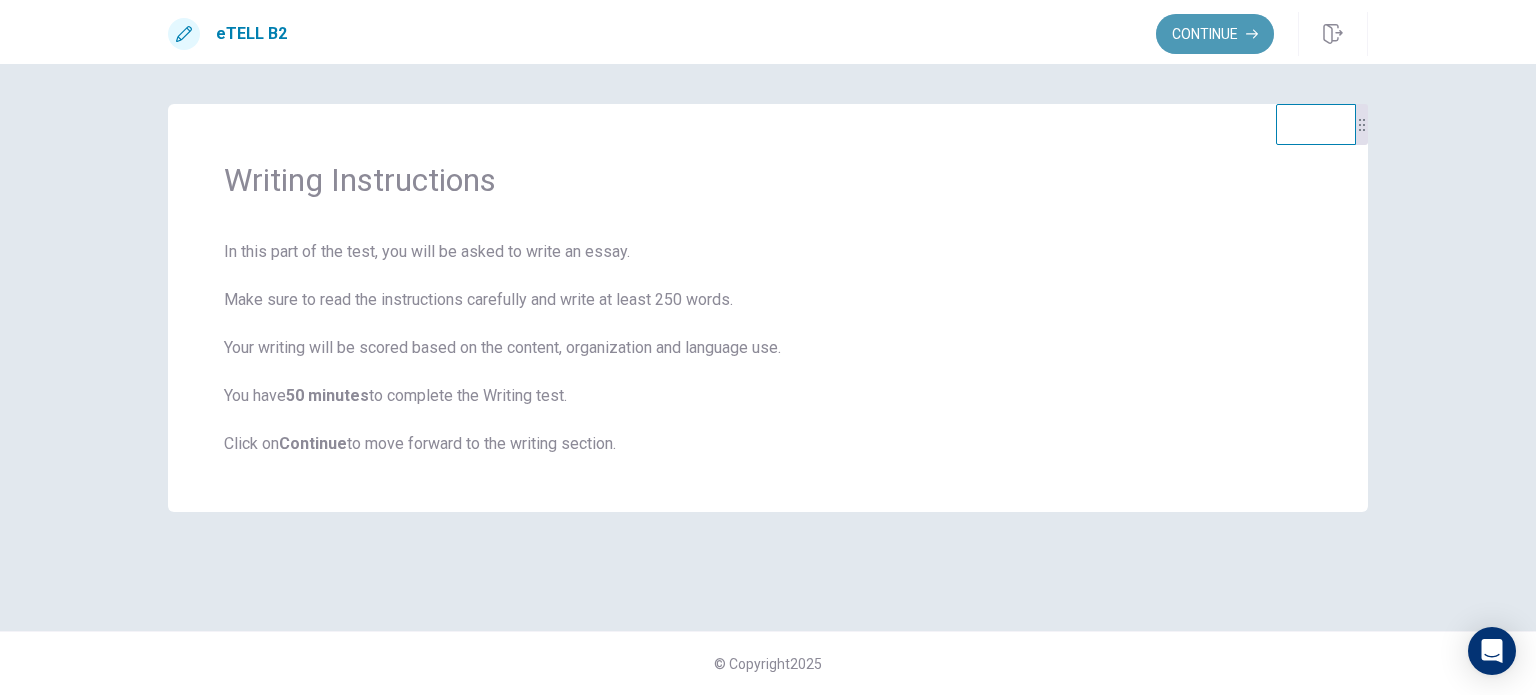 click on "Continue" at bounding box center [1215, 34] 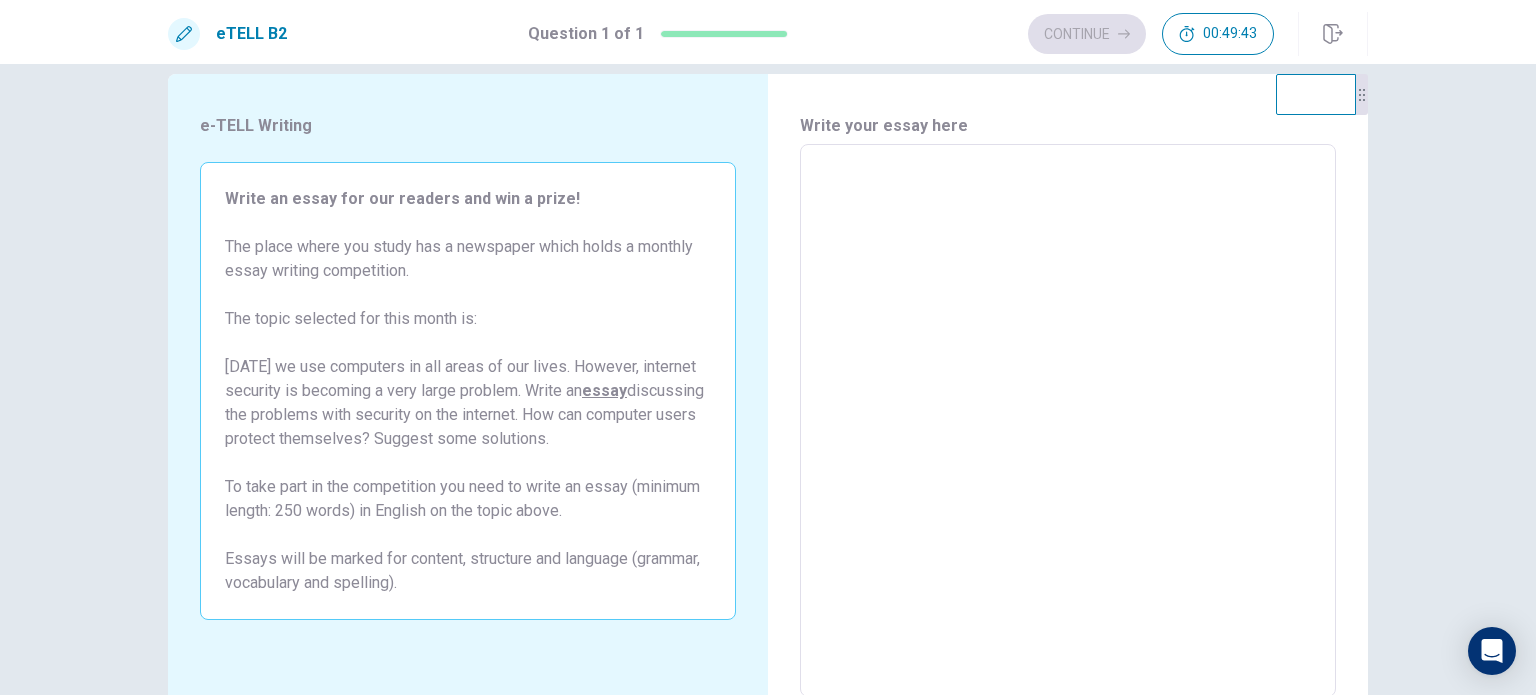 scroll, scrollTop: 10, scrollLeft: 0, axis: vertical 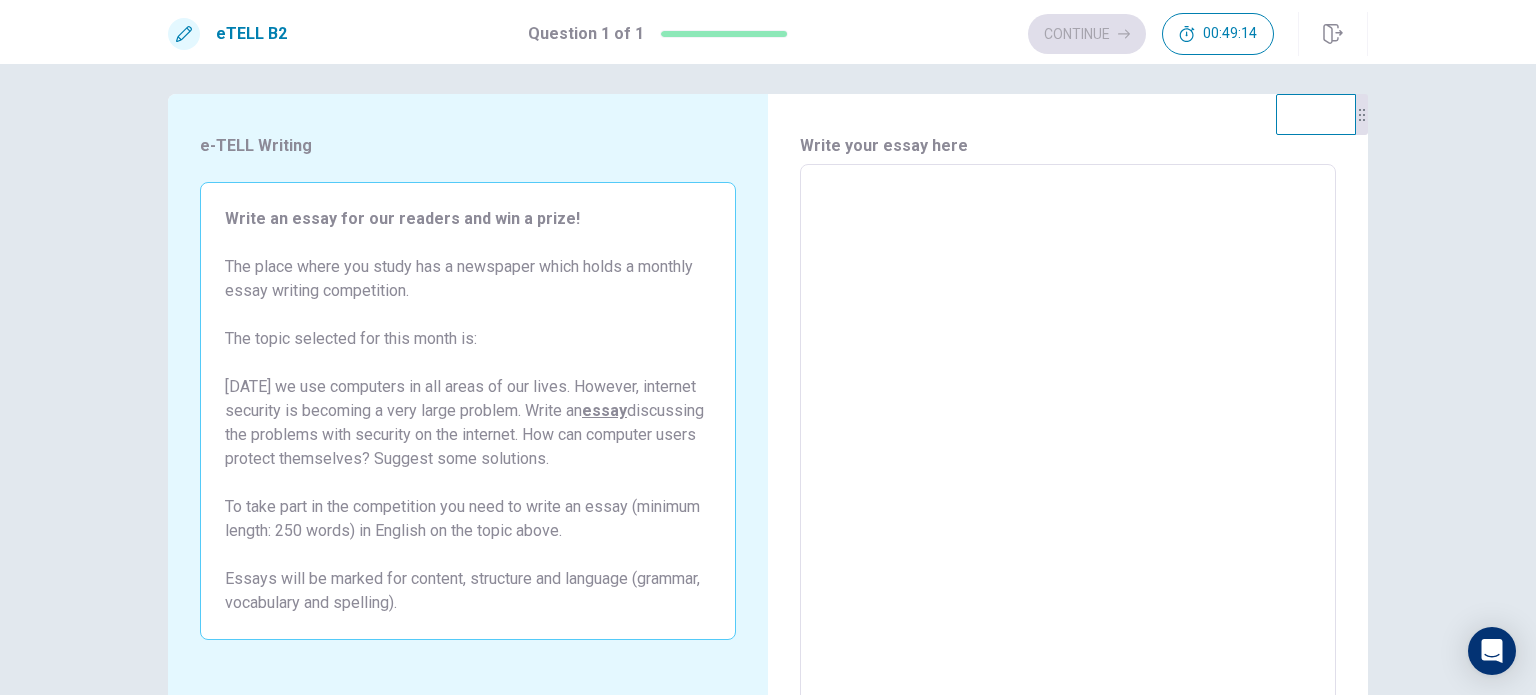 click at bounding box center [1068, 441] 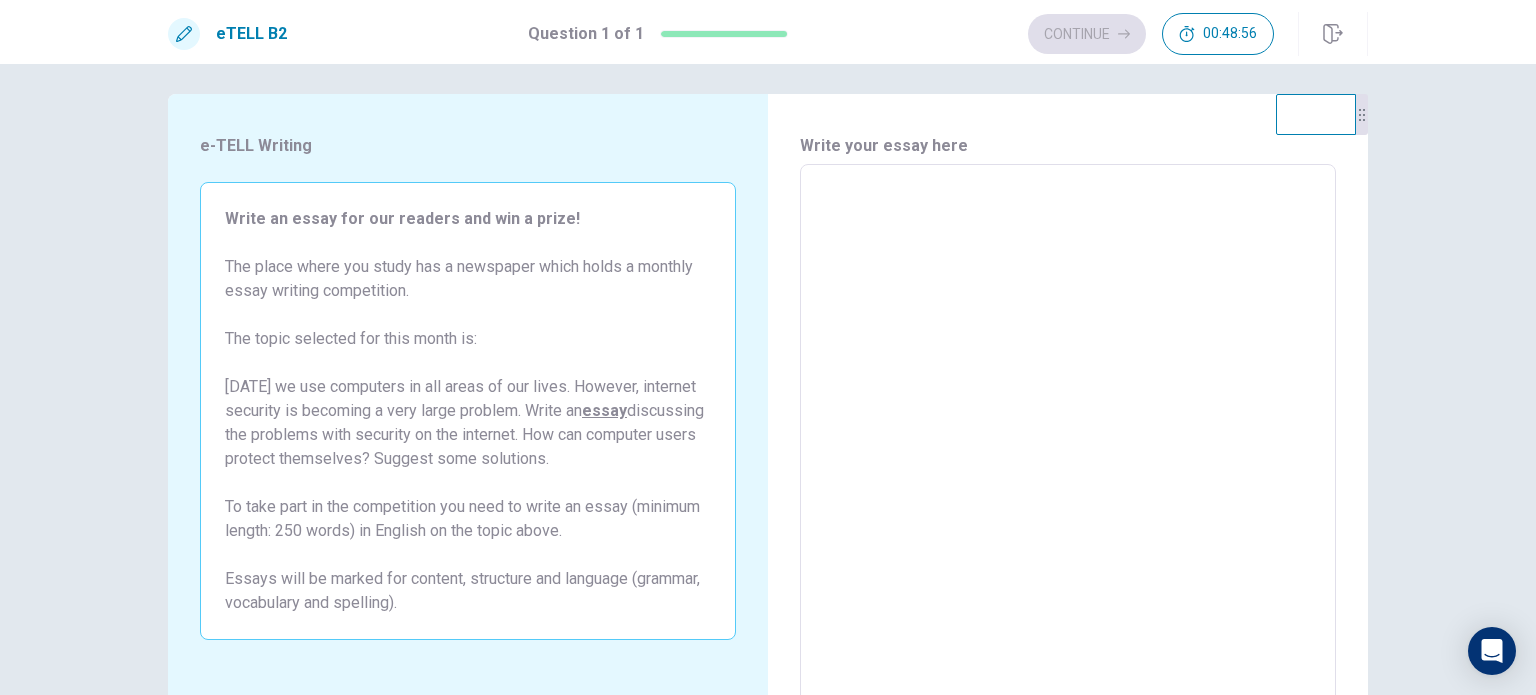 type on "*" 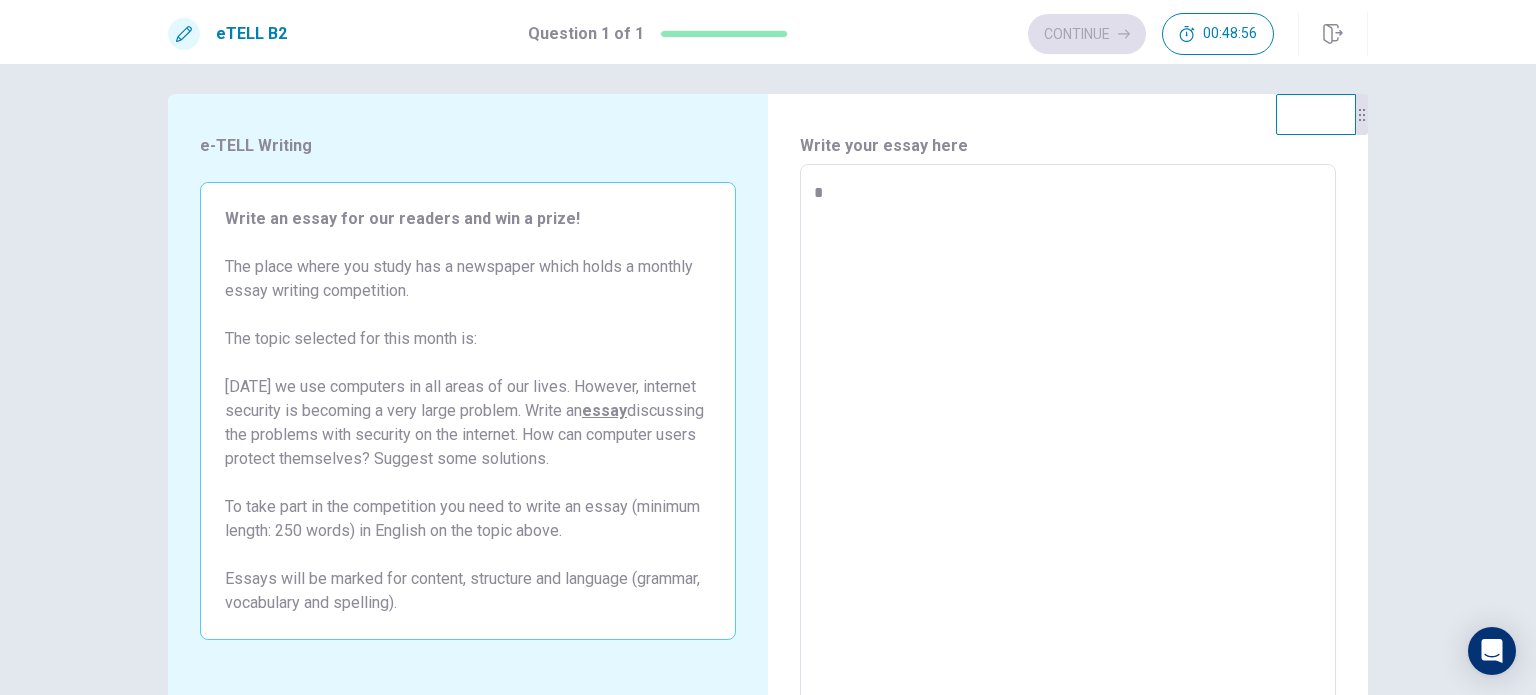 type on "*" 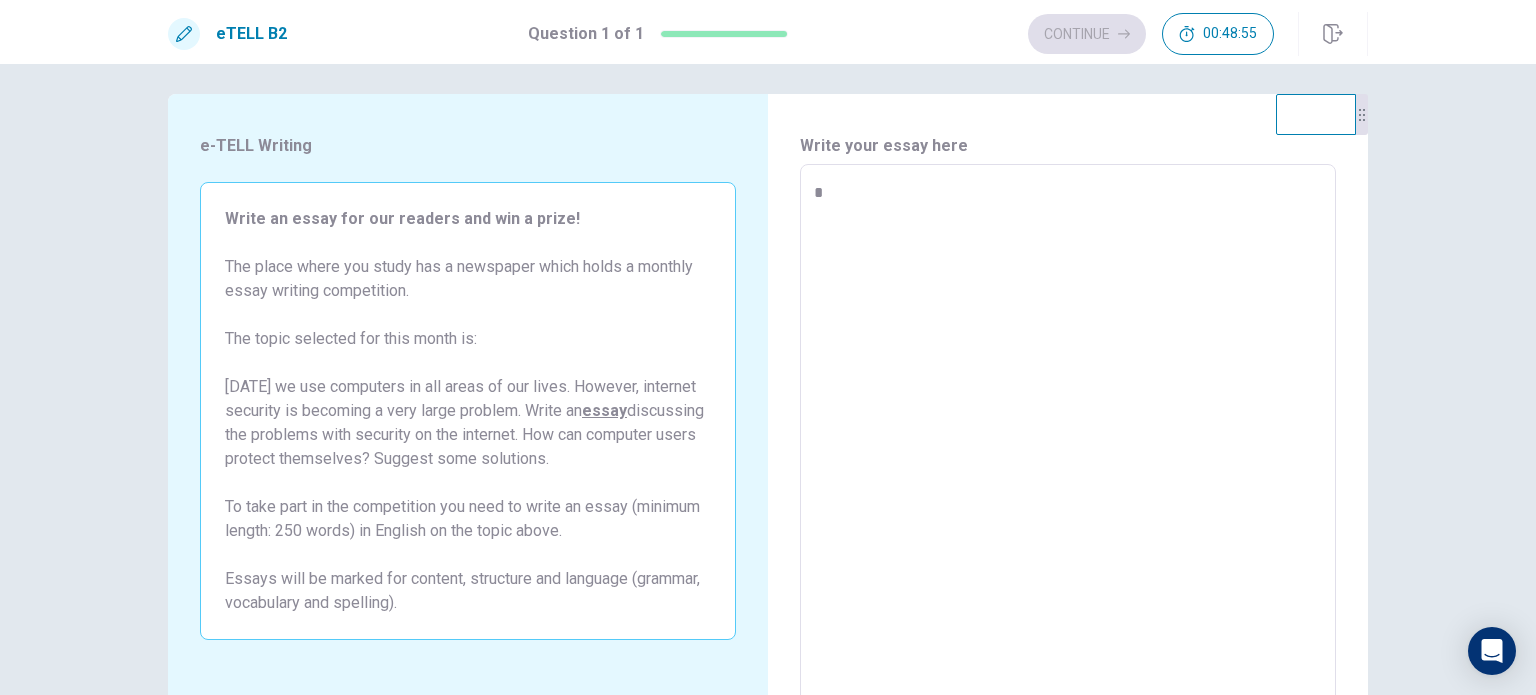 type on "**" 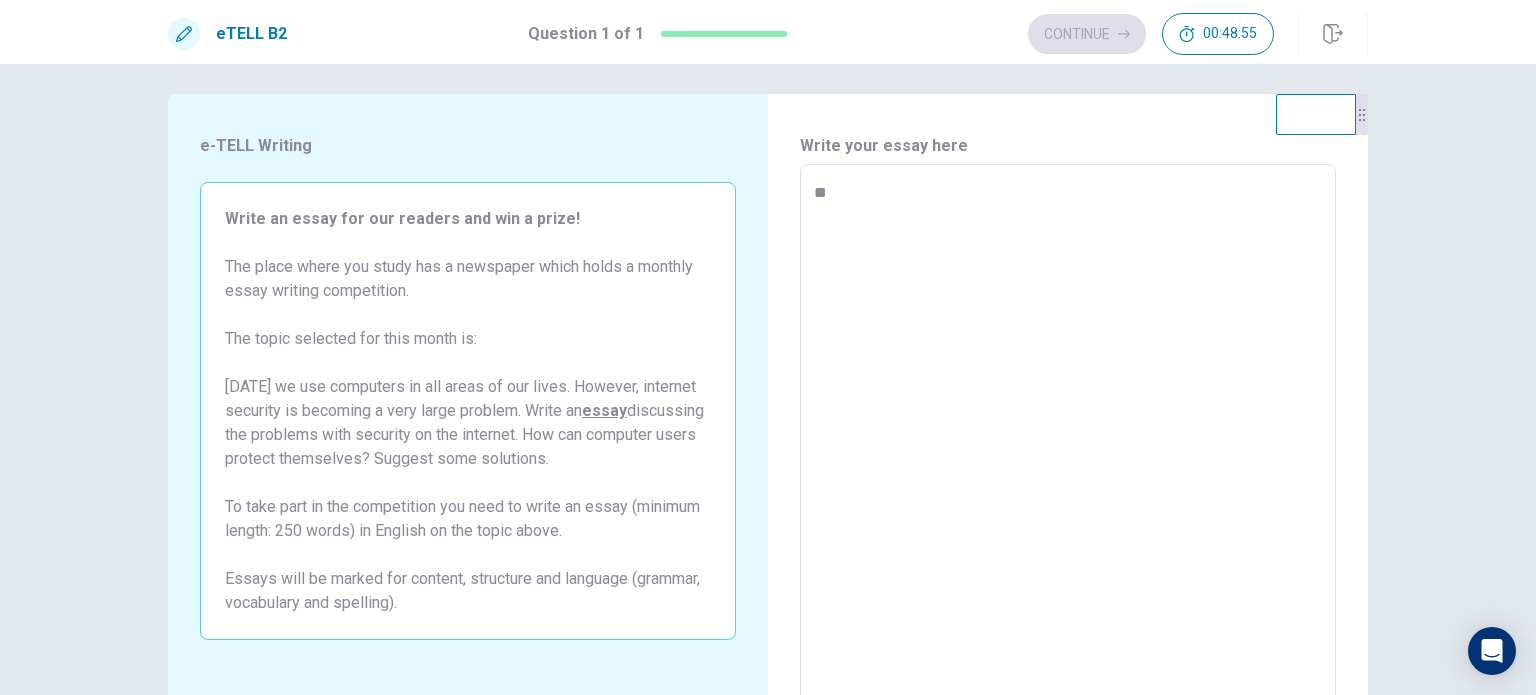 type on "*" 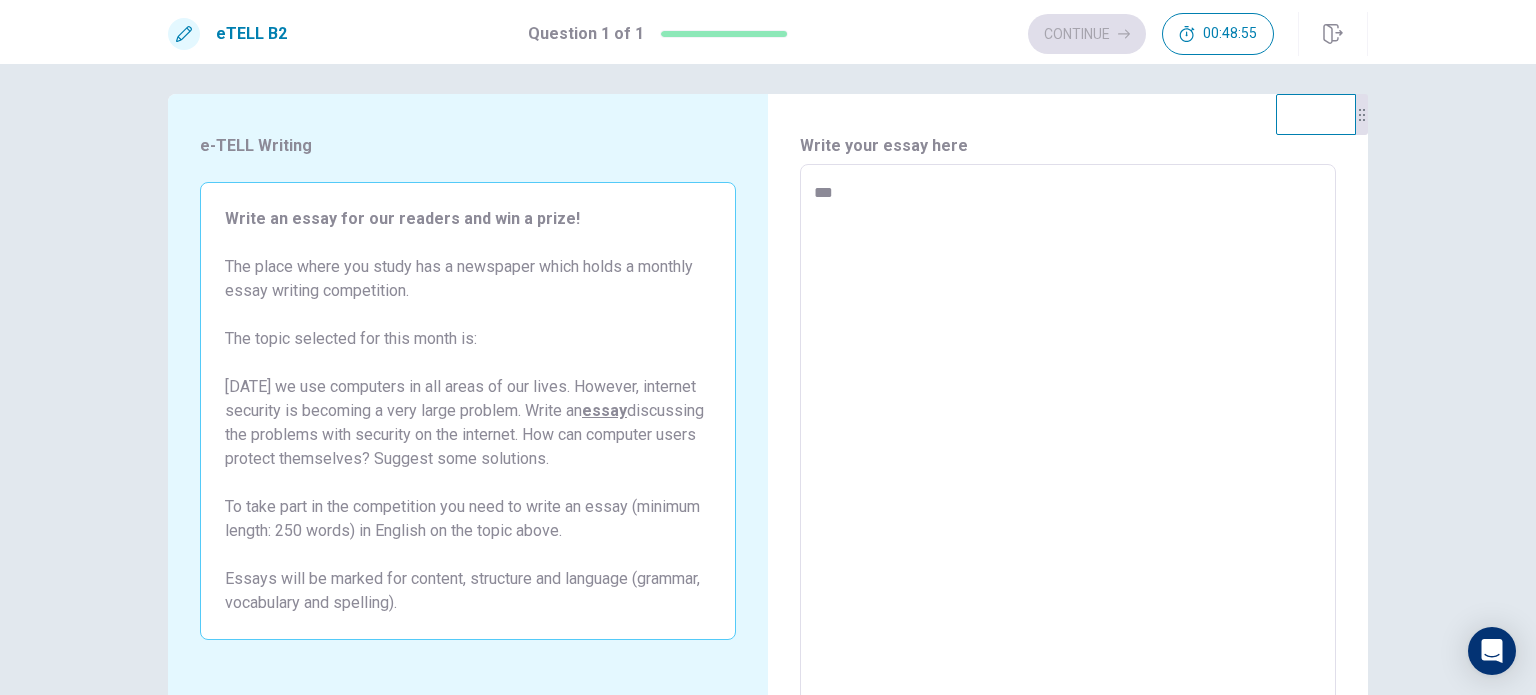 type on "*" 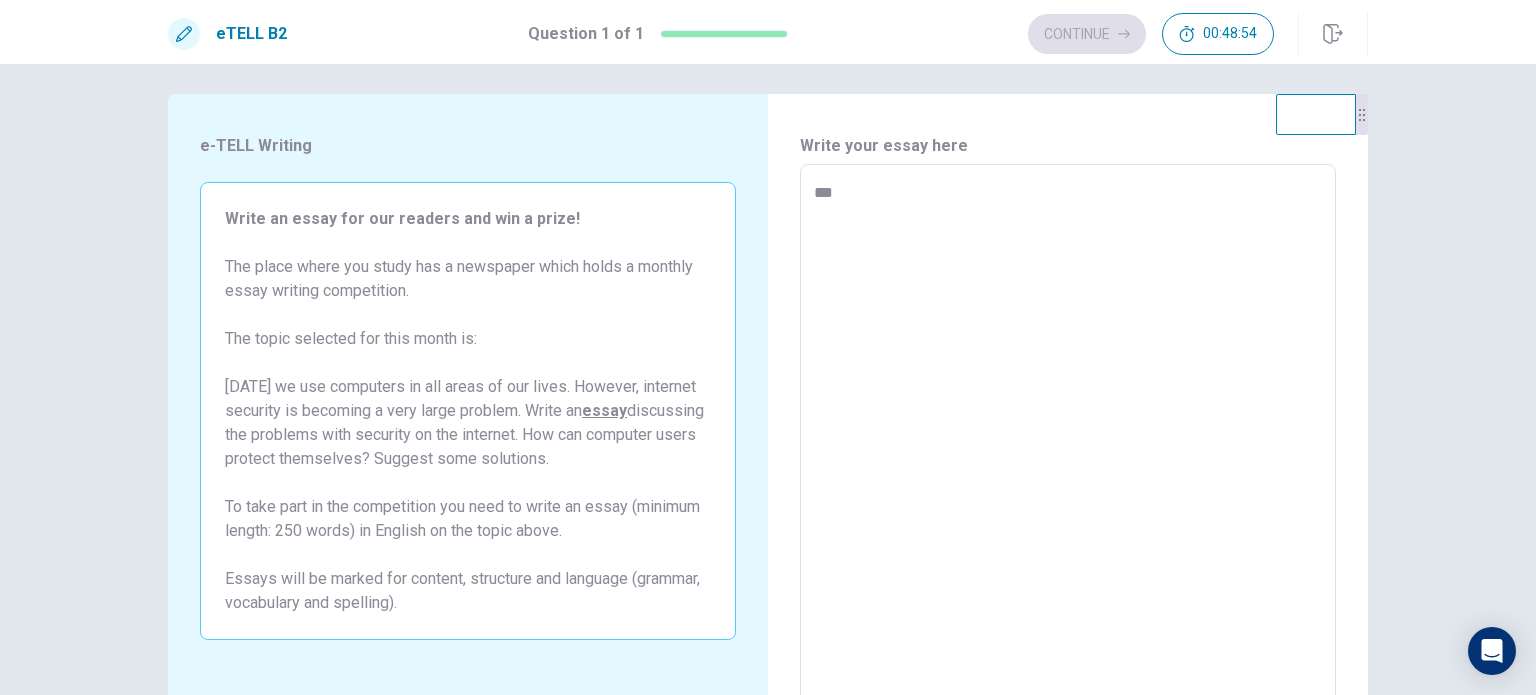 type on "**" 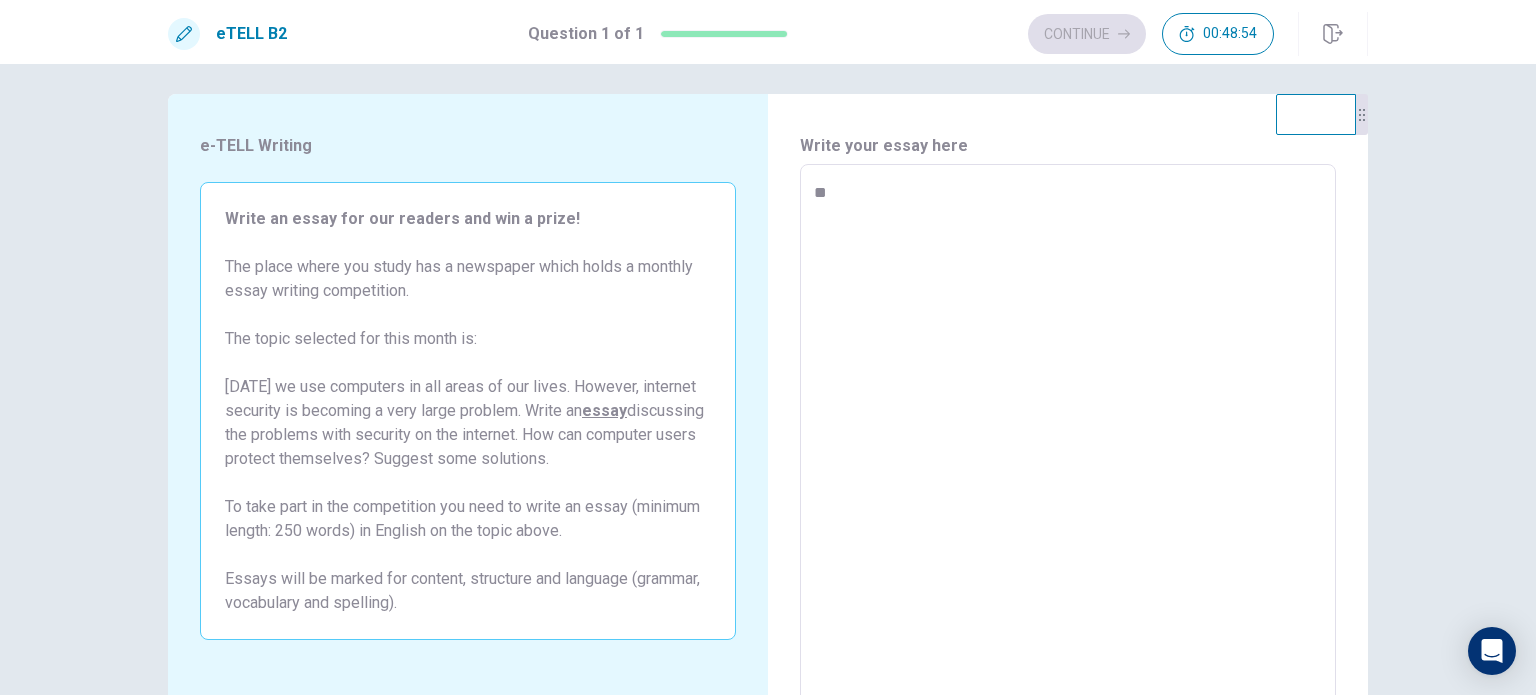 type on "*" 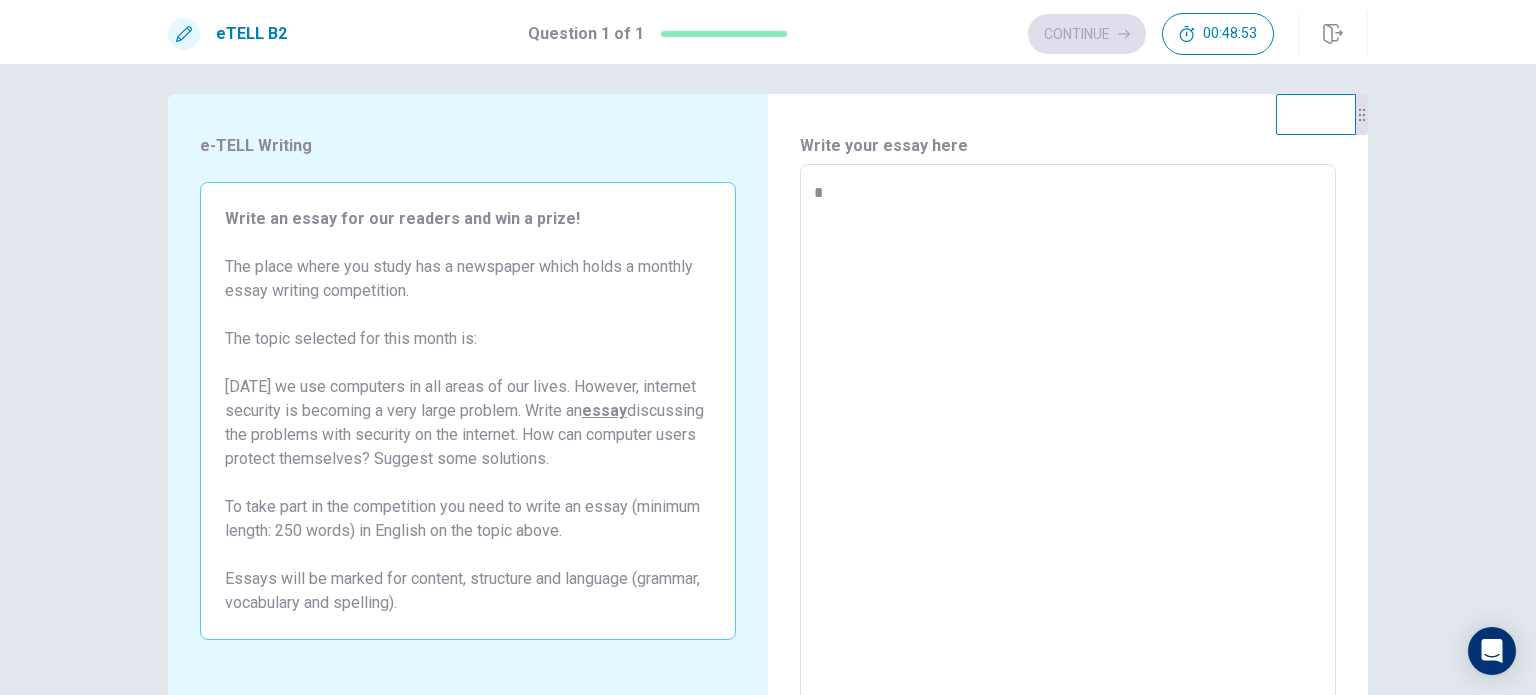 type on "*" 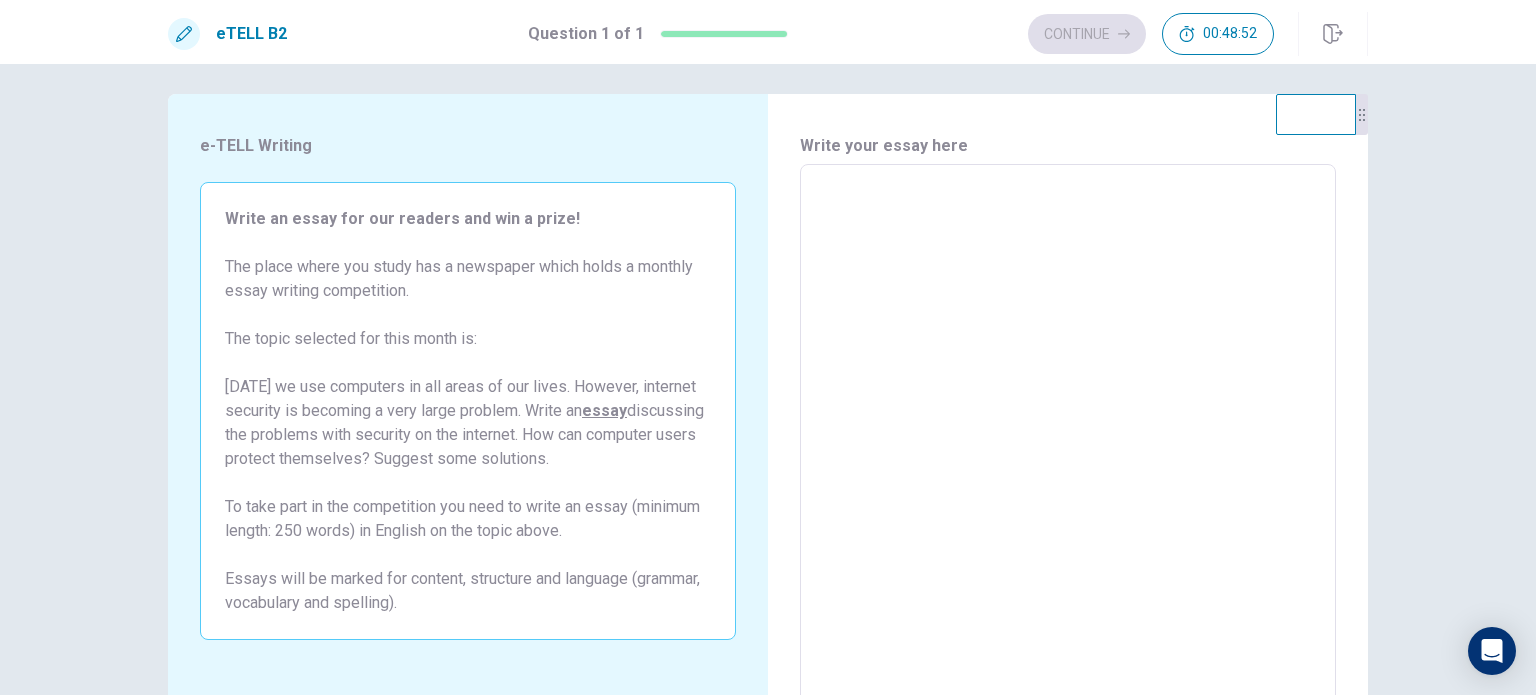 type on "*" 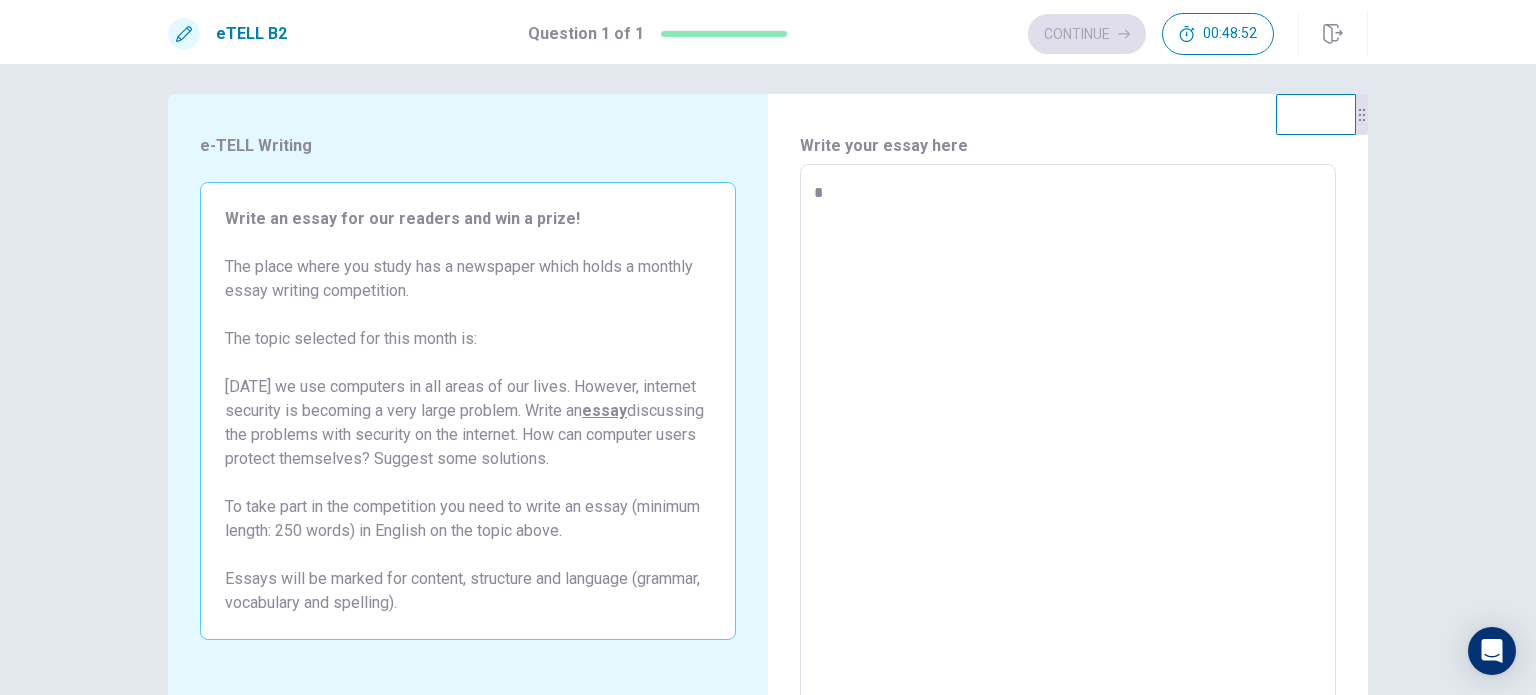 type on "*" 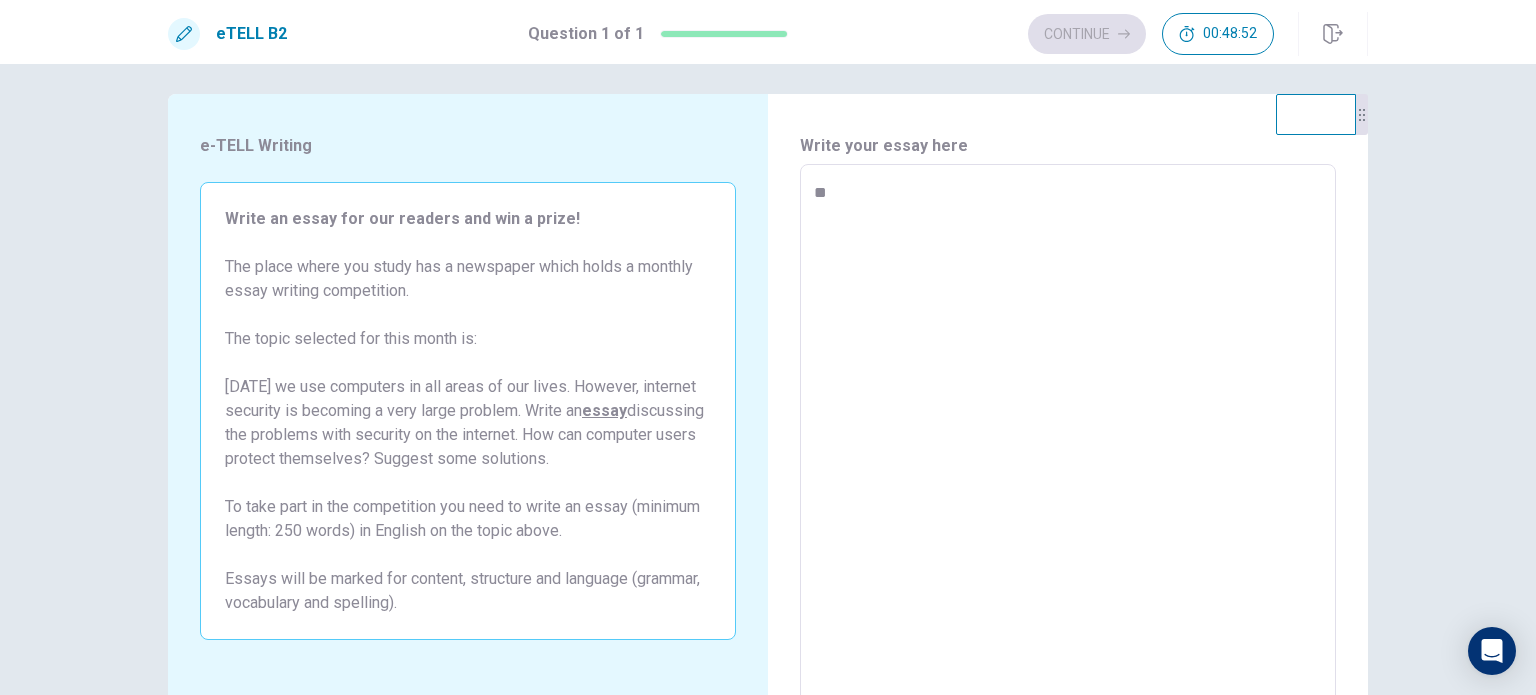 type on "*" 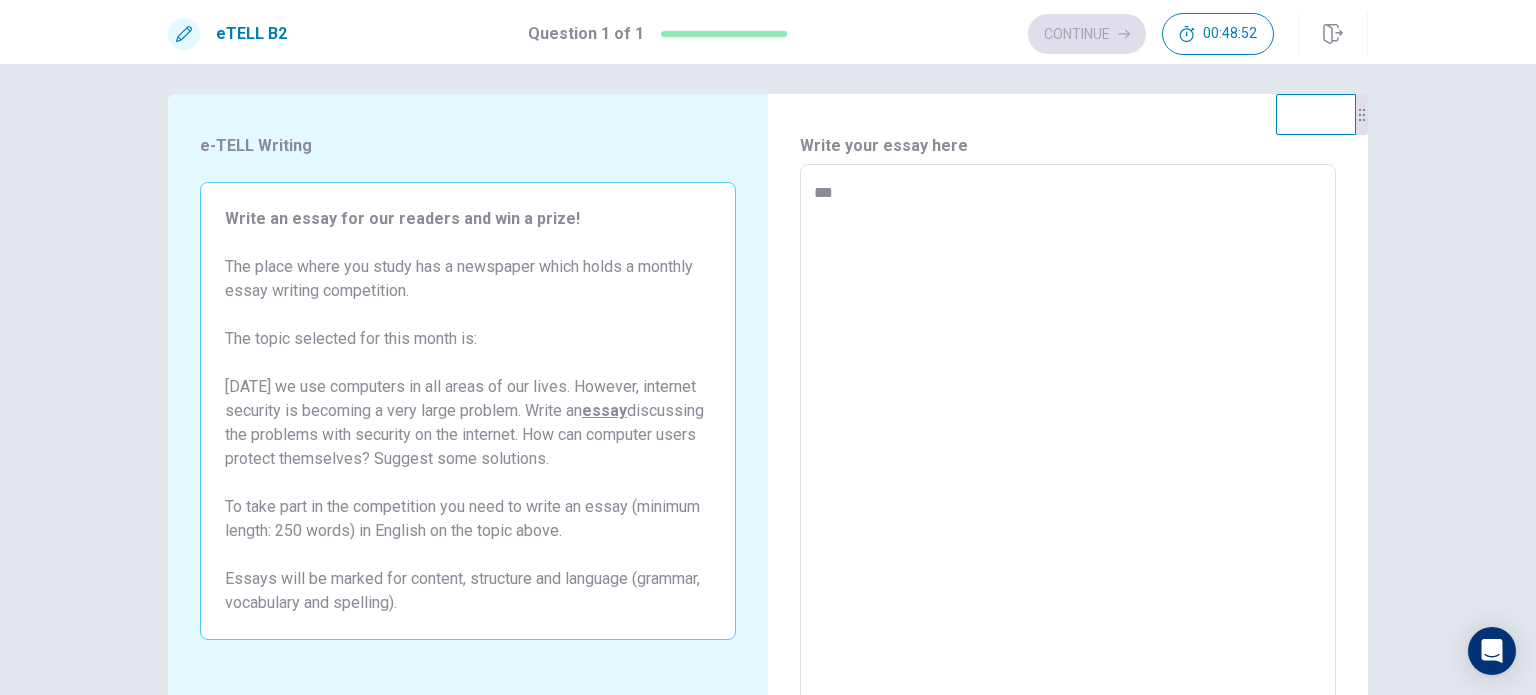type on "*" 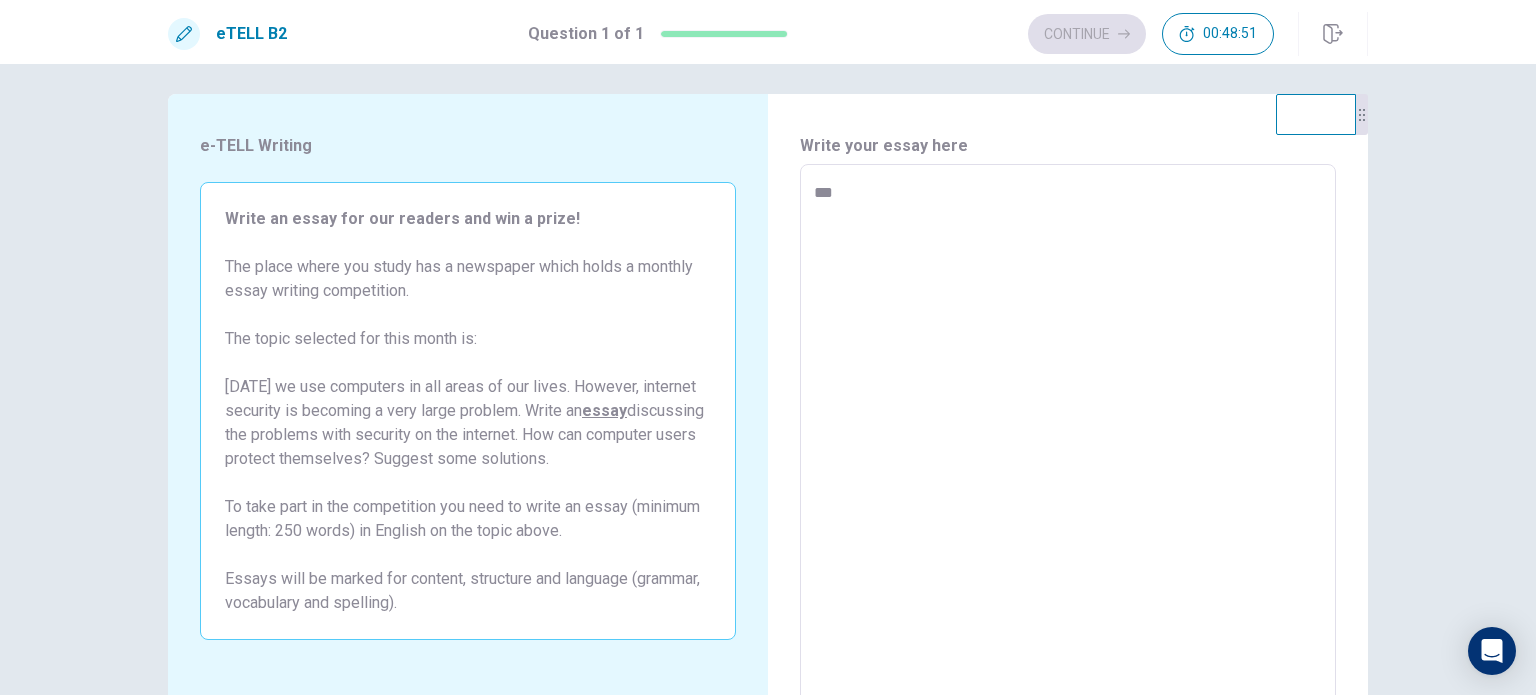 type on "****" 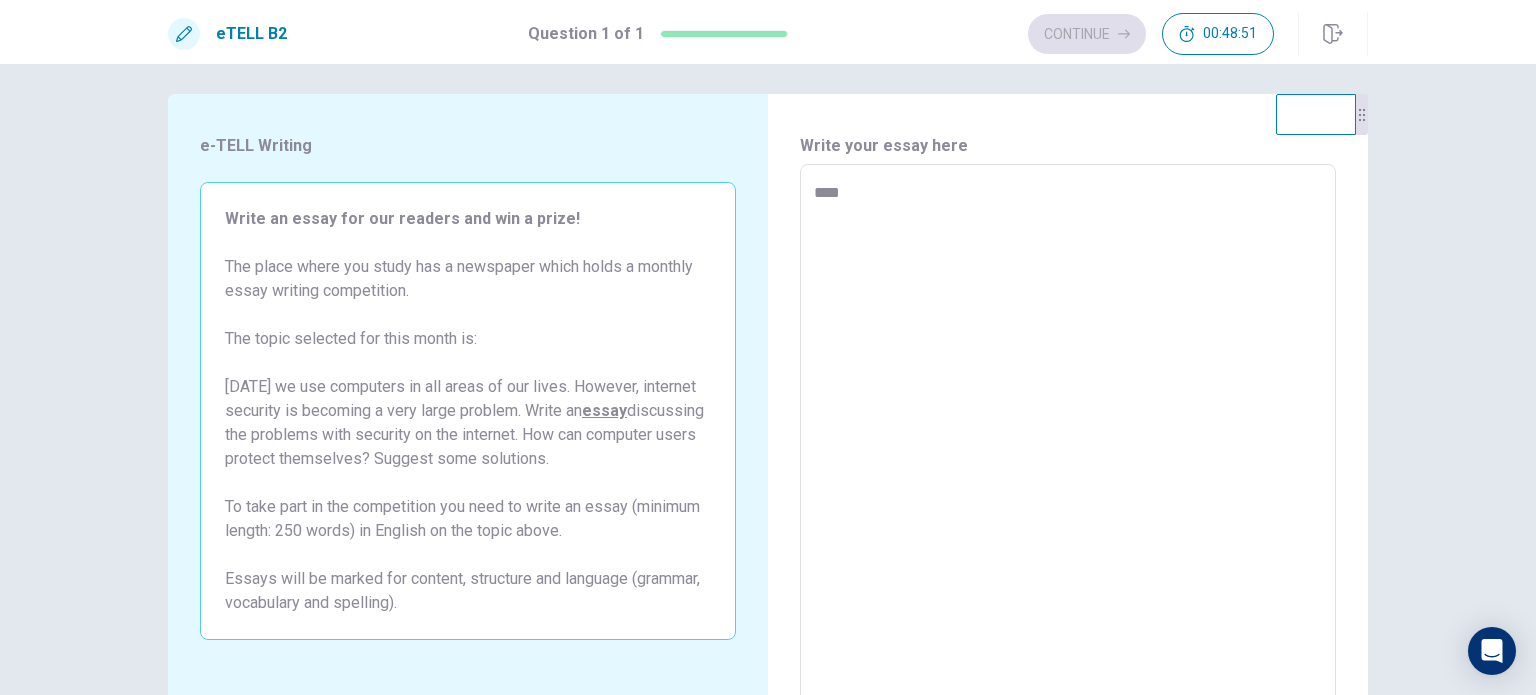 type on "*" 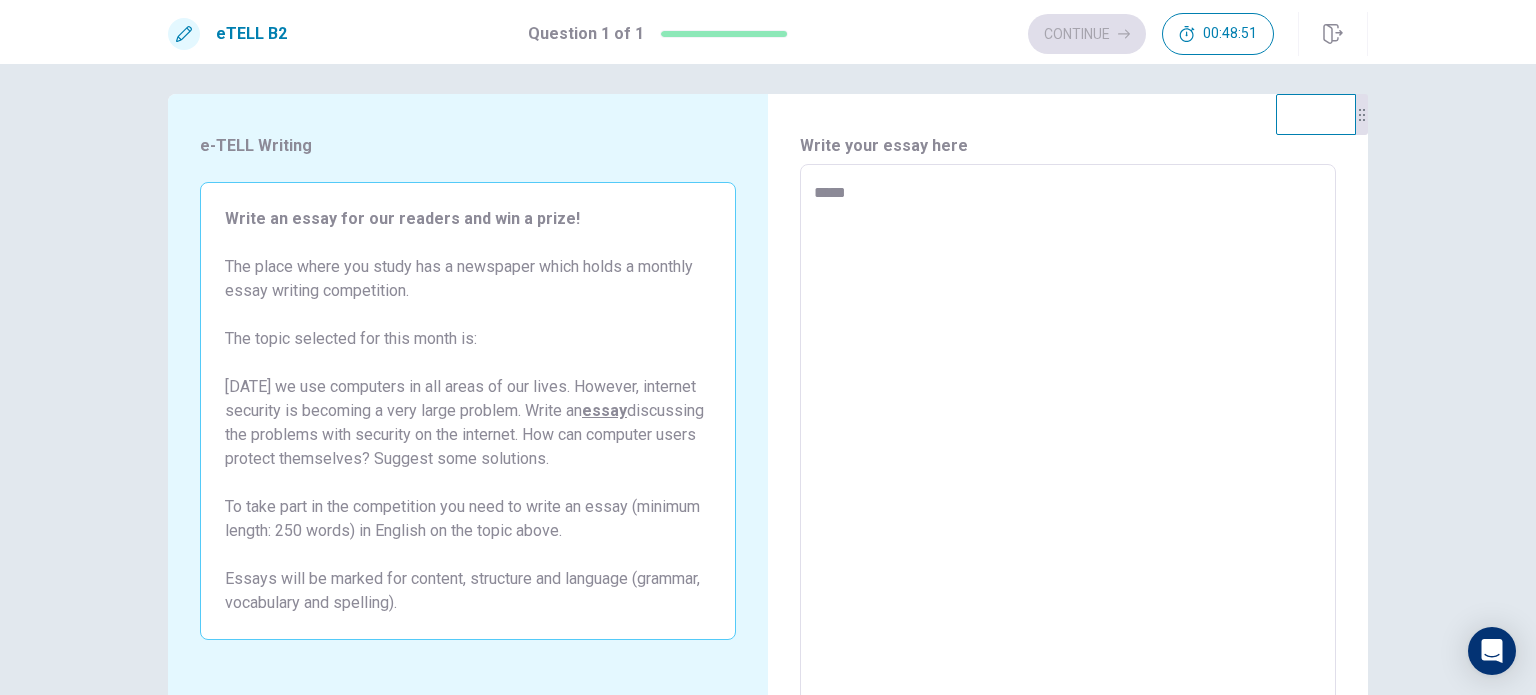 type on "*" 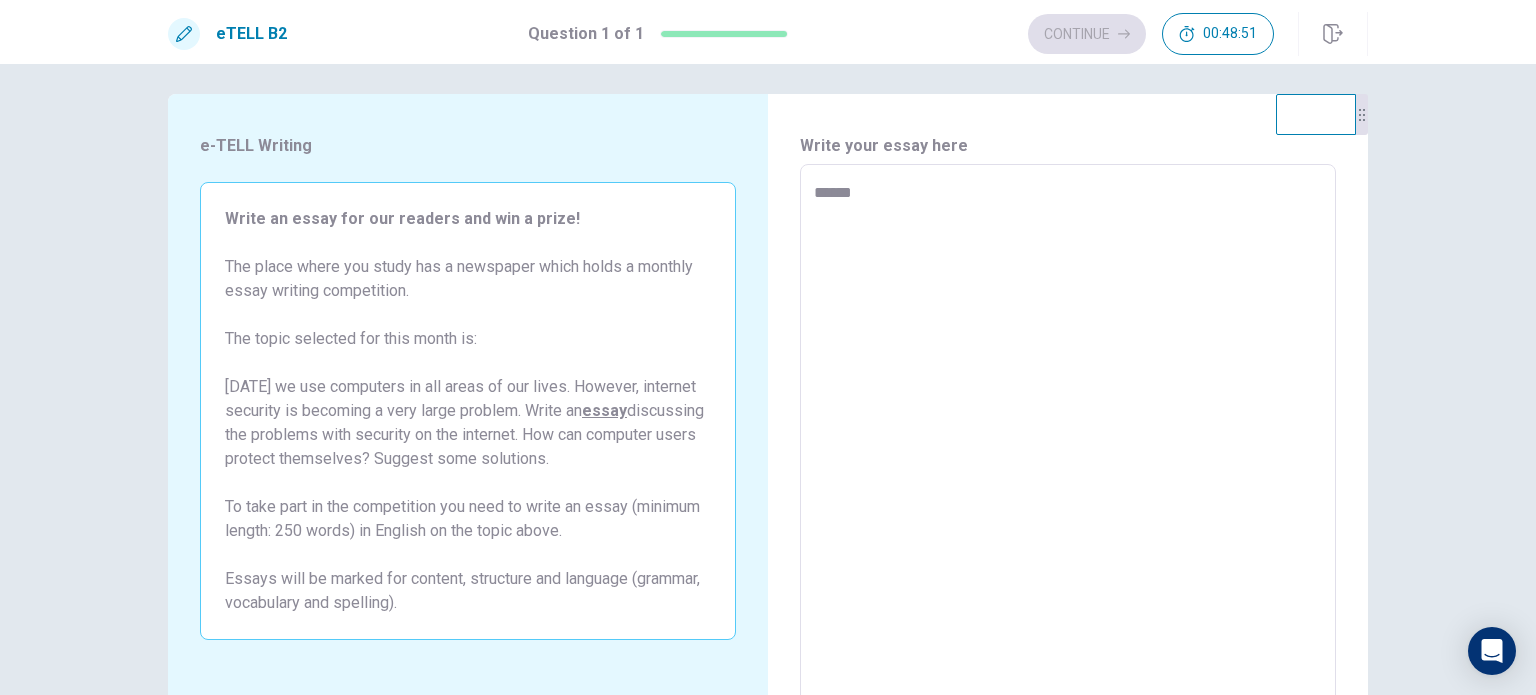 type on "*" 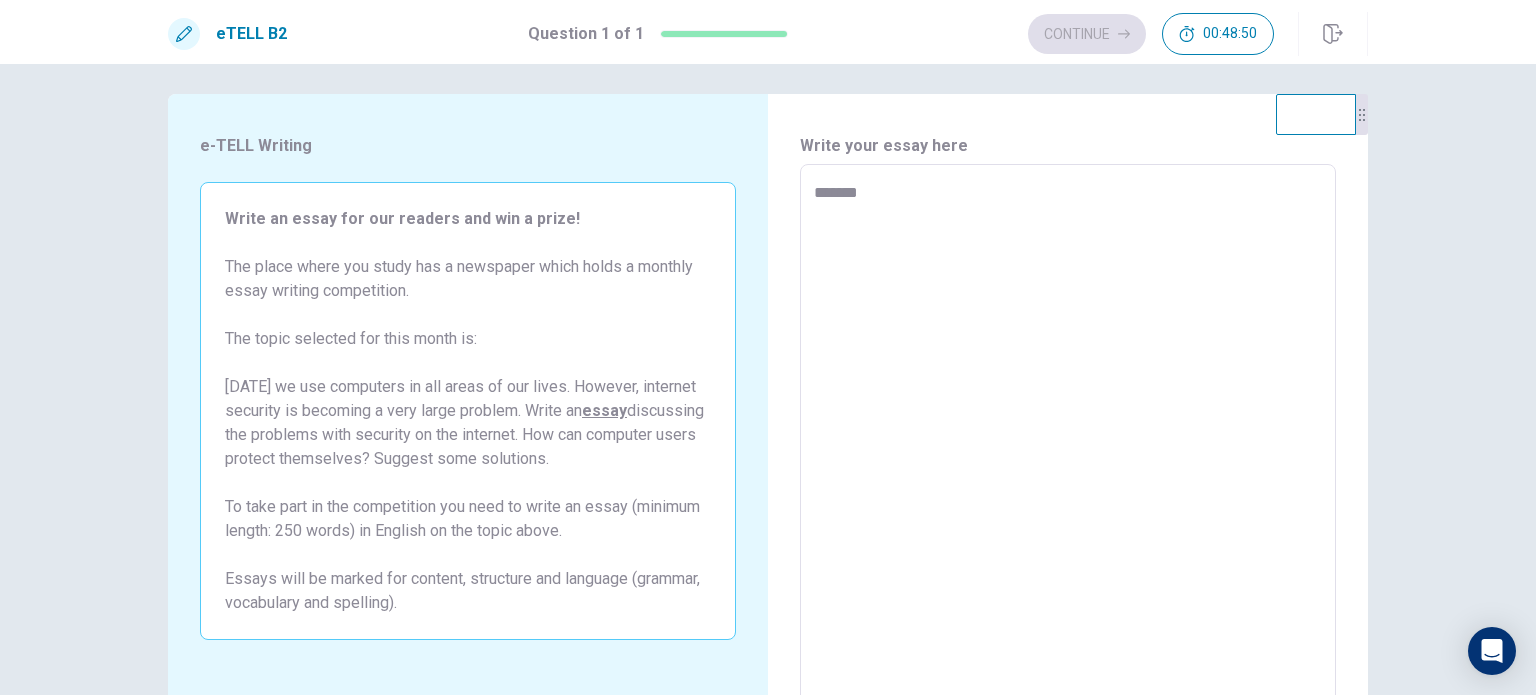 type on "********" 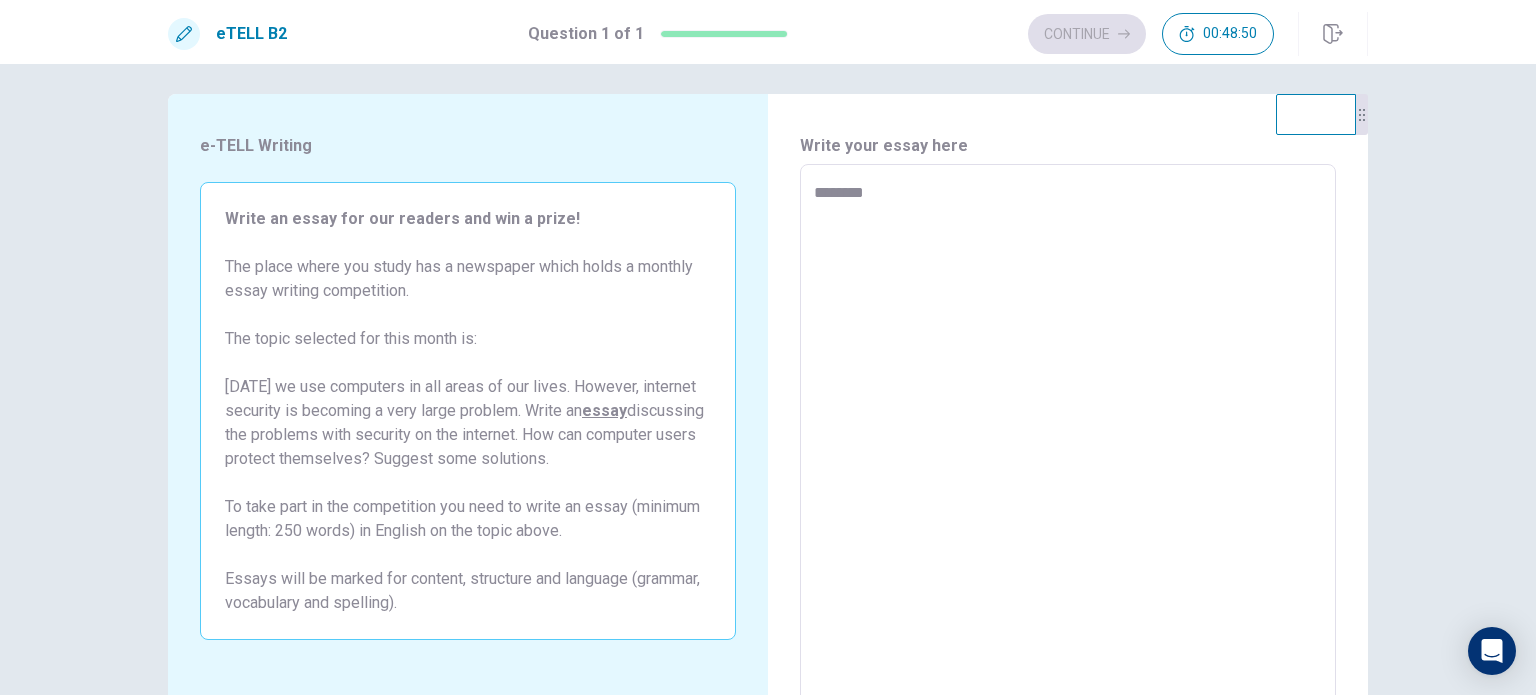 type on "*********" 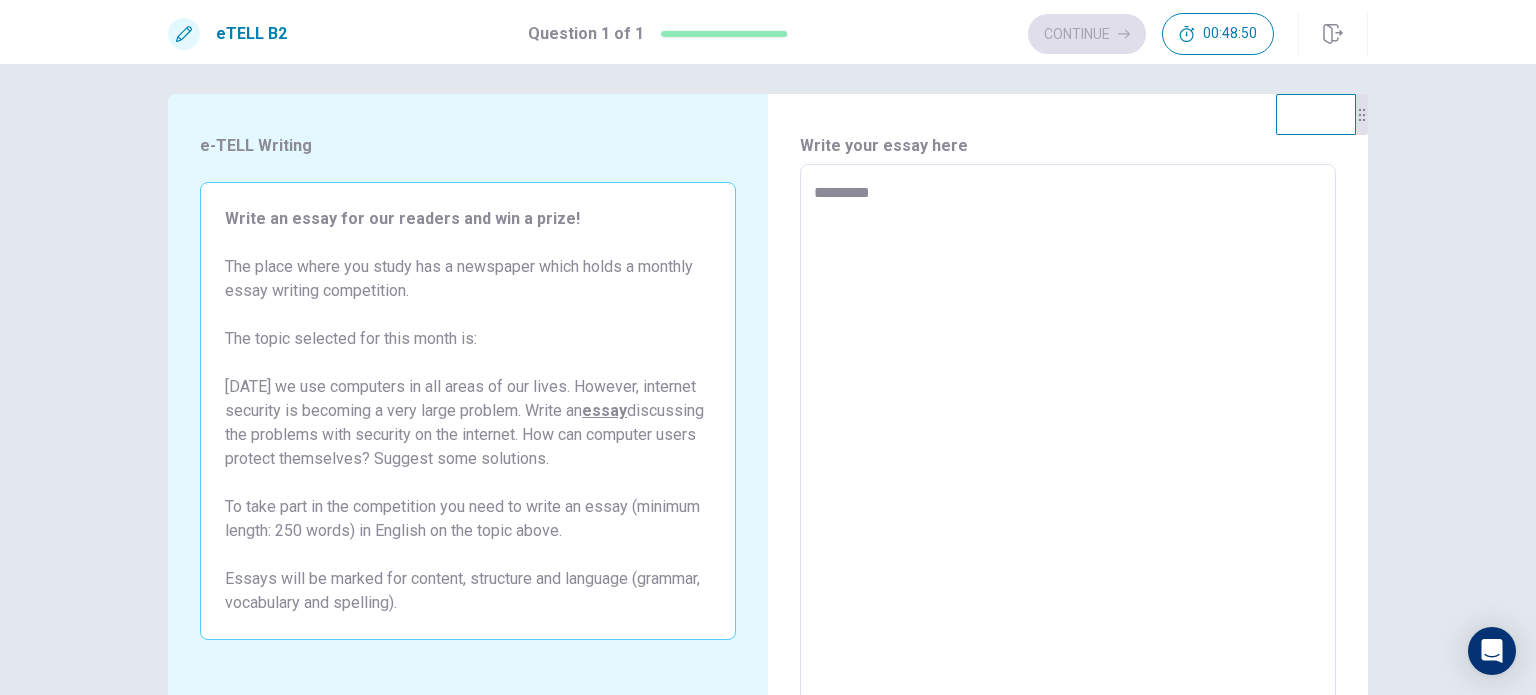 type on "*" 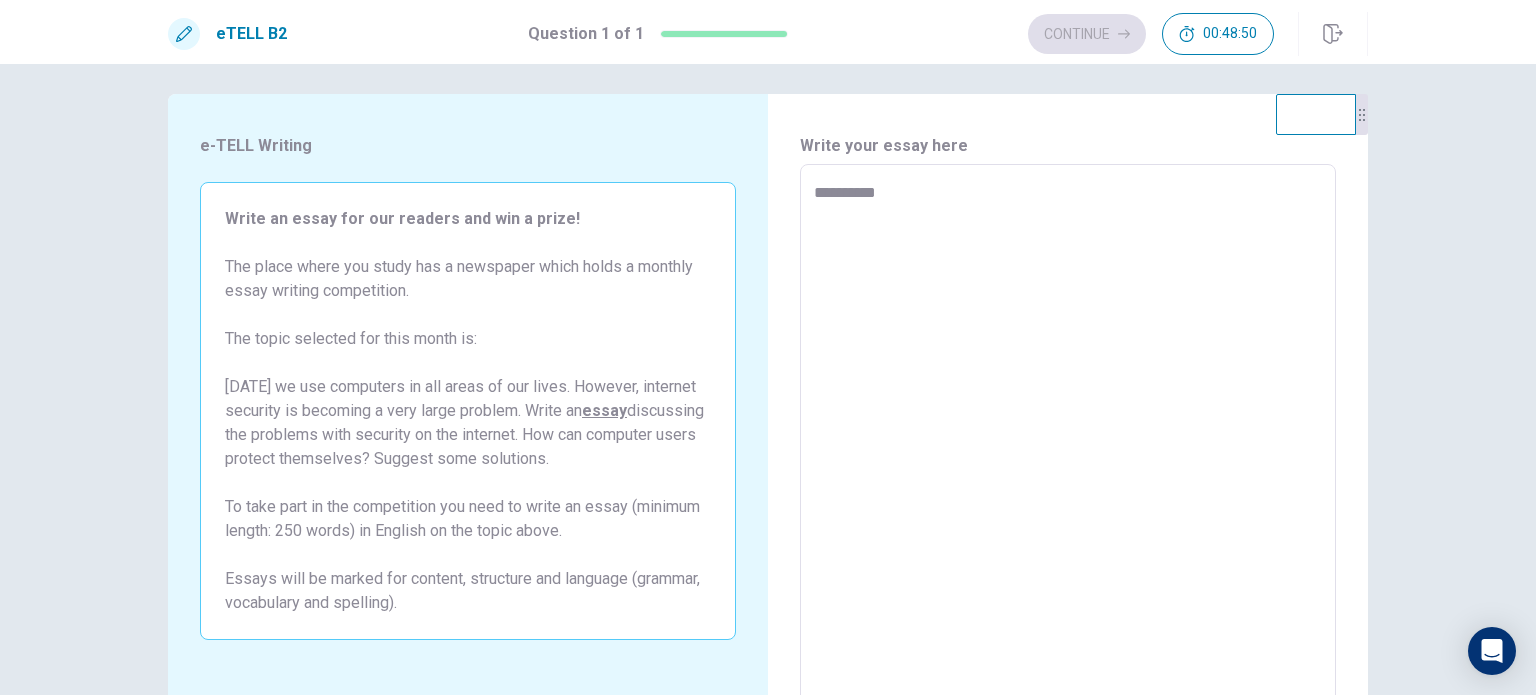 type on "*" 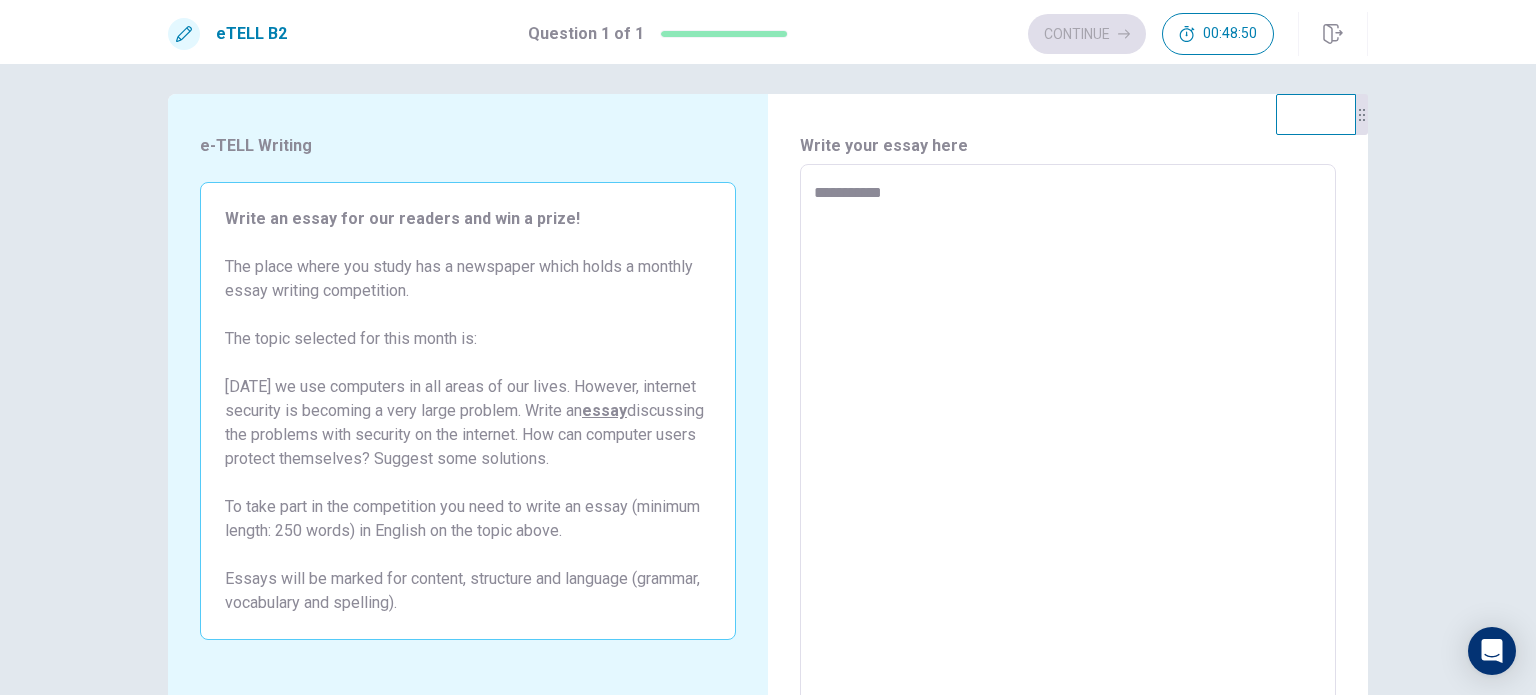 type on "*" 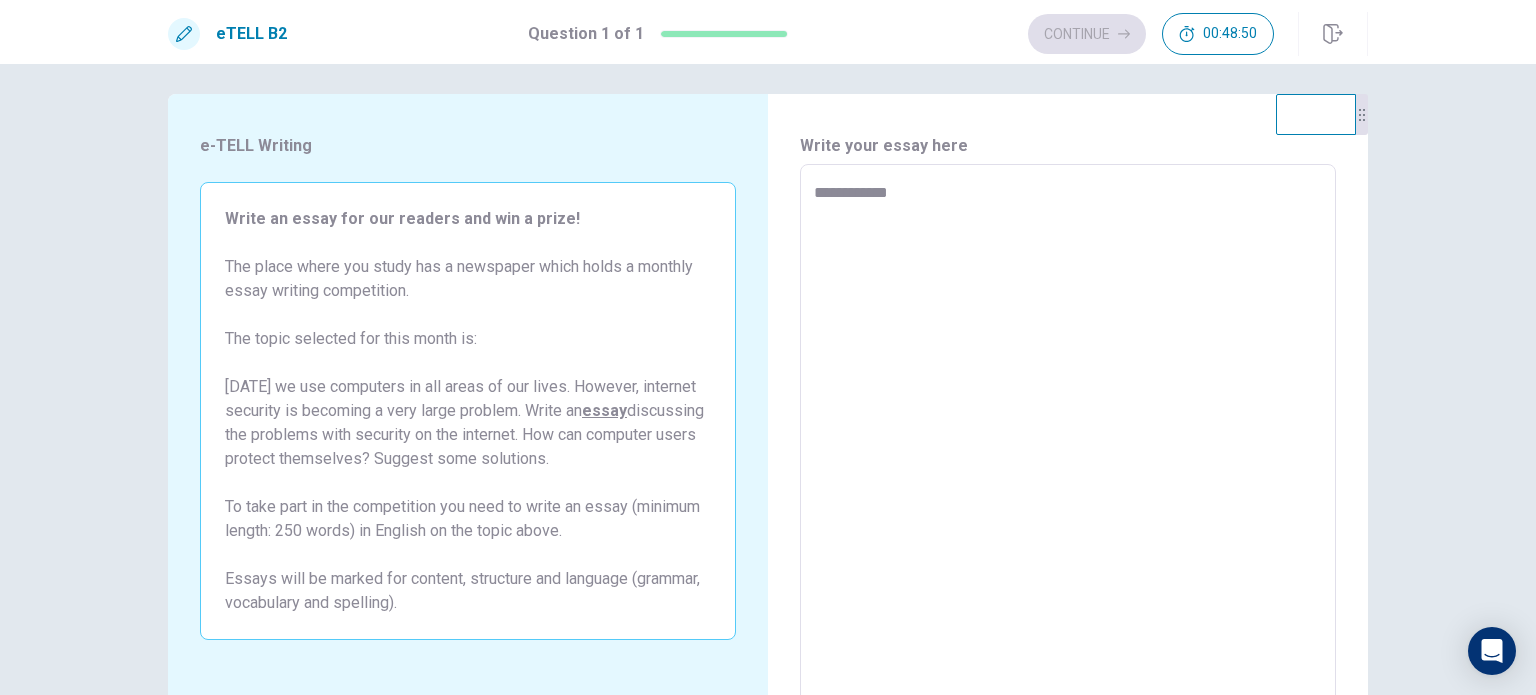 type on "*" 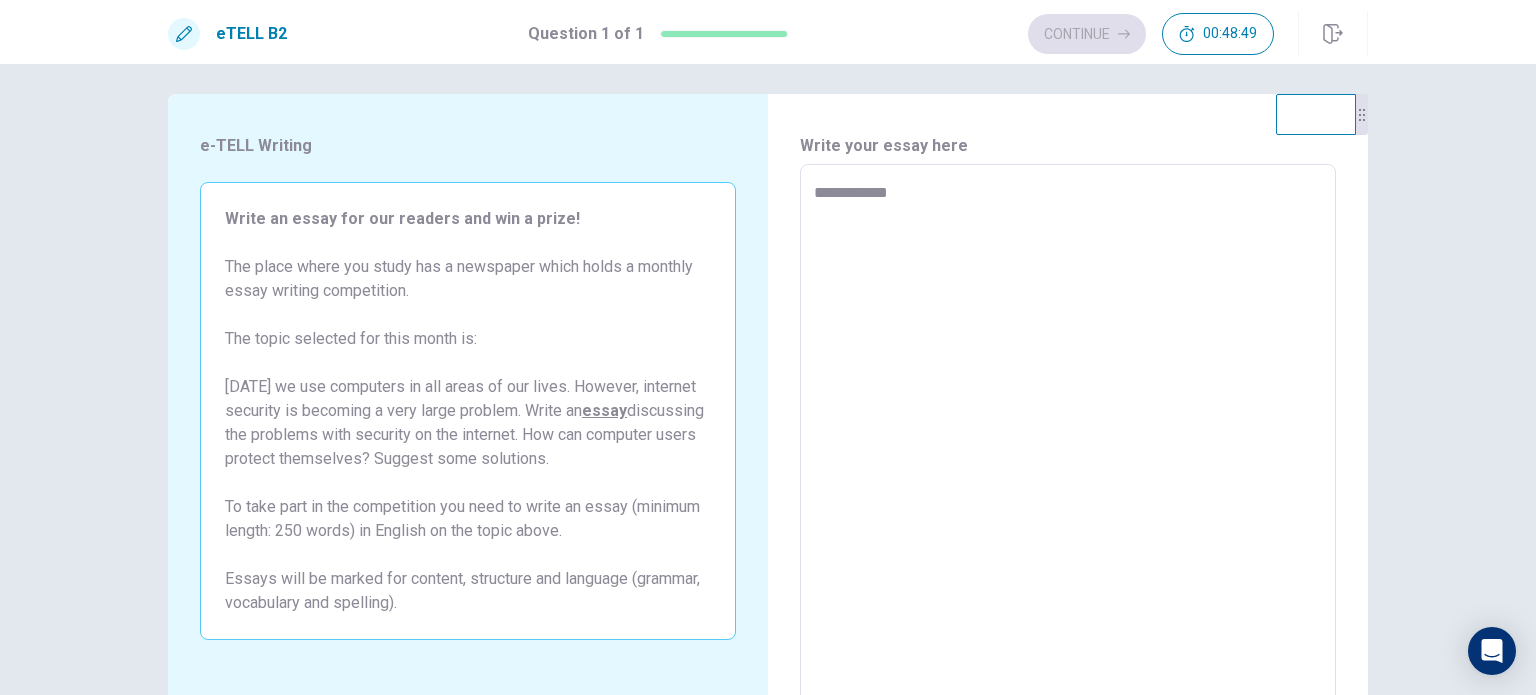 type on "**********" 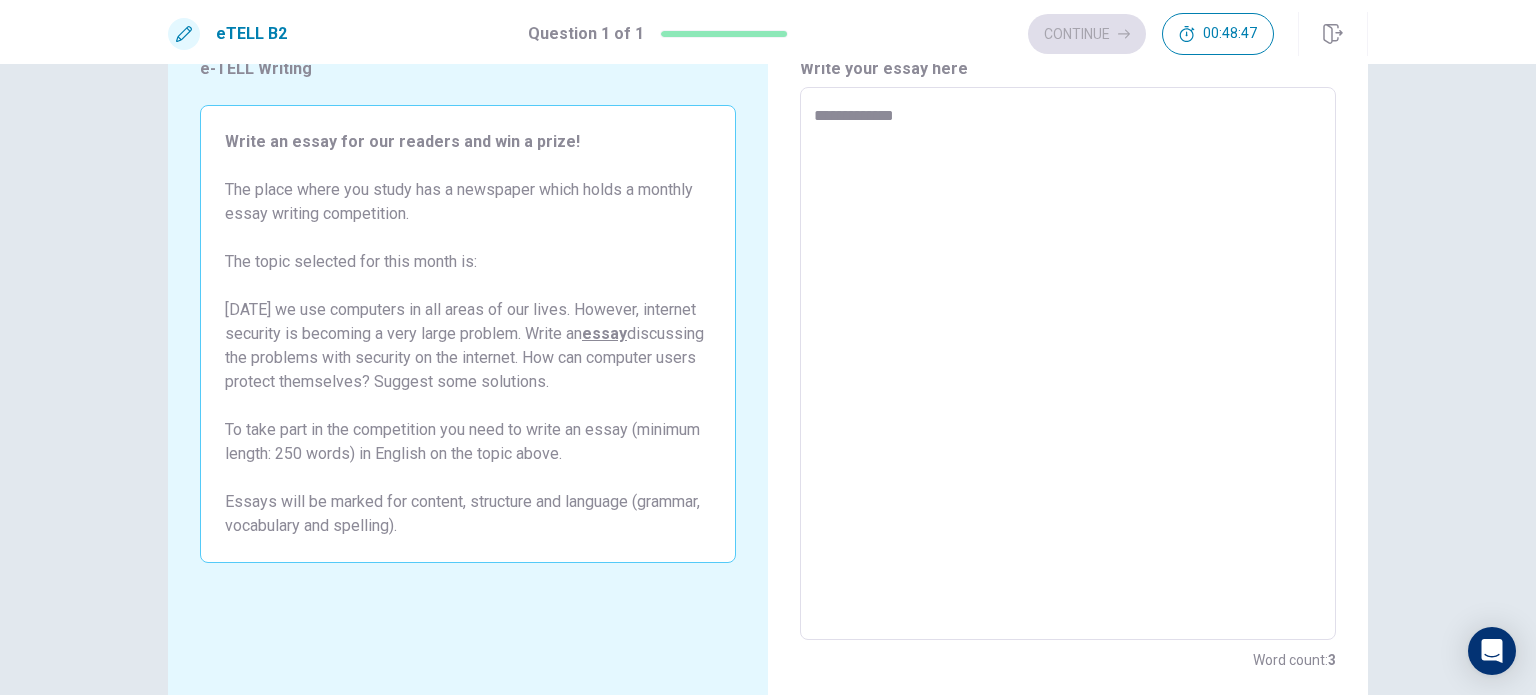 scroll, scrollTop: 70, scrollLeft: 0, axis: vertical 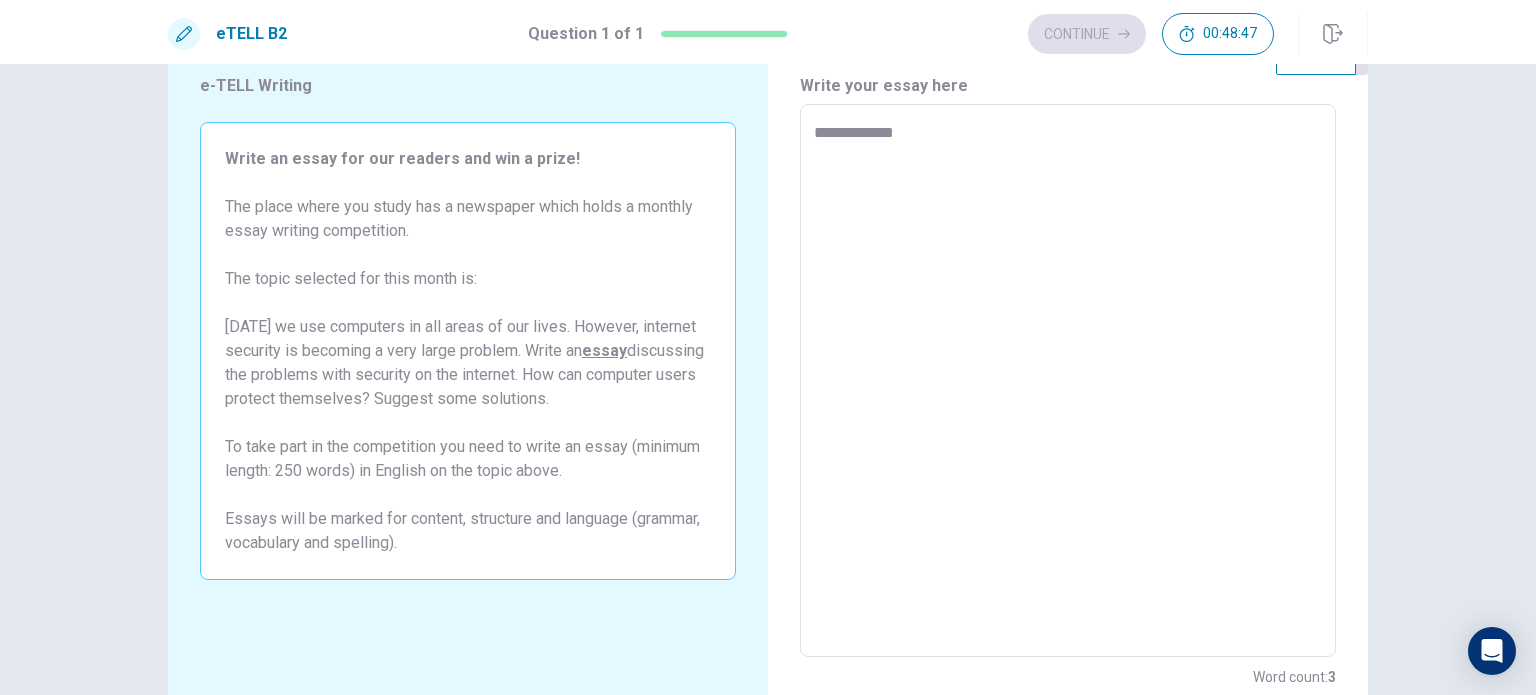 type on "*" 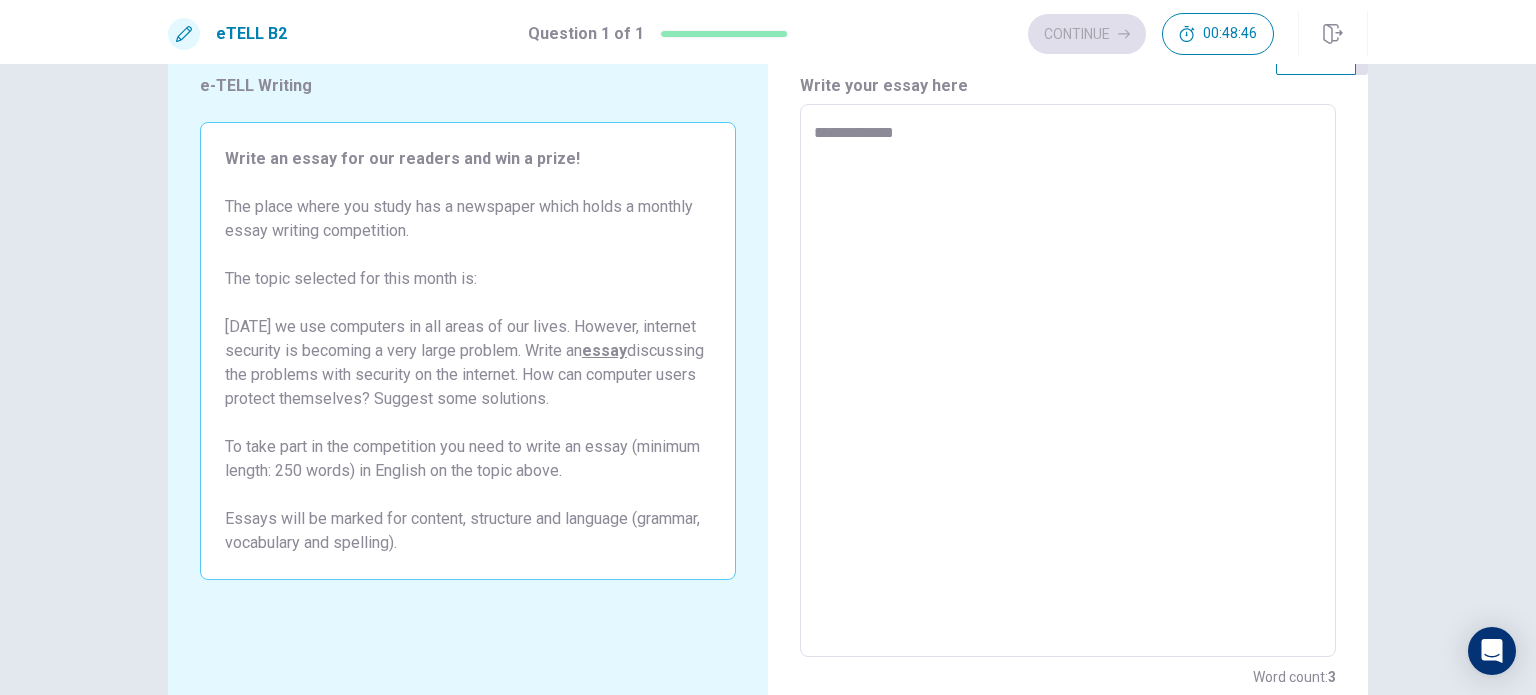 type on "**********" 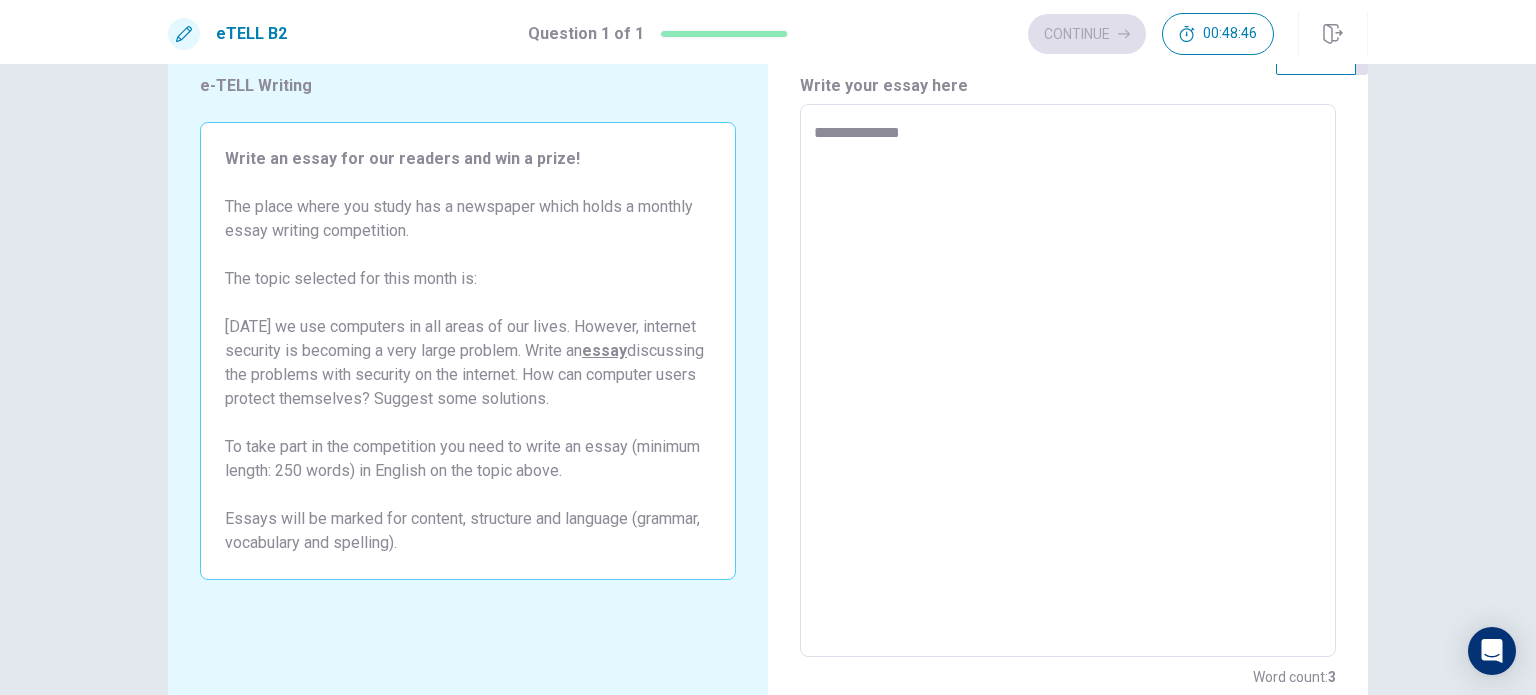 type on "*" 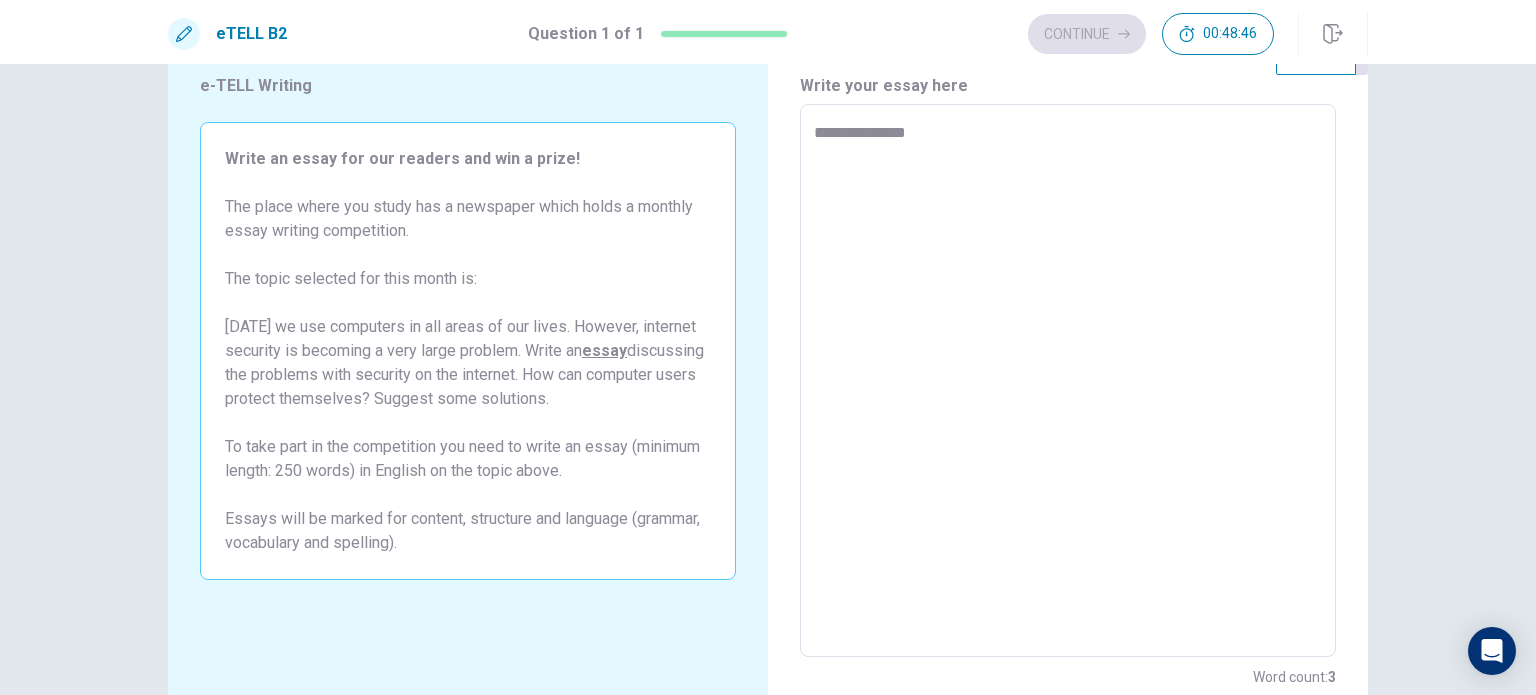type on "*" 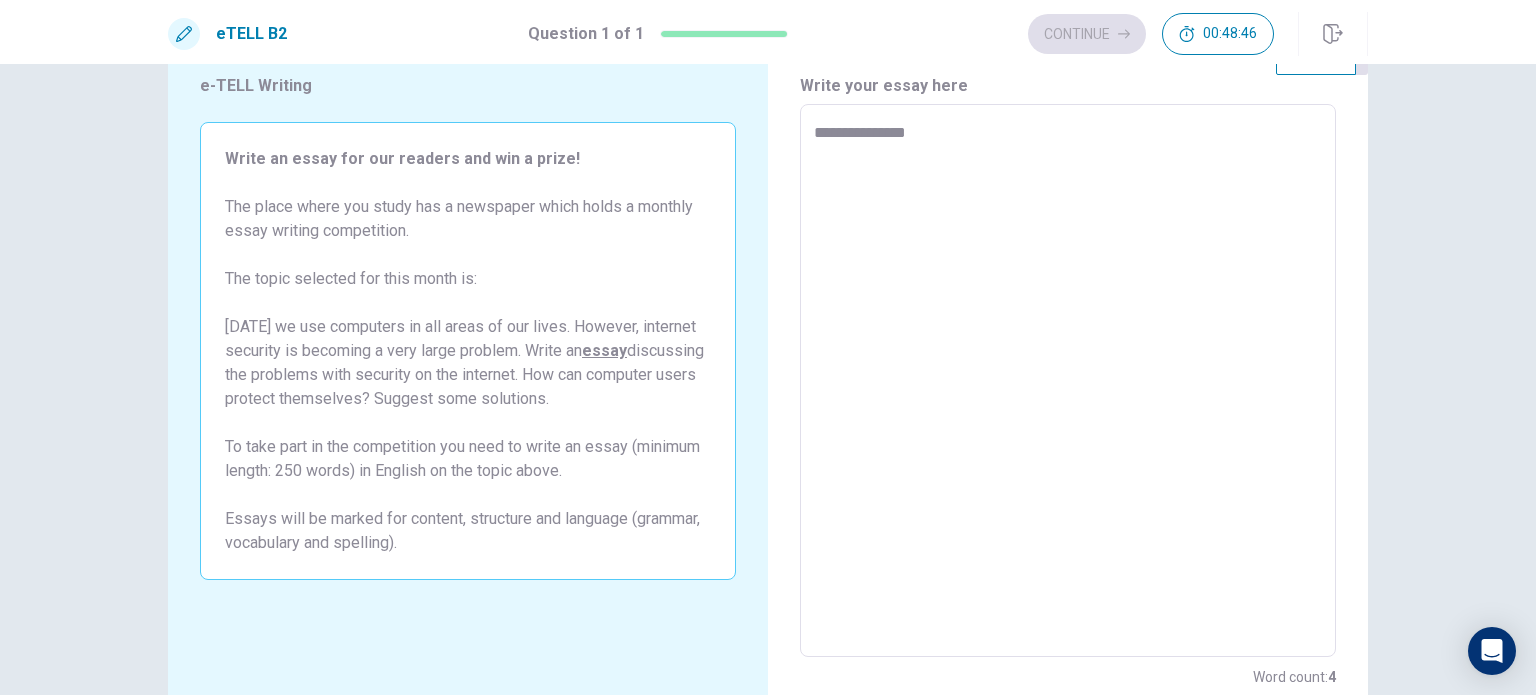 type on "**********" 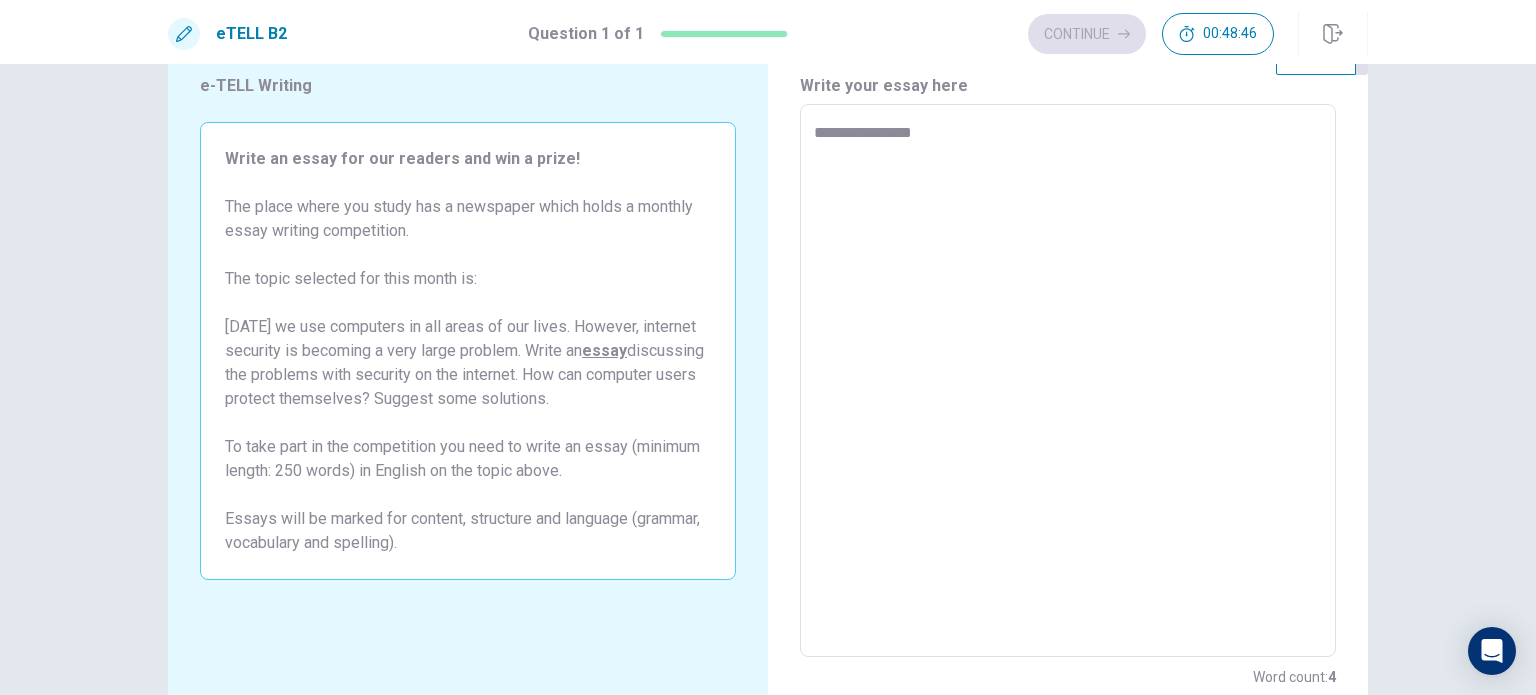 type on "*" 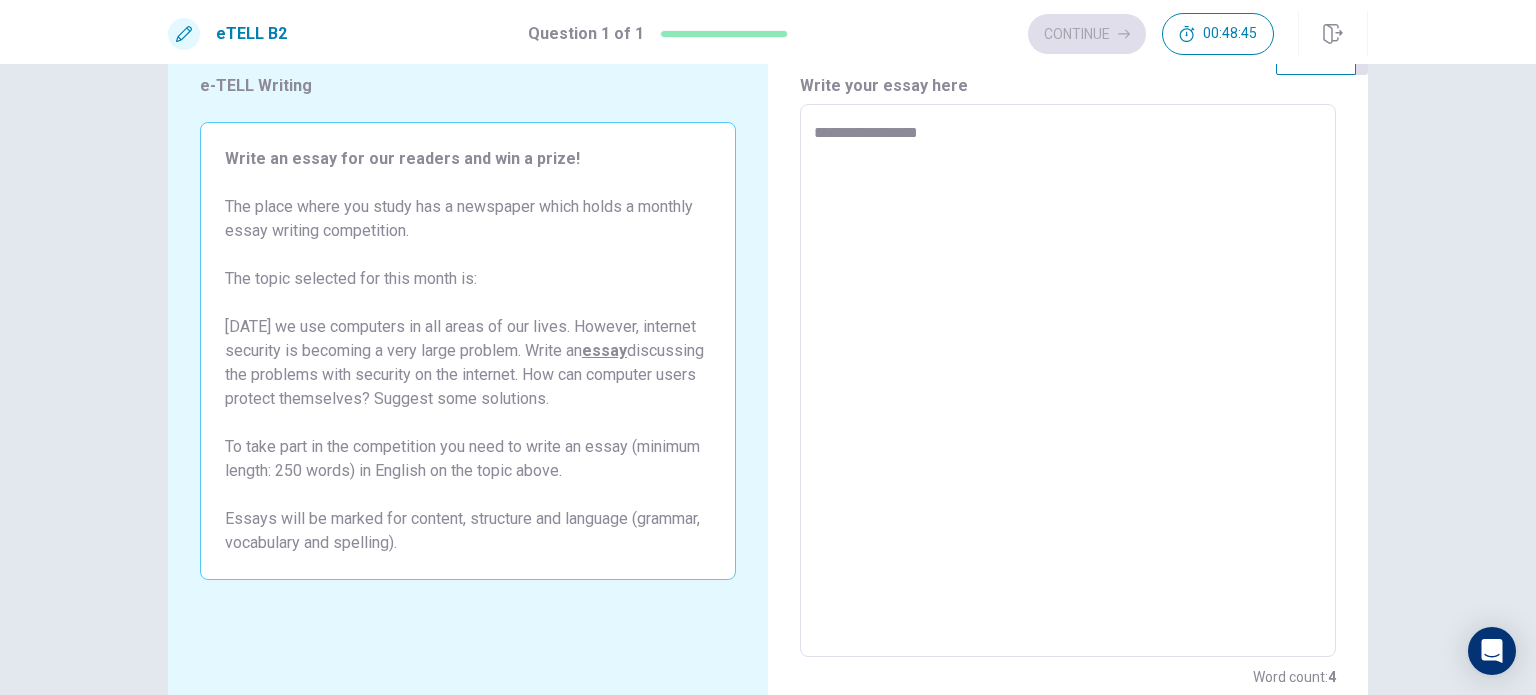type on "**********" 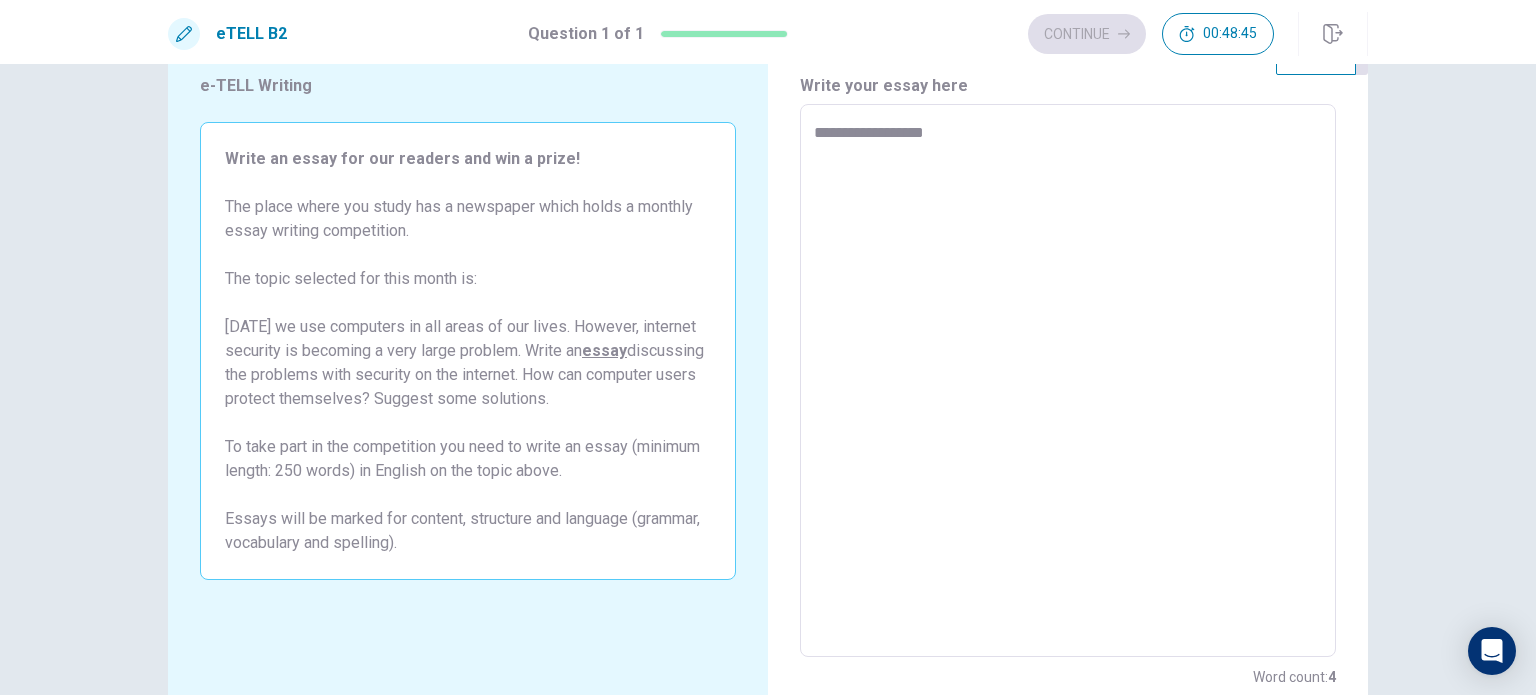 type on "**********" 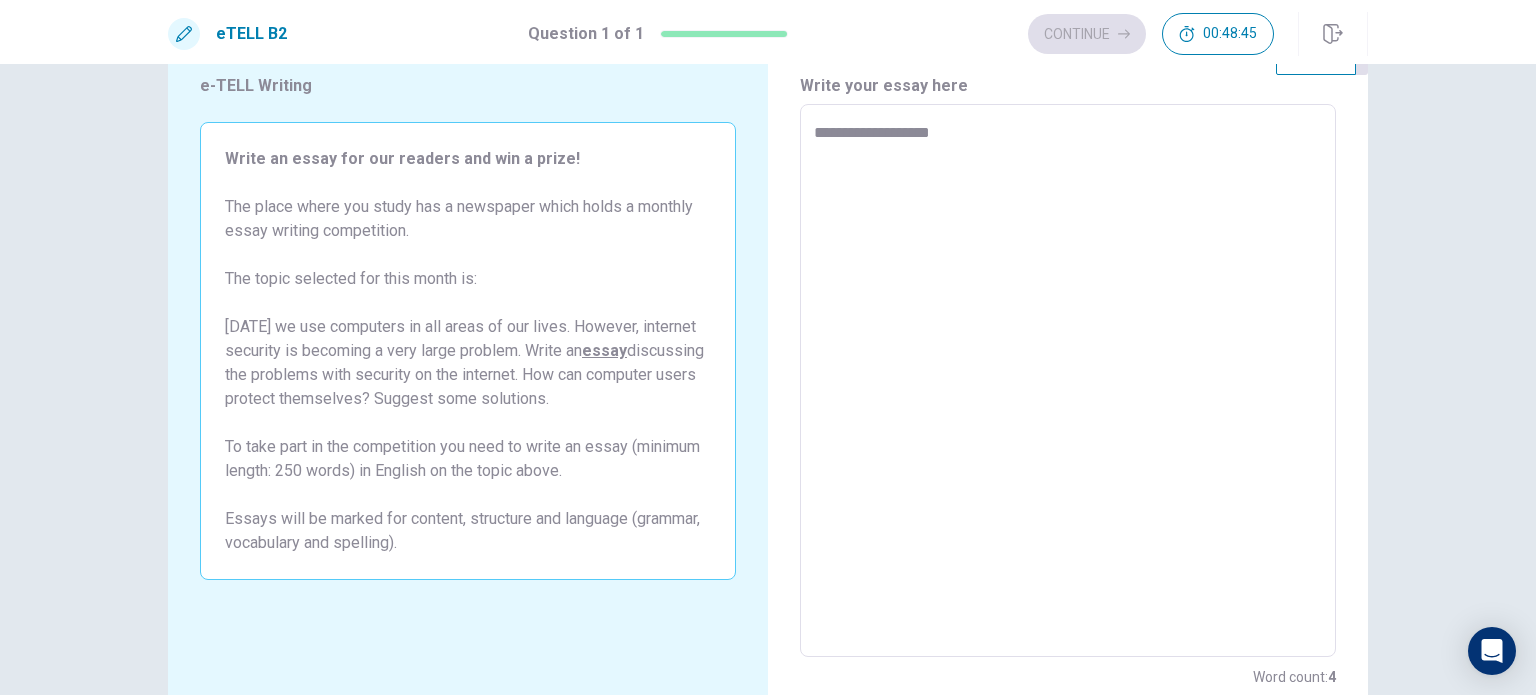 type on "*" 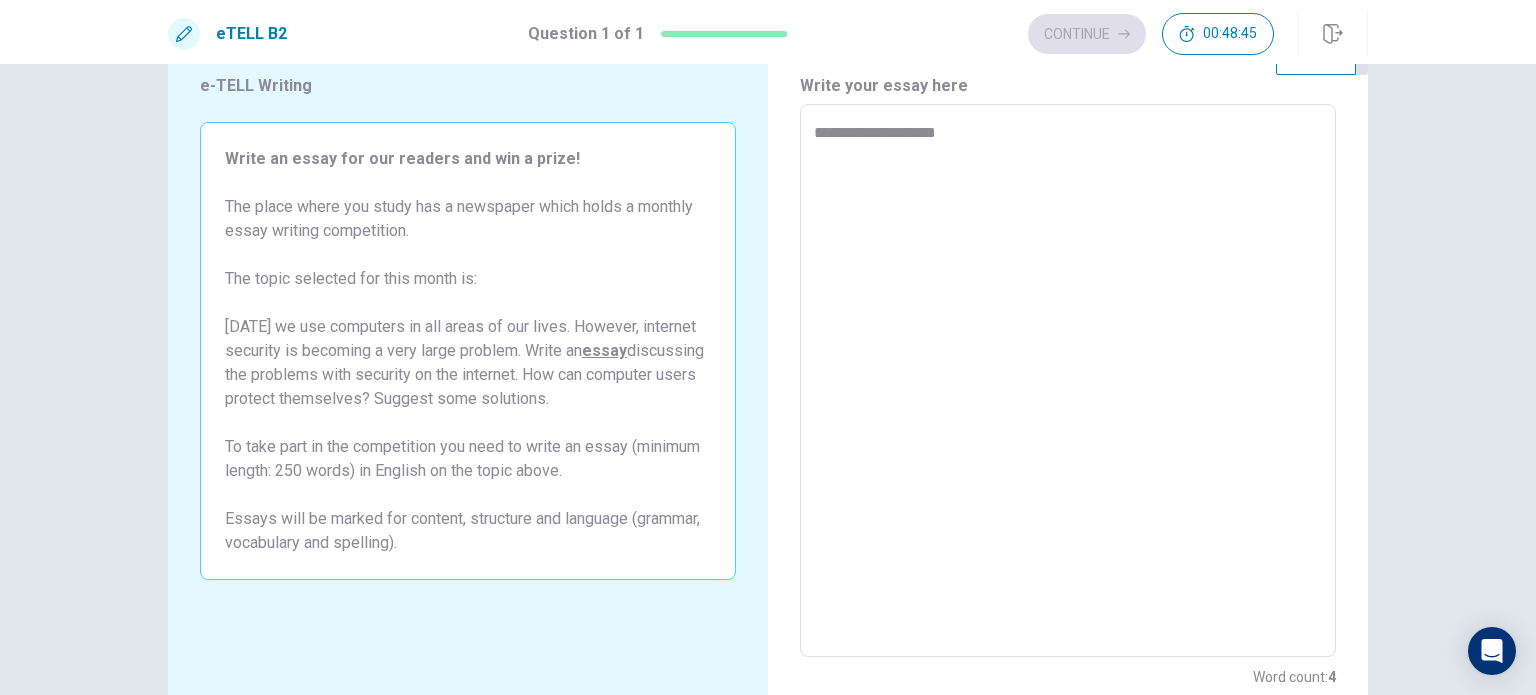 type on "*" 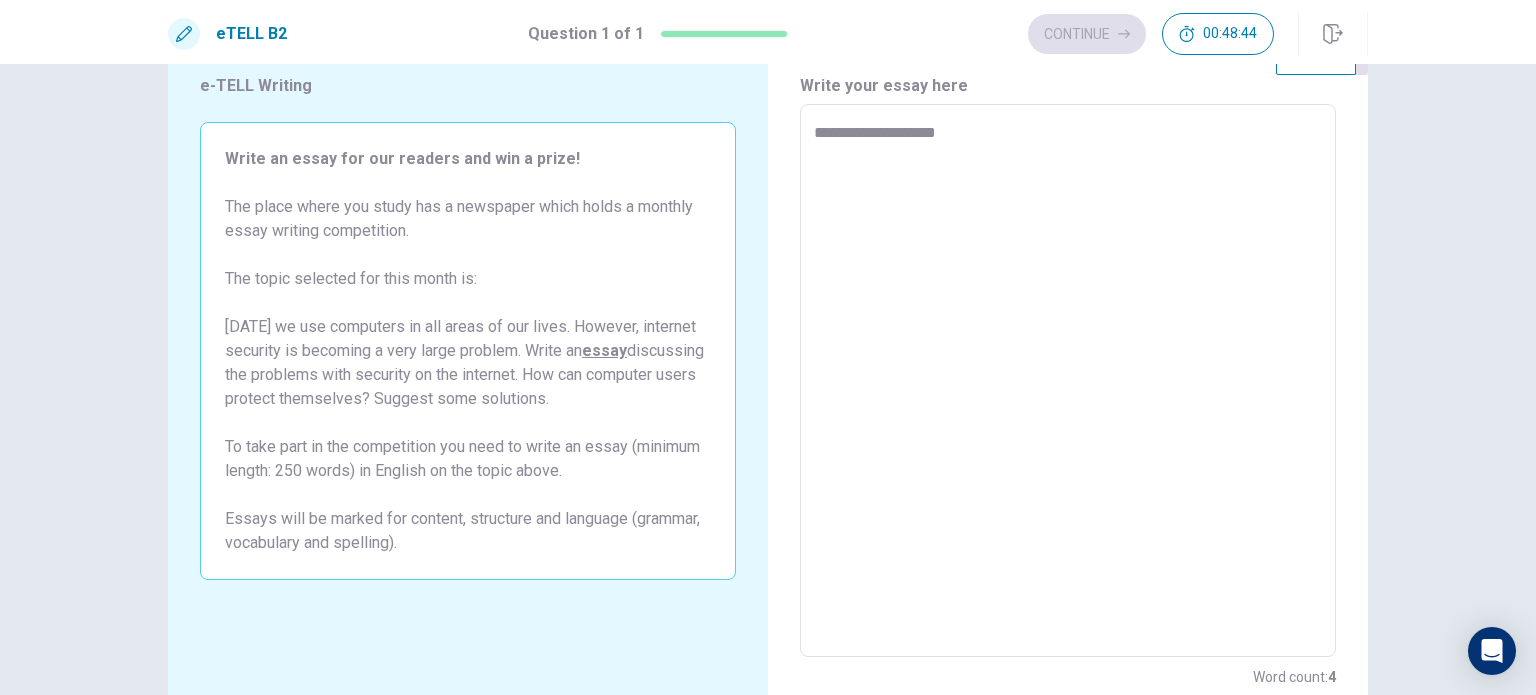 type on "**********" 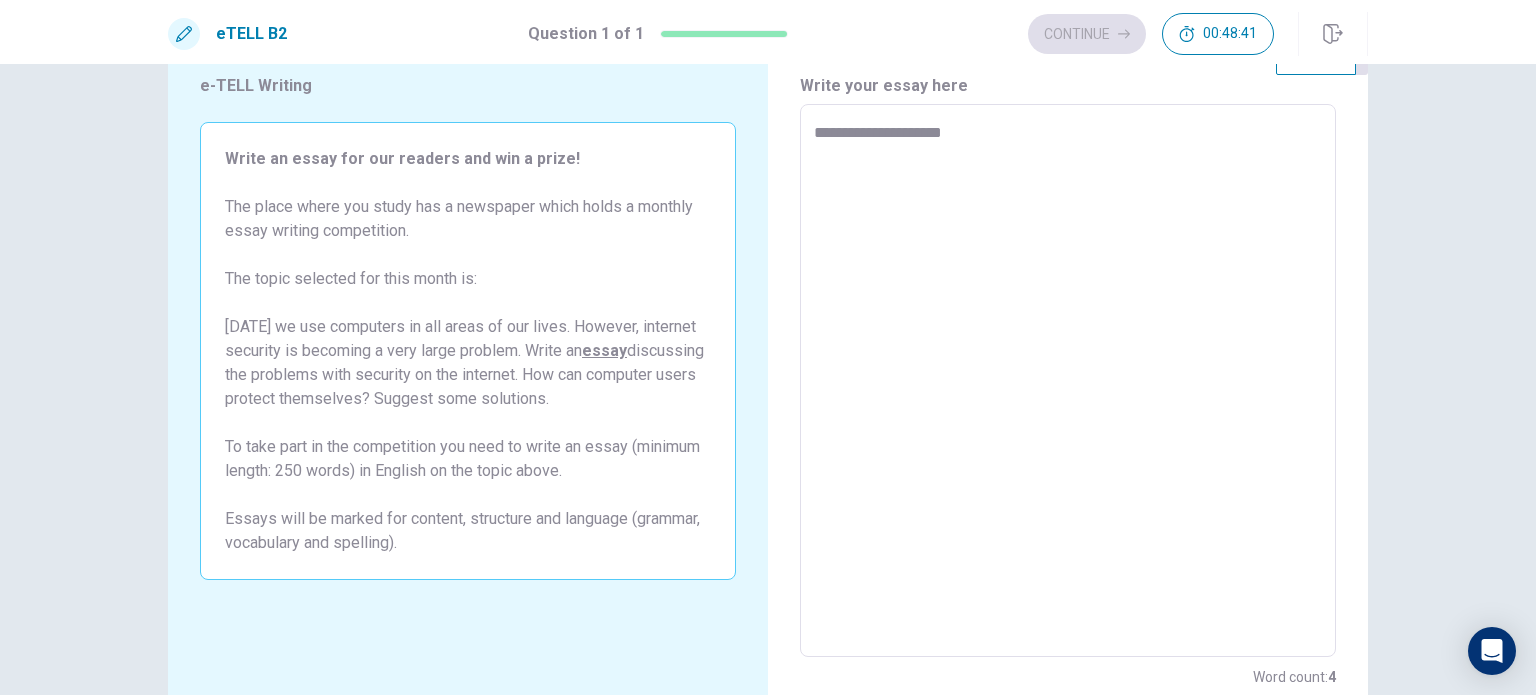 type on "*" 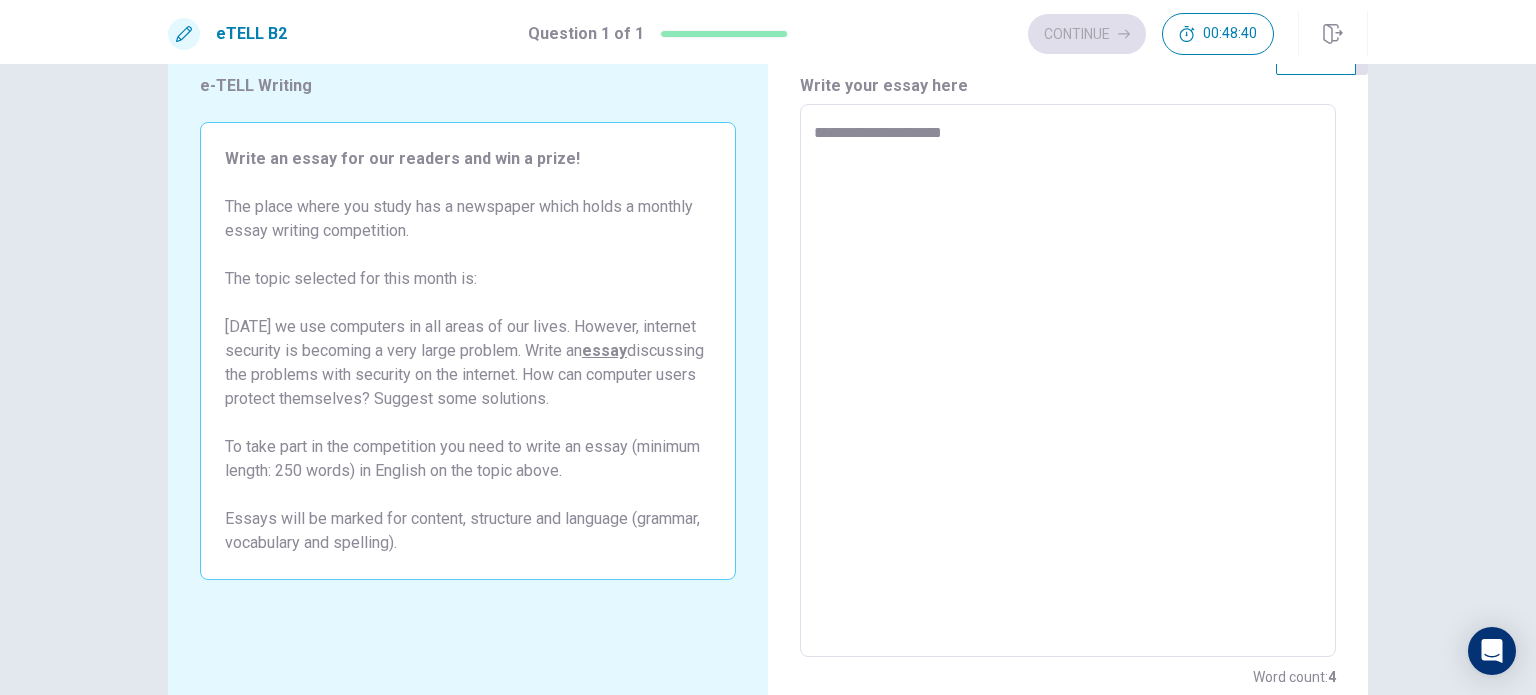 type on "**********" 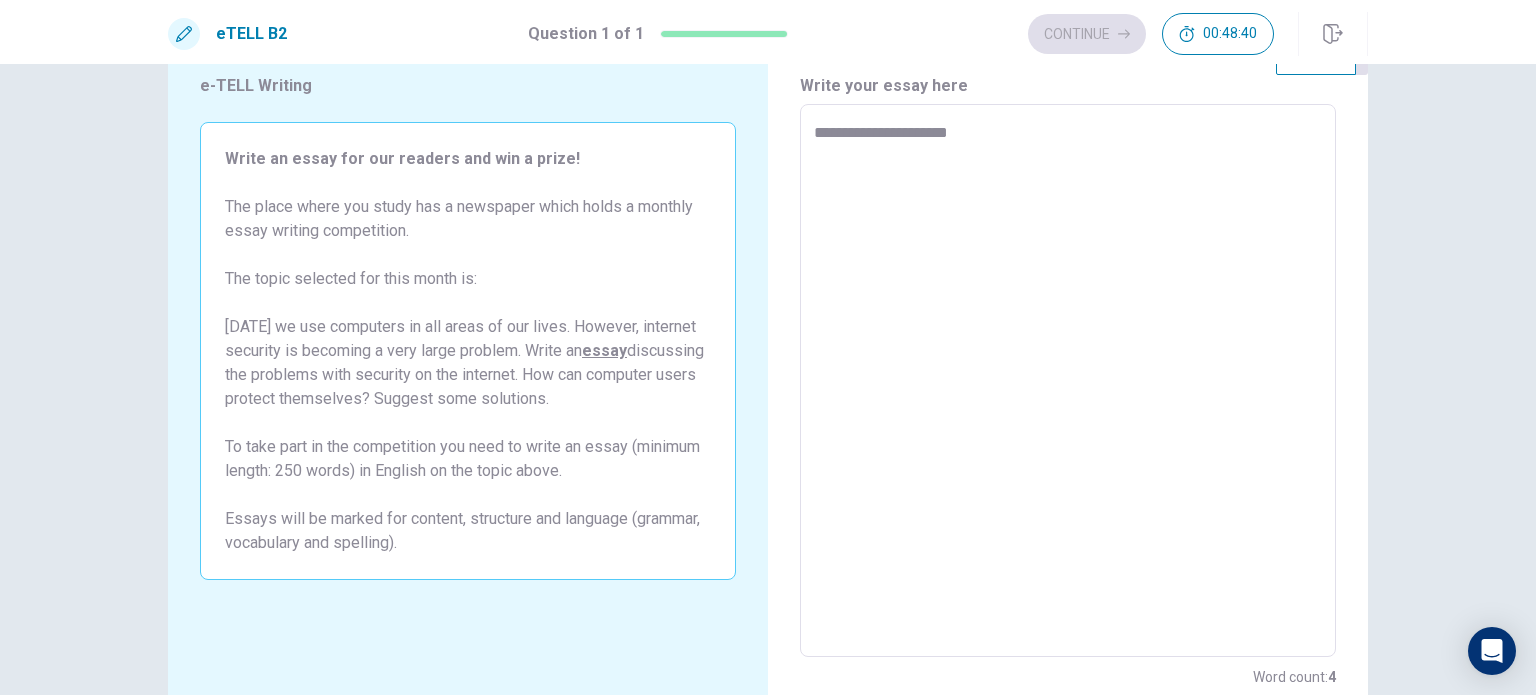 type on "*" 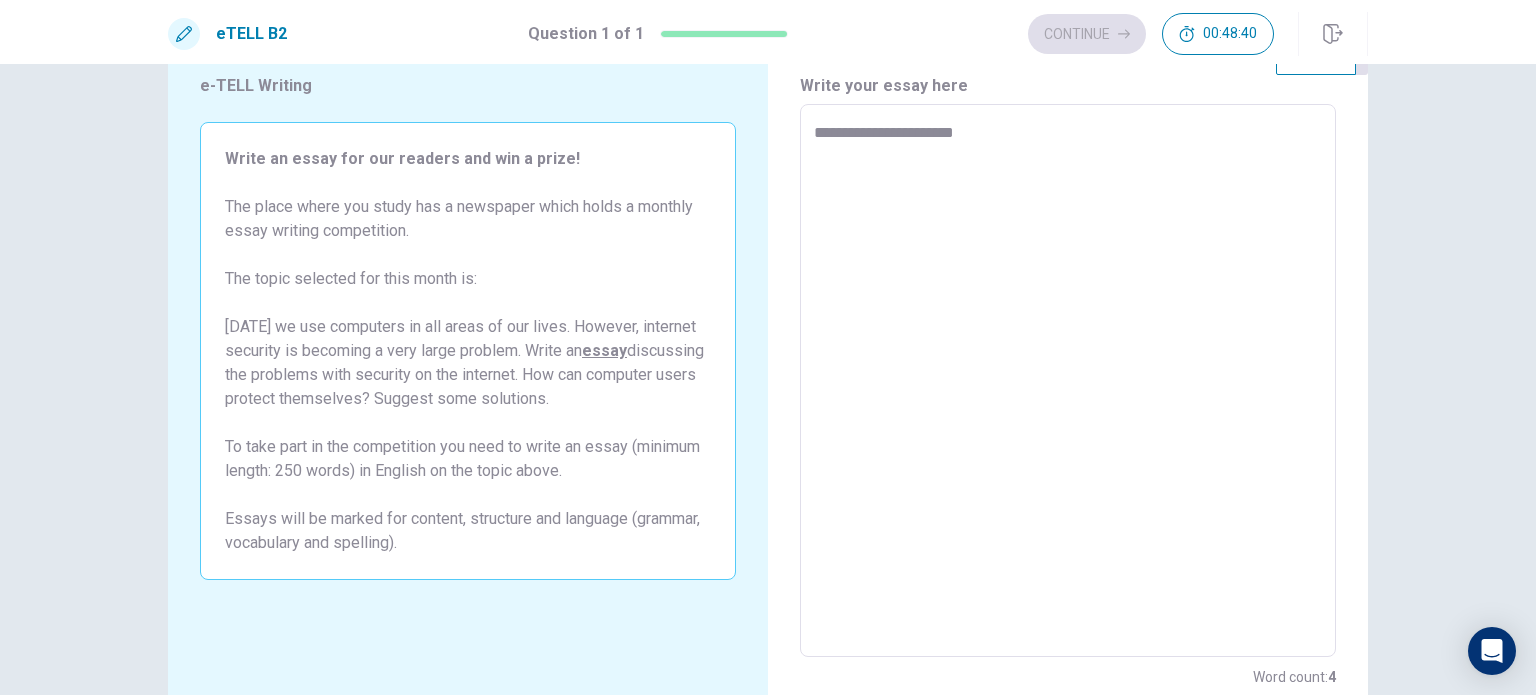 type on "*" 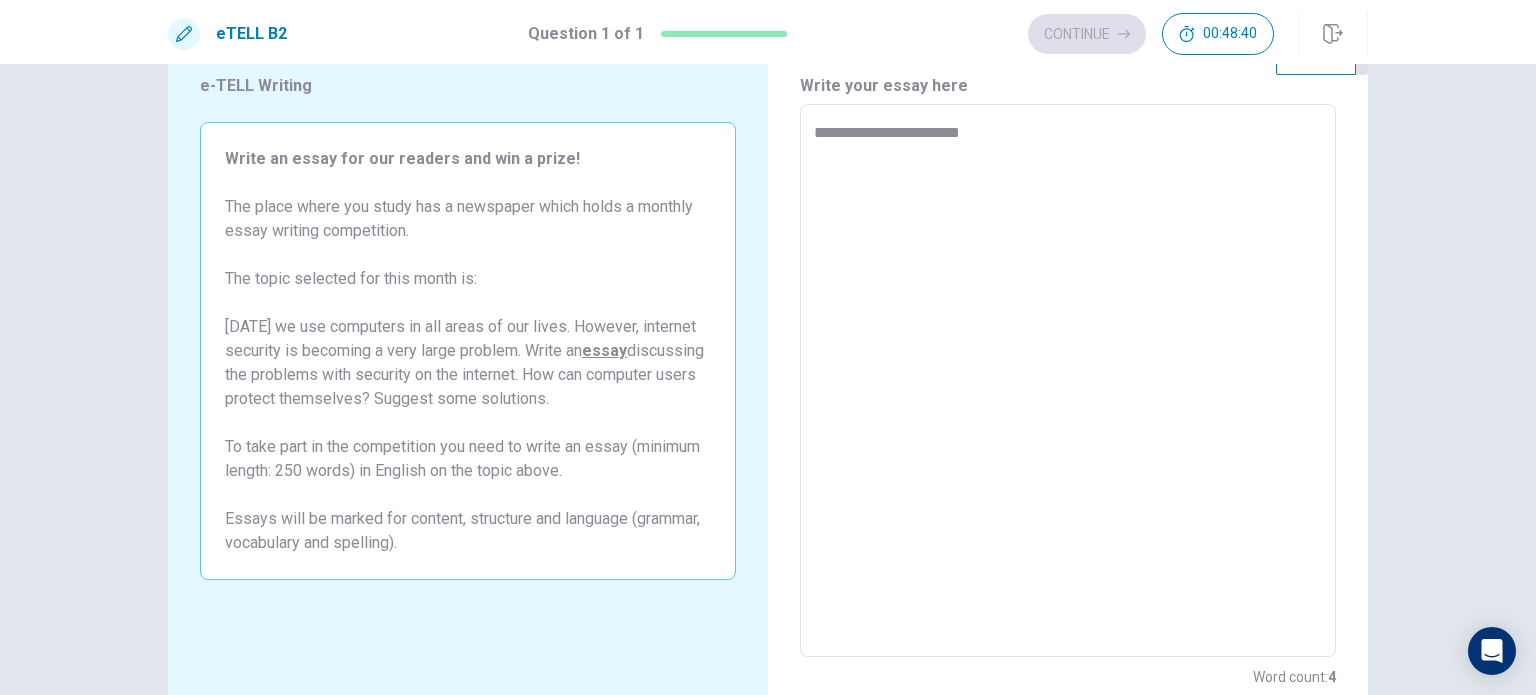 type on "*" 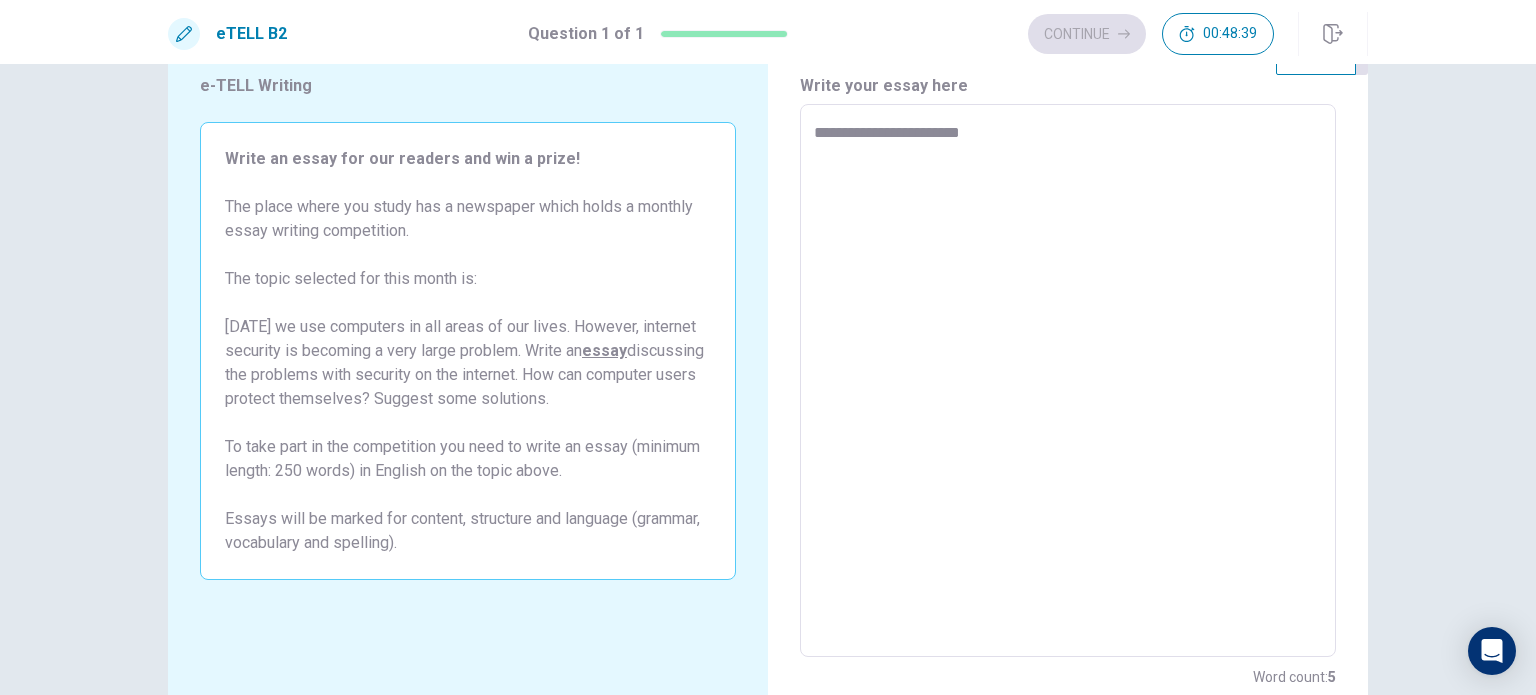 type on "**********" 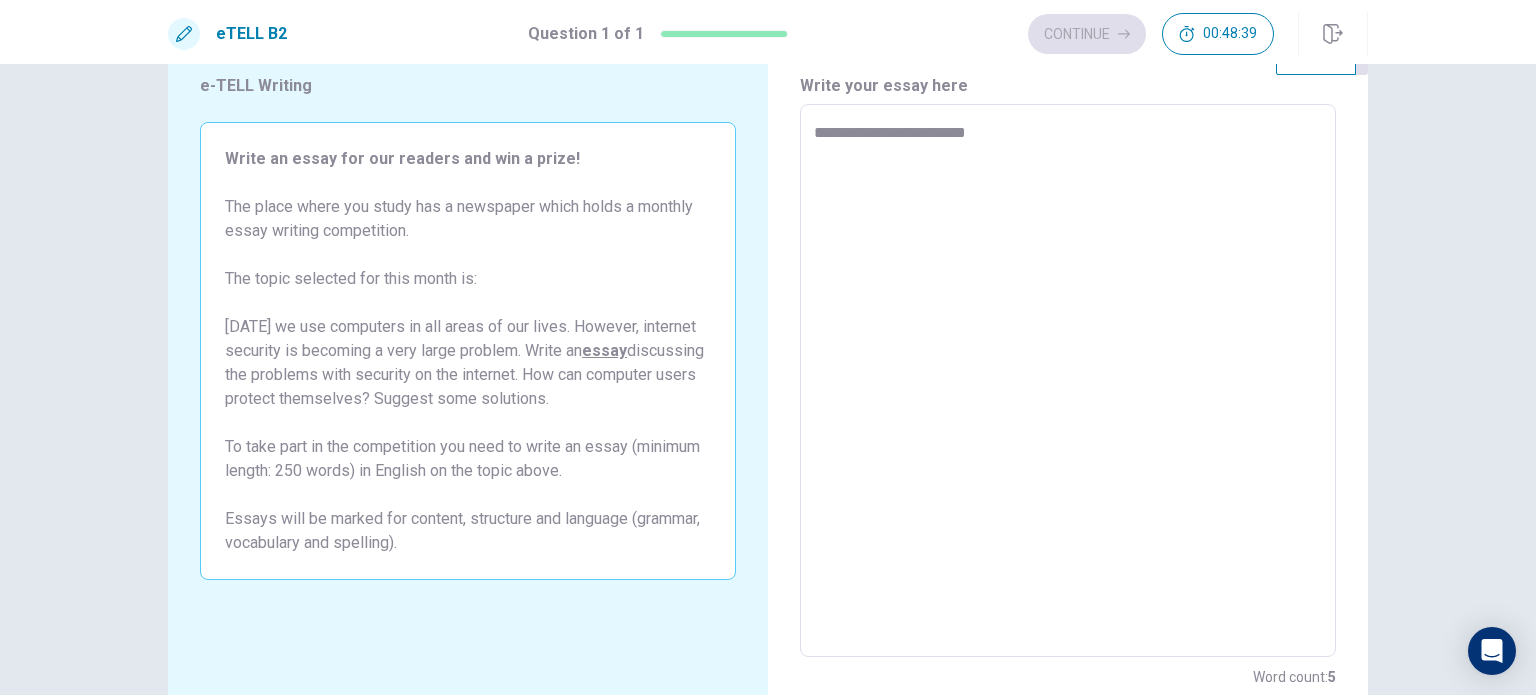 type on "*" 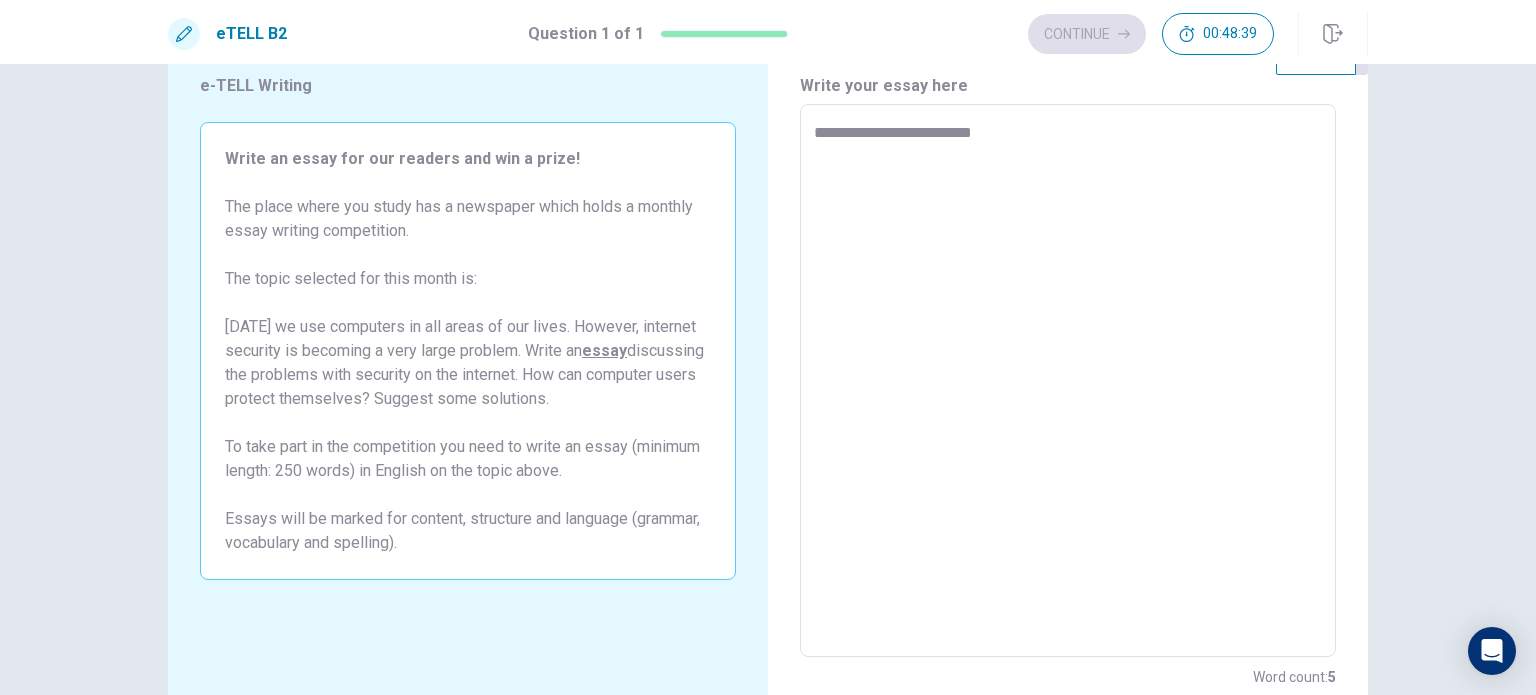 type on "*" 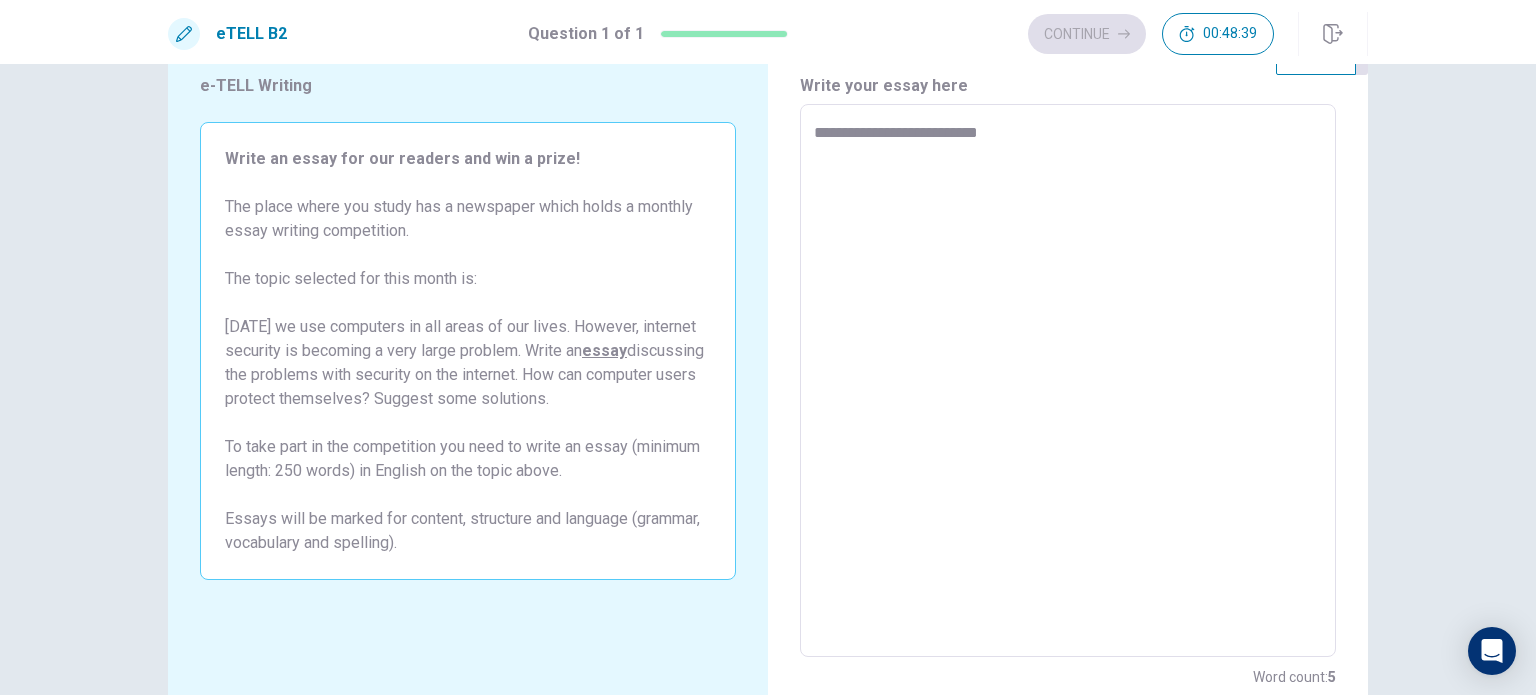 type on "*" 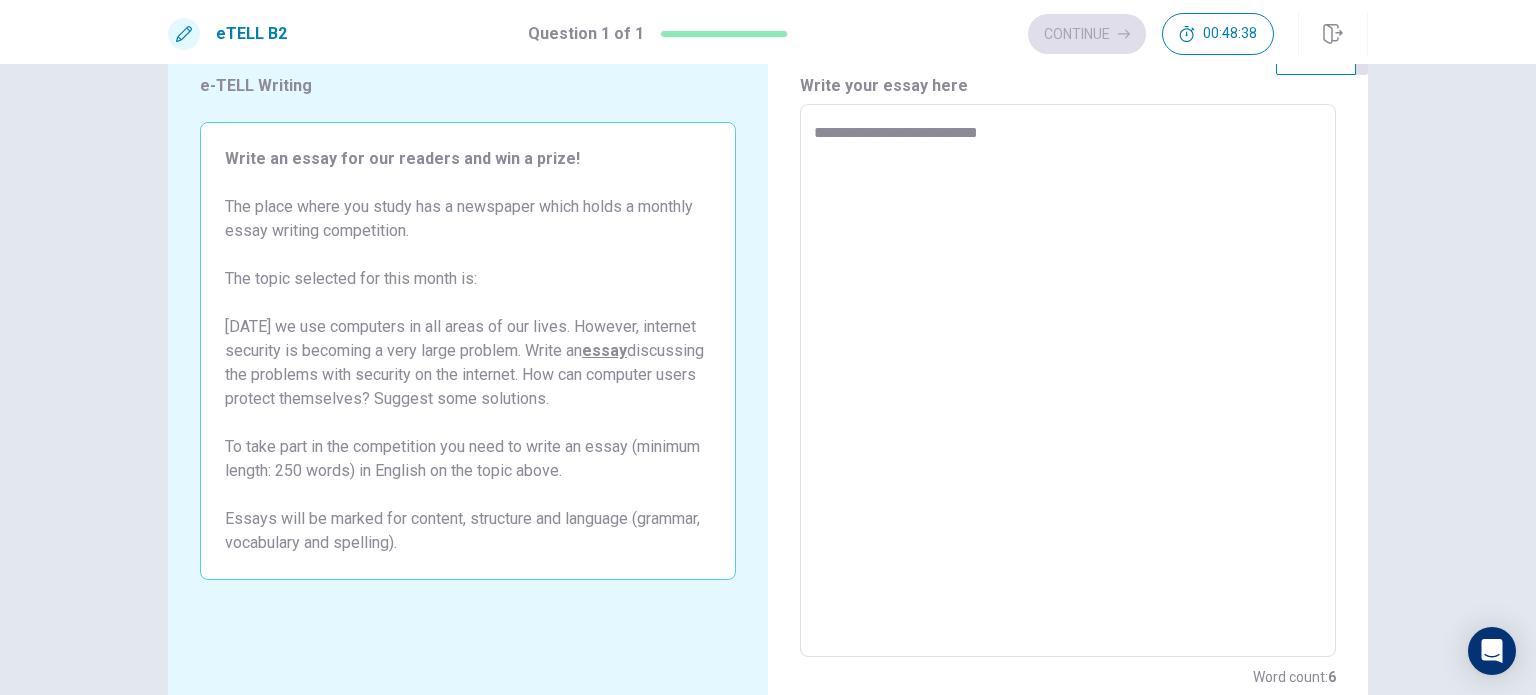 type on "**********" 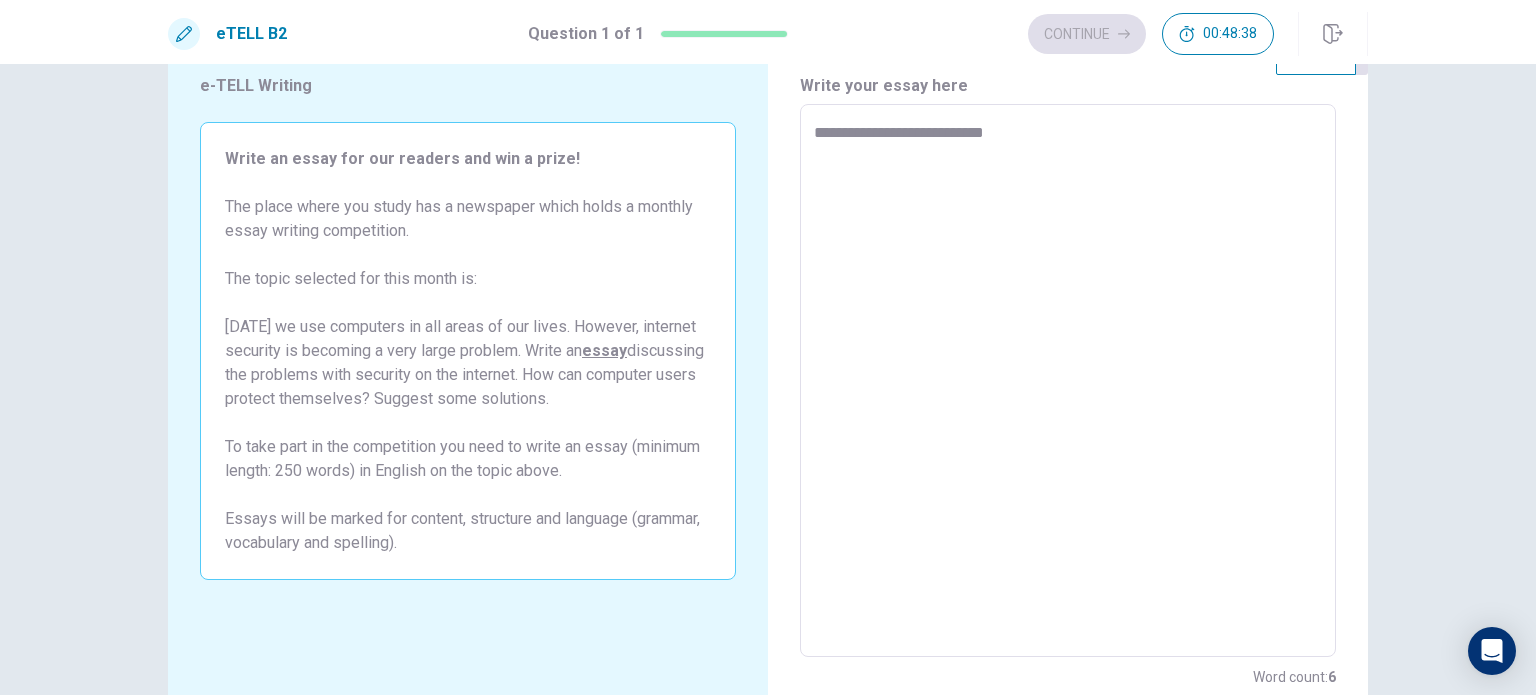 type on "*" 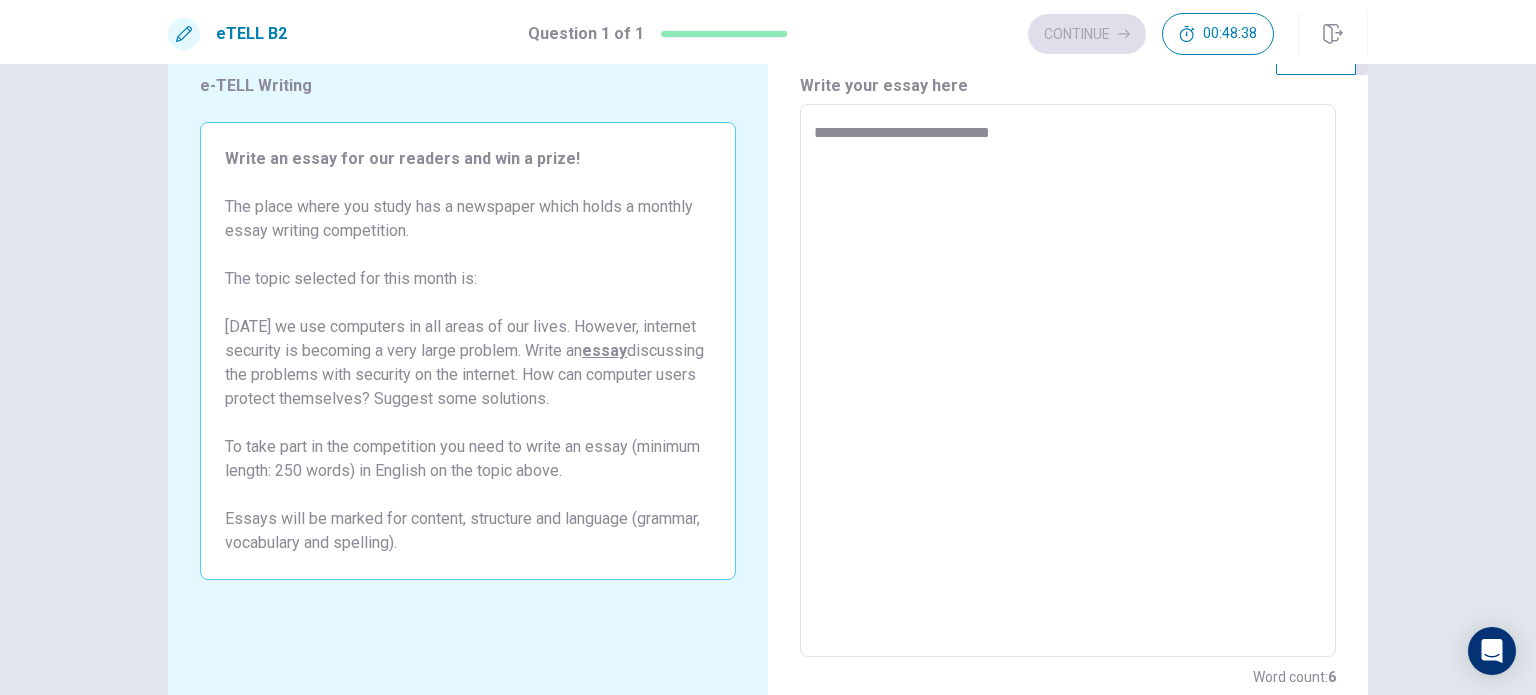 type on "**********" 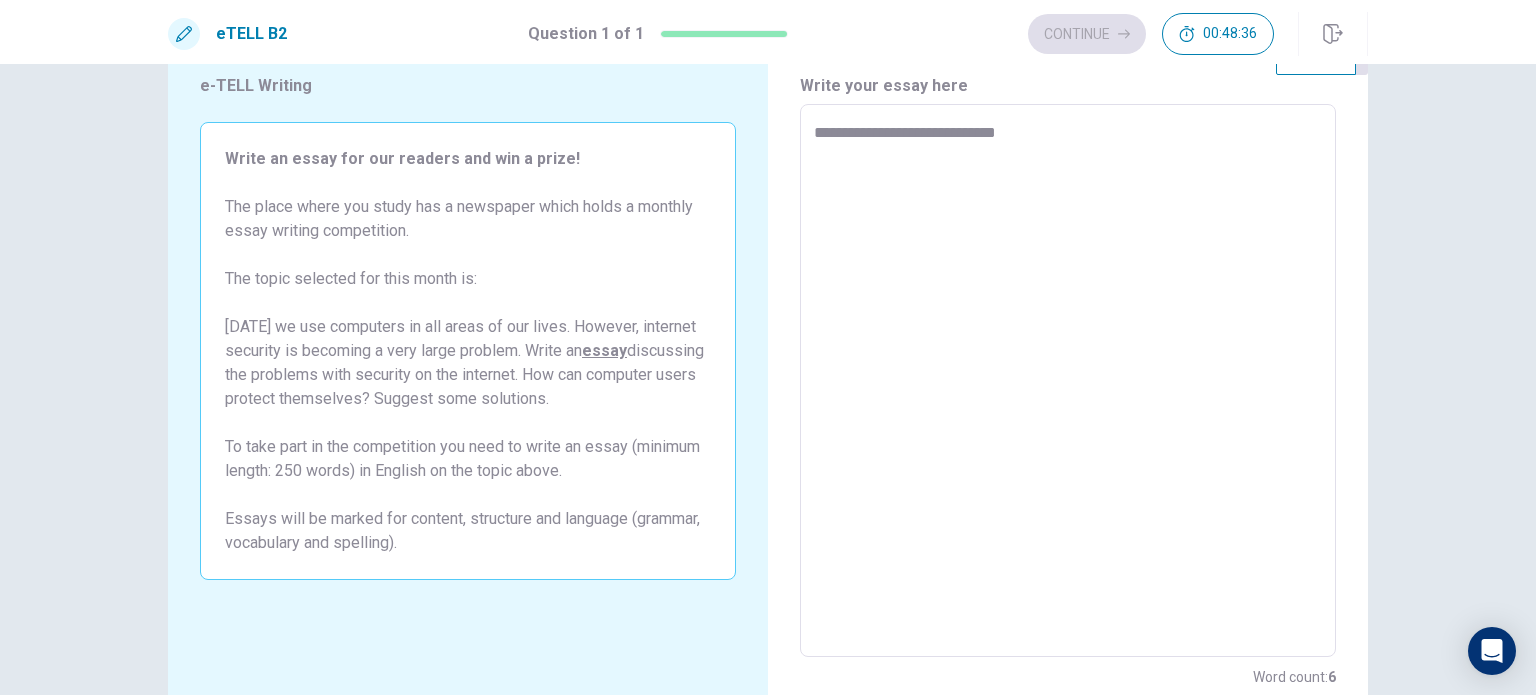 type on "*" 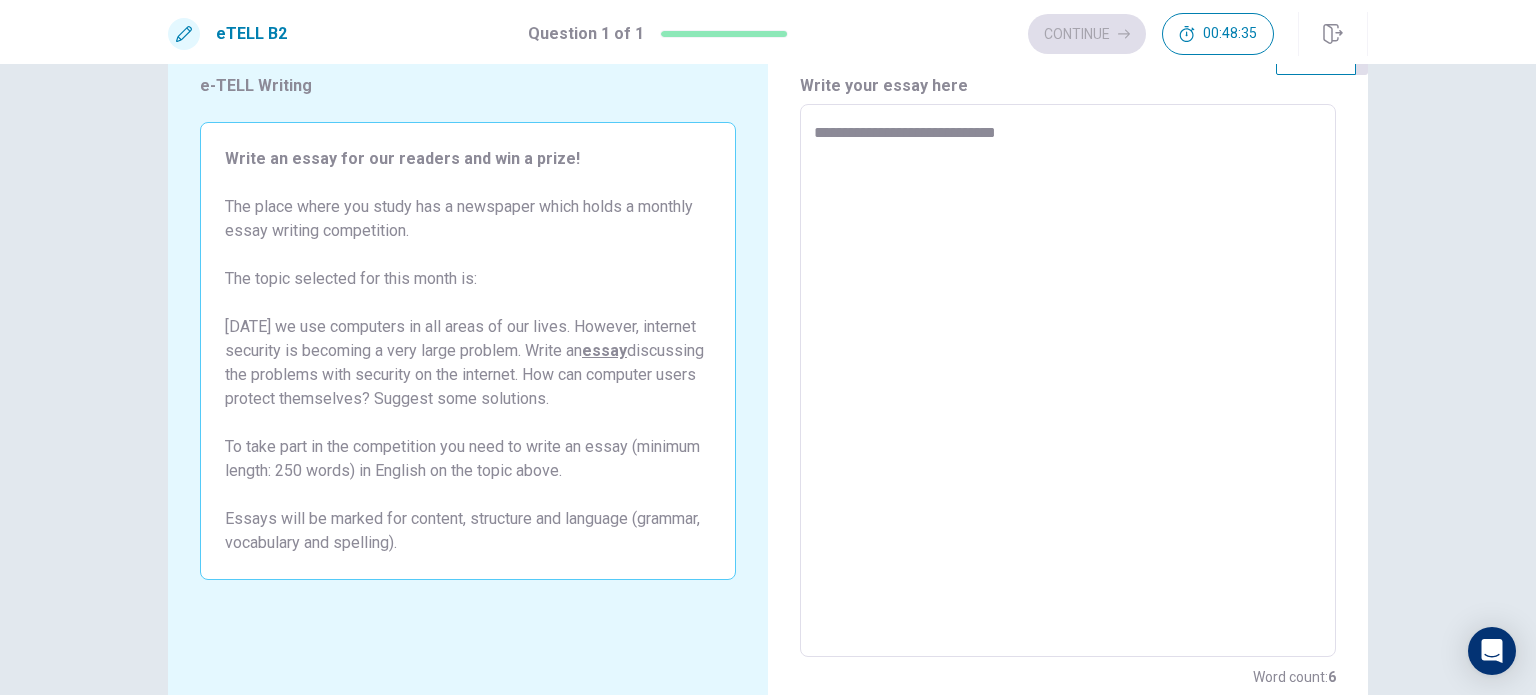 type on "**********" 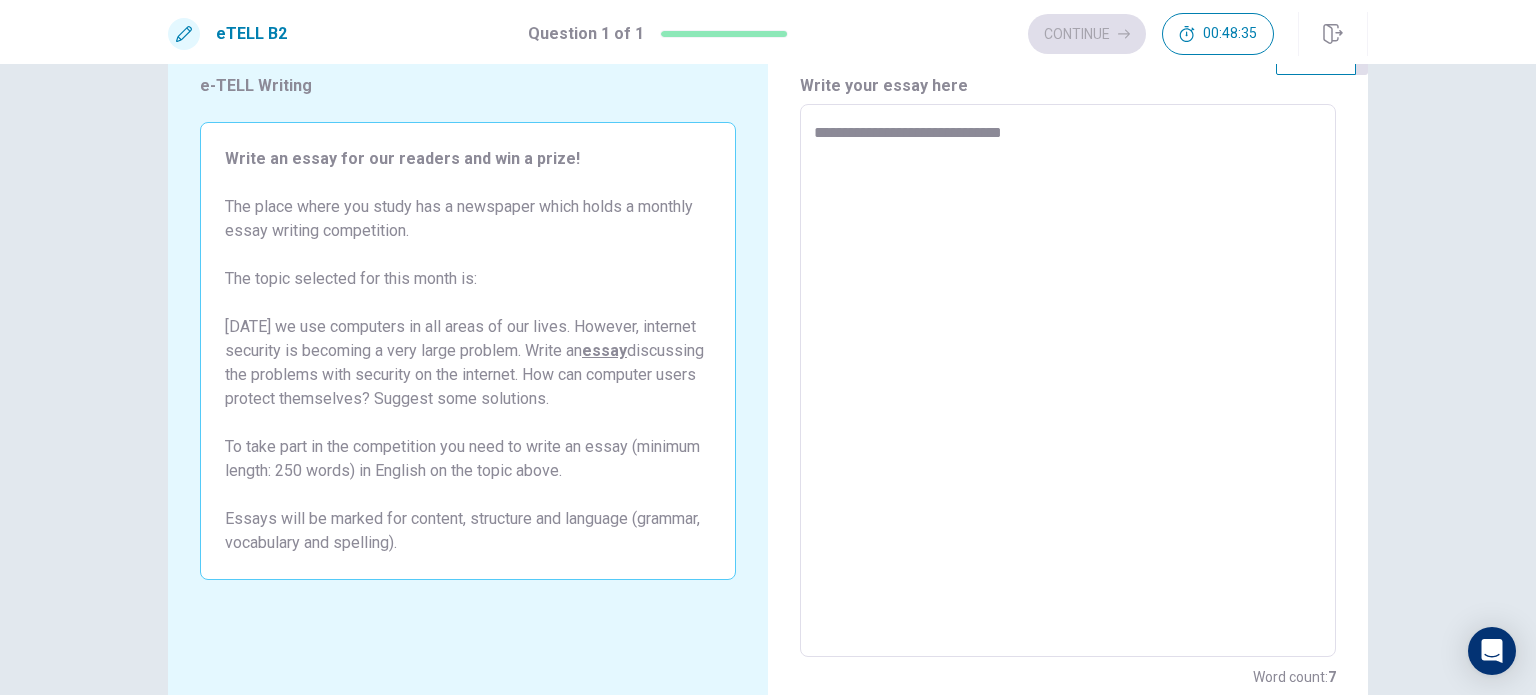 type on "*" 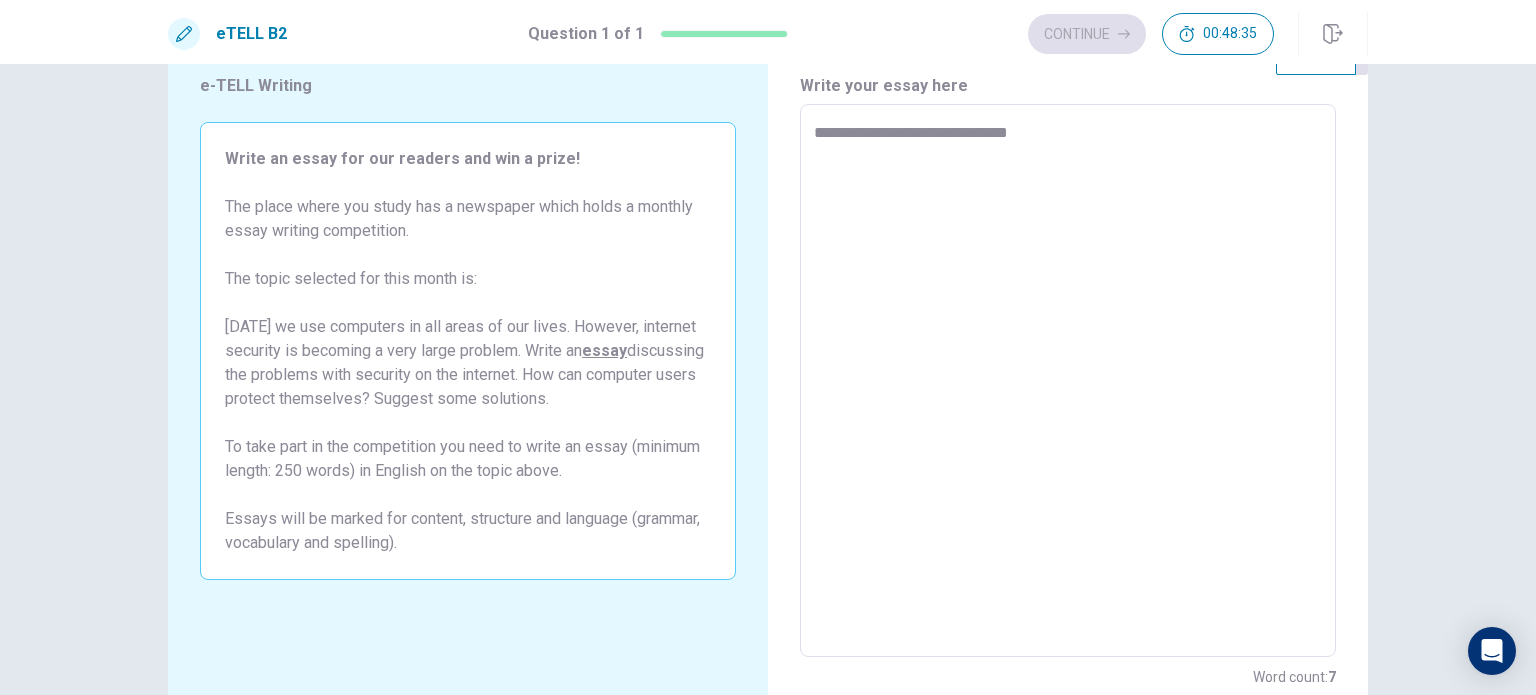type on "*" 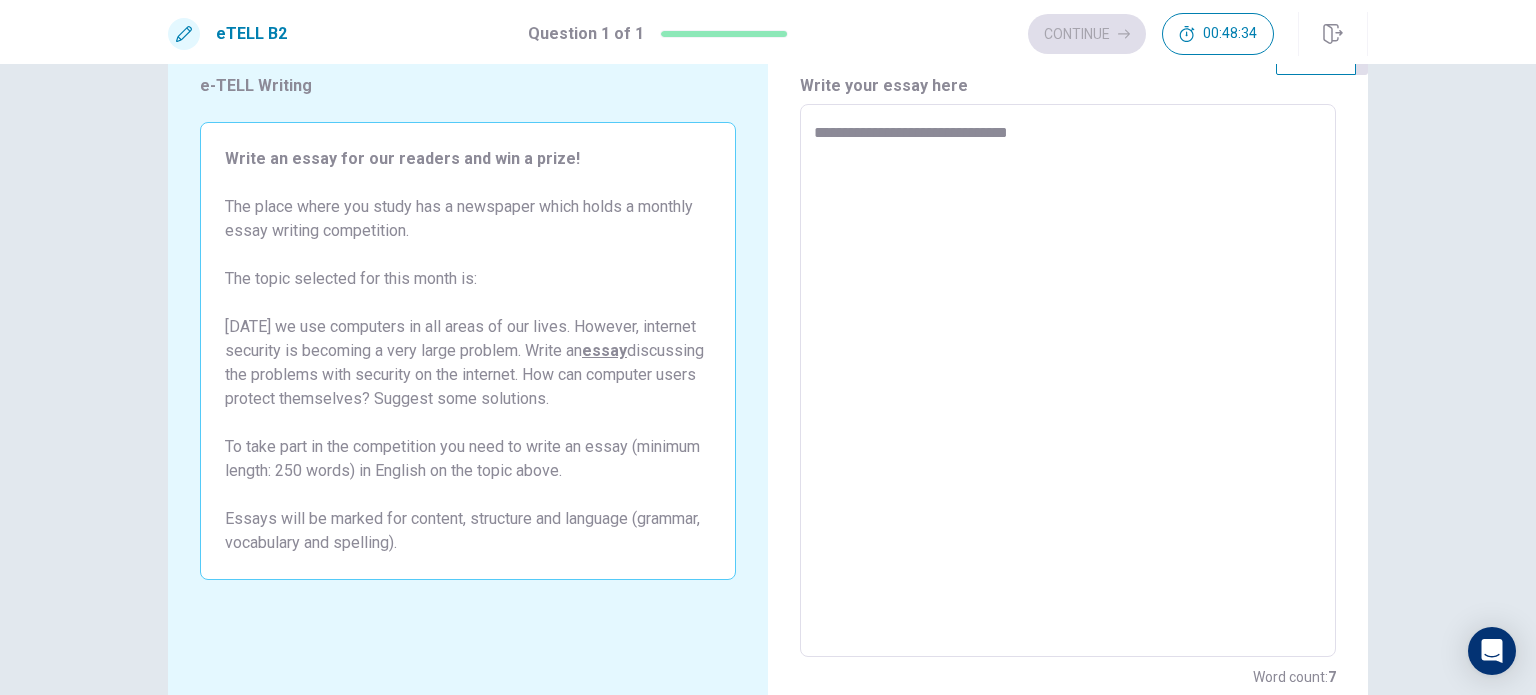 type on "**********" 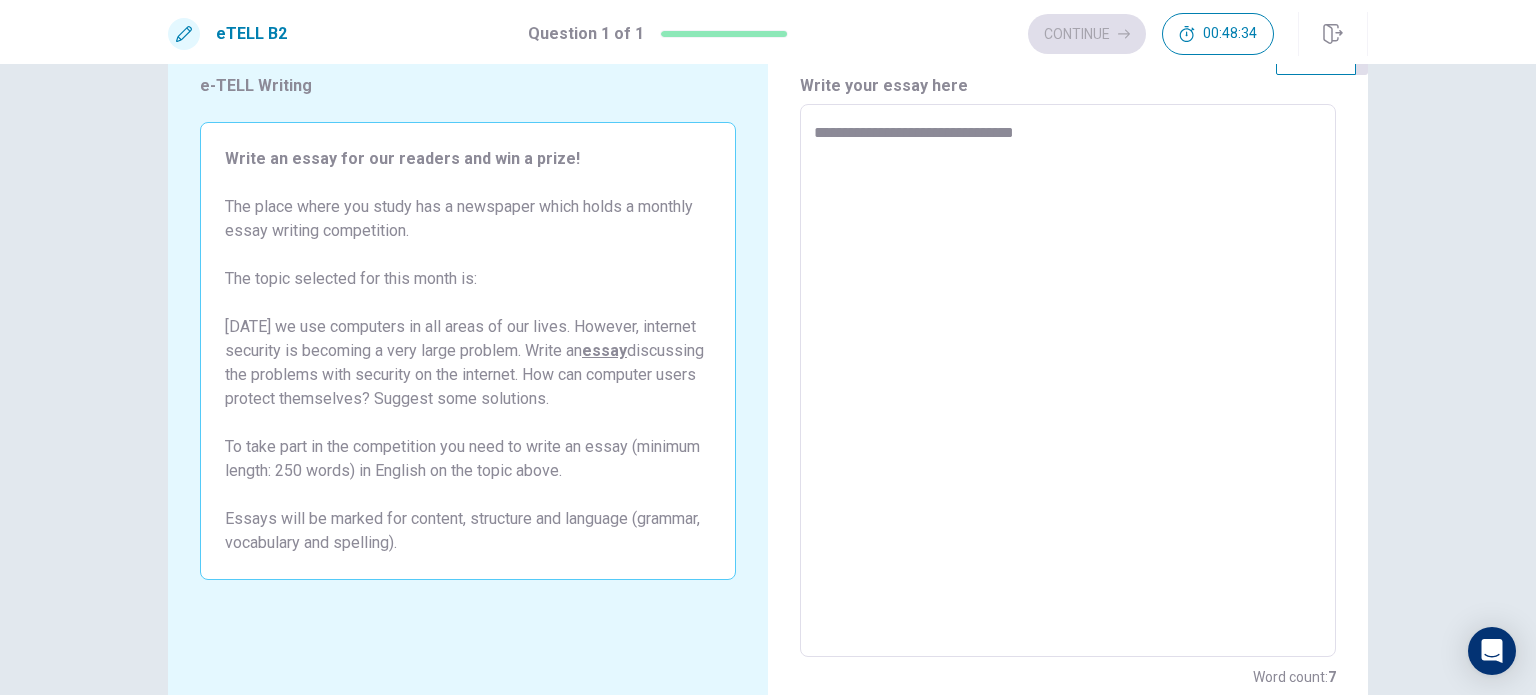 type on "*" 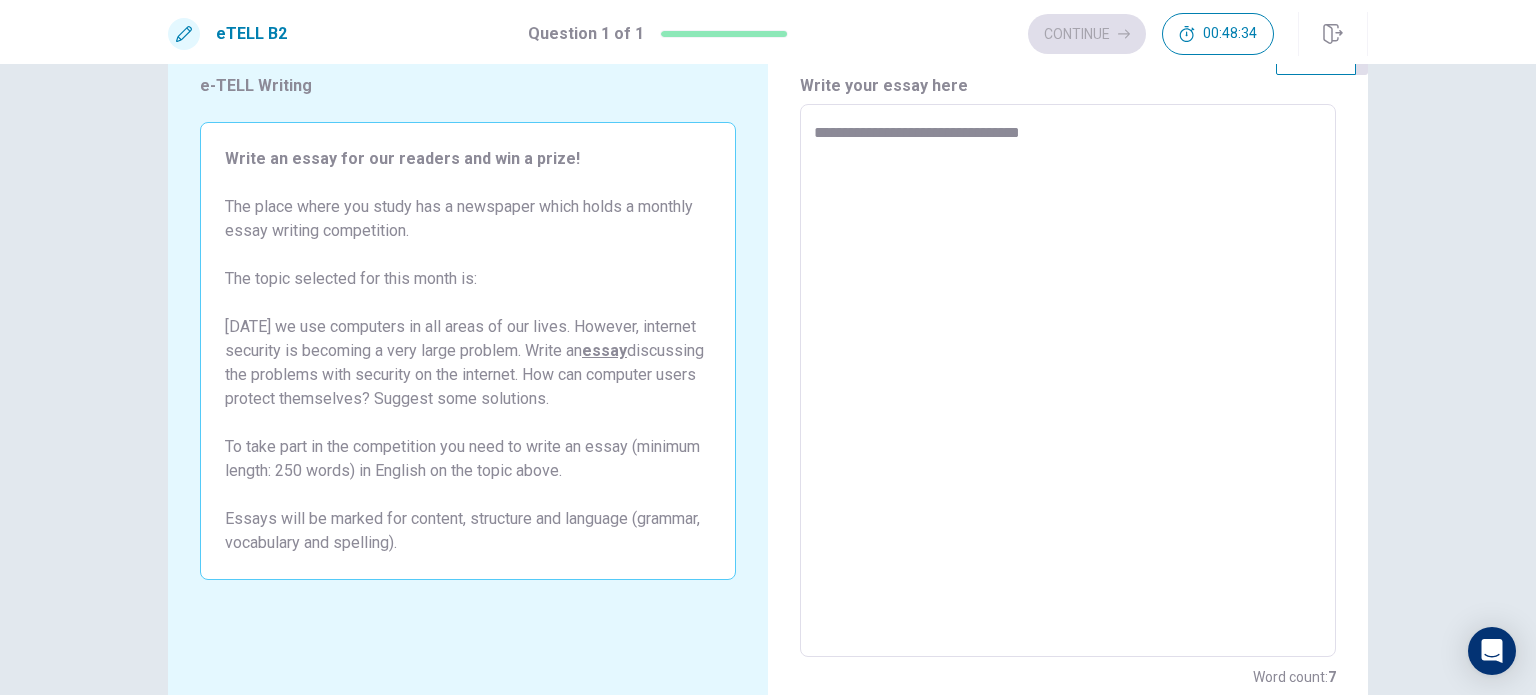 type on "*" 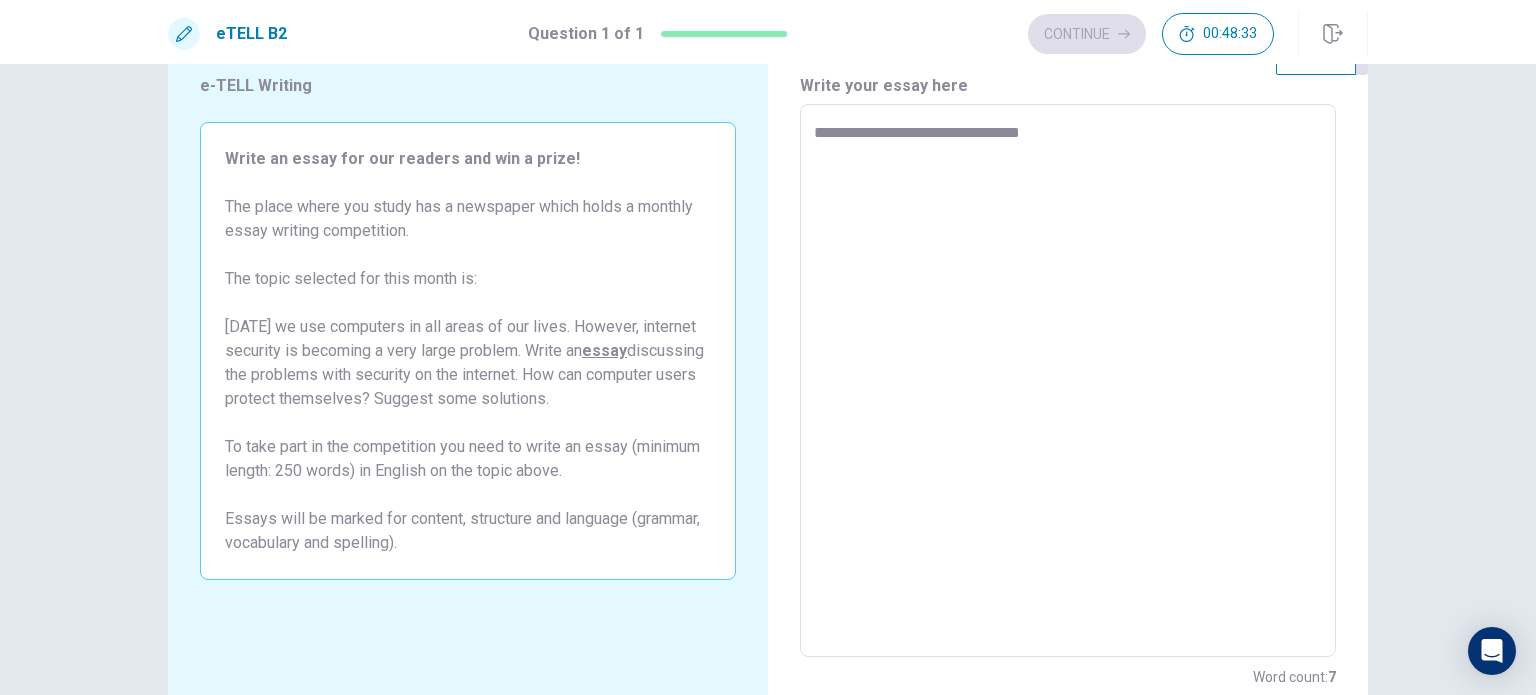 type on "**********" 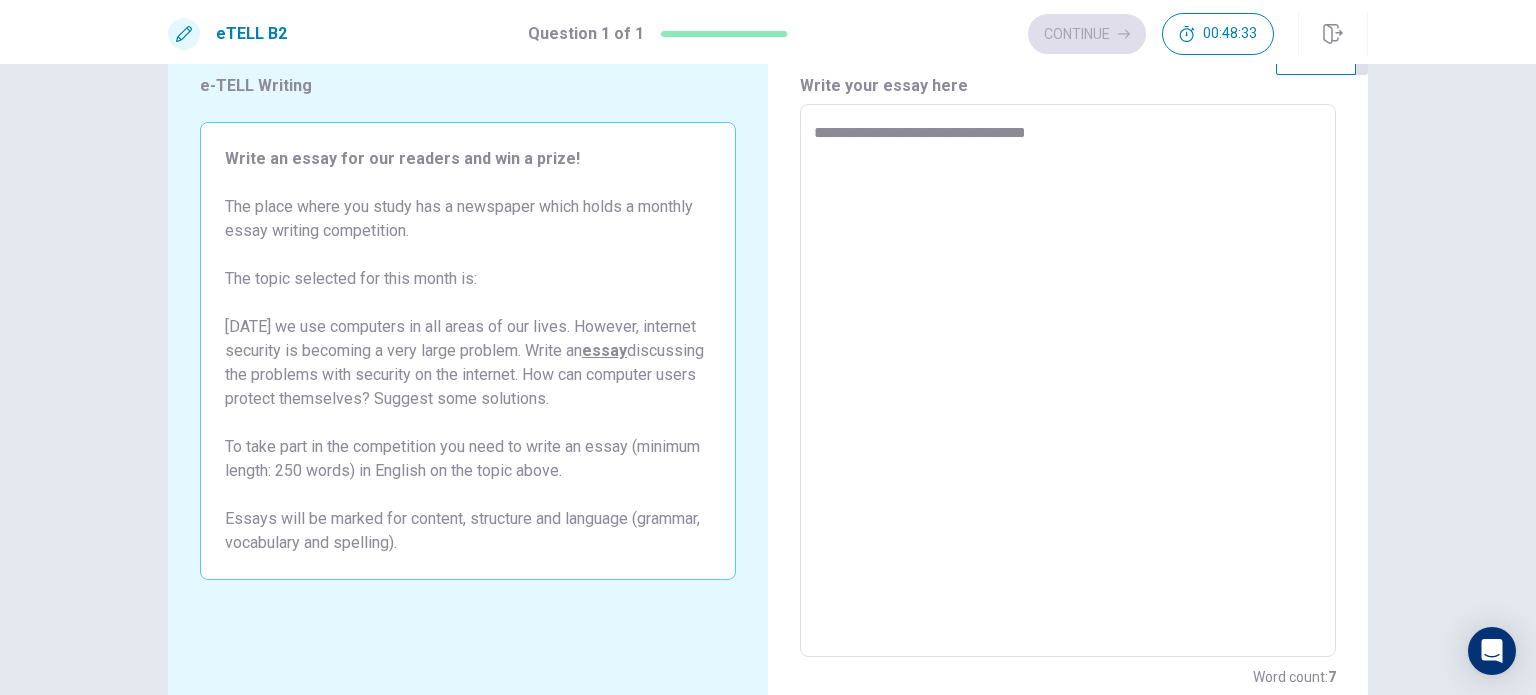 type on "*" 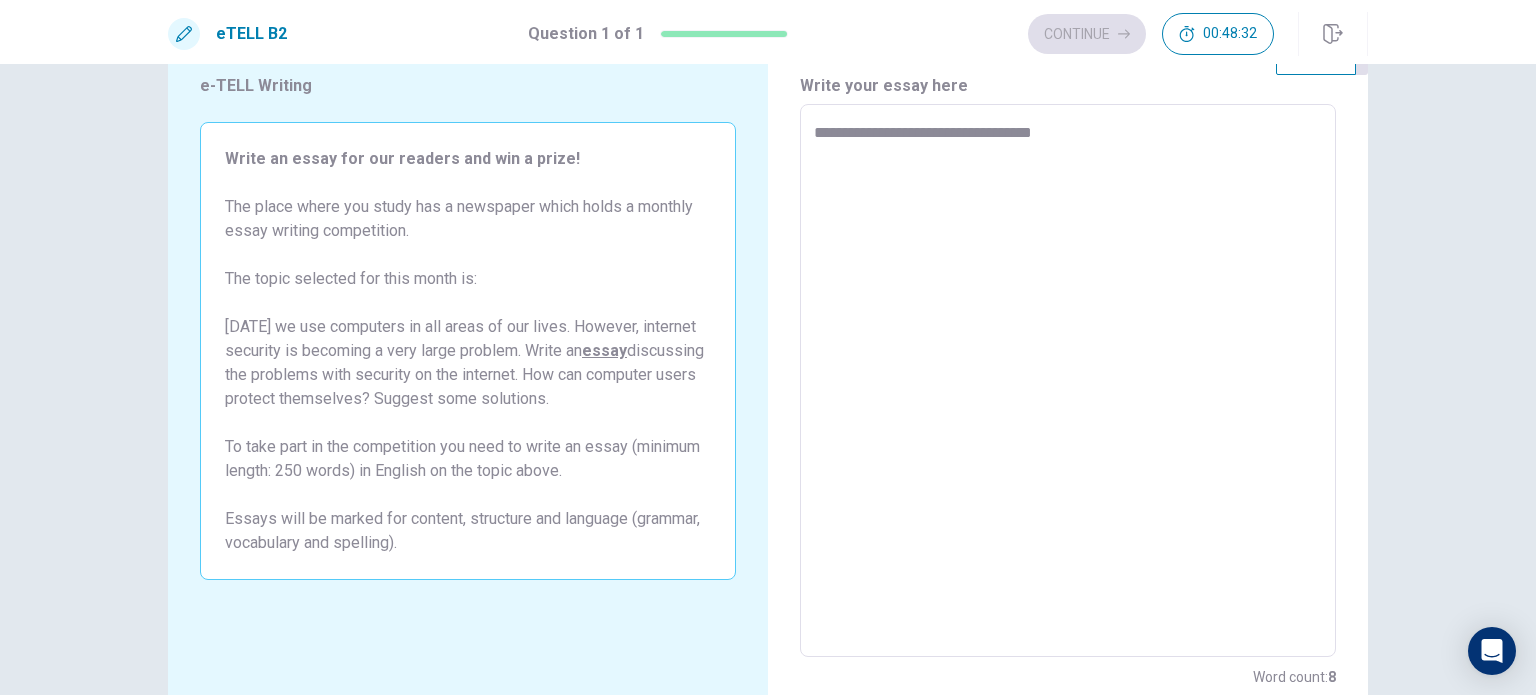 type on "*" 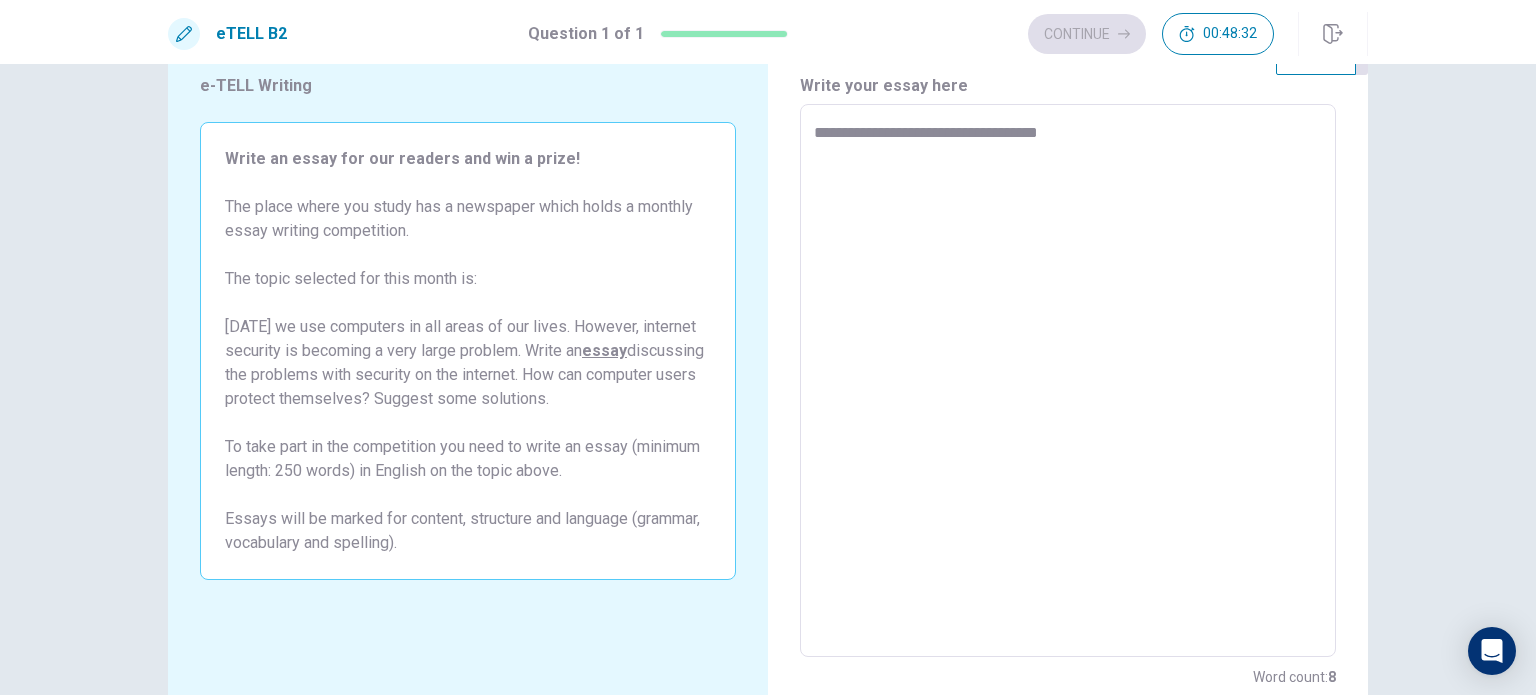 type on "*" 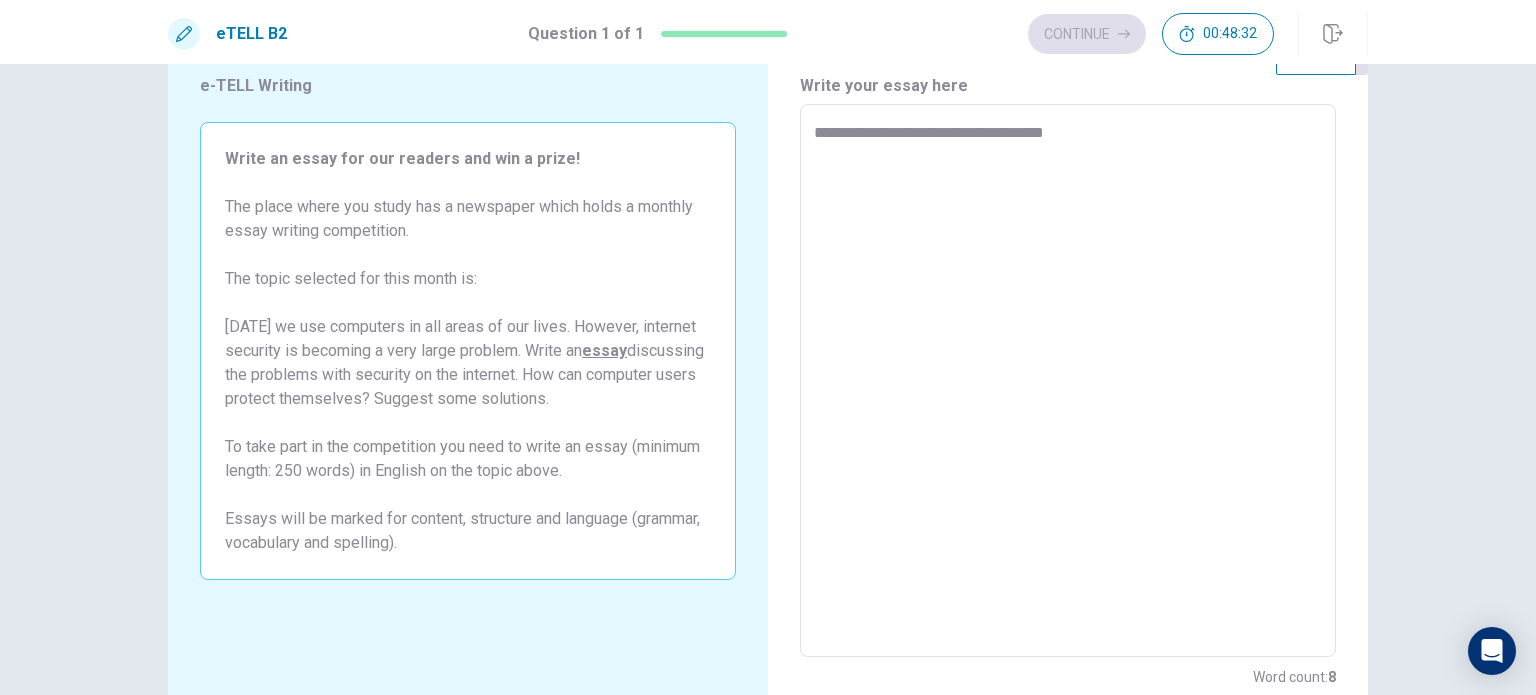 type on "*" 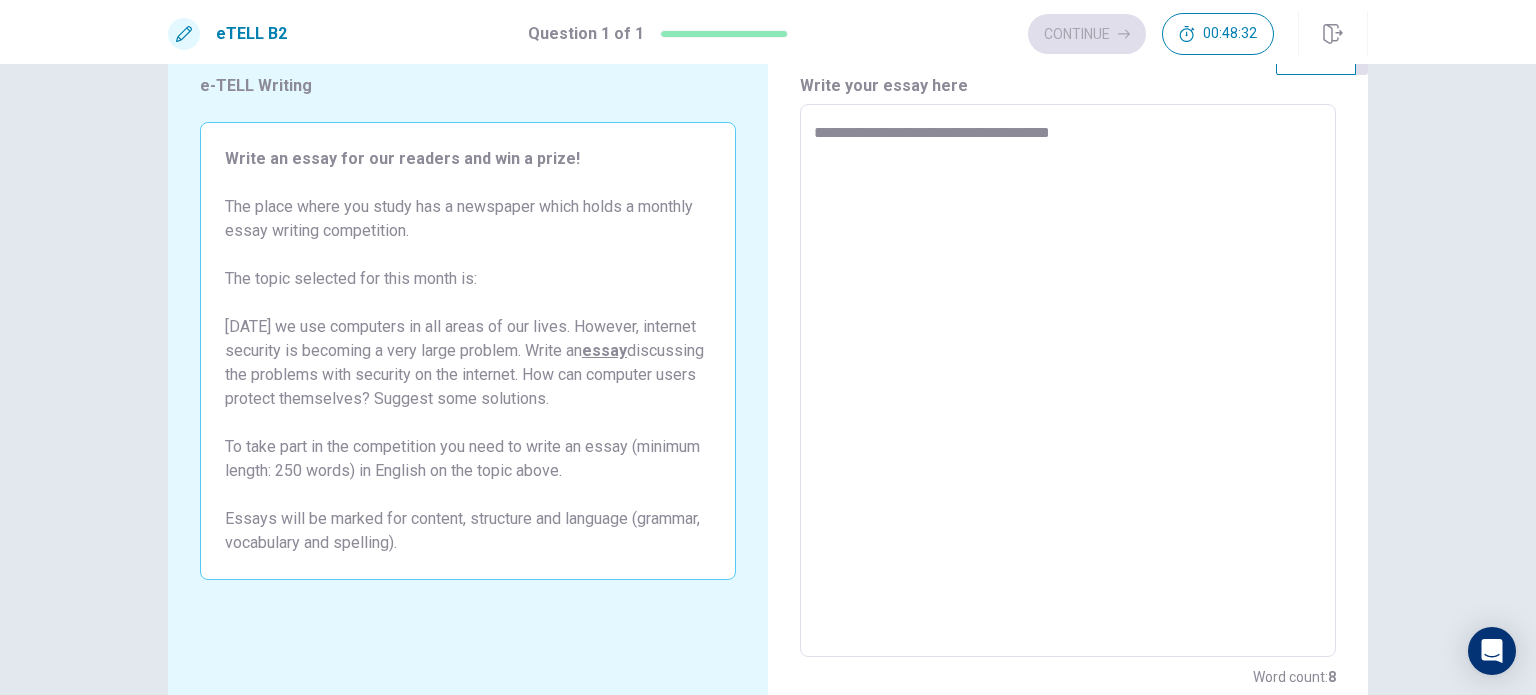 type on "*" 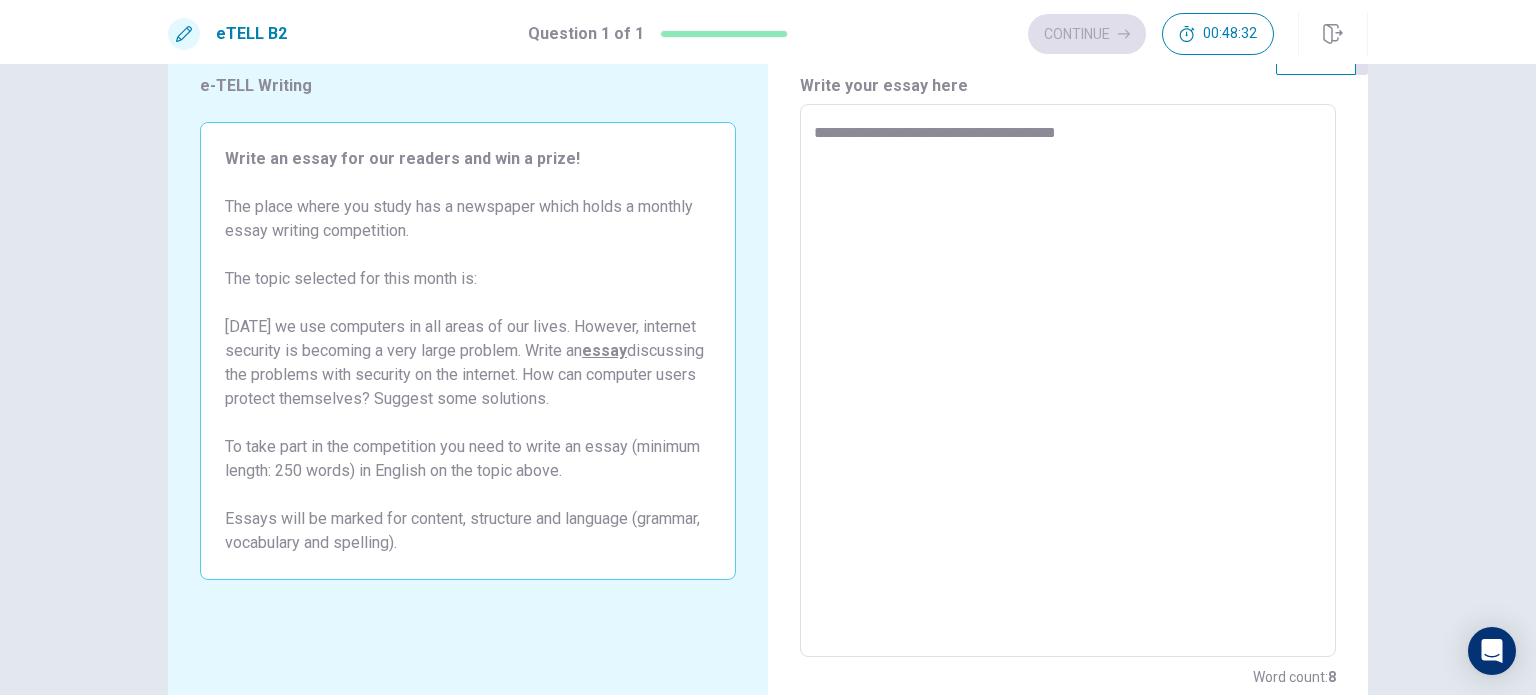 type on "*" 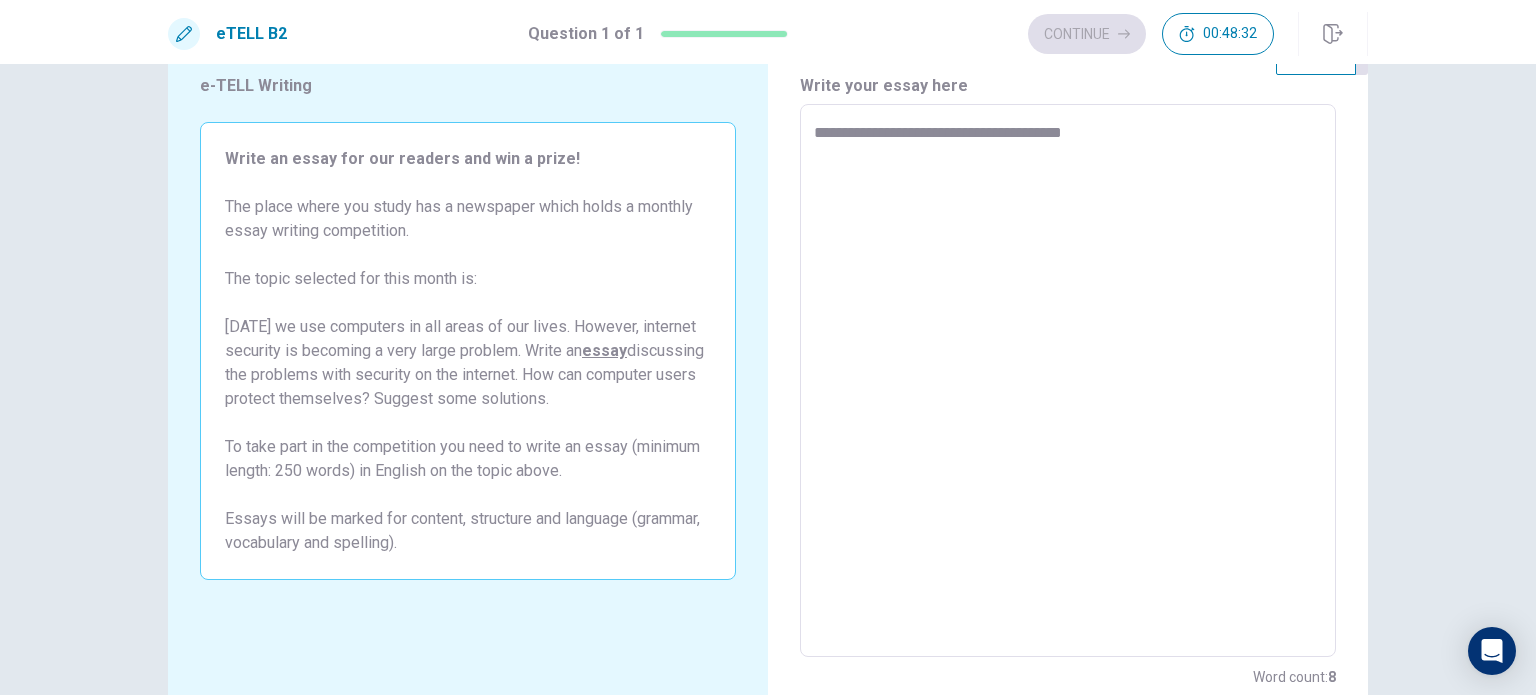type on "*" 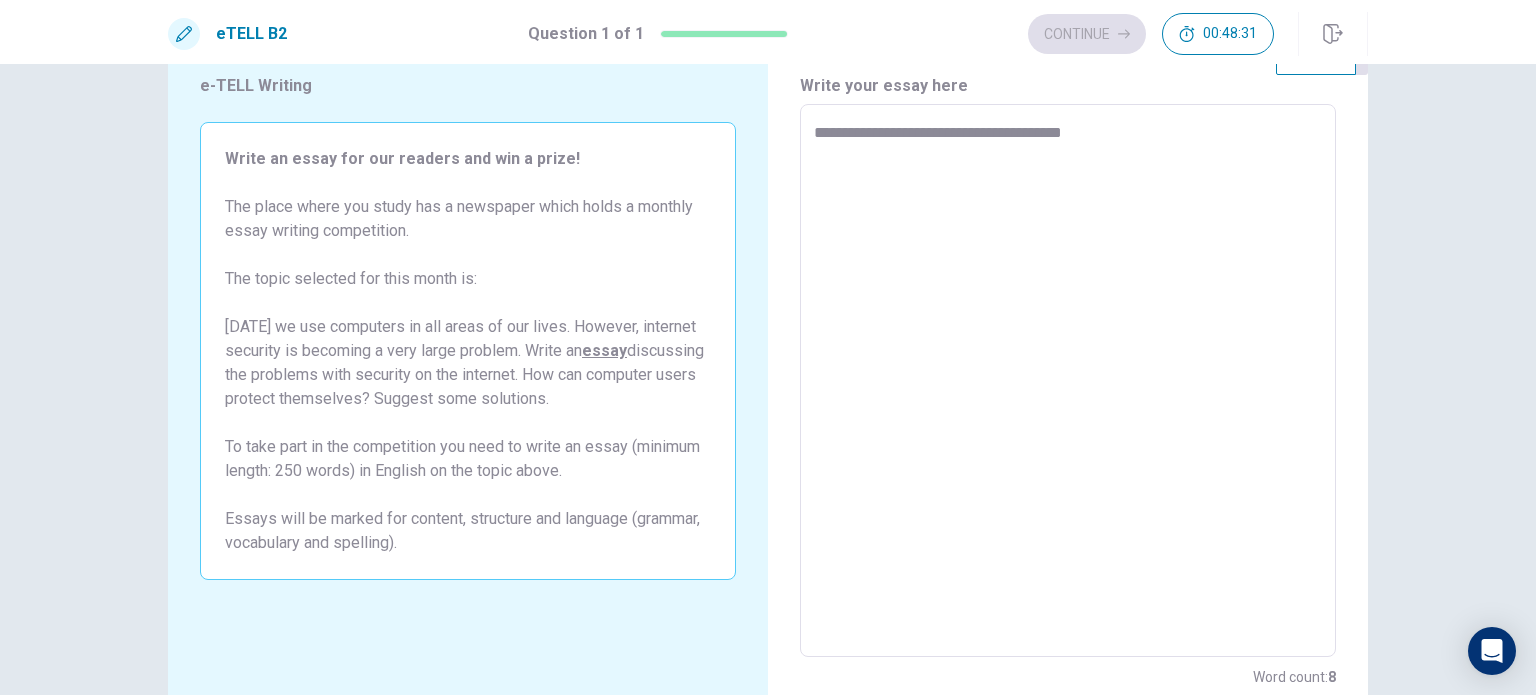 type on "**********" 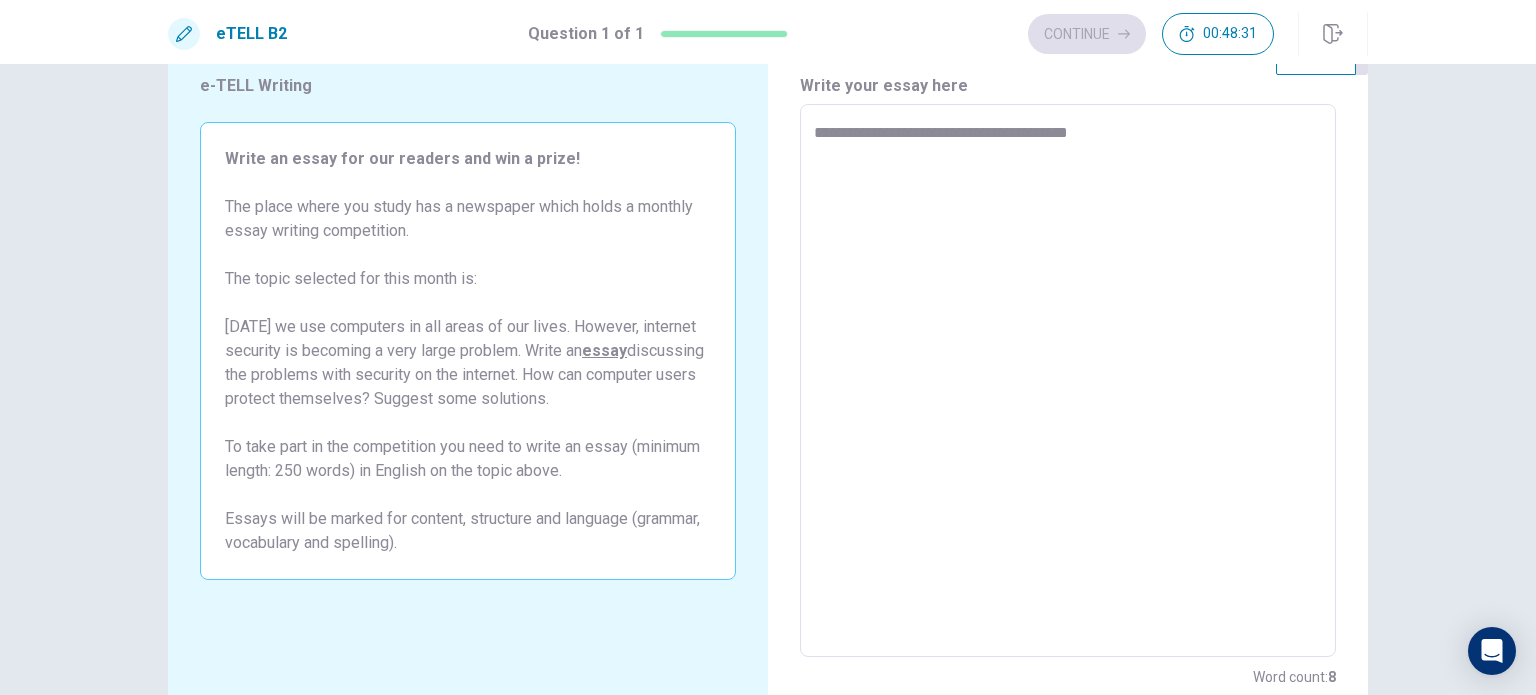 type on "*" 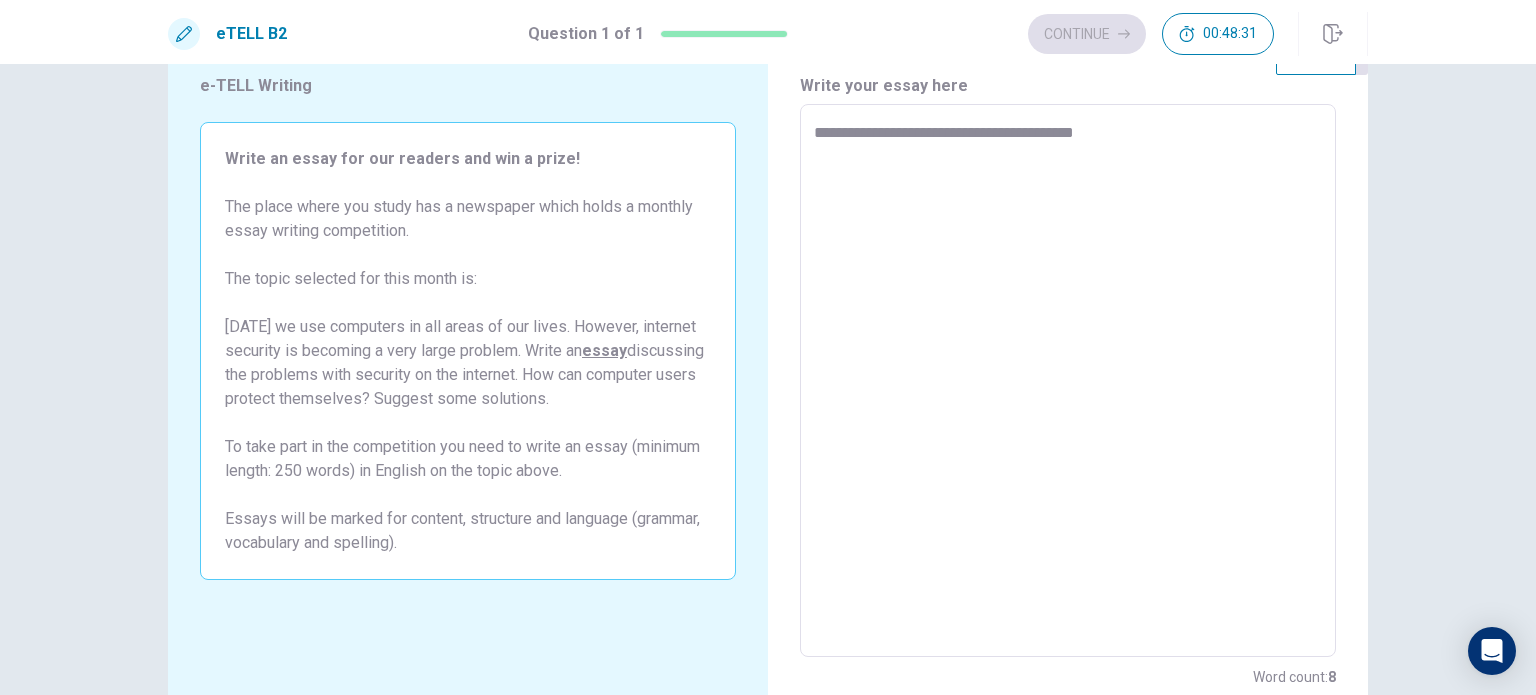 type on "*" 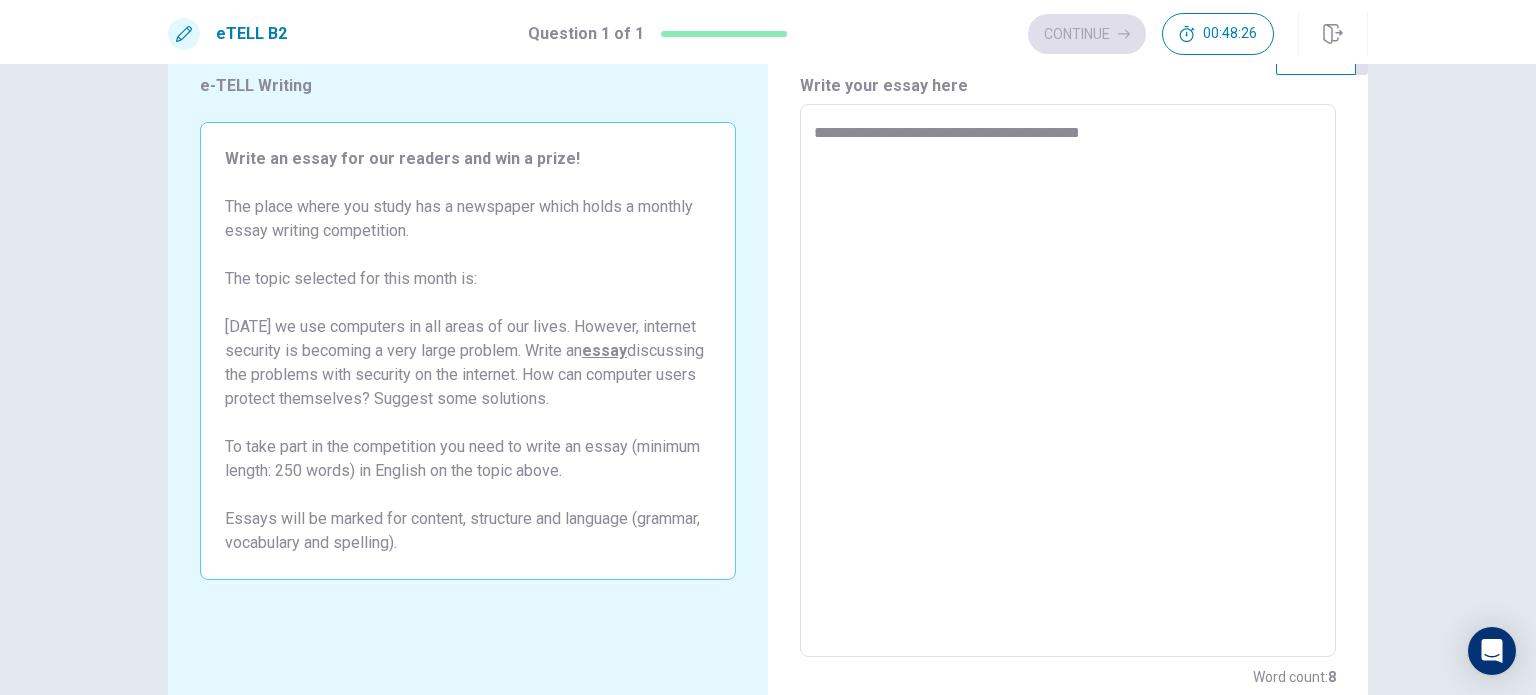 type on "*" 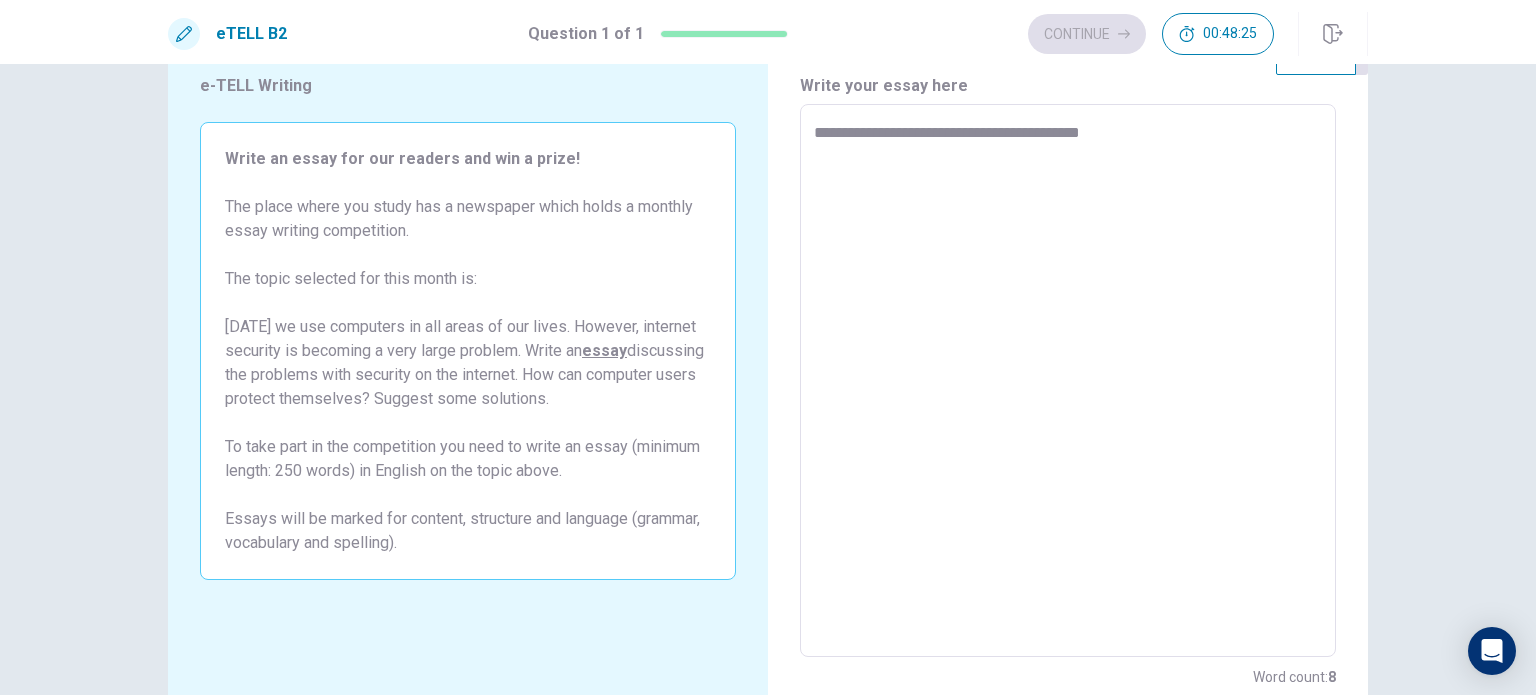 type on "**********" 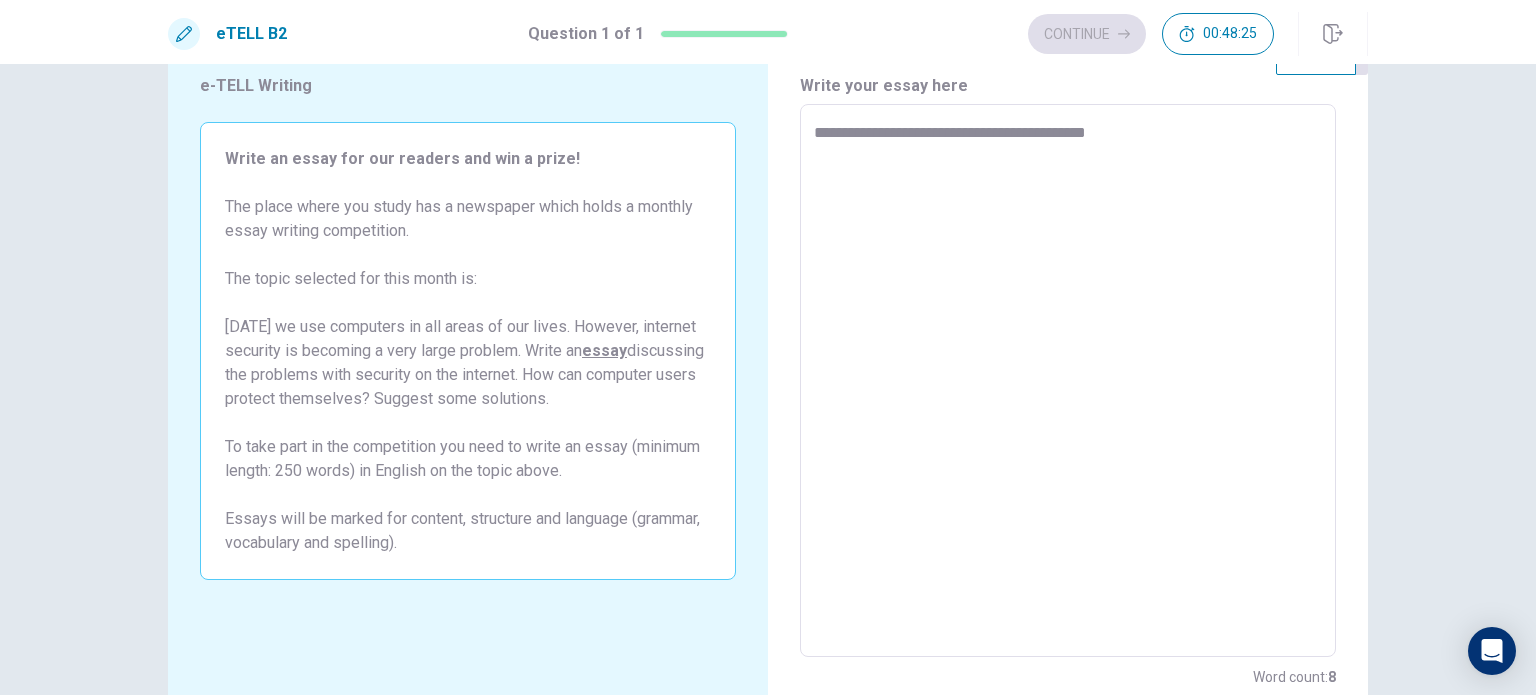type on "*" 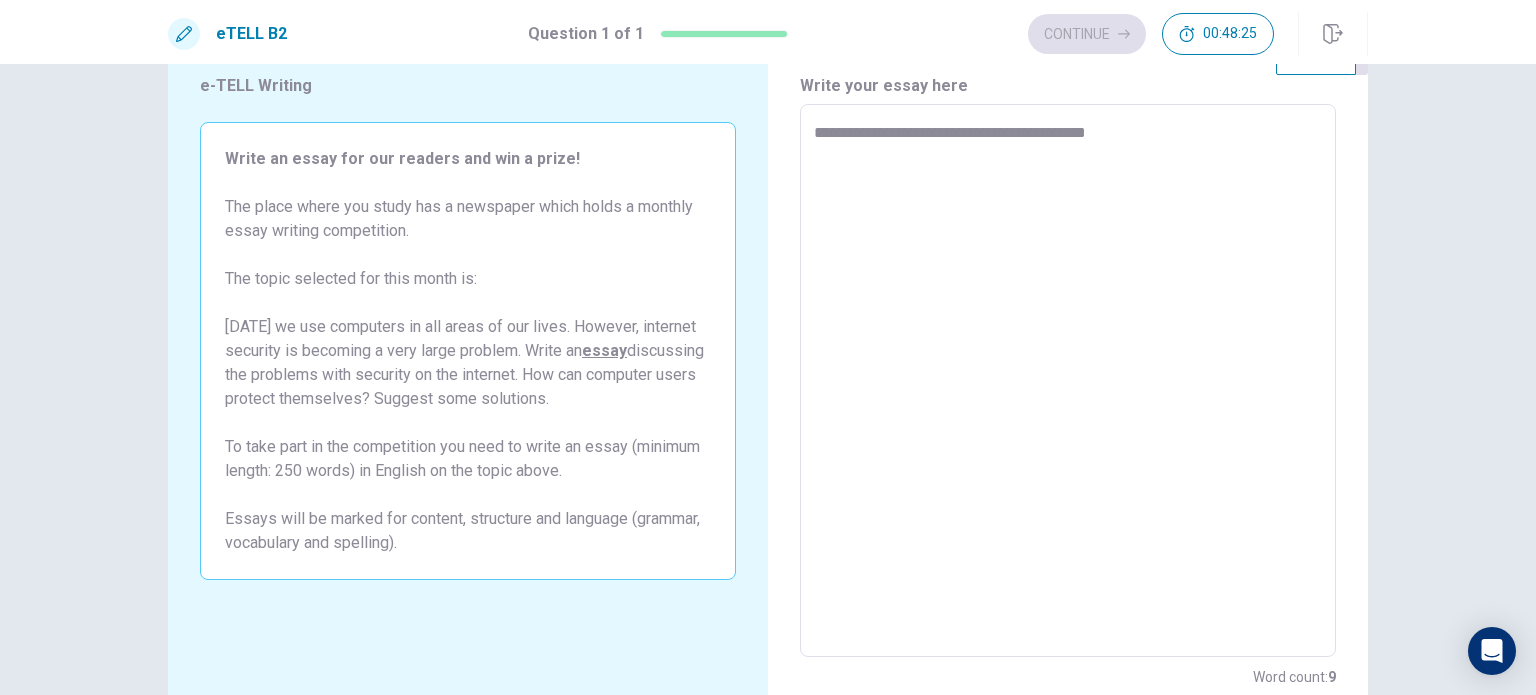 type on "**********" 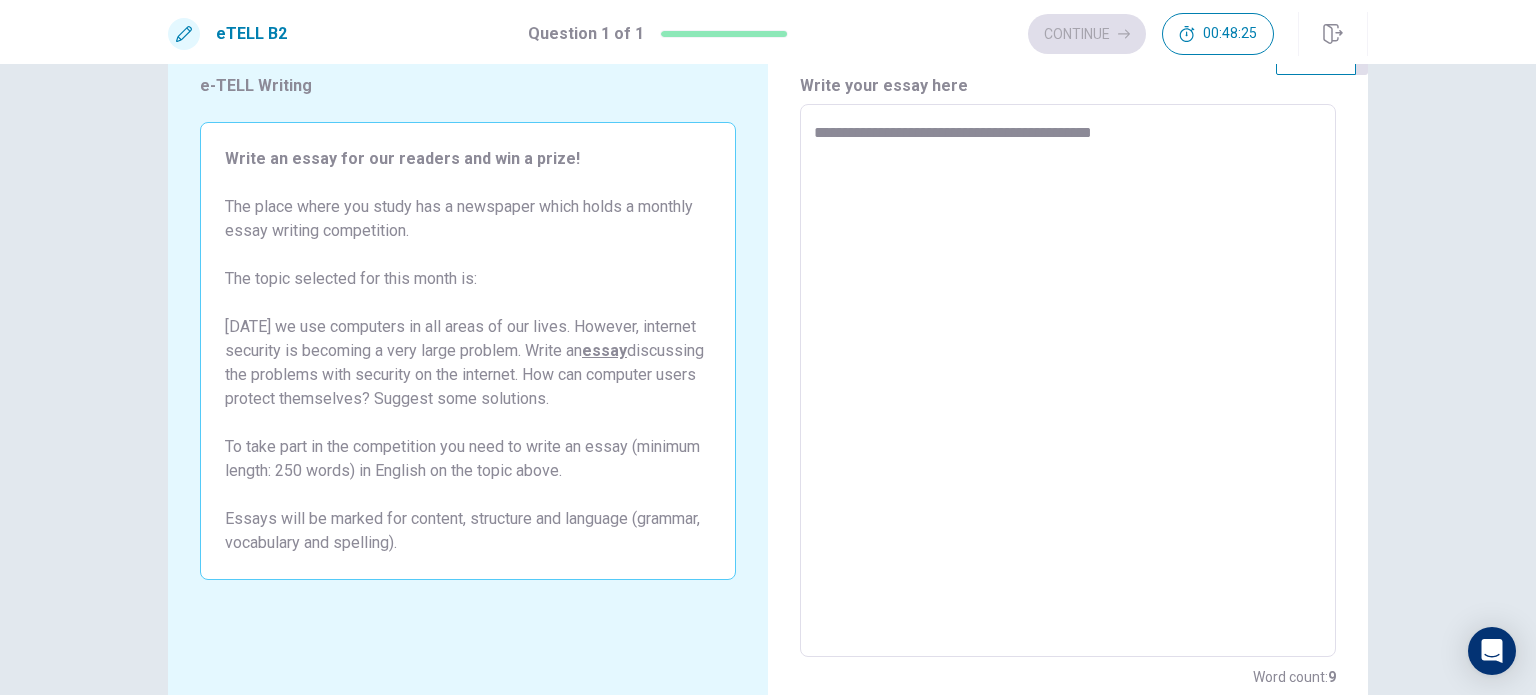 type on "*" 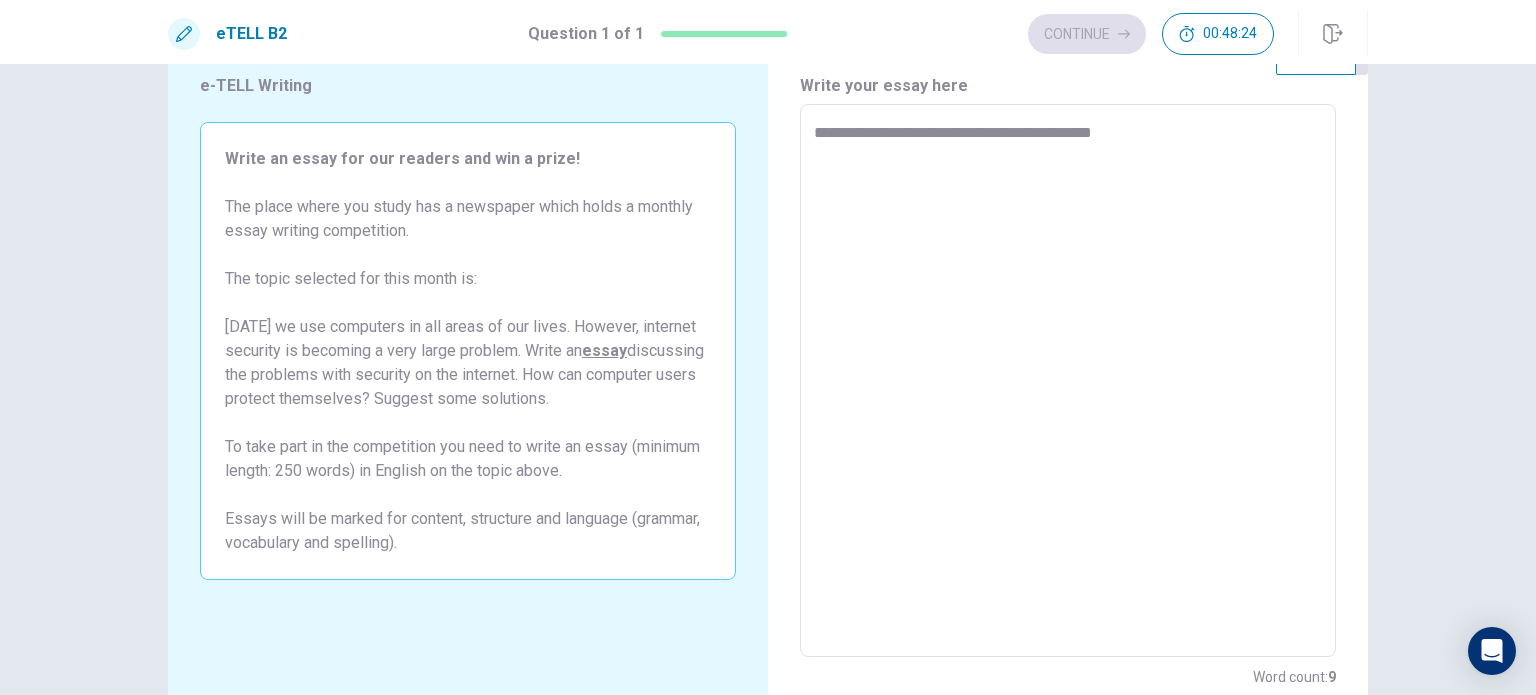 type on "**********" 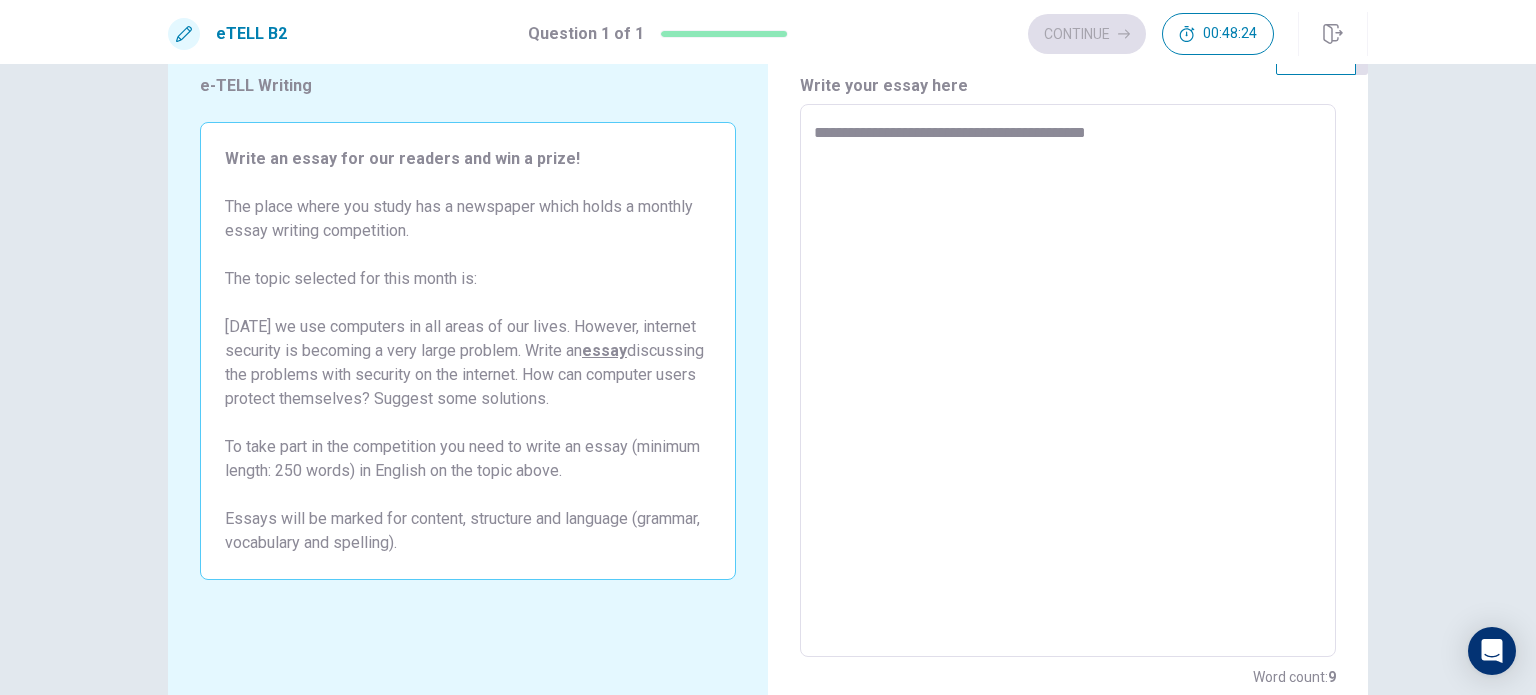 type on "*" 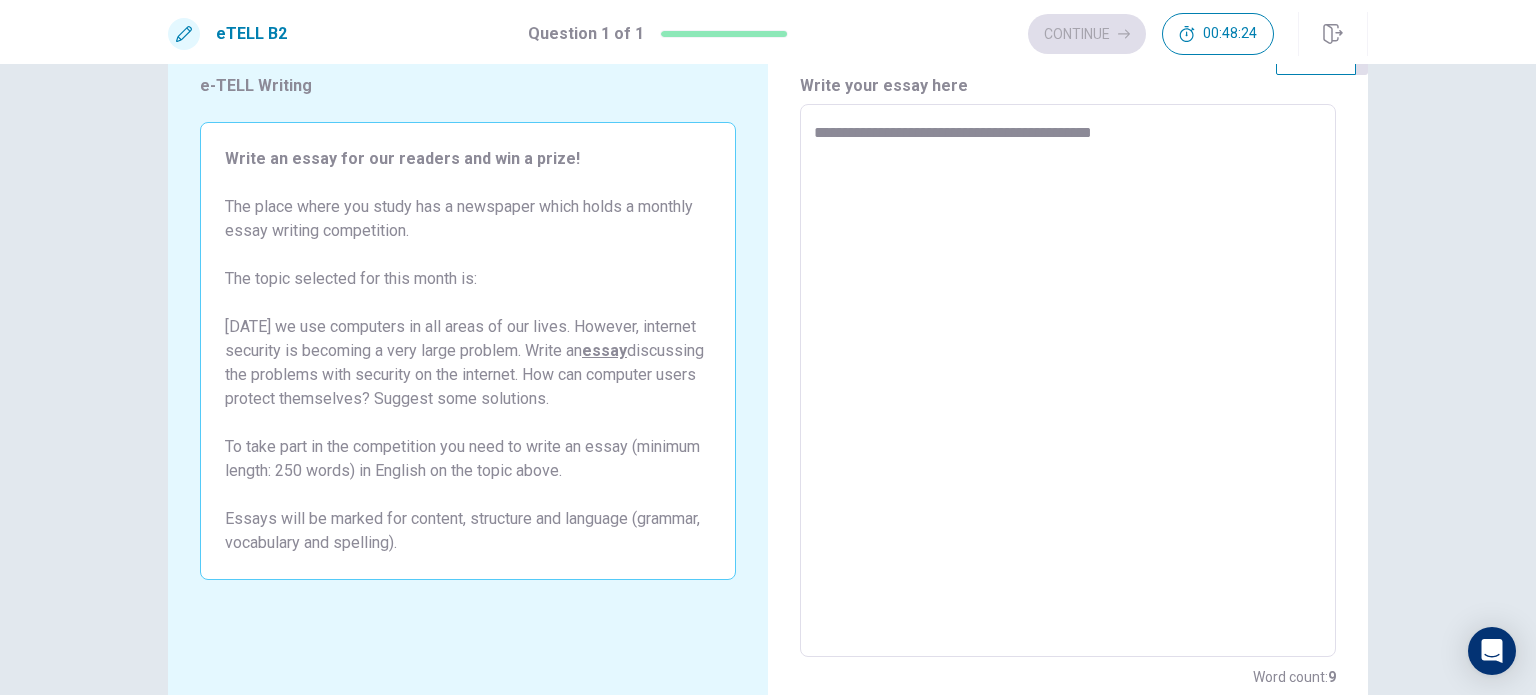 type on "*" 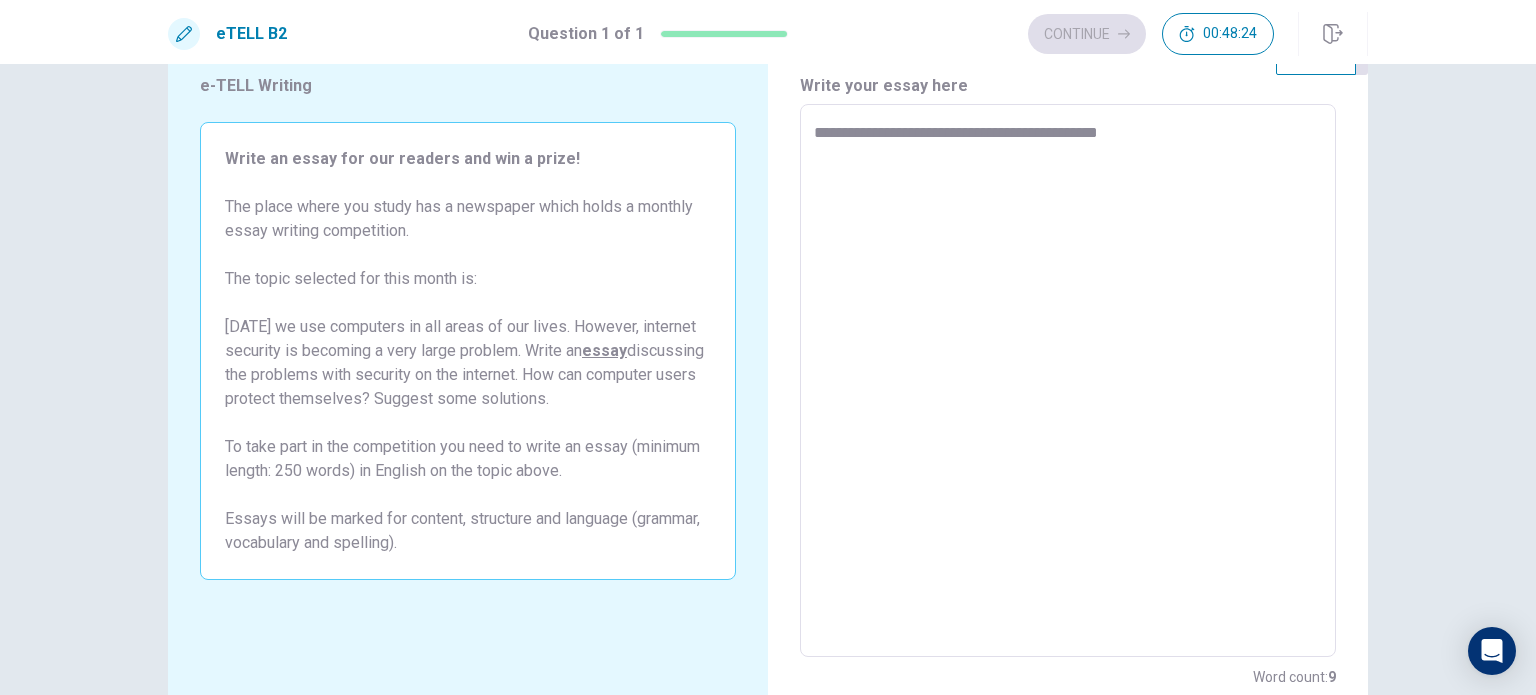 type on "*" 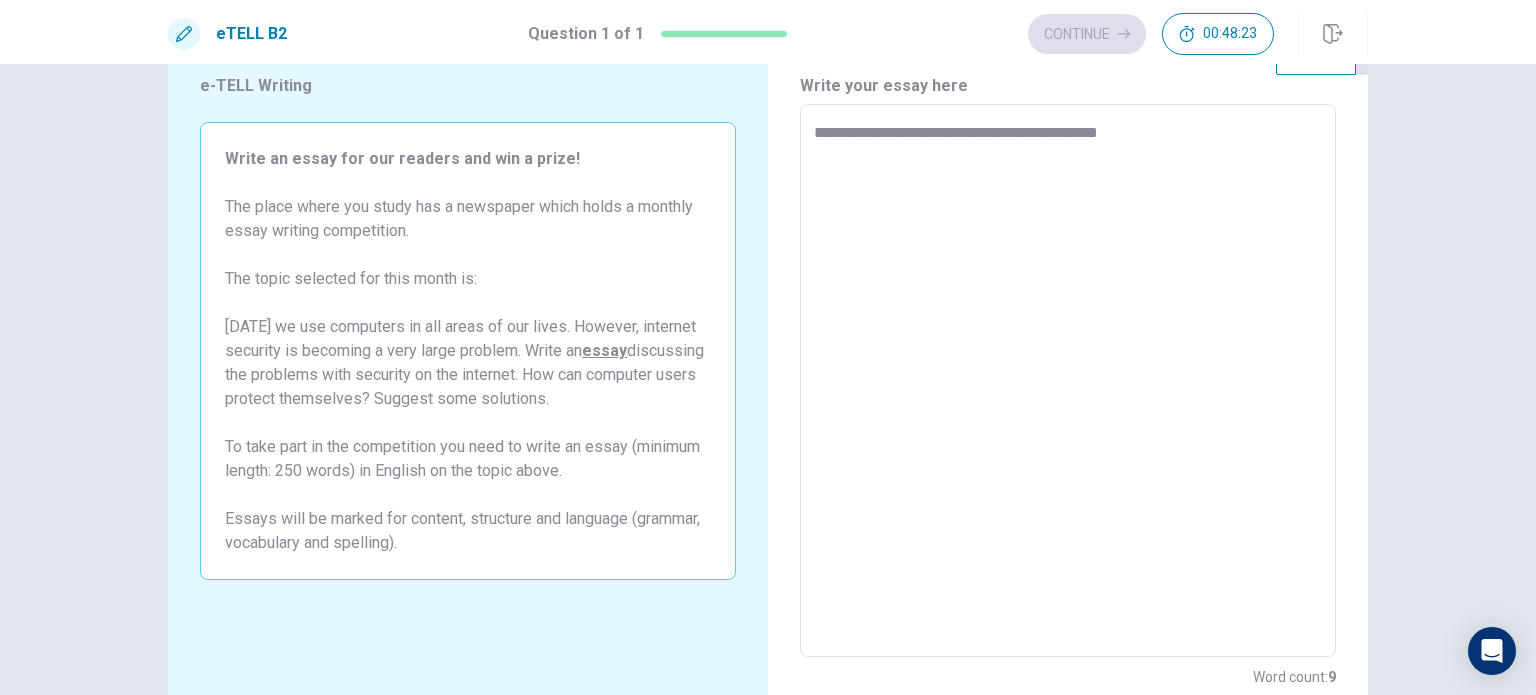 type on "**********" 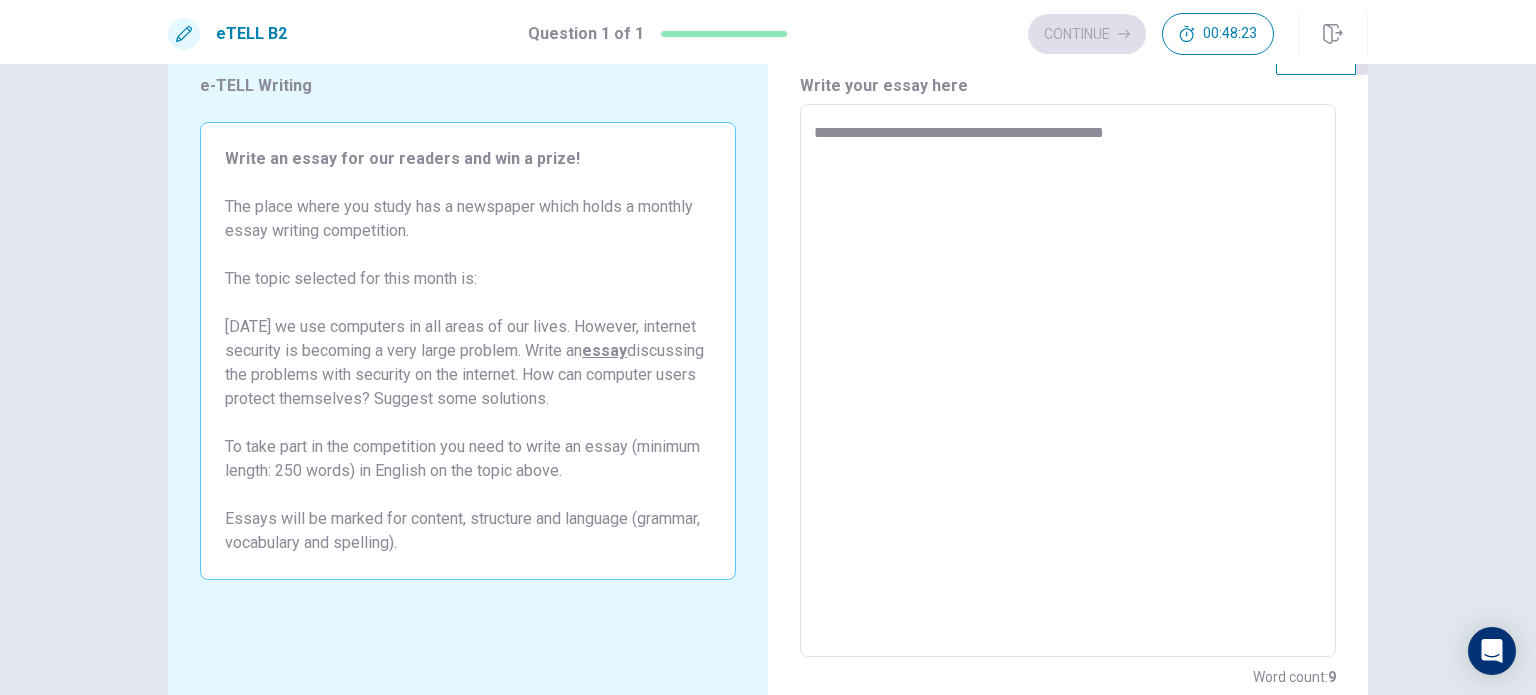 type on "*" 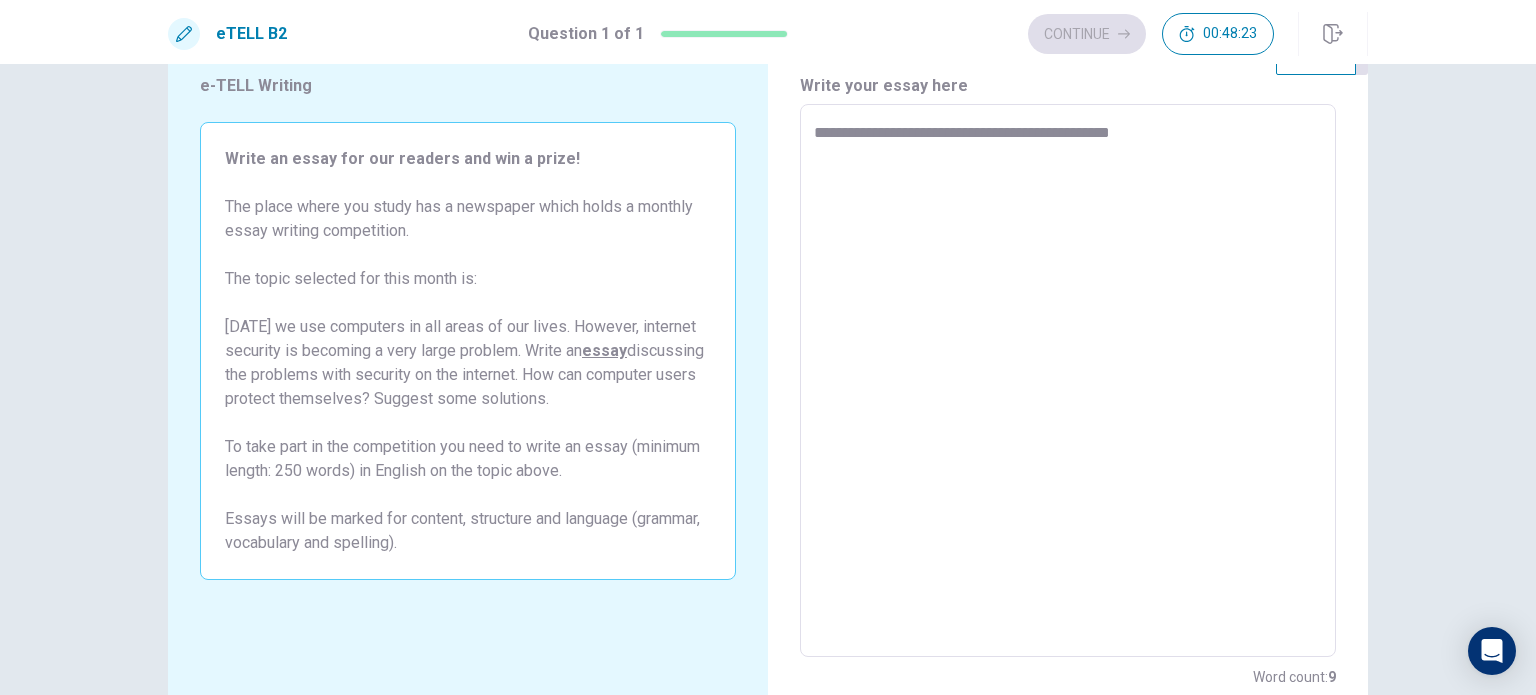 type on "*" 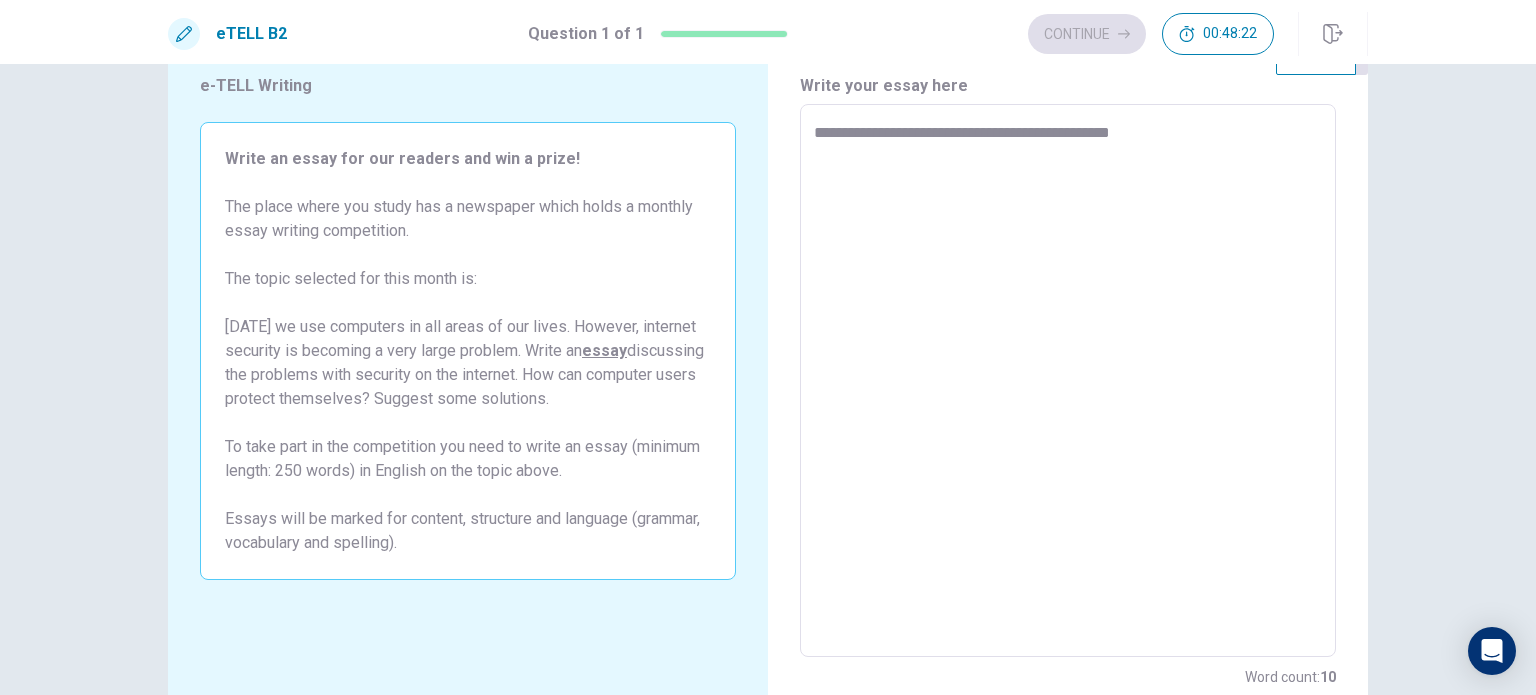 type on "**********" 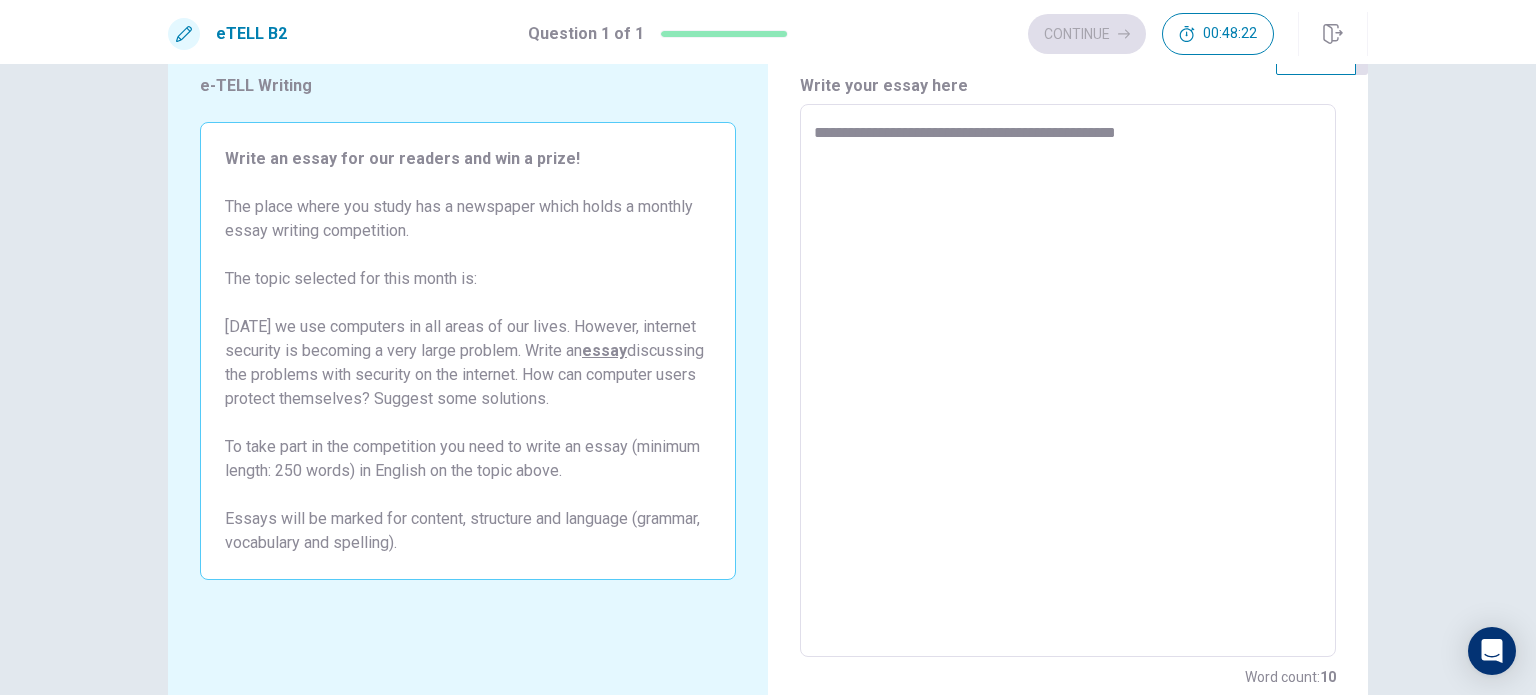 type on "*" 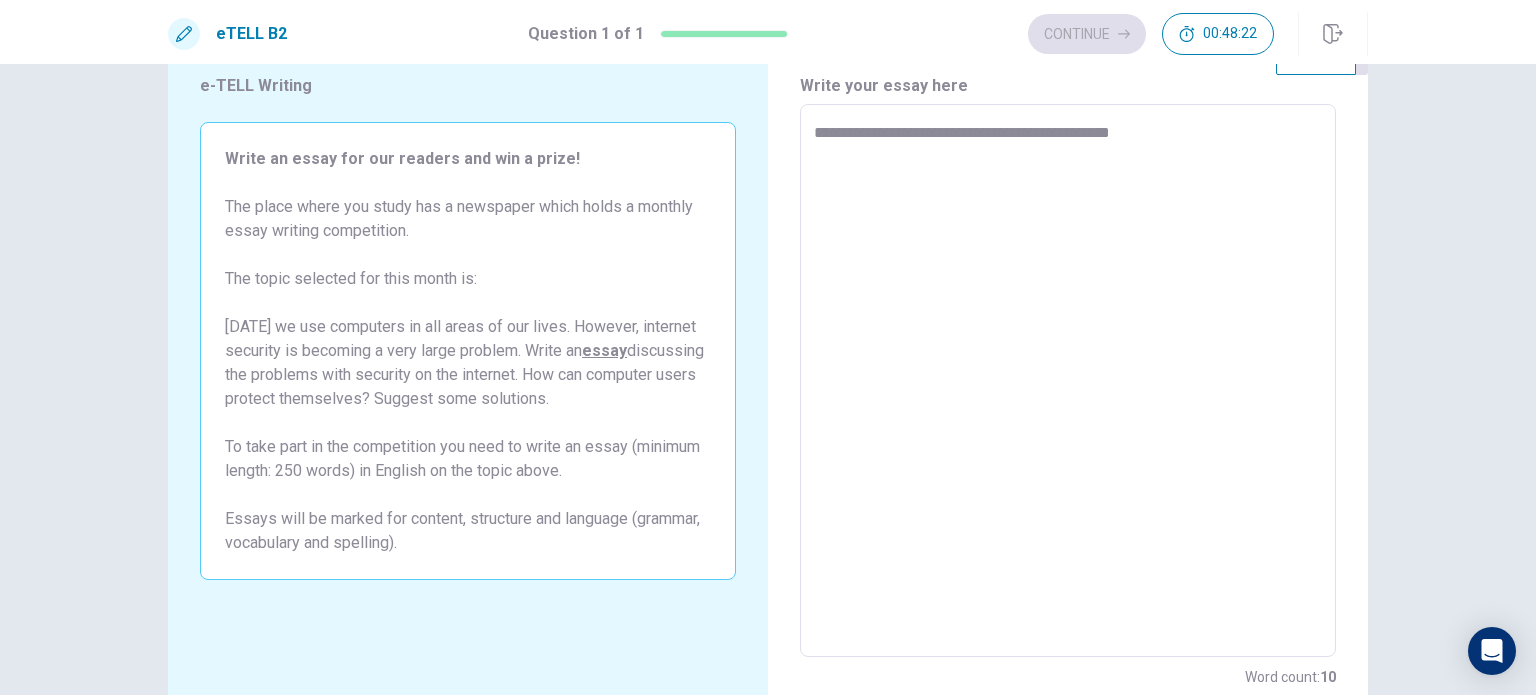 type on "*" 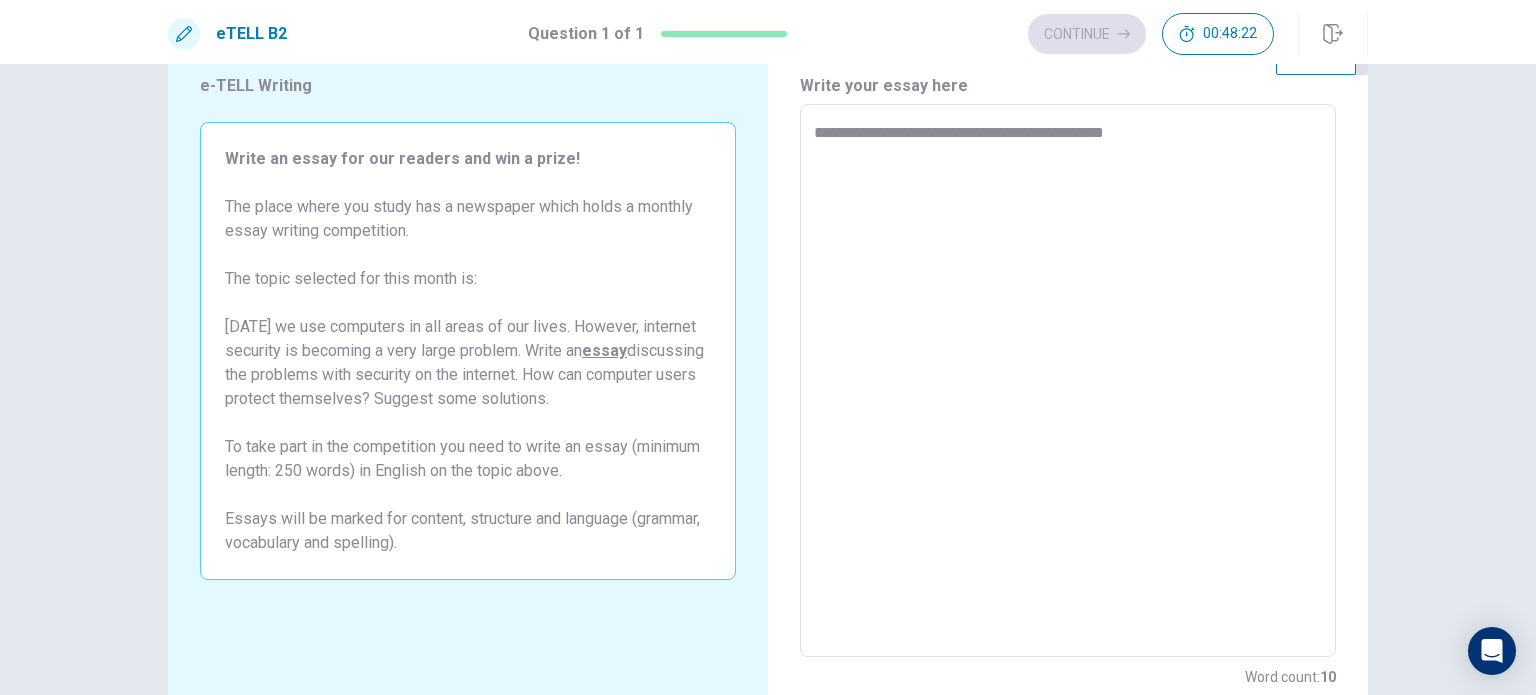 type on "*" 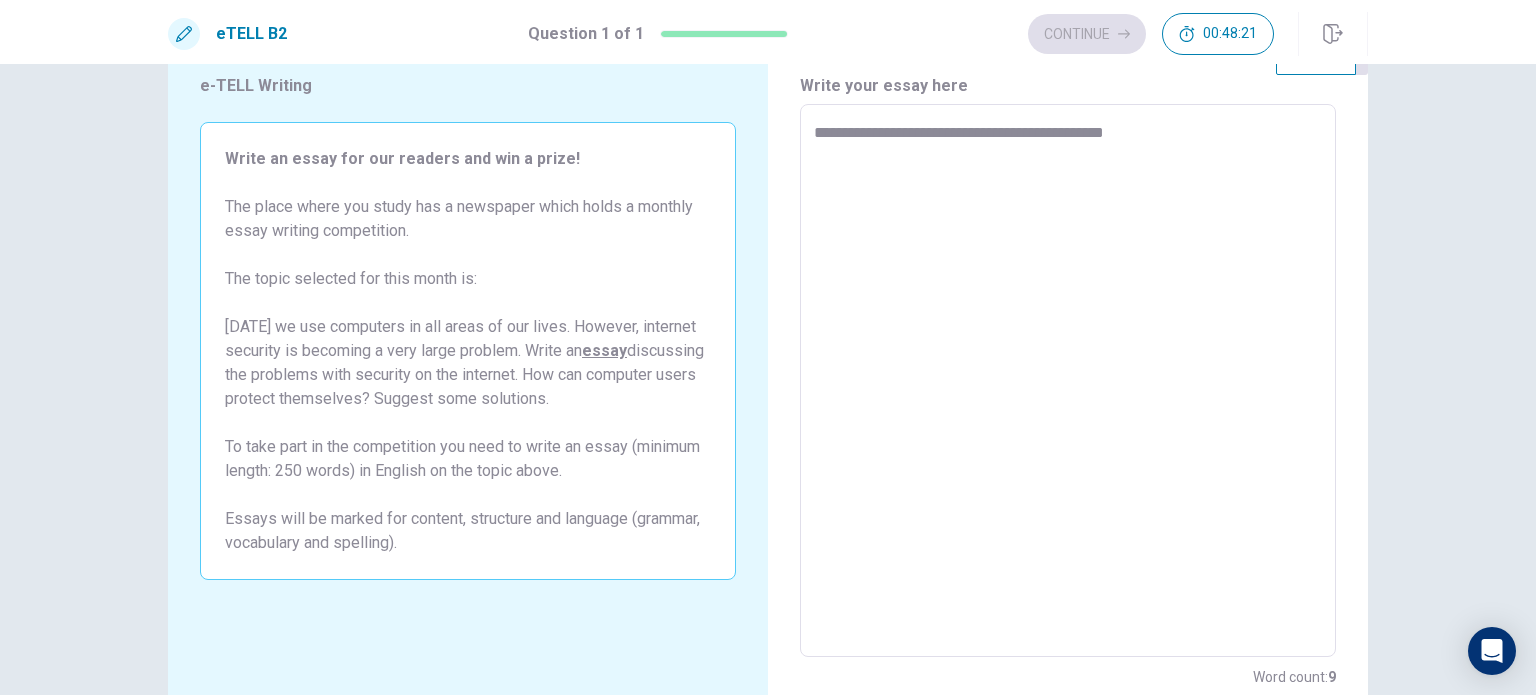 type on "**********" 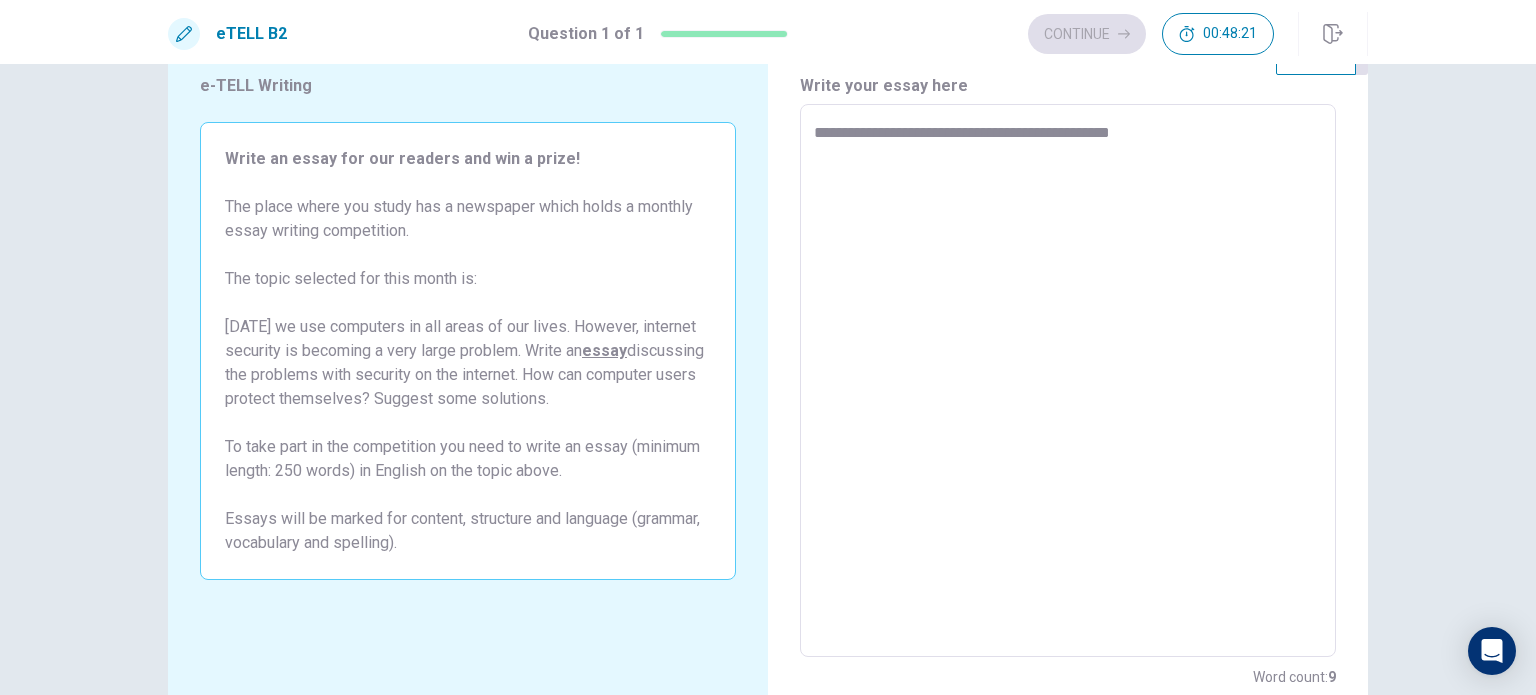 type on "*" 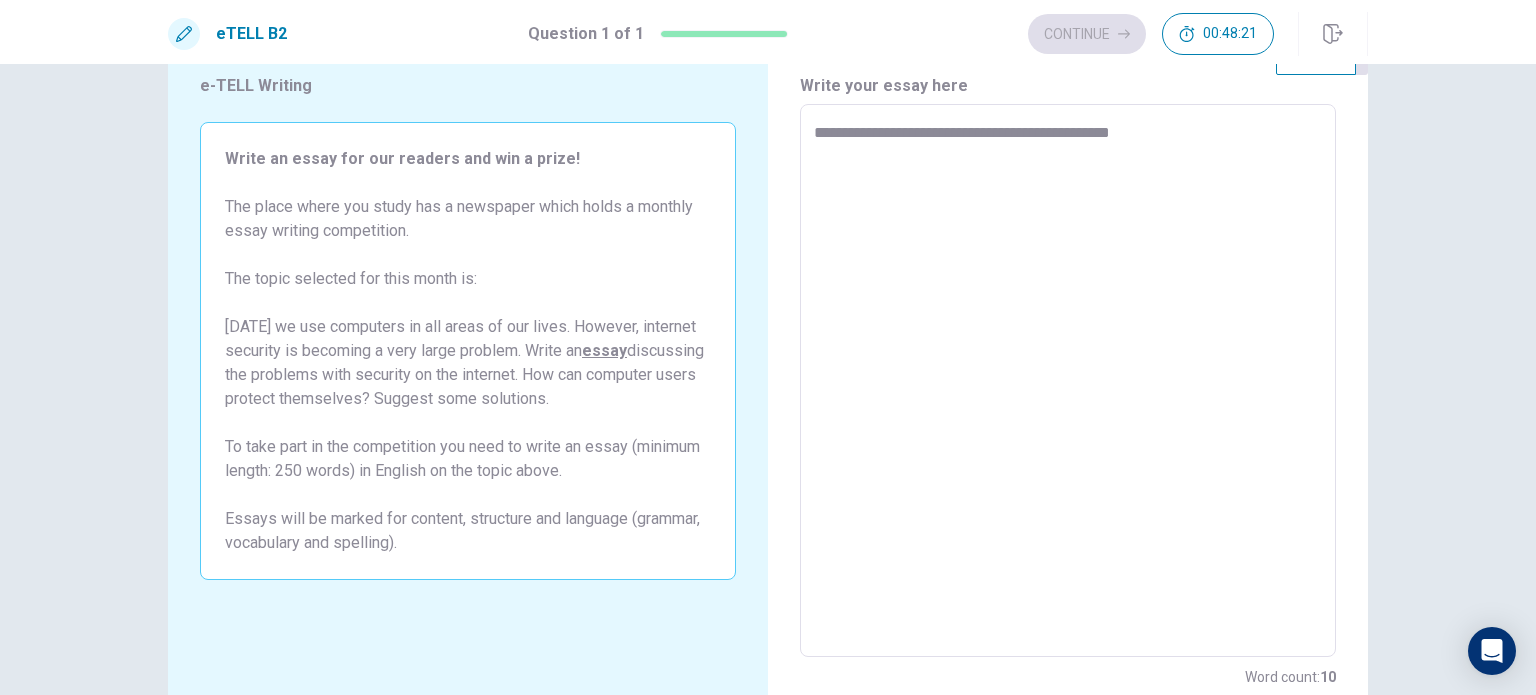 type on "**********" 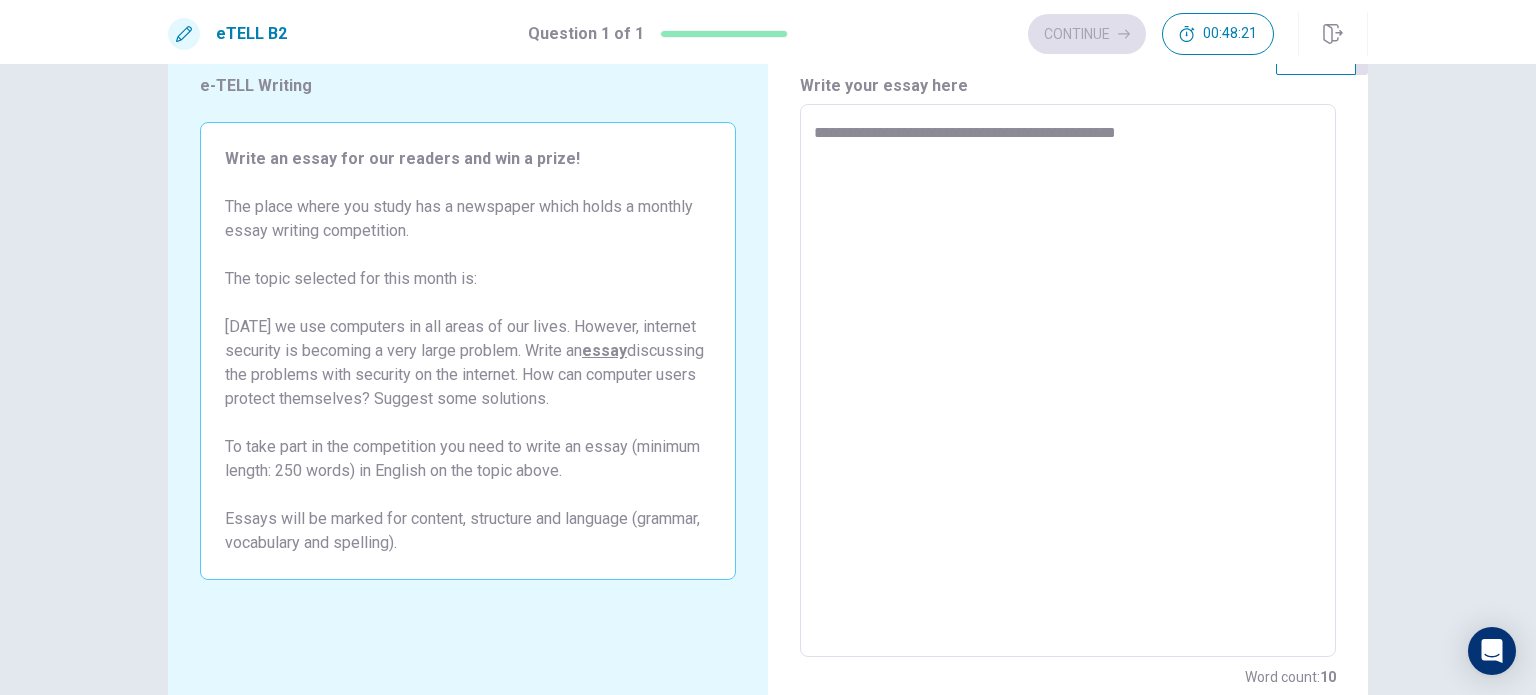 type on "*" 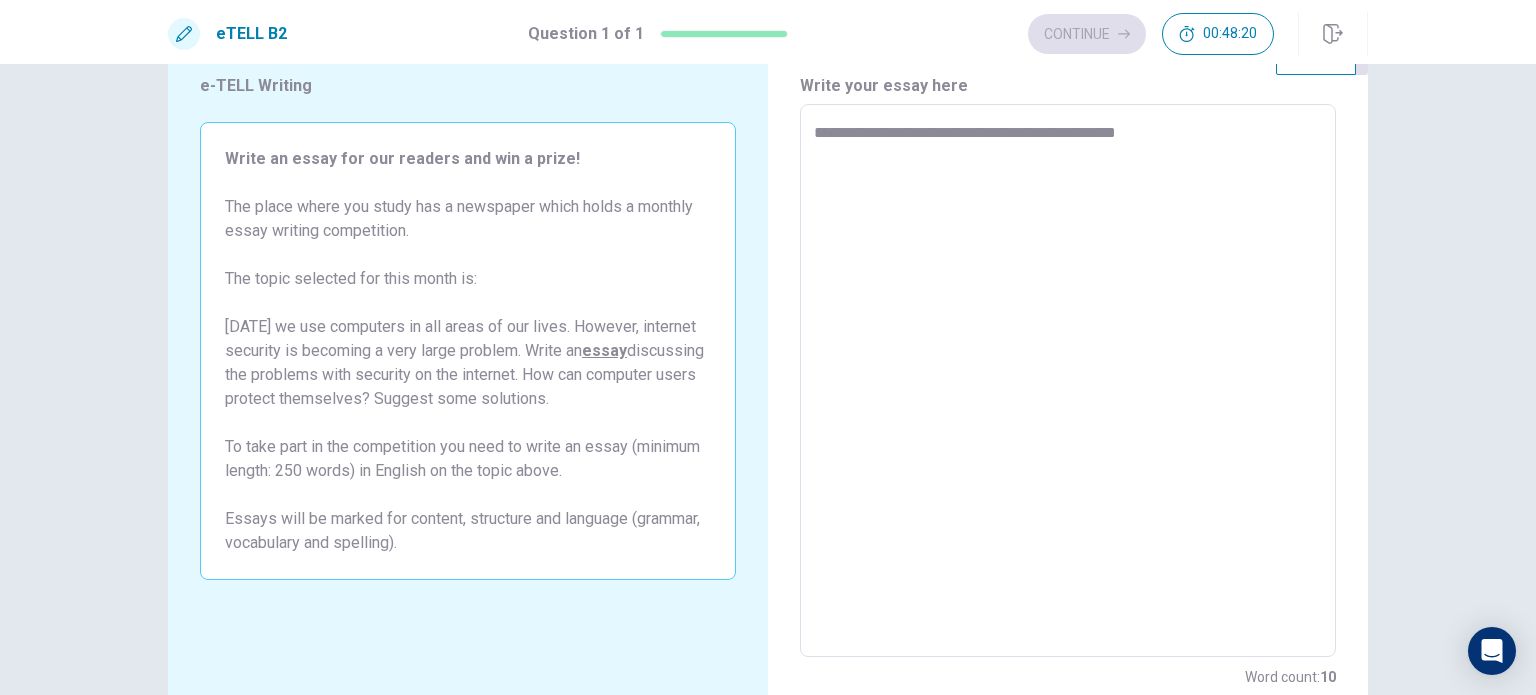 type on "**********" 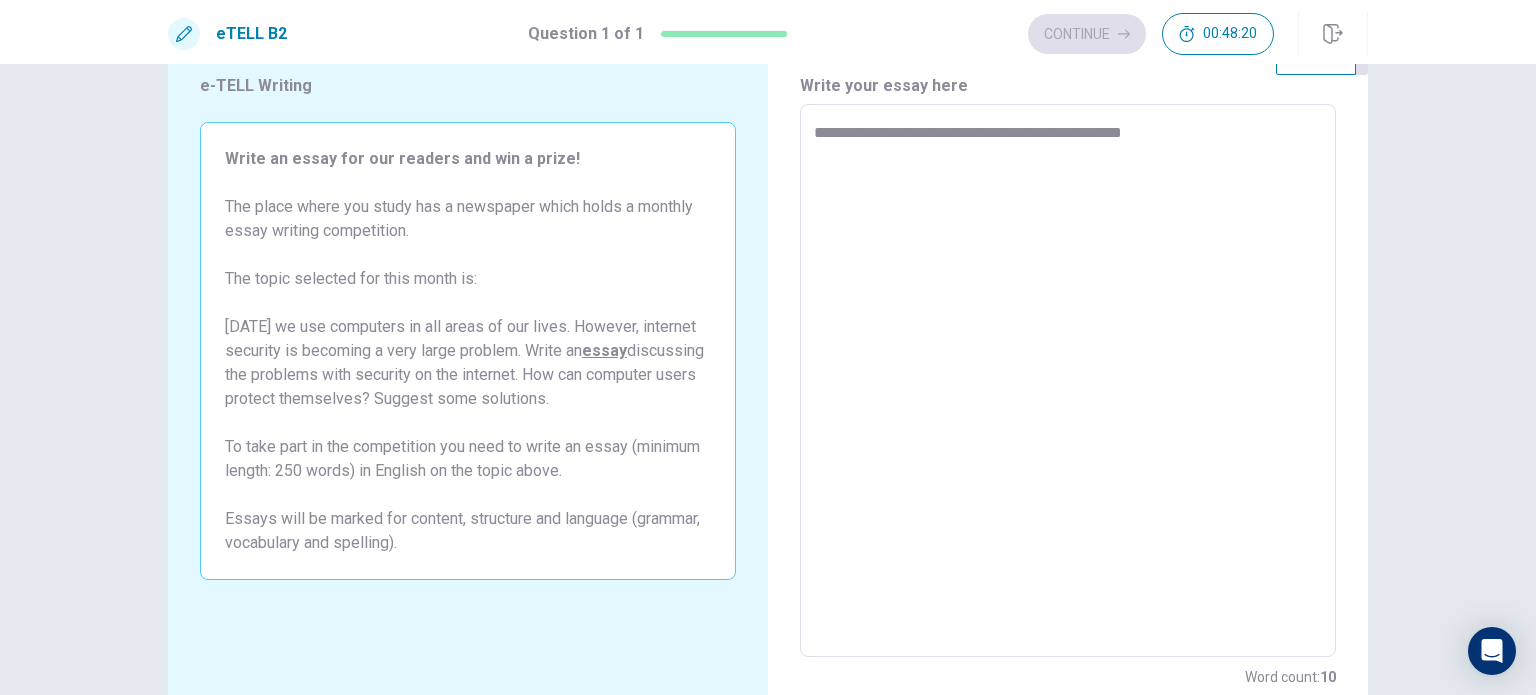 type on "*" 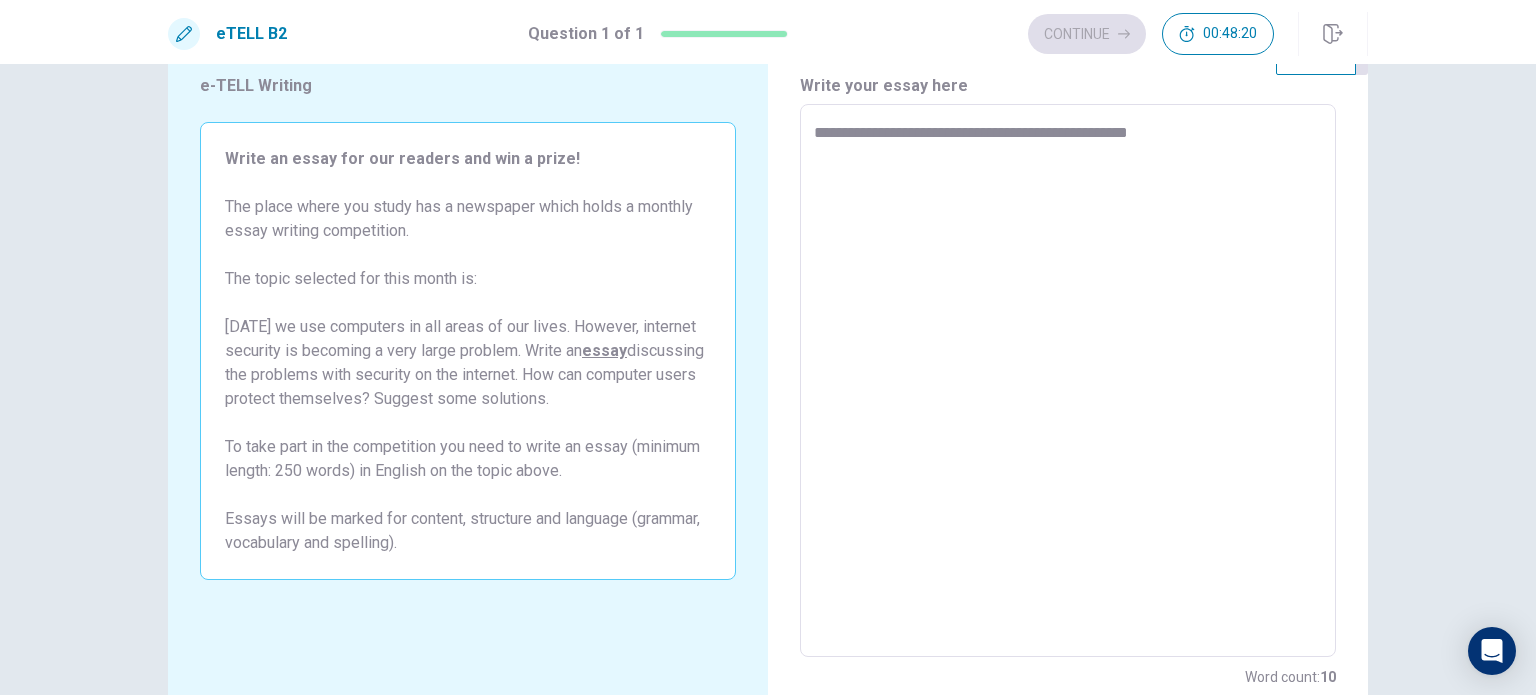 type on "*" 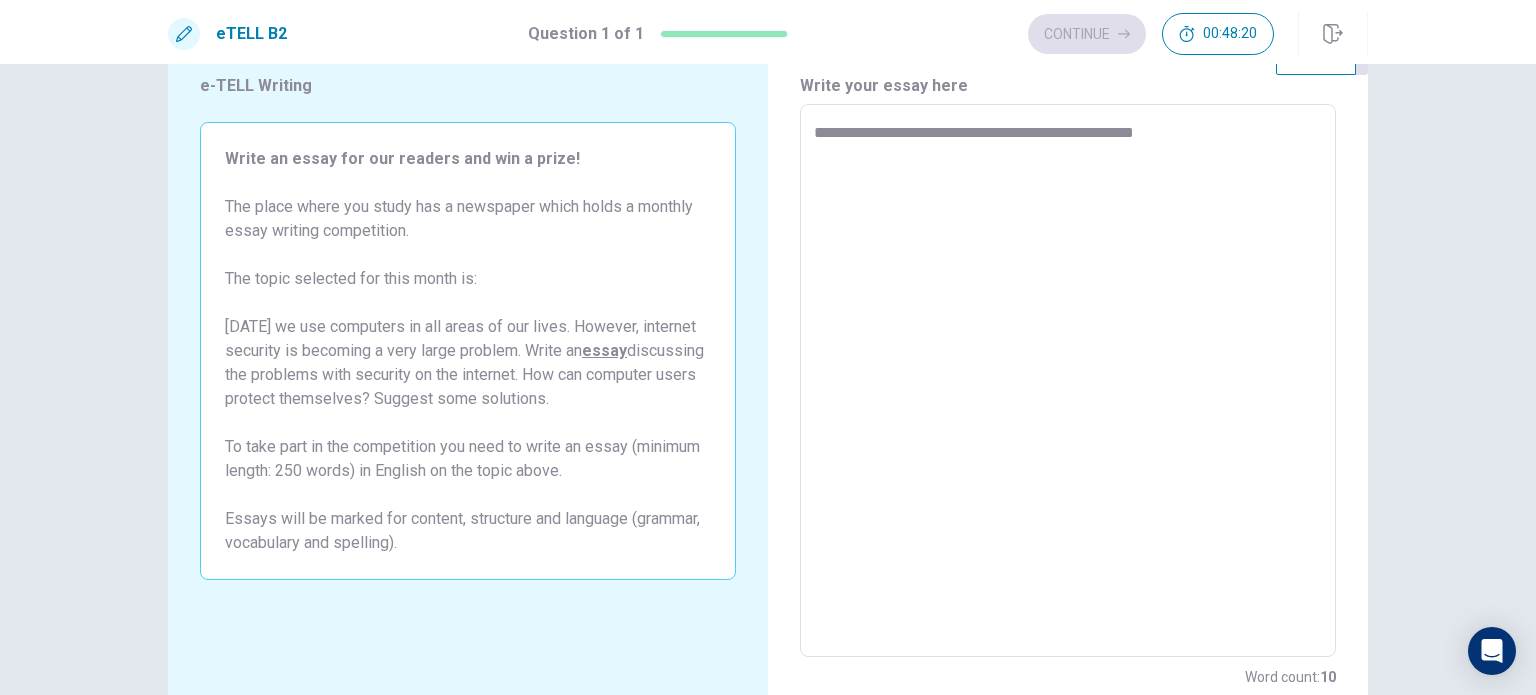 type on "*" 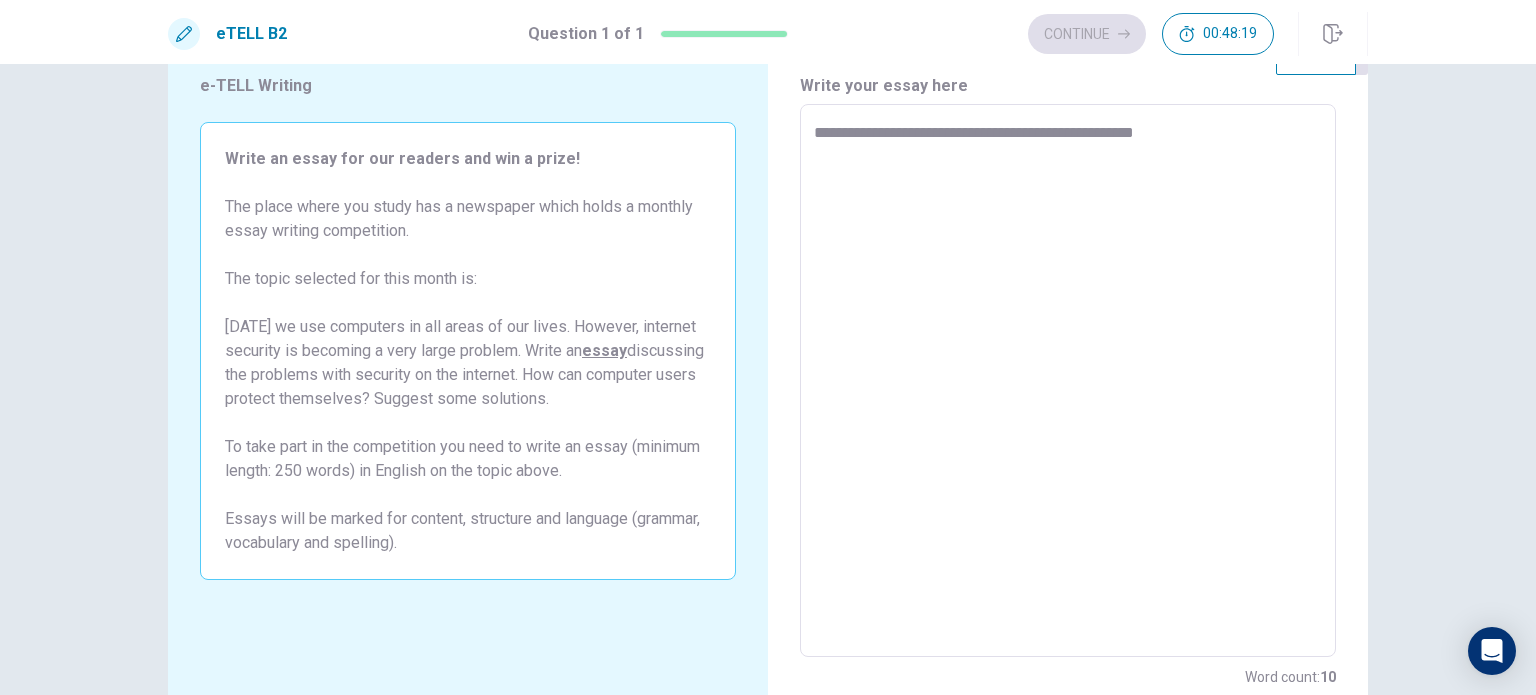 type on "**********" 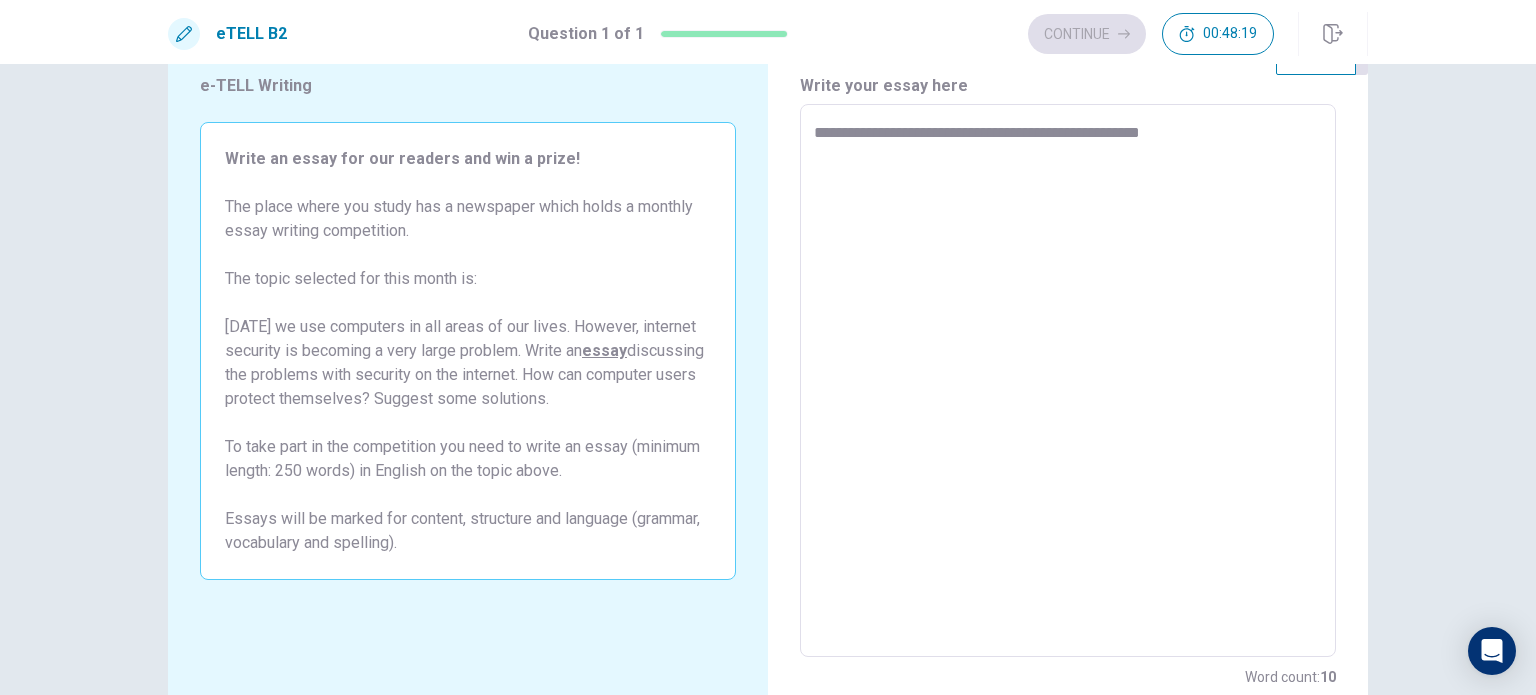 type on "*" 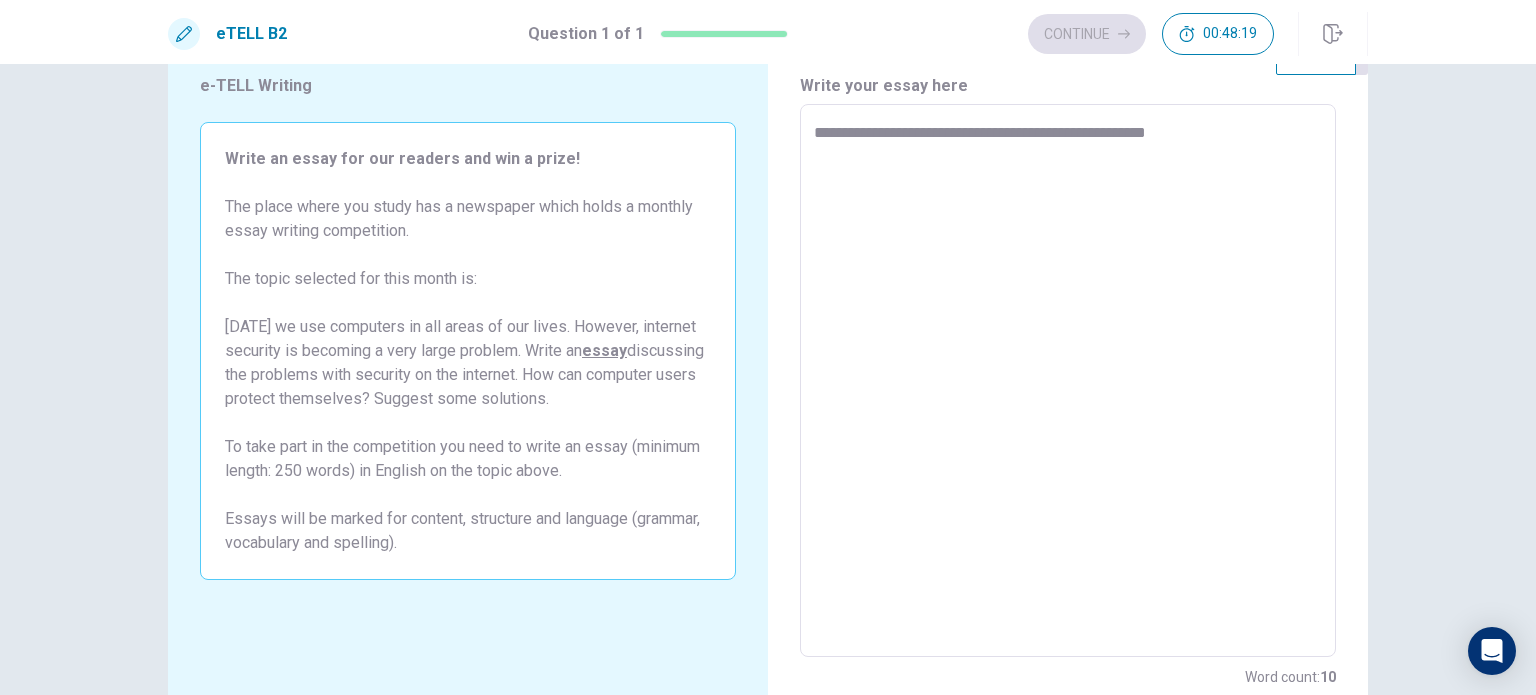 type on "*" 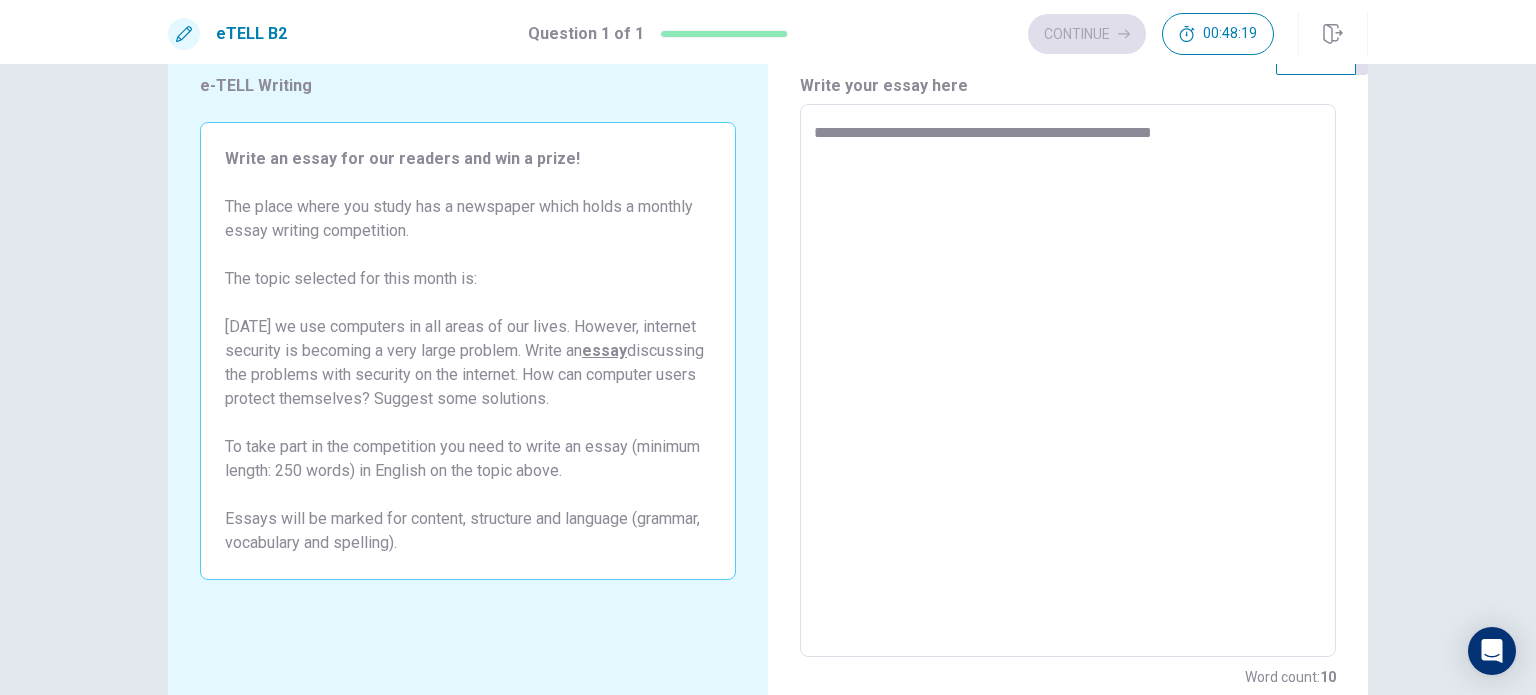 type on "**********" 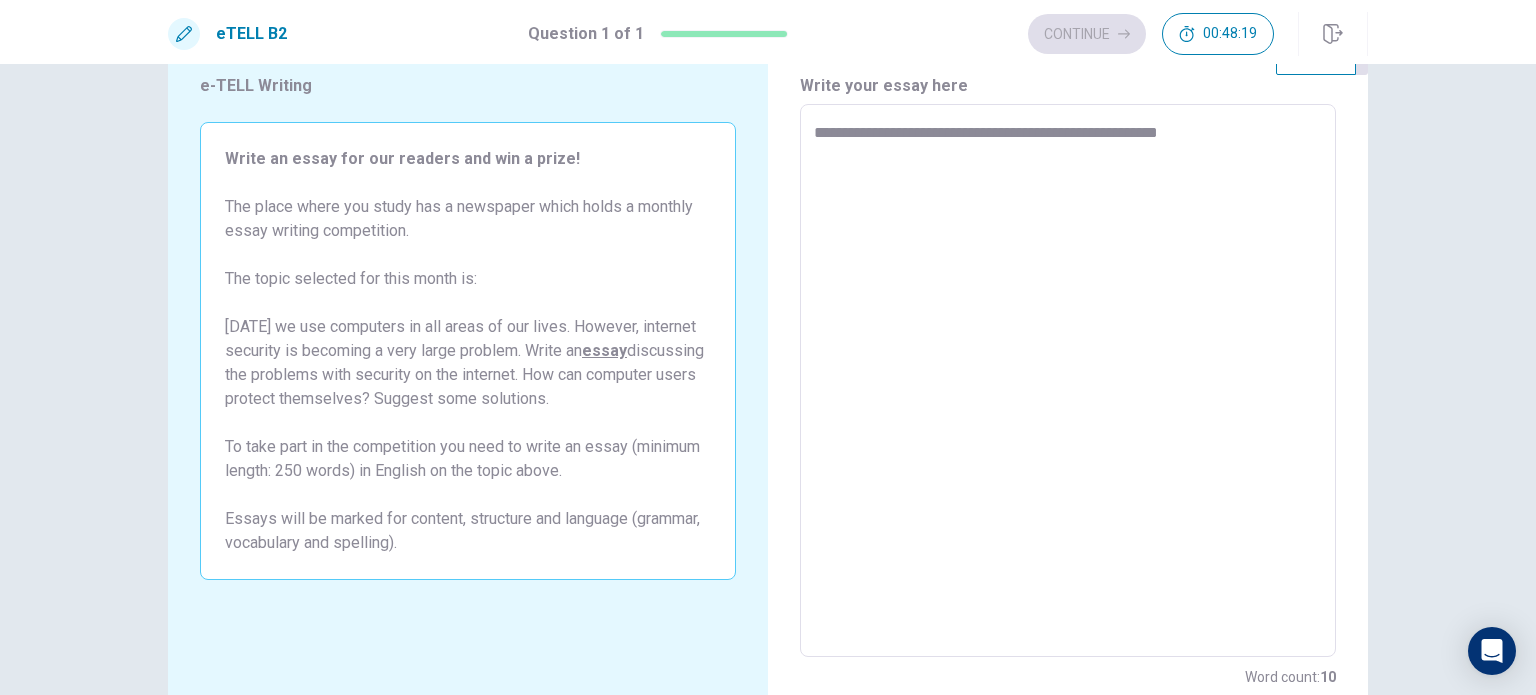 type on "*" 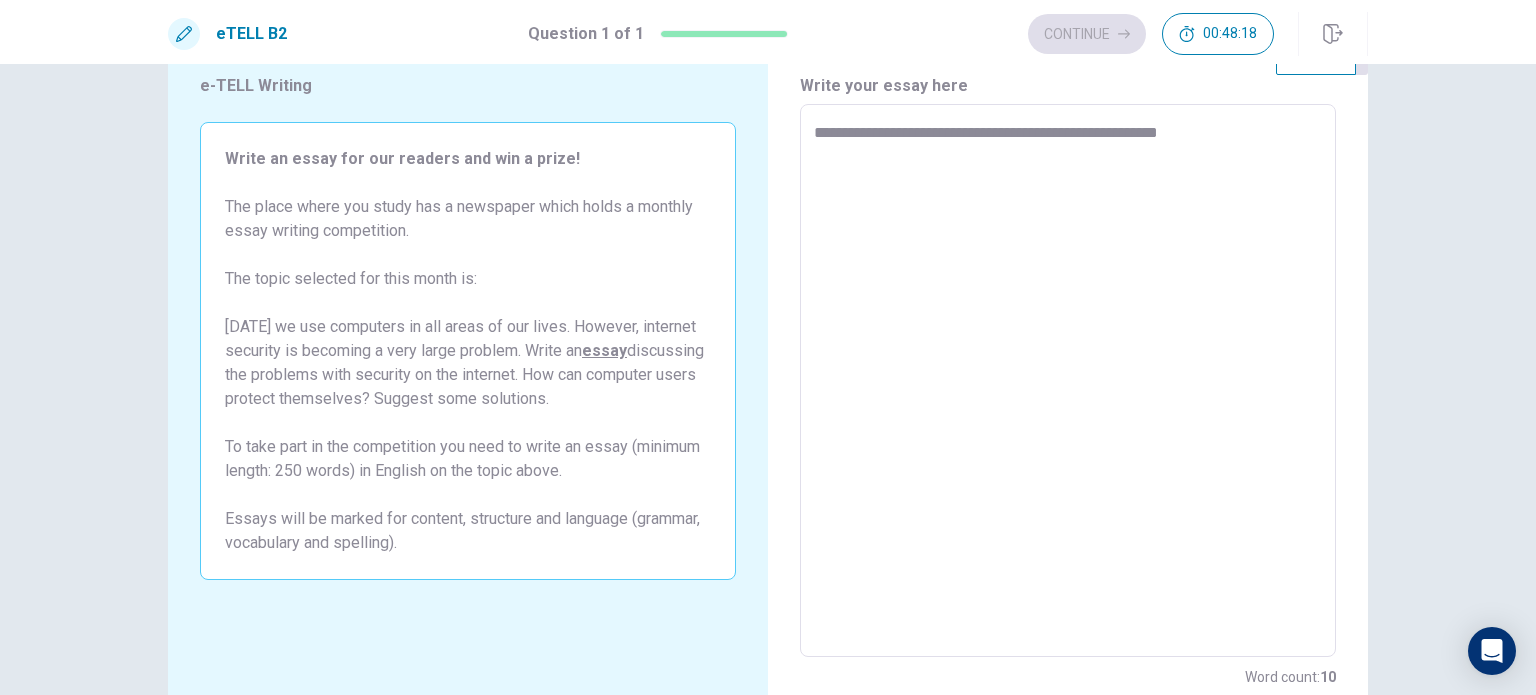 type on "**********" 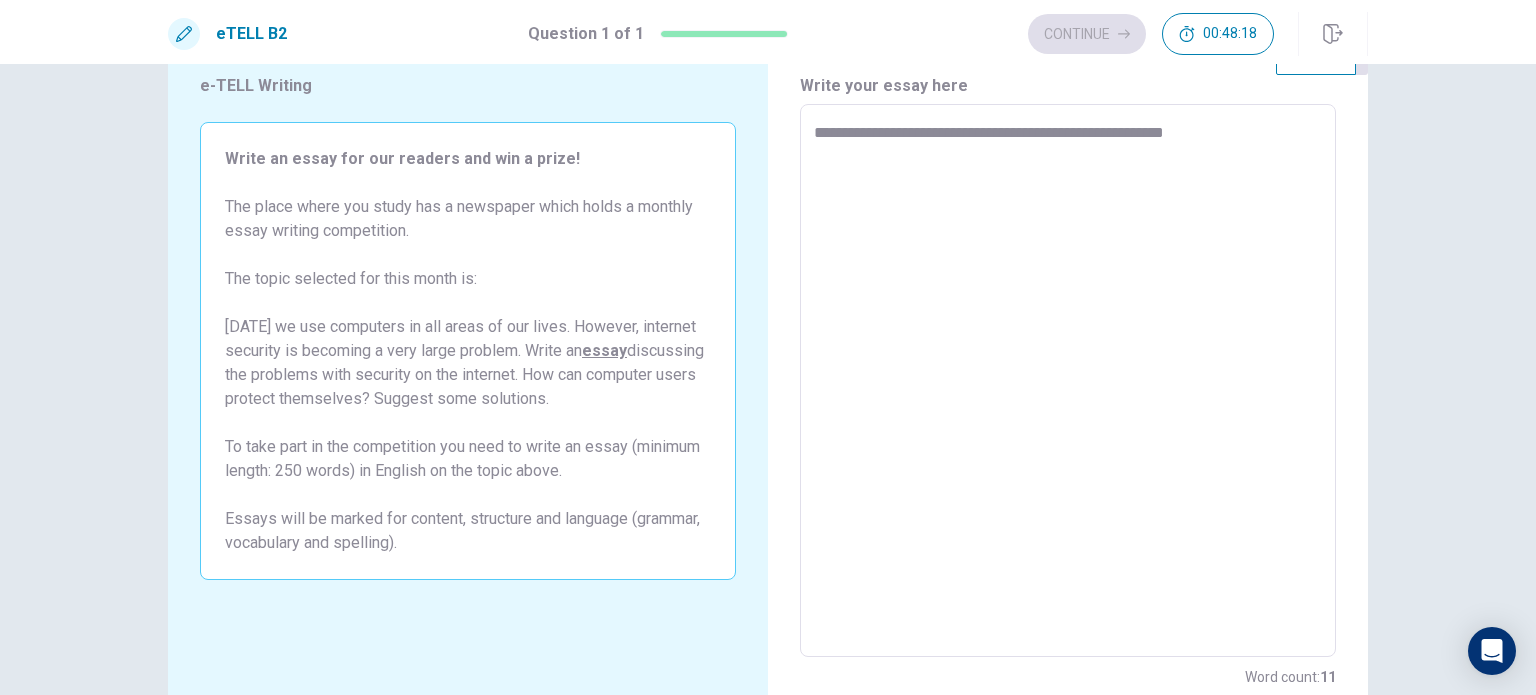 type on "*" 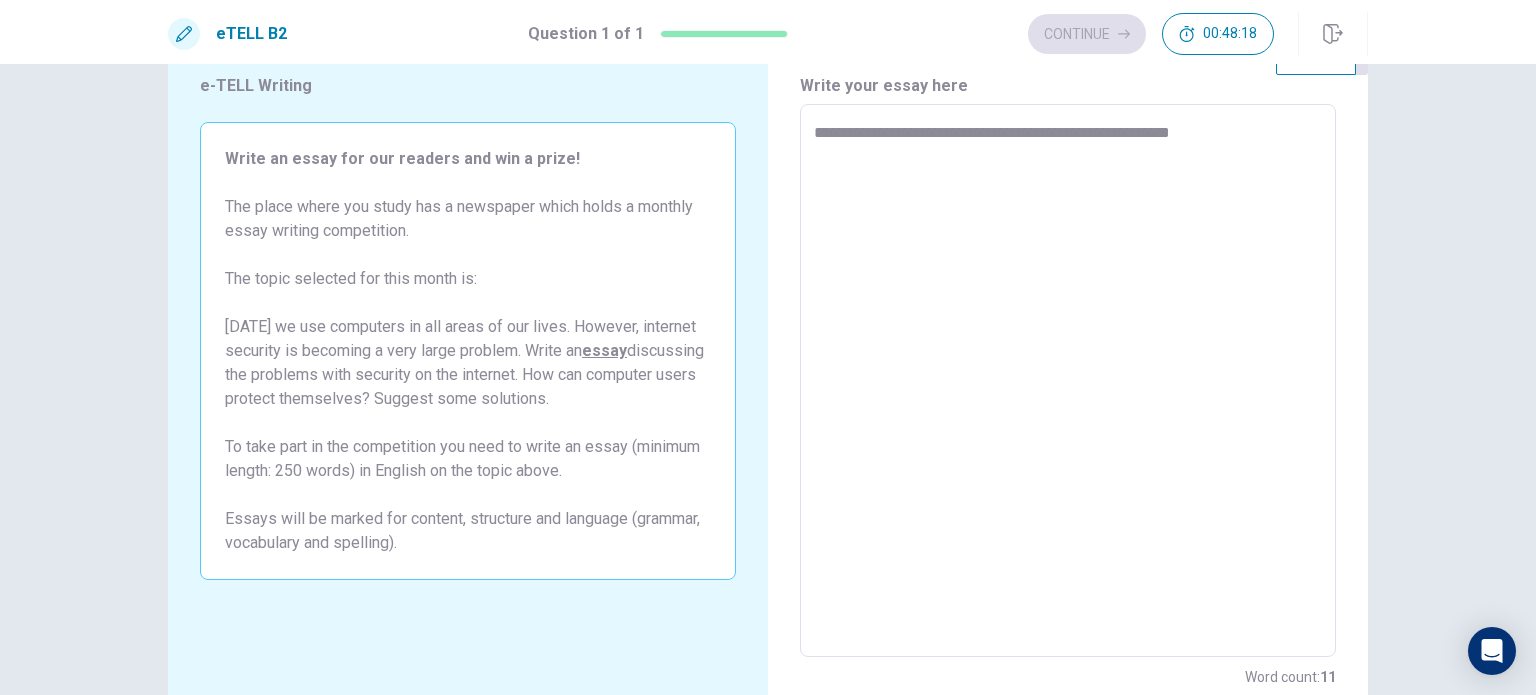 type on "*" 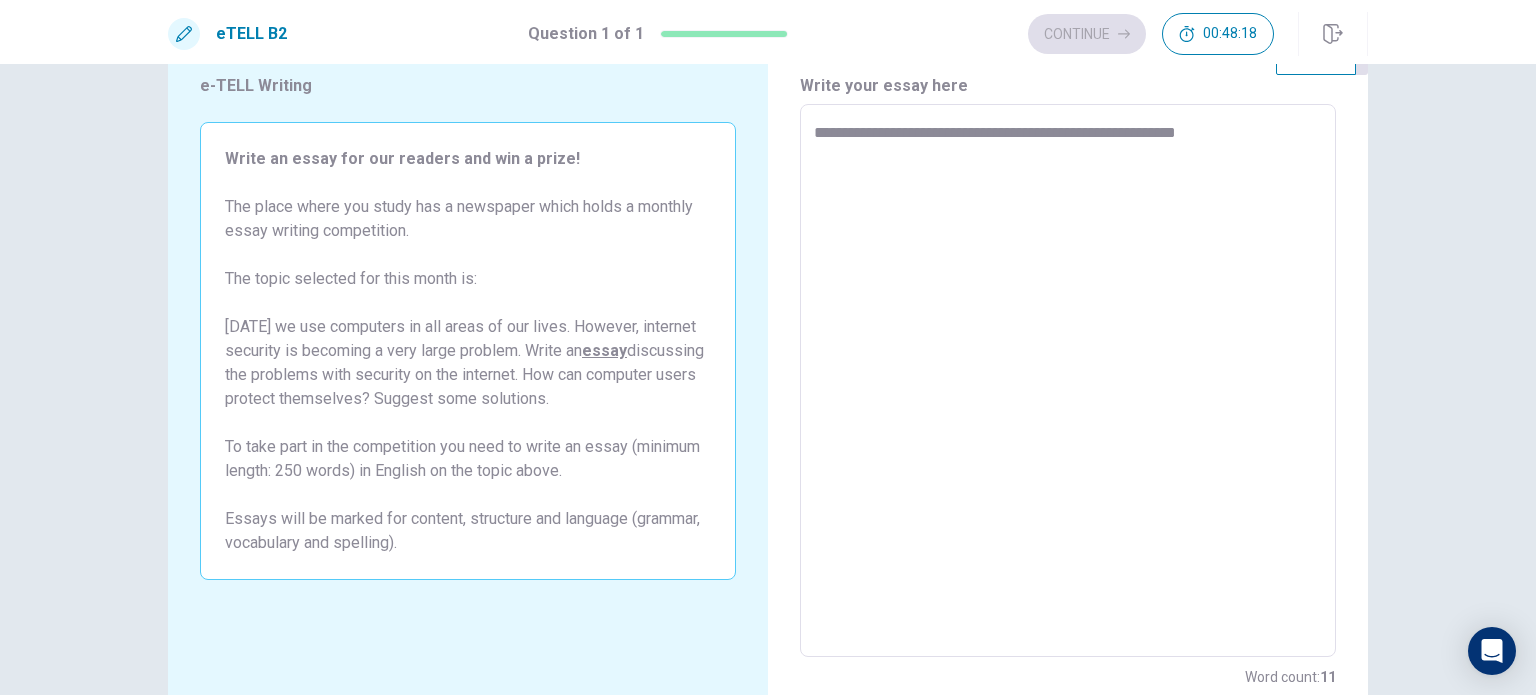 type on "*" 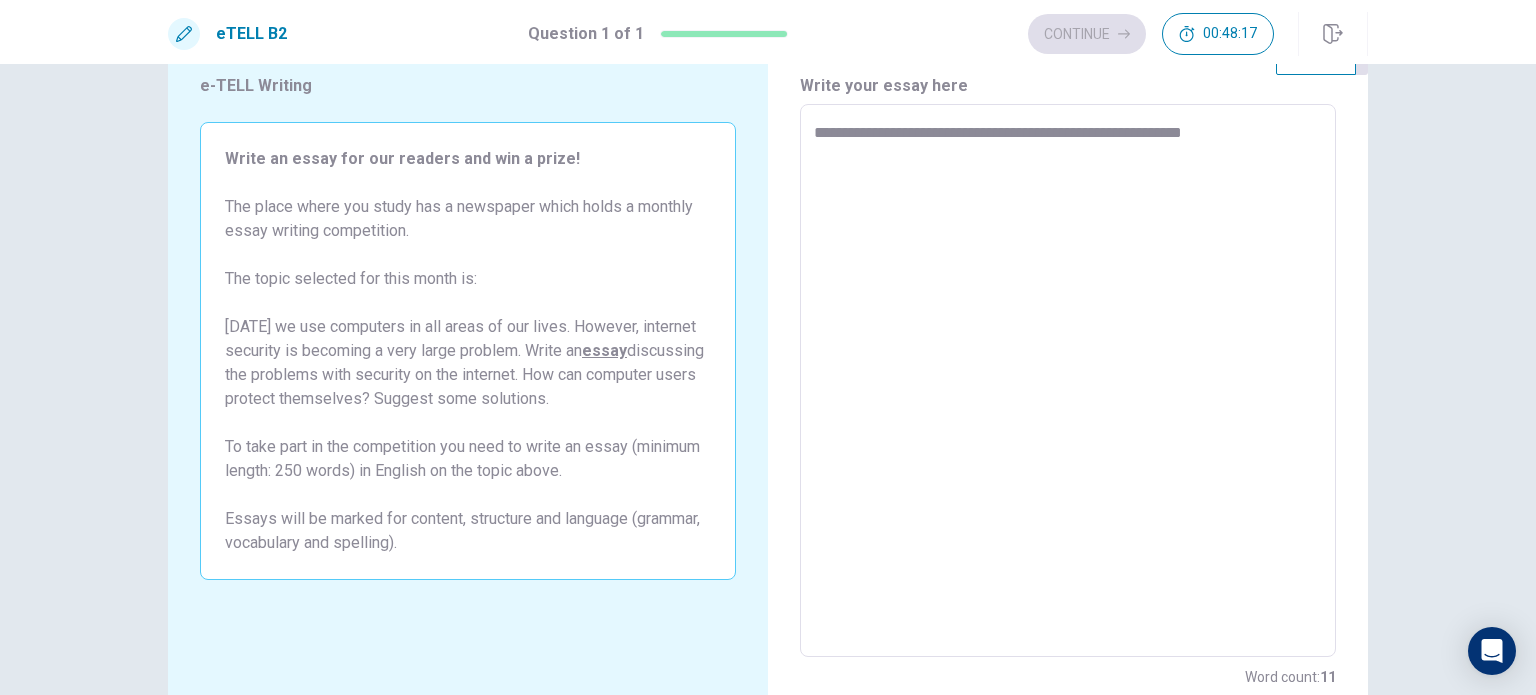 type on "*" 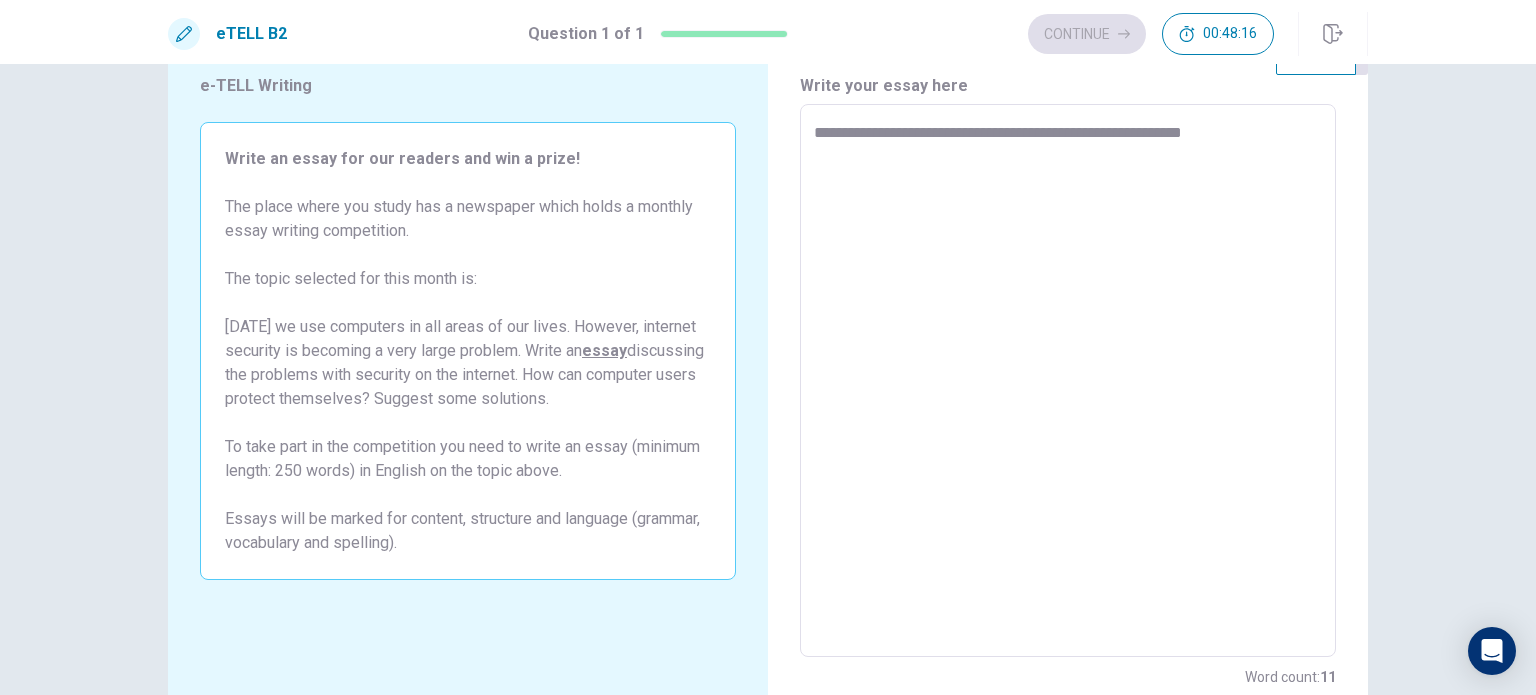 type on "**********" 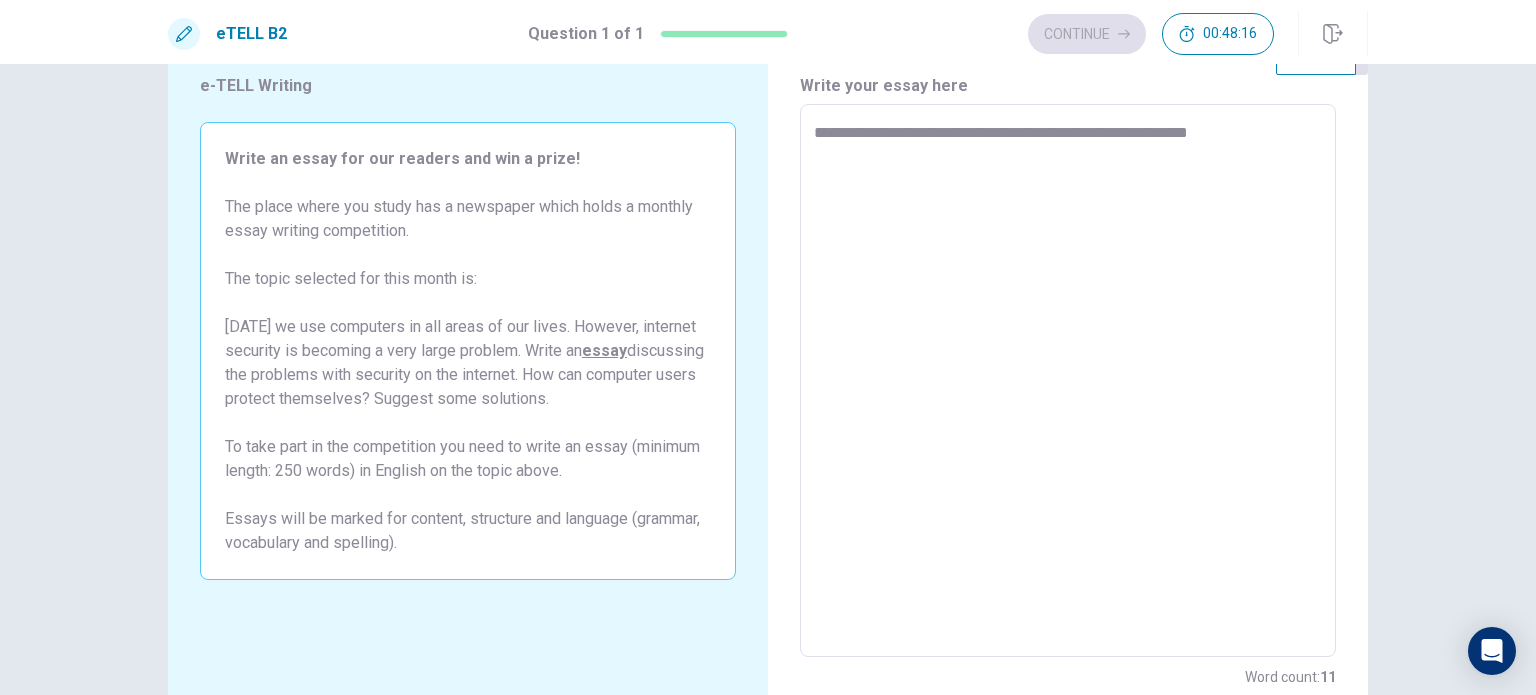 type on "*" 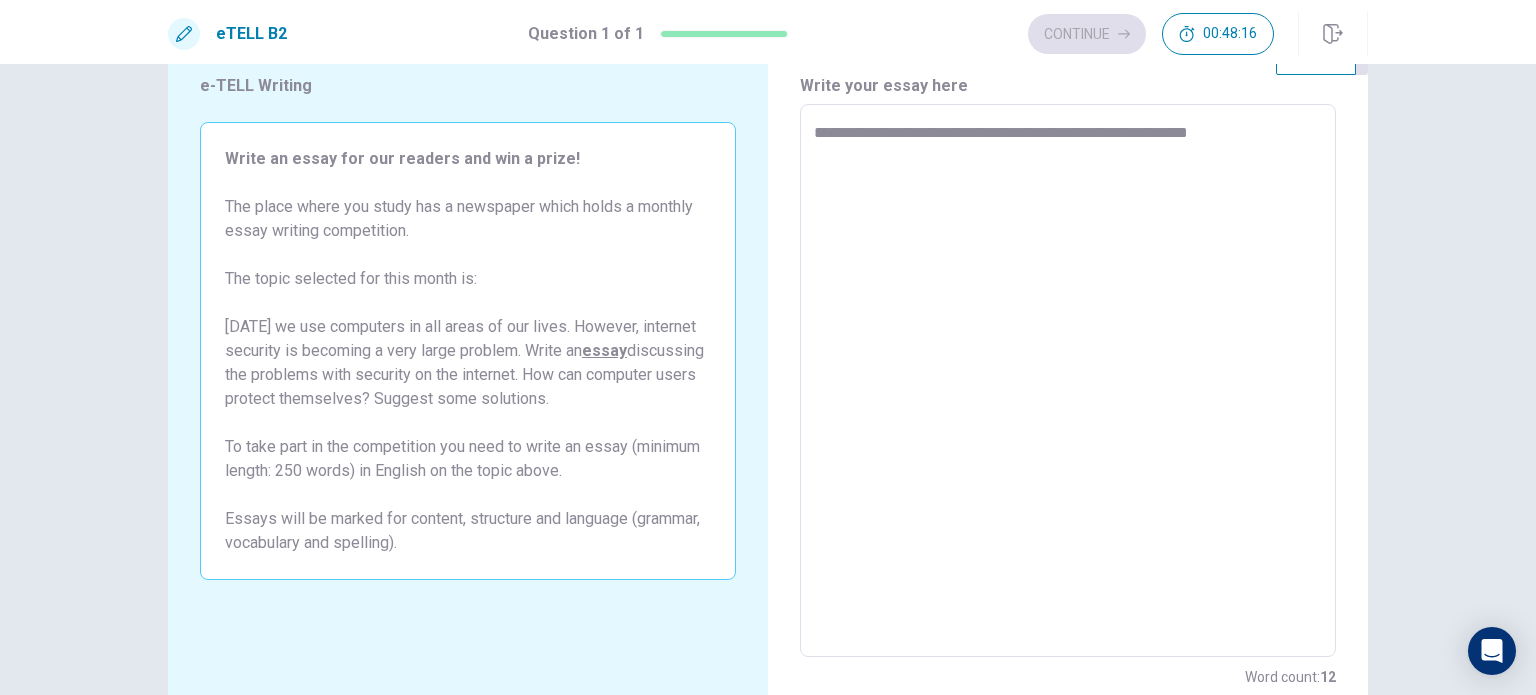 type on "**********" 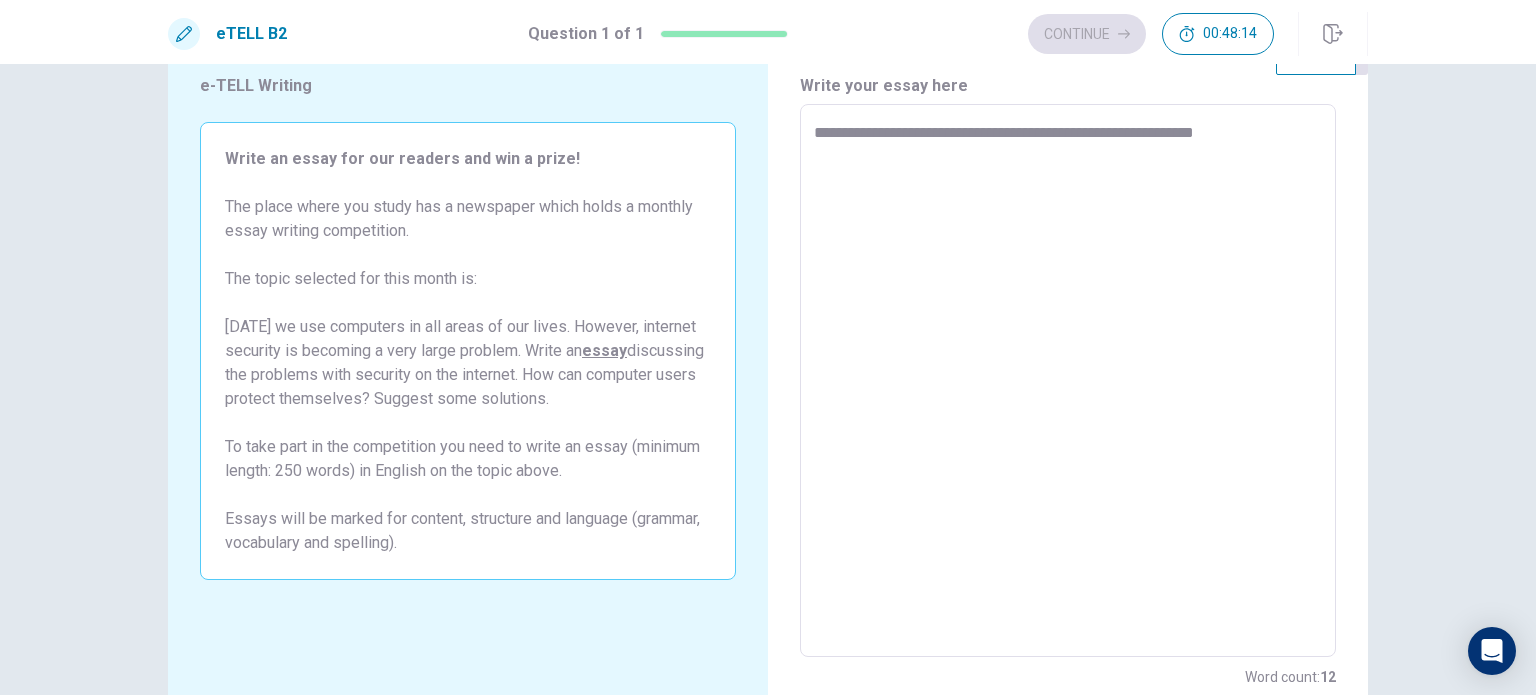 type on "*" 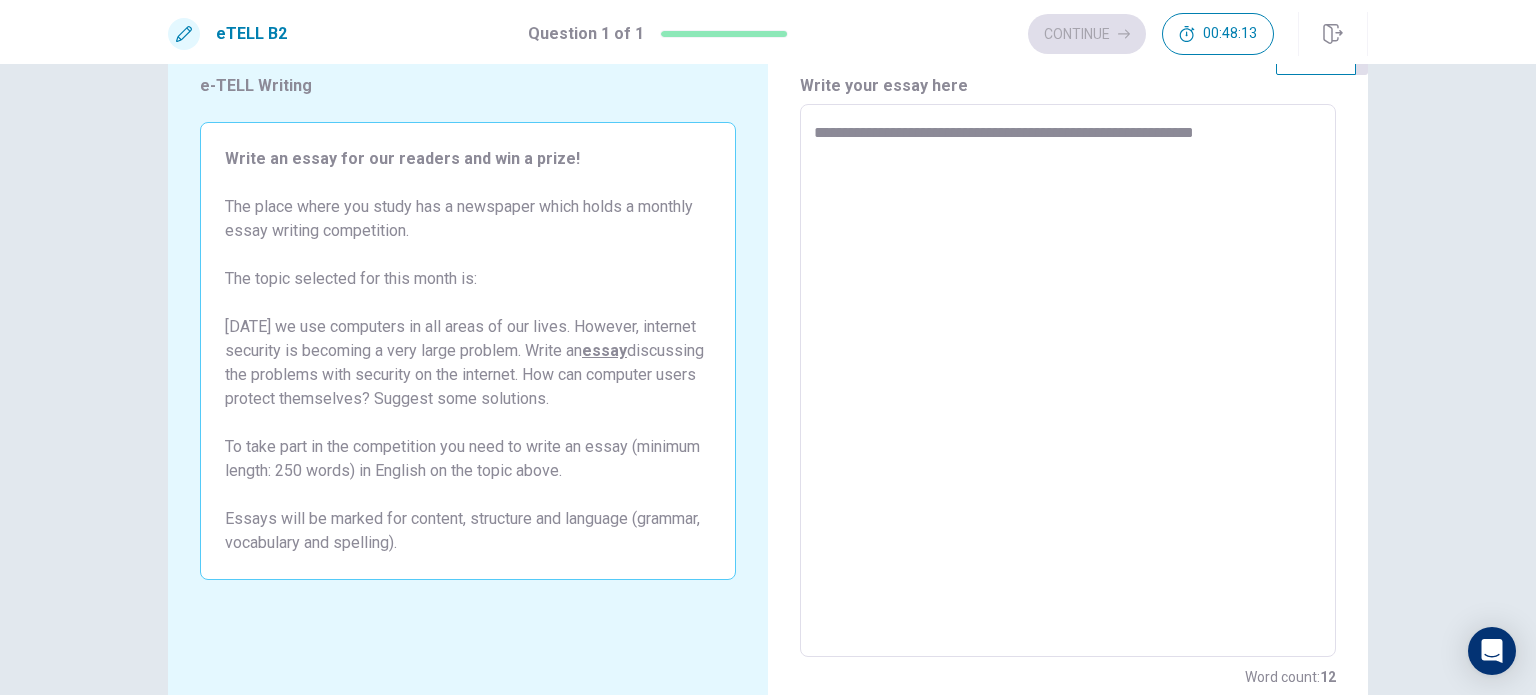 type on "**********" 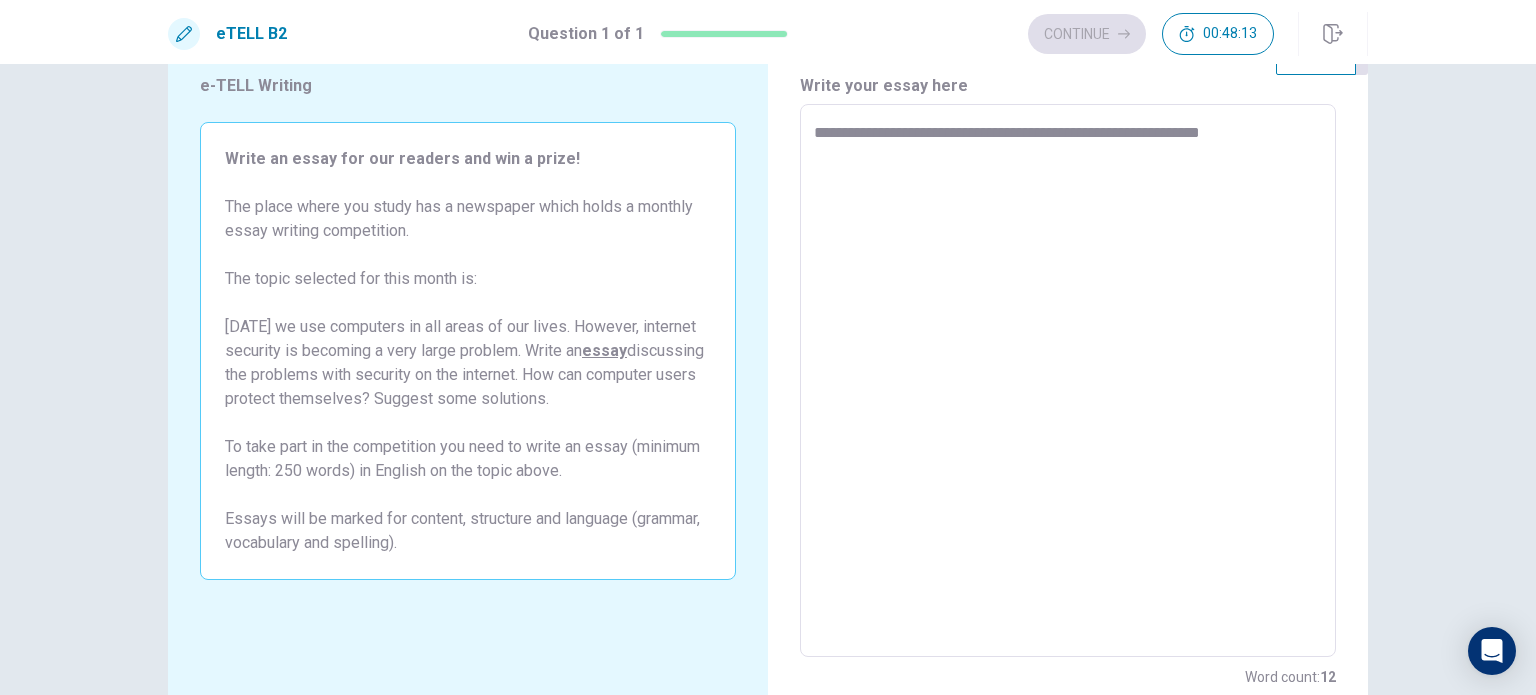 type on "*" 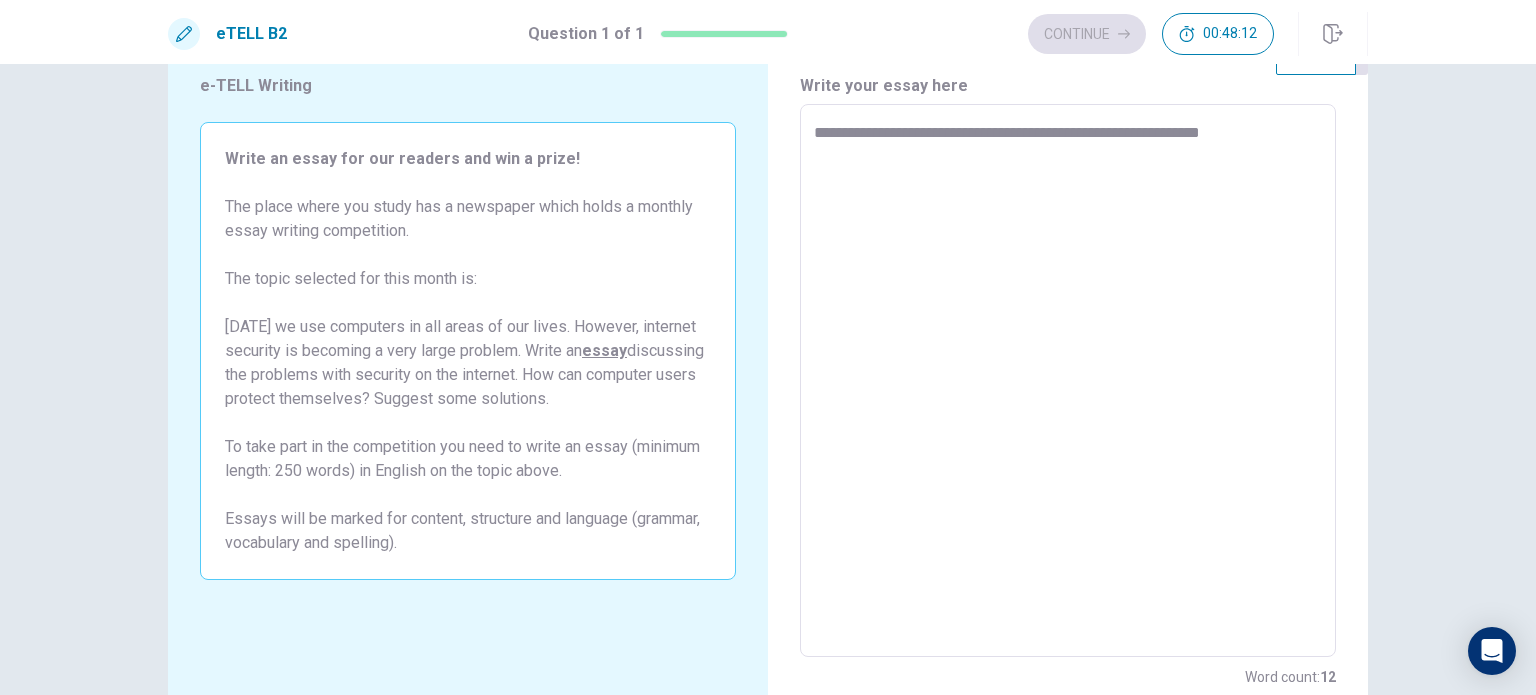type on "**********" 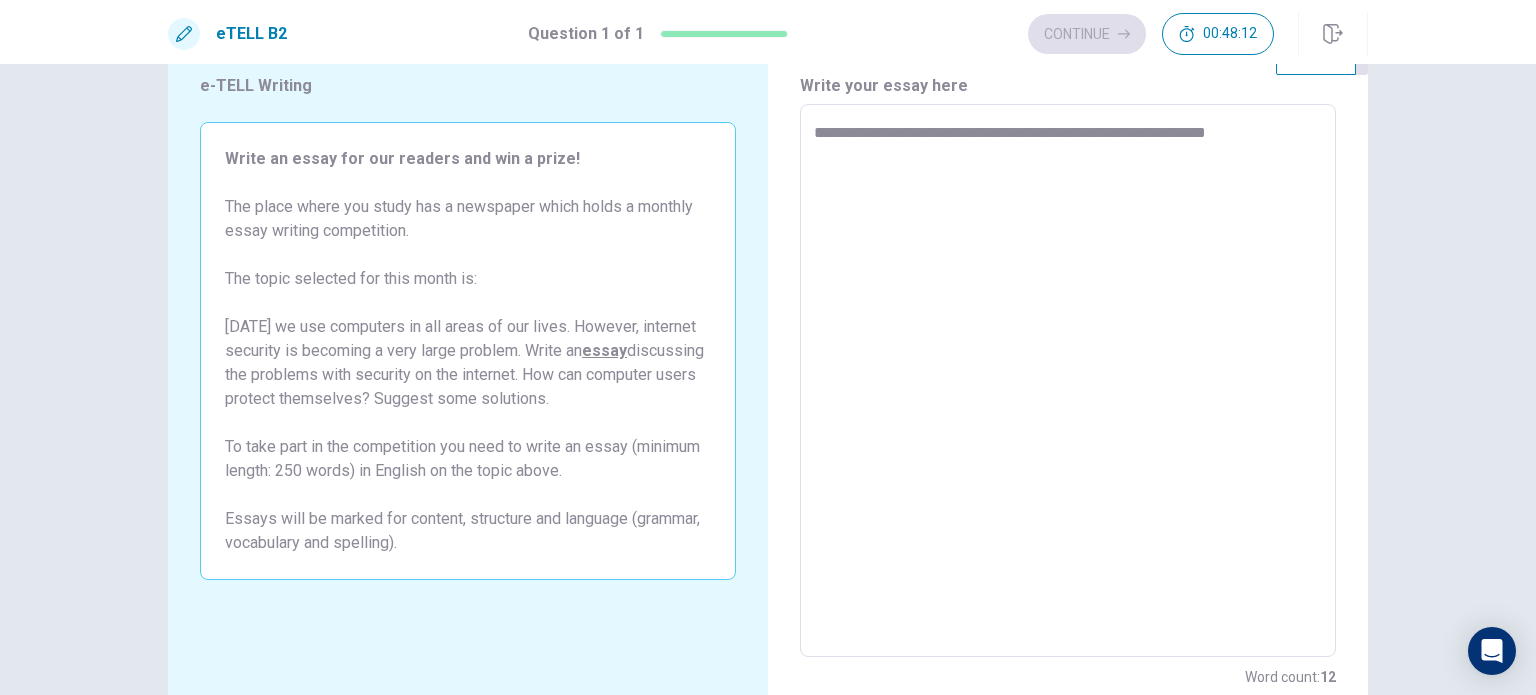 type on "*" 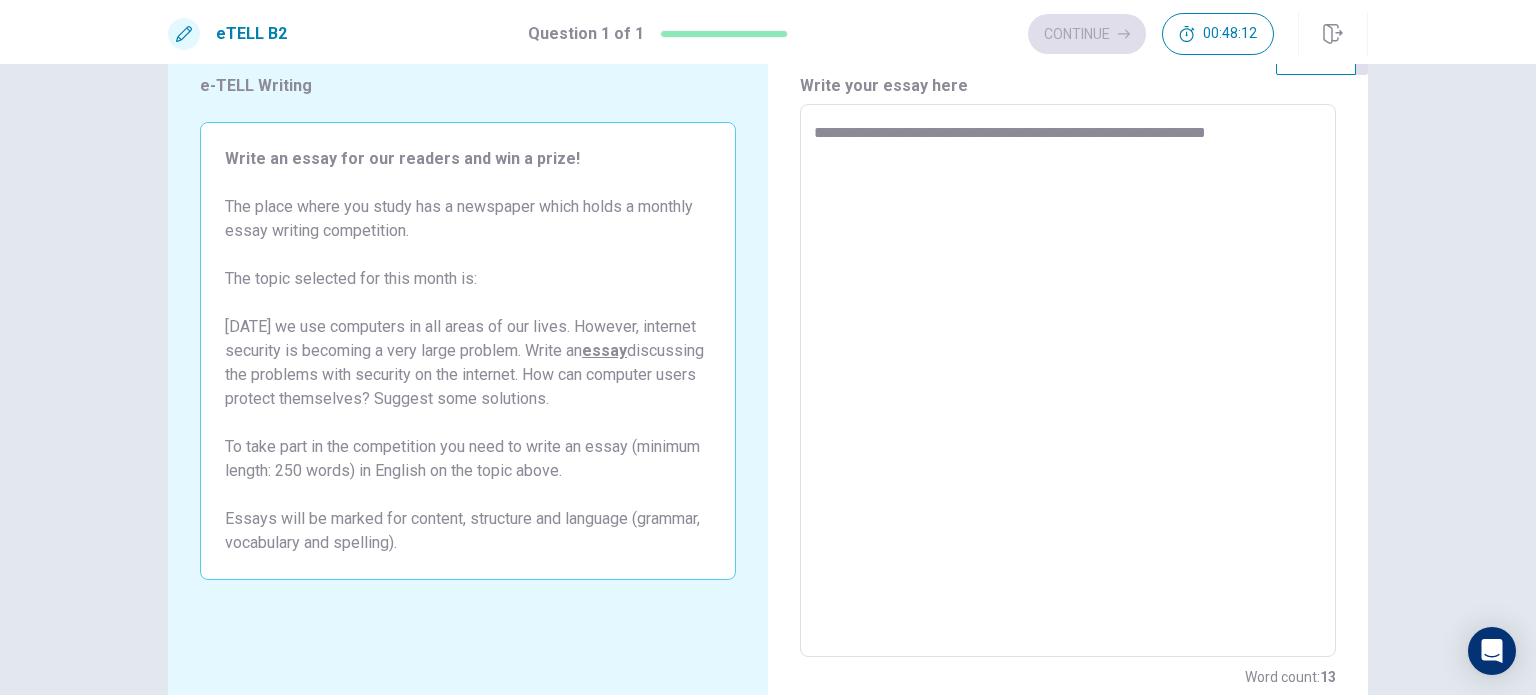 type on "**********" 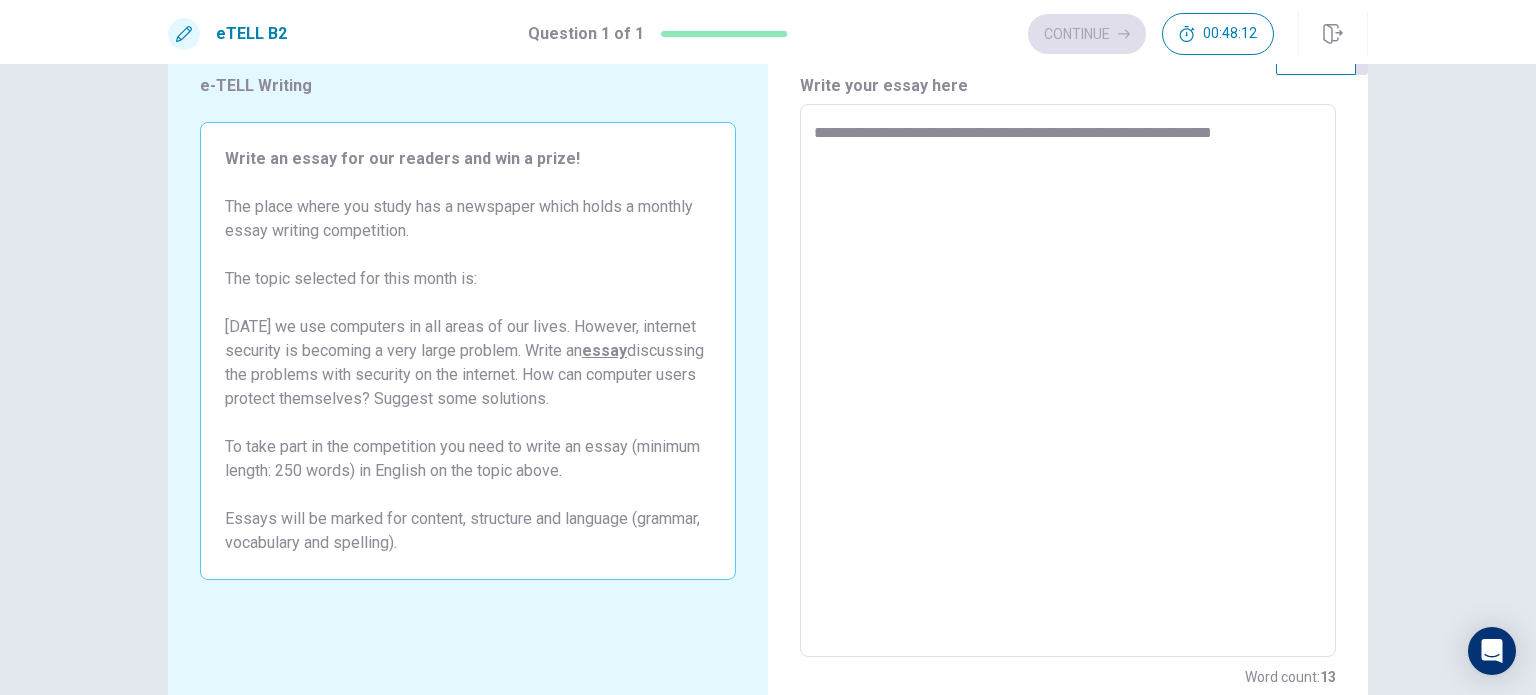 type on "*" 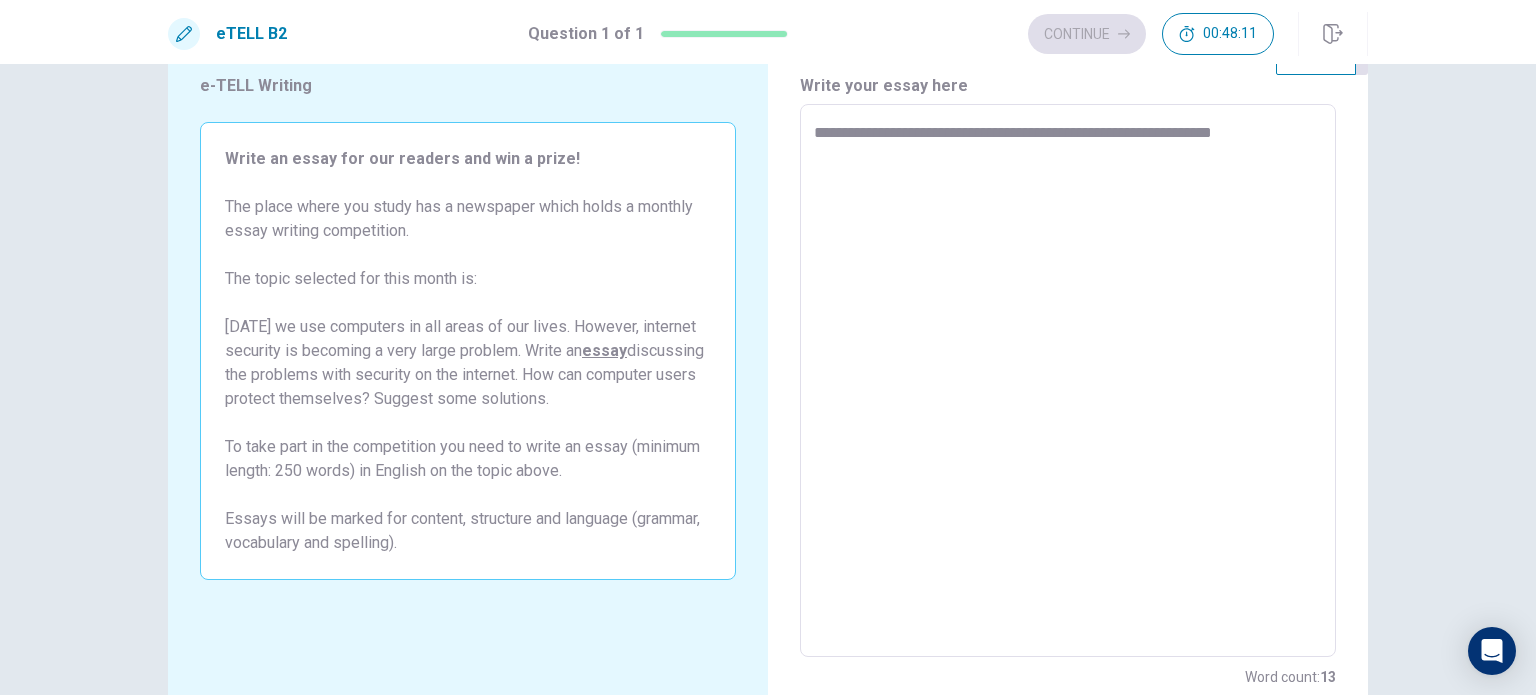 type on "**********" 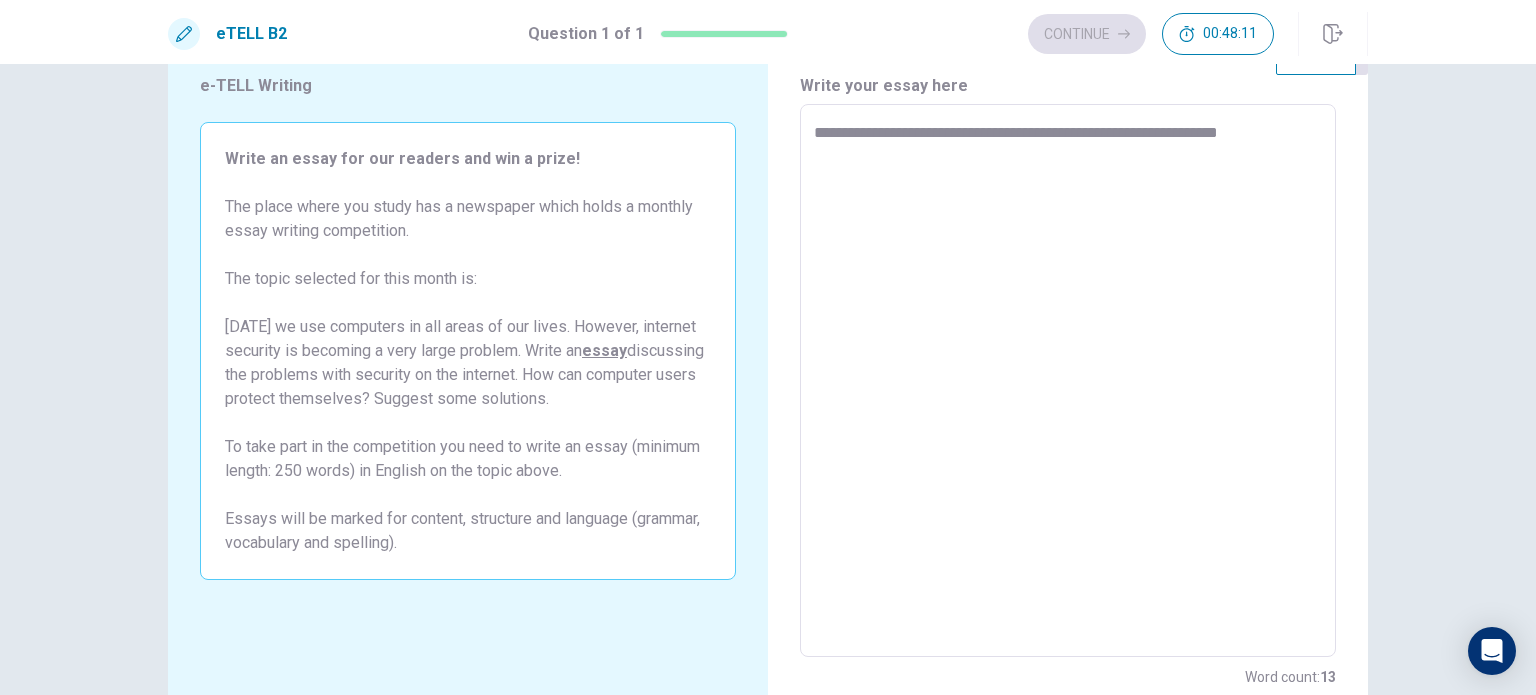 type on "*" 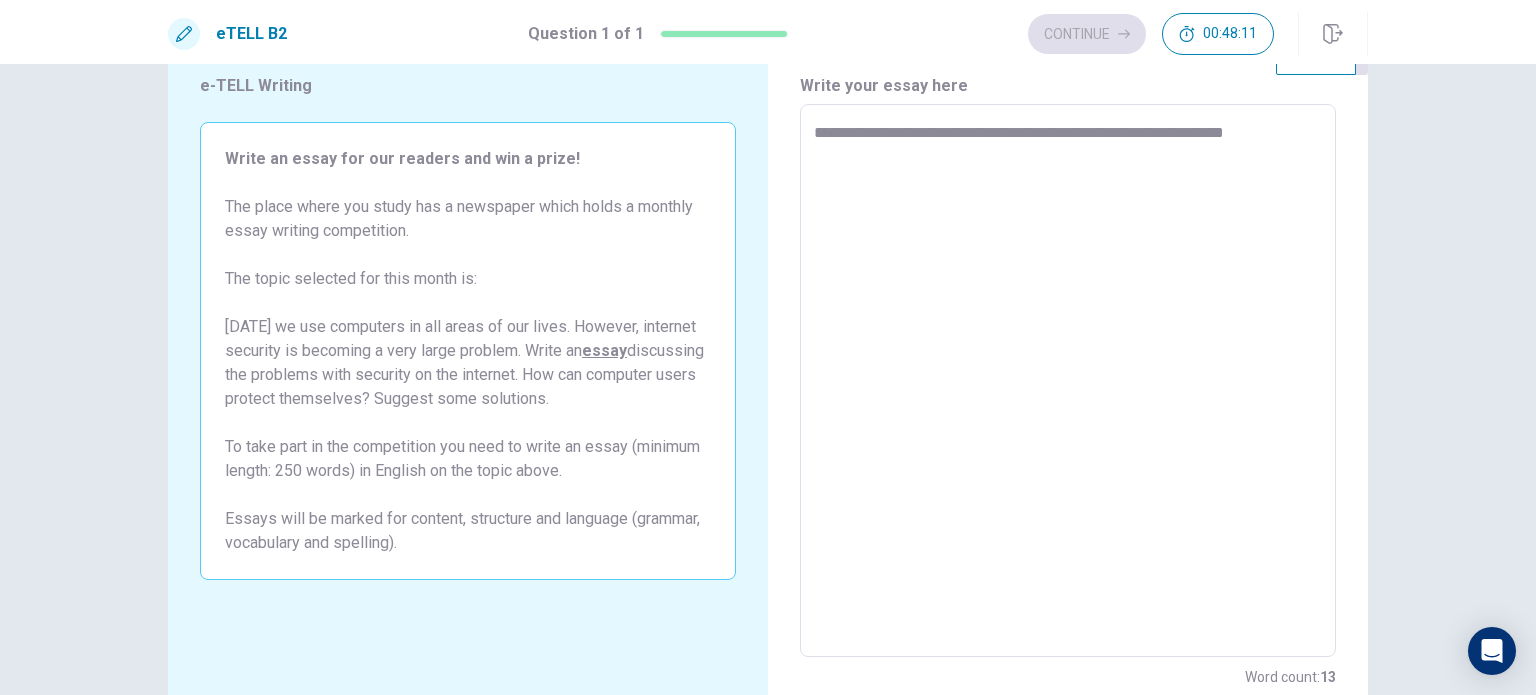 type on "*" 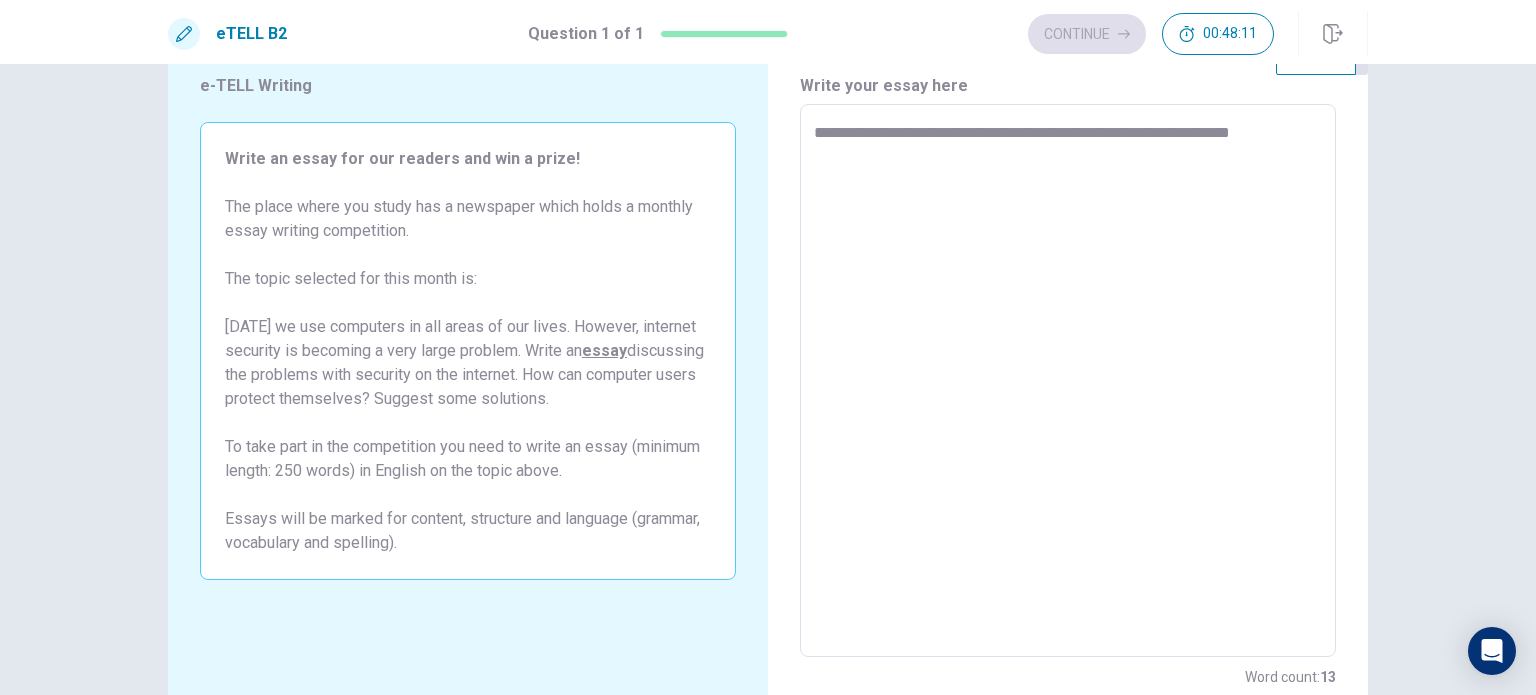type on "*" 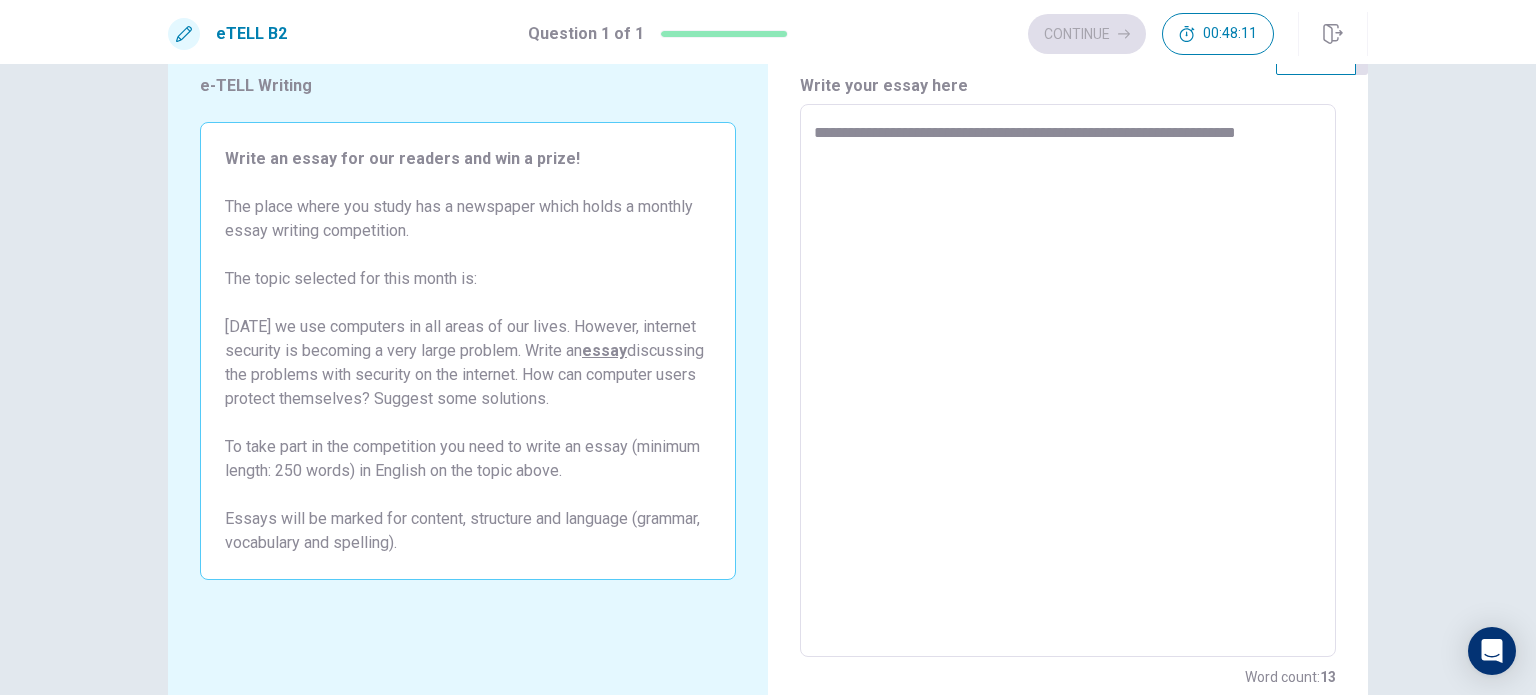 type on "*" 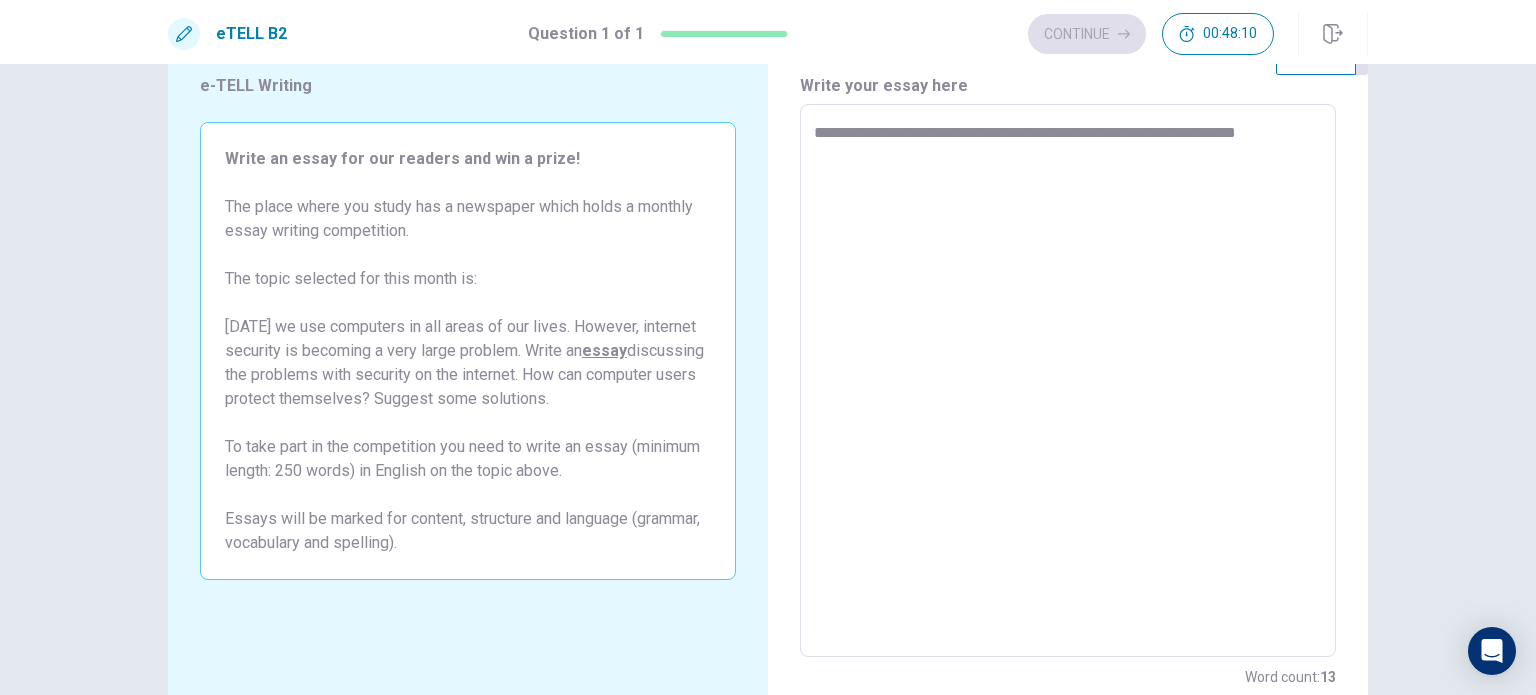 type on "**********" 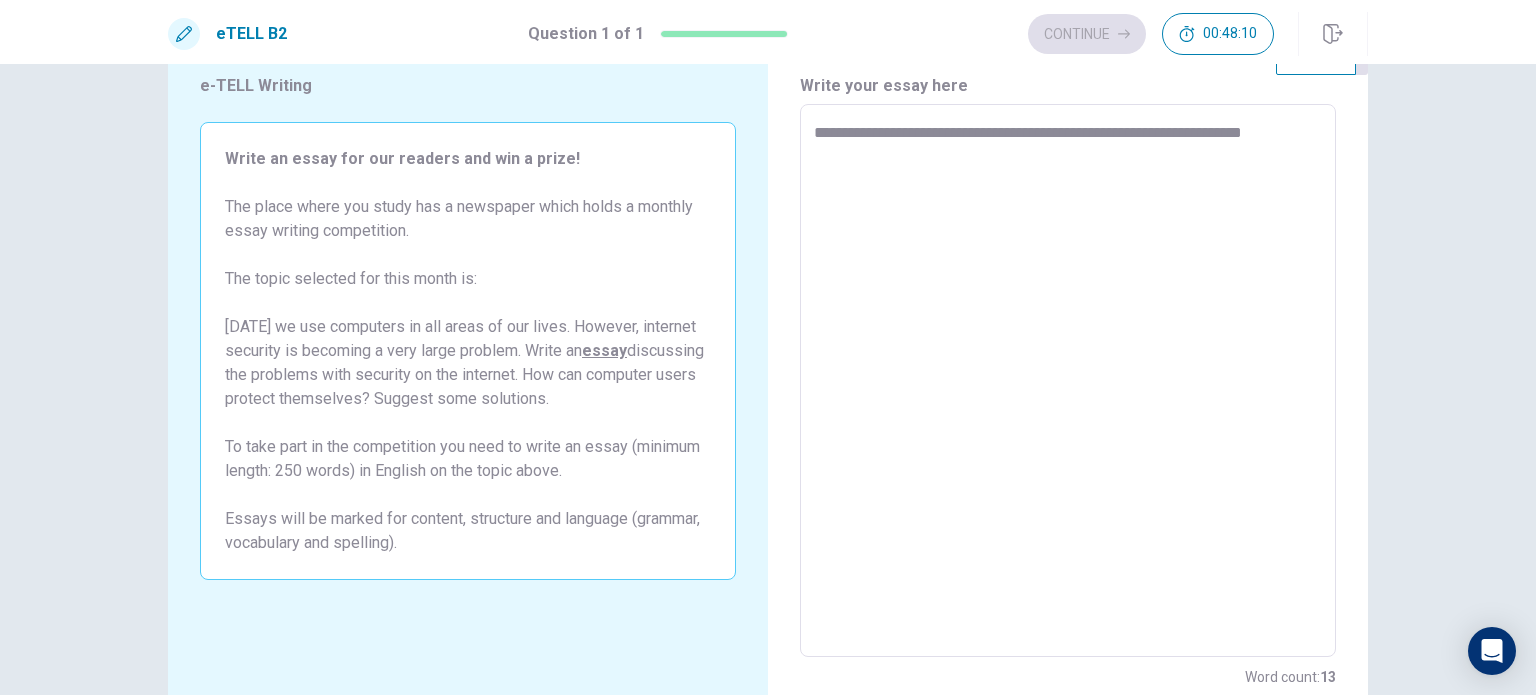 type on "*" 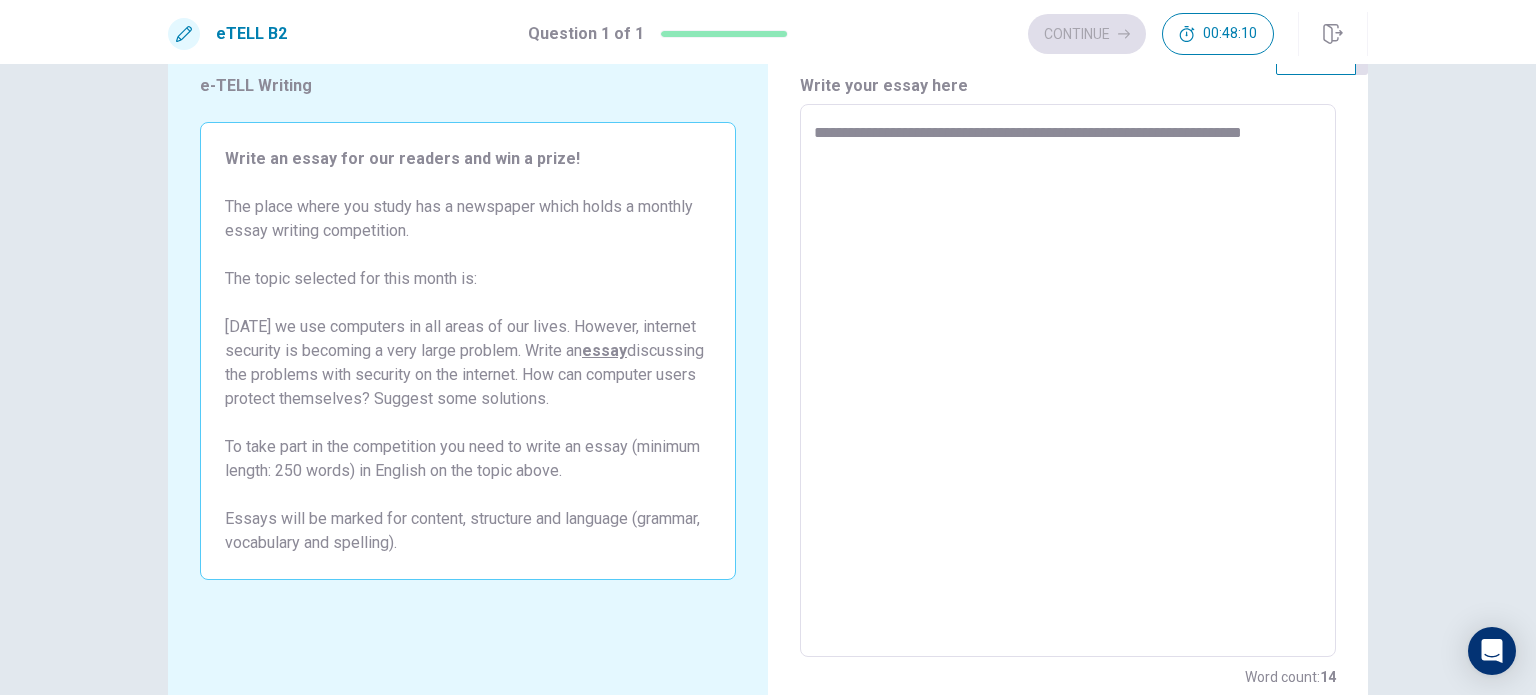 type on "**********" 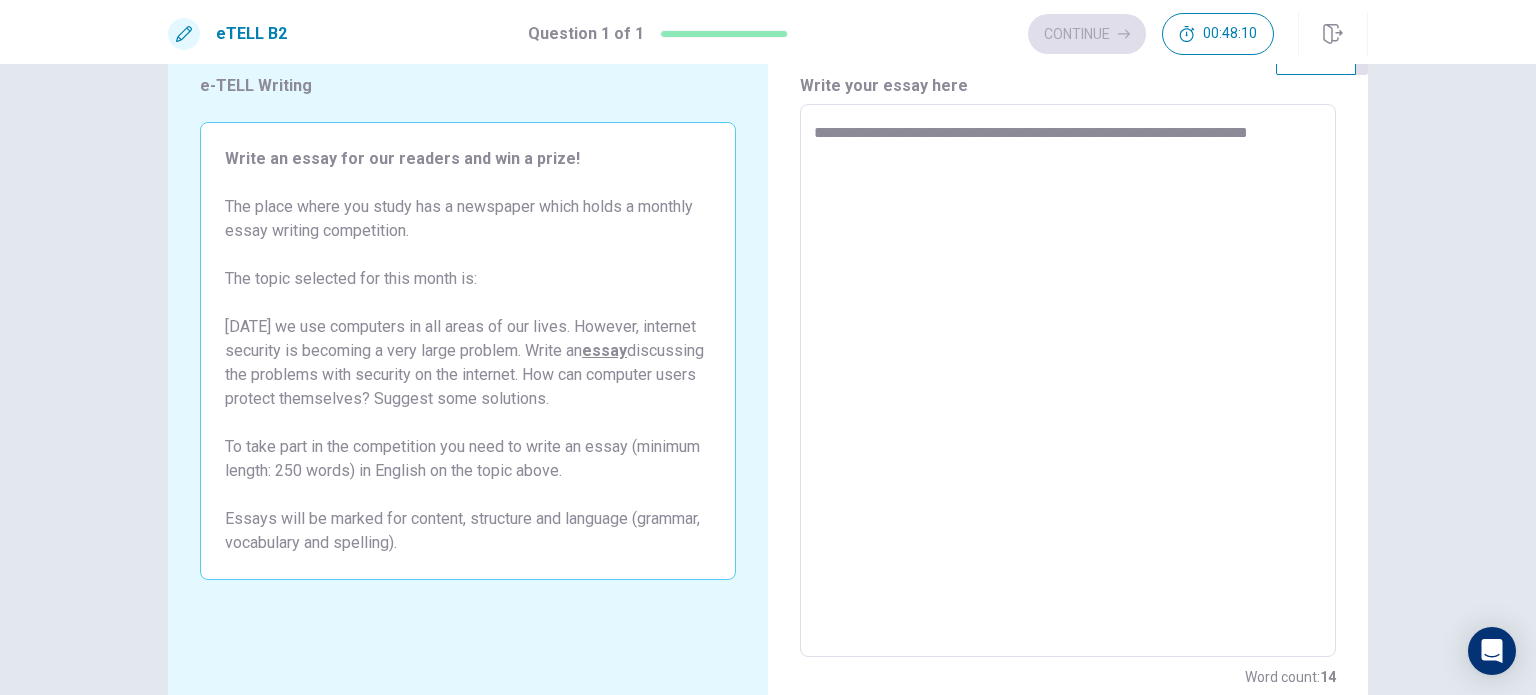 type on "*" 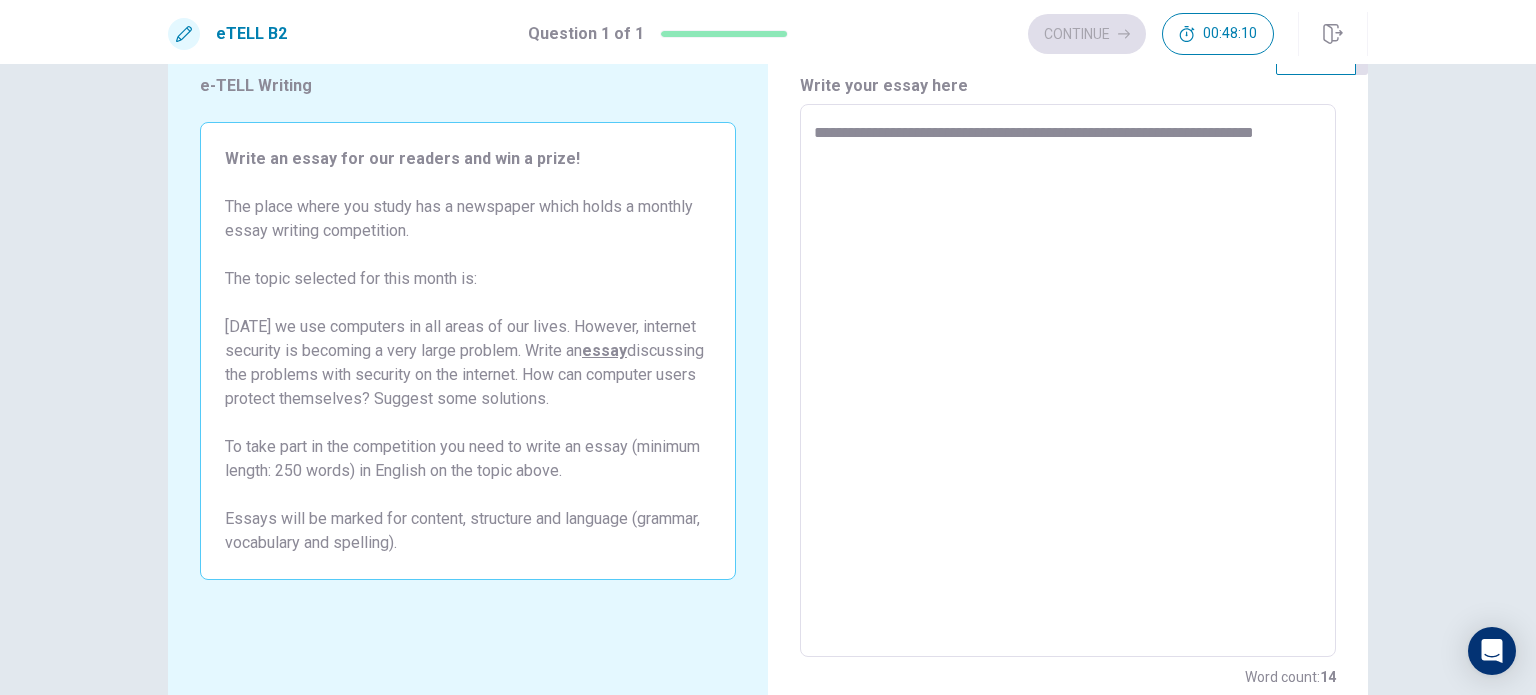 type 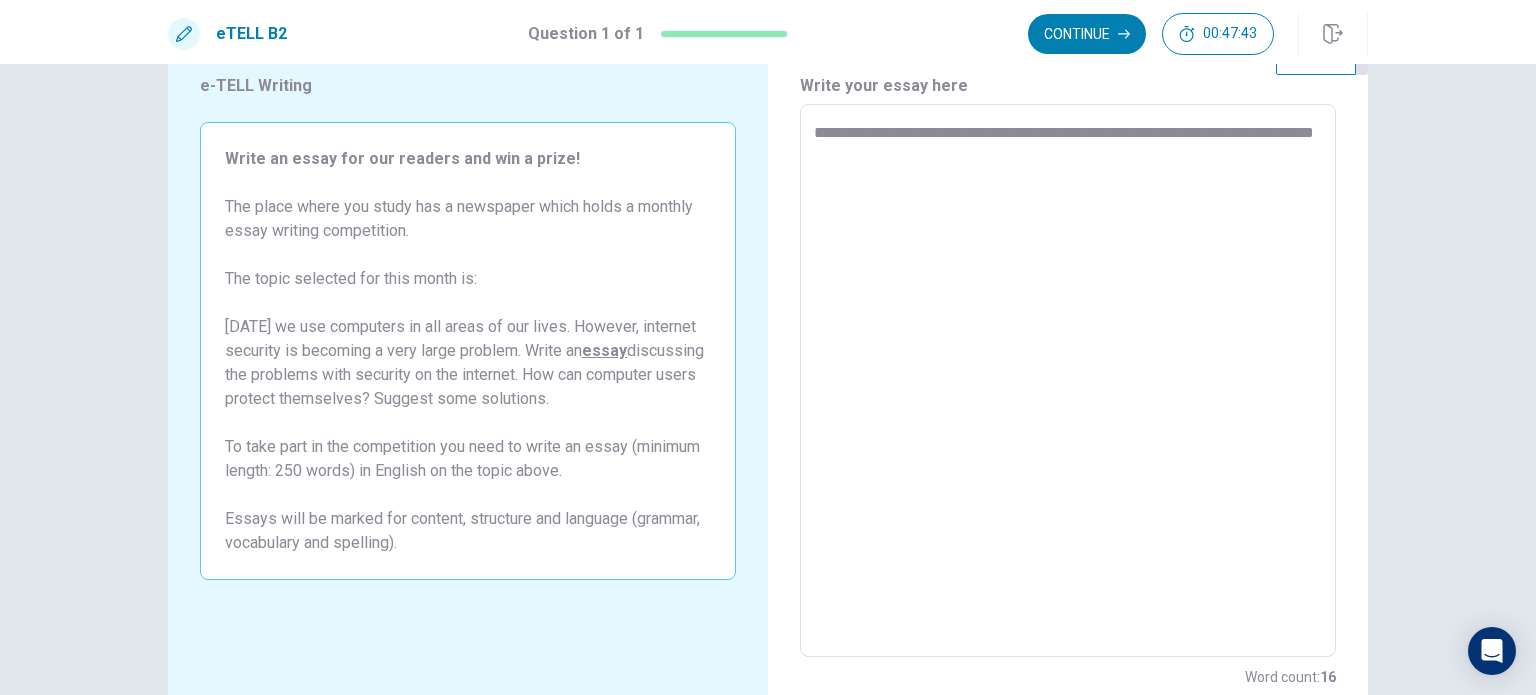 click on "**********" at bounding box center (1068, 381) 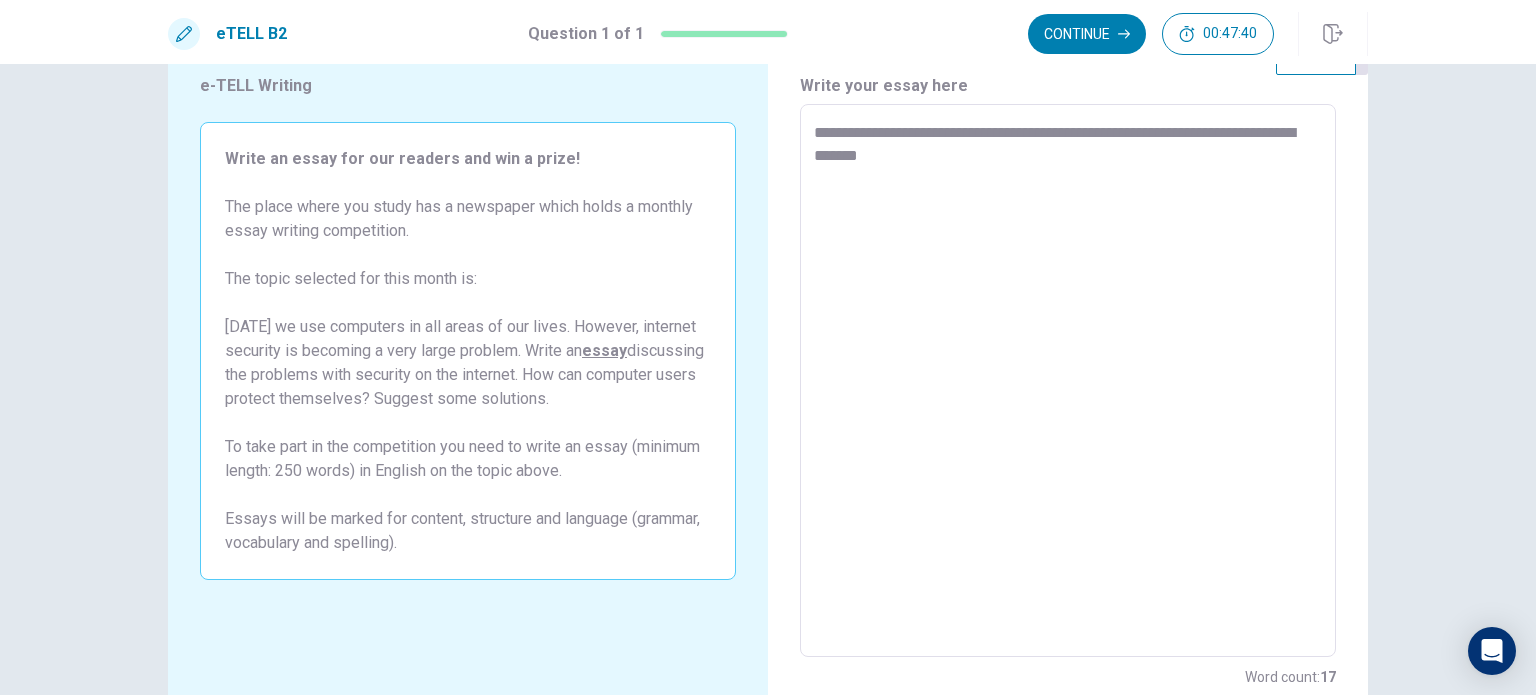 click on "**********" at bounding box center (1068, 381) 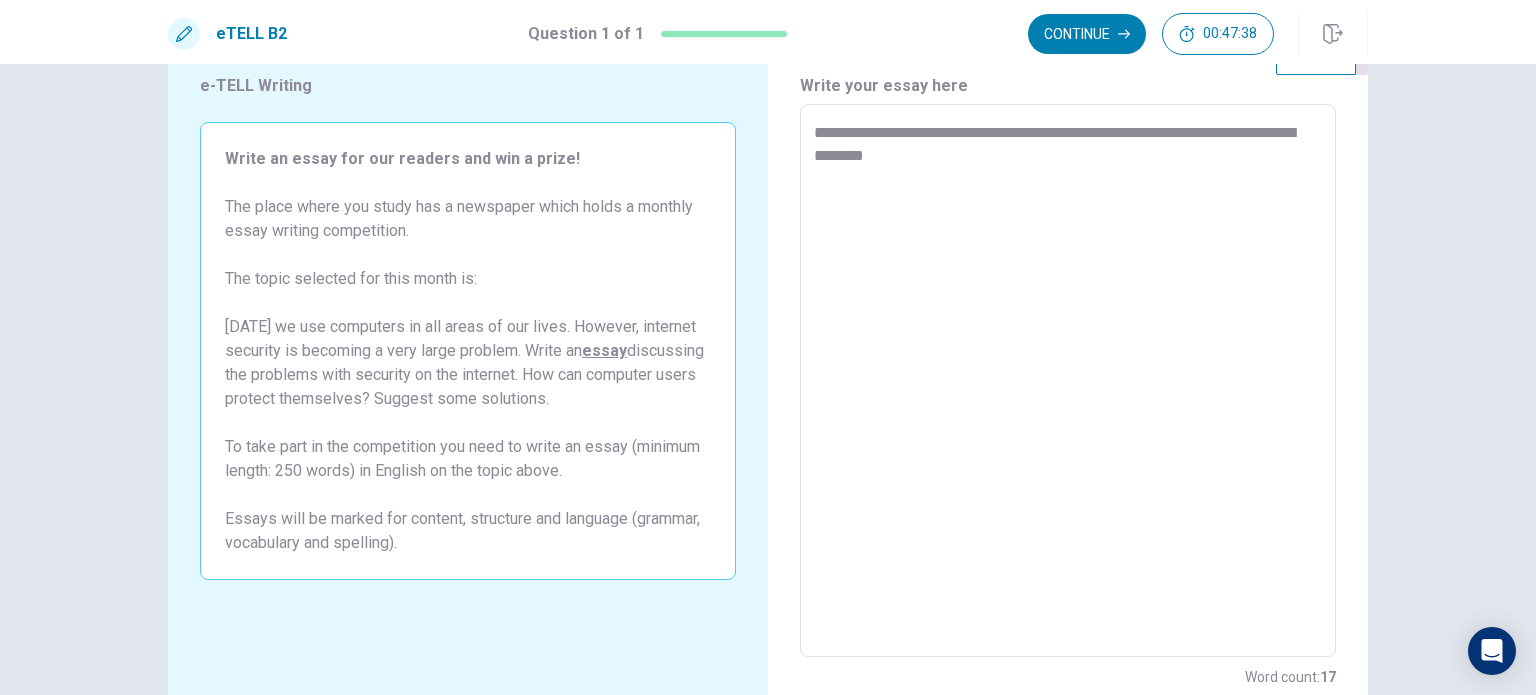 click on "**********" at bounding box center [1068, 381] 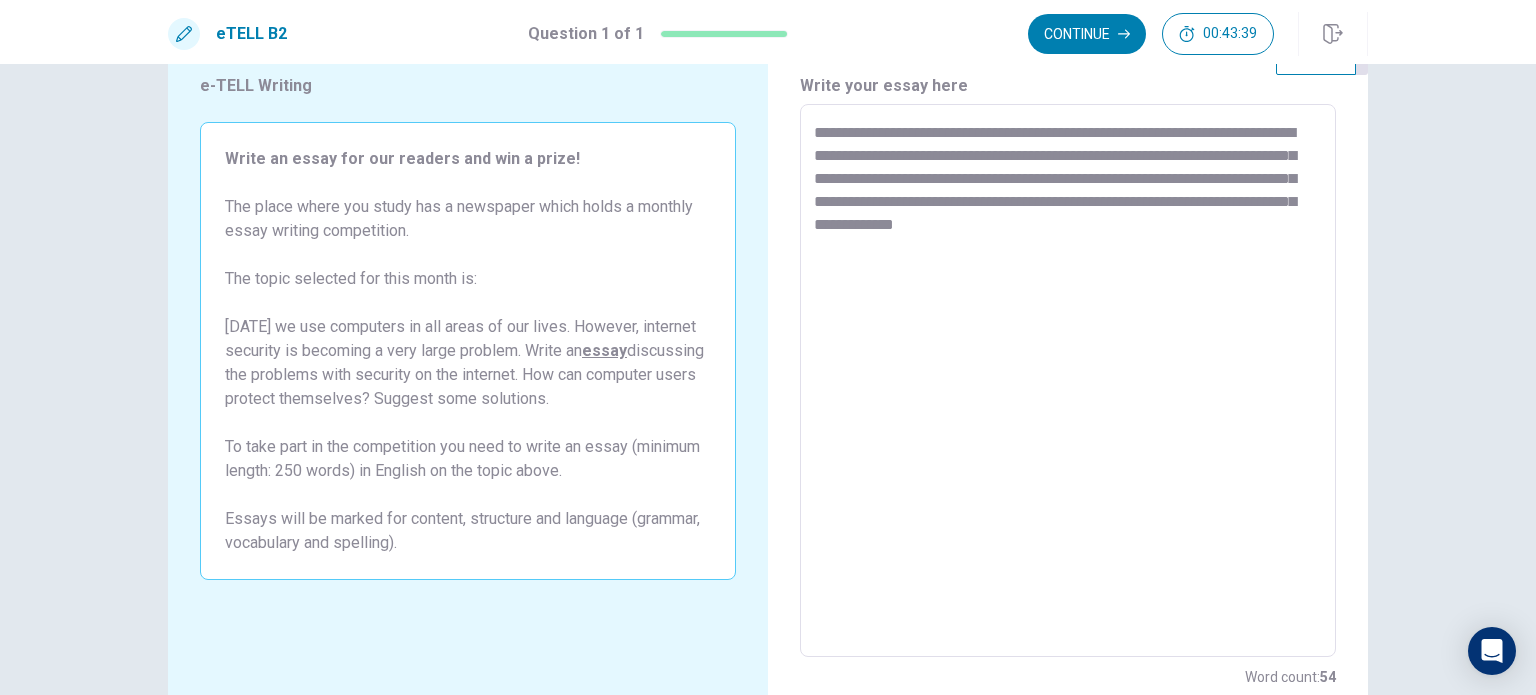 click on "**********" at bounding box center (1068, 381) 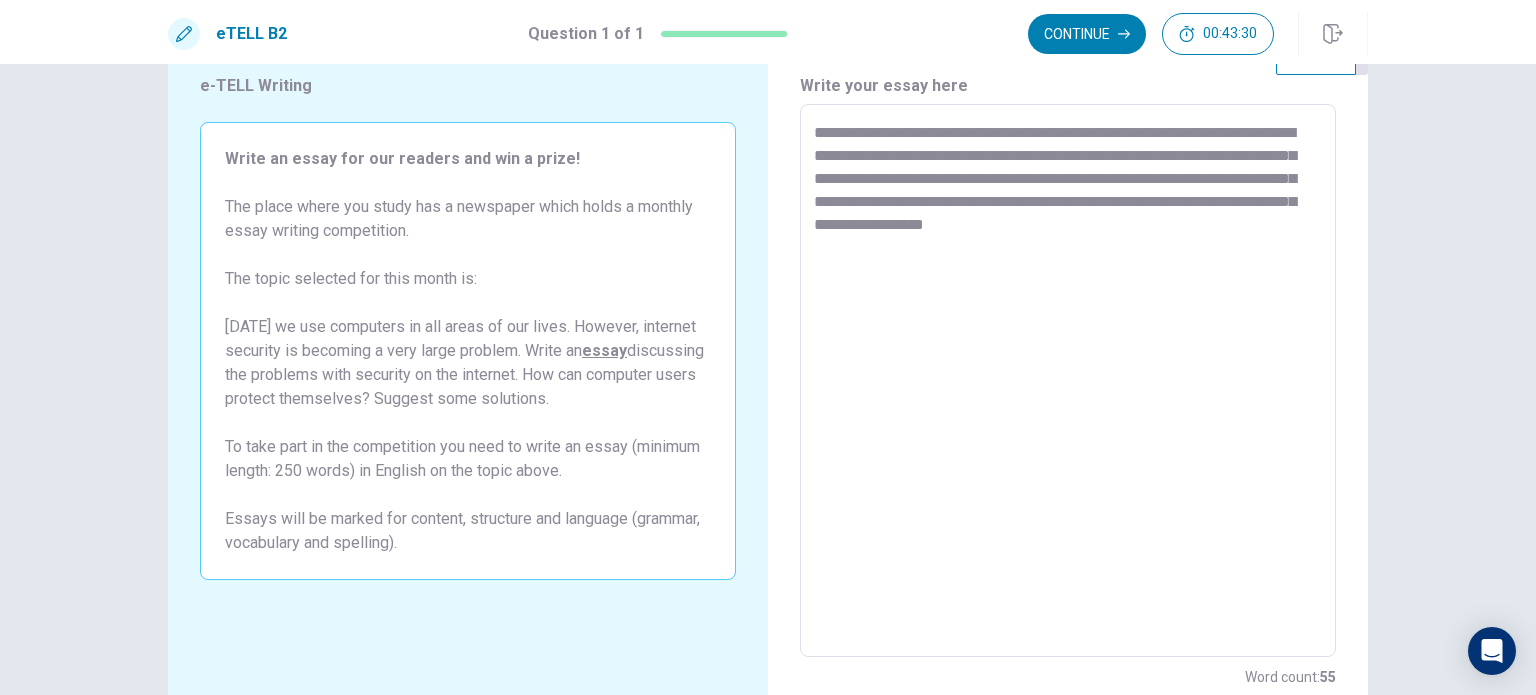 click on "**********" at bounding box center (1068, 381) 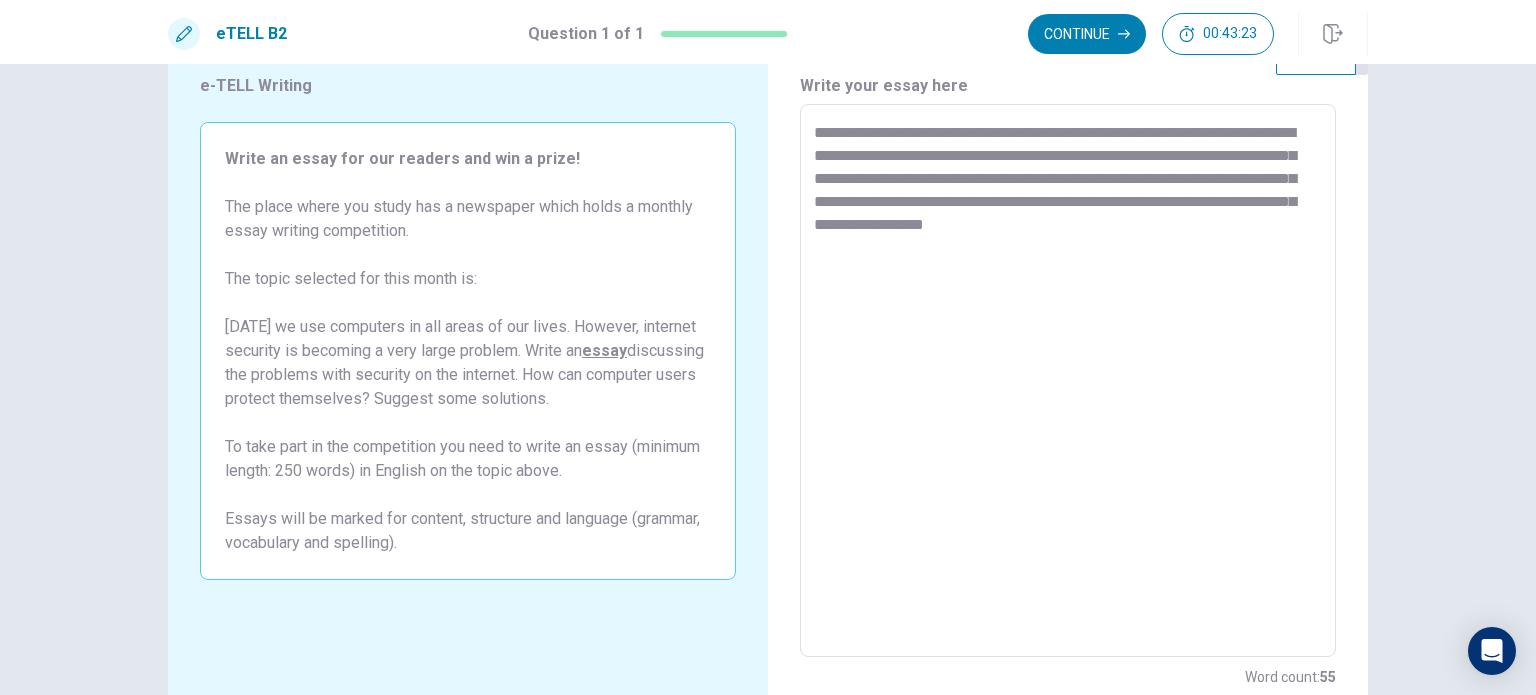 click on "**********" at bounding box center [1068, 381] 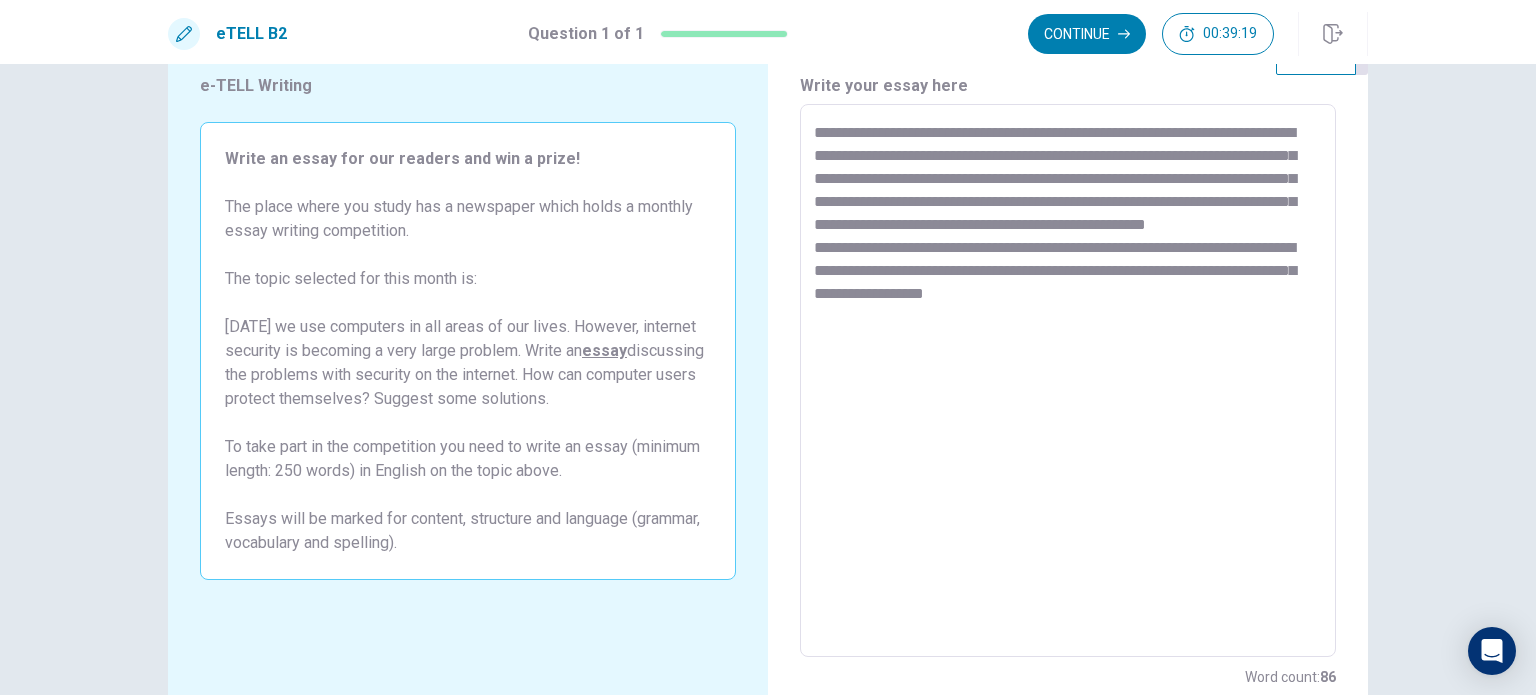 click on "**********" at bounding box center (1068, 381) 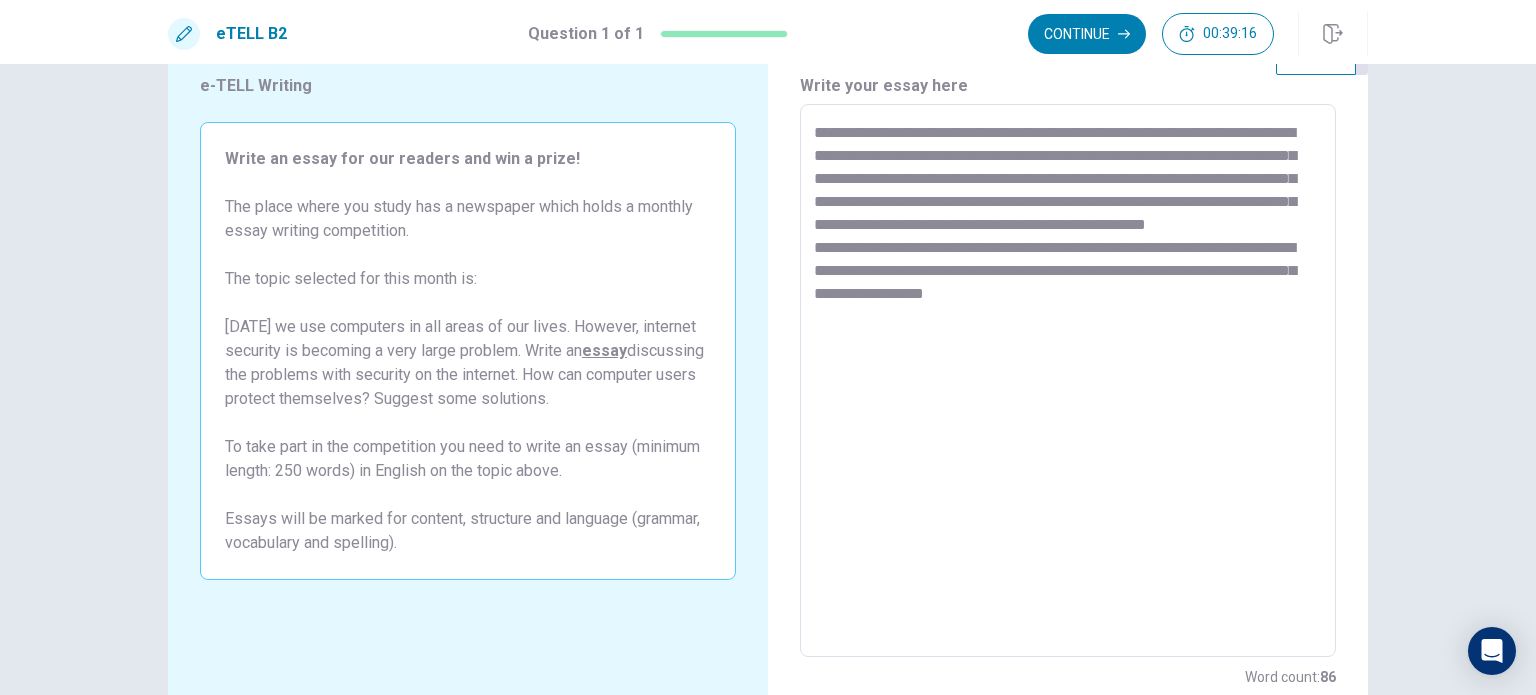 click on "**********" at bounding box center [1068, 381] 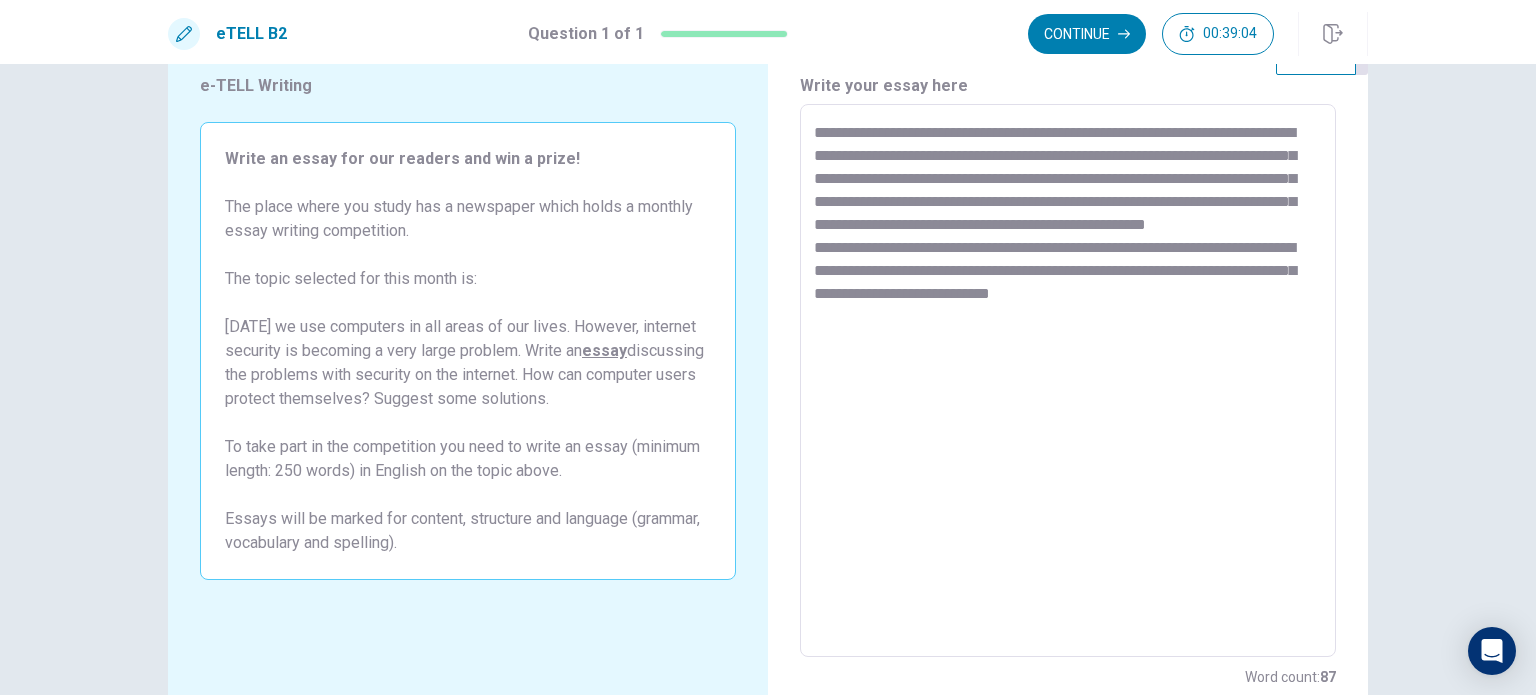 click on "**********" at bounding box center (1068, 381) 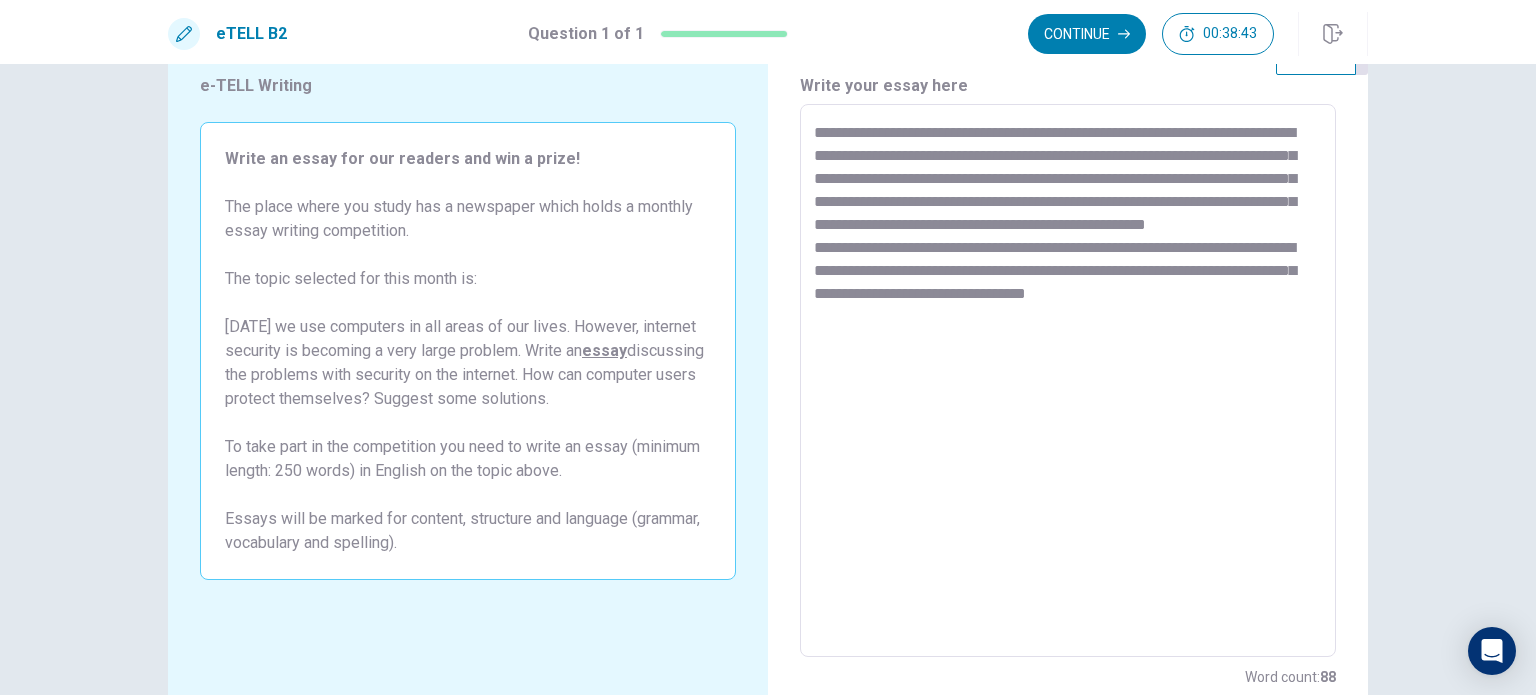 click on "**********" at bounding box center [1068, 381] 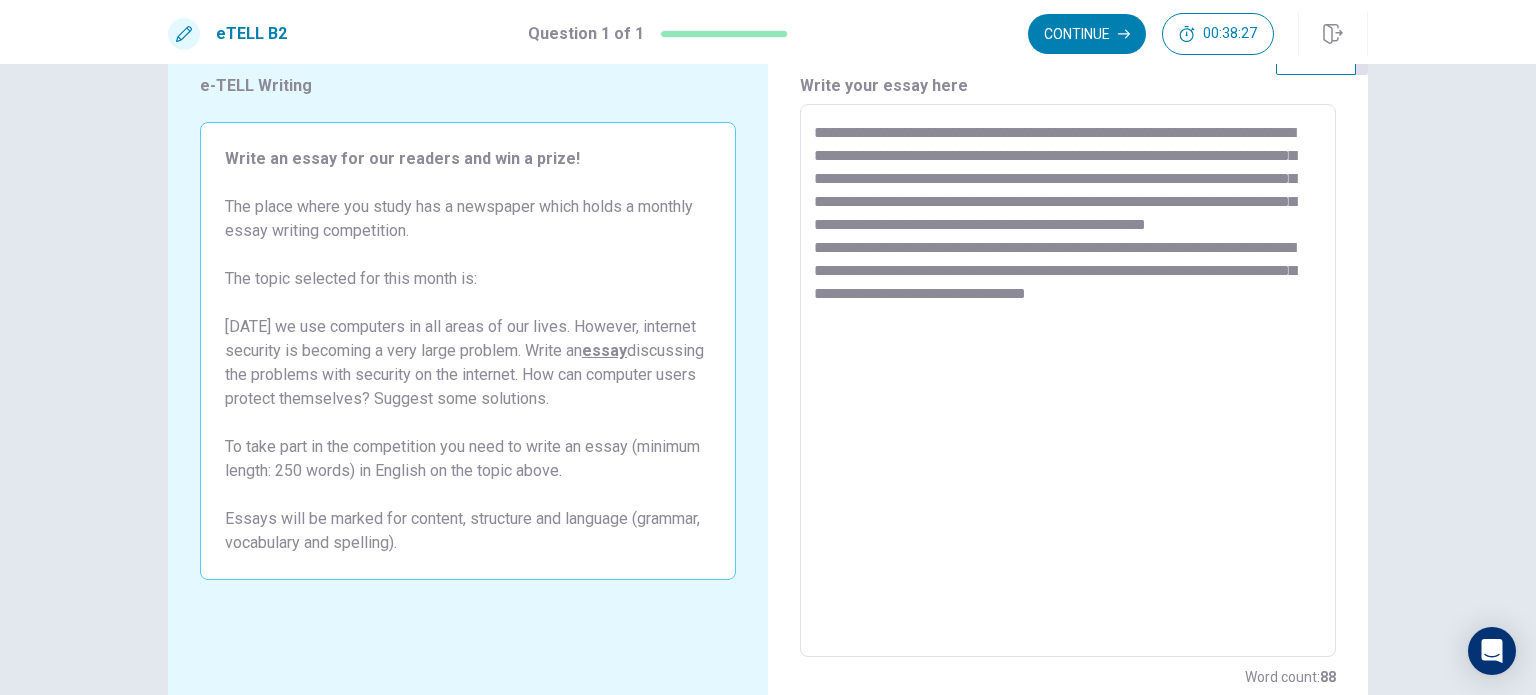 click on "**********" at bounding box center (1068, 381) 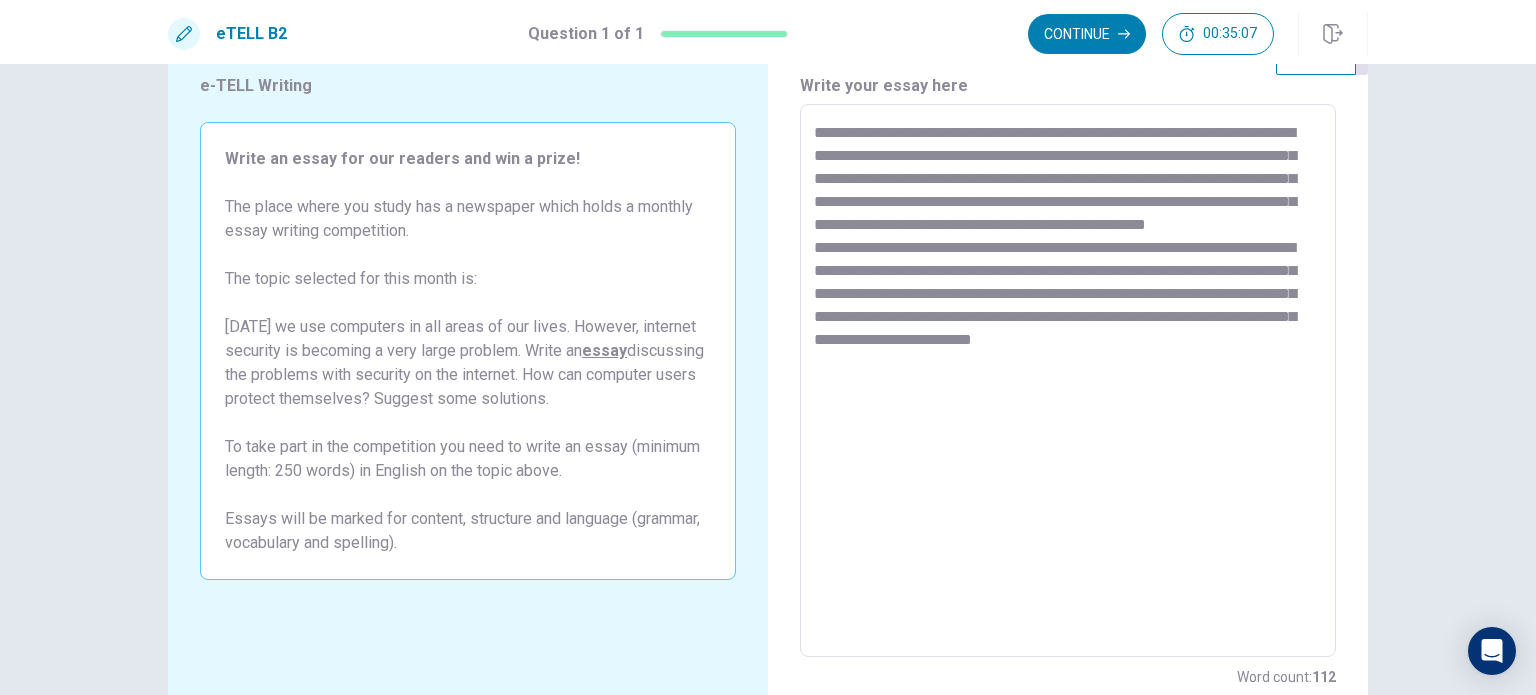 click on "**********" at bounding box center [1068, 381] 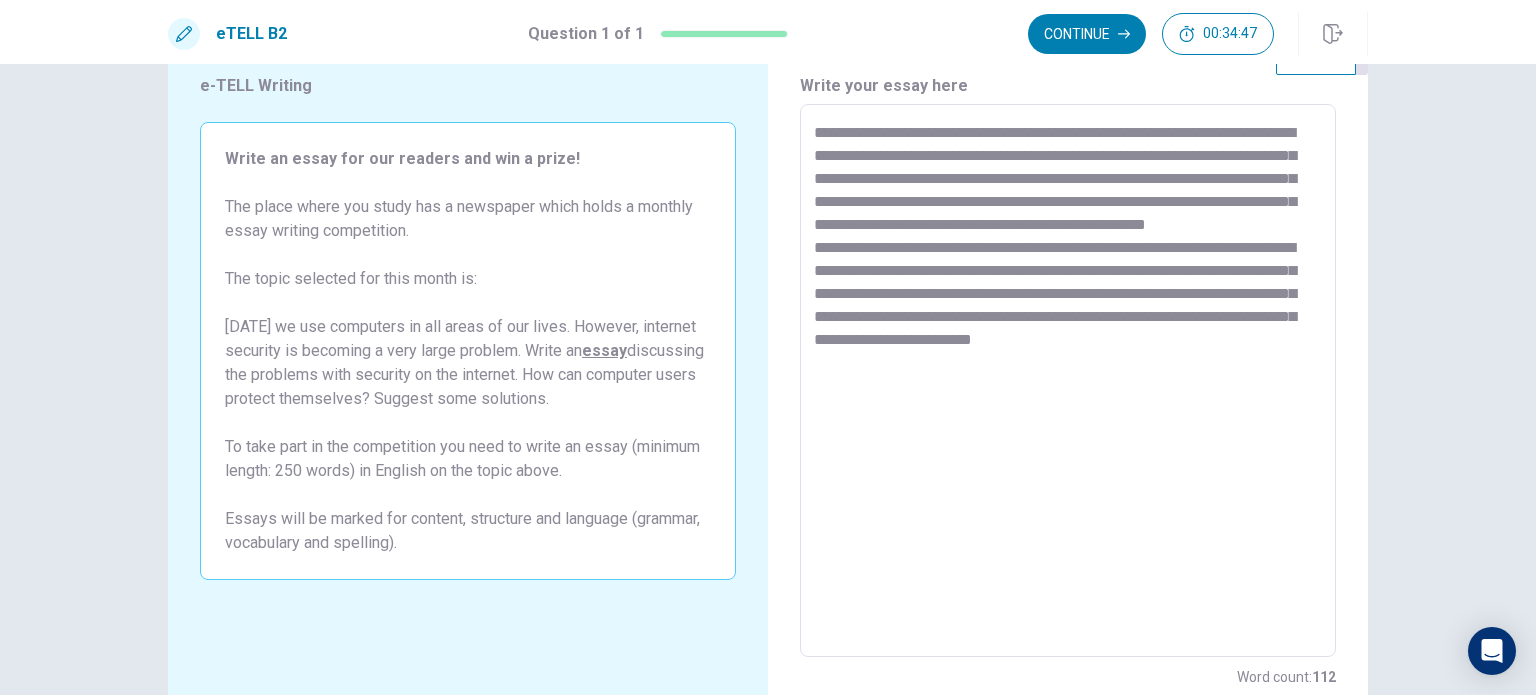 click on "**********" at bounding box center (1068, 381) 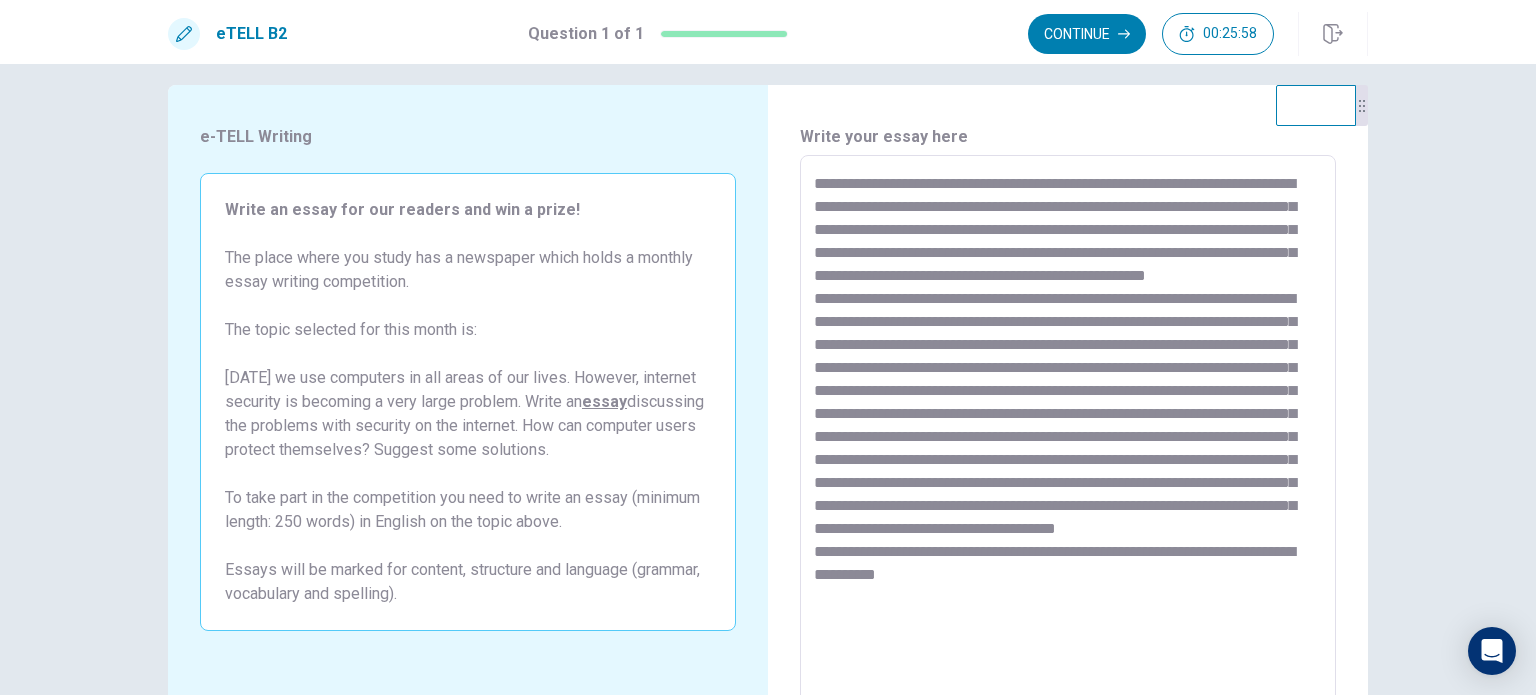 scroll, scrollTop: 26, scrollLeft: 0, axis: vertical 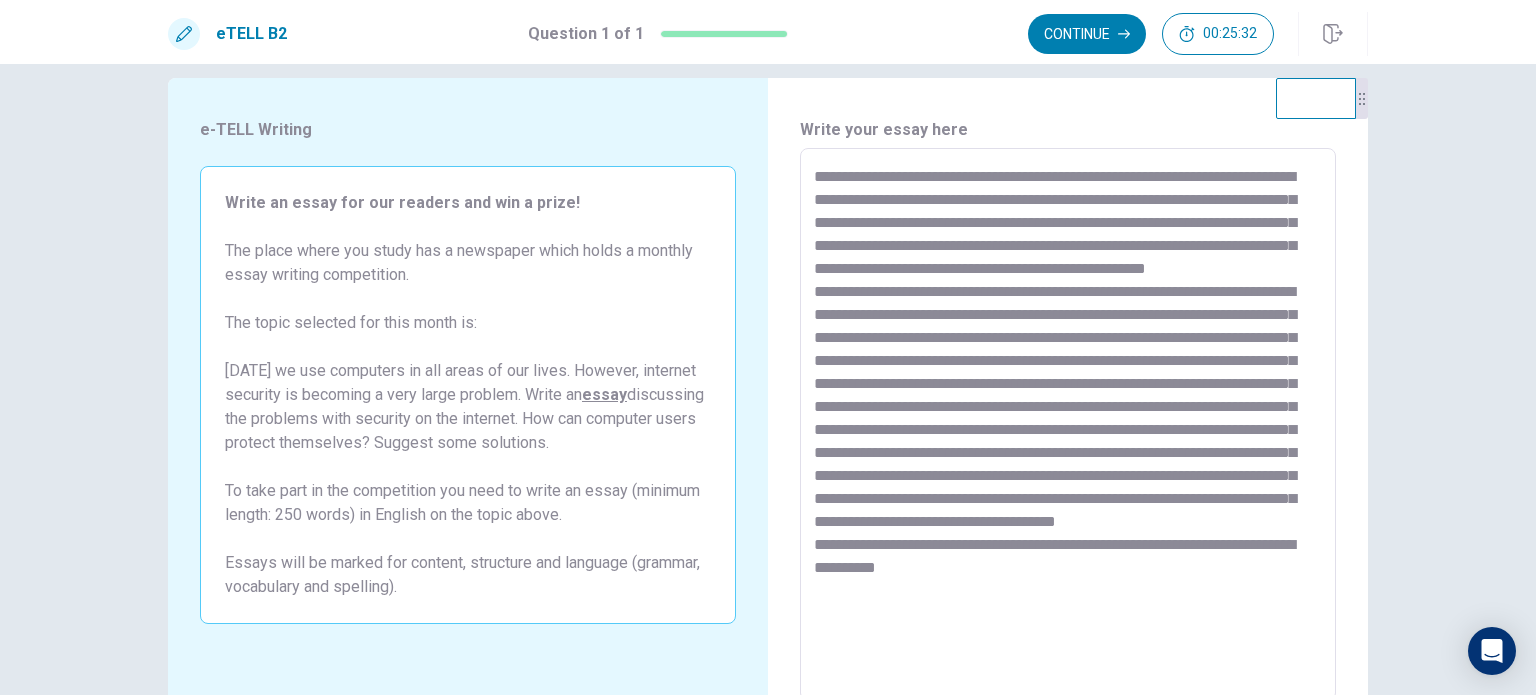 drag, startPoint x: 1223, startPoint y: 310, endPoint x: 1140, endPoint y: 310, distance: 83 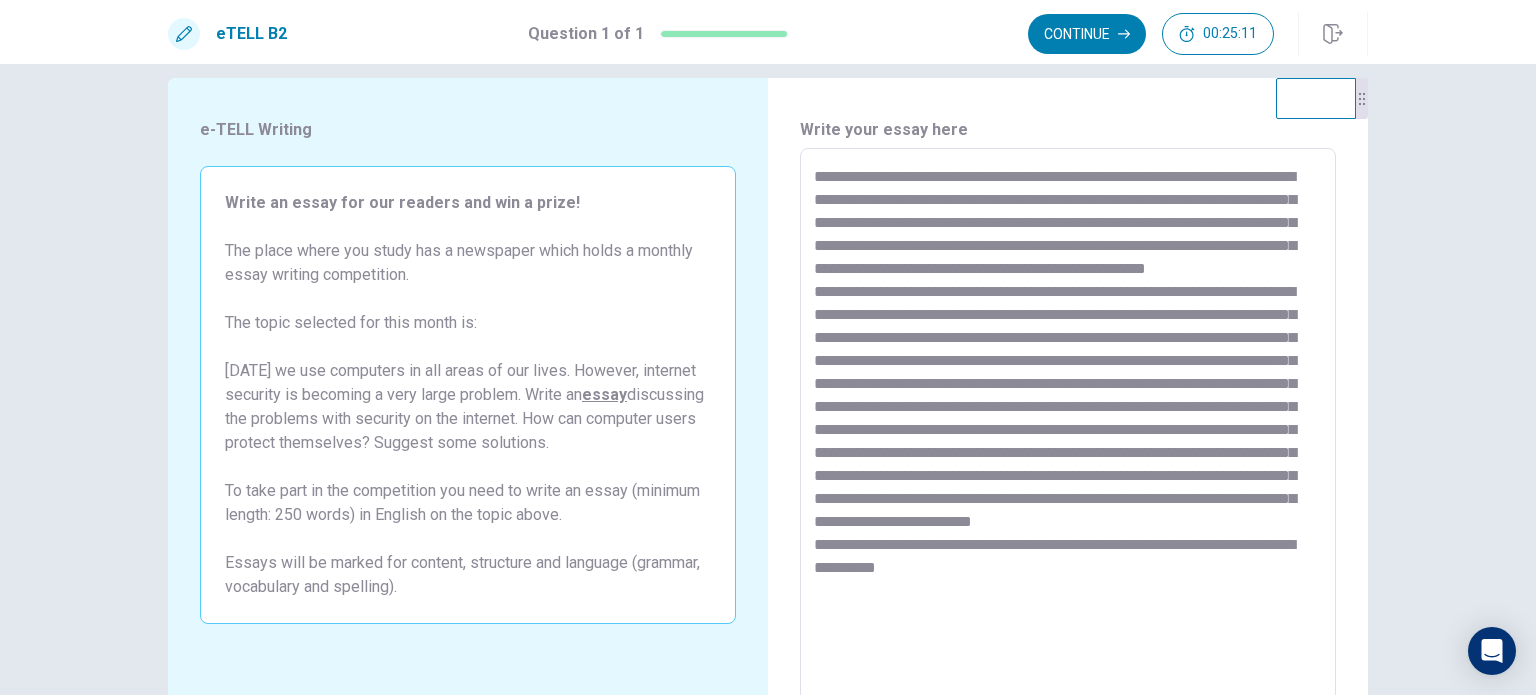click at bounding box center [1068, 425] 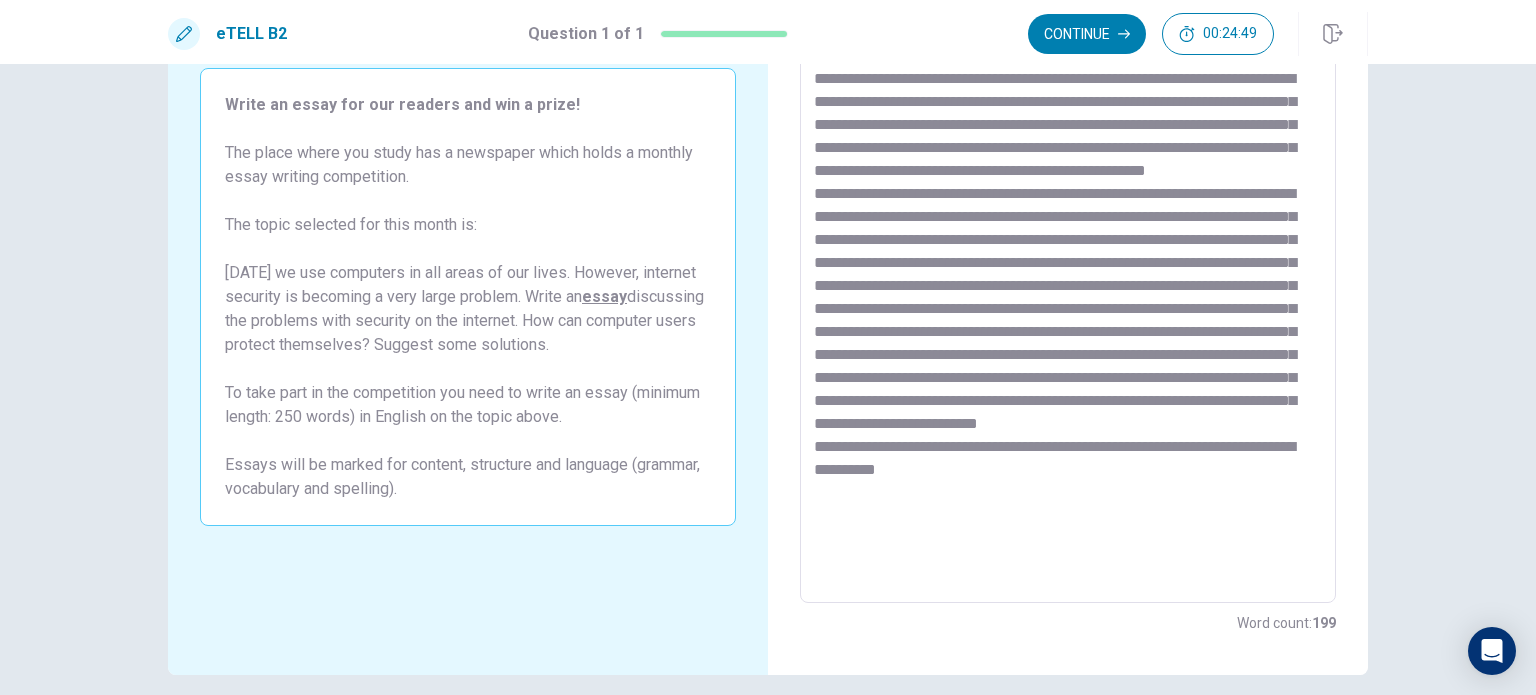 scroll, scrollTop: 126, scrollLeft: 0, axis: vertical 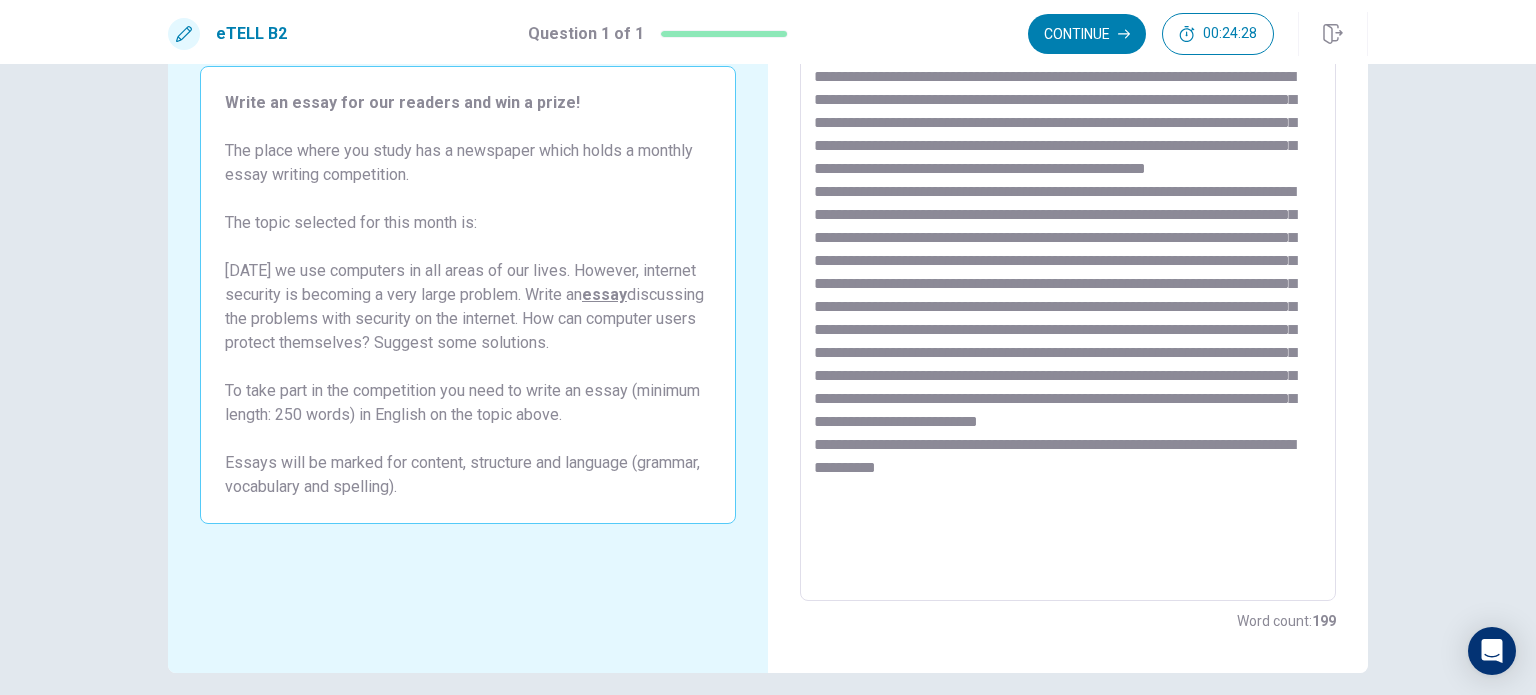 click at bounding box center (1068, 325) 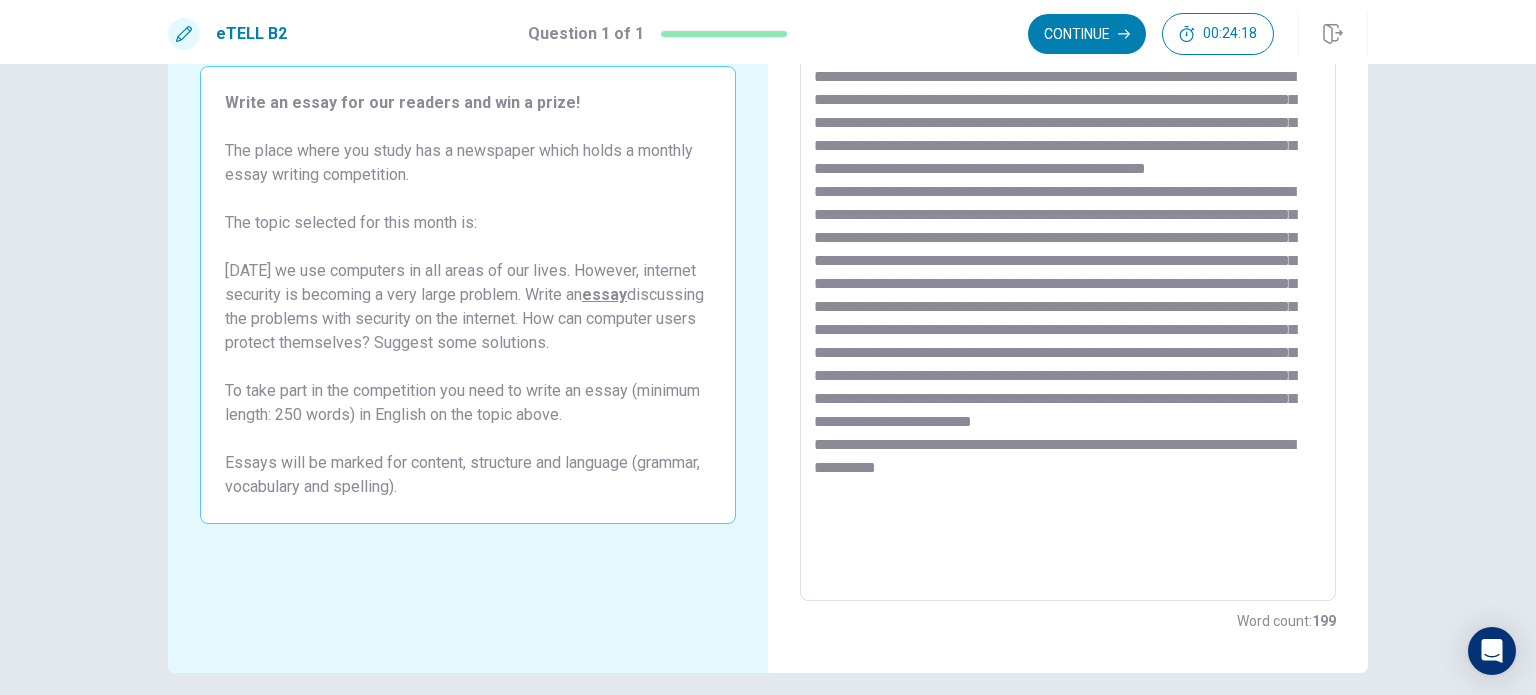 click at bounding box center (1068, 325) 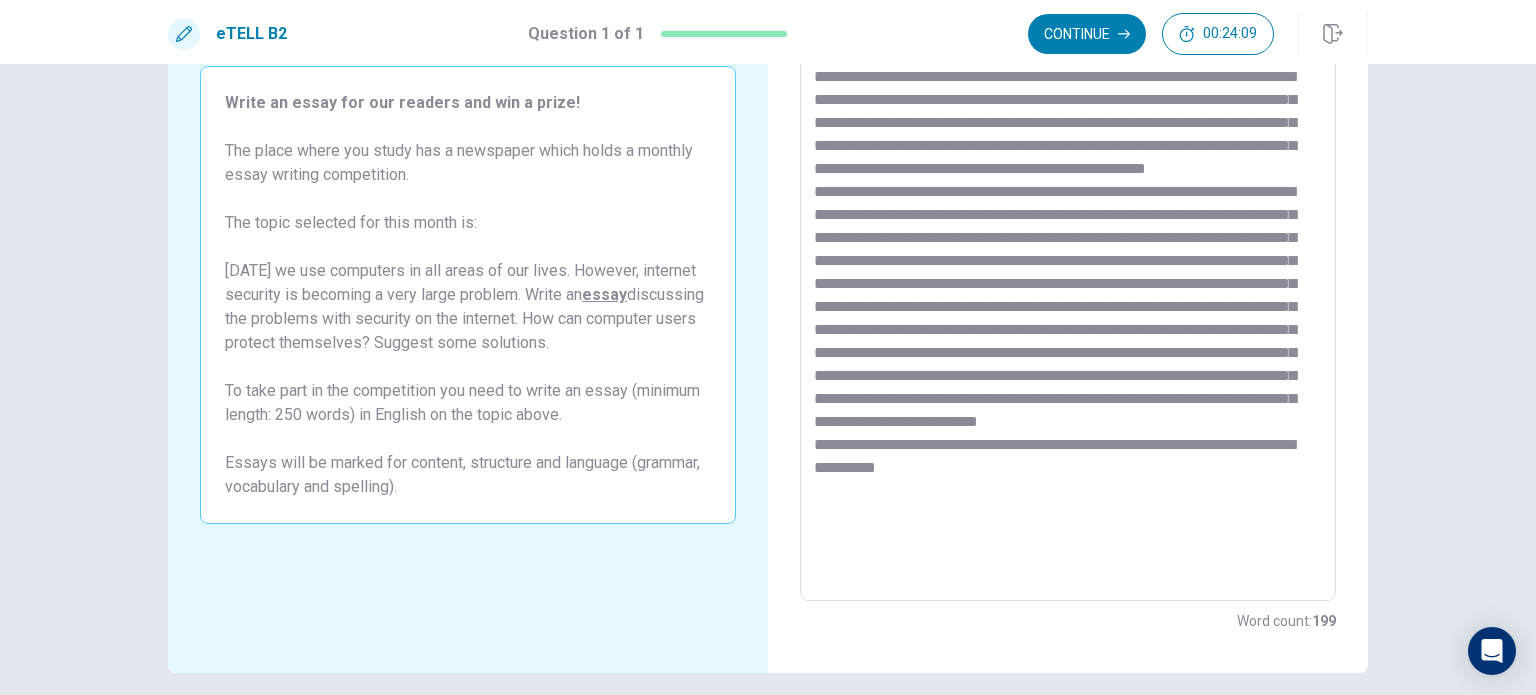 click at bounding box center (1068, 325) 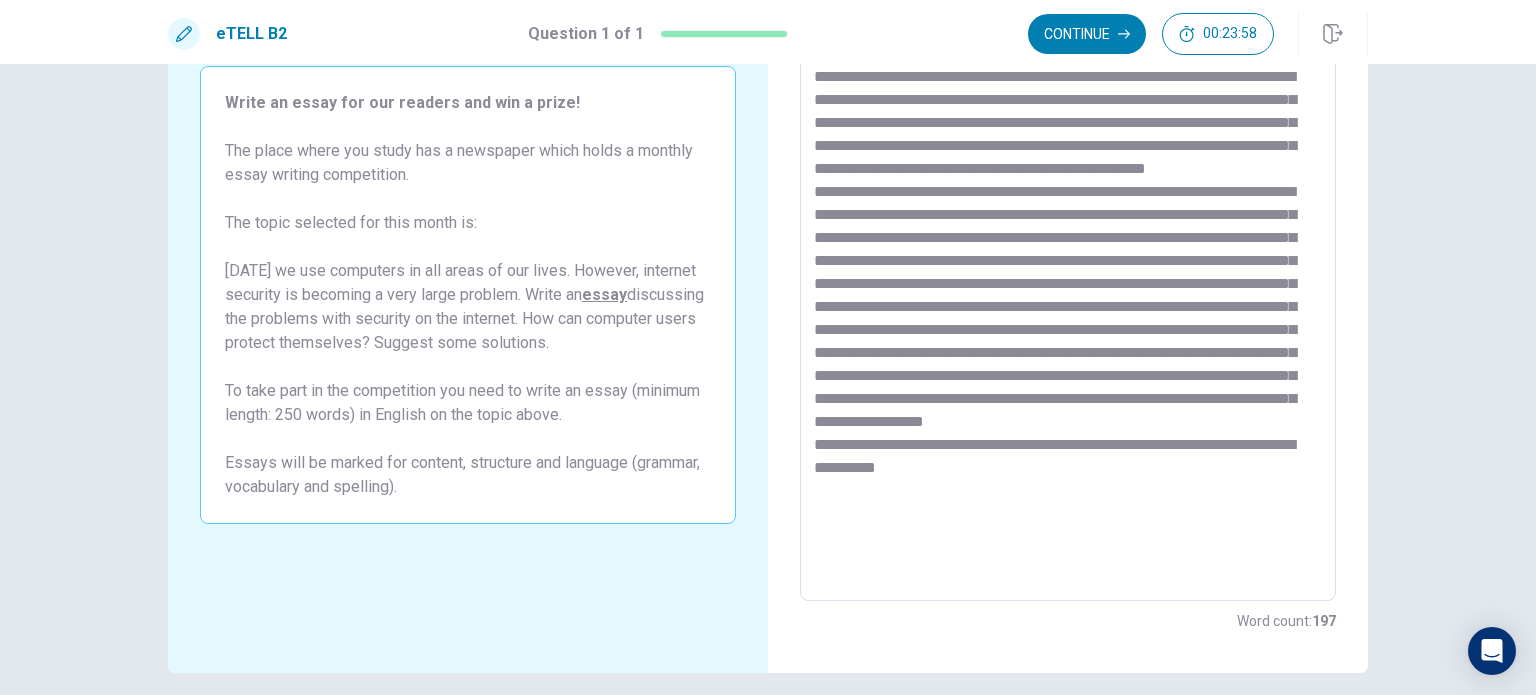 click at bounding box center (1068, 325) 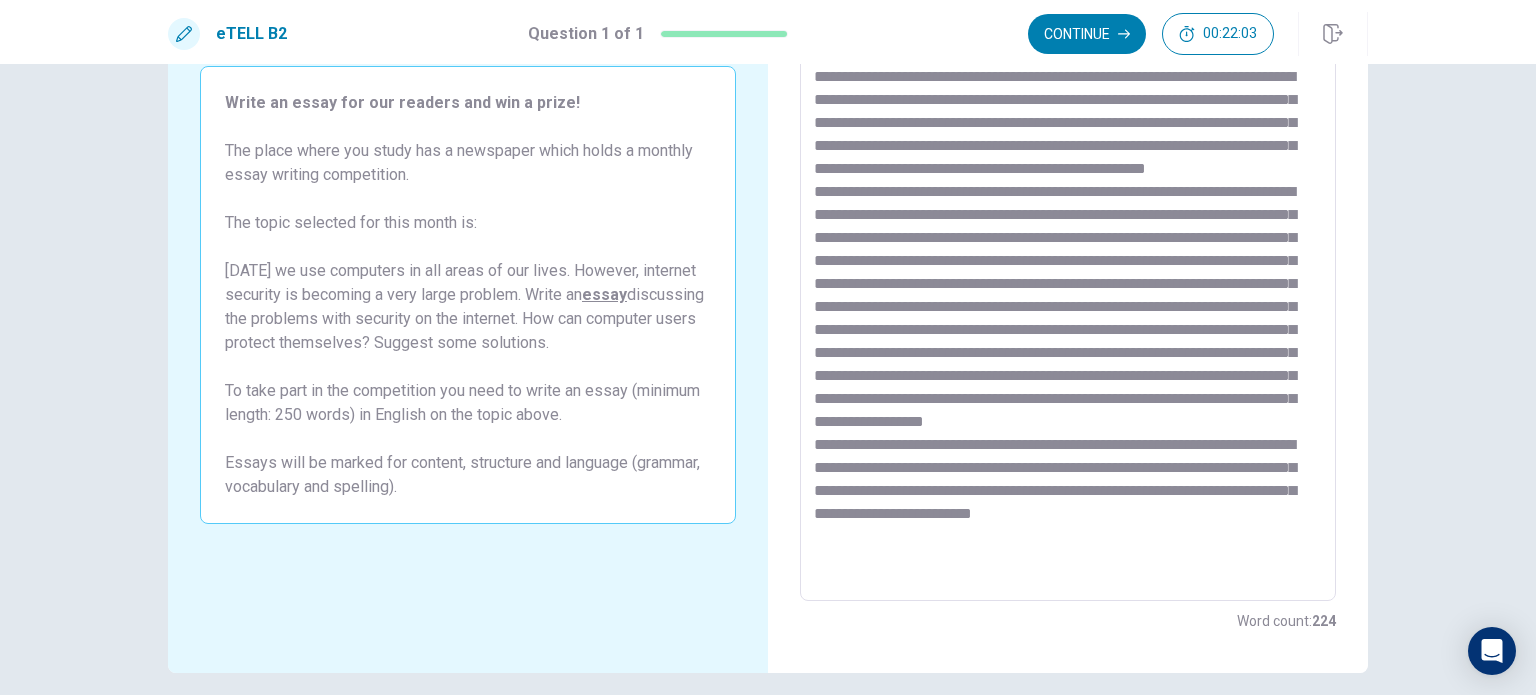 scroll, scrollTop: 30, scrollLeft: 0, axis: vertical 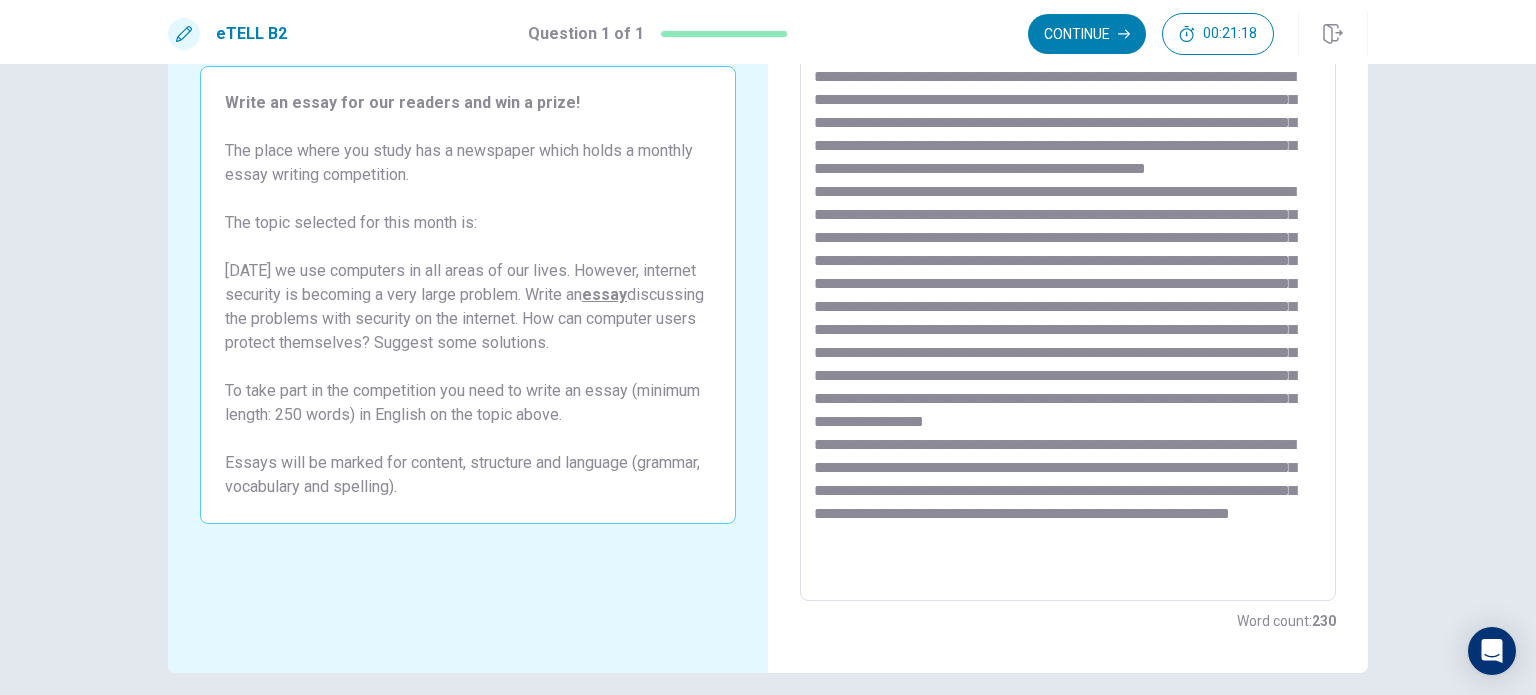 click at bounding box center (1068, 325) 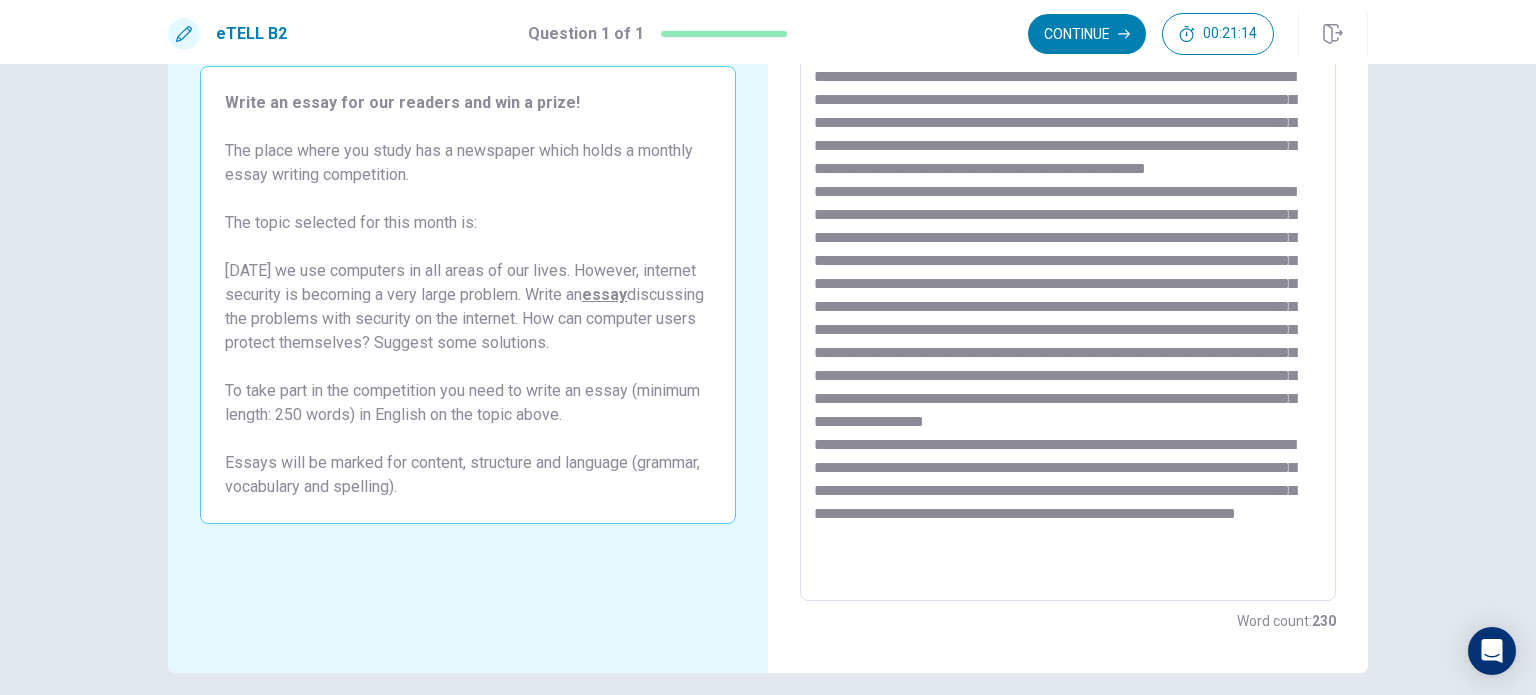 click at bounding box center (1068, 325) 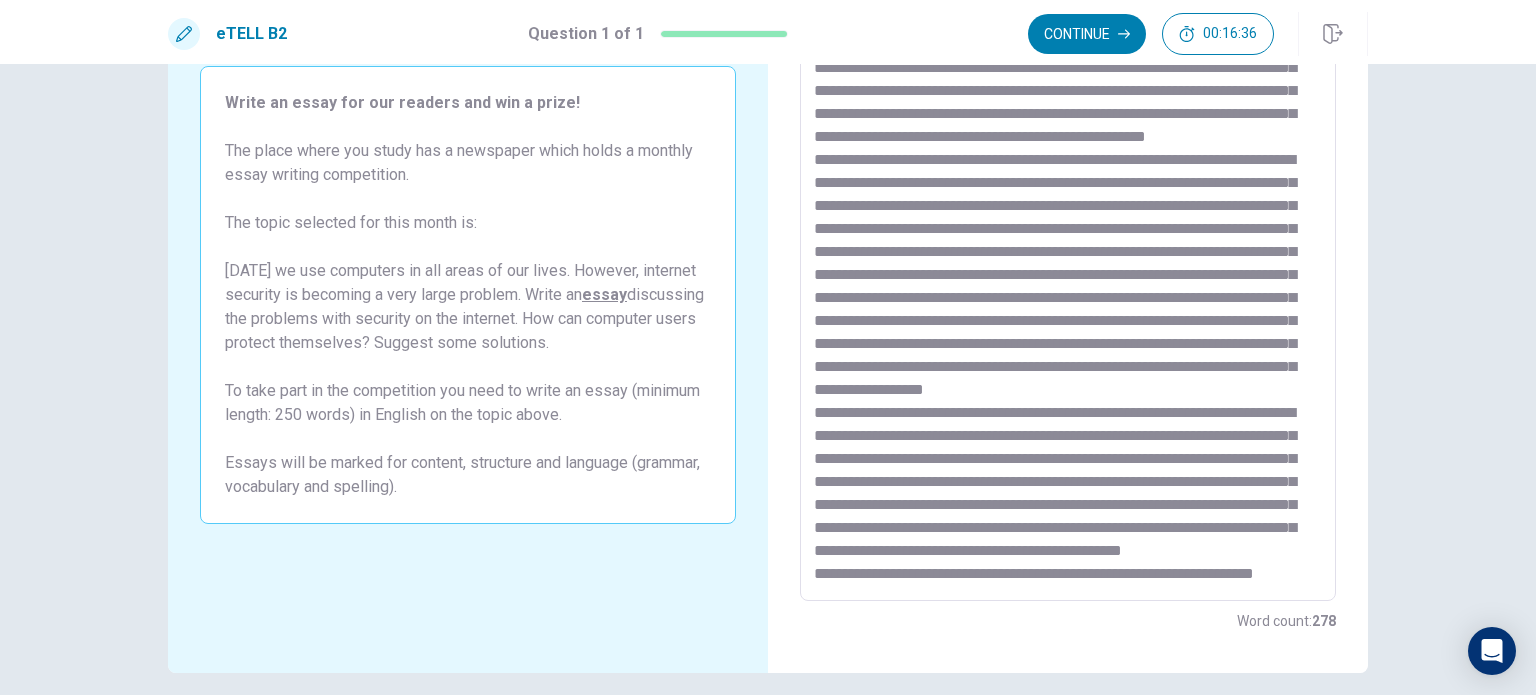 scroll, scrollTop: 145, scrollLeft: 0, axis: vertical 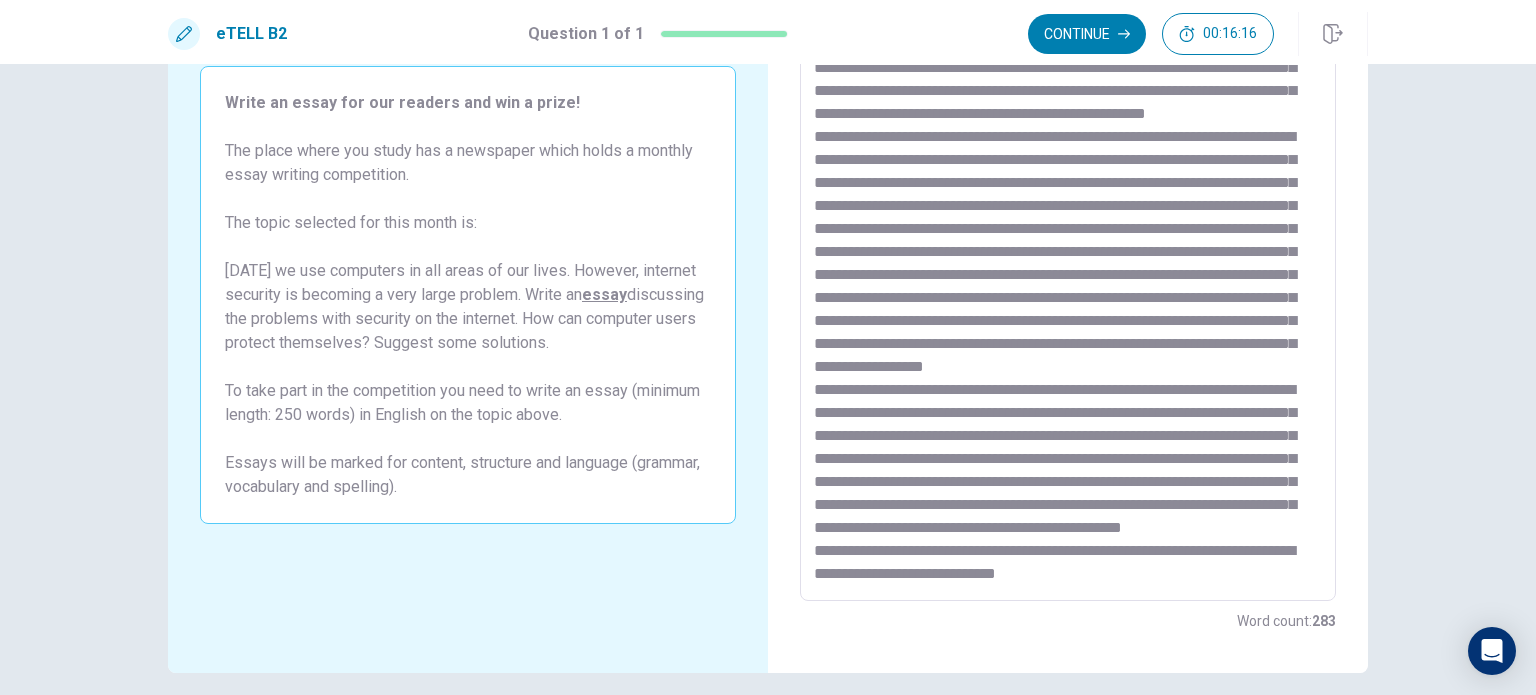 click at bounding box center [1068, 325] 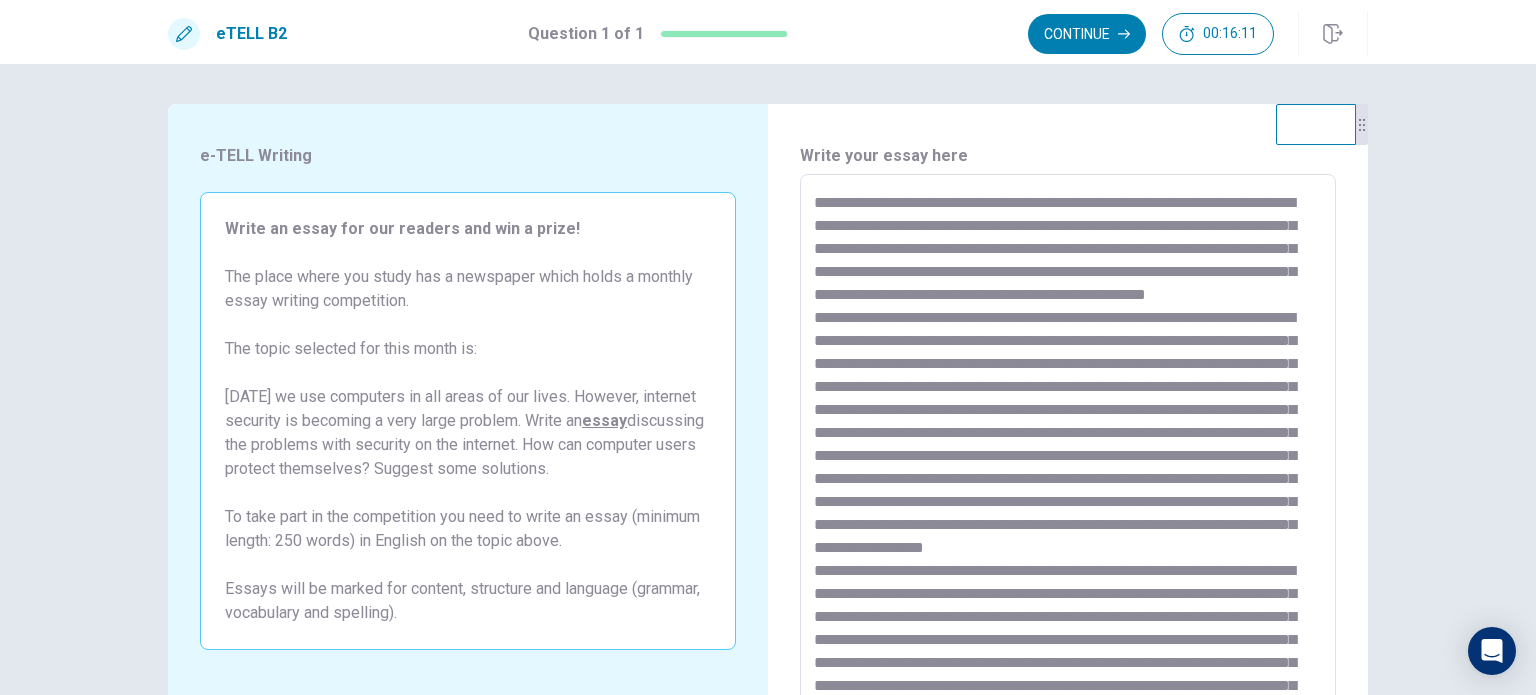 scroll, scrollTop: 0, scrollLeft: 0, axis: both 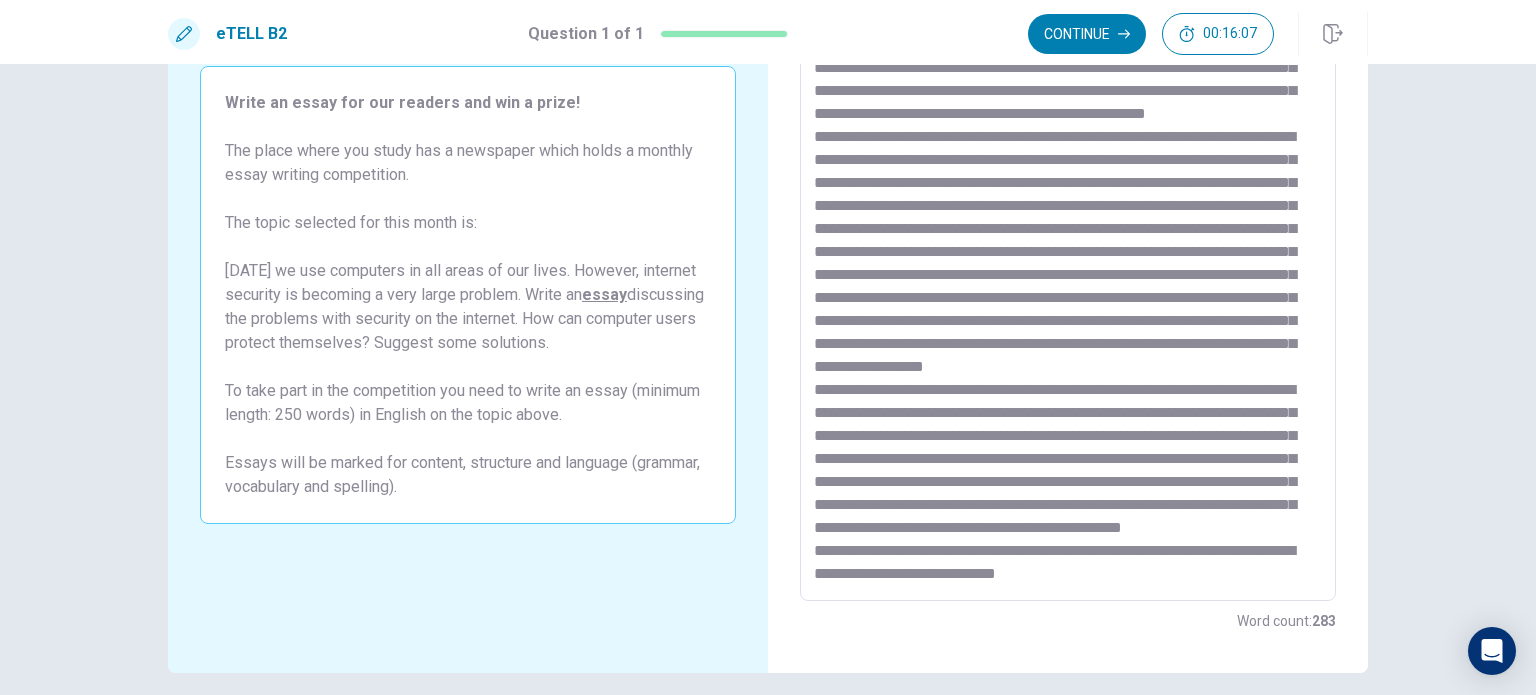 click at bounding box center [1068, 325] 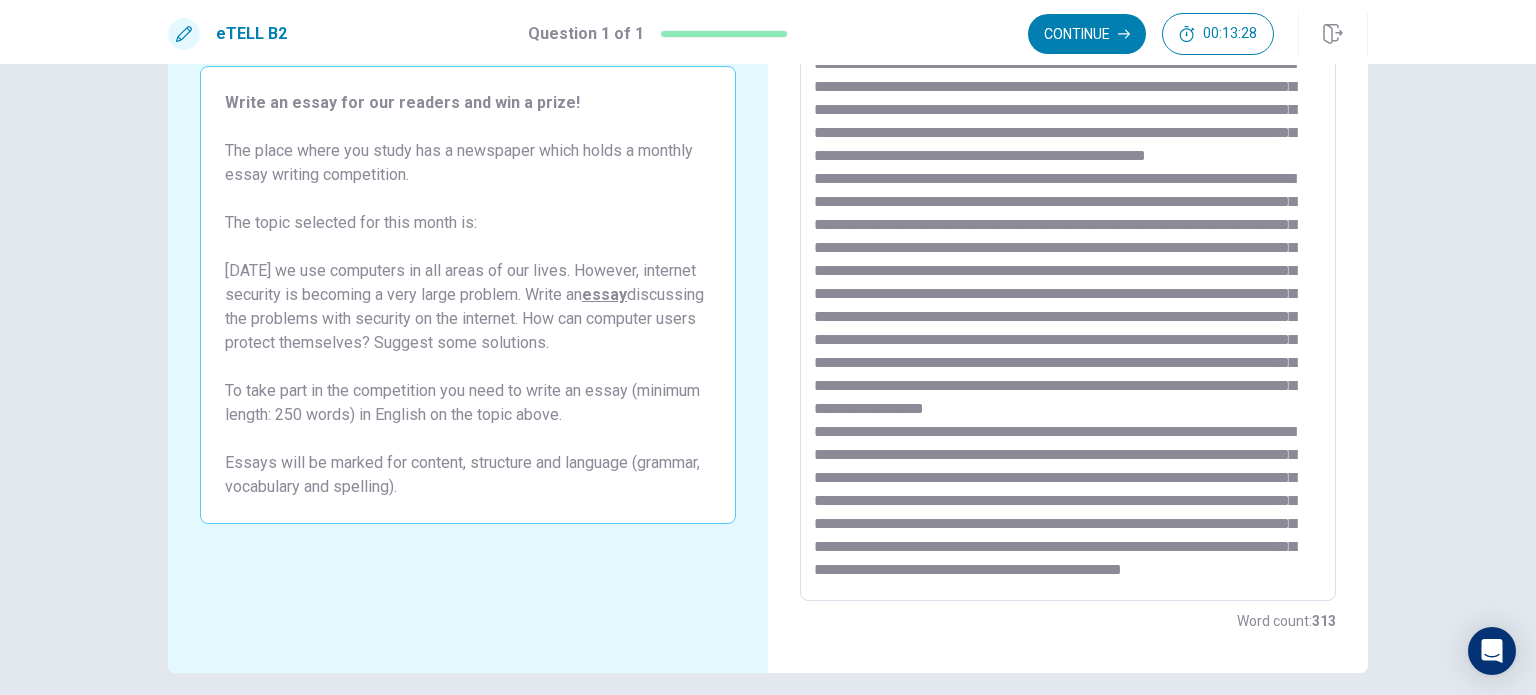 scroll, scrollTop: 0, scrollLeft: 0, axis: both 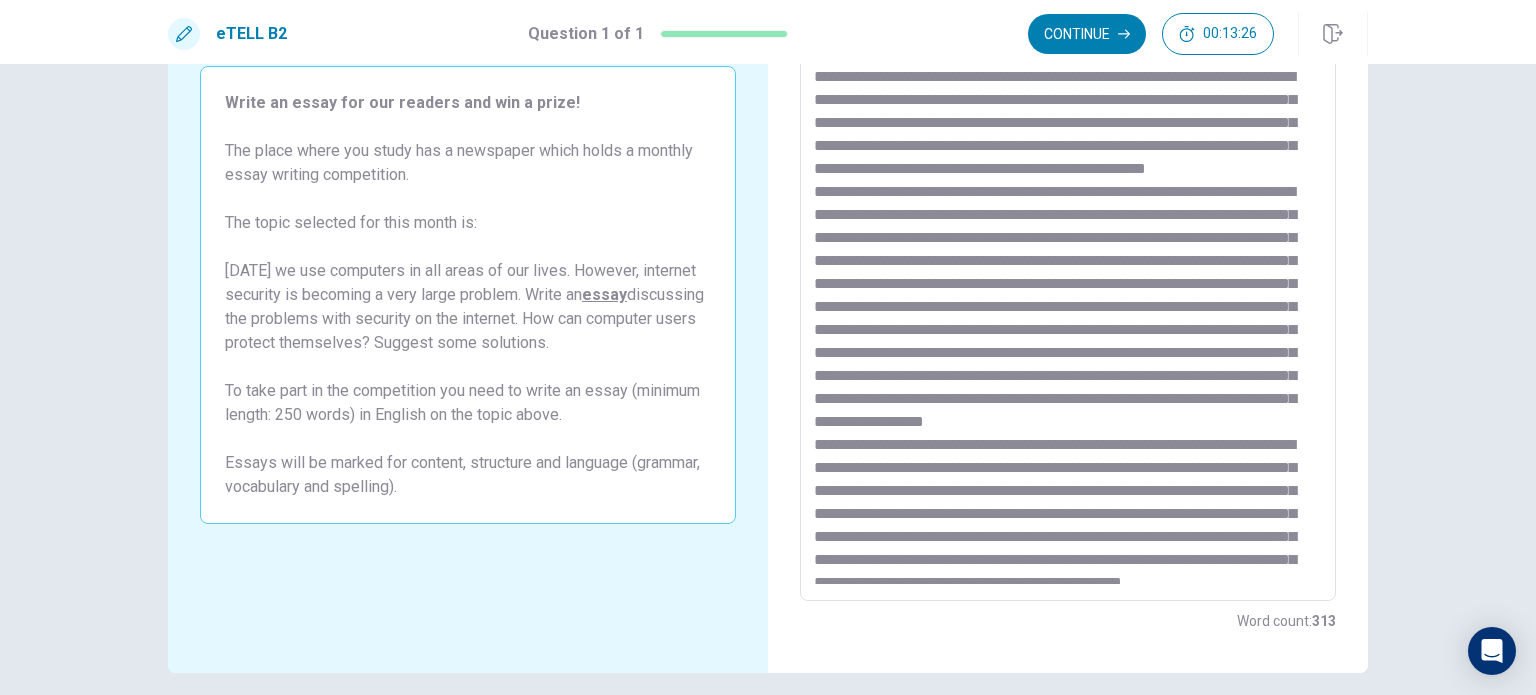 click at bounding box center [1068, 325] 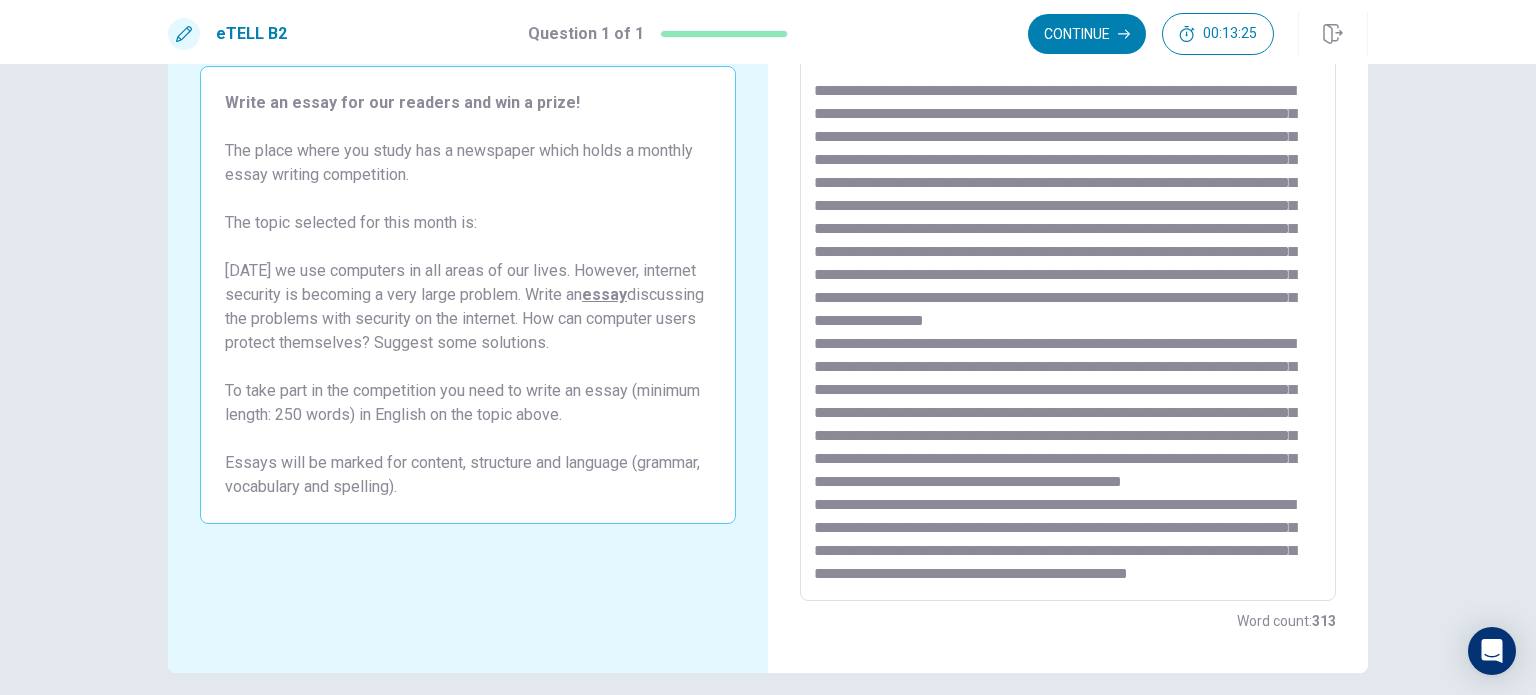 scroll, scrollTop: 239, scrollLeft: 0, axis: vertical 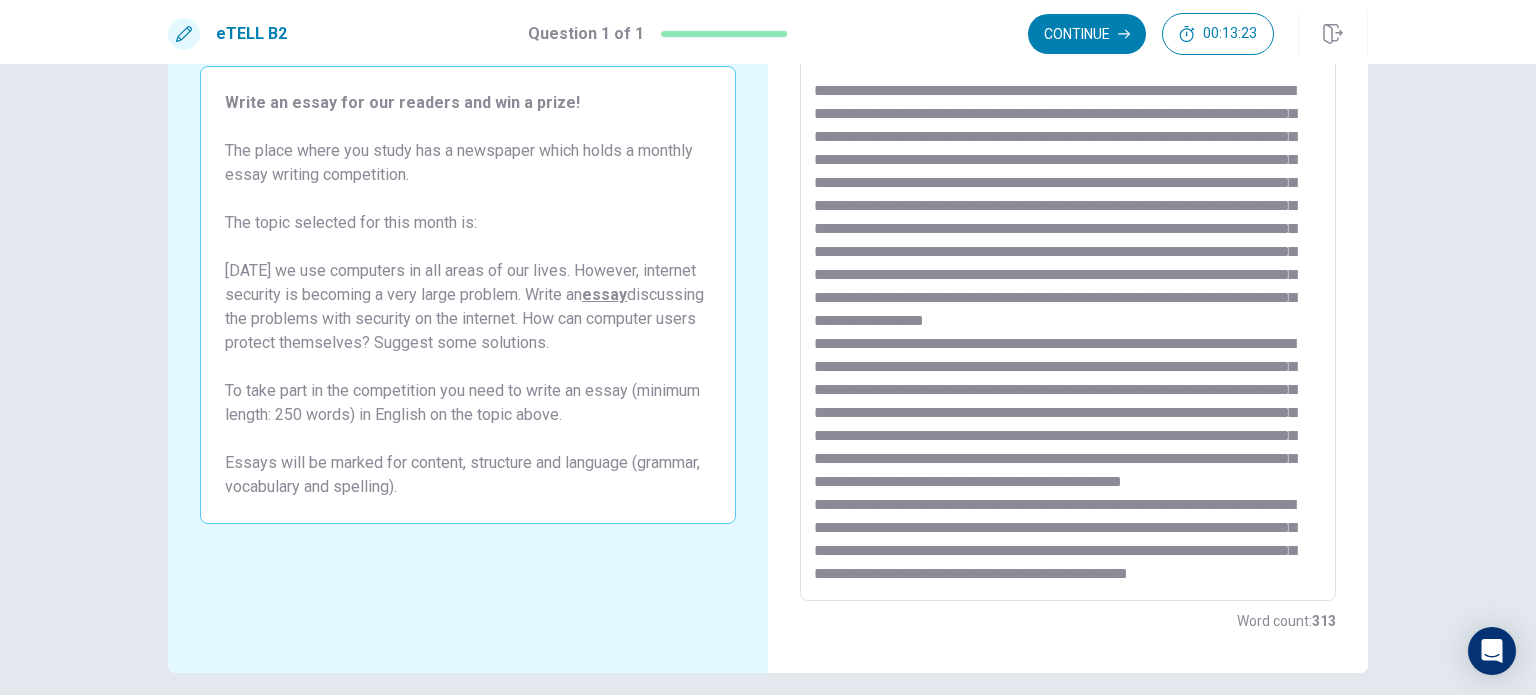 click at bounding box center (1068, 325) 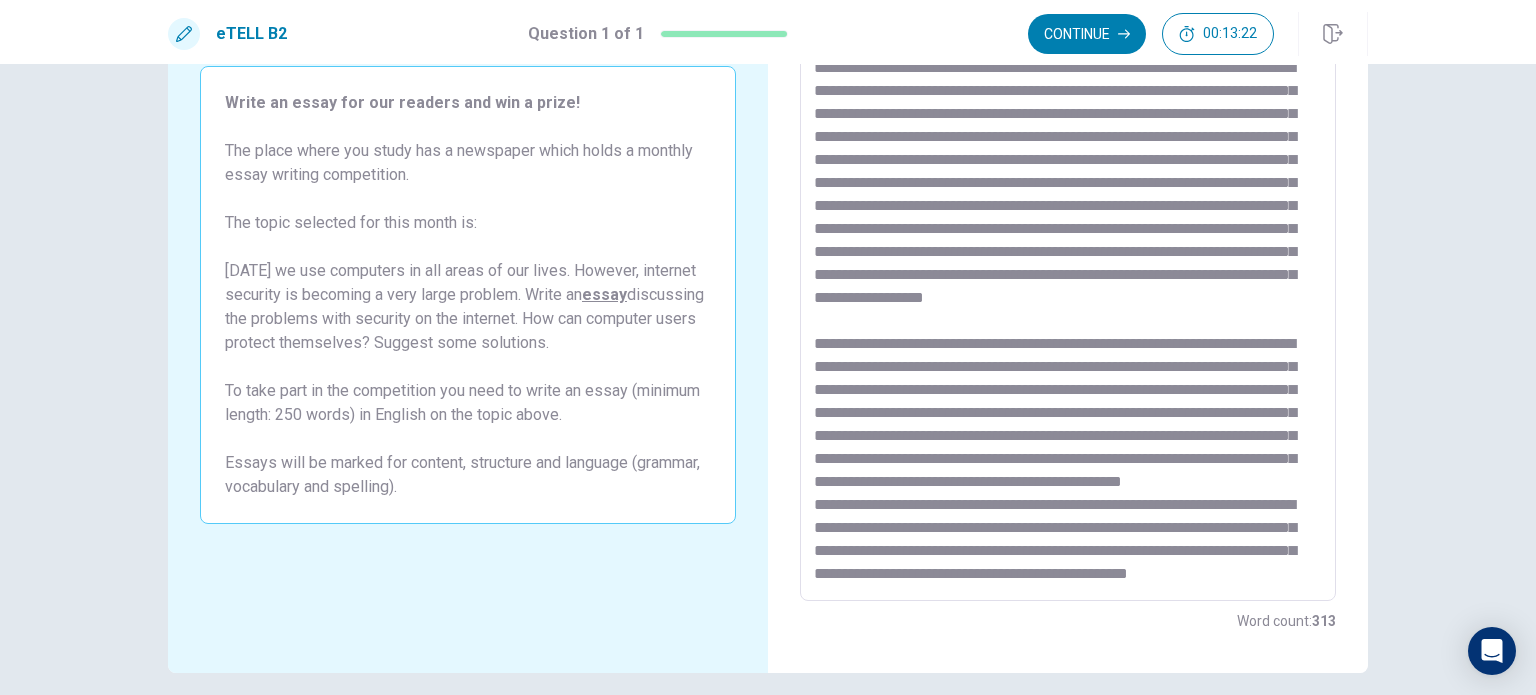scroll, scrollTop: 262, scrollLeft: 0, axis: vertical 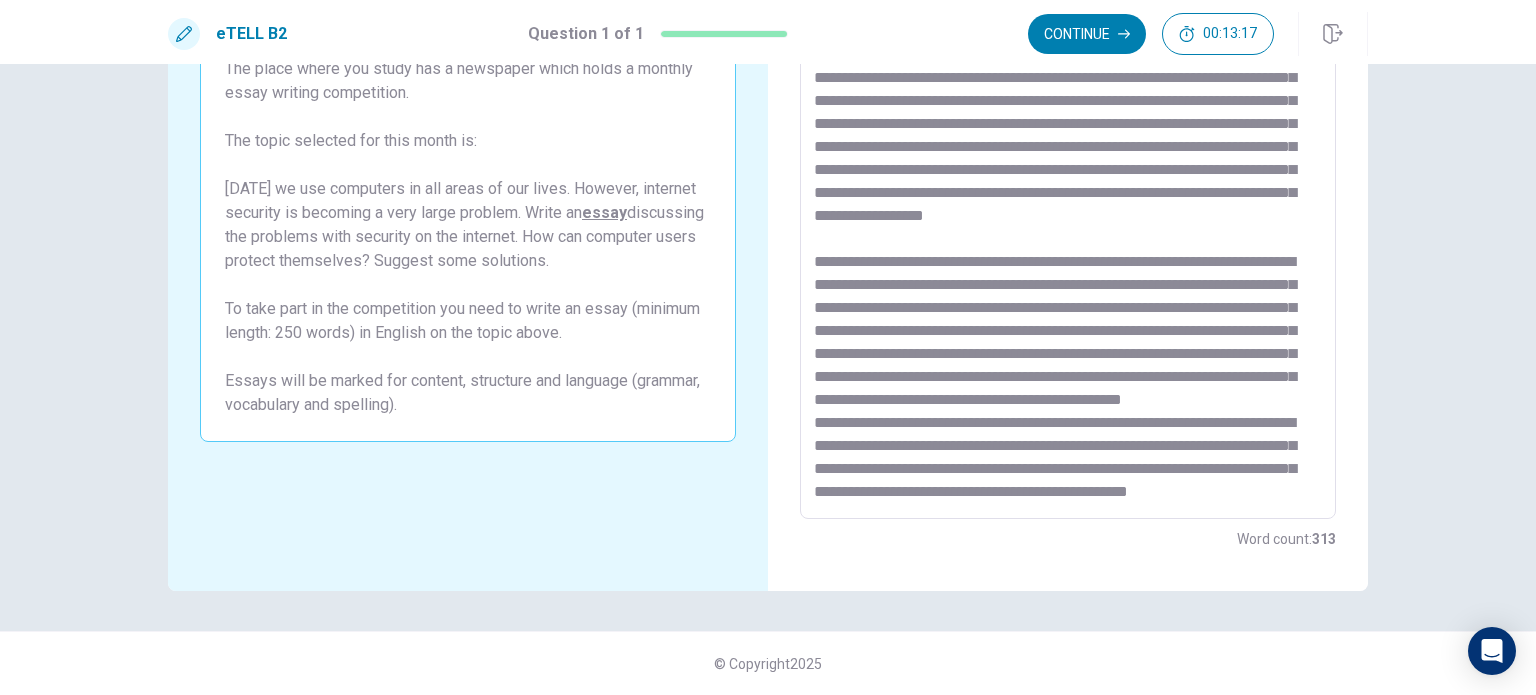 click at bounding box center [1068, 243] 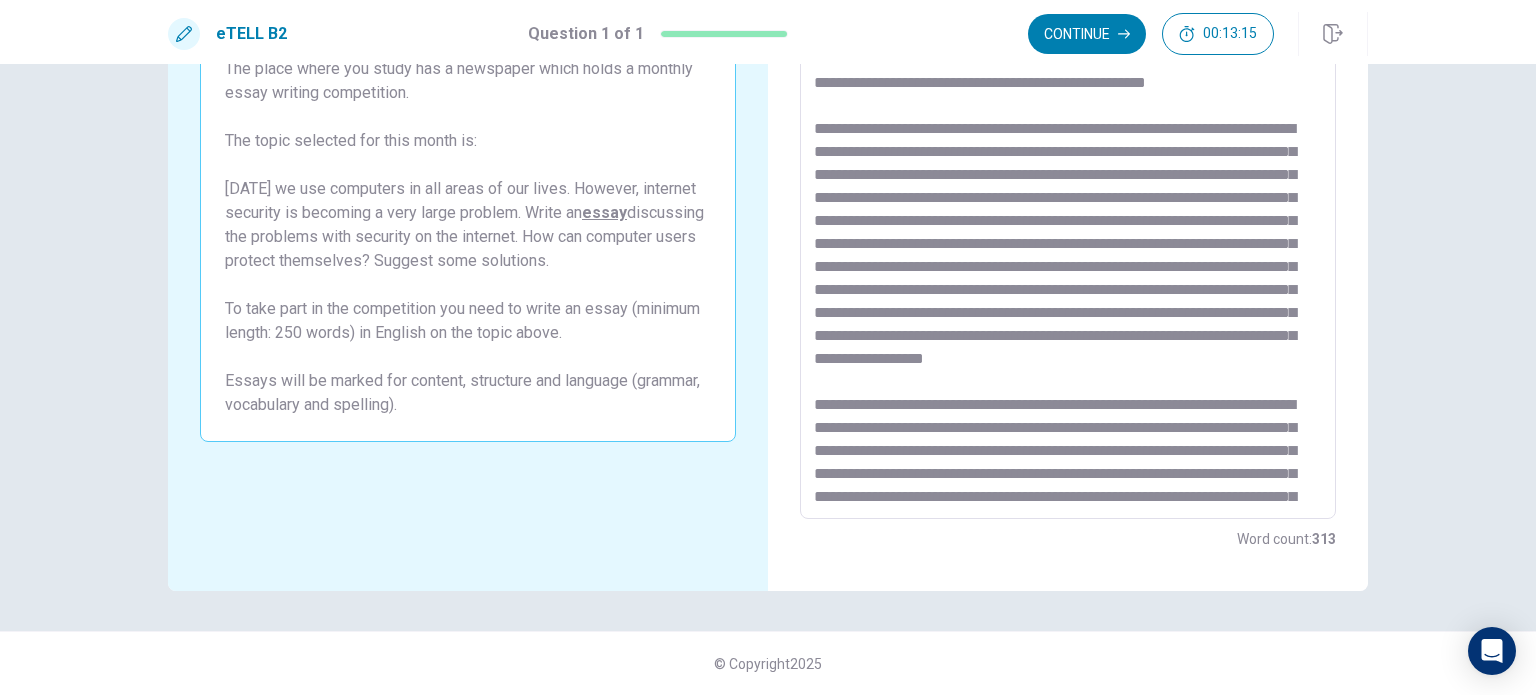 scroll, scrollTop: 0, scrollLeft: 0, axis: both 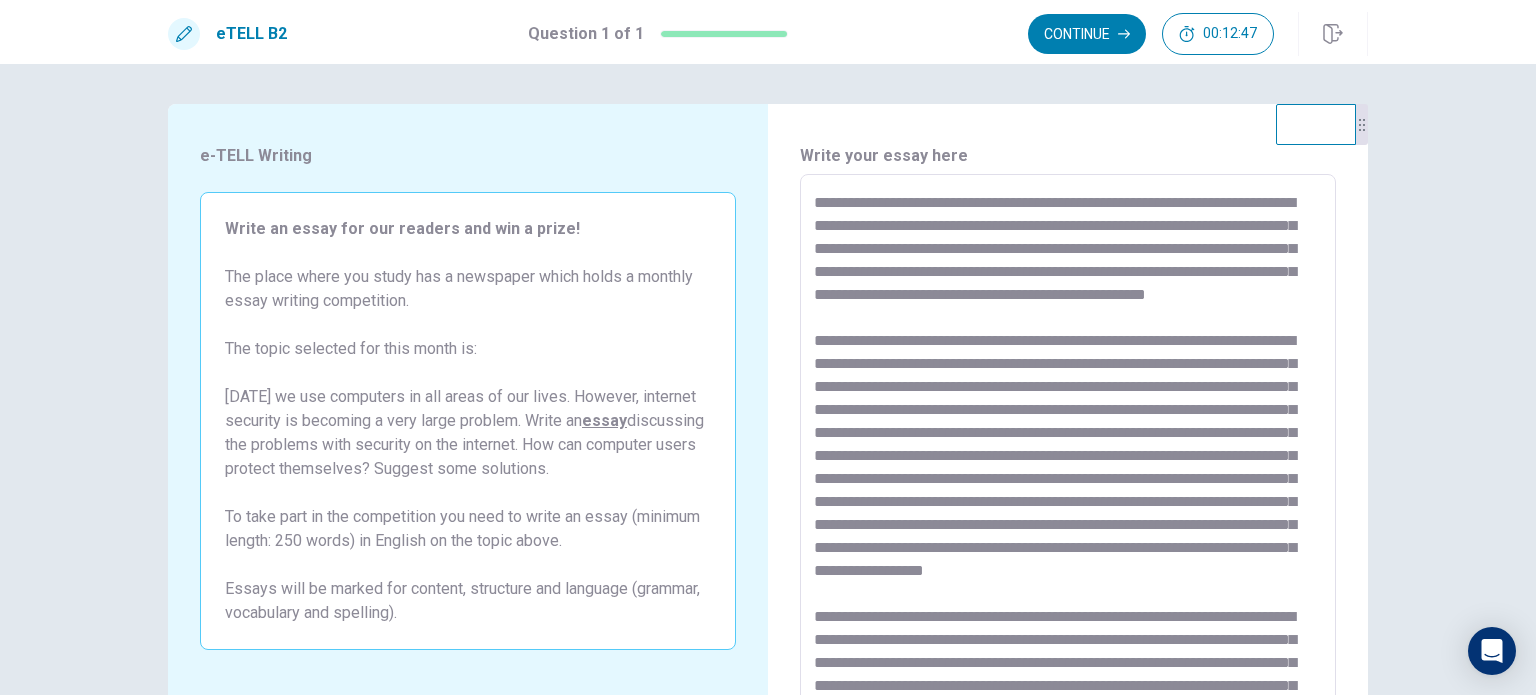 click at bounding box center [1068, 451] 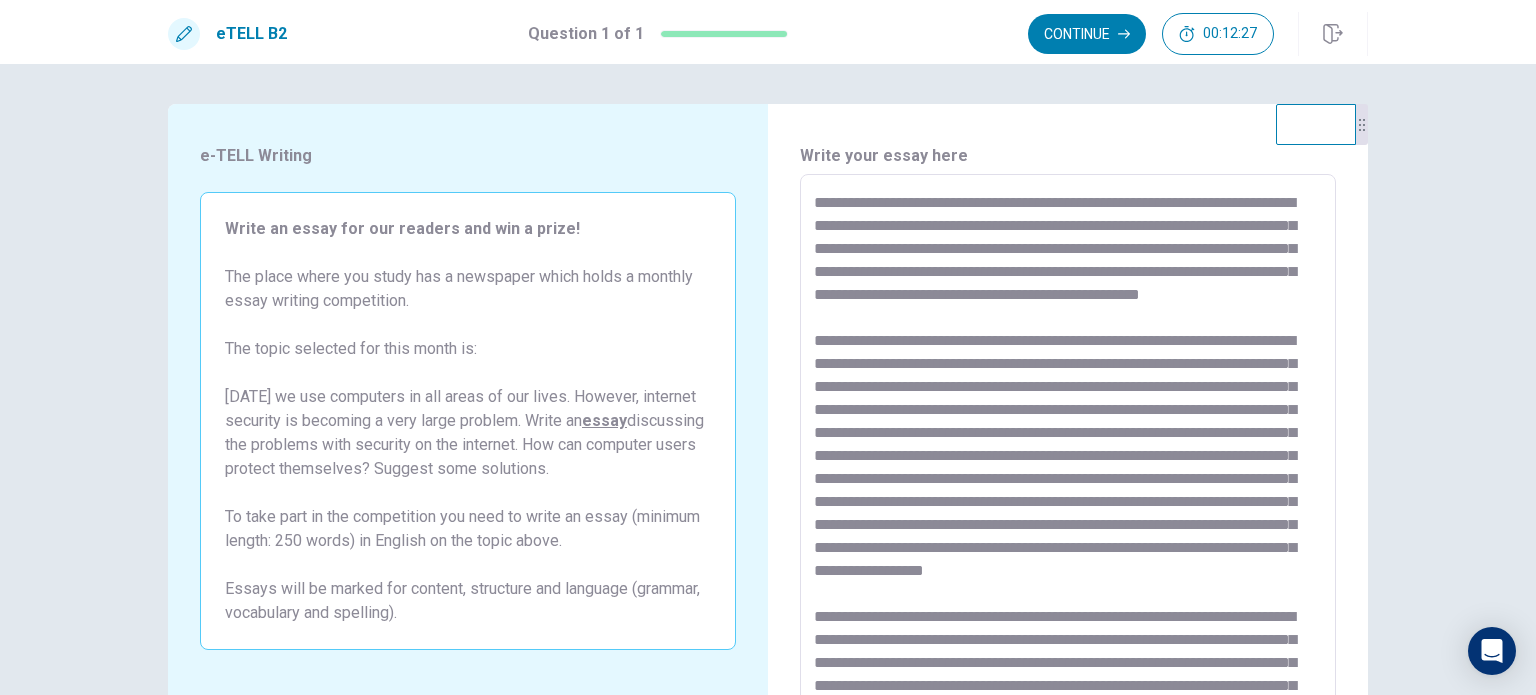 click at bounding box center (1068, 451) 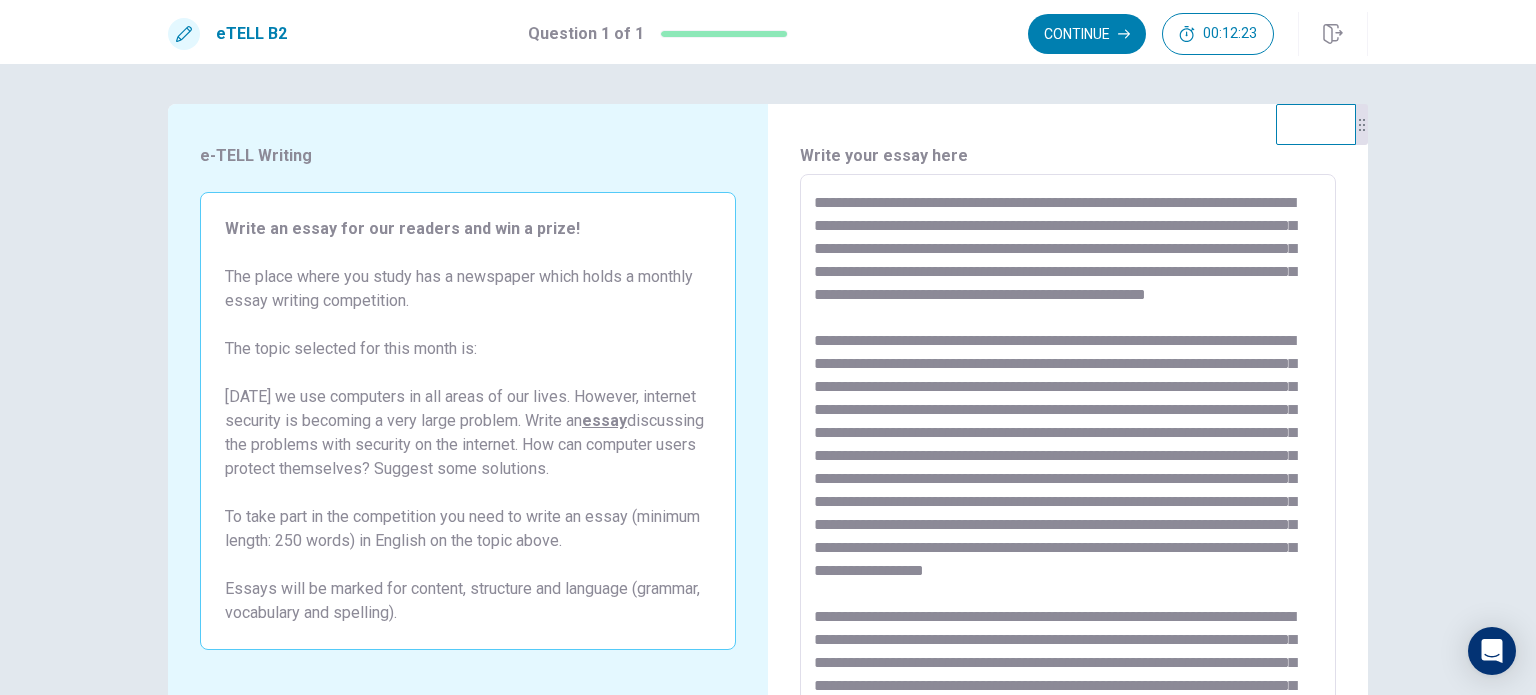 click at bounding box center [1068, 451] 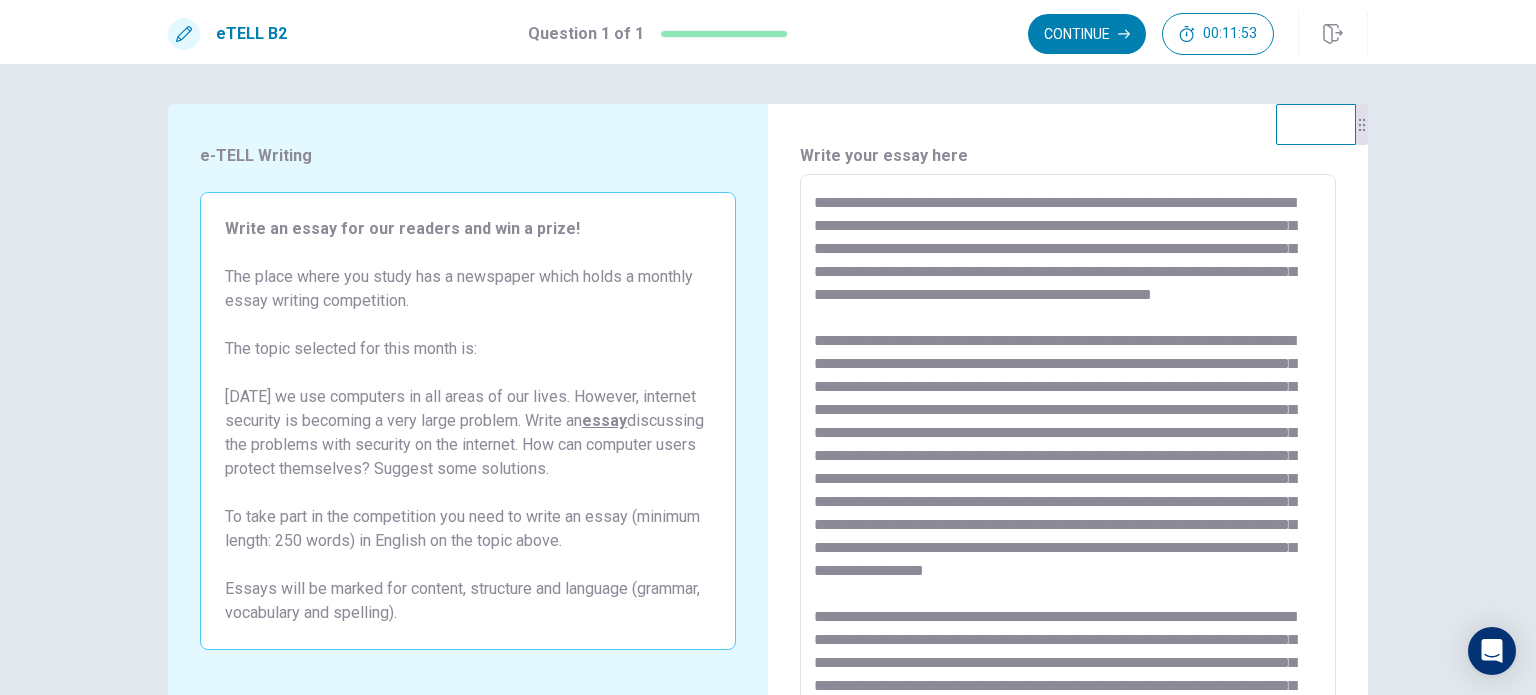 click at bounding box center [1068, 451] 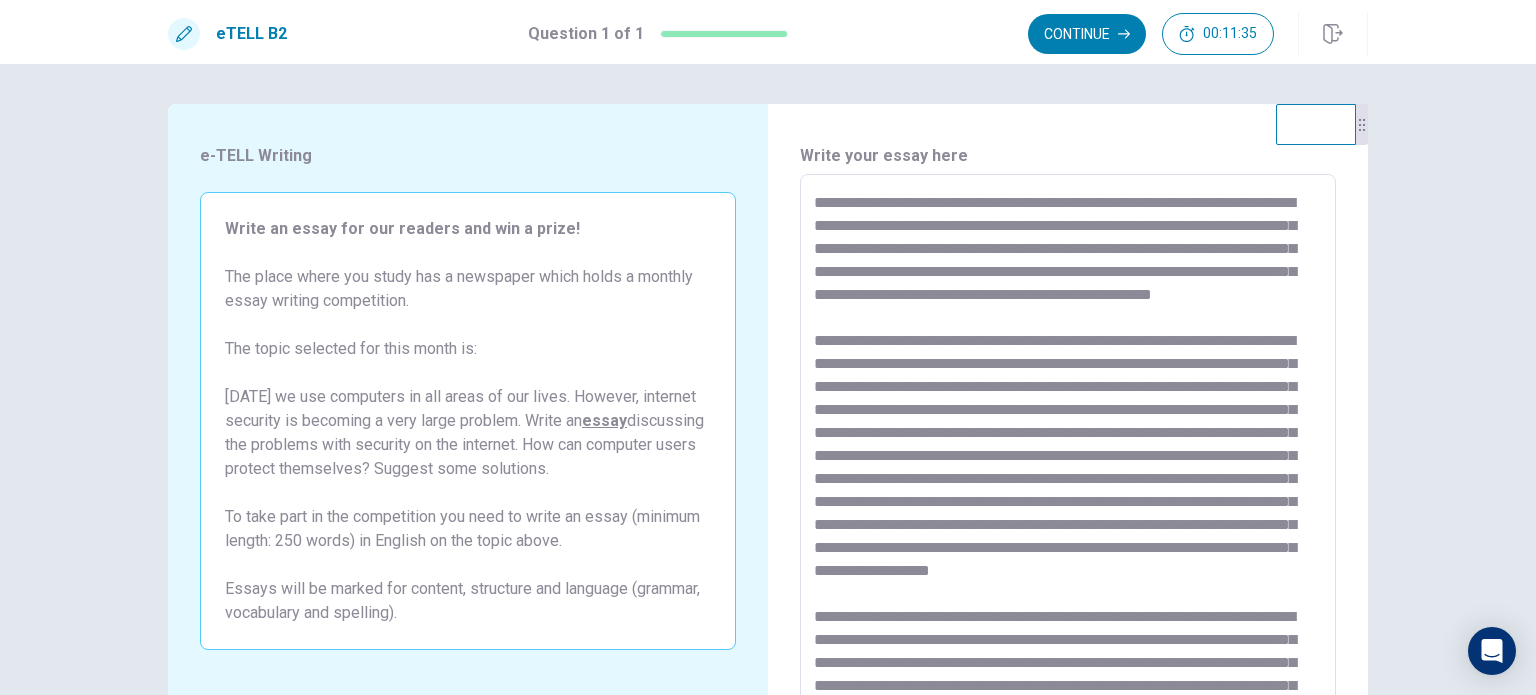 click at bounding box center [1068, 451] 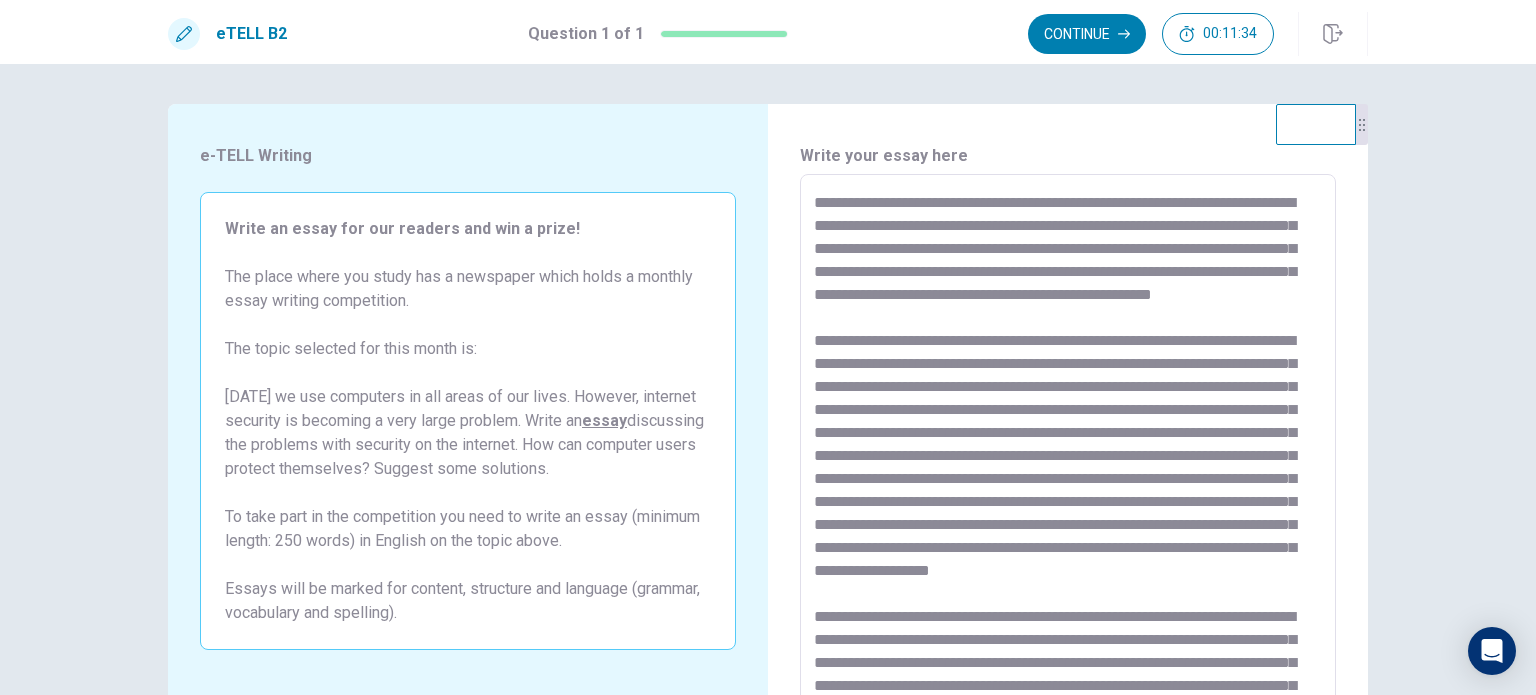 click at bounding box center [1068, 451] 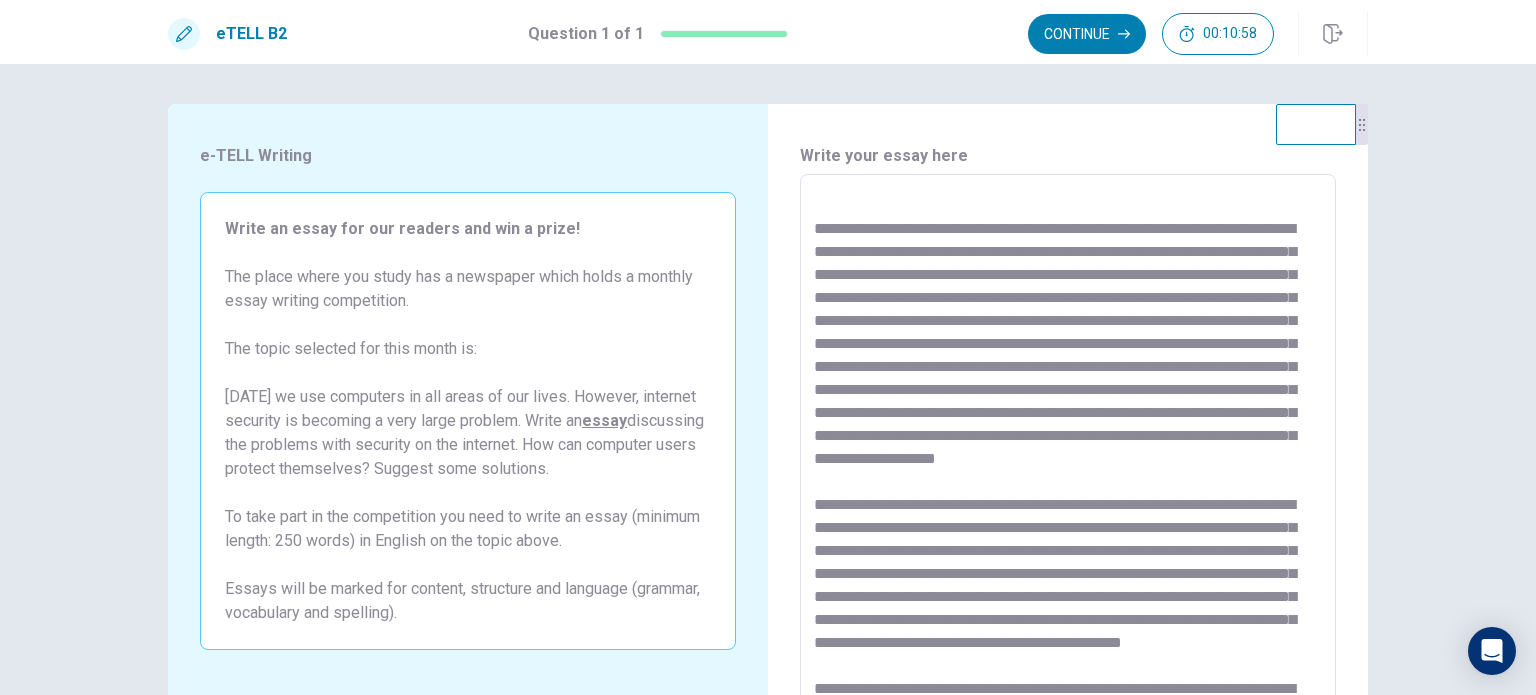 scroll, scrollTop: 123, scrollLeft: 0, axis: vertical 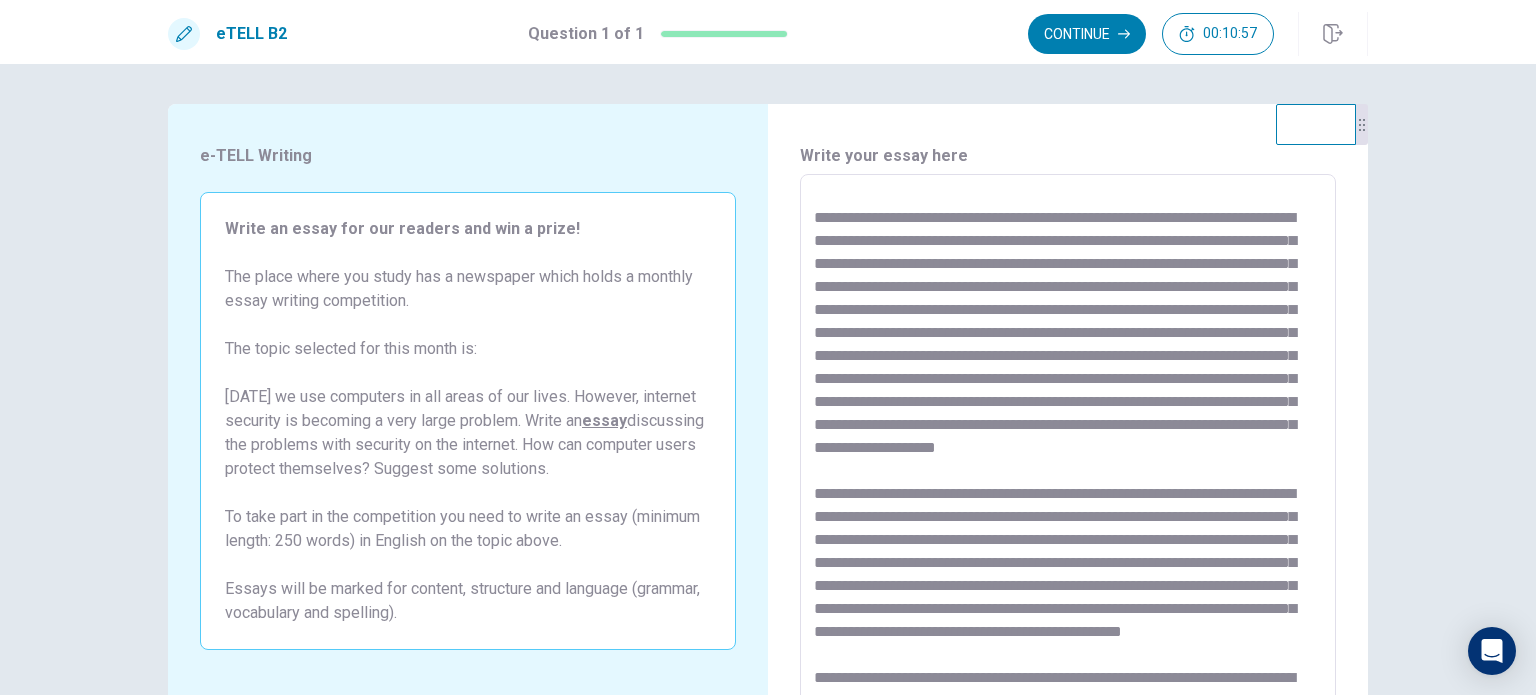 click at bounding box center (1068, 451) 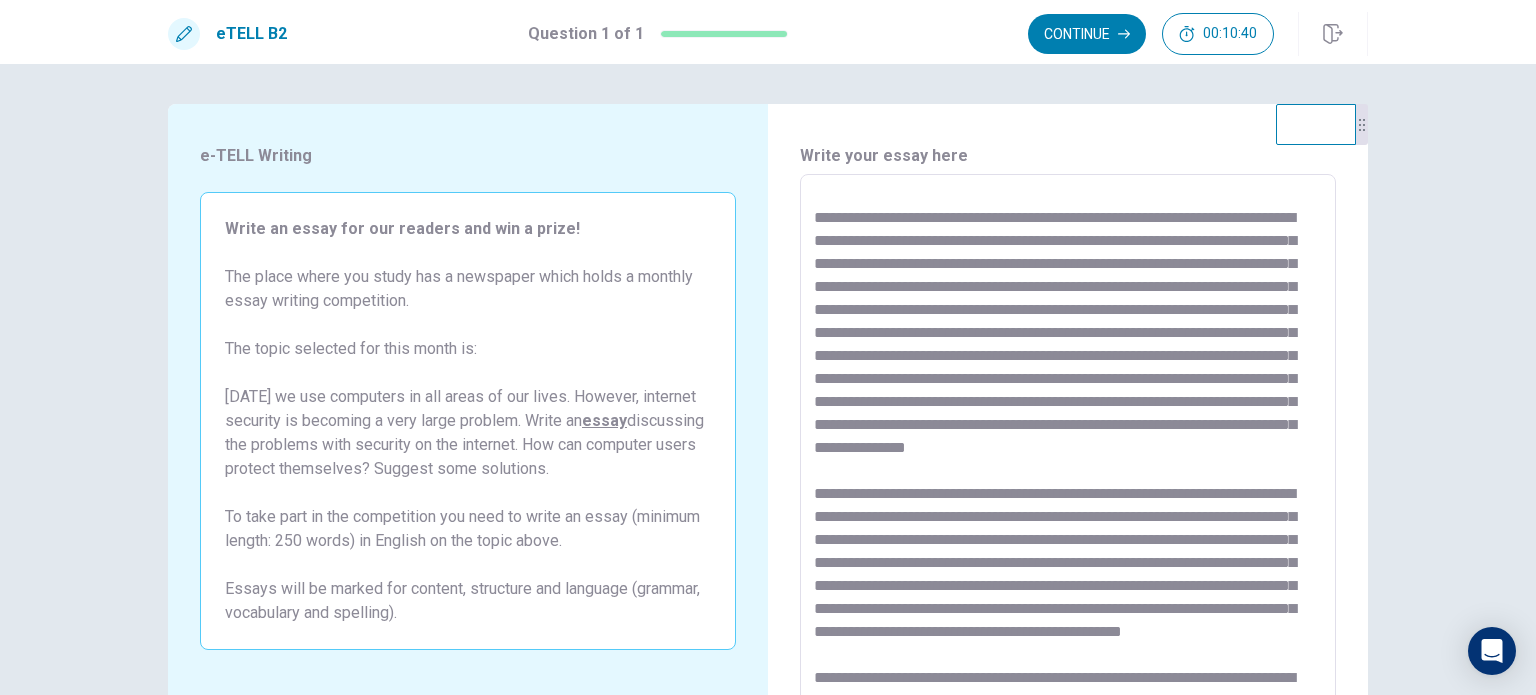 click at bounding box center [1068, 451] 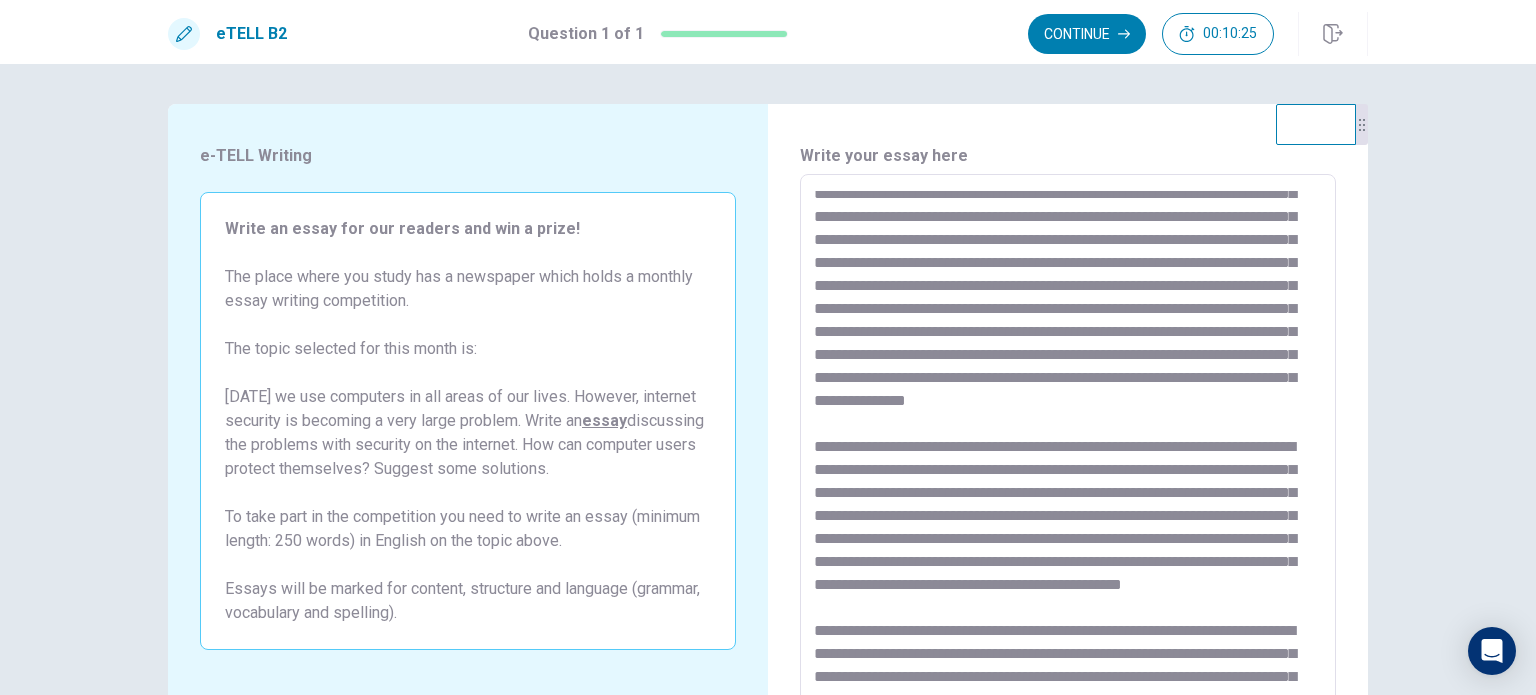 scroll, scrollTop: 180, scrollLeft: 0, axis: vertical 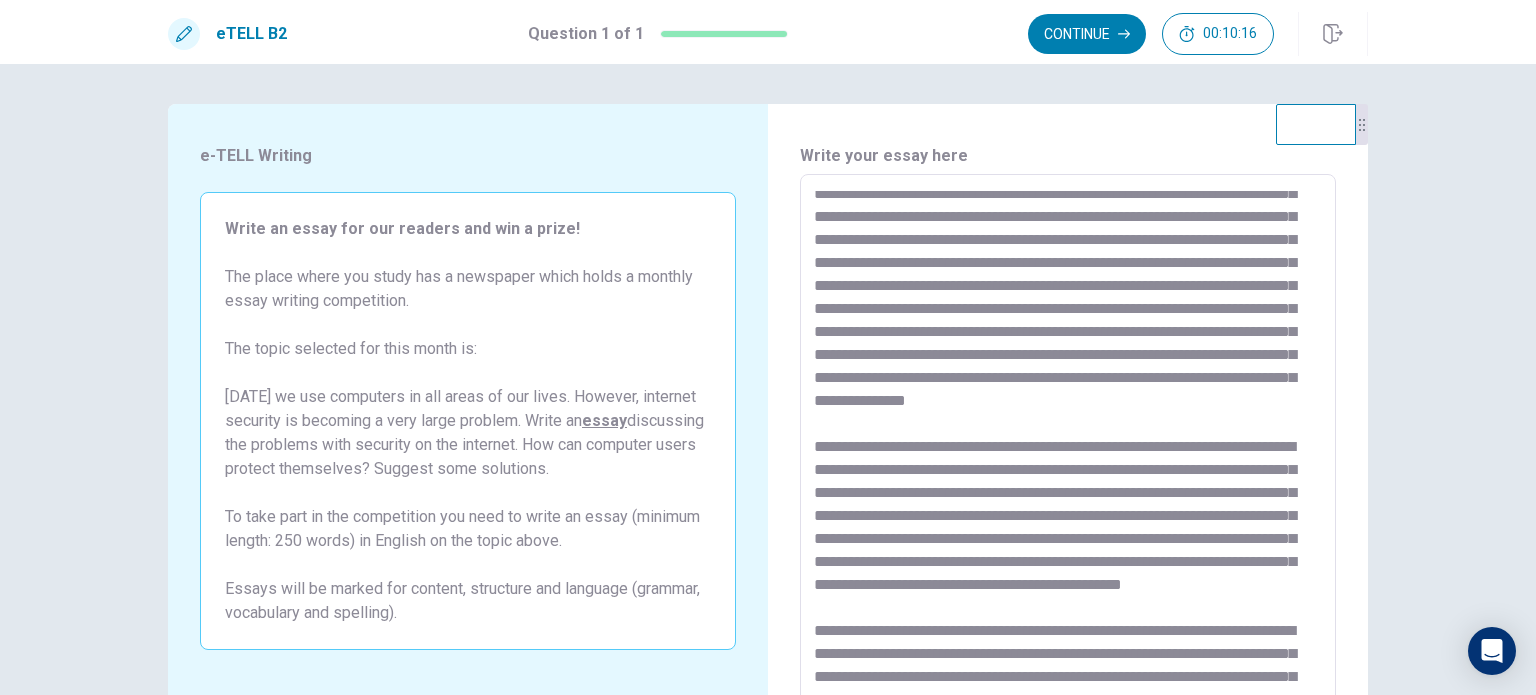 click at bounding box center (1068, 451) 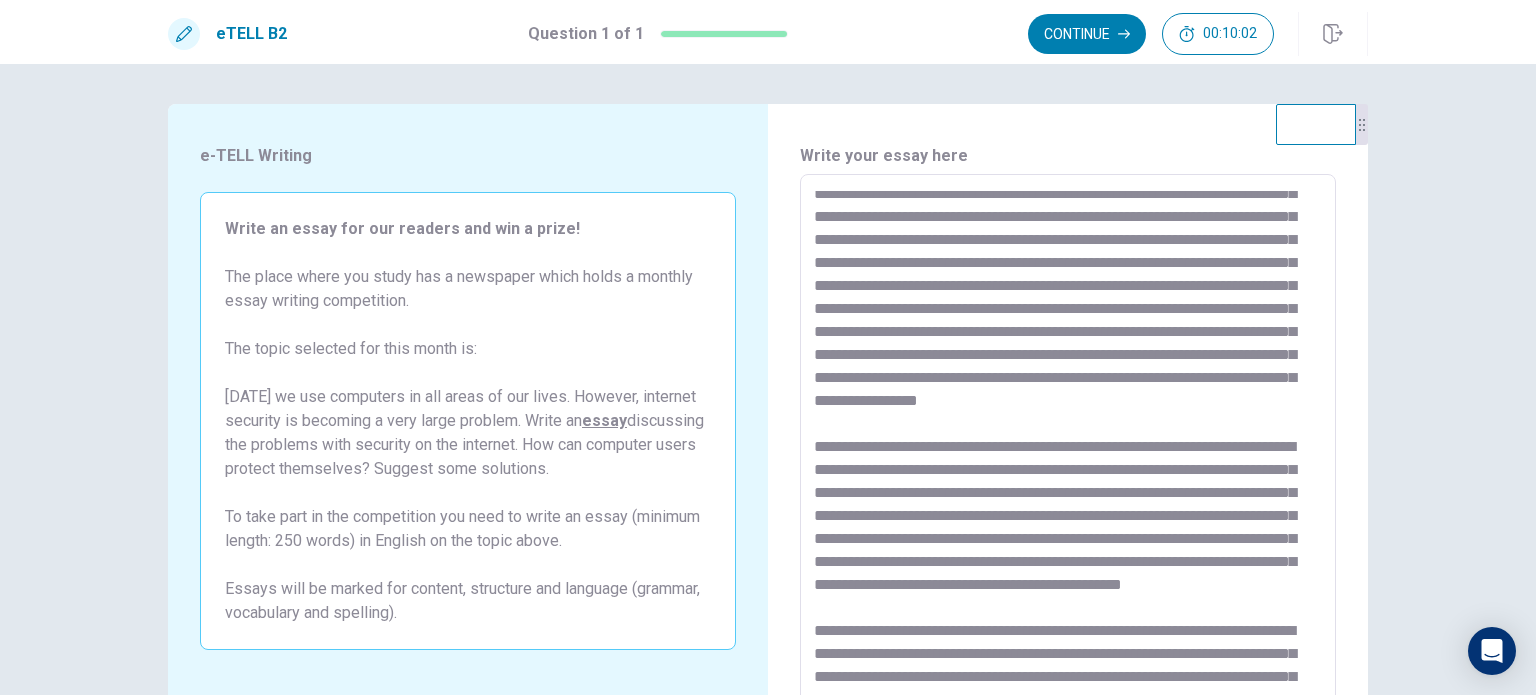 scroll, scrollTop: 284, scrollLeft: 0, axis: vertical 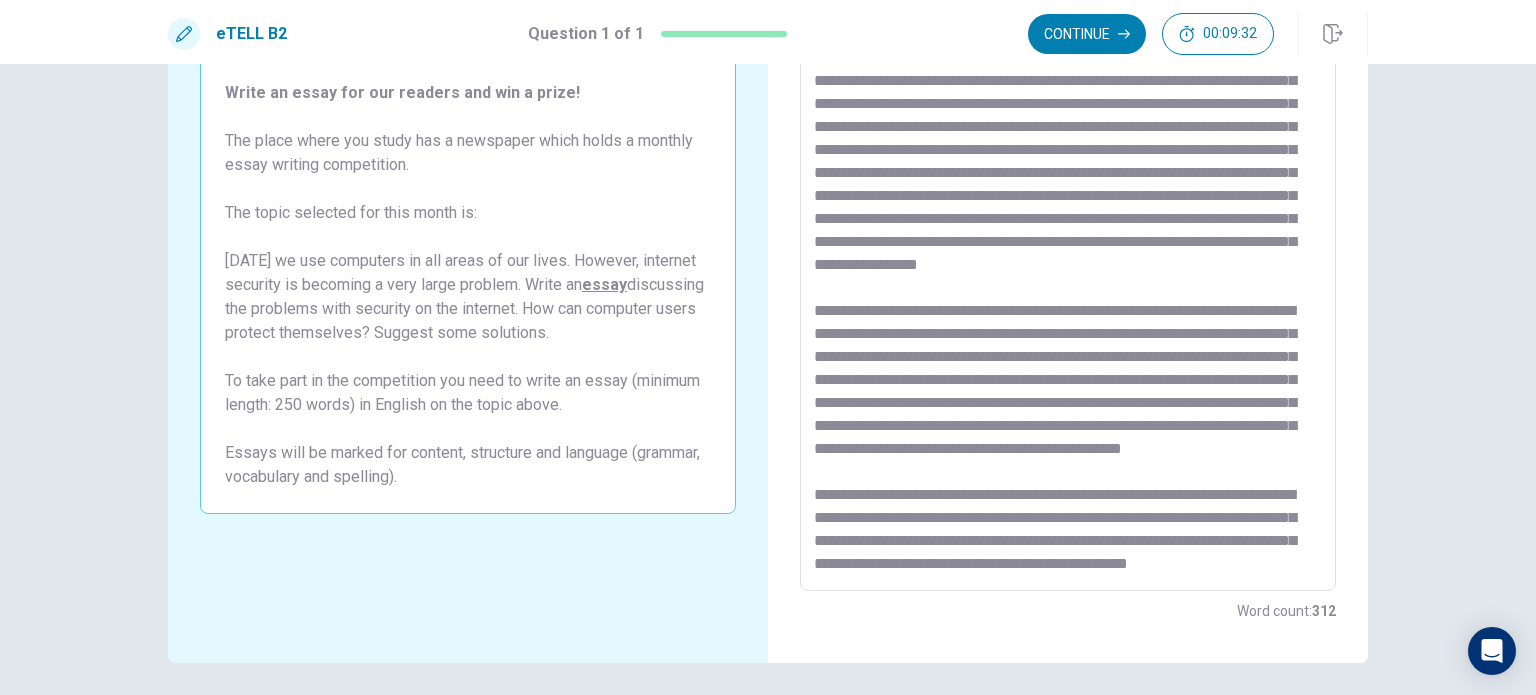 click at bounding box center (1068, 315) 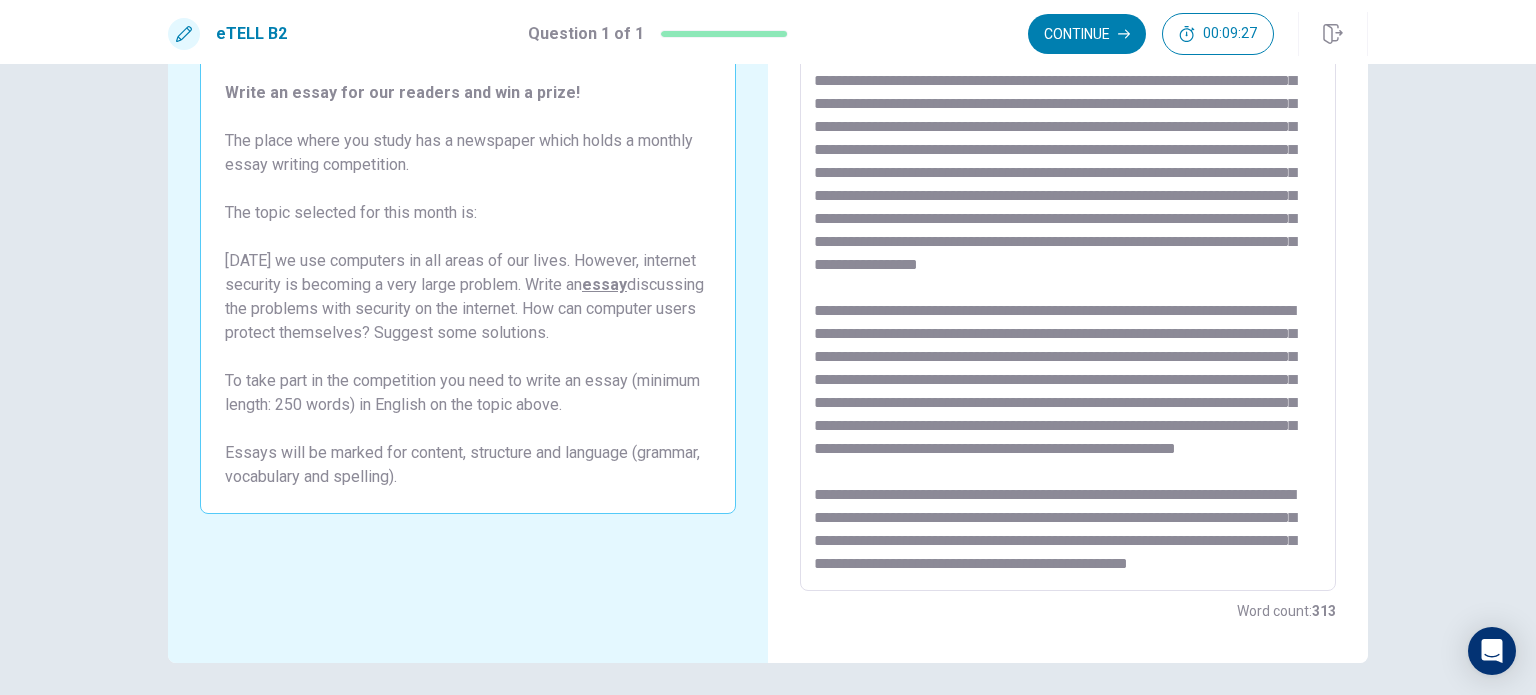 click at bounding box center (1068, 315) 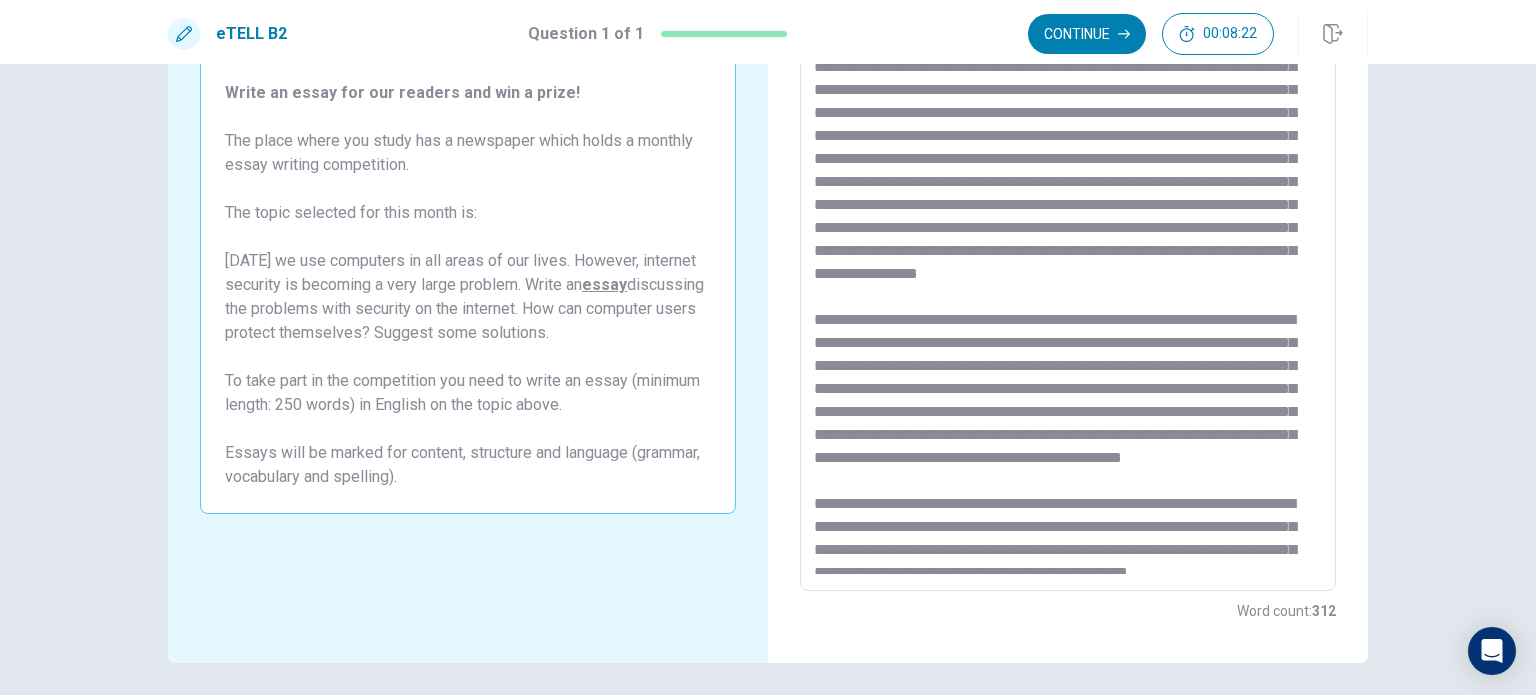 scroll, scrollTop: 160, scrollLeft: 0, axis: vertical 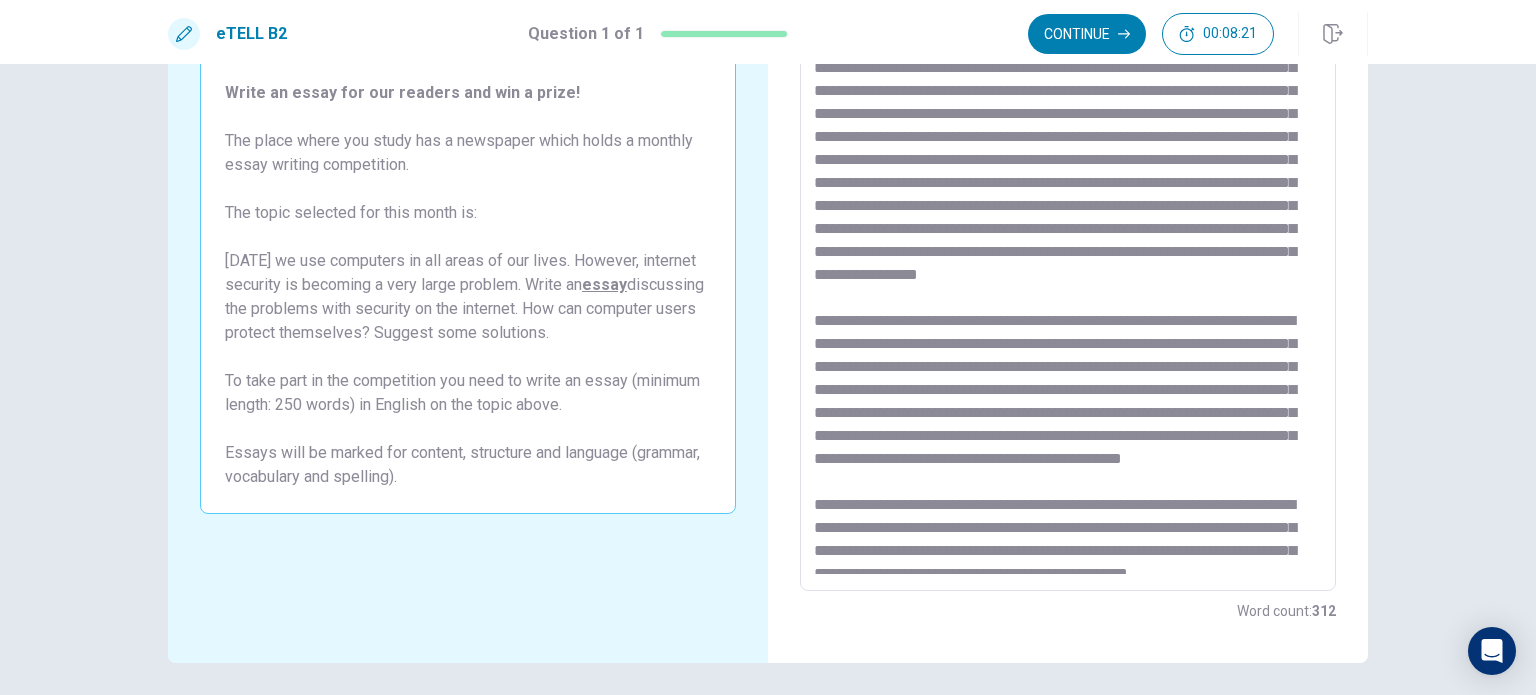 click at bounding box center (1068, 315) 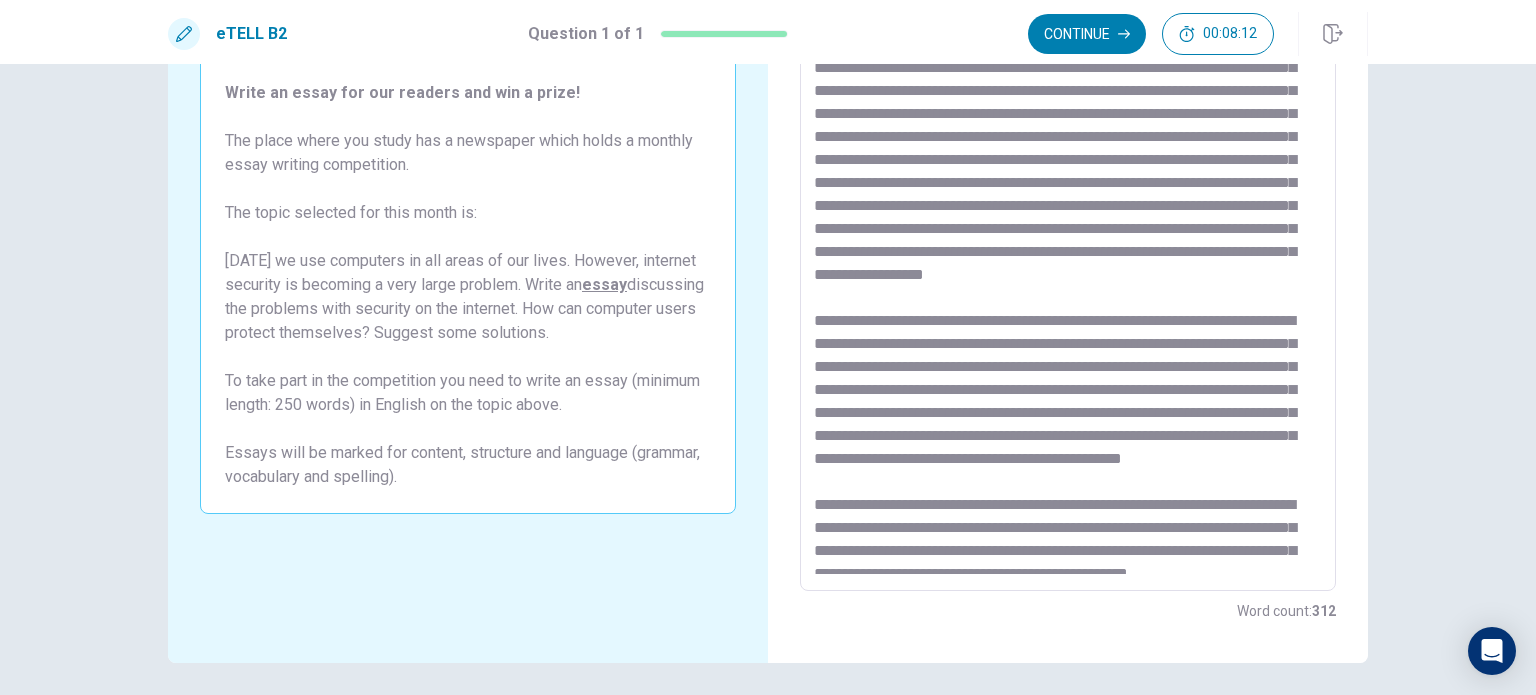 click at bounding box center (1068, 315) 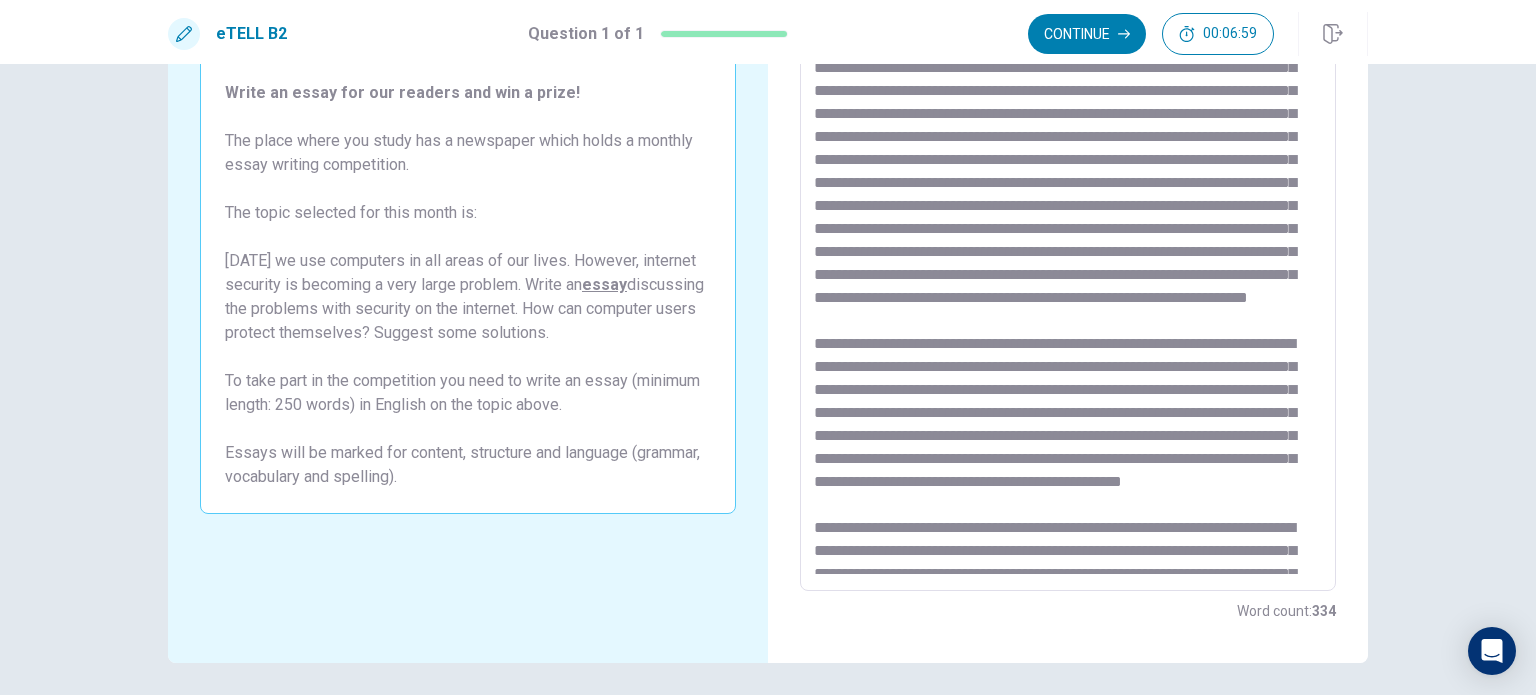 click at bounding box center (1068, 315) 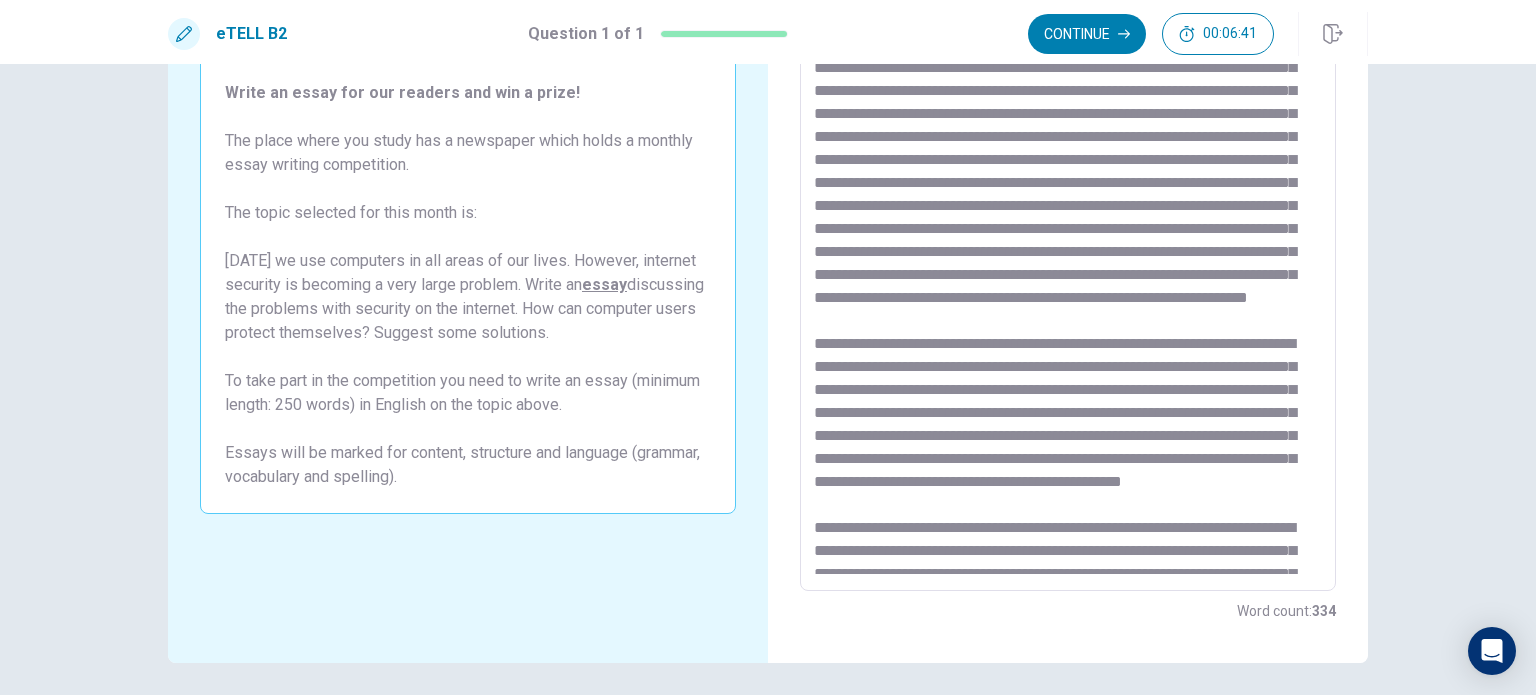 click at bounding box center (1068, 315) 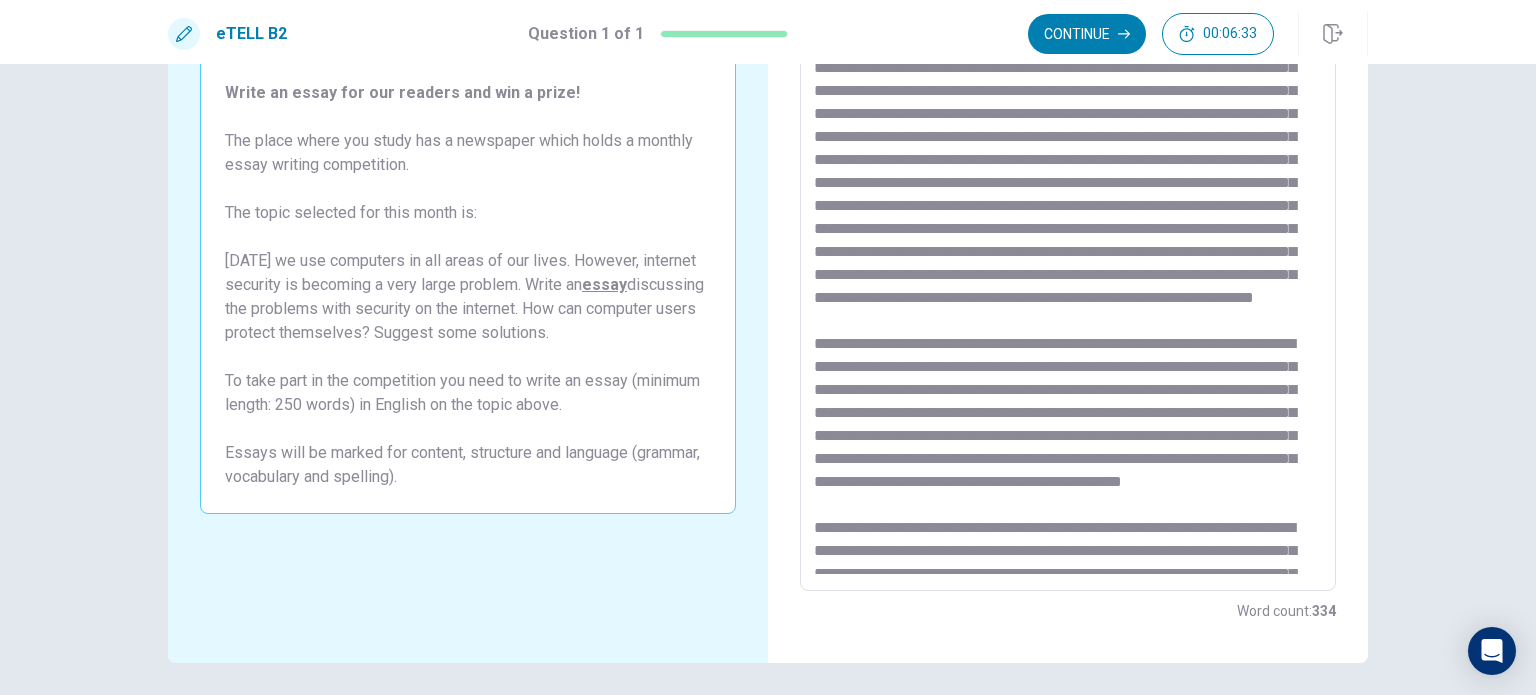 click at bounding box center (1068, 315) 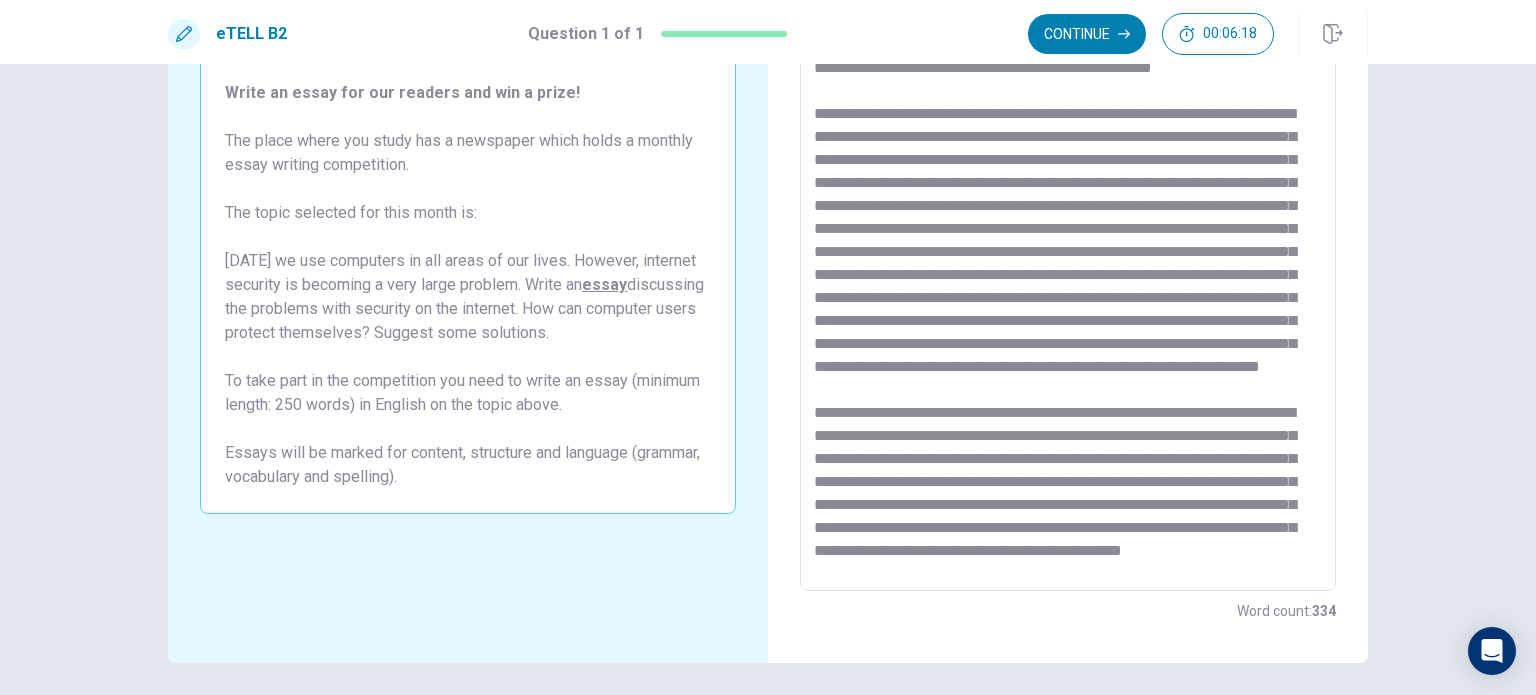 scroll, scrollTop: 0, scrollLeft: 0, axis: both 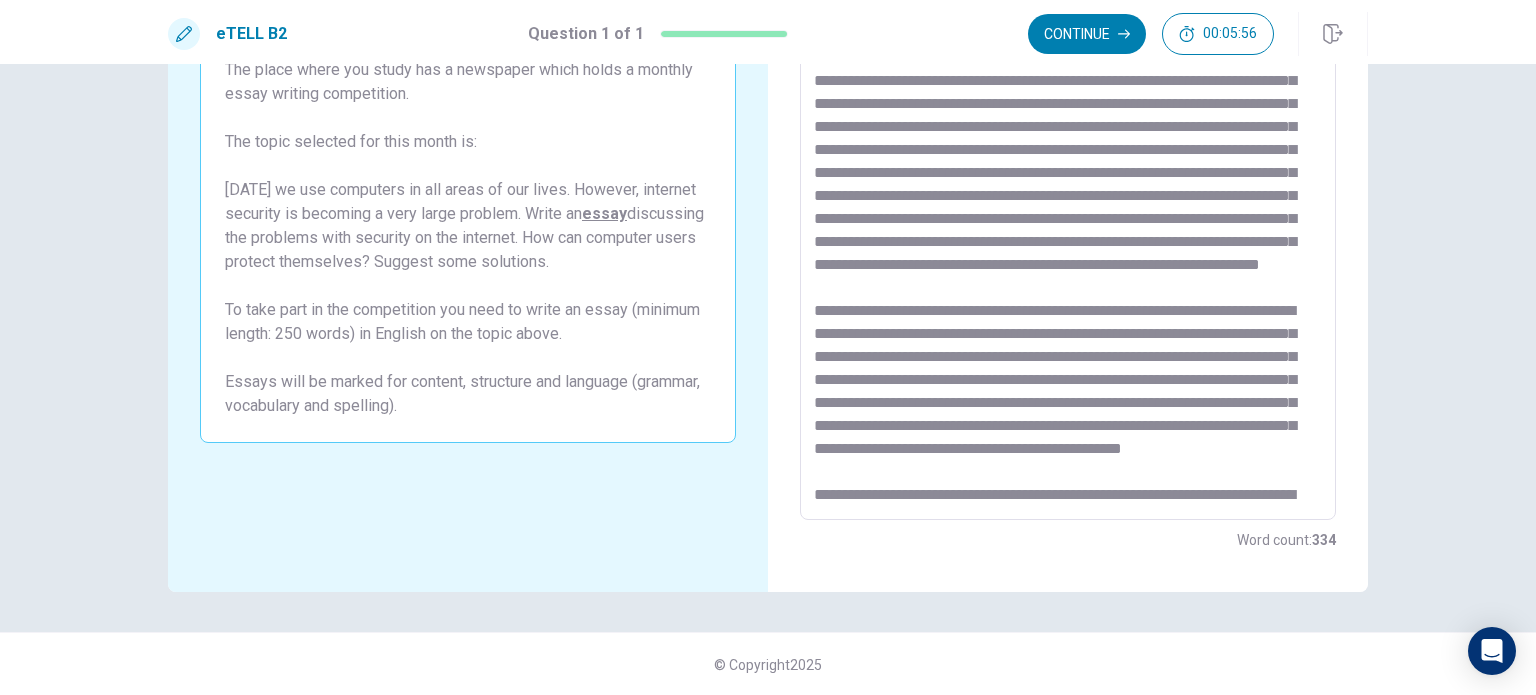 click at bounding box center [1068, 244] 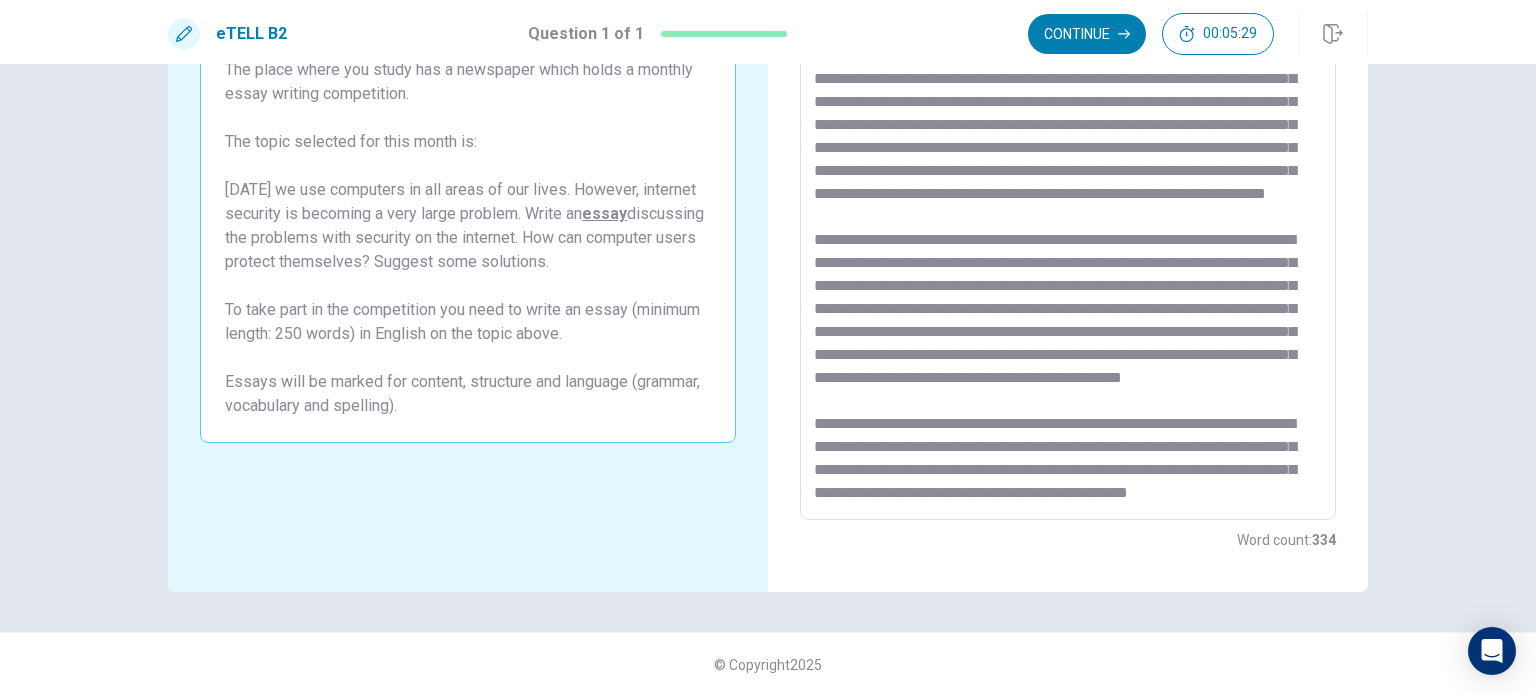 scroll, scrollTop: 331, scrollLeft: 0, axis: vertical 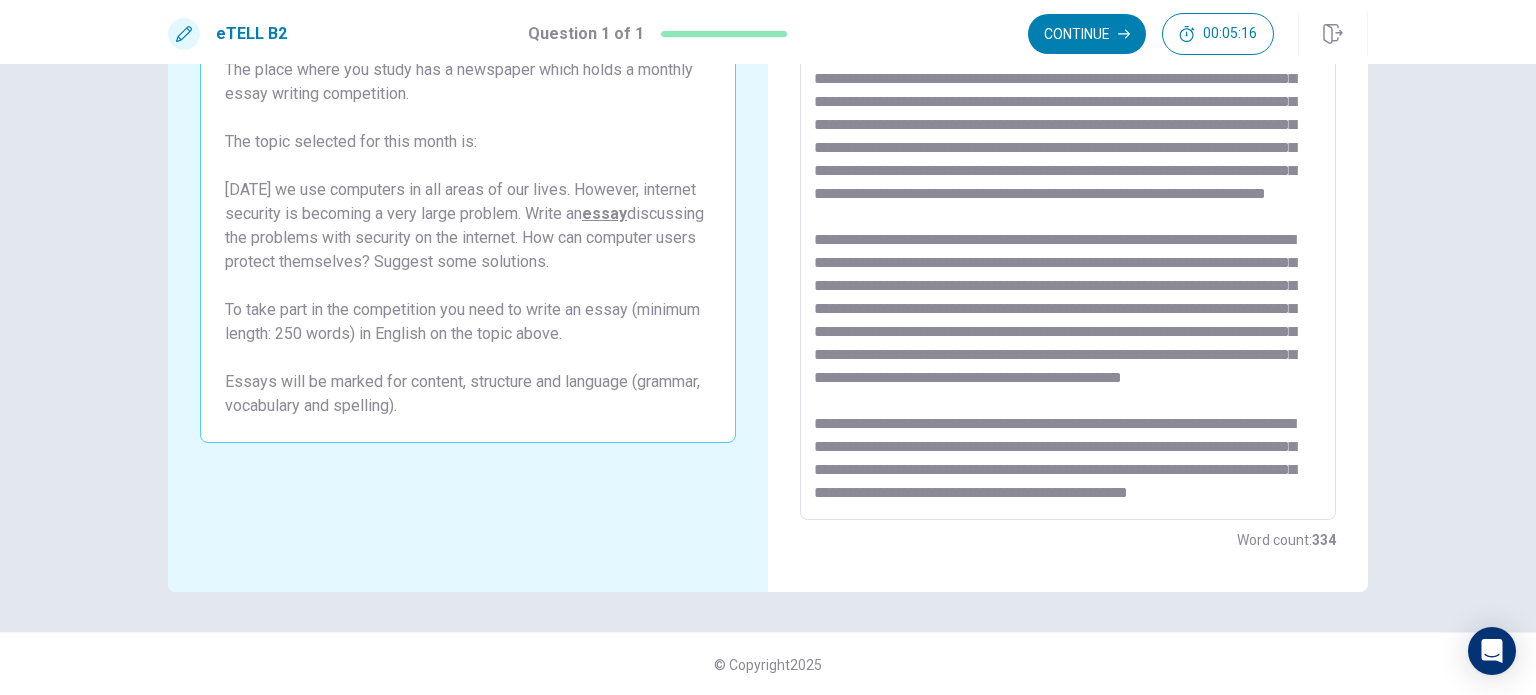 click at bounding box center (1068, 244) 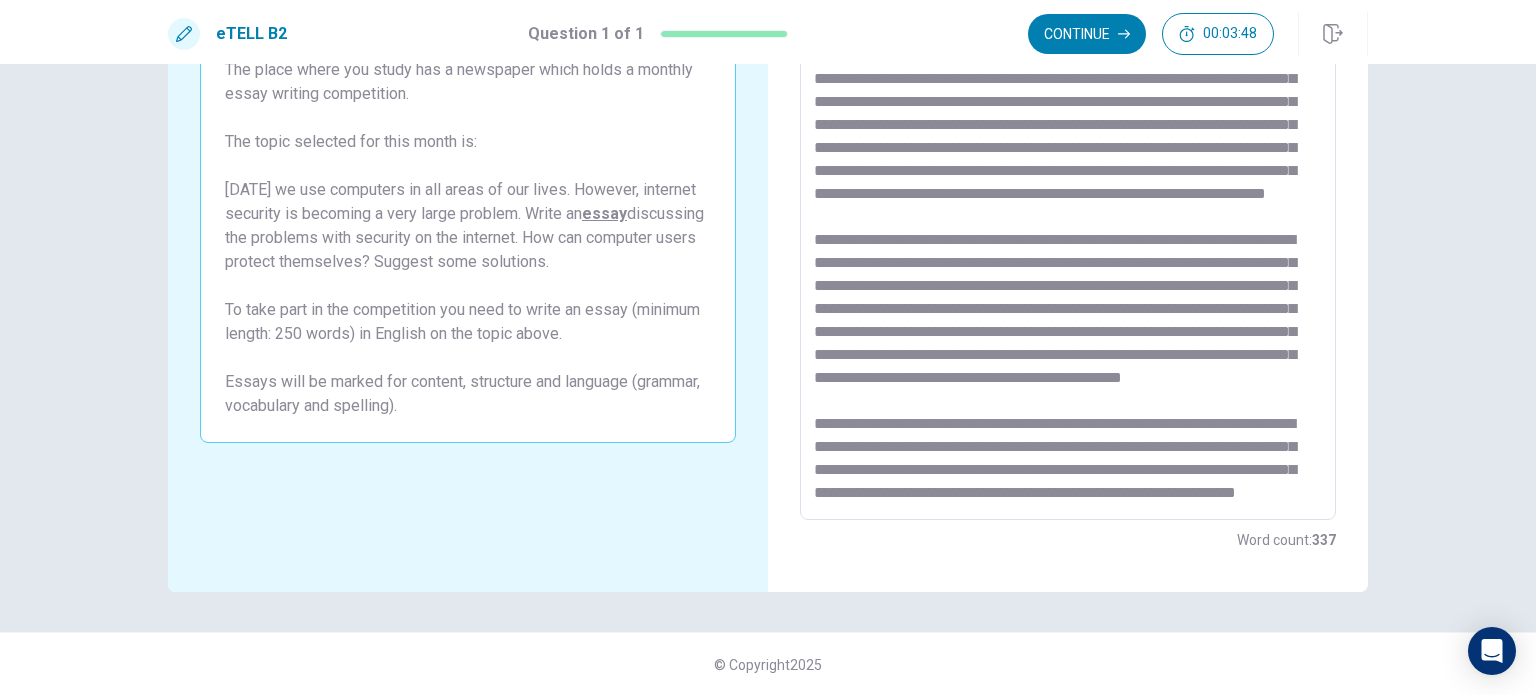 click at bounding box center [1068, 244] 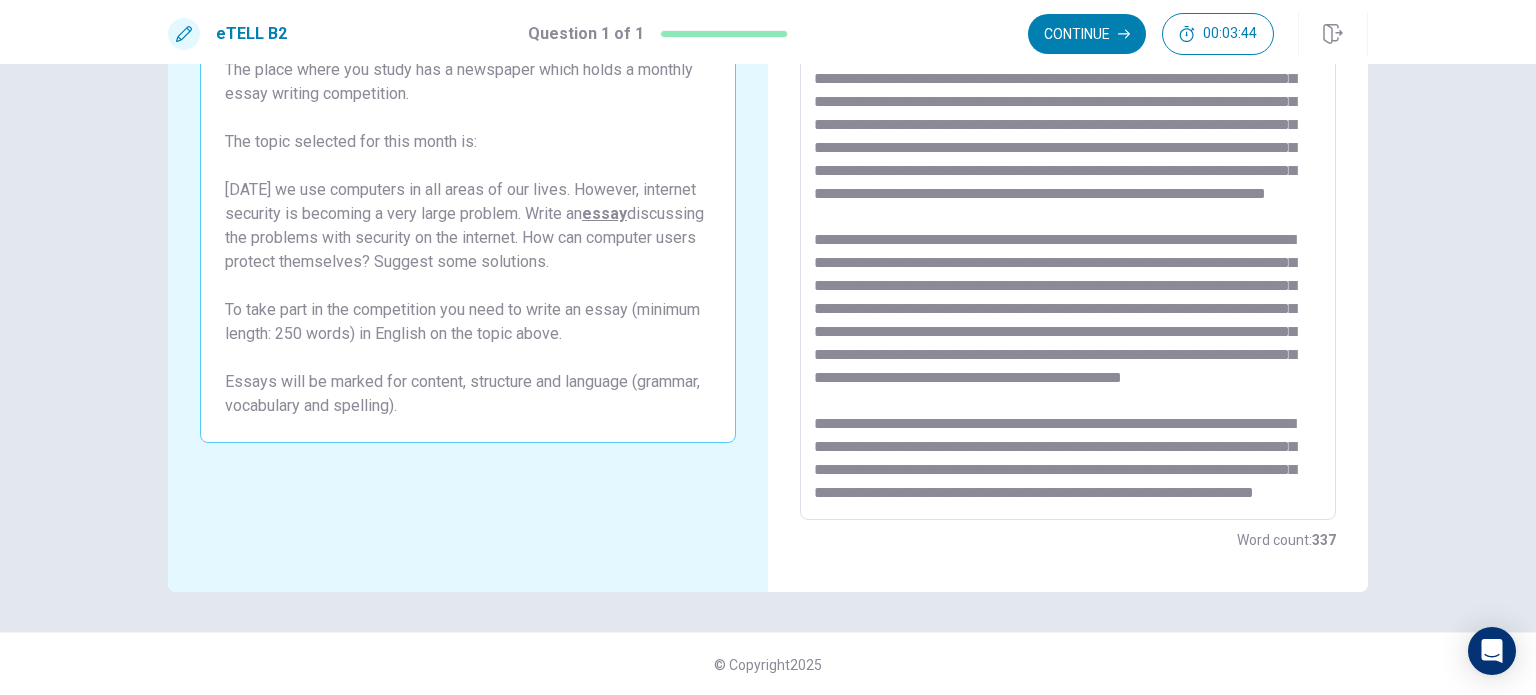 click at bounding box center [1068, 244] 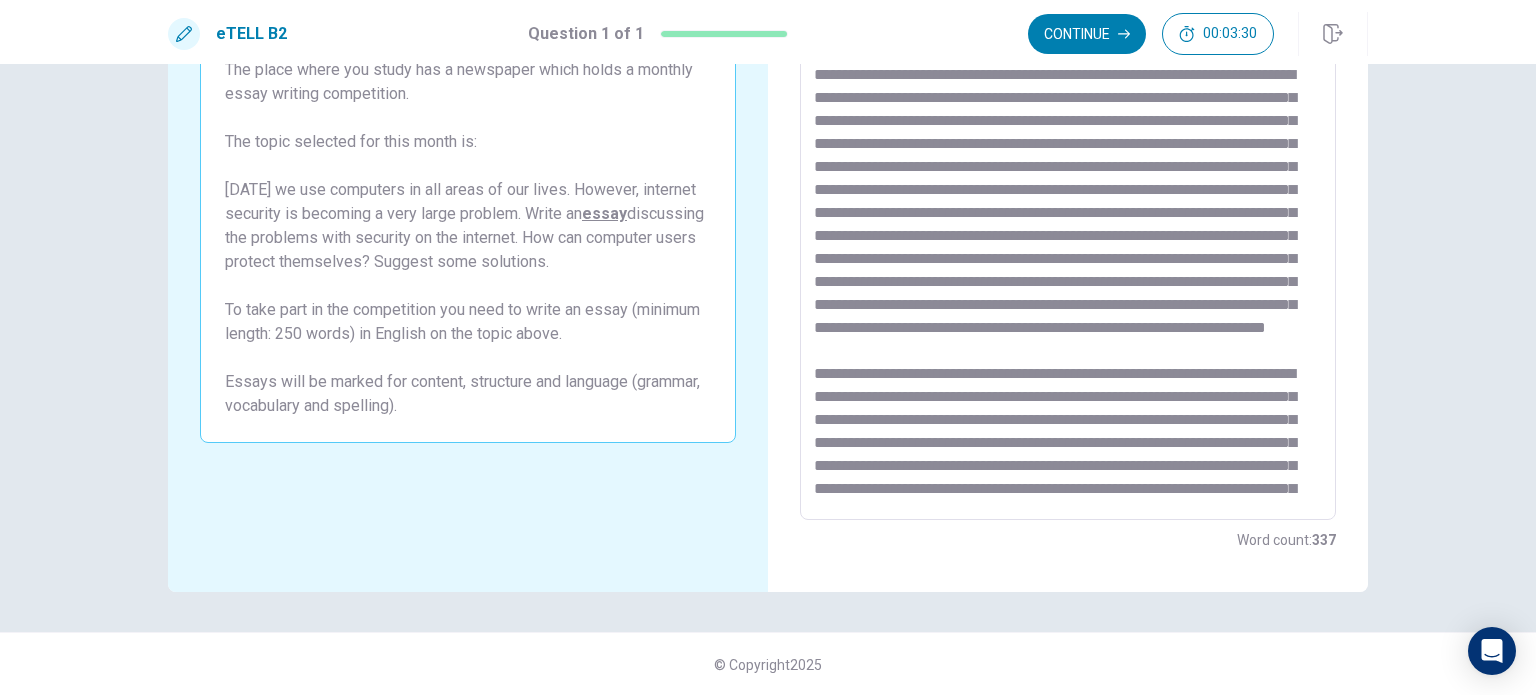 scroll, scrollTop: 0, scrollLeft: 0, axis: both 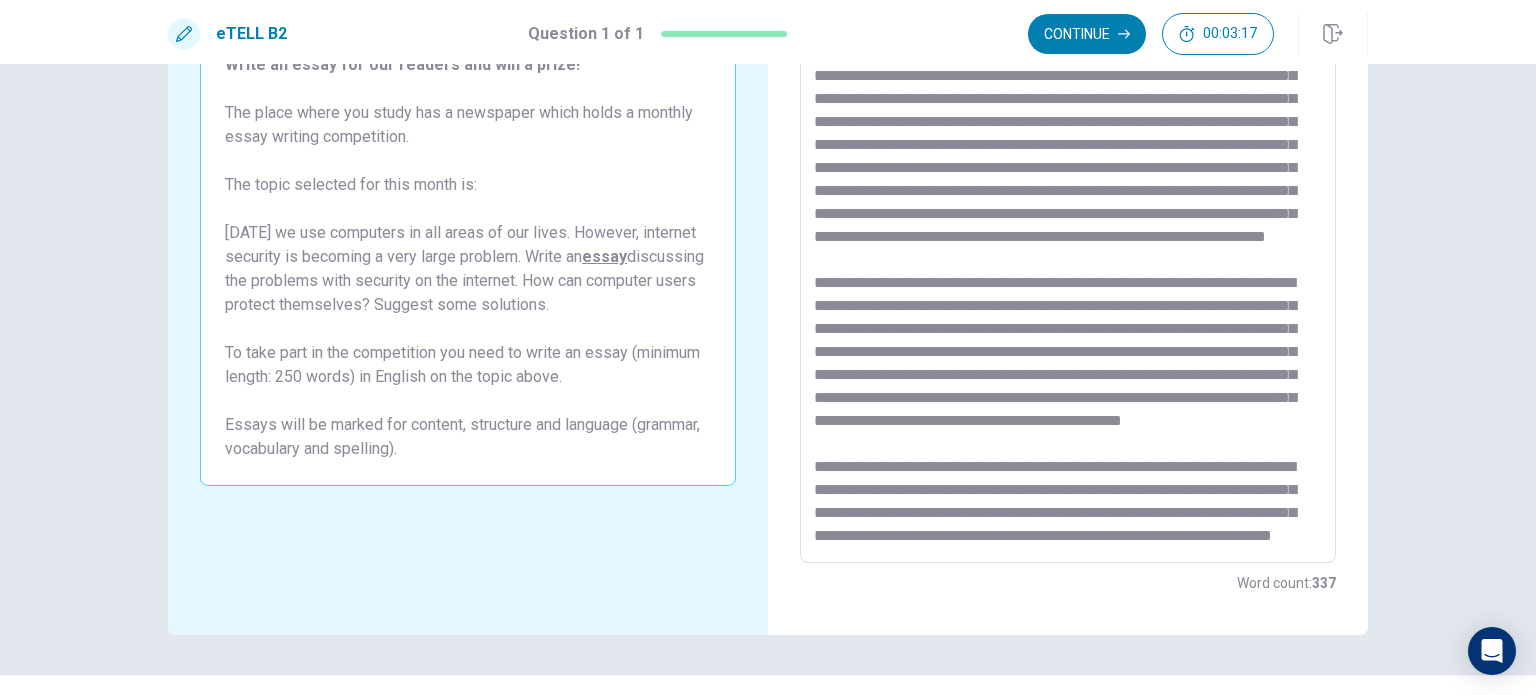 click at bounding box center (1068, 287) 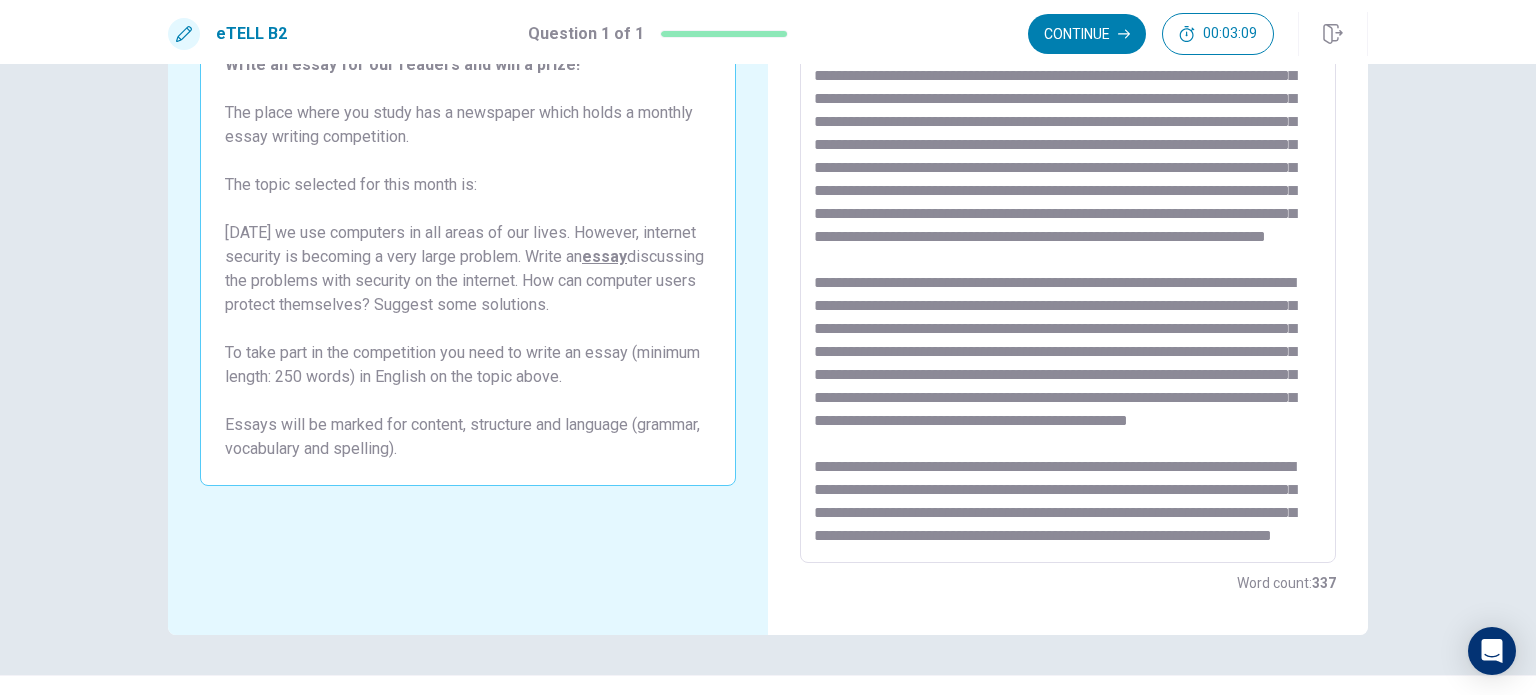click at bounding box center [1068, 287] 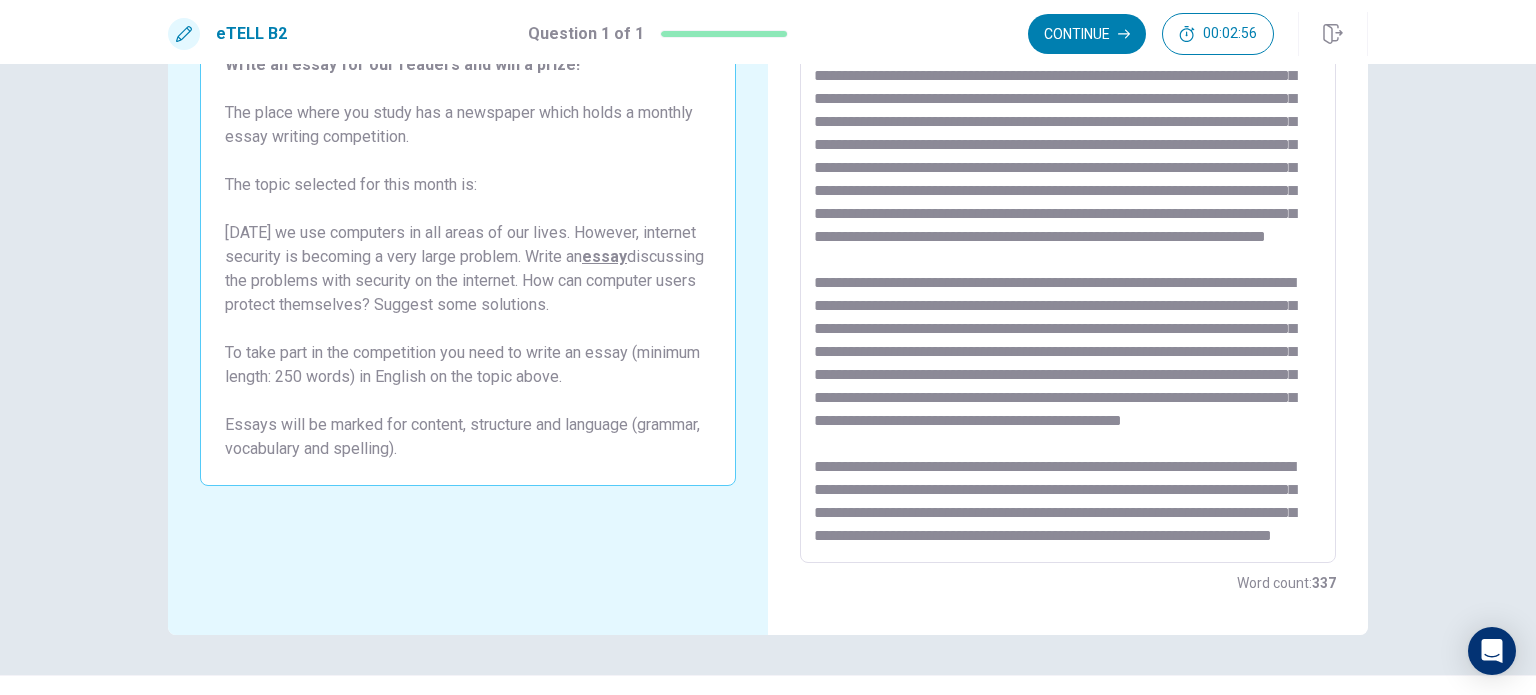 click at bounding box center (1068, 287) 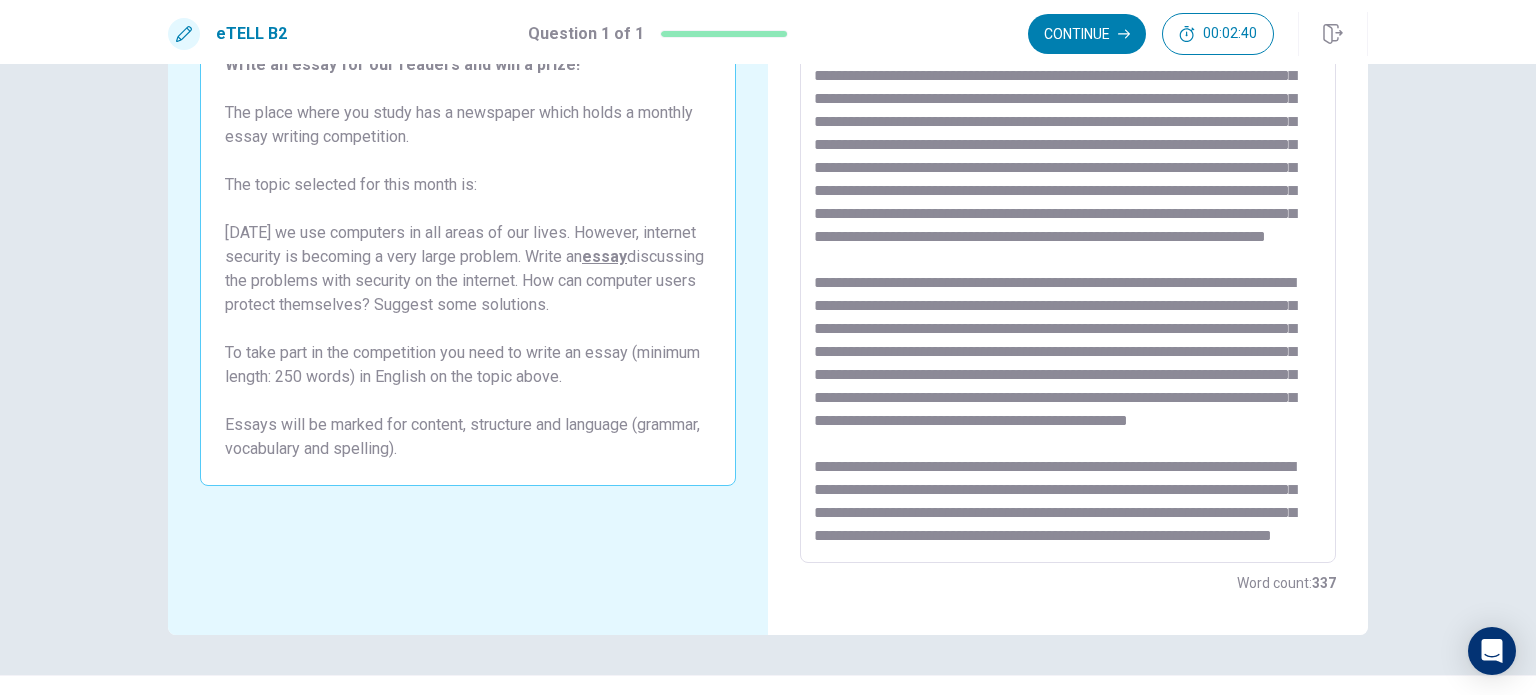 click at bounding box center (1068, 287) 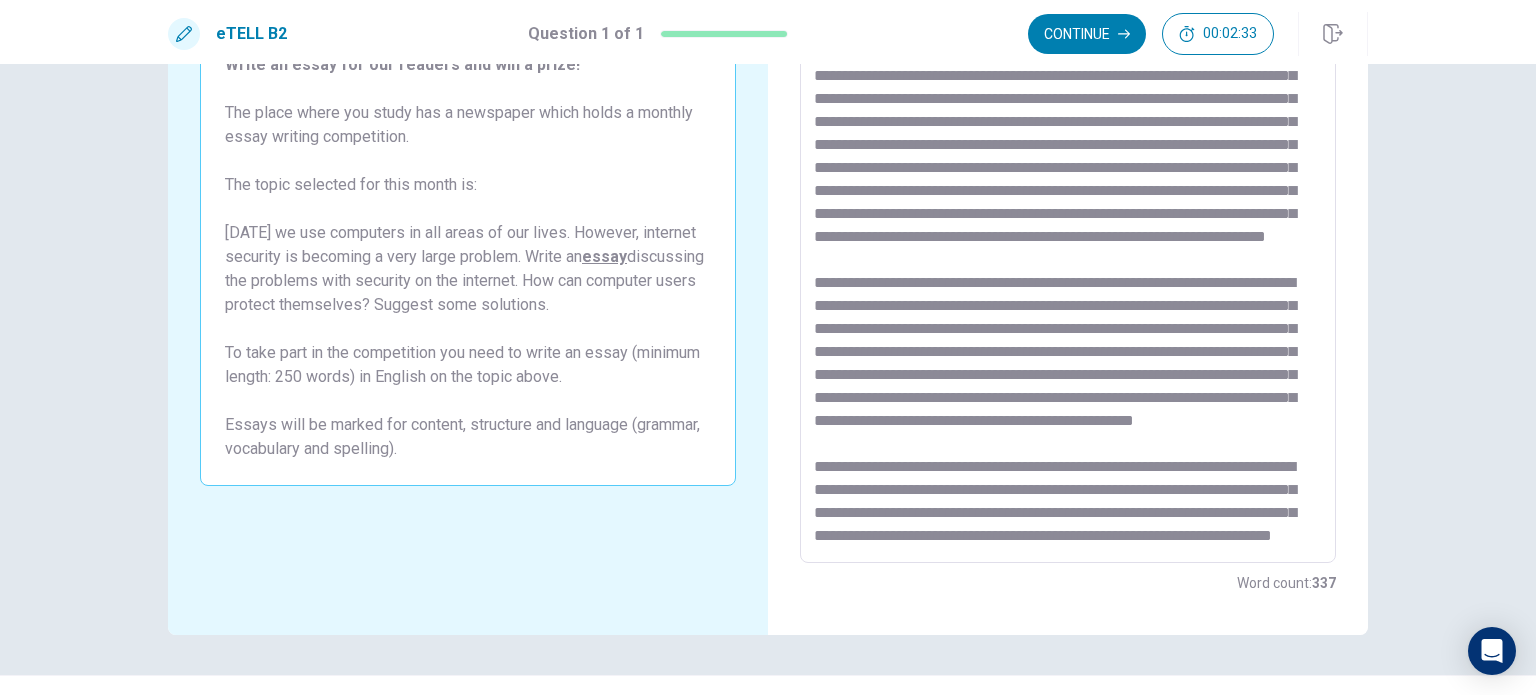 click at bounding box center (1068, 287) 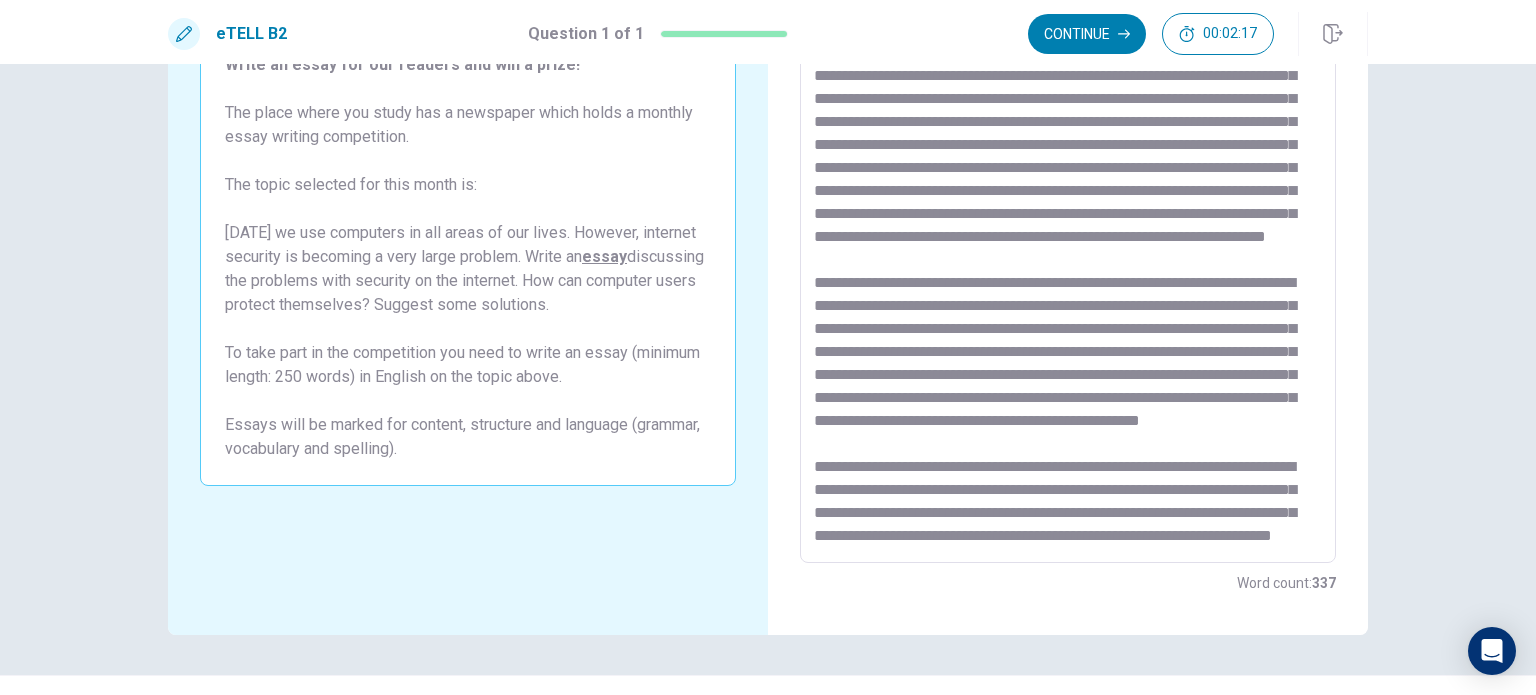 click at bounding box center (1068, 287) 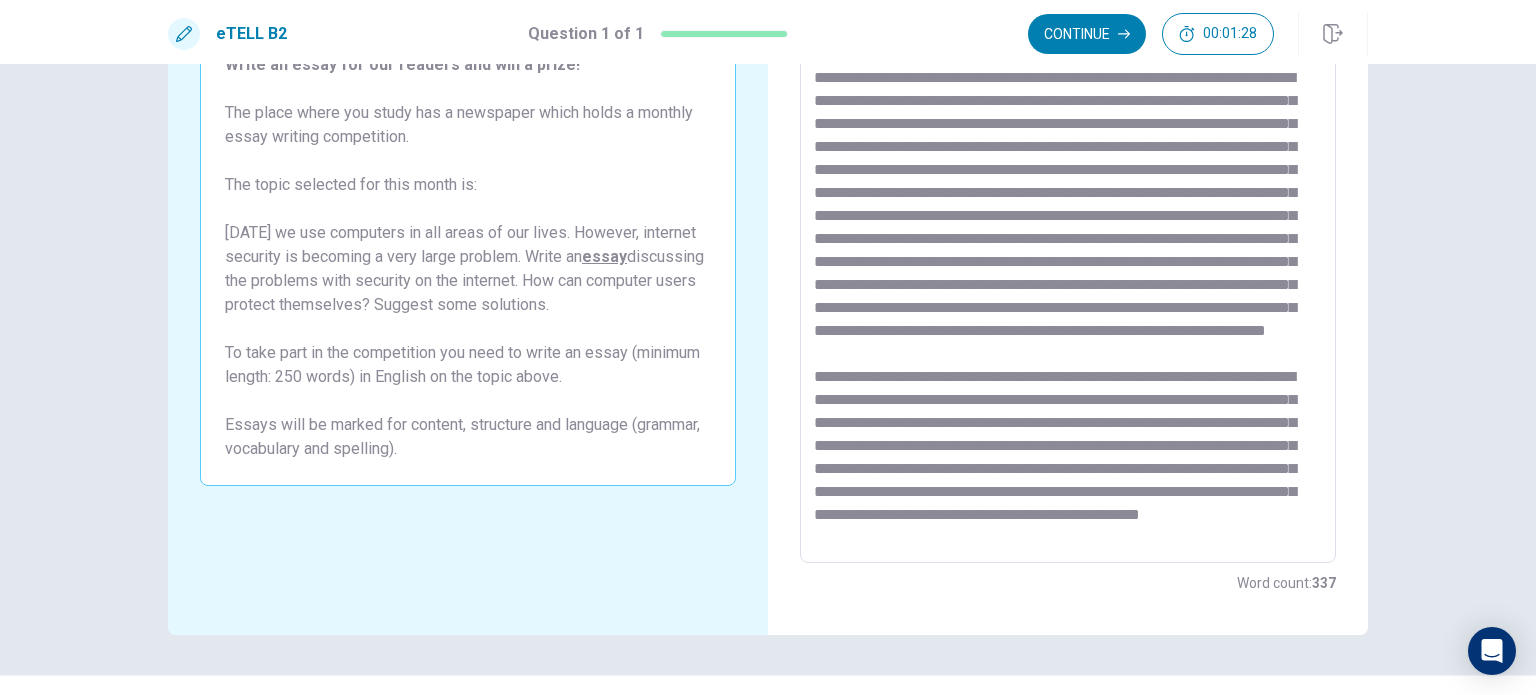 scroll, scrollTop: 91, scrollLeft: 0, axis: vertical 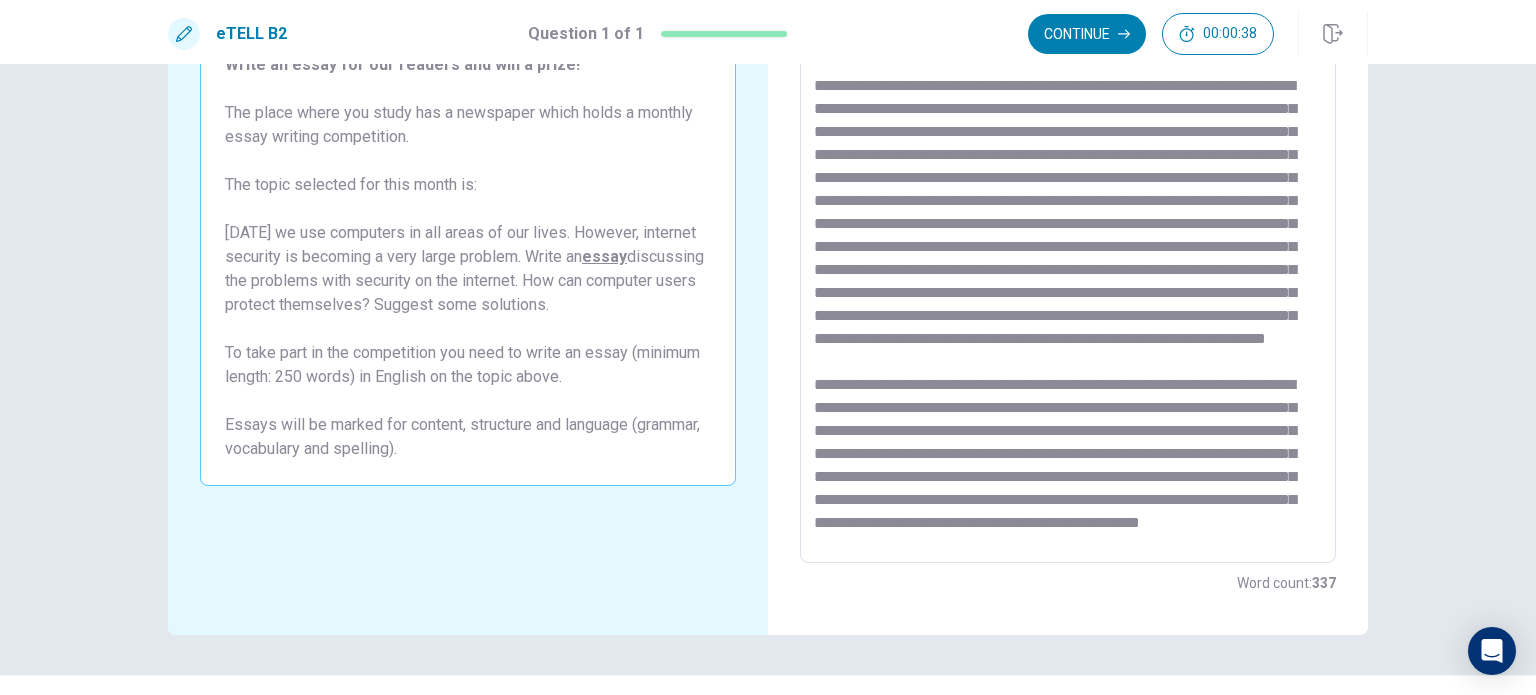 click at bounding box center [1068, 287] 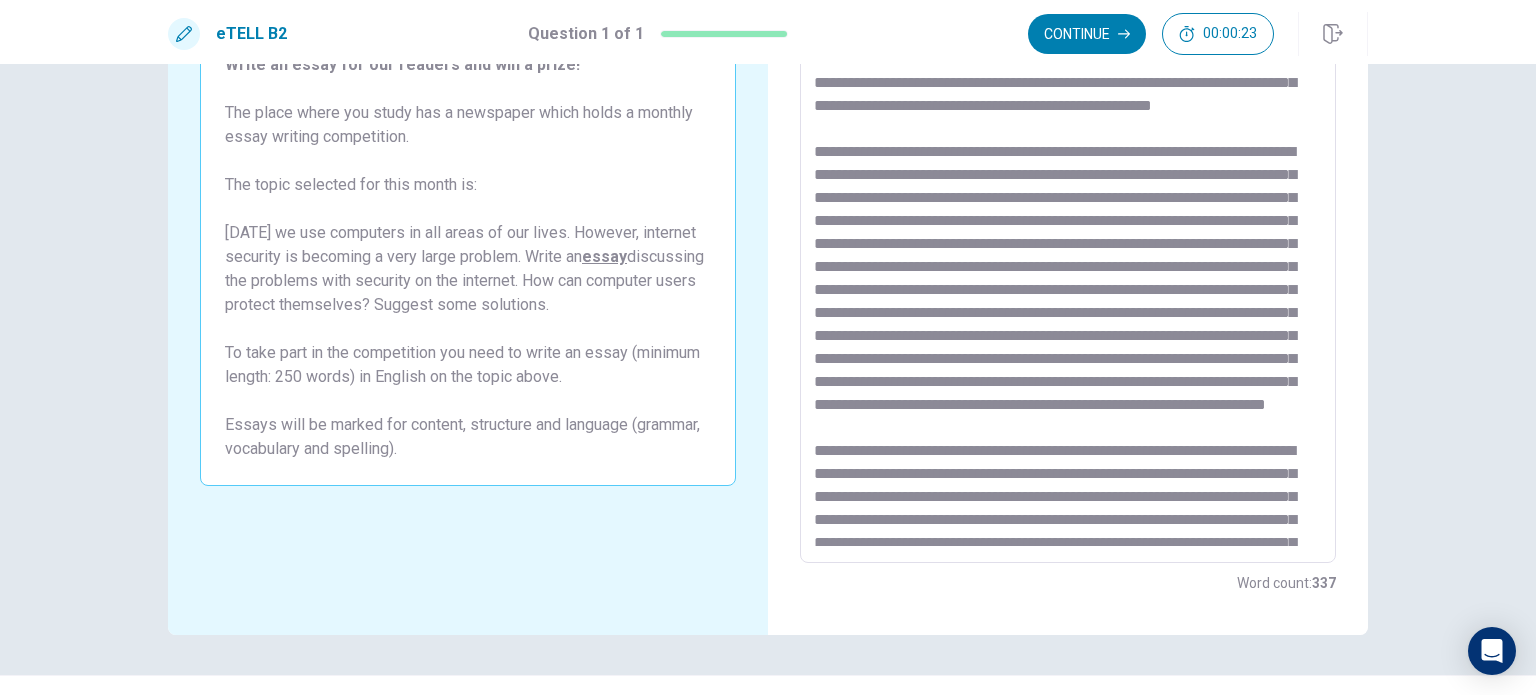 scroll, scrollTop: 0, scrollLeft: 0, axis: both 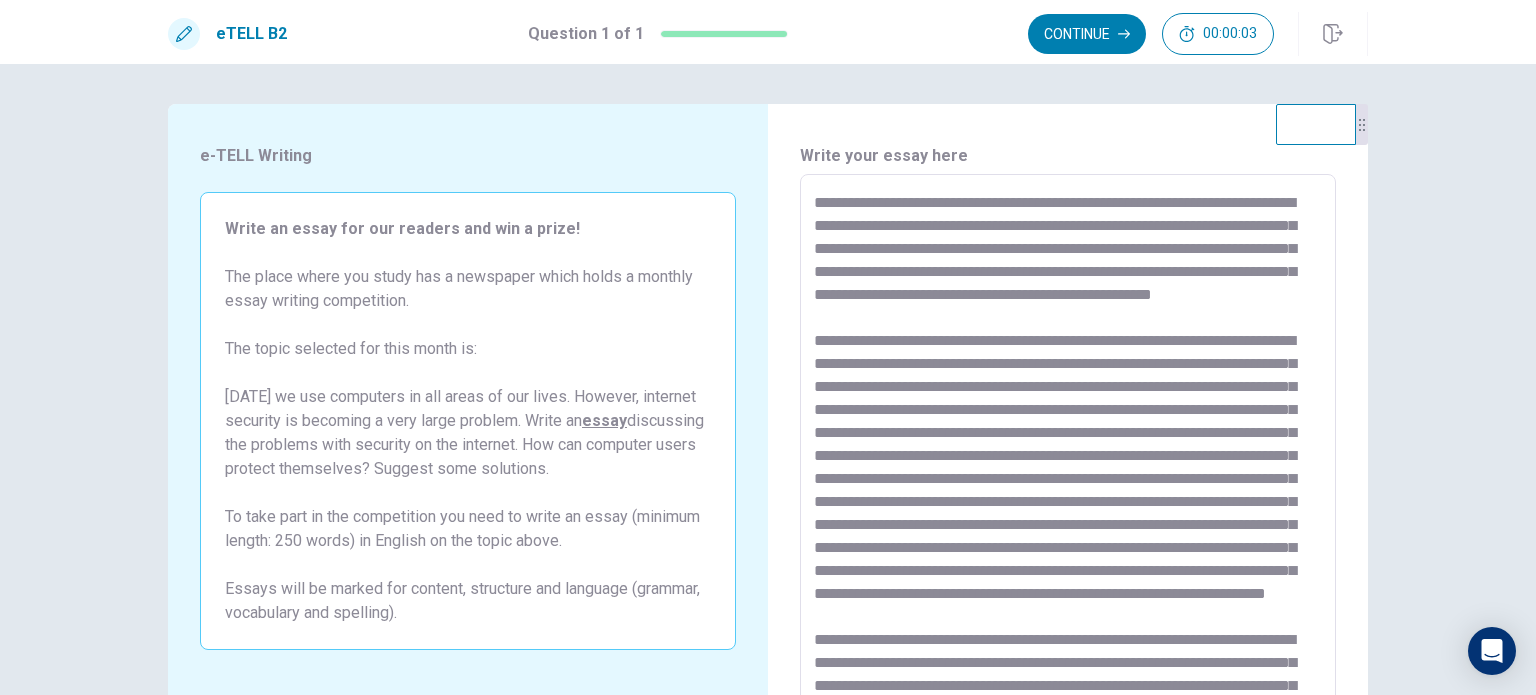 click at bounding box center [1068, 451] 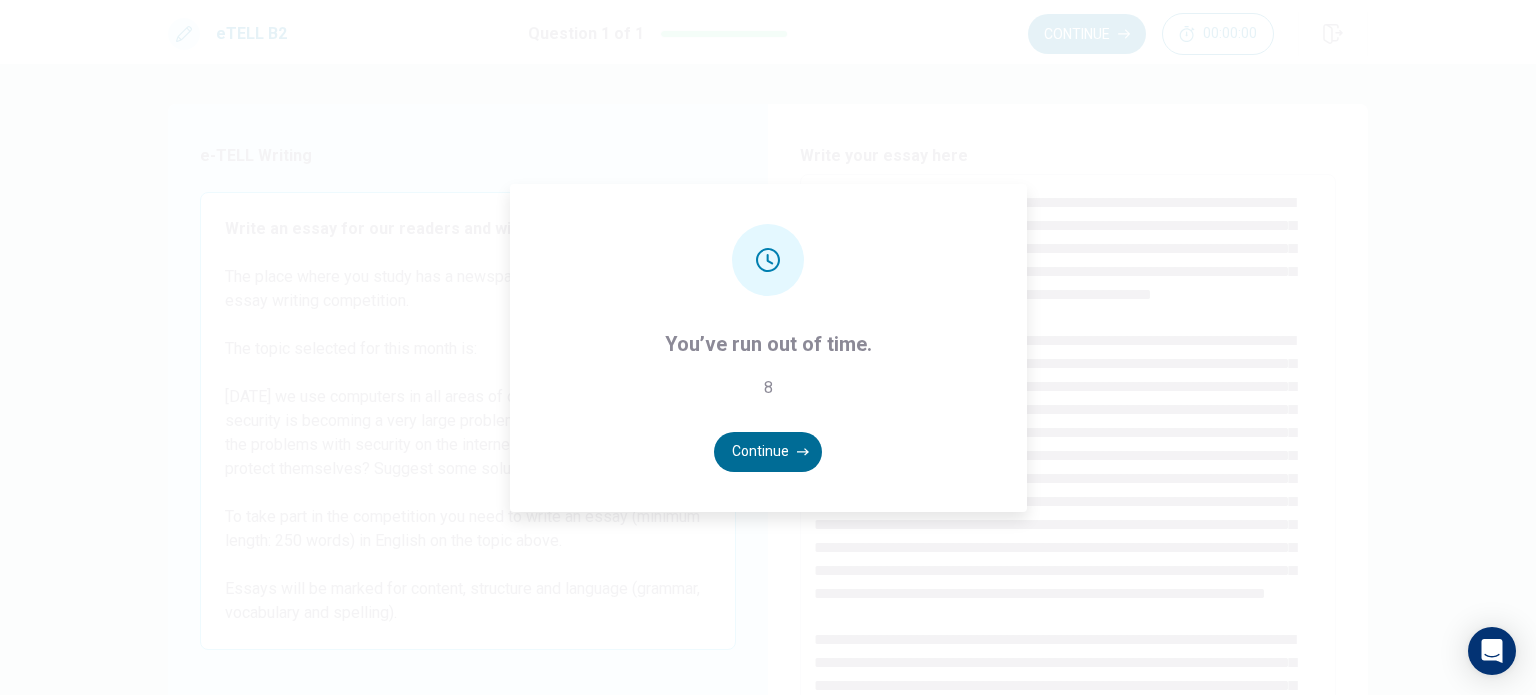 type on "**********" 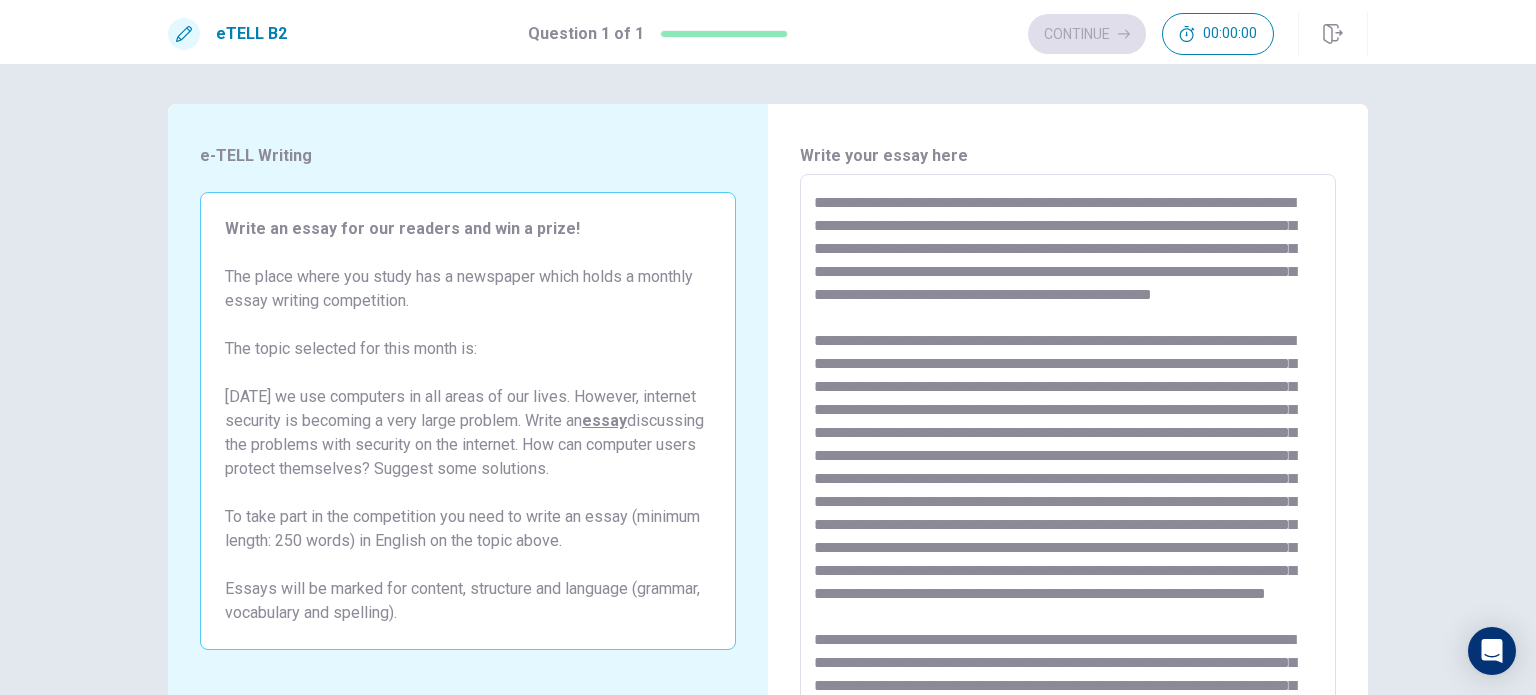 click on "* ​" at bounding box center (1068, 450) 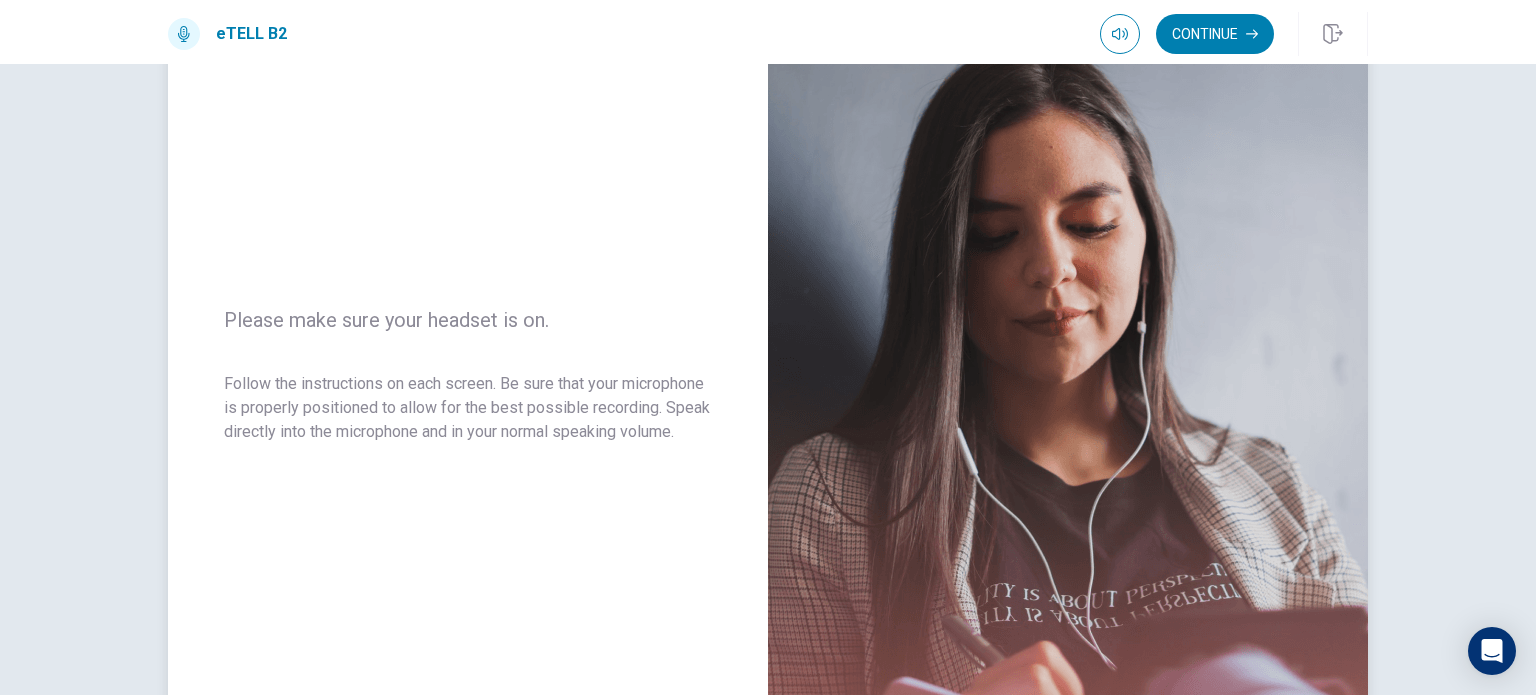 scroll, scrollTop: 155, scrollLeft: 0, axis: vertical 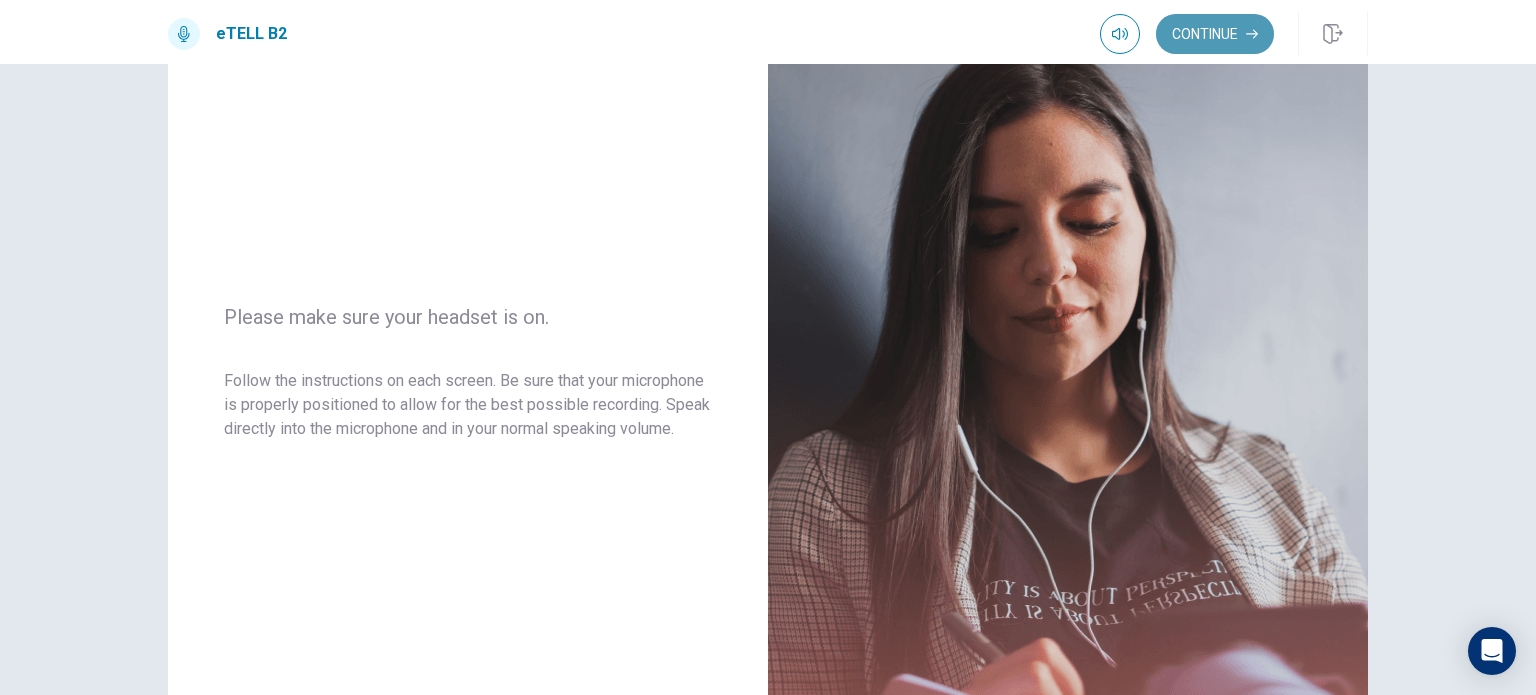 click on "Continue" at bounding box center (1215, 34) 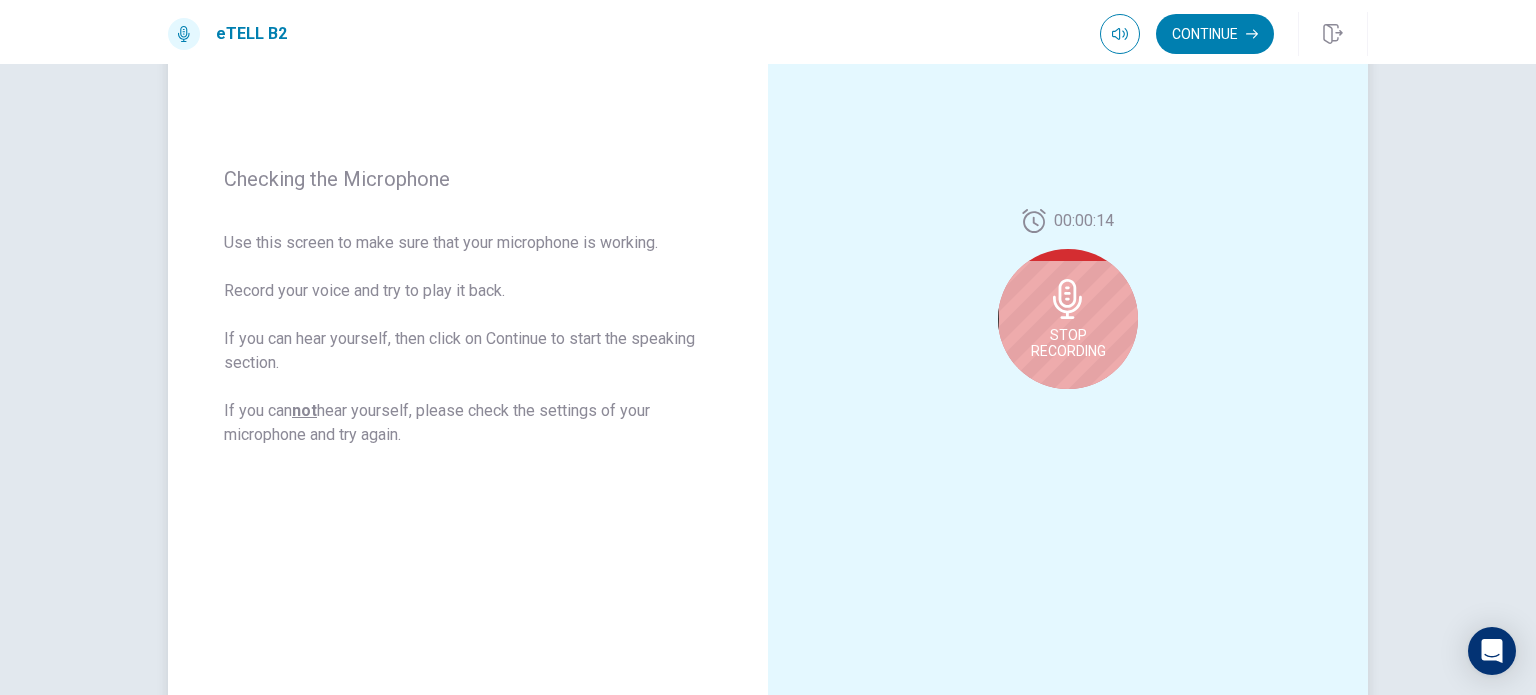 scroll, scrollTop: 249, scrollLeft: 0, axis: vertical 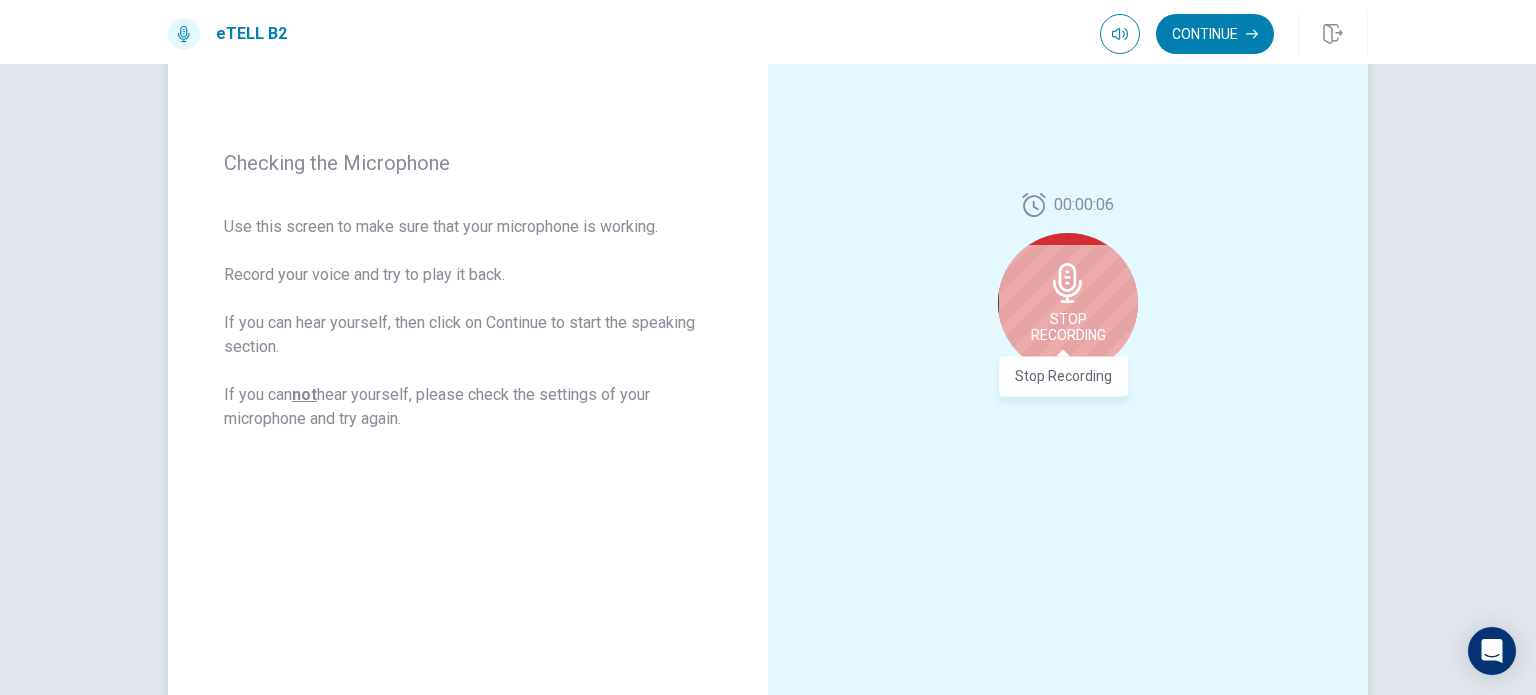click on "Stop   Recording" at bounding box center [1068, 327] 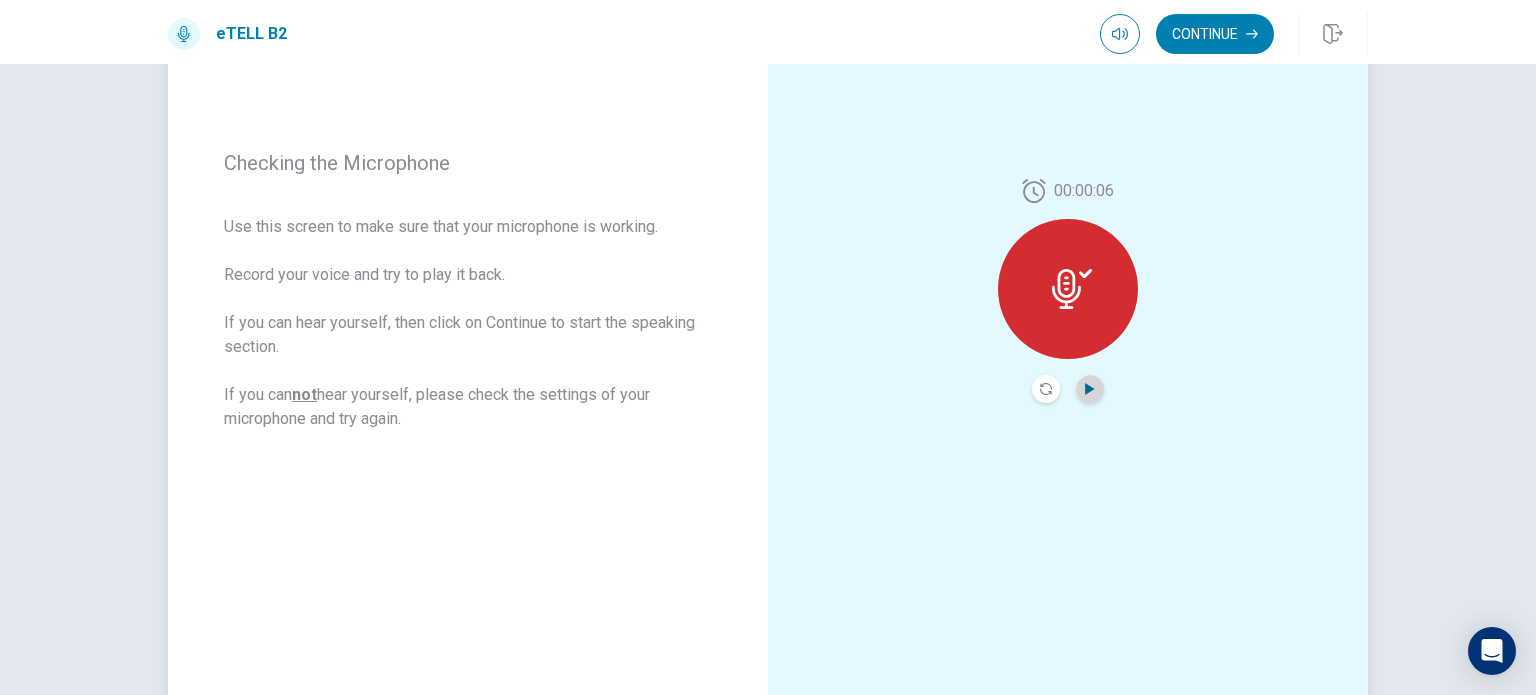 click 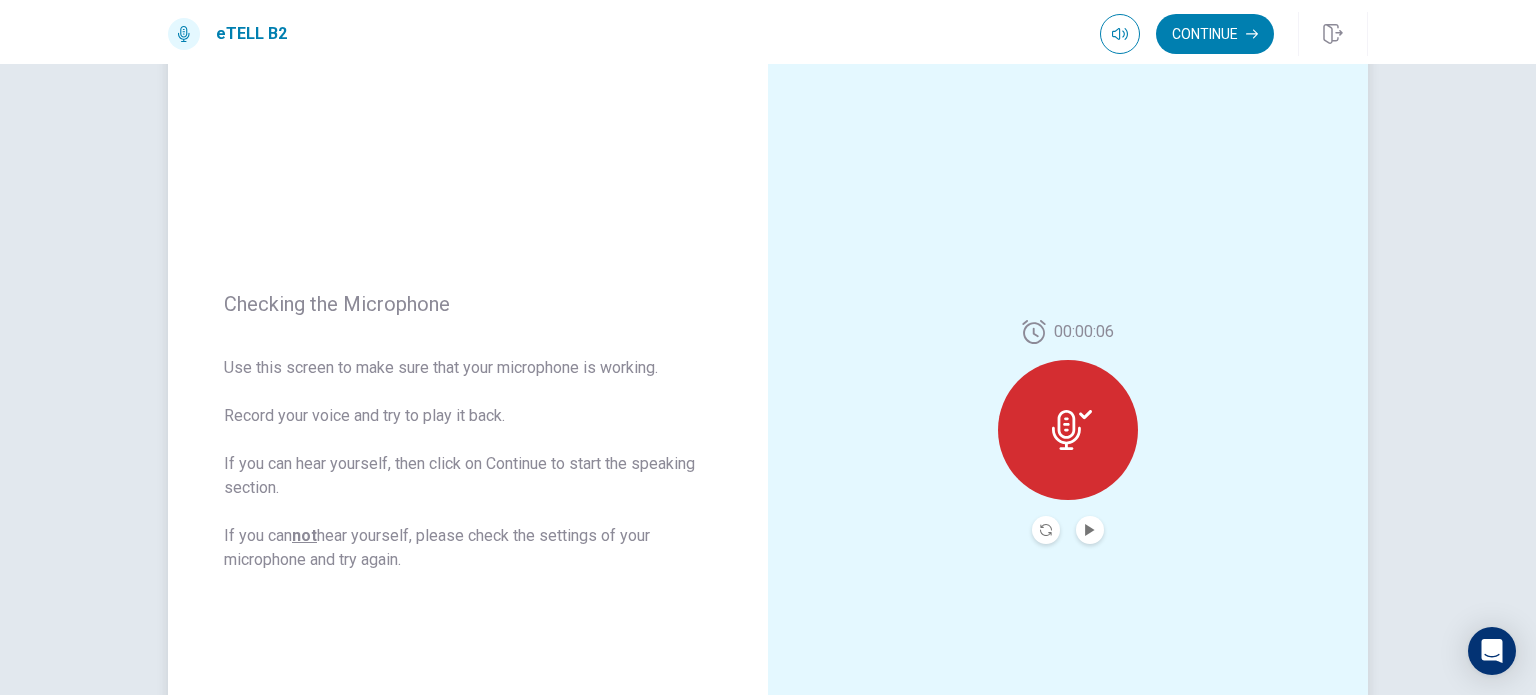 scroll, scrollTop: 0, scrollLeft: 0, axis: both 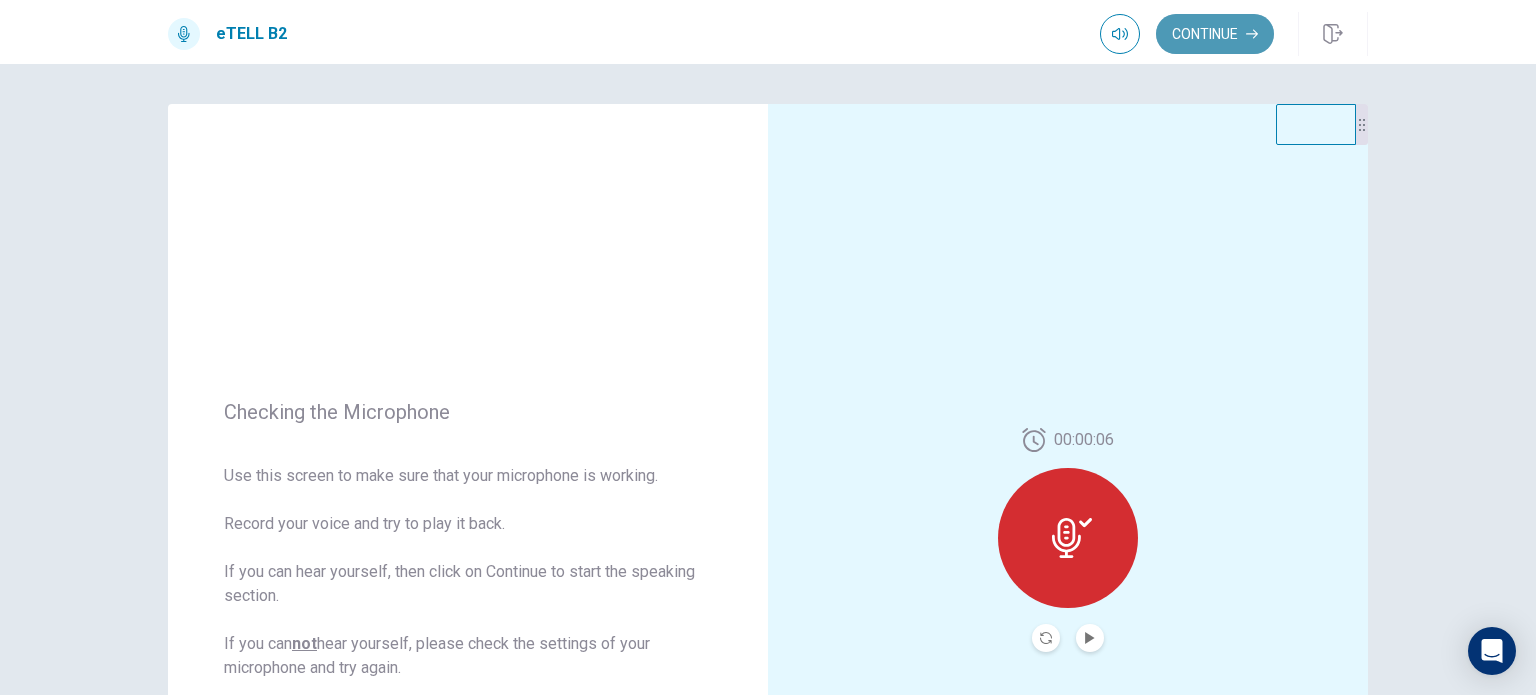 click on "Continue" at bounding box center [1215, 34] 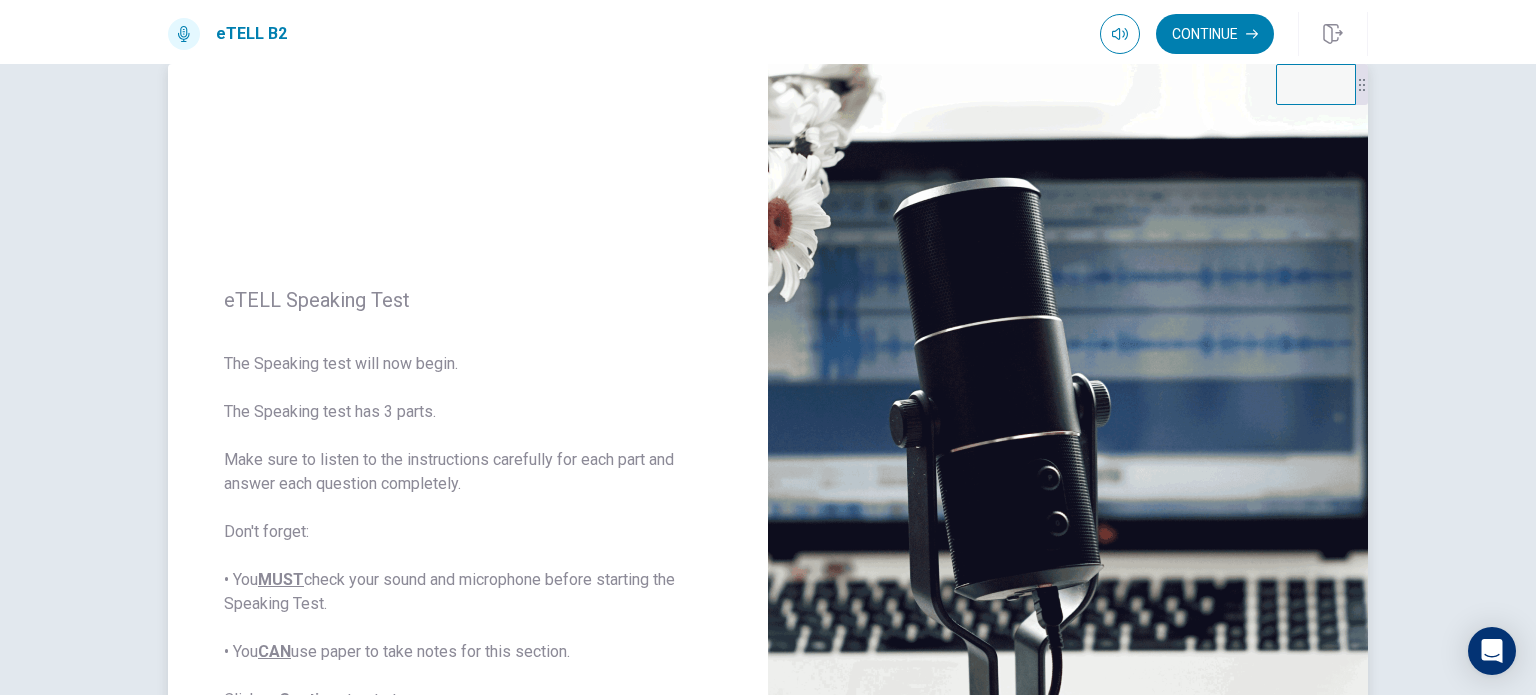 scroll, scrollTop: 0, scrollLeft: 0, axis: both 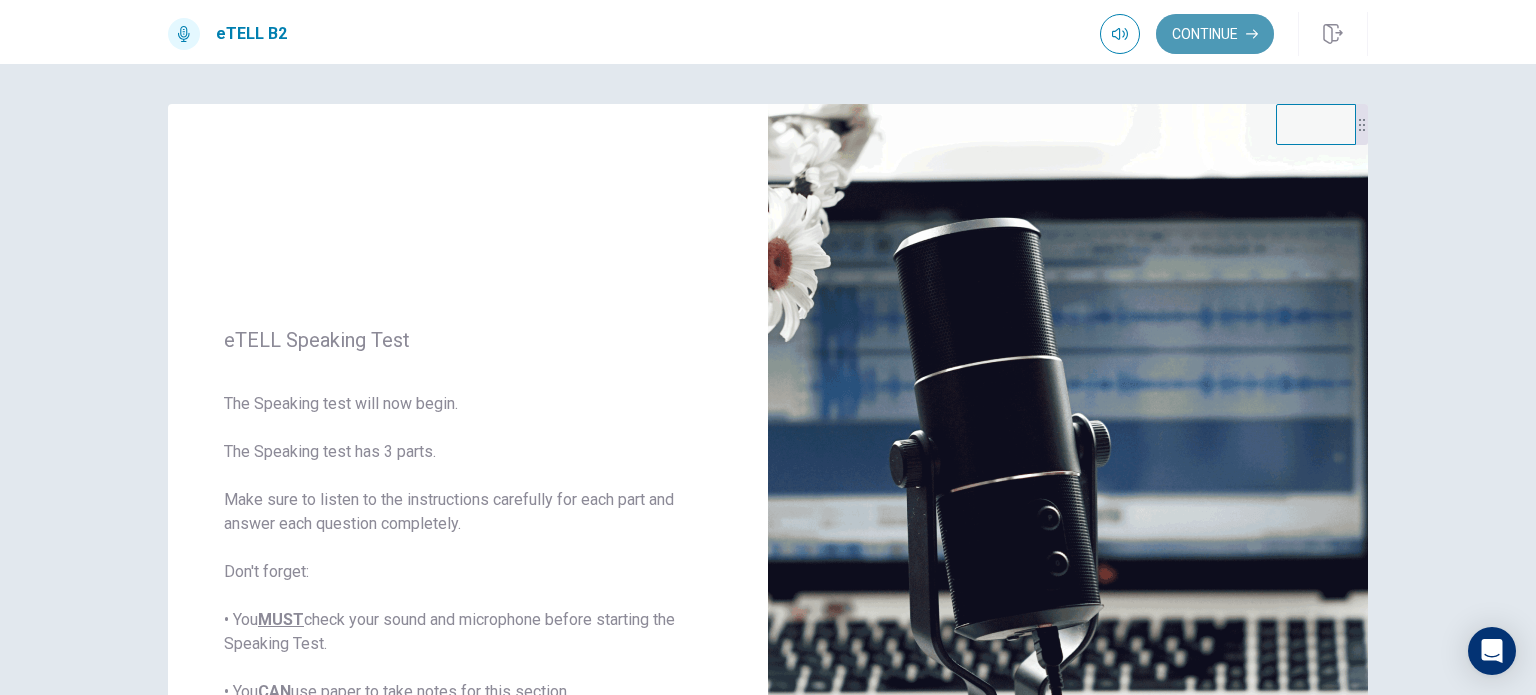 click on "Continue" at bounding box center [1215, 34] 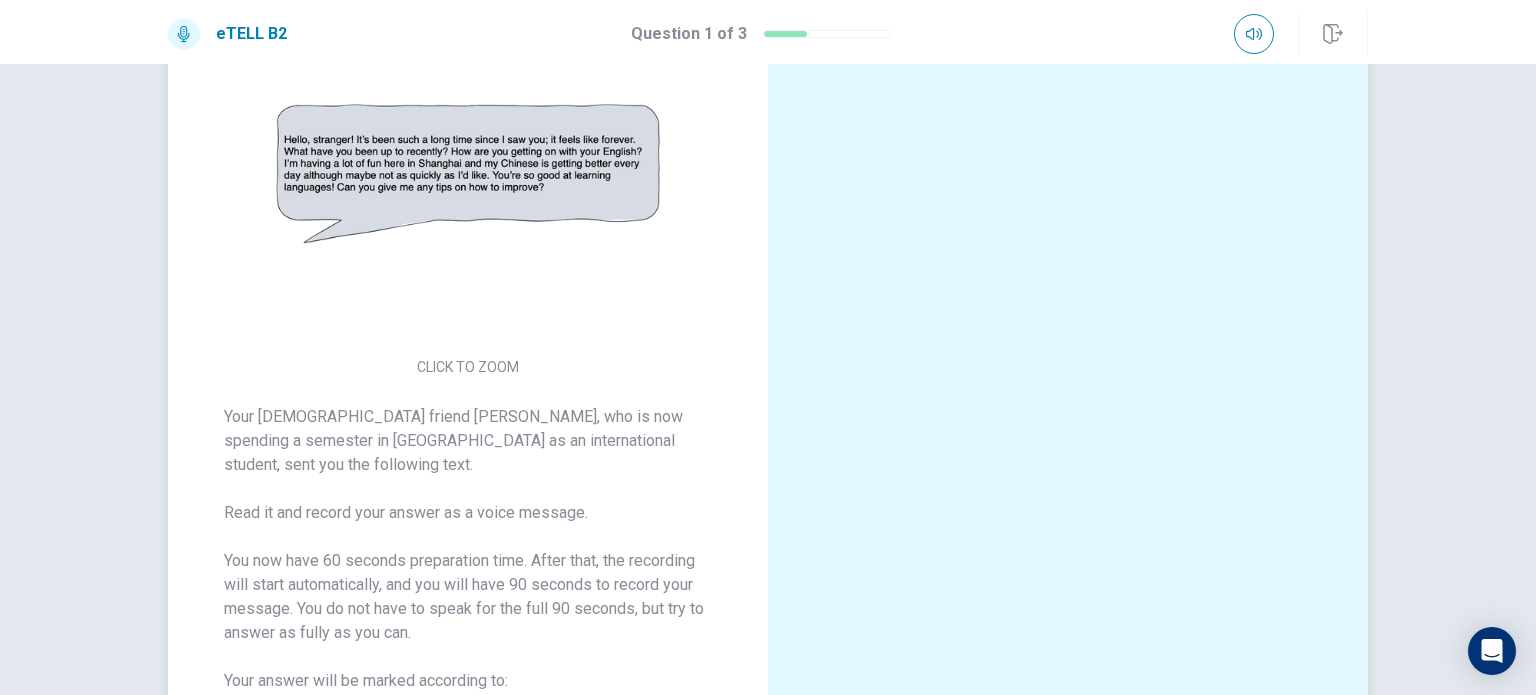 scroll, scrollTop: 90, scrollLeft: 0, axis: vertical 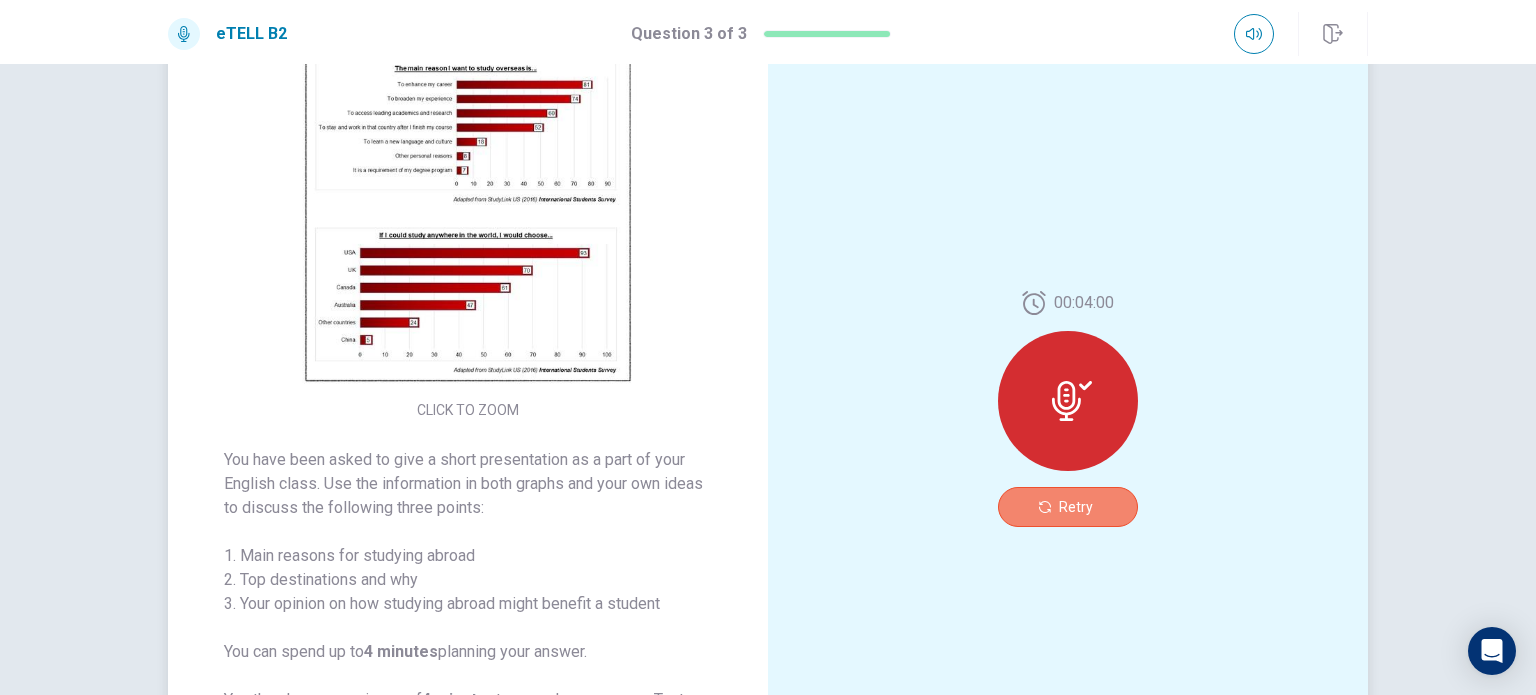 click on "Retry" at bounding box center [1068, 507] 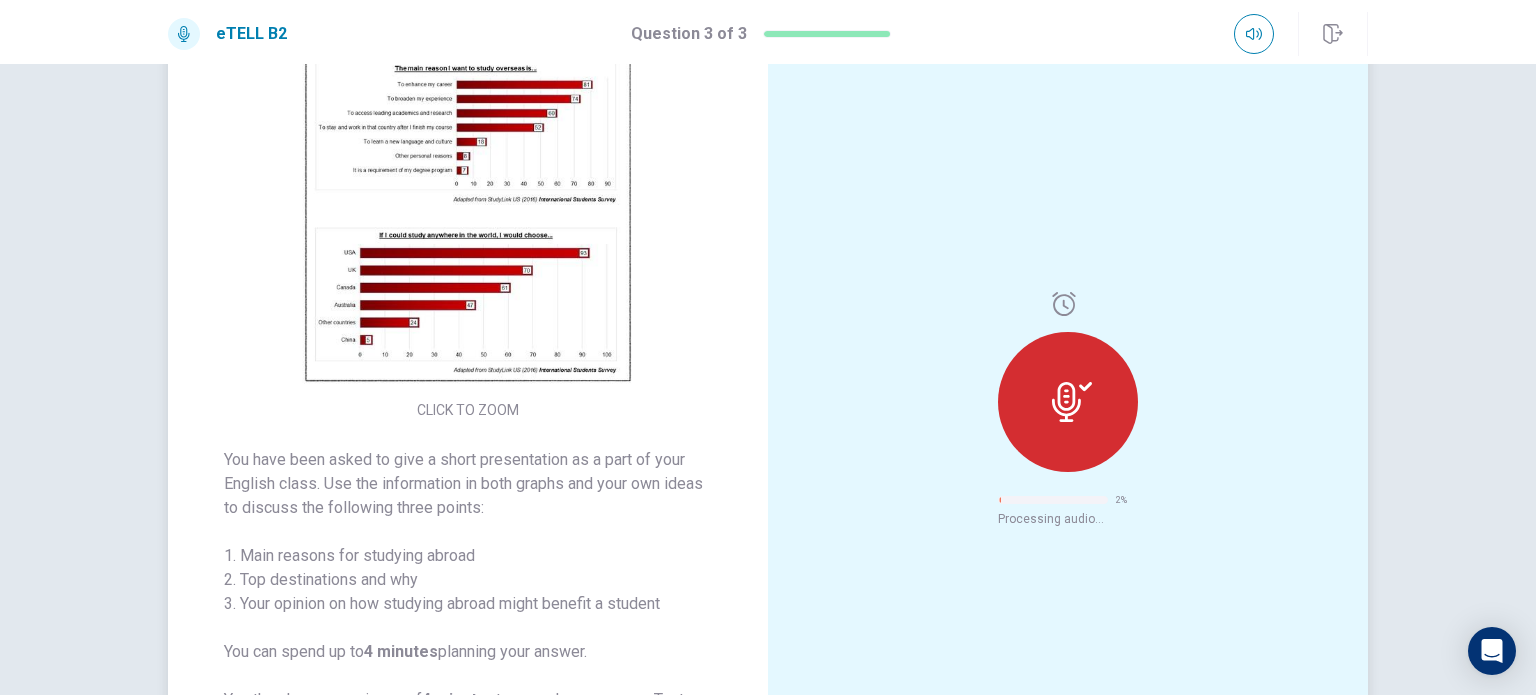 click on "2 % Processing audio..." at bounding box center (1068, 409) 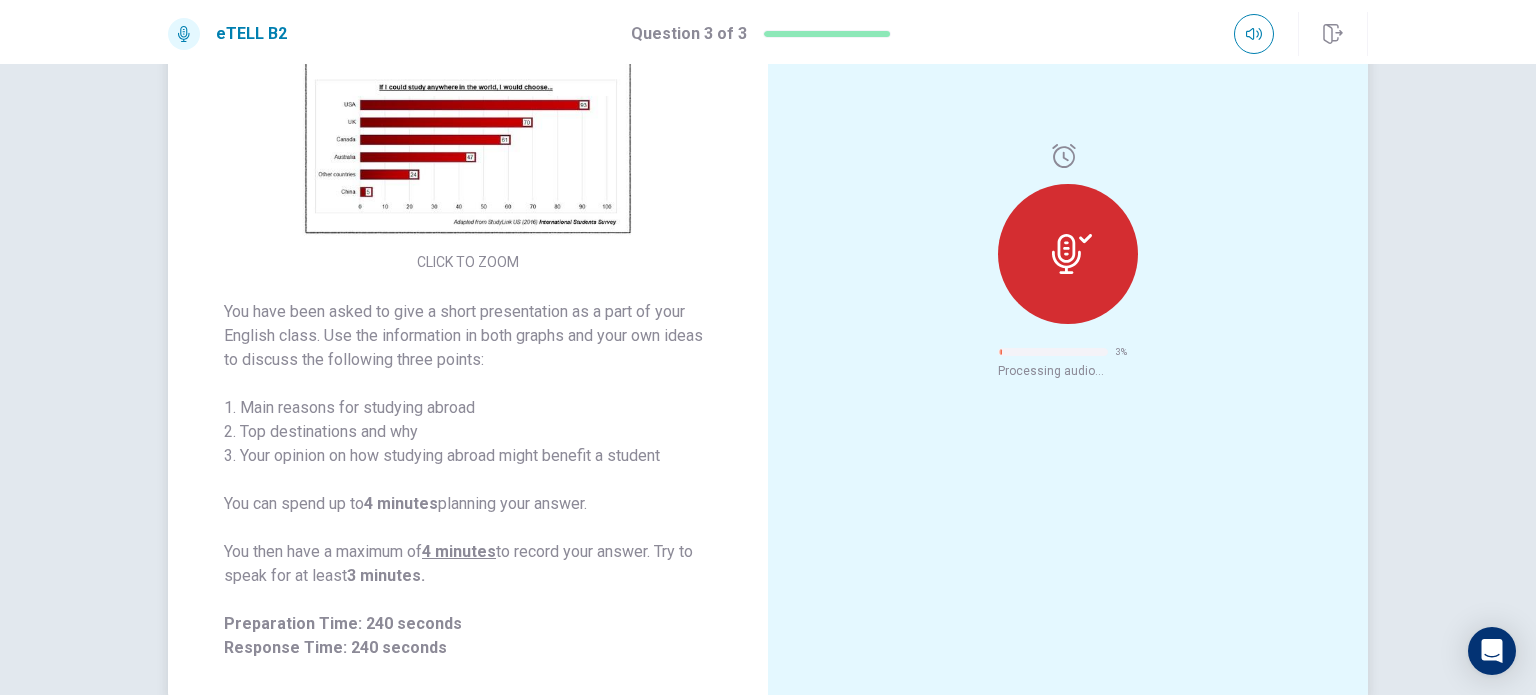 scroll, scrollTop: 259, scrollLeft: 0, axis: vertical 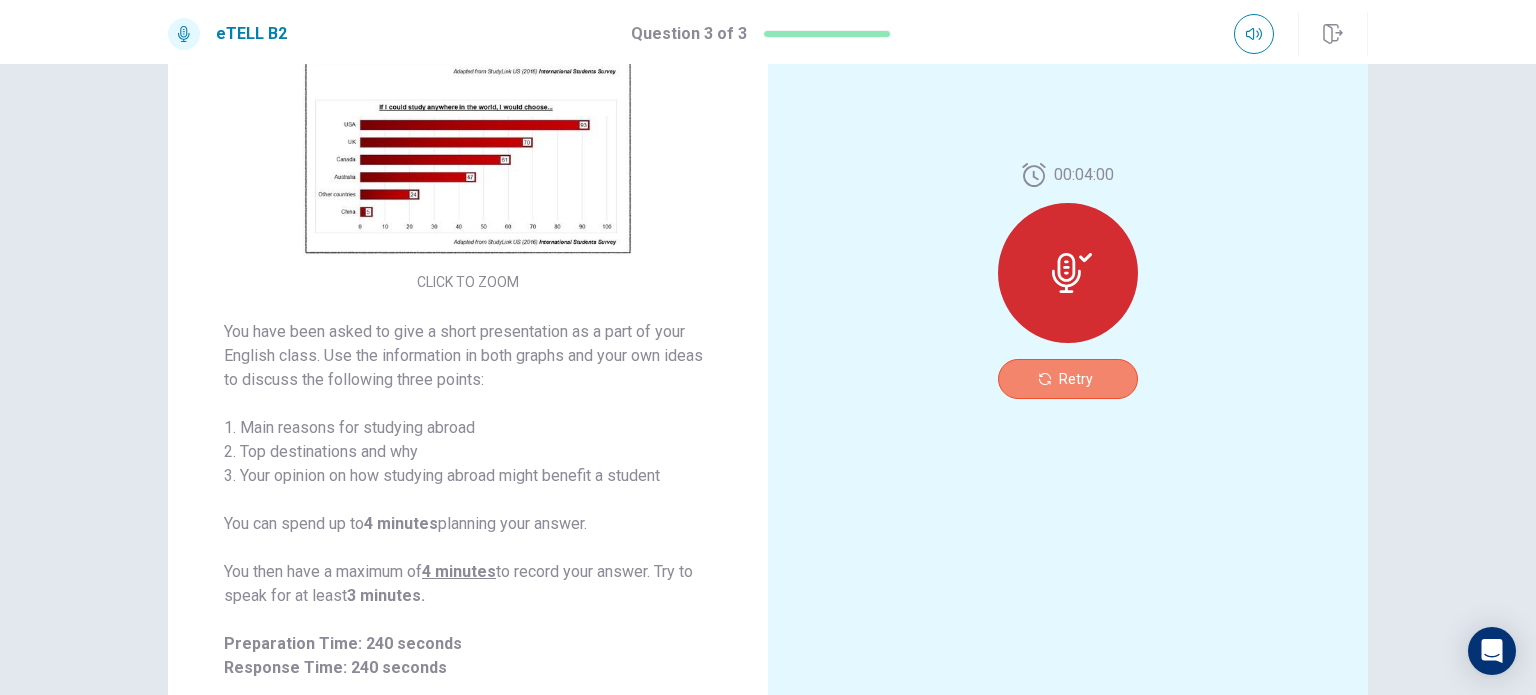 click 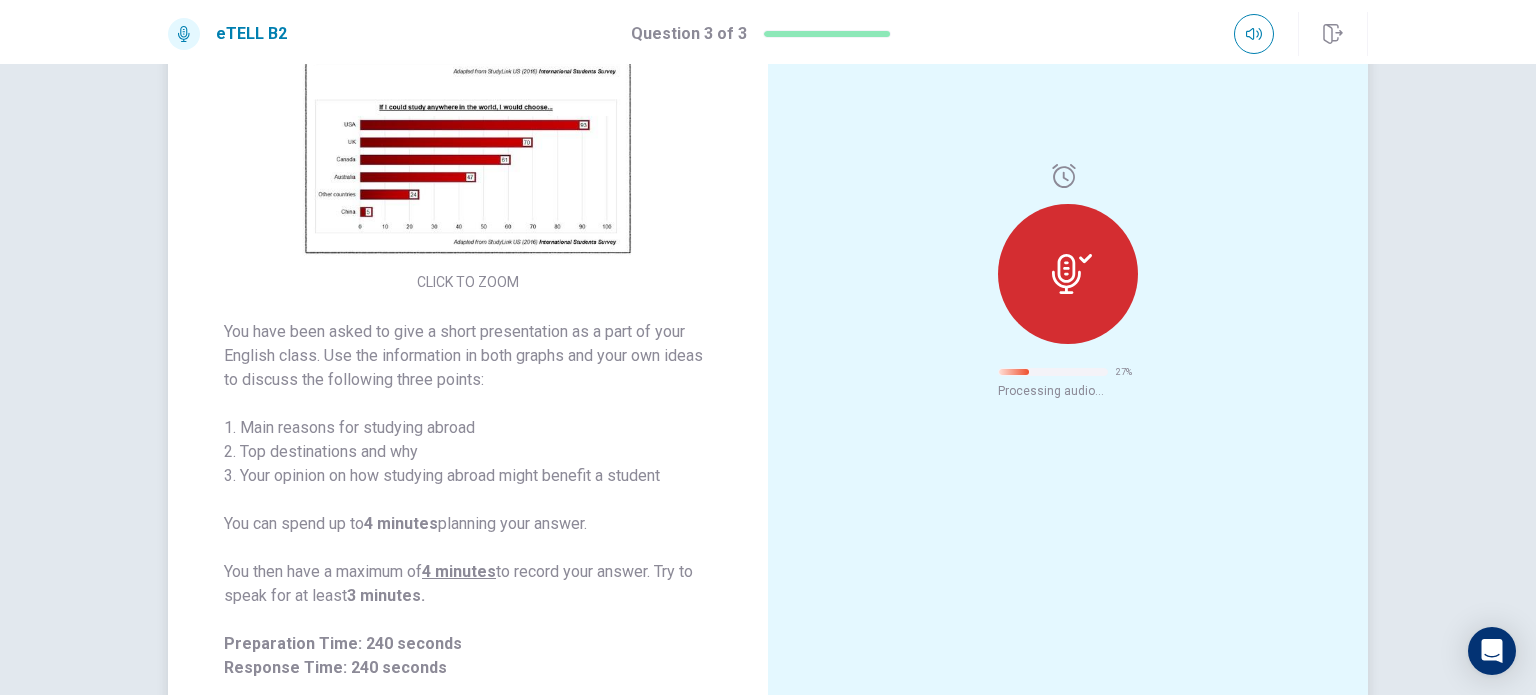 click on "27 % Processing audio..." at bounding box center (1068, 281) 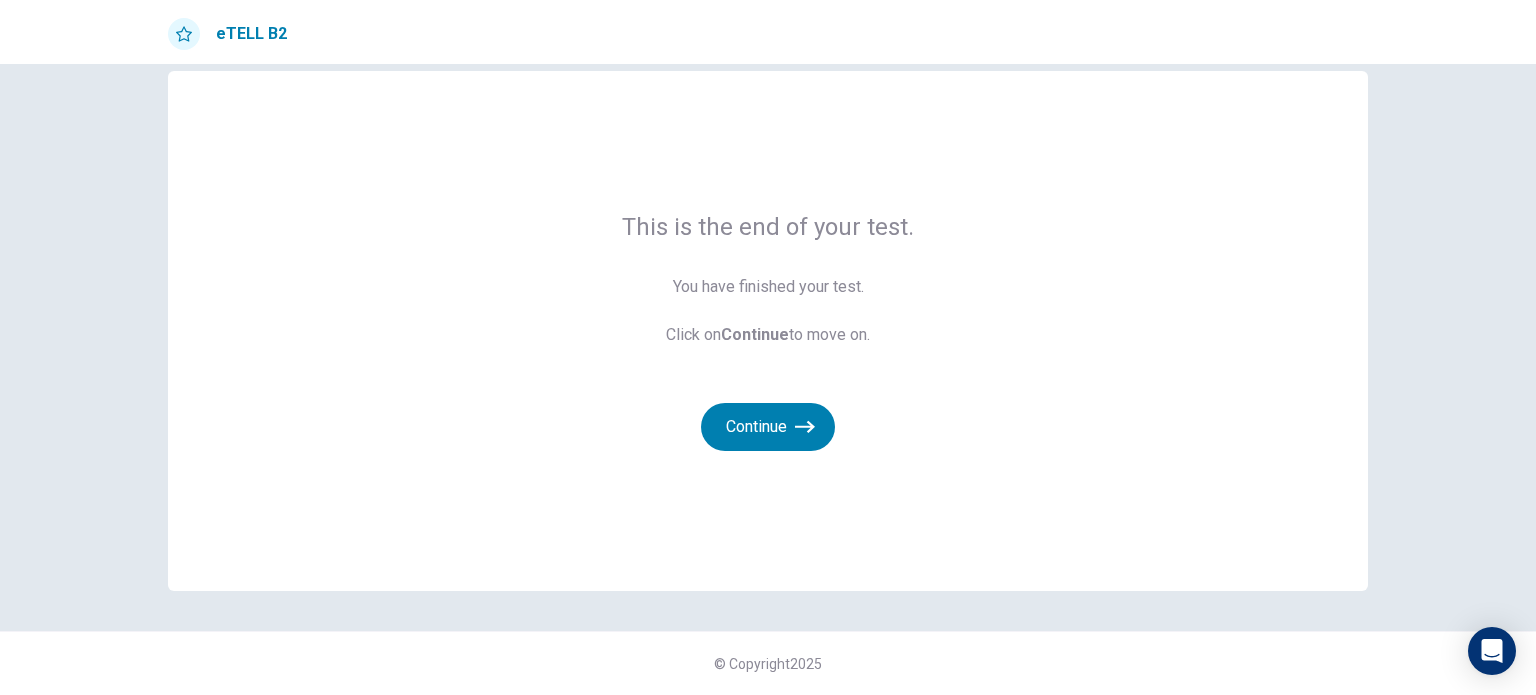scroll, scrollTop: 32, scrollLeft: 0, axis: vertical 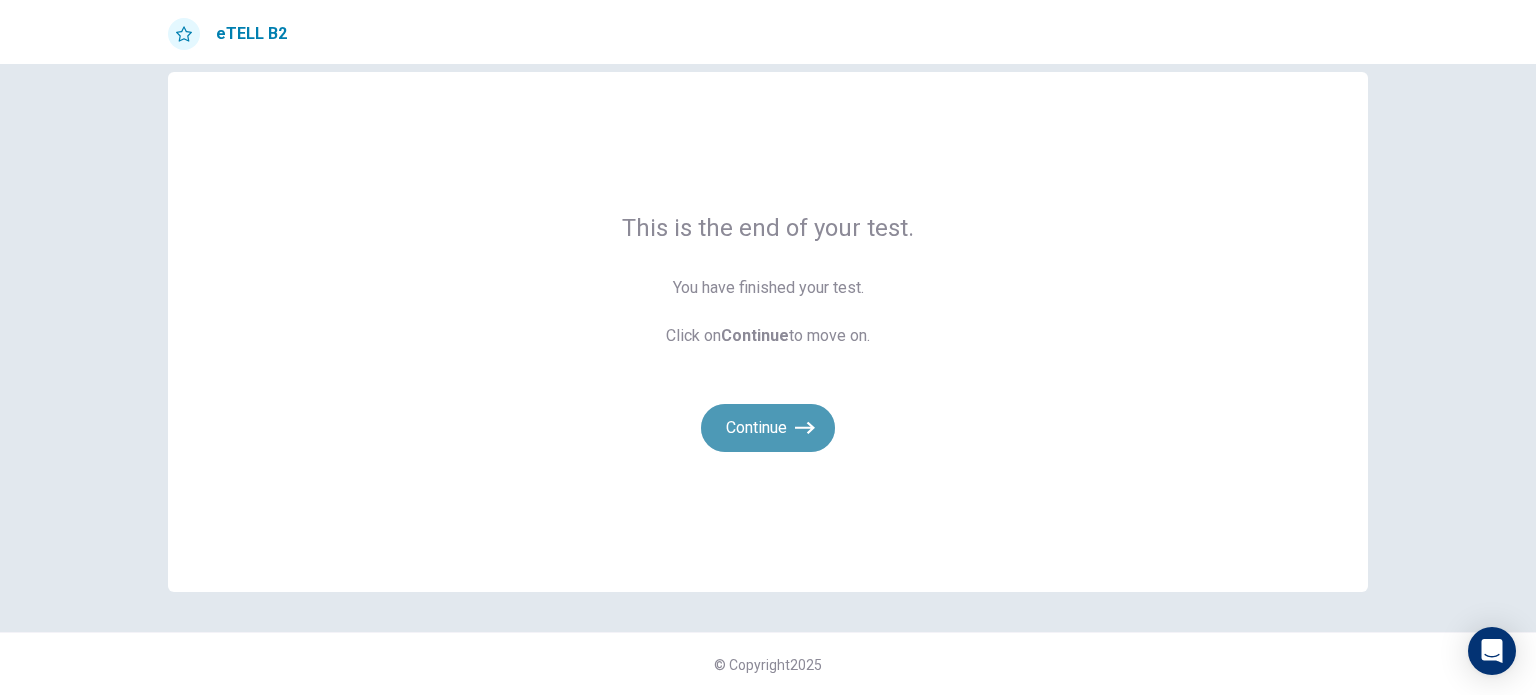 click on "Continue" at bounding box center [768, 428] 